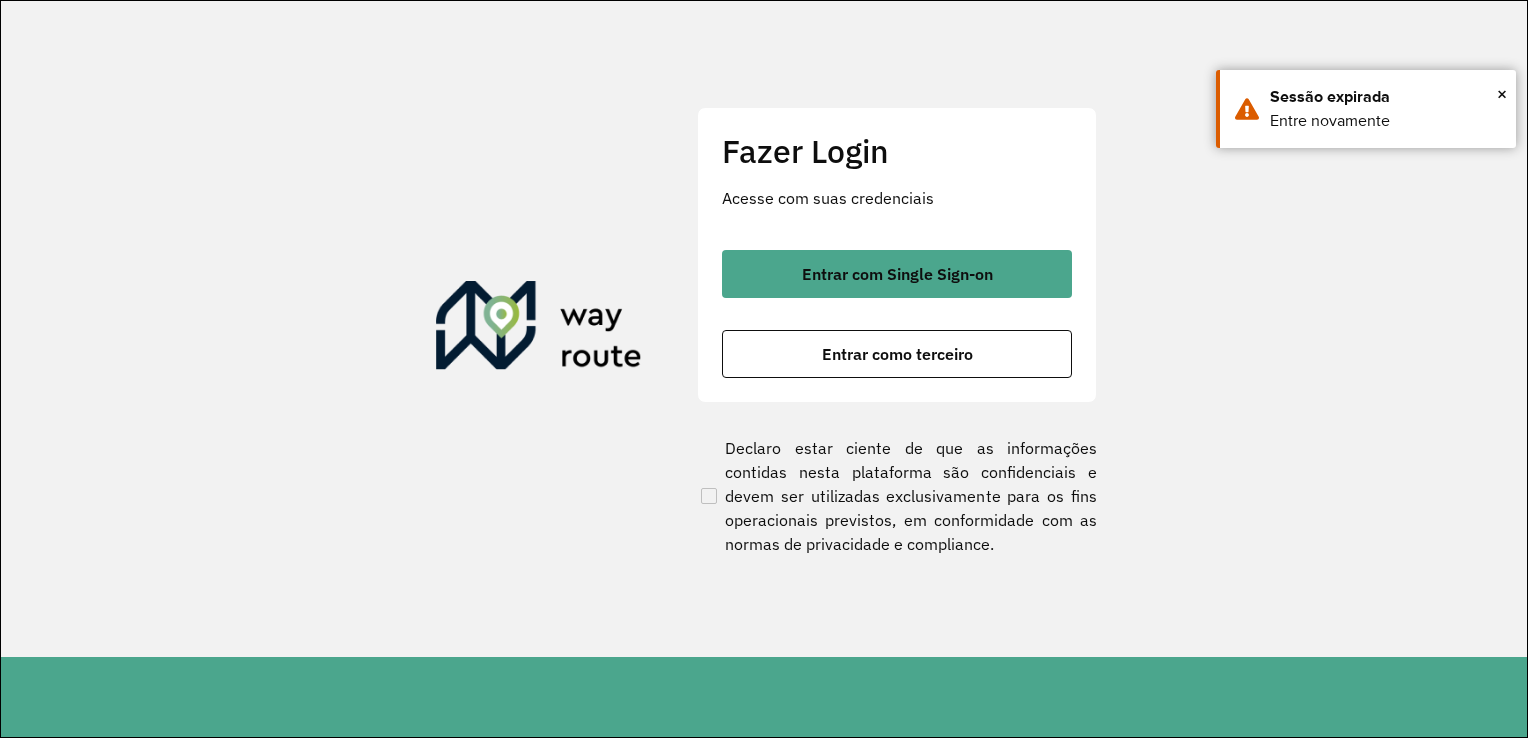 scroll, scrollTop: 0, scrollLeft: 0, axis: both 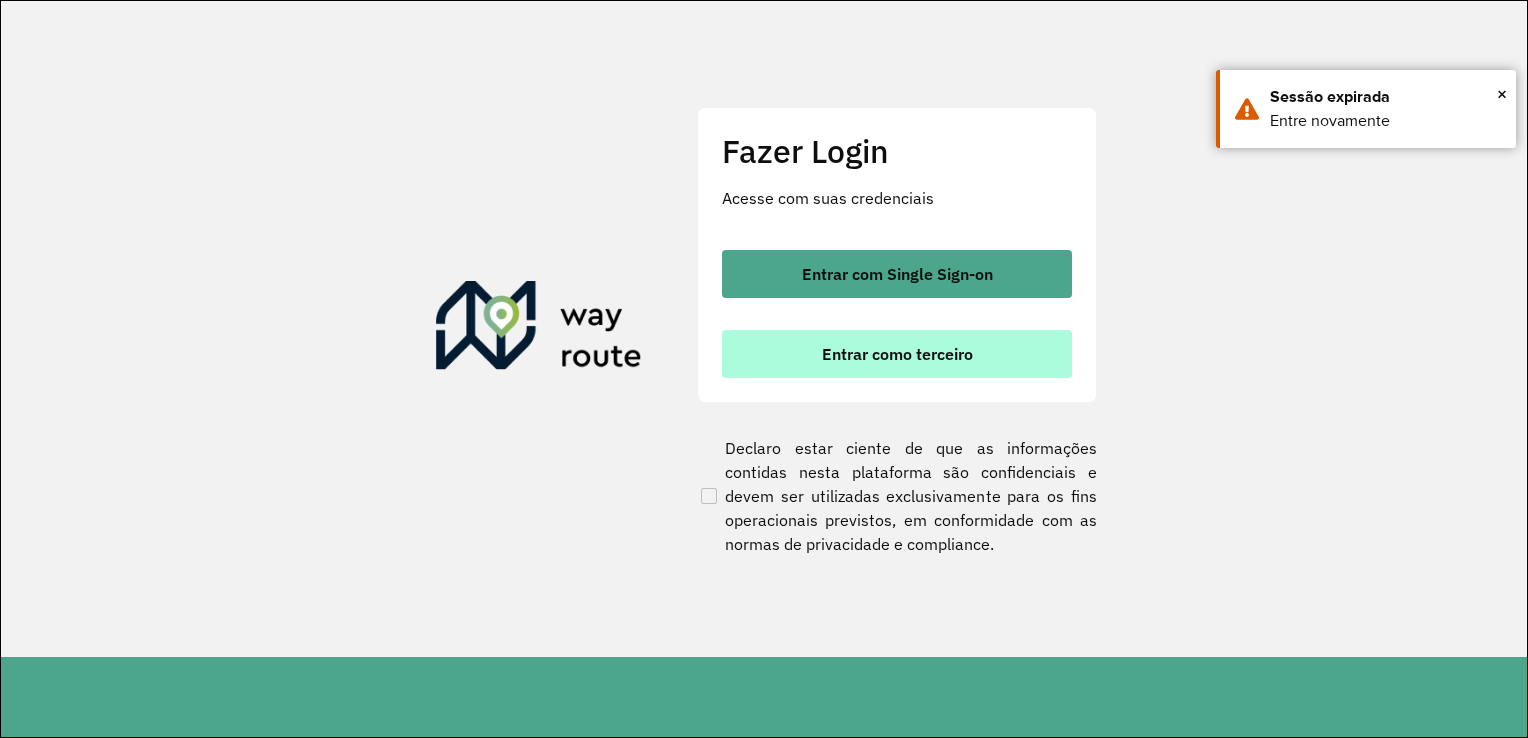 click on "Entrar como terceiro" at bounding box center [897, 354] 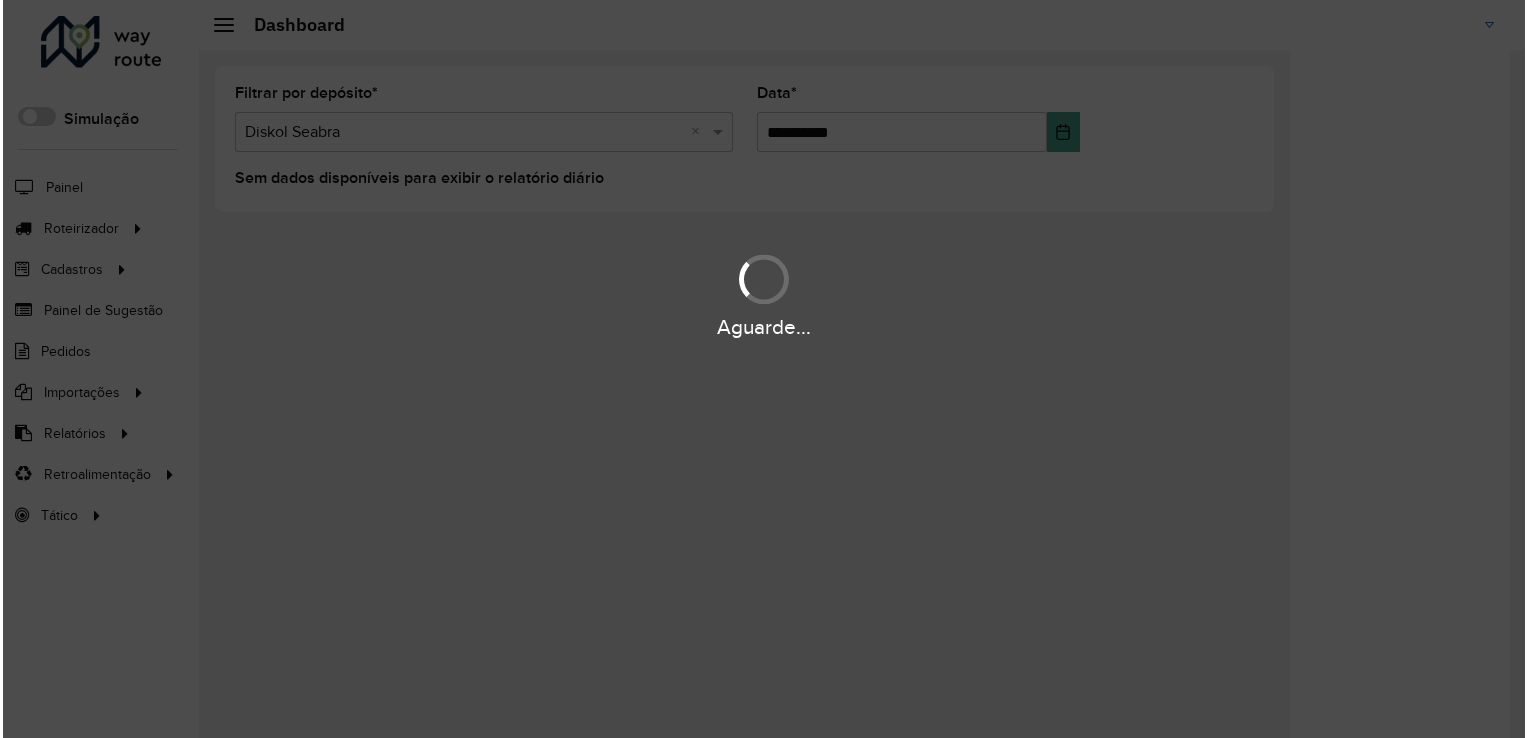 scroll, scrollTop: 0, scrollLeft: 0, axis: both 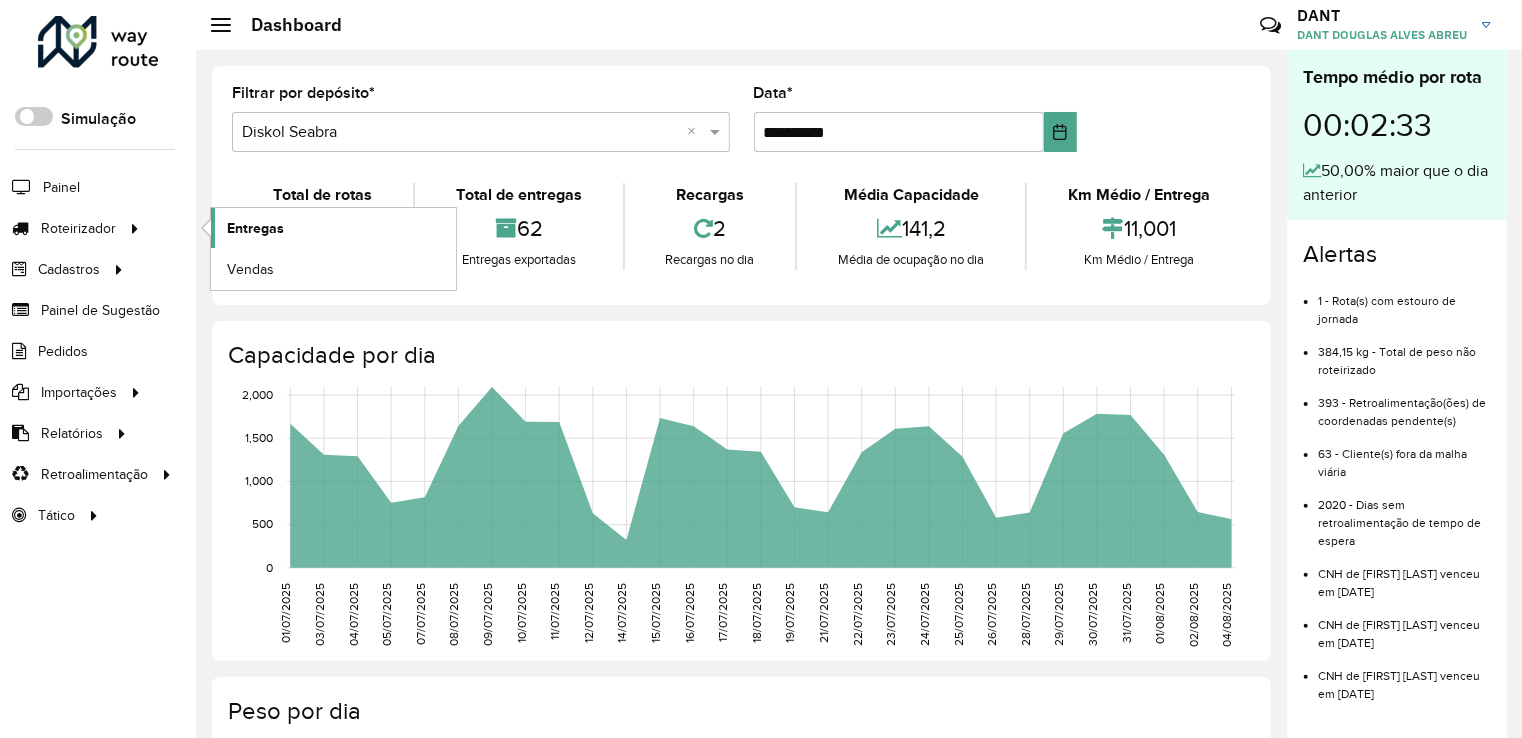 click on "Entregas" 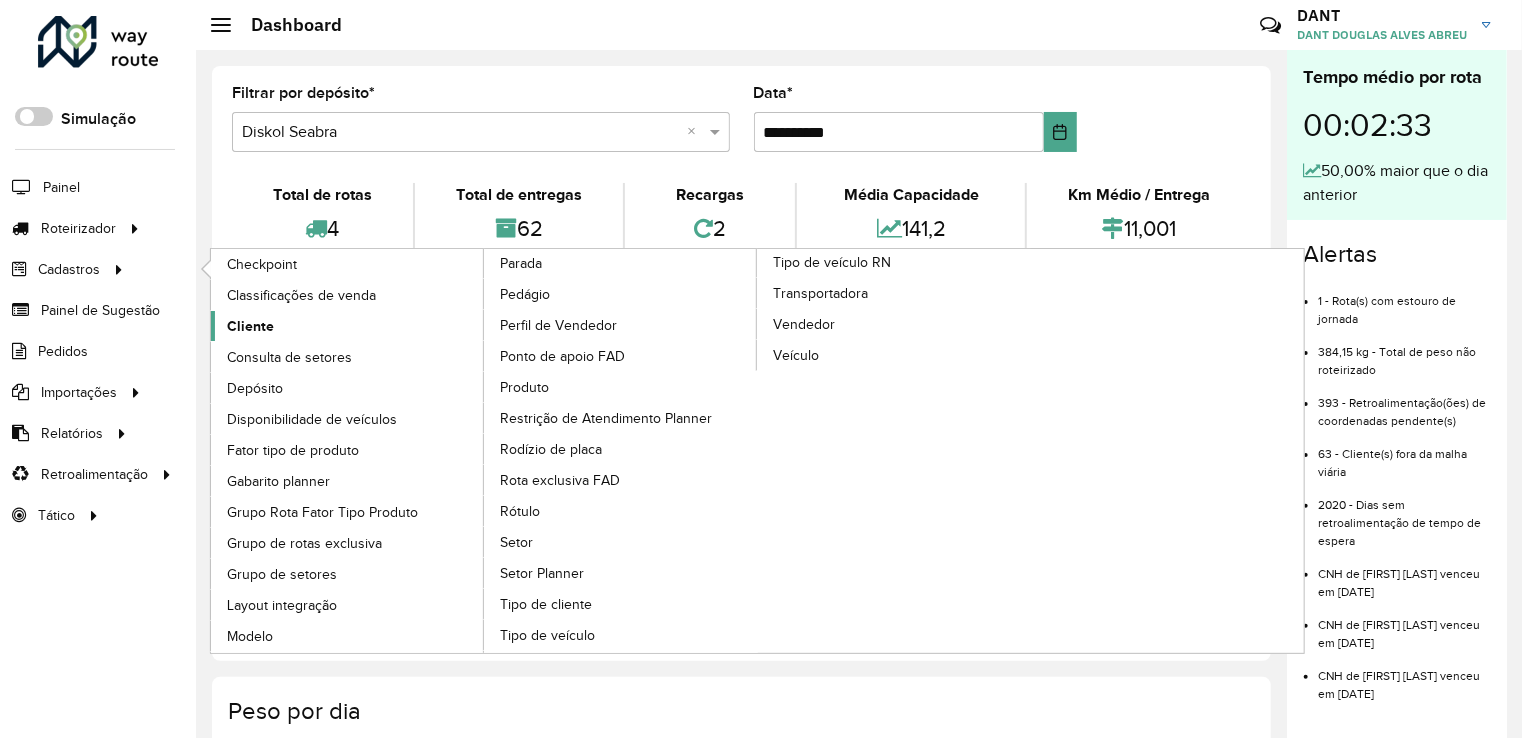 click on "Cliente" 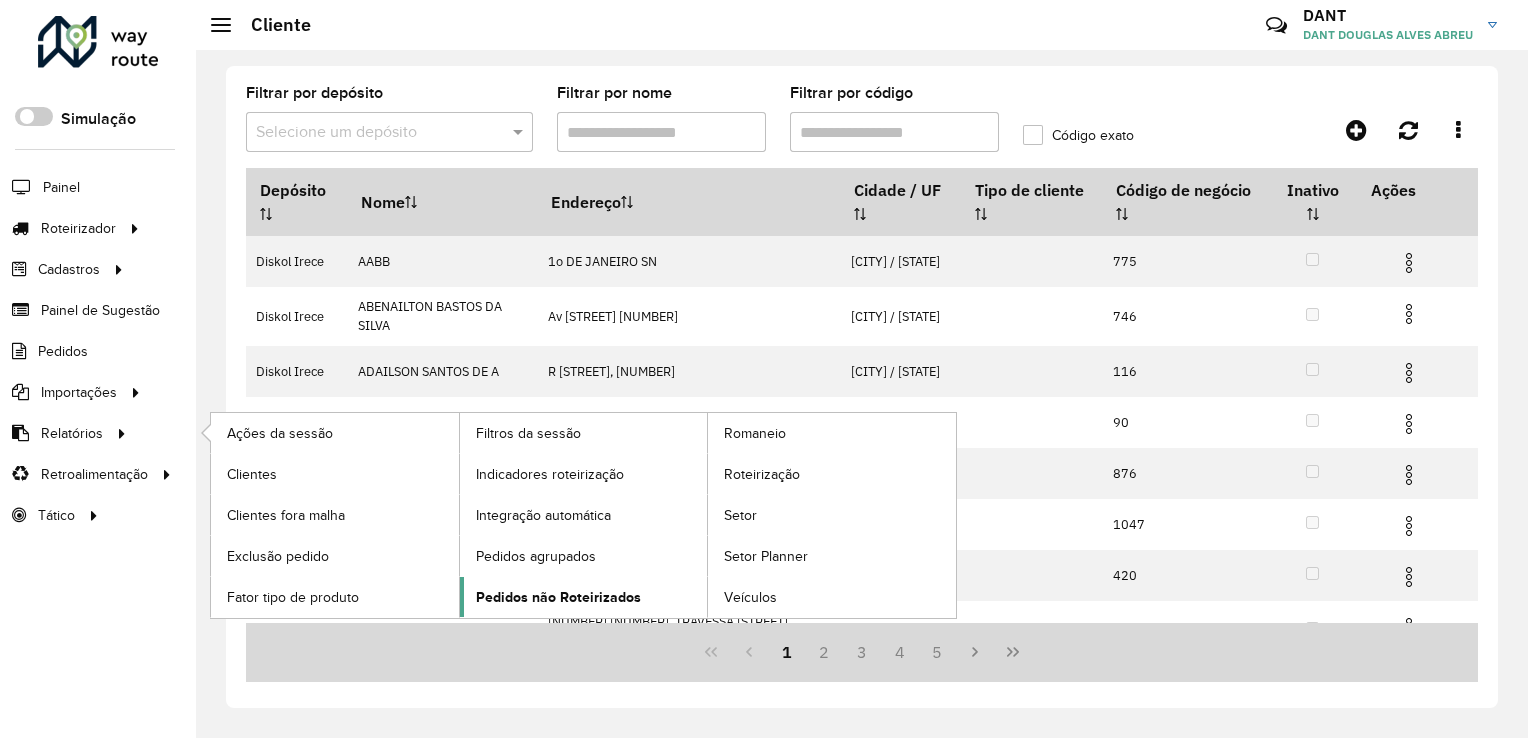 click on "Pedidos não Roteirizados" 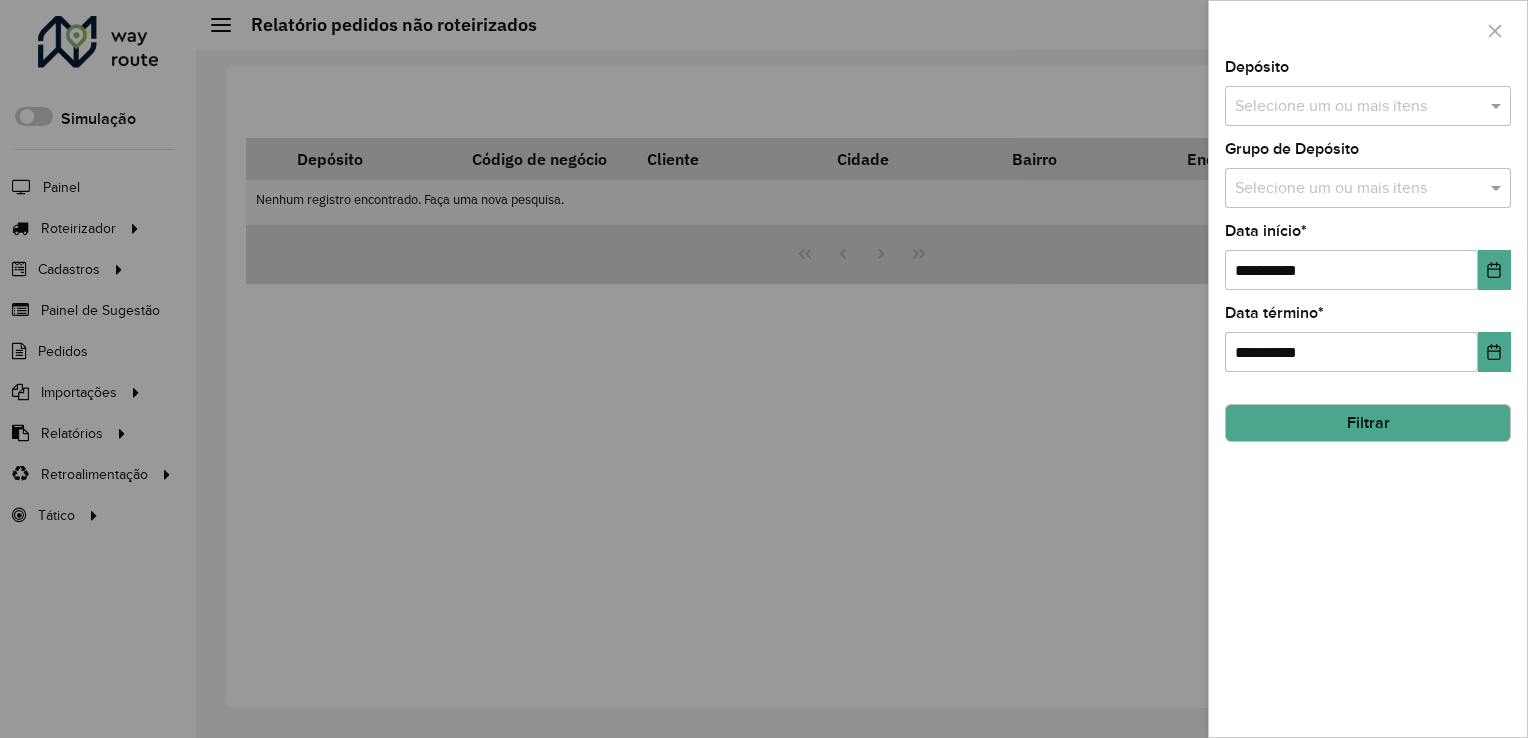 click at bounding box center [1358, 107] 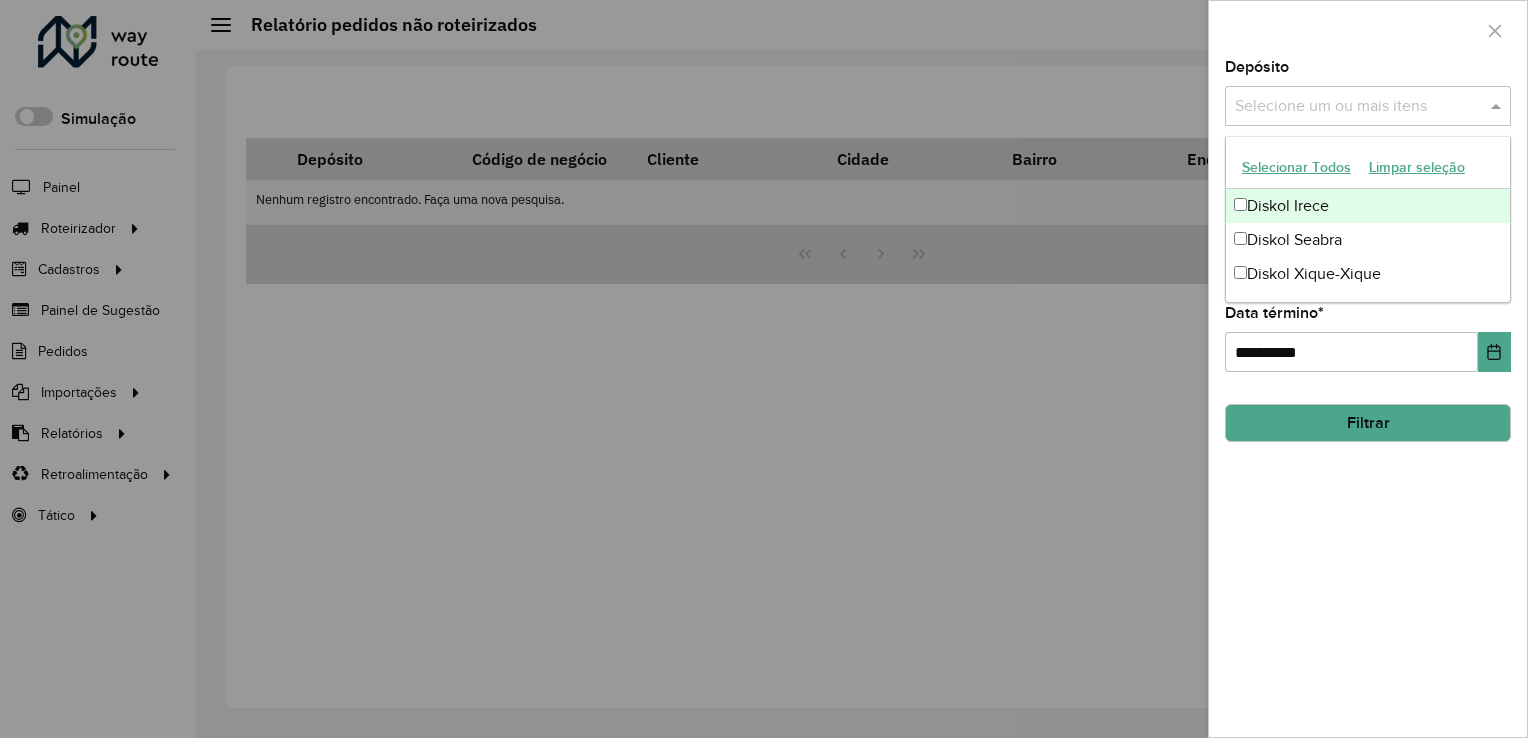 click on "Diskol Irece" at bounding box center [1368, 206] 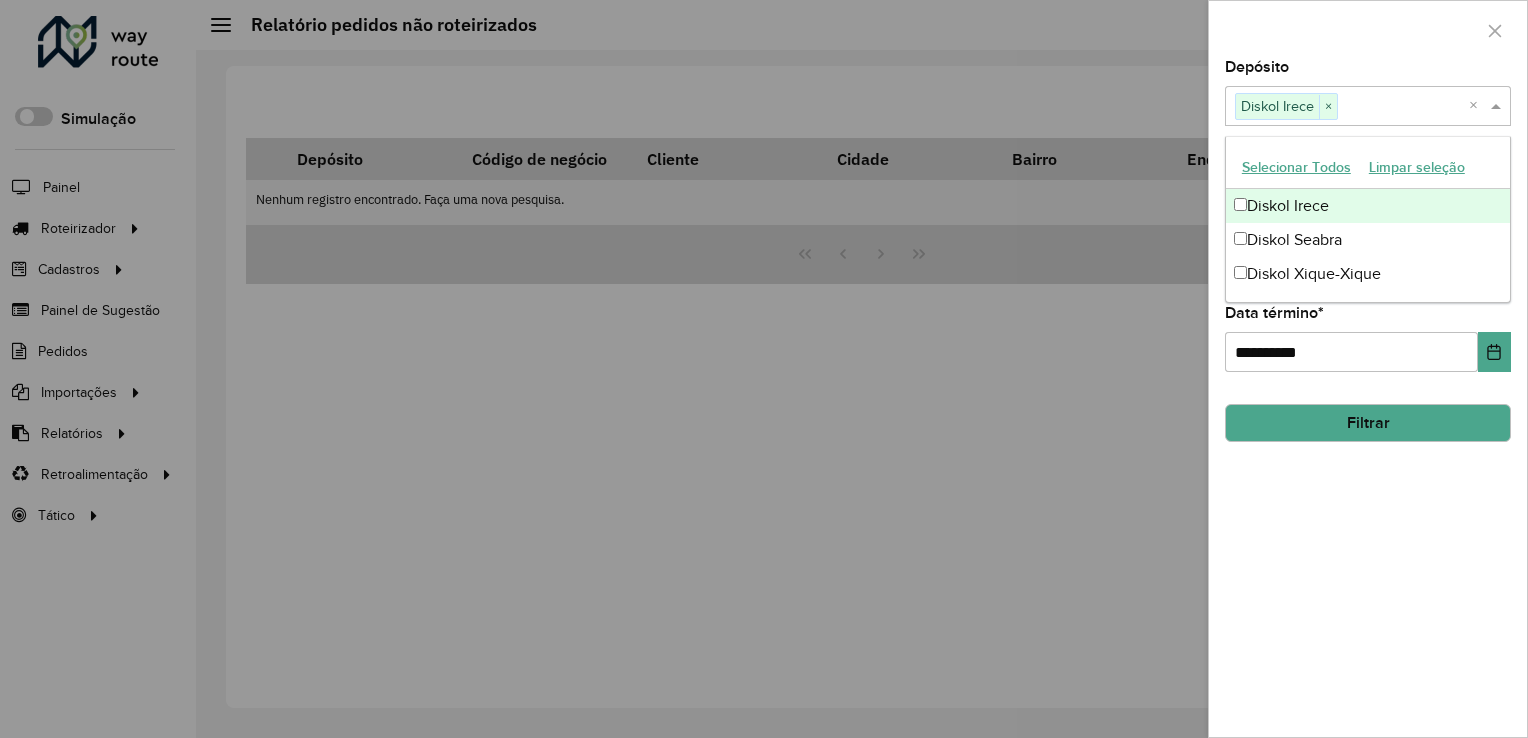 click at bounding box center (1498, 106) 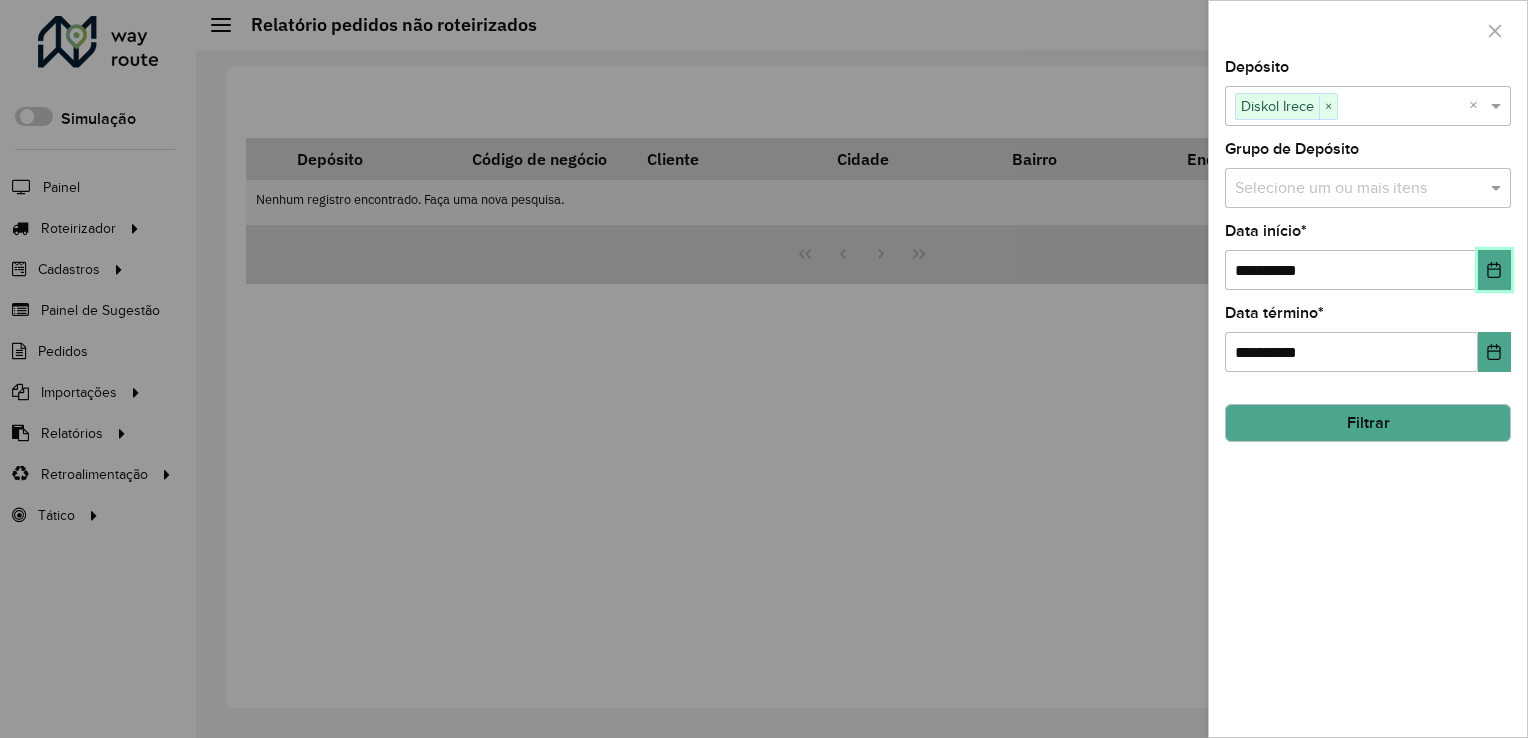 click at bounding box center (1494, 270) 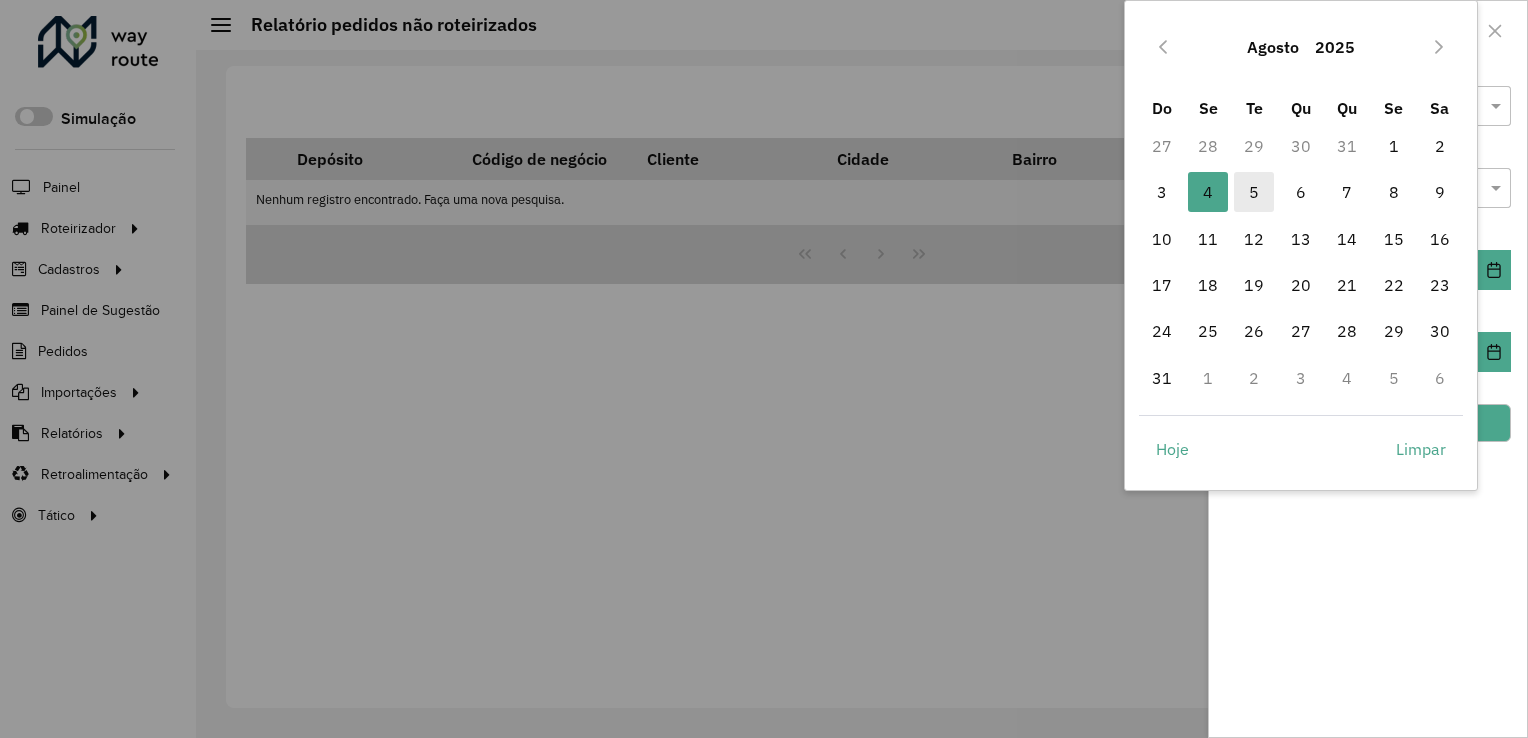 click on "5" at bounding box center [1254, 192] 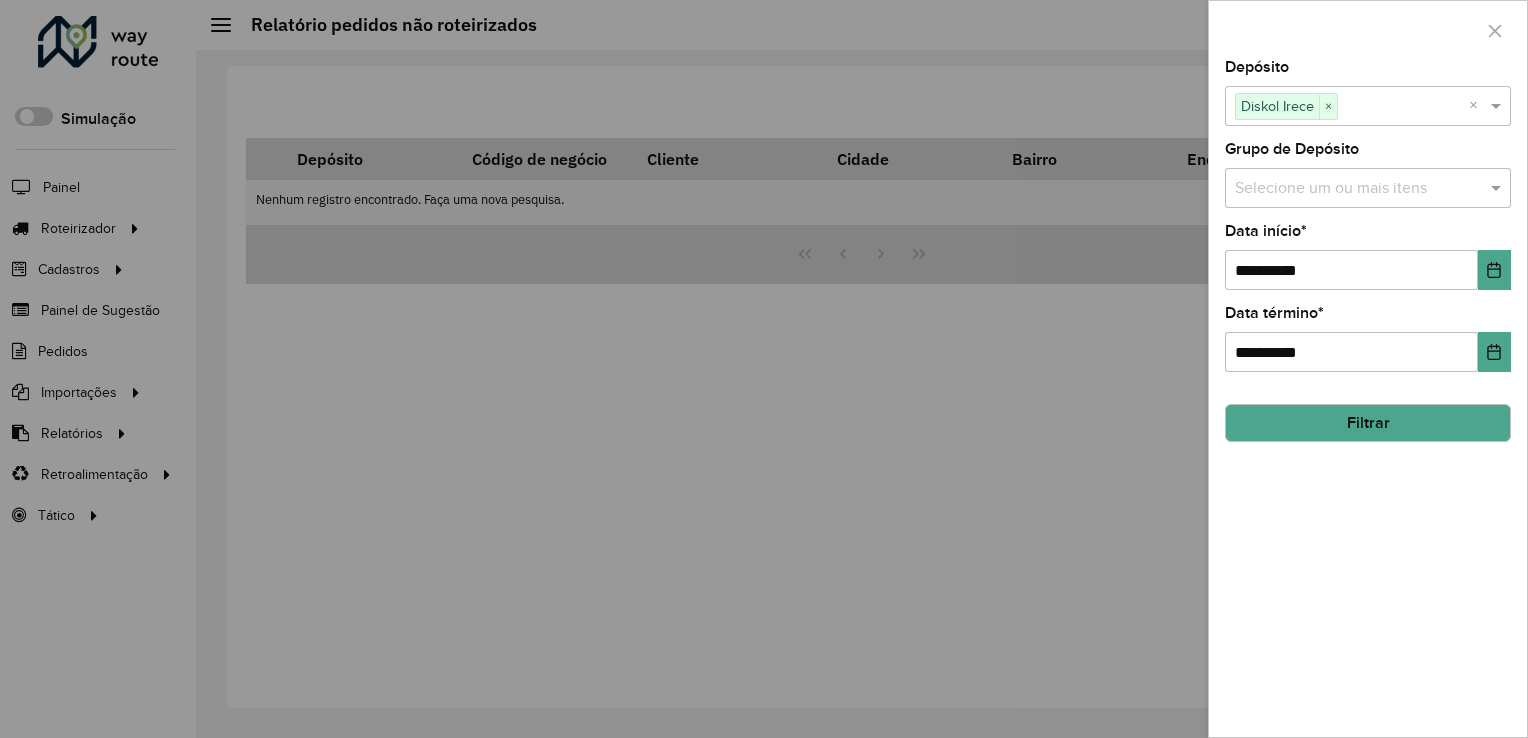 click on "Filtrar" 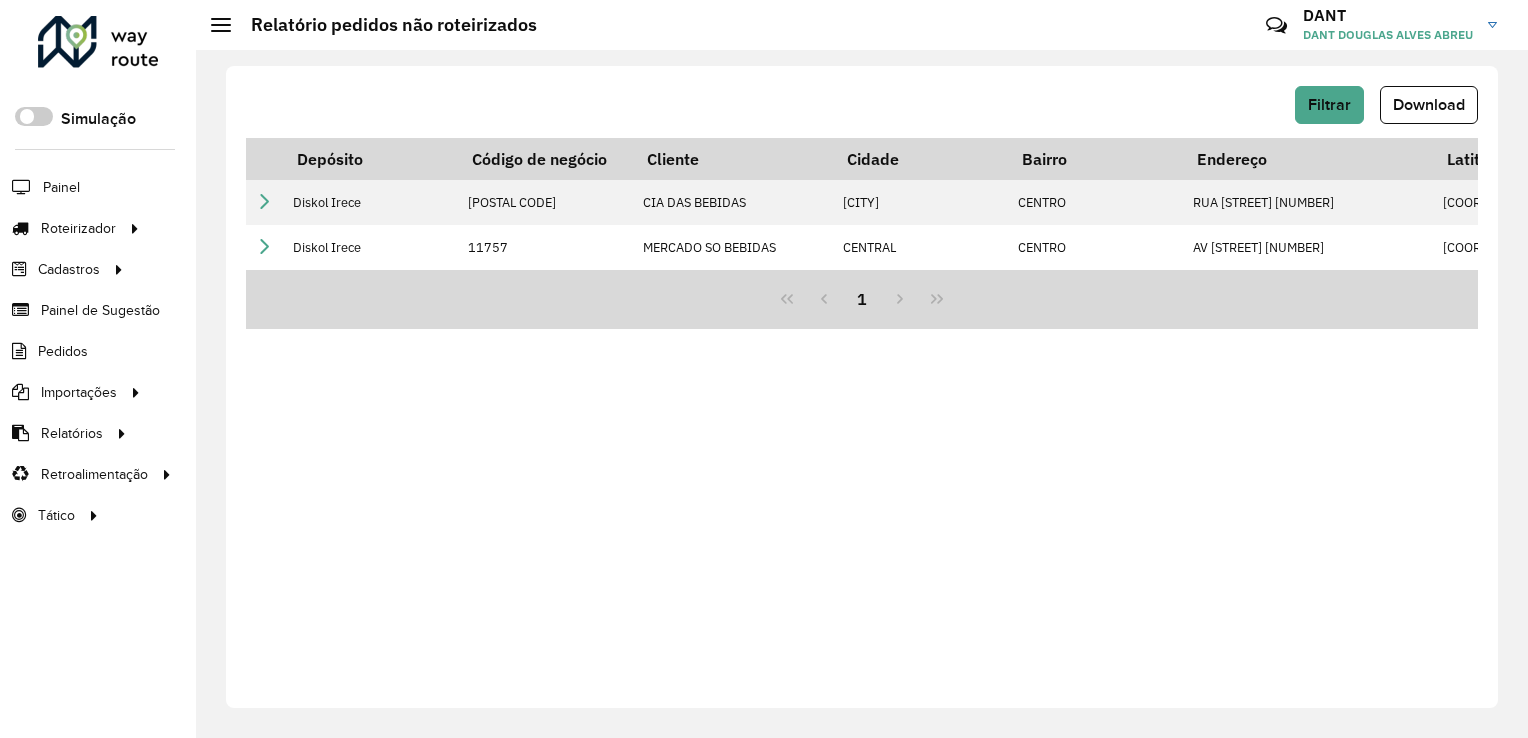 click on "Download" 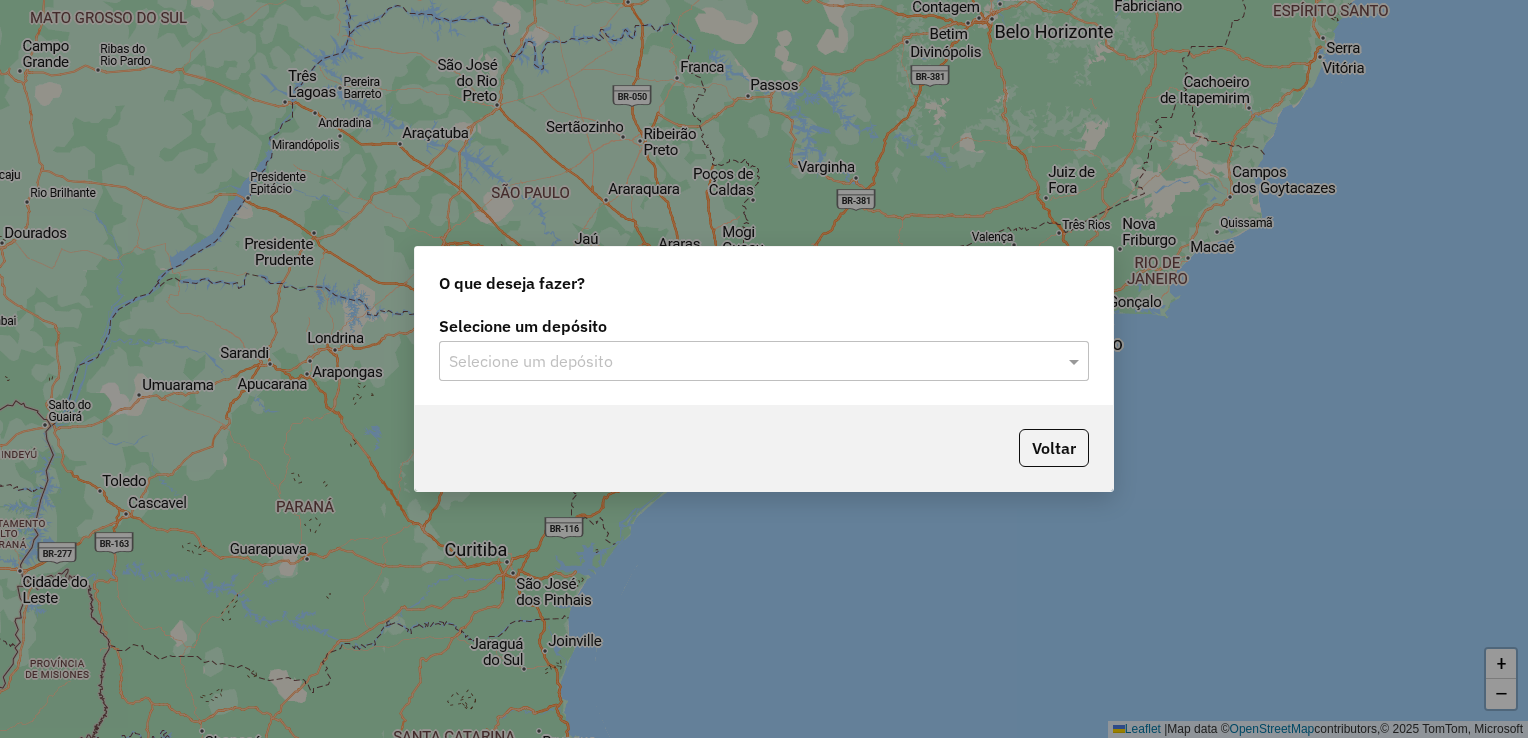 scroll, scrollTop: 0, scrollLeft: 0, axis: both 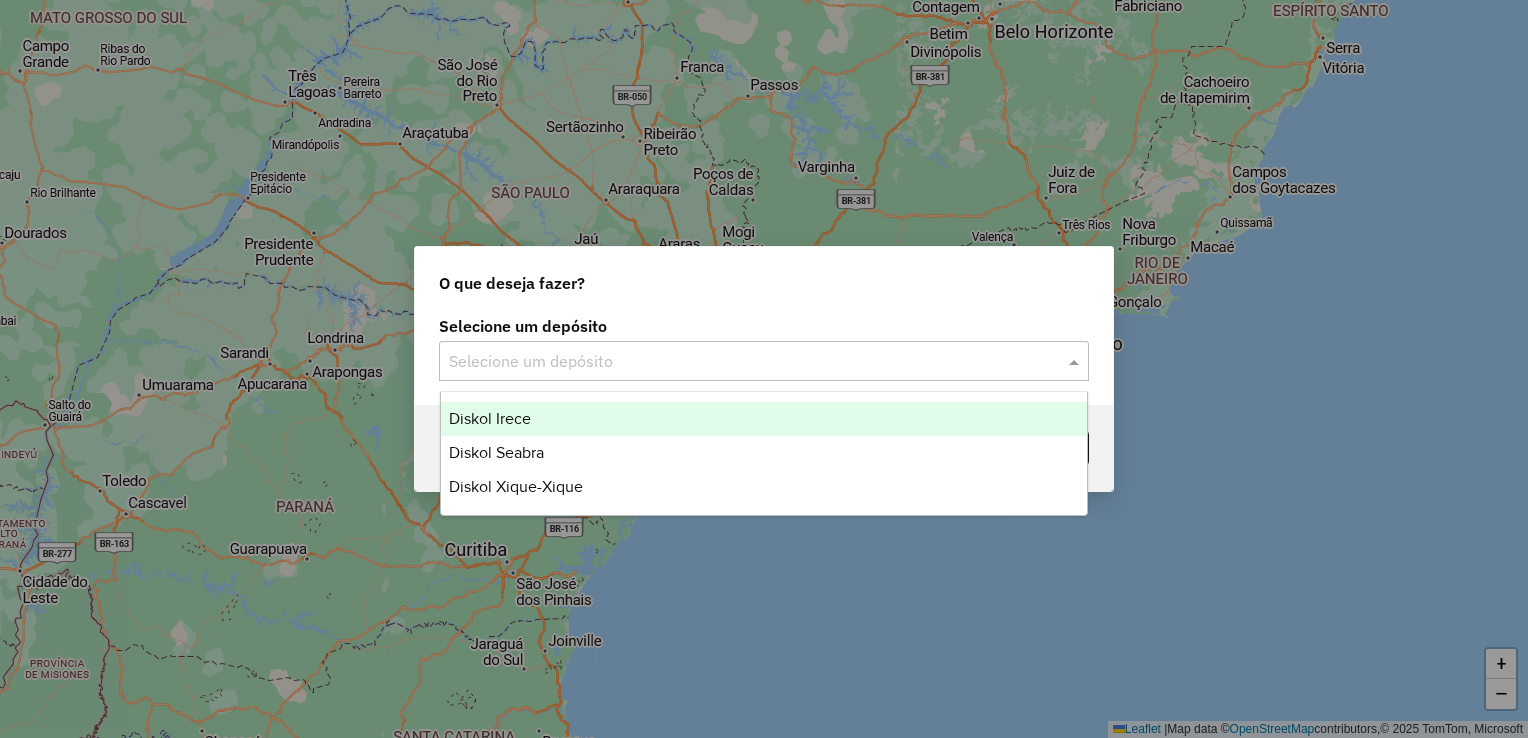 drag, startPoint x: 725, startPoint y: 378, endPoint x: 712, endPoint y: 412, distance: 36.40055 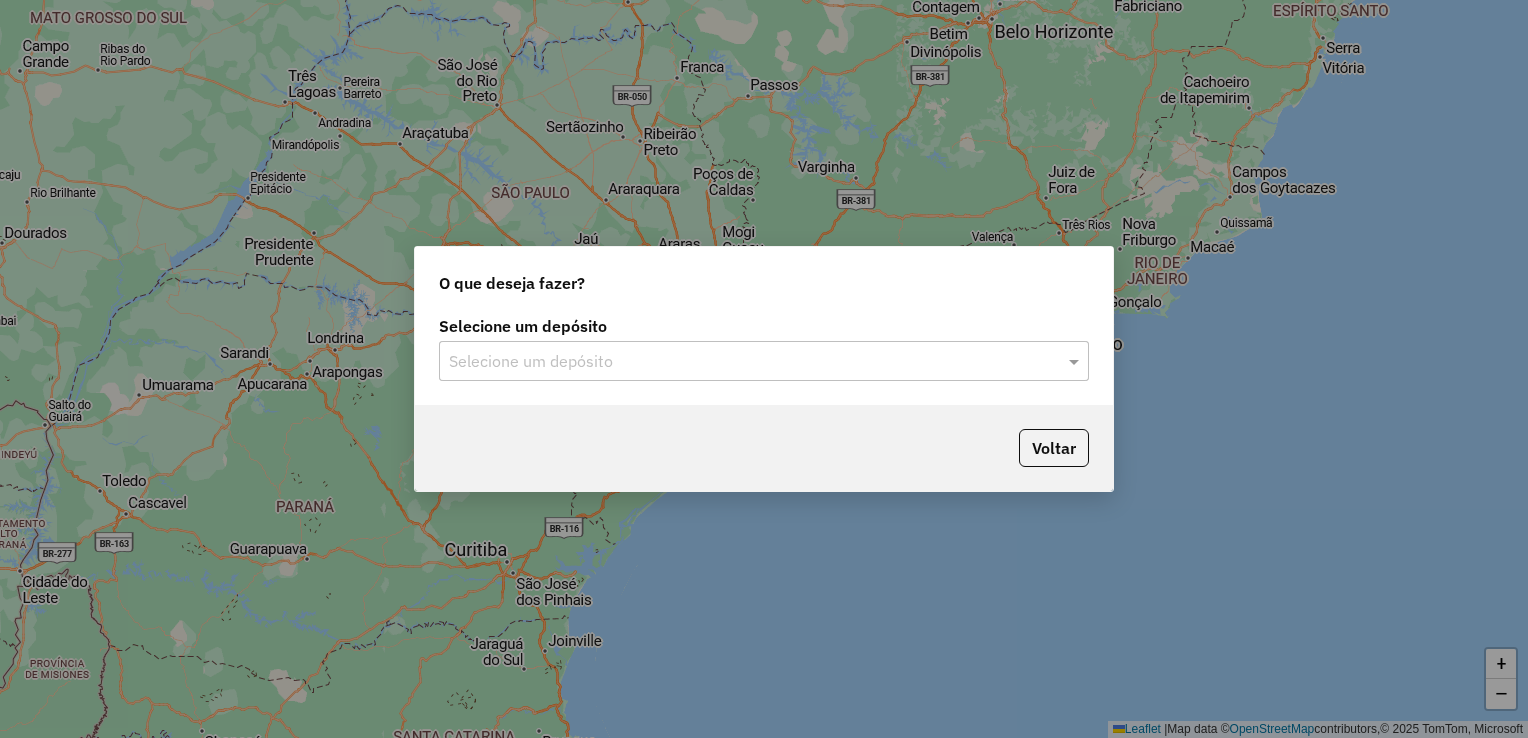 click on "Voltar" 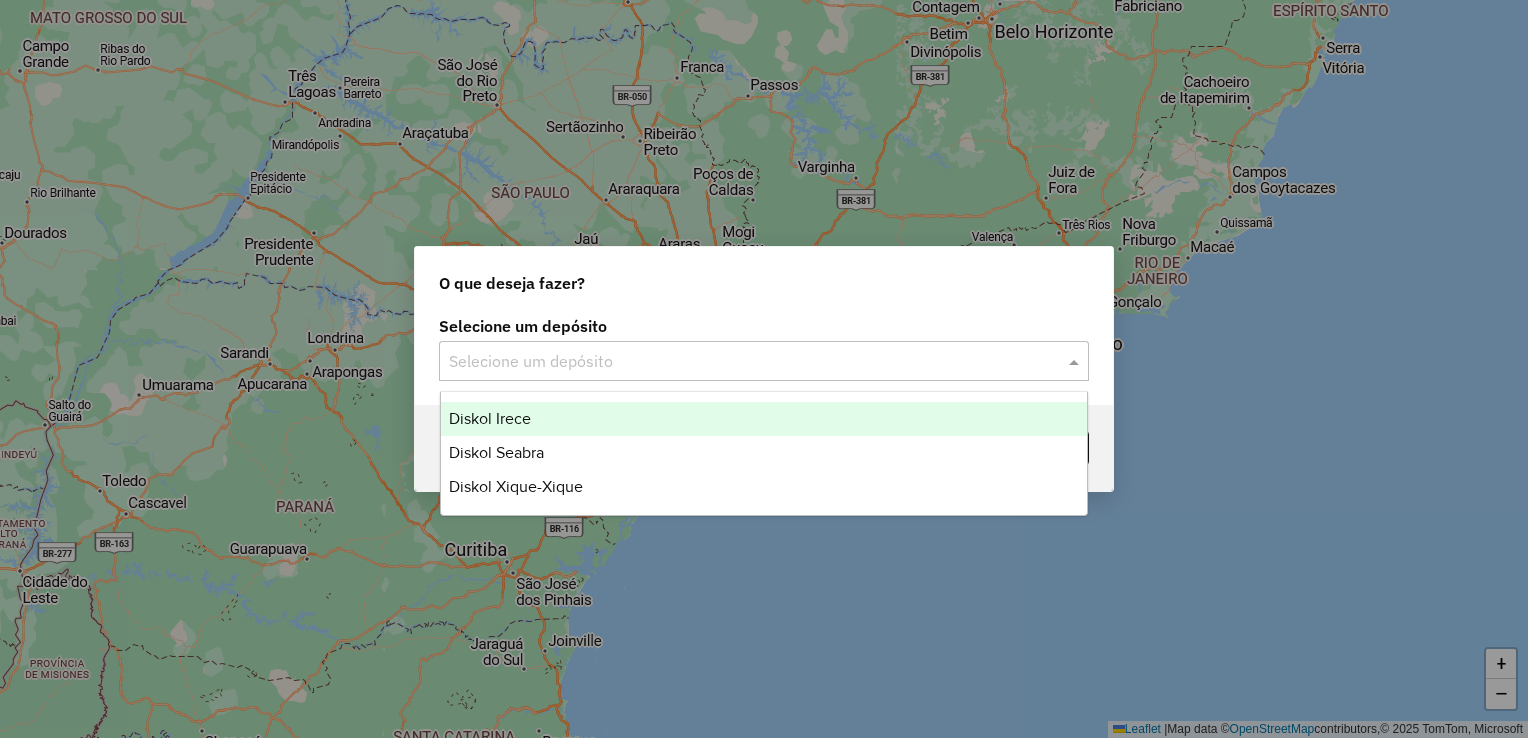 click on "Selecione um depósito" 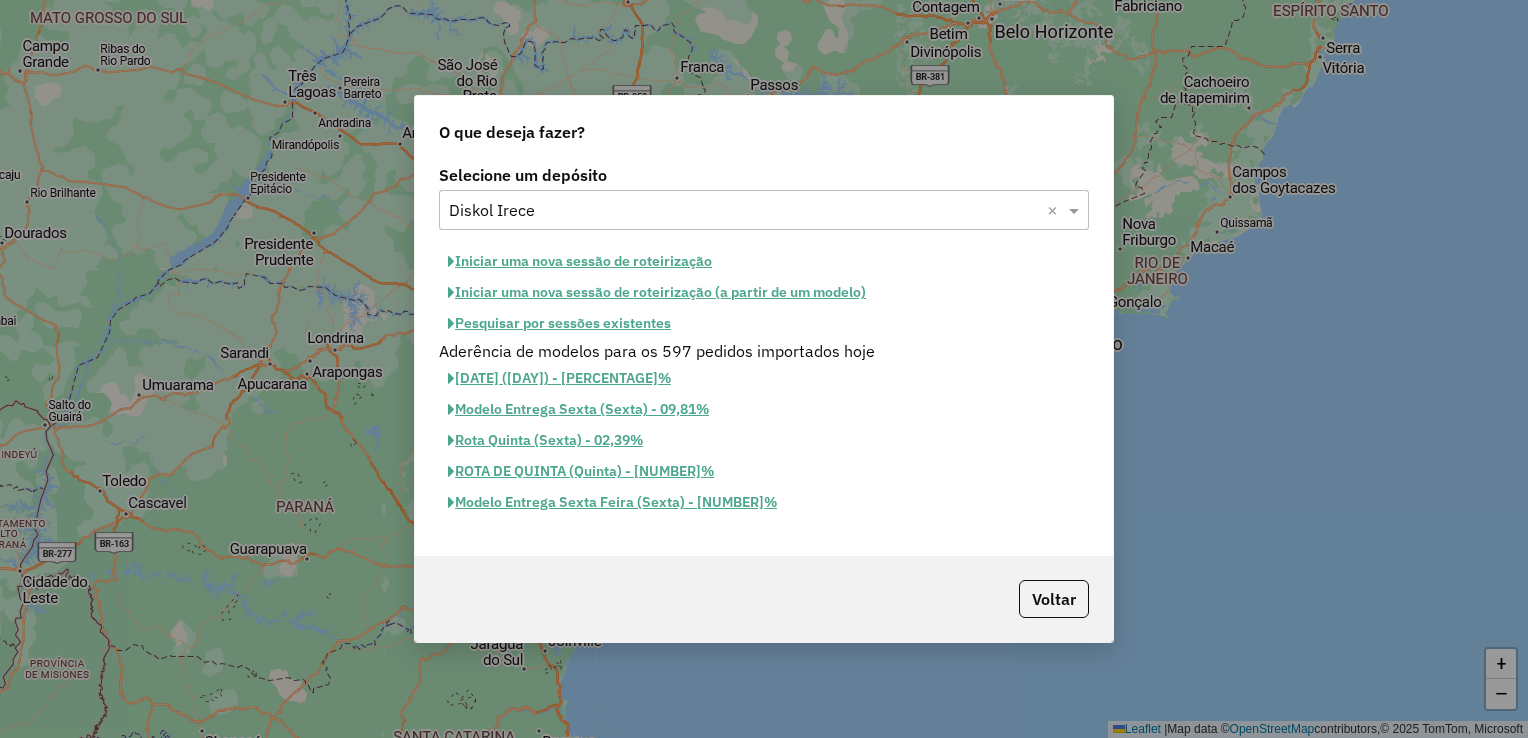 click on "Iniciar uma nova sessão de roteirização" 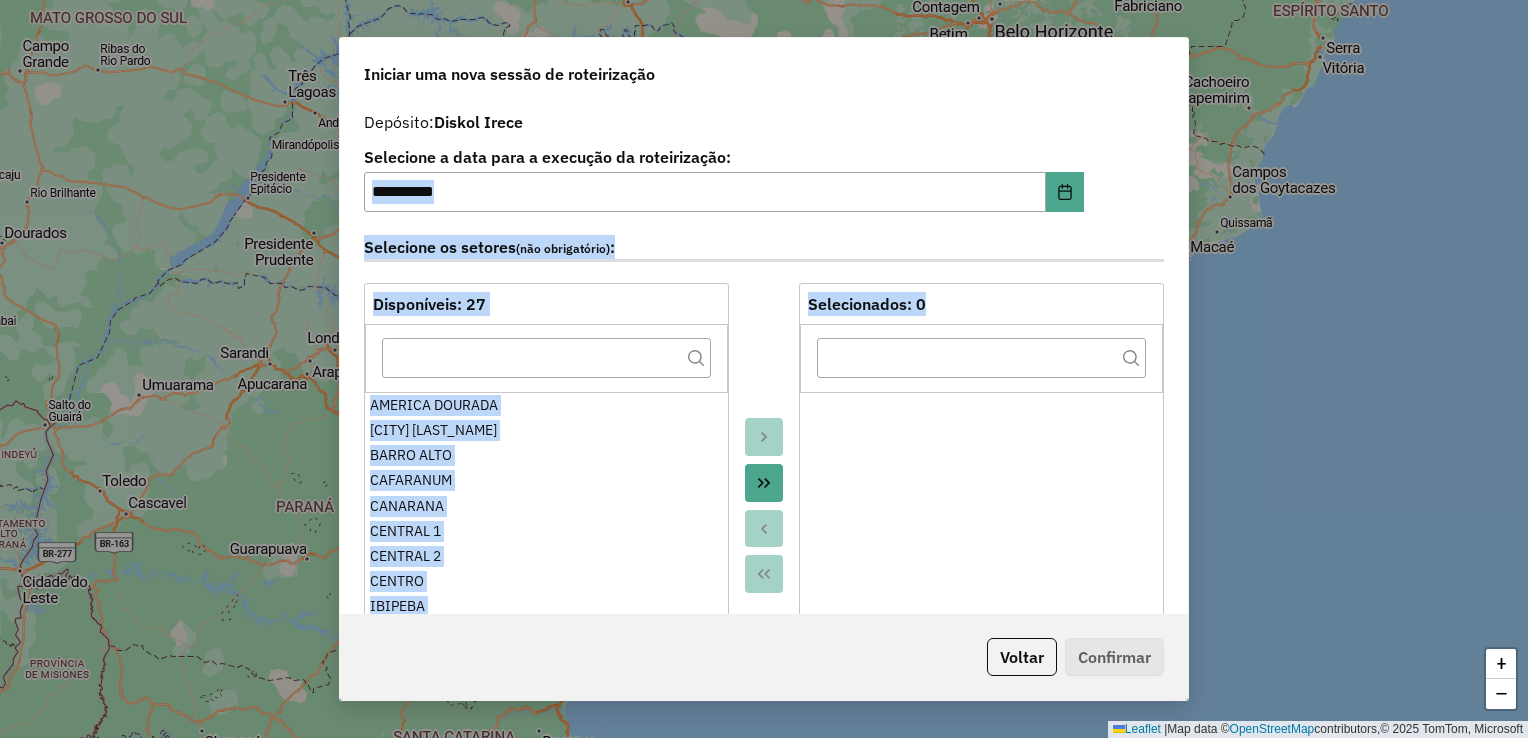 drag, startPoint x: 1179, startPoint y: 190, endPoint x: 1163, endPoint y: 282, distance: 93.38094 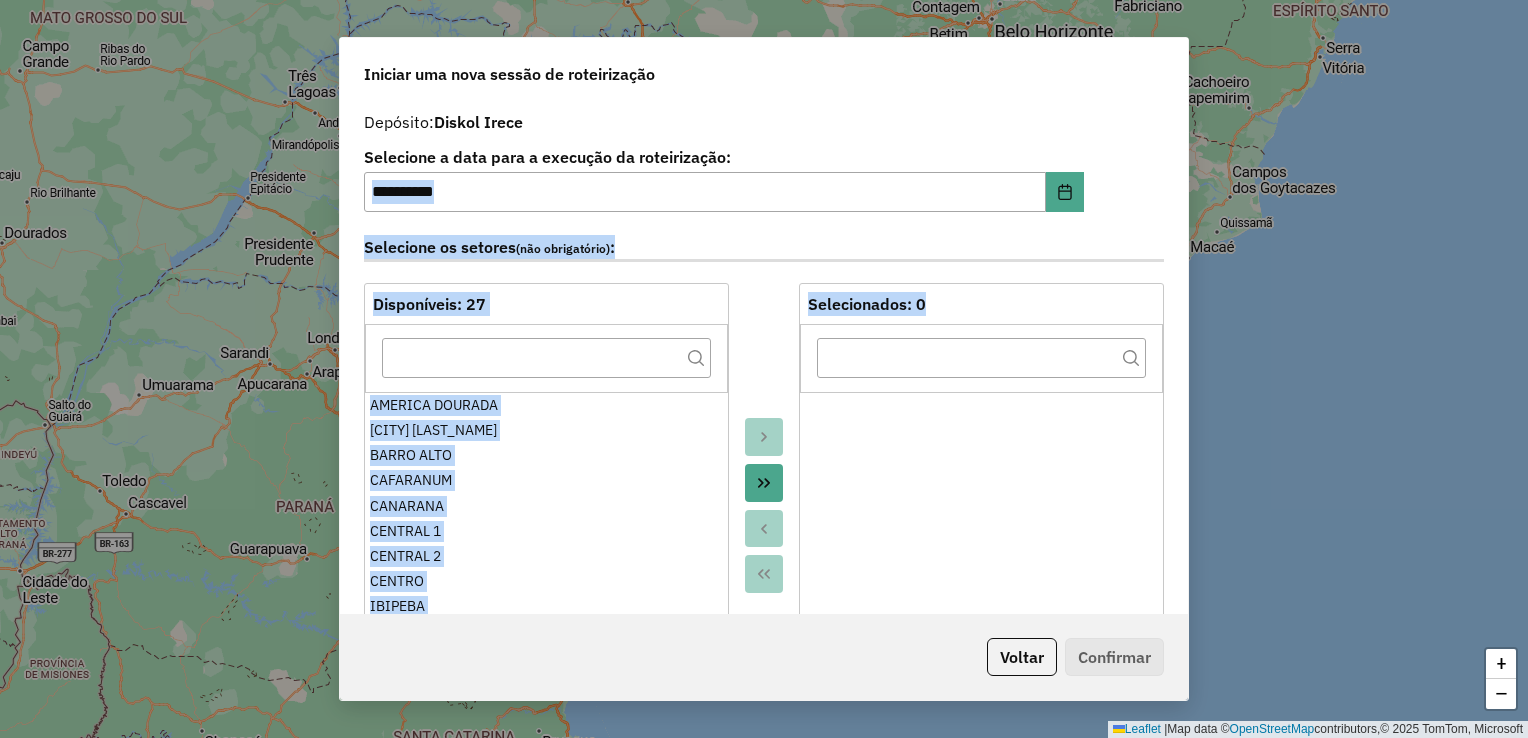 drag, startPoint x: 1163, startPoint y: 282, endPoint x: 1020, endPoint y: 233, distance: 151.16217 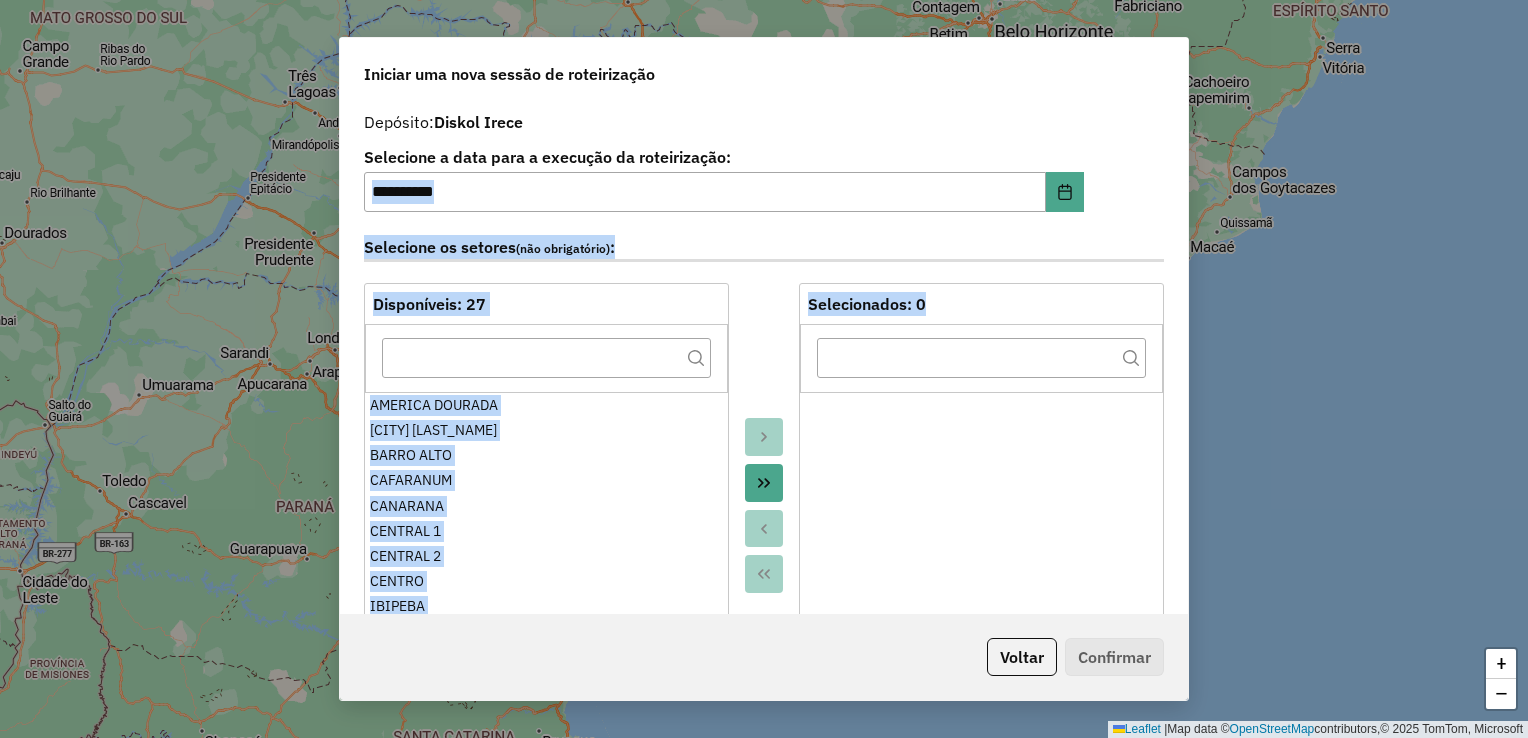 click on "Selecione os setores  (não obrigatório) :" 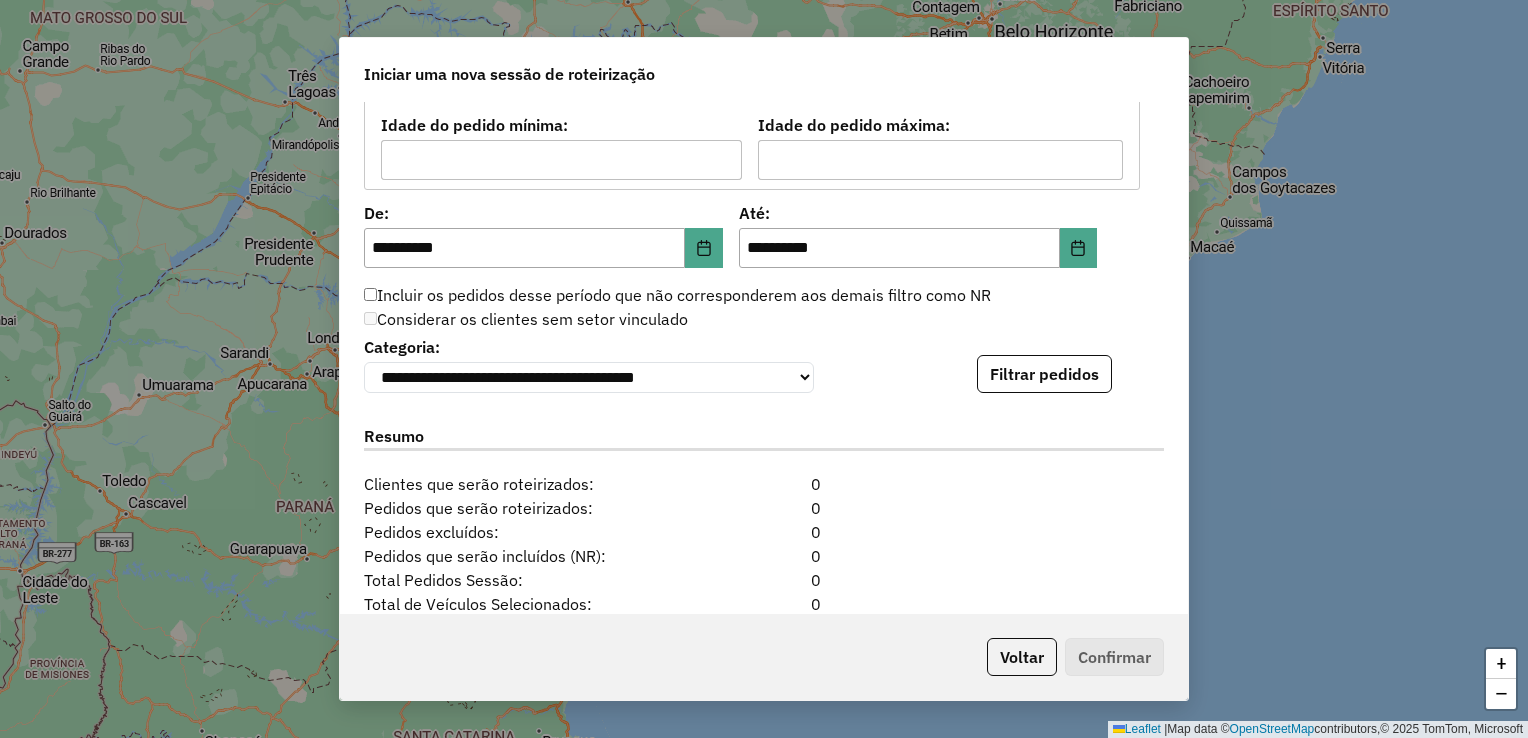 scroll, scrollTop: 2014, scrollLeft: 0, axis: vertical 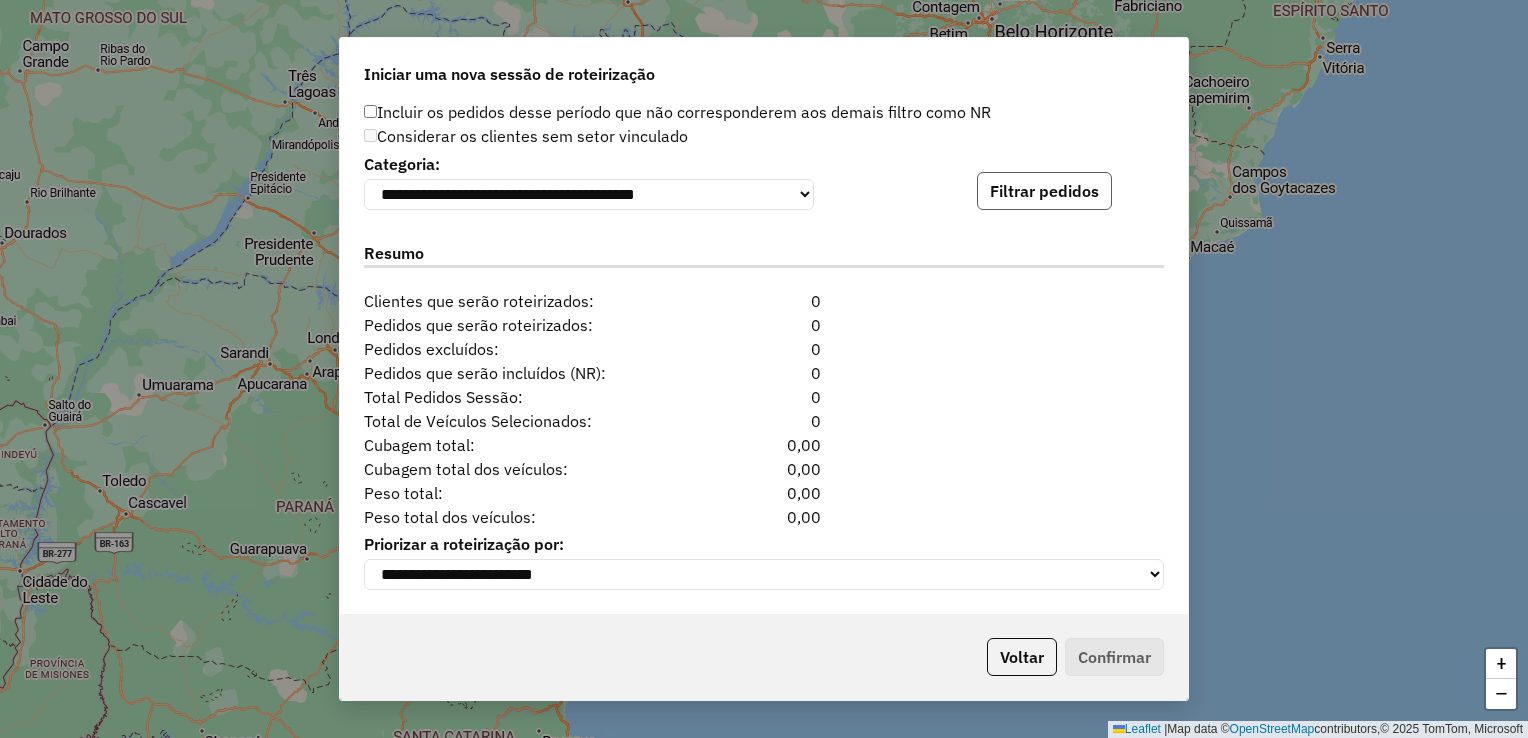 click on "Filtrar pedidos" 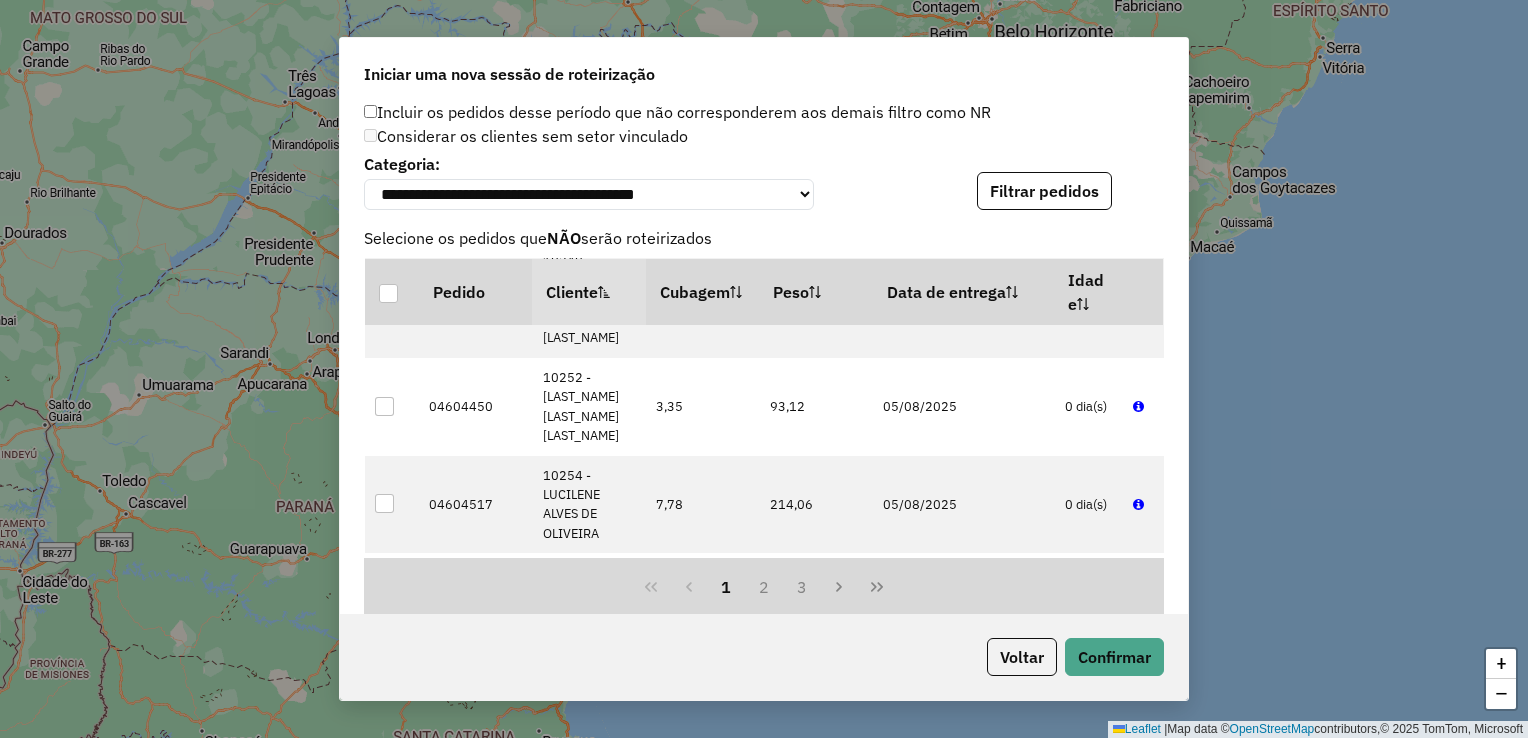 scroll, scrollTop: 400, scrollLeft: 0, axis: vertical 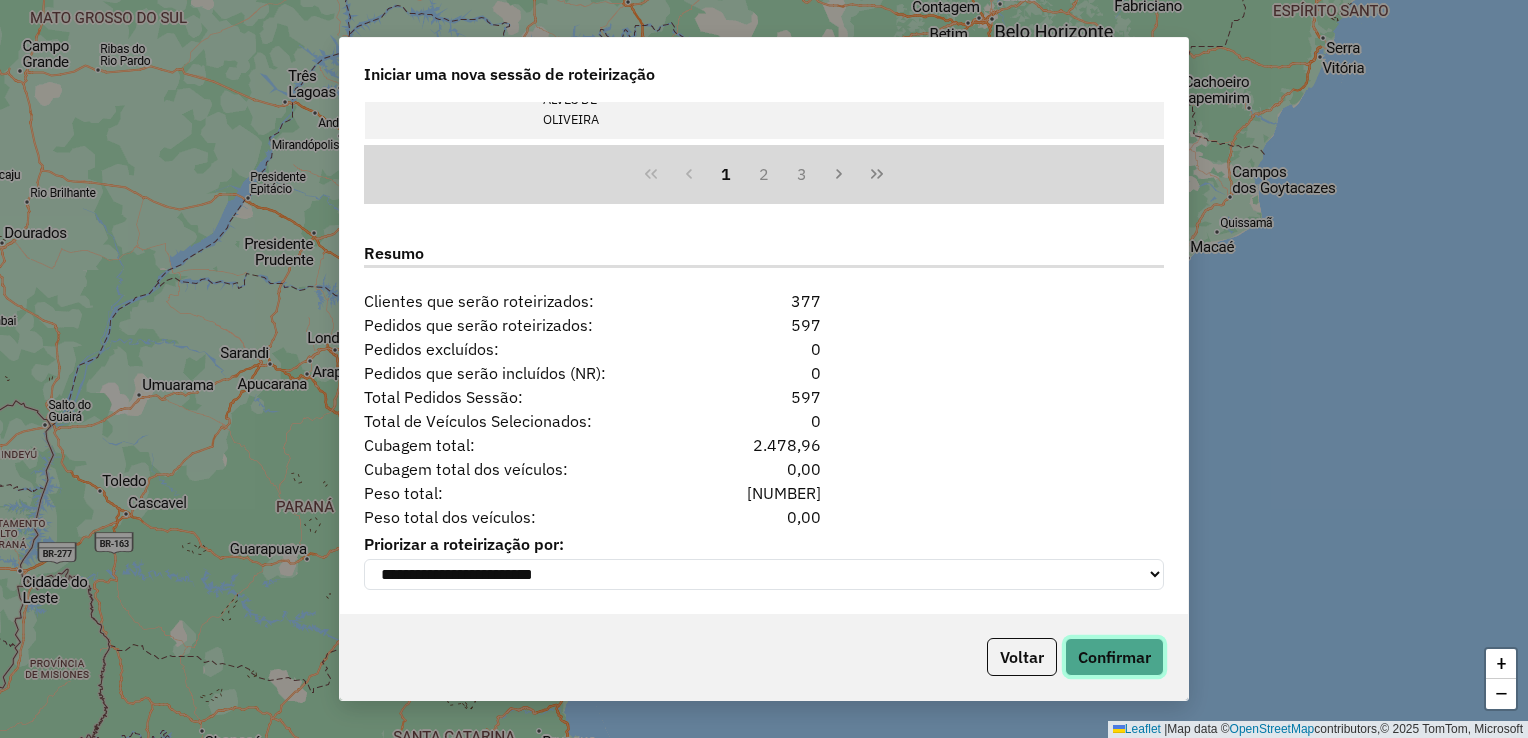 click on "Confirmar" 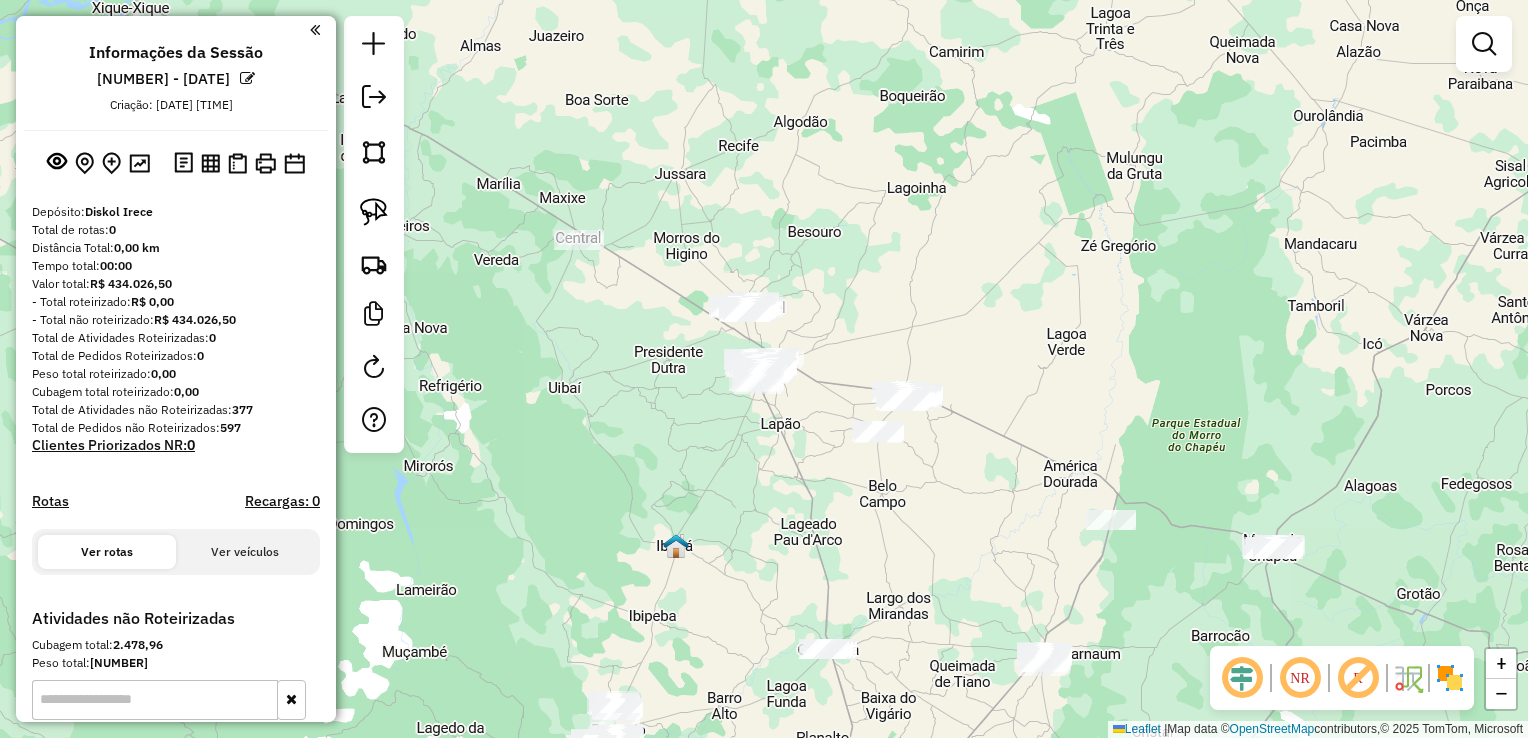 click on "Janela de atendimento Grade de atendimento Capacidade Transportadoras Veículos Cliente Pedidos  Rotas Selecione os dias de semana para filtrar as janelas de atendimento  Seg   Ter   Qua   Qui   Sex   Sáb   Dom  Informe o período da janela de atendimento: De: Até:  Filtrar exatamente a janela do cliente  Considerar janela de atendimento padrão  Selecione os dias de semana para filtrar as grades de atendimento  Seg   Ter   Qua   Qui   Sex   Sáb   Dom   Considerar clientes sem dia de atendimento cadastrado  Clientes fora do dia de atendimento selecionado Filtrar as atividades entre os valores definidos abaixo:  Peso mínimo:   Peso máximo:   Cubagem mínima:   Cubagem máxima:   De:   Até:  Filtrar as atividades entre o tempo de atendimento definido abaixo:  De:   Até:   Considerar capacidade total dos clientes não roteirizados Transportadora: Selecione um ou mais itens Tipo de veículo: Selecione um ou mais itens Veículo: Selecione um ou mais itens Motorista: Selecione um ou mais itens Nome: Rótulo:" 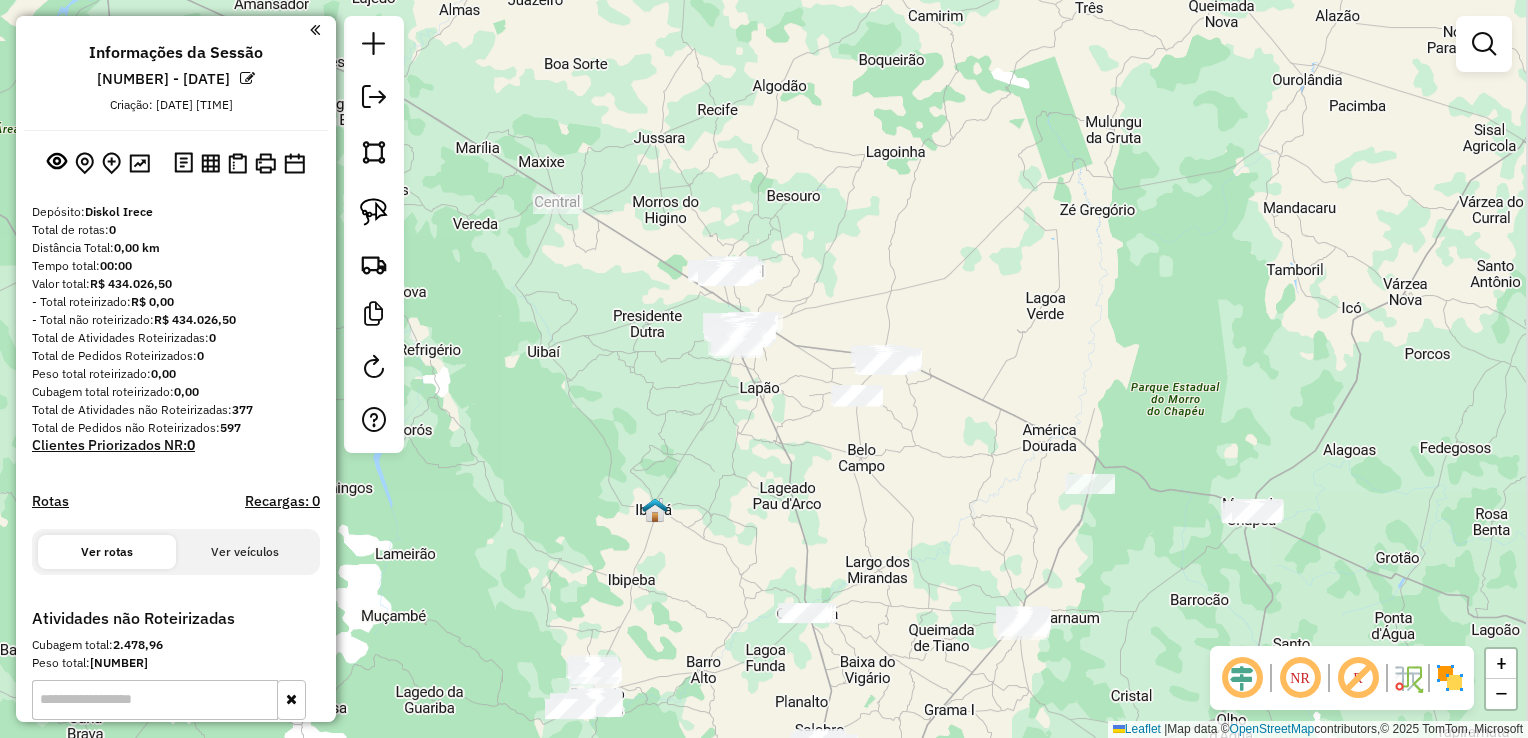 drag, startPoint x: 1064, startPoint y: 366, endPoint x: 732, endPoint y: 136, distance: 403.8861 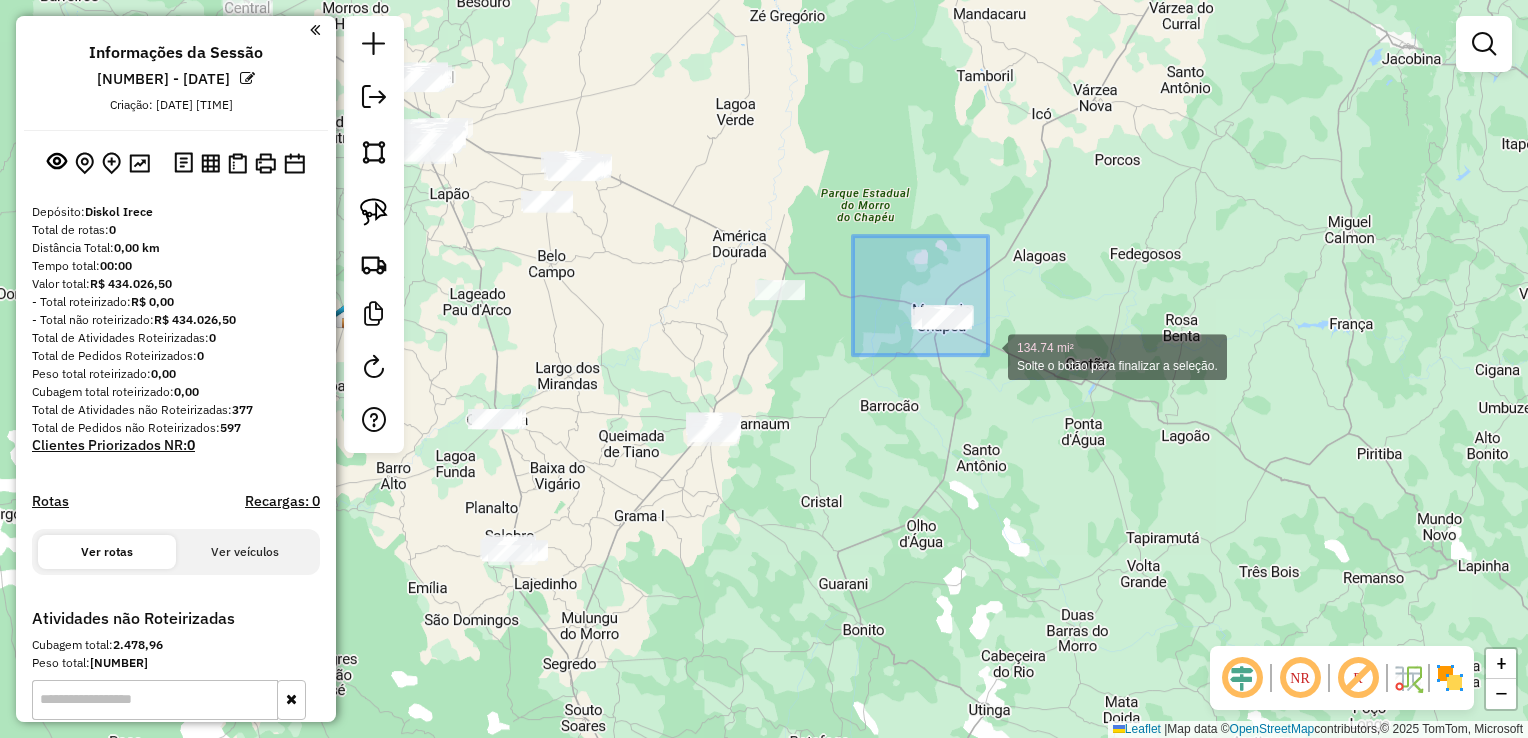 drag, startPoint x: 853, startPoint y: 236, endPoint x: 995, endPoint y: 361, distance: 189.17981 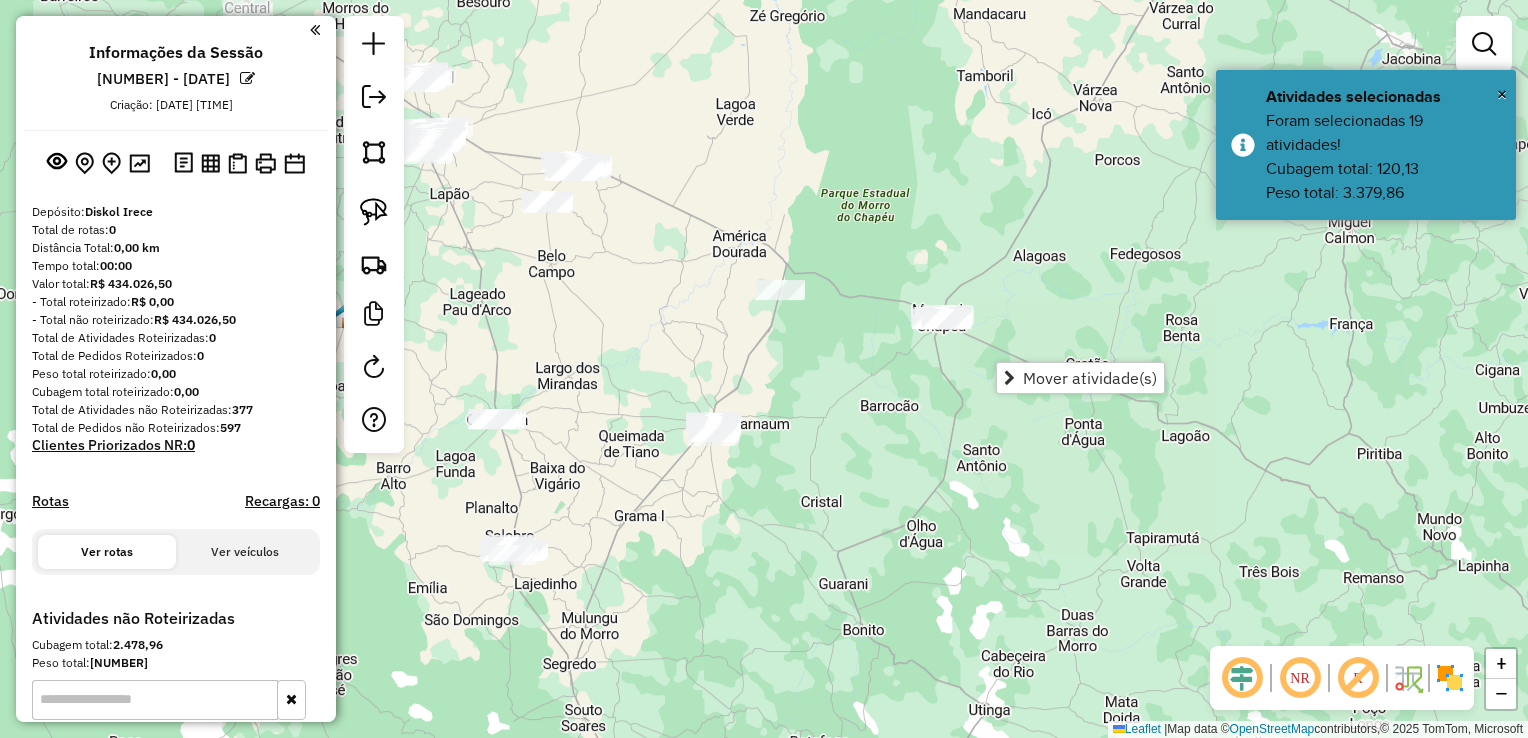 click on "Janela de atendimento Grade de atendimento Capacidade Transportadoras Veículos Cliente Pedidos  Rotas Selecione os dias de semana para filtrar as janelas de atendimento  Seg   Ter   Qua   Qui   Sex   Sáb   Dom  Informe o período da janela de atendimento: De: Até:  Filtrar exatamente a janela do cliente  Considerar janela de atendimento padrão  Selecione os dias de semana para filtrar as grades de atendimento  Seg   Ter   Qua   Qui   Sex   Sáb   Dom   Considerar clientes sem dia de atendimento cadastrado  Clientes fora do dia de atendimento selecionado Filtrar as atividades entre os valores definidos abaixo:  Peso mínimo:   Peso máximo:   Cubagem mínima:   Cubagem máxima:   De:   Até:  Filtrar as atividades entre o tempo de atendimento definido abaixo:  De:   Até:   Considerar capacidade total dos clientes não roteirizados Transportadora: Selecione um ou mais itens Tipo de veículo: Selecione um ou mais itens Veículo: Selecione um ou mais itens Motorista: Selecione um ou mais itens Nome: Rótulo:" 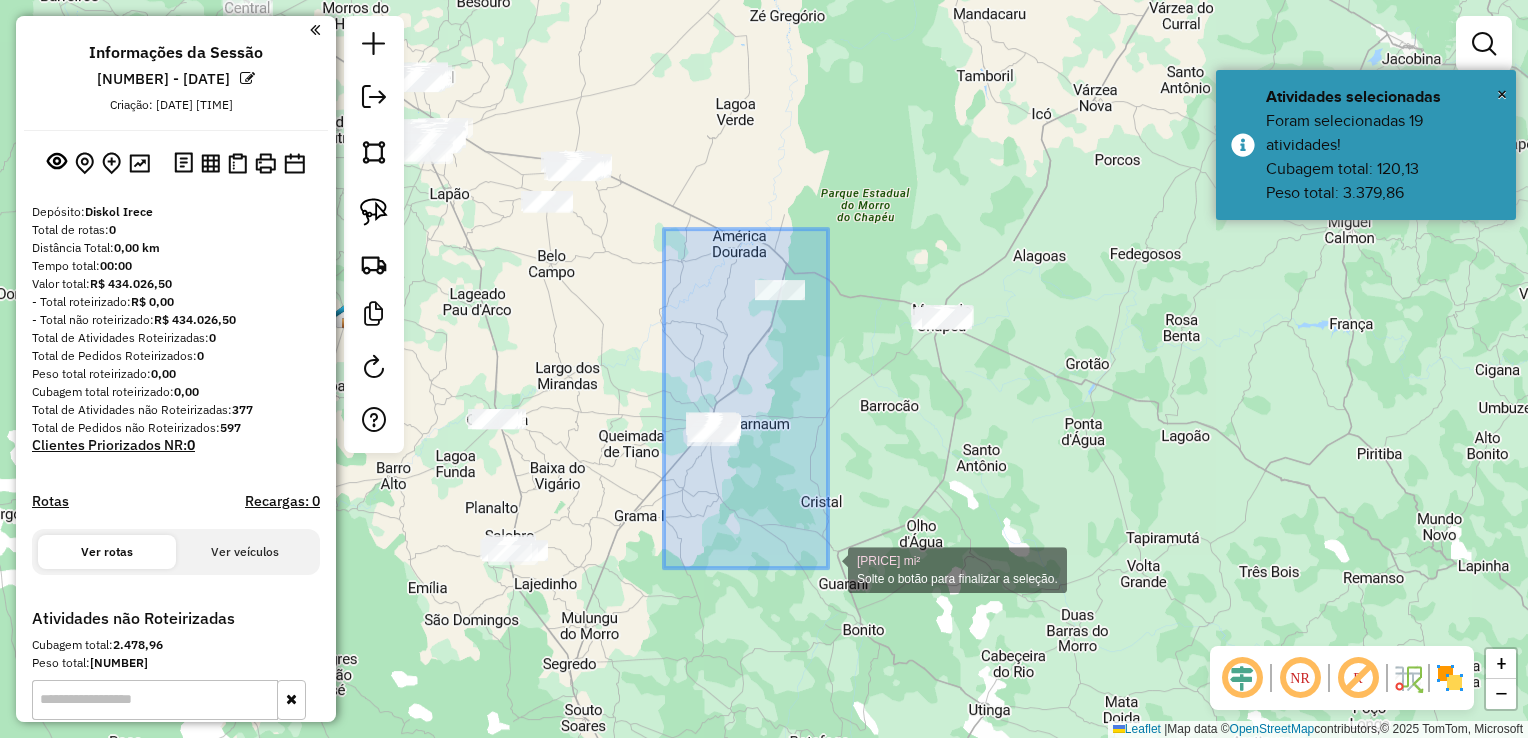 drag, startPoint x: 664, startPoint y: 229, endPoint x: 829, endPoint y: 569, distance: 377.92194 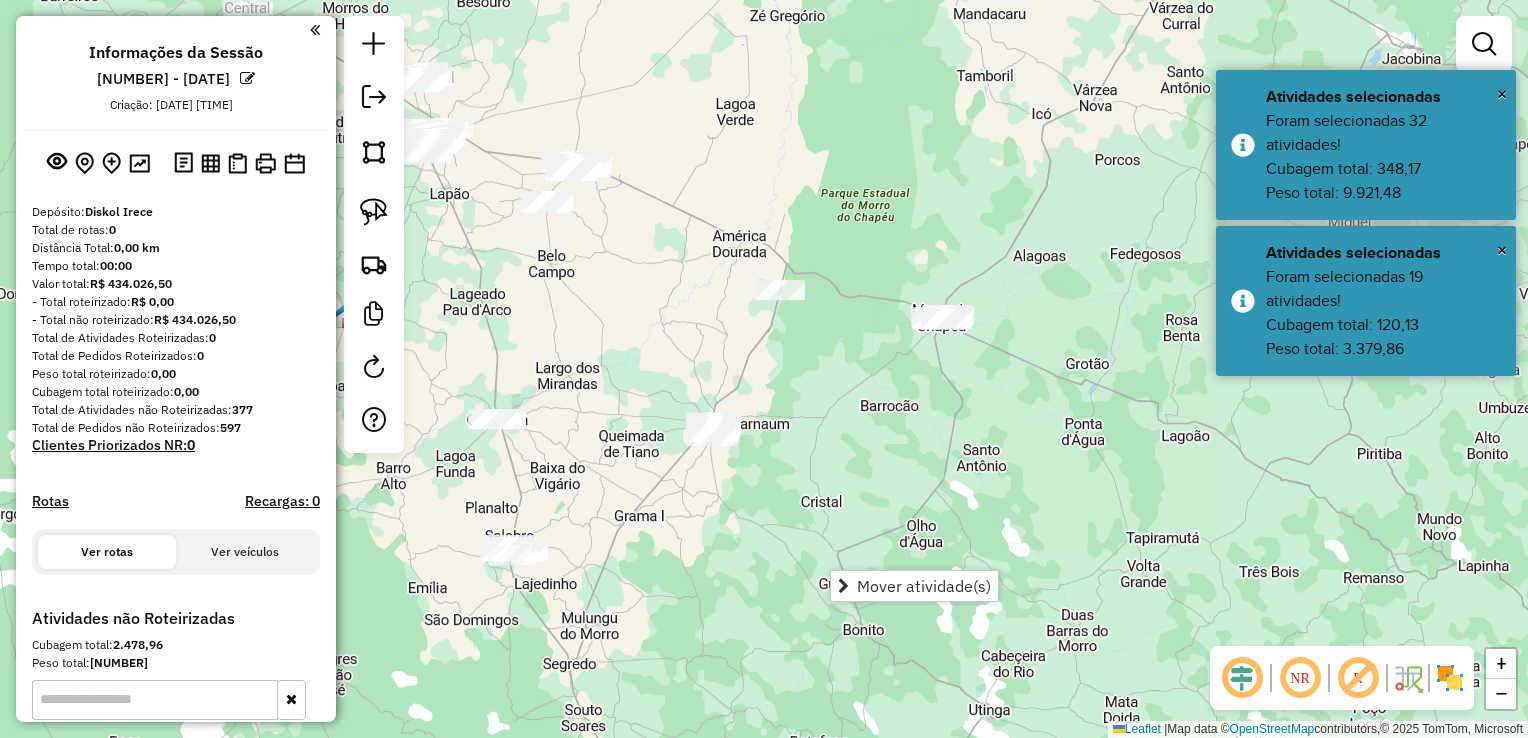 click on "Janela de atendimento Grade de atendimento Capacidade Transportadoras Veículos Cliente Pedidos  Rotas Selecione os dias de semana para filtrar as janelas de atendimento  Seg   Ter   Qua   Qui   Sex   Sáb   Dom  Informe o período da janela de atendimento: De: Até:  Filtrar exatamente a janela do cliente  Considerar janela de atendimento padrão  Selecione os dias de semana para filtrar as grades de atendimento  Seg   Ter   Qua   Qui   Sex   Sáb   Dom   Considerar clientes sem dia de atendimento cadastrado  Clientes fora do dia de atendimento selecionado Filtrar as atividades entre os valores definidos abaixo:  Peso mínimo:   Peso máximo:   Cubagem mínima:   Cubagem máxima:   De:   Até:  Filtrar as atividades entre o tempo de atendimento definido abaixo:  De:   Até:   Considerar capacidade total dos clientes não roteirizados Transportadora: Selecione um ou mais itens Tipo de veículo: Selecione um ou mais itens Veículo: Selecione um ou mais itens Motorista: Selecione um ou mais itens Nome: Rótulo:" 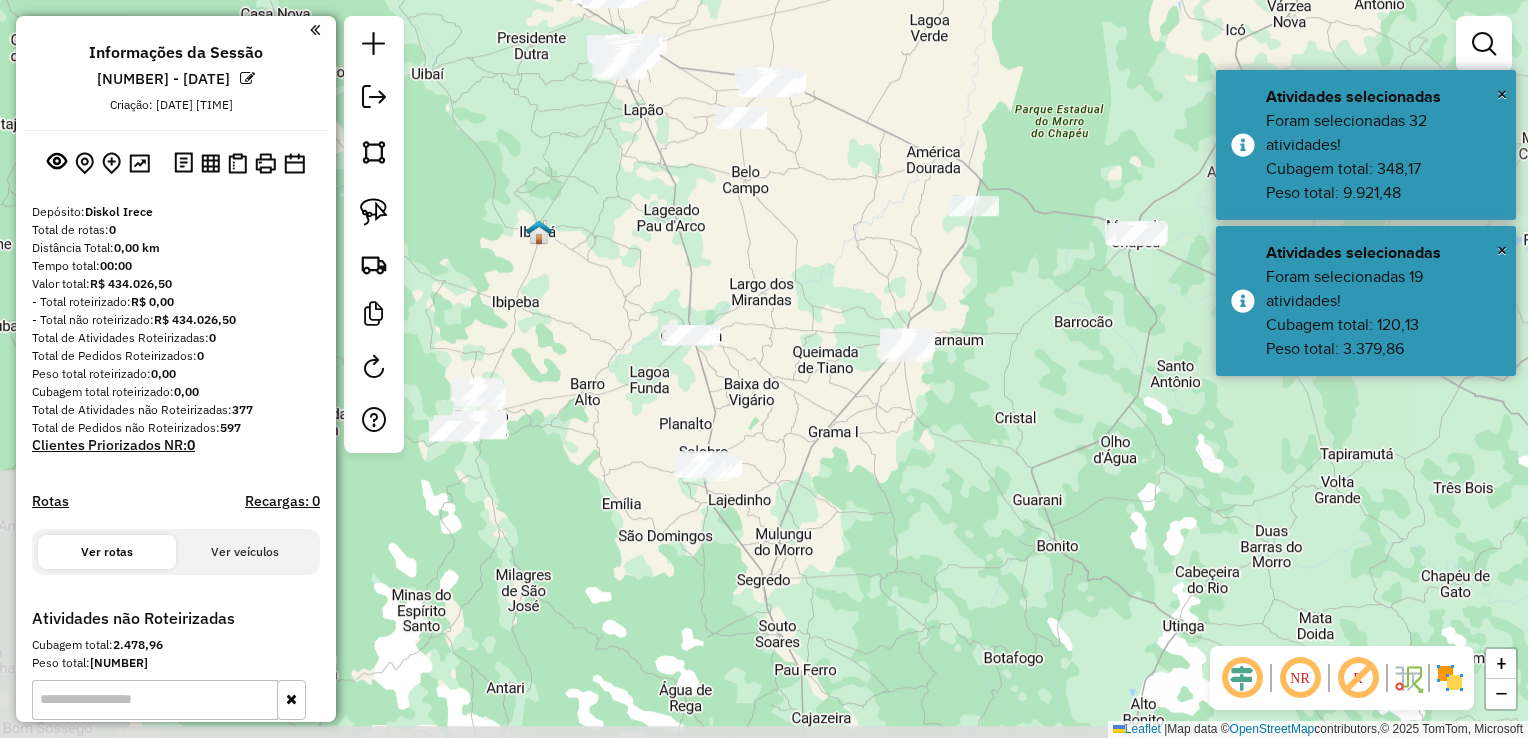 drag, startPoint x: 662, startPoint y: 524, endPoint x: 855, endPoint y: 439, distance: 210.8886 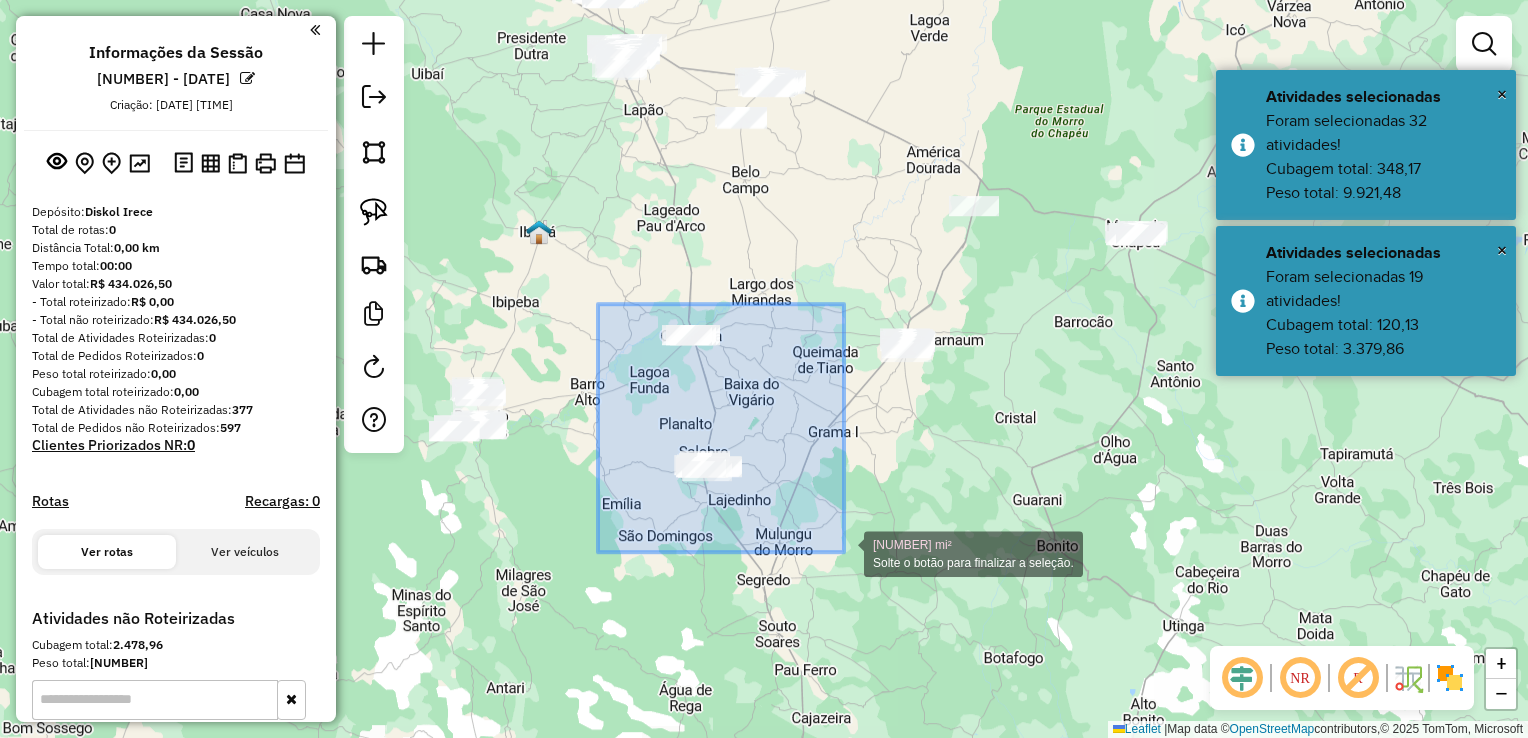 drag, startPoint x: 692, startPoint y: 358, endPoint x: 844, endPoint y: 552, distance: 246.45486 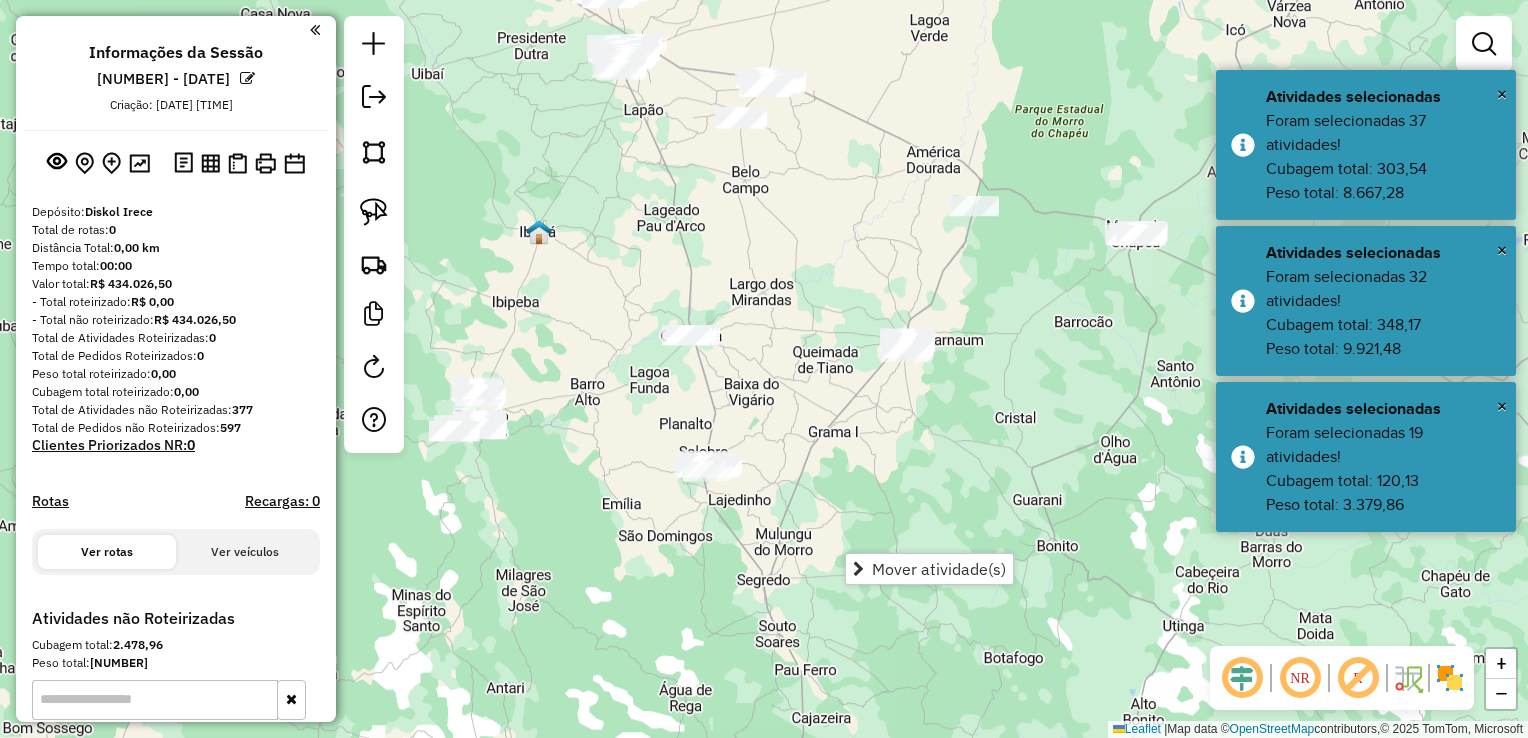 click on "Janela de atendimento Grade de atendimento Capacidade Transportadoras Veículos Cliente Pedidos  Rotas Selecione os dias de semana para filtrar as janelas de atendimento  Seg   Ter   Qua   Qui   Sex   Sáb   Dom  Informe o período da janela de atendimento: De: Até:  Filtrar exatamente a janela do cliente  Considerar janela de atendimento padrão  Selecione os dias de semana para filtrar as grades de atendimento  Seg   Ter   Qua   Qui   Sex   Sáb   Dom   Considerar clientes sem dia de atendimento cadastrado  Clientes fora do dia de atendimento selecionado Filtrar as atividades entre os valores definidos abaixo:  Peso mínimo:   Peso máximo:   Cubagem mínima:   Cubagem máxima:   De:   Até:  Filtrar as atividades entre o tempo de atendimento definido abaixo:  De:   Até:   Considerar capacidade total dos clientes não roteirizados Transportadora: Selecione um ou mais itens Tipo de veículo: Selecione um ou mais itens Veículo: Selecione um ou mais itens Motorista: Selecione um ou mais itens Nome: Rótulo:" 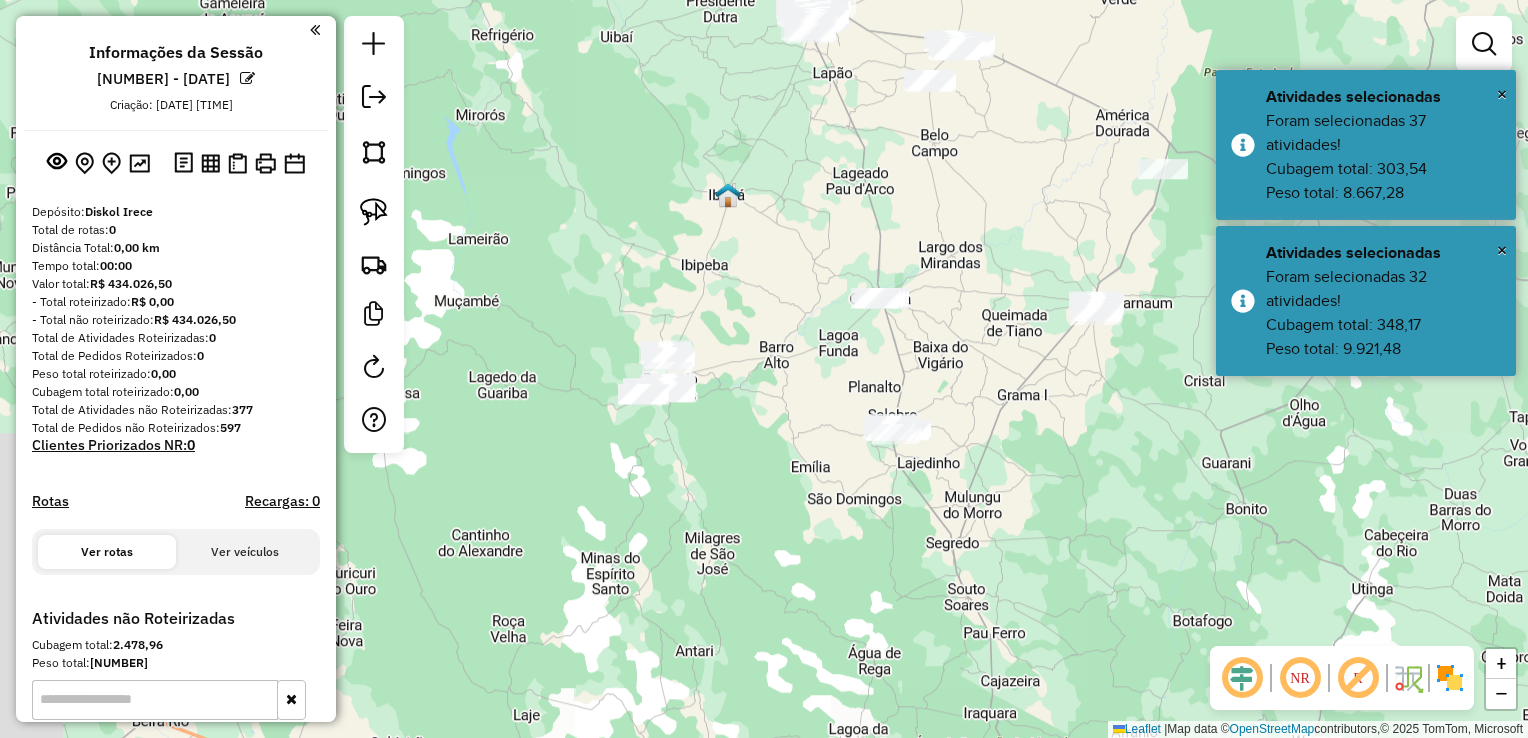 drag, startPoint x: 560, startPoint y: 479, endPoint x: 863, endPoint y: 418, distance: 309.07928 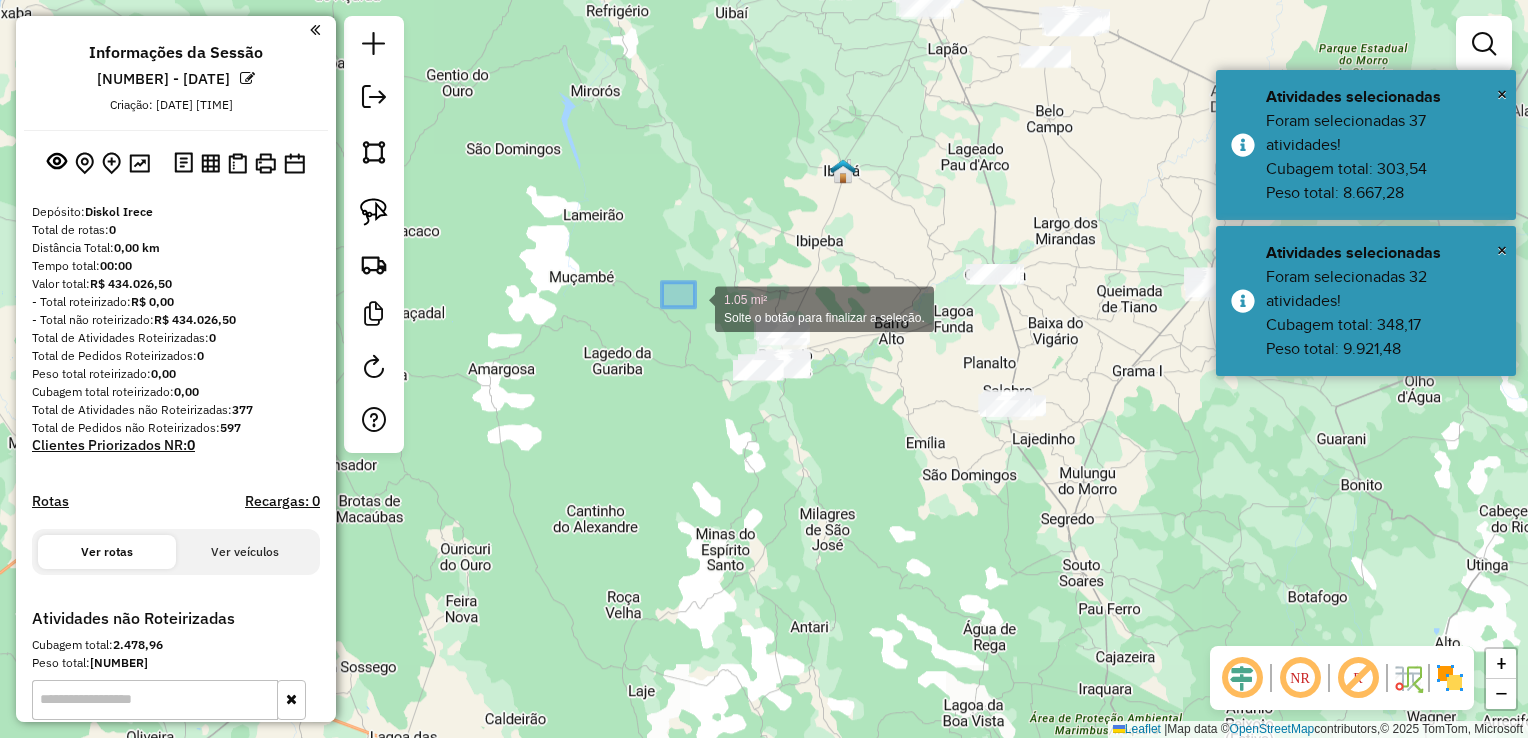 drag, startPoint x: 662, startPoint y: 282, endPoint x: 906, endPoint y: 449, distance: 295.6772 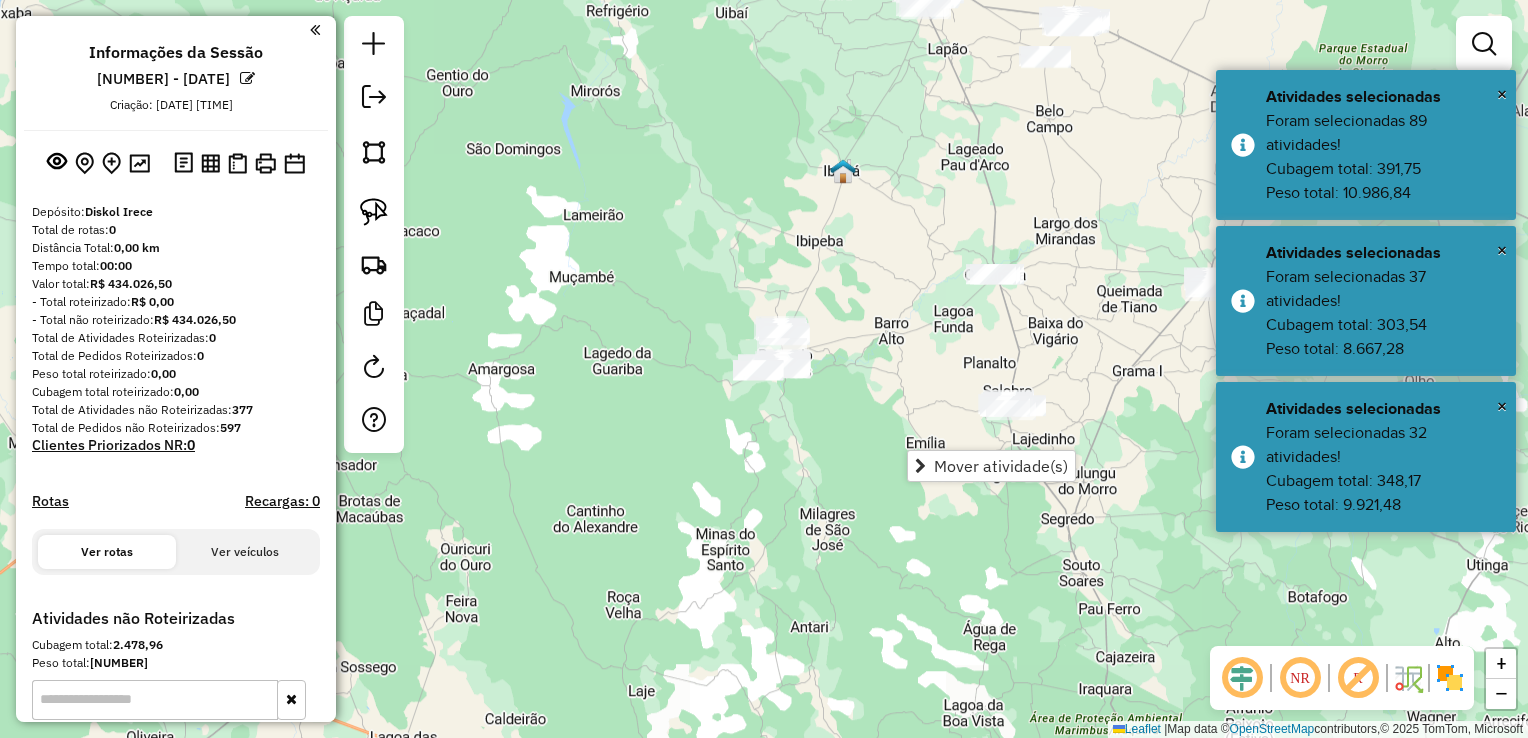 click on "Janela de atendimento Grade de atendimento Capacidade Transportadoras Veículos Cliente Pedidos  Rotas Selecione os dias de semana para filtrar as janelas de atendimento  Seg   Ter   Qua   Qui   Sex   Sáb   Dom  Informe o período da janela de atendimento: De: Até:  Filtrar exatamente a janela do cliente  Considerar janela de atendimento padrão  Selecione os dias de semana para filtrar as grades de atendimento  Seg   Ter   Qua   Qui   Sex   Sáb   Dom   Considerar clientes sem dia de atendimento cadastrado  Clientes fora do dia de atendimento selecionado Filtrar as atividades entre os valores definidos abaixo:  Peso mínimo:   Peso máximo:   Cubagem mínima:   Cubagem máxima:   De:   Até:  Filtrar as atividades entre o tempo de atendimento definido abaixo:  De:   Até:   Considerar capacidade total dos clientes não roteirizados Transportadora: Selecione um ou mais itens Tipo de veículo: Selecione um ou mais itens Veículo: Selecione um ou mais itens Motorista: Selecione um ou mais itens Nome: Rótulo:" 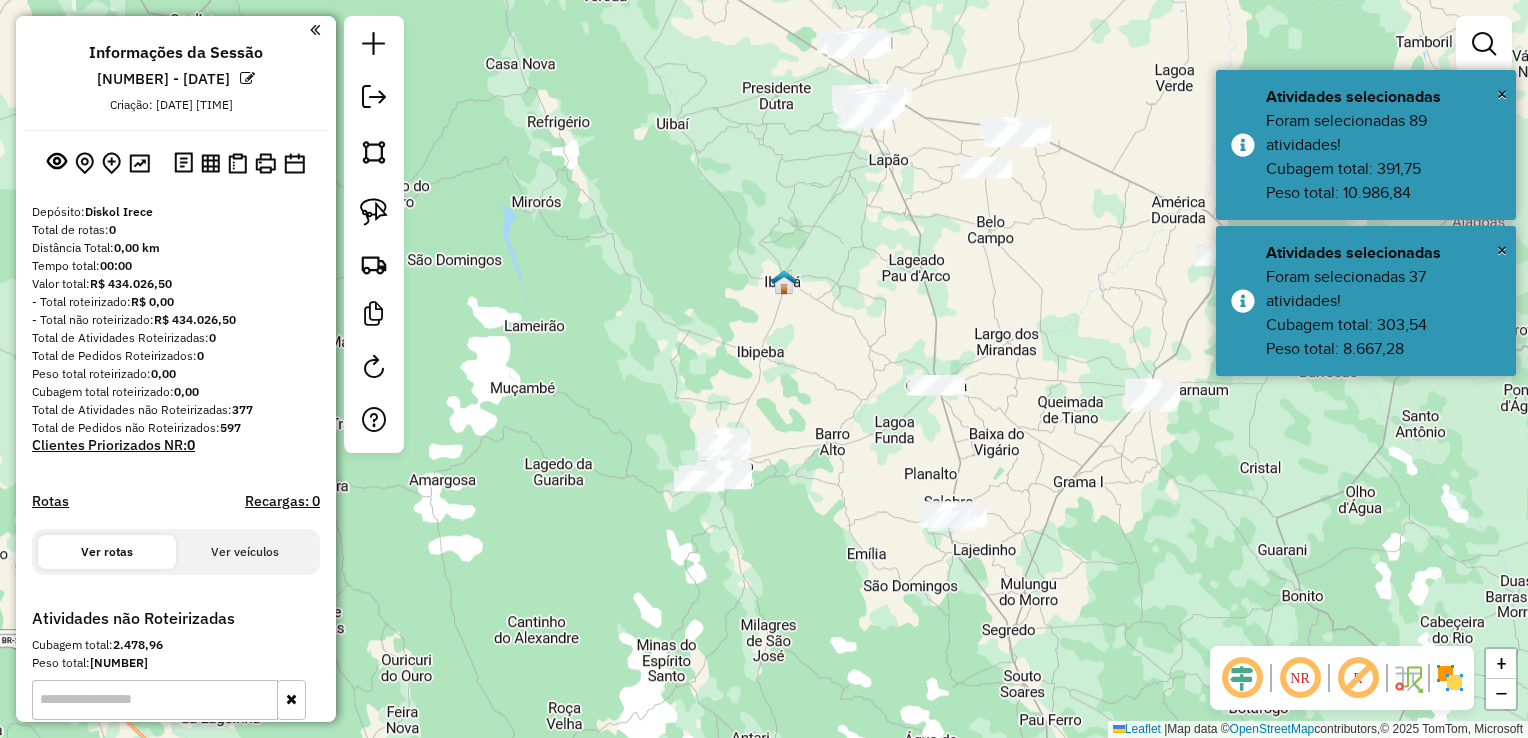 drag, startPoint x: 847, startPoint y: 127, endPoint x: 661, endPoint y: 376, distance: 310.80057 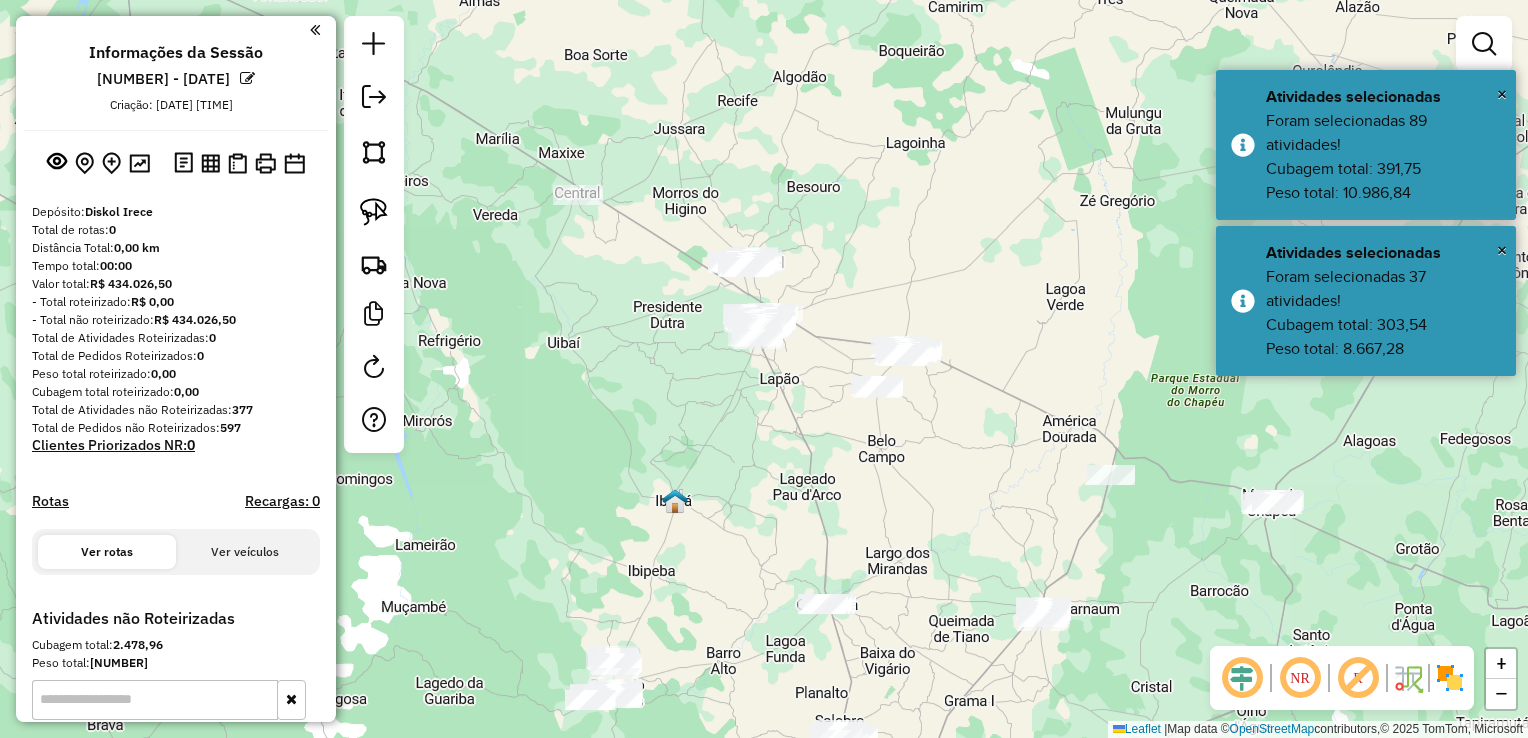 drag, startPoint x: 674, startPoint y: 235, endPoint x: 698, endPoint y: 342, distance: 109.65856 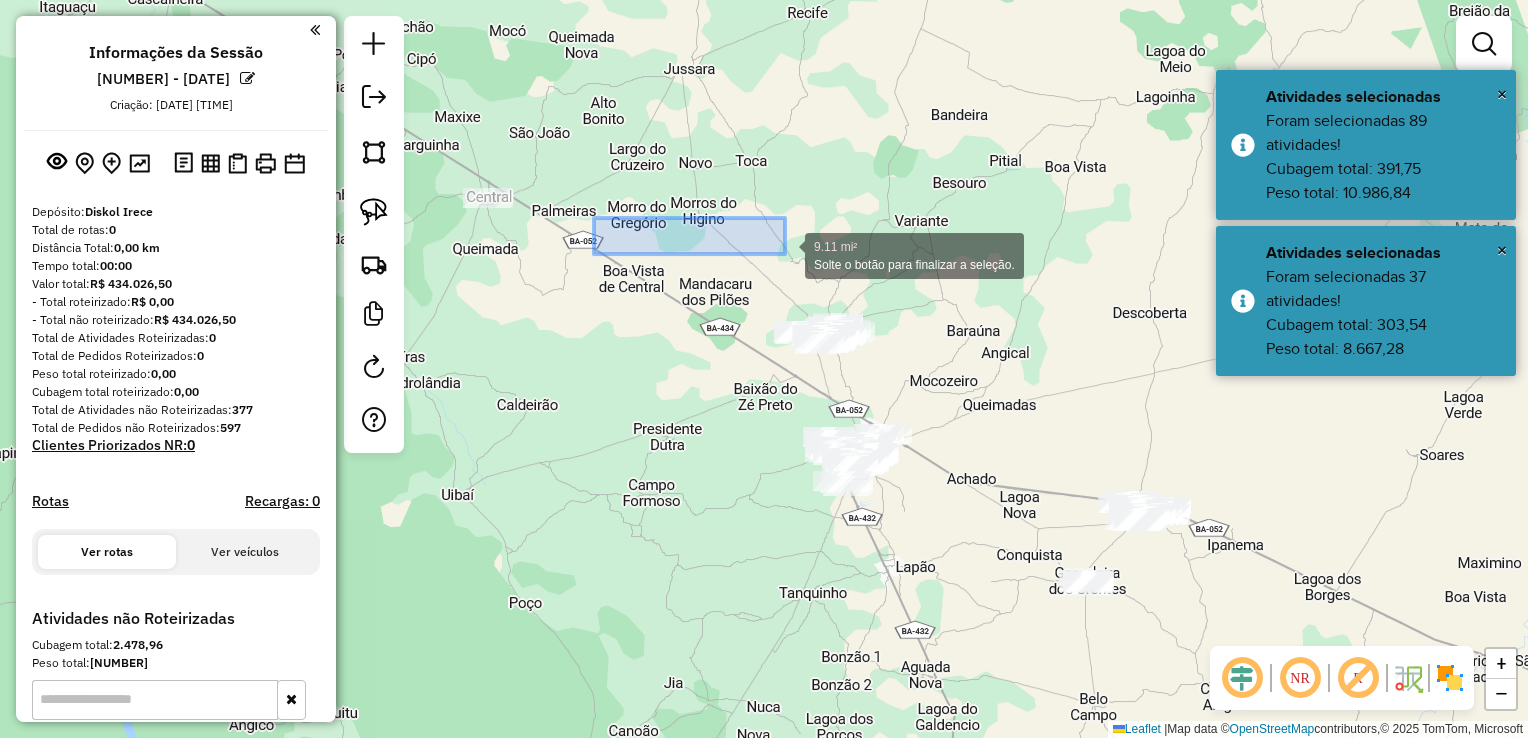 drag, startPoint x: 660, startPoint y: 231, endPoint x: 844, endPoint y: 258, distance: 185.97043 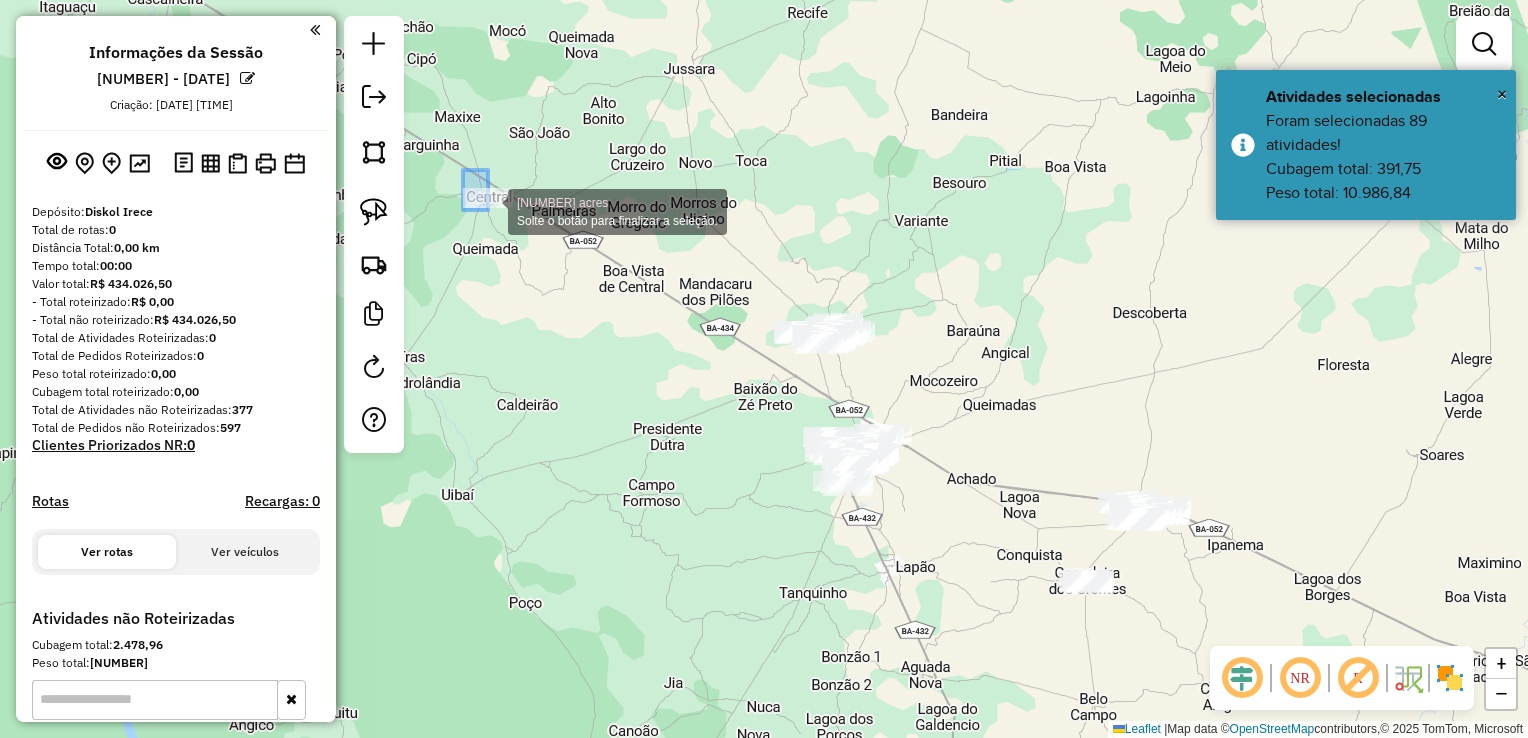 drag, startPoint x: 488, startPoint y: 210, endPoint x: 593, endPoint y: 288, distance: 130.80138 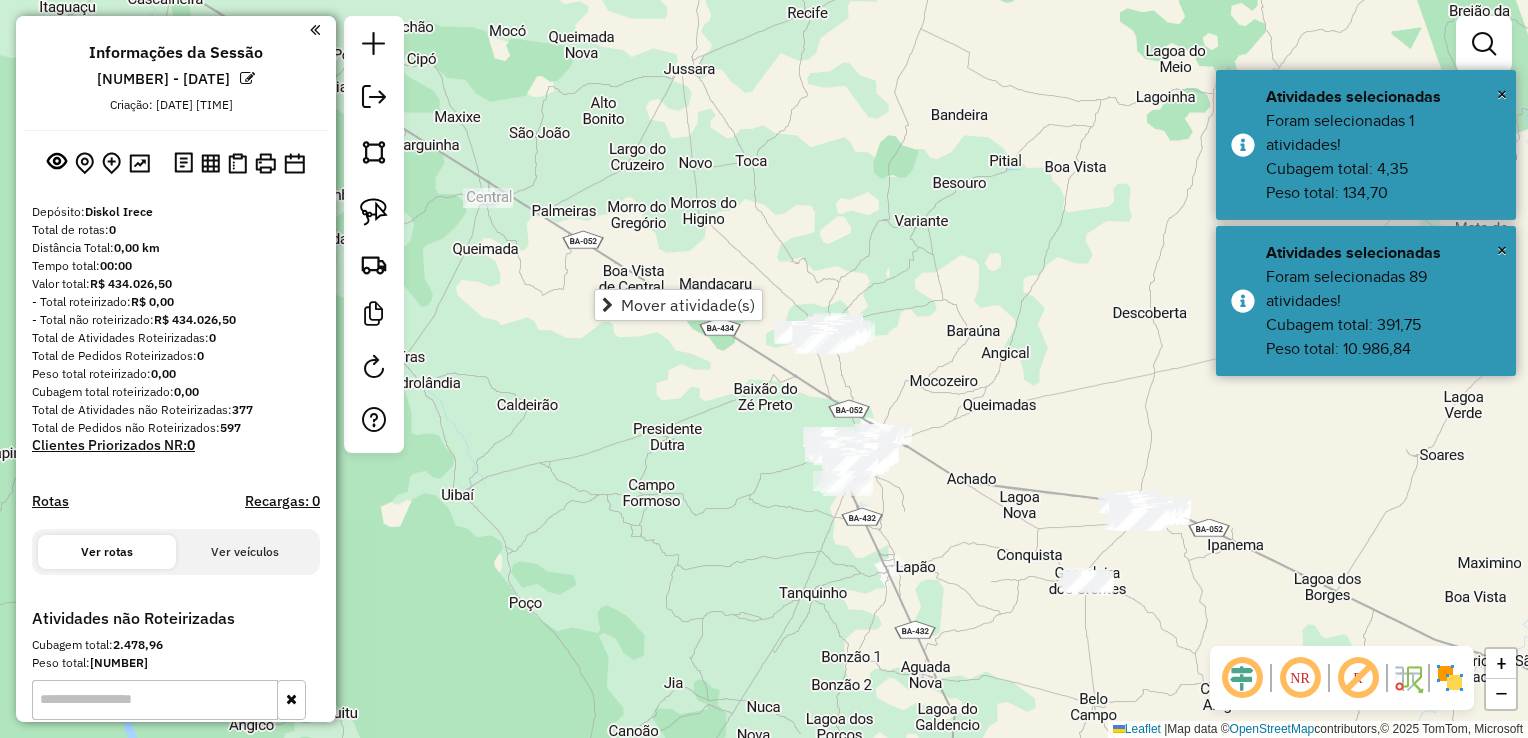 click on "Janela de atendimento Grade de atendimento Capacidade Transportadoras Veículos Cliente Pedidos  Rotas Selecione os dias de semana para filtrar as janelas de atendimento  Seg   Ter   Qua   Qui   Sex   Sáb   Dom  Informe o período da janela de atendimento: De: Até:  Filtrar exatamente a janela do cliente  Considerar janela de atendimento padrão  Selecione os dias de semana para filtrar as grades de atendimento  Seg   Ter   Qua   Qui   Sex   Sáb   Dom   Considerar clientes sem dia de atendimento cadastrado  Clientes fora do dia de atendimento selecionado Filtrar as atividades entre os valores definidos abaixo:  Peso mínimo:   Peso máximo:   Cubagem mínima:   Cubagem máxima:   De:   Até:  Filtrar as atividades entre o tempo de atendimento definido abaixo:  De:   Até:   Considerar capacidade total dos clientes não roteirizados Transportadora: Selecione um ou mais itens Tipo de veículo: Selecione um ou mais itens Veículo: Selecione um ou mais itens Motorista: Selecione um ou mais itens Nome: Rótulo:" 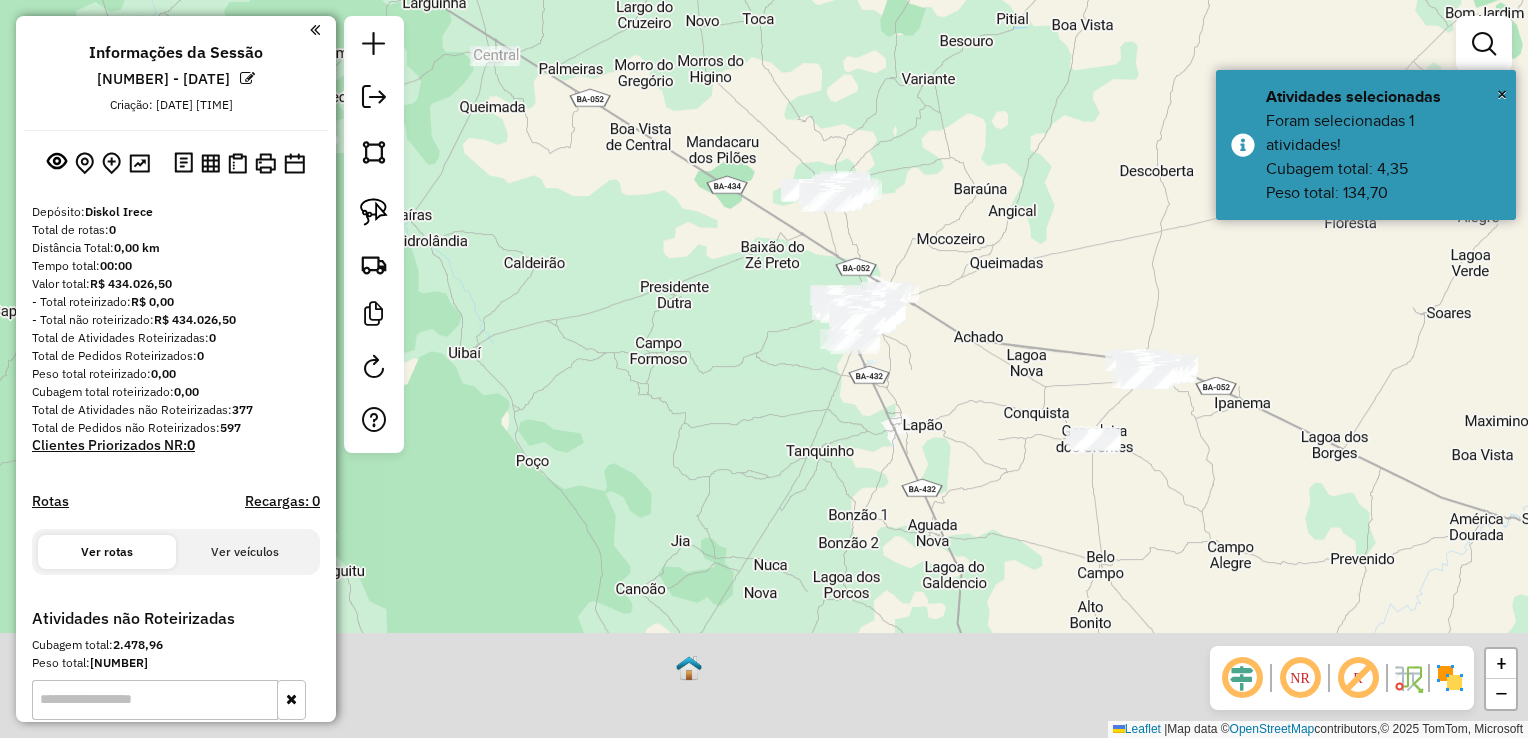 drag, startPoint x: 724, startPoint y: 504, endPoint x: 734, endPoint y: 338, distance: 166.30093 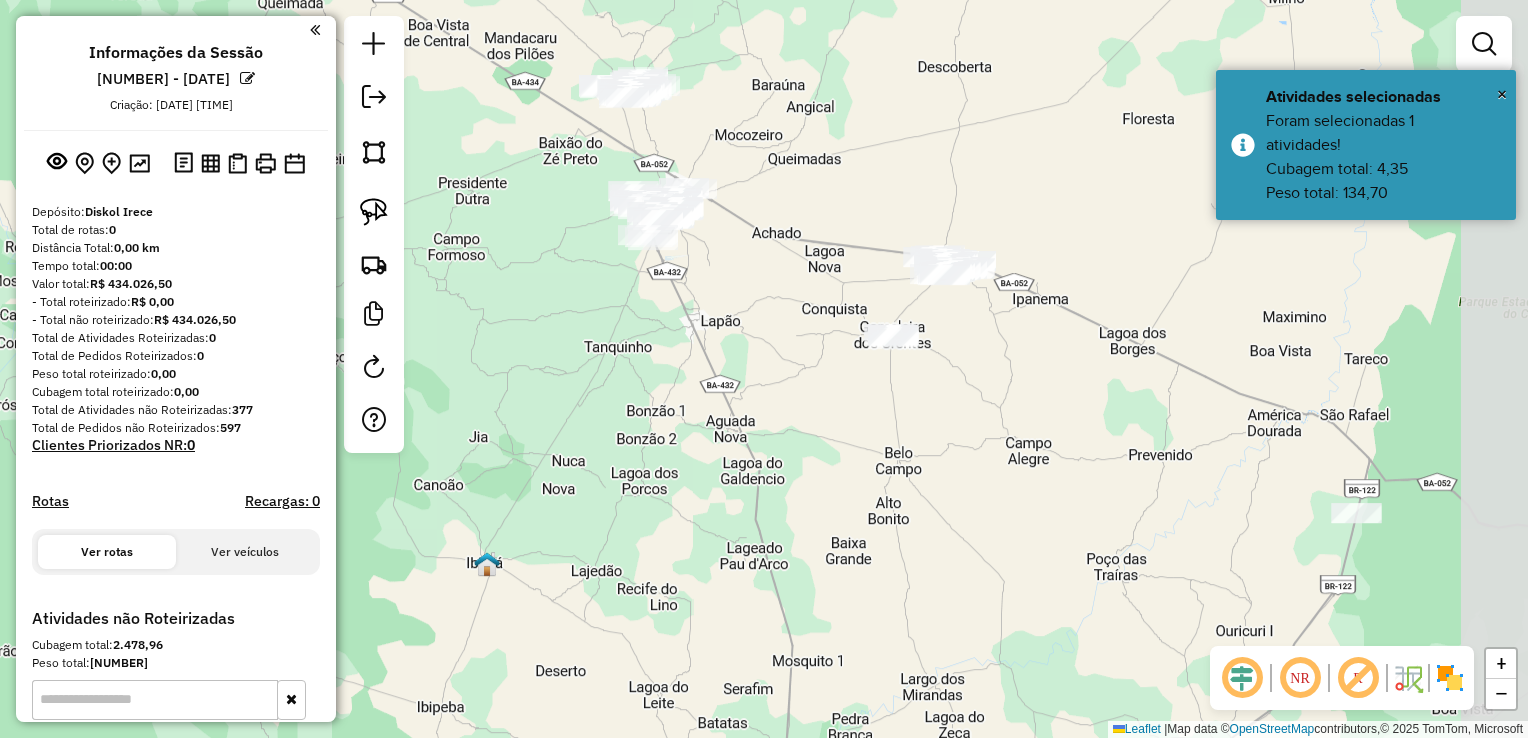 drag, startPoint x: 943, startPoint y: 417, endPoint x: 743, endPoint y: 337, distance: 215.40659 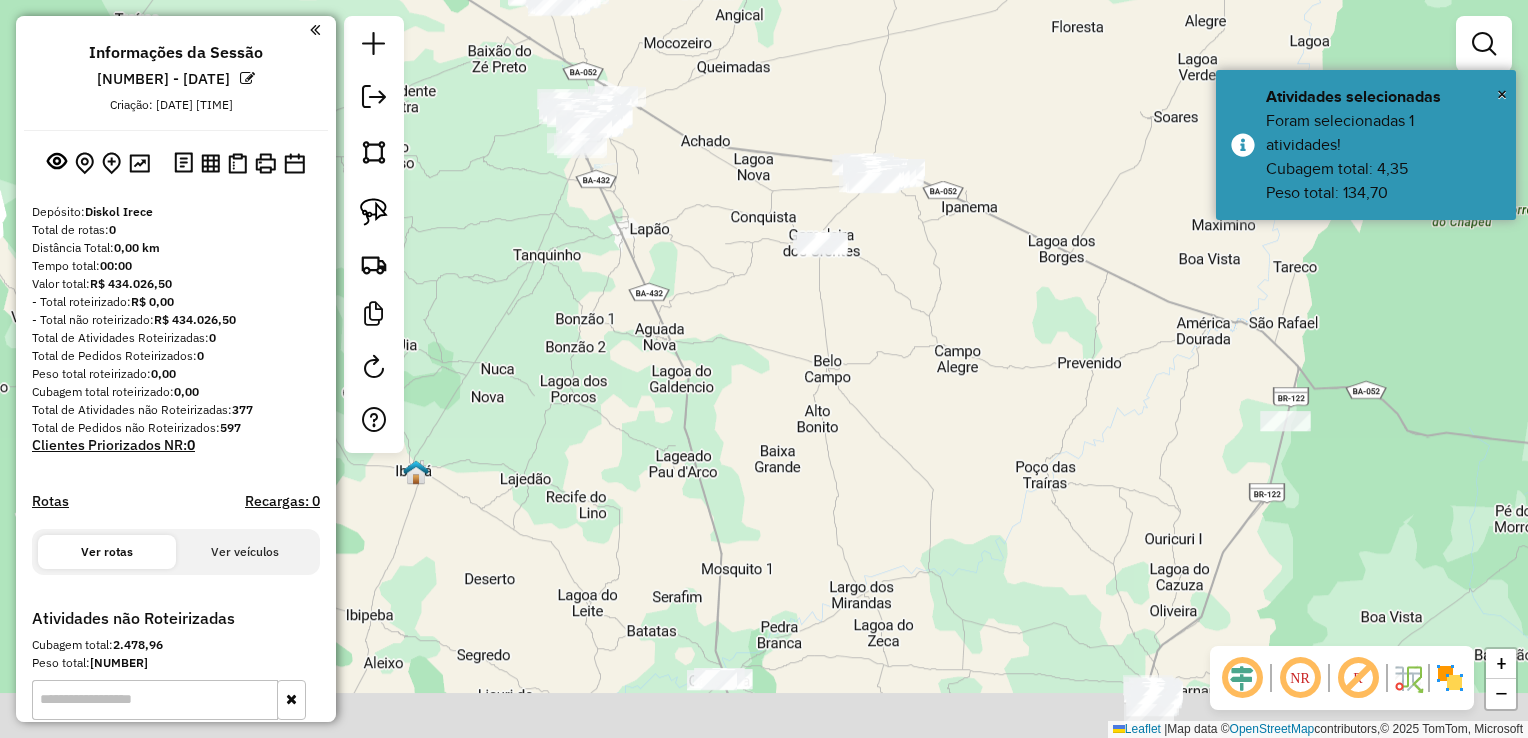 drag, startPoint x: 932, startPoint y: 466, endPoint x: 848, endPoint y: 299, distance: 186.93582 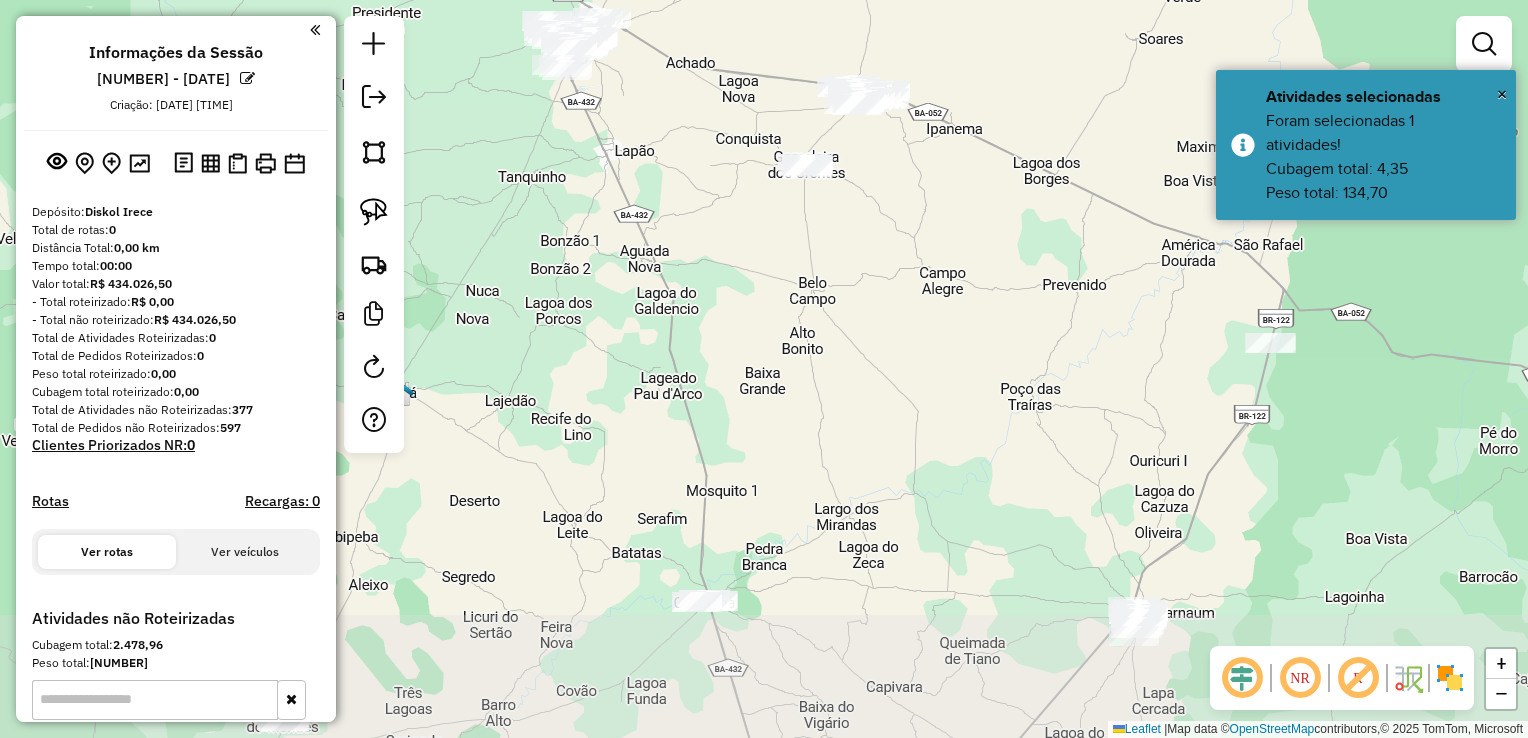 drag, startPoint x: 856, startPoint y: 462, endPoint x: 844, endPoint y: 529, distance: 68.06615 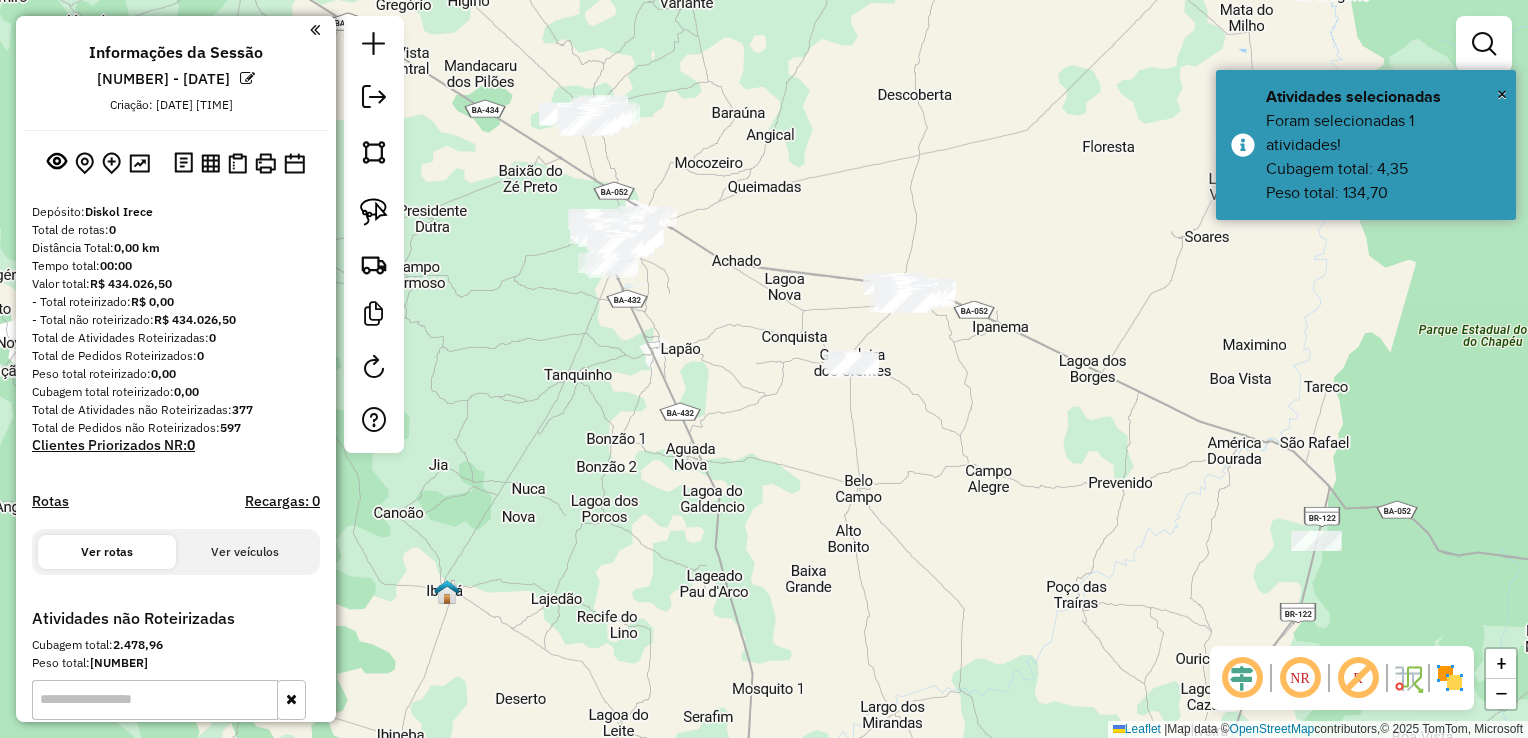 drag, startPoint x: 701, startPoint y: 411, endPoint x: 808, endPoint y: 502, distance: 140.46352 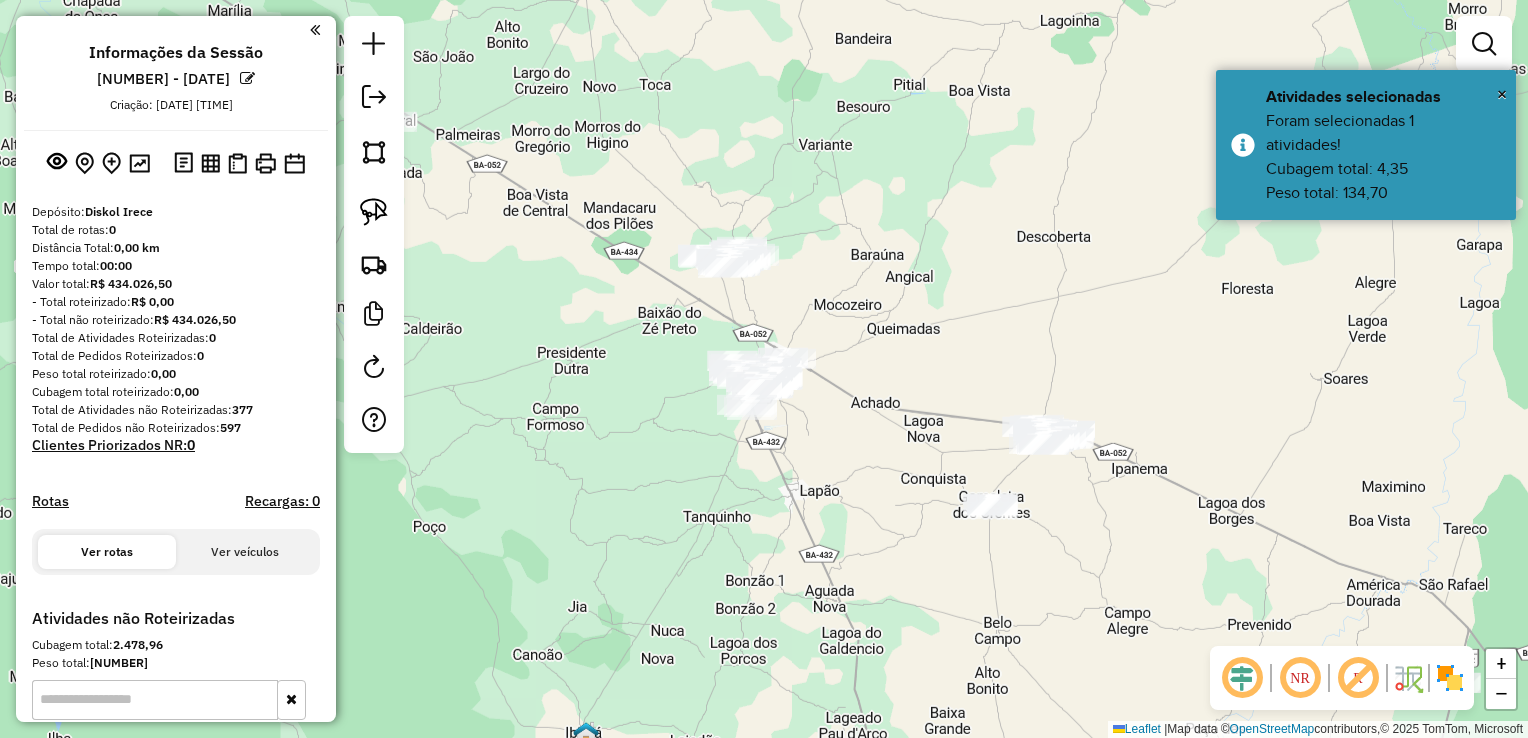 drag, startPoint x: 772, startPoint y: 296, endPoint x: 771, endPoint y: 377, distance: 81.00617 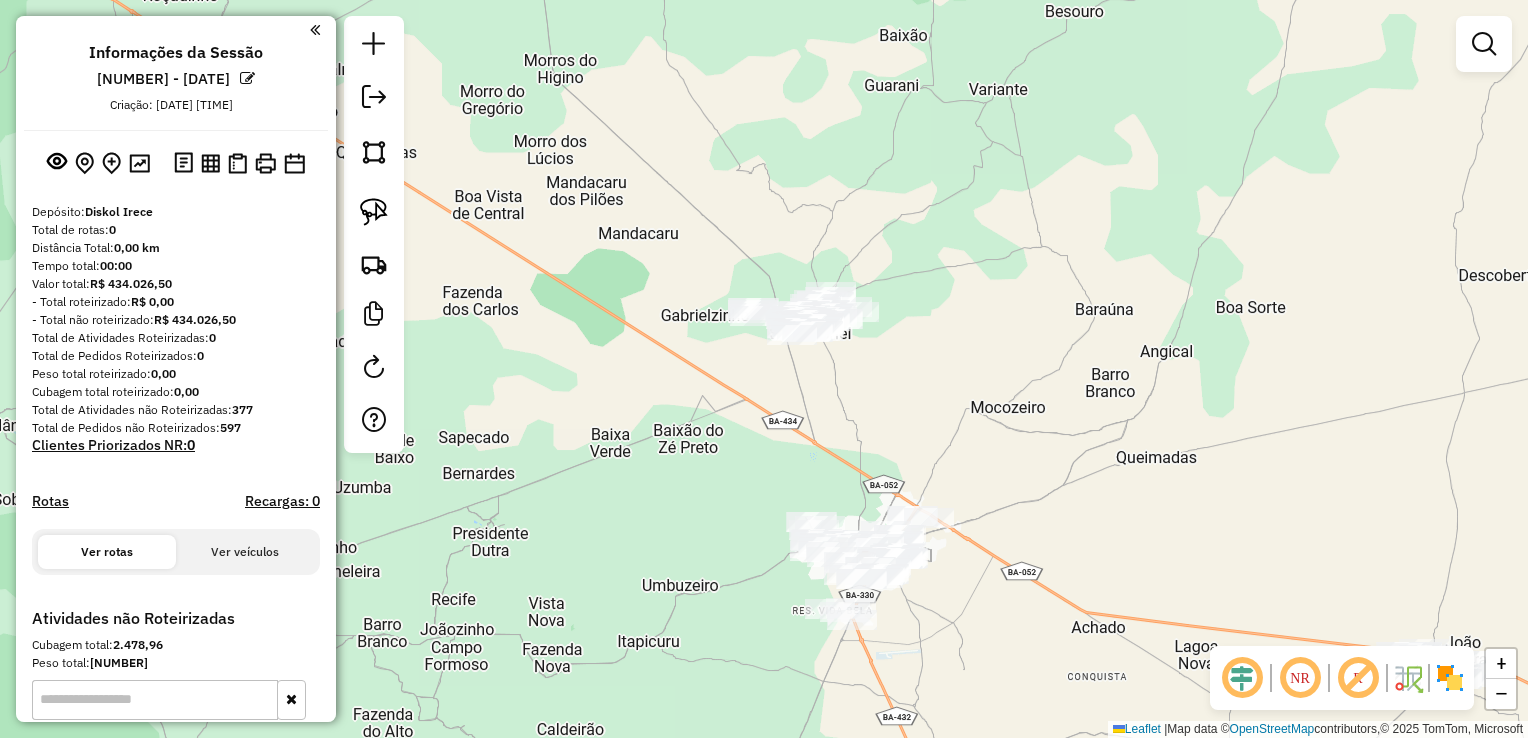 drag, startPoint x: 880, startPoint y: 414, endPoint x: 848, endPoint y: 374, distance: 51.224995 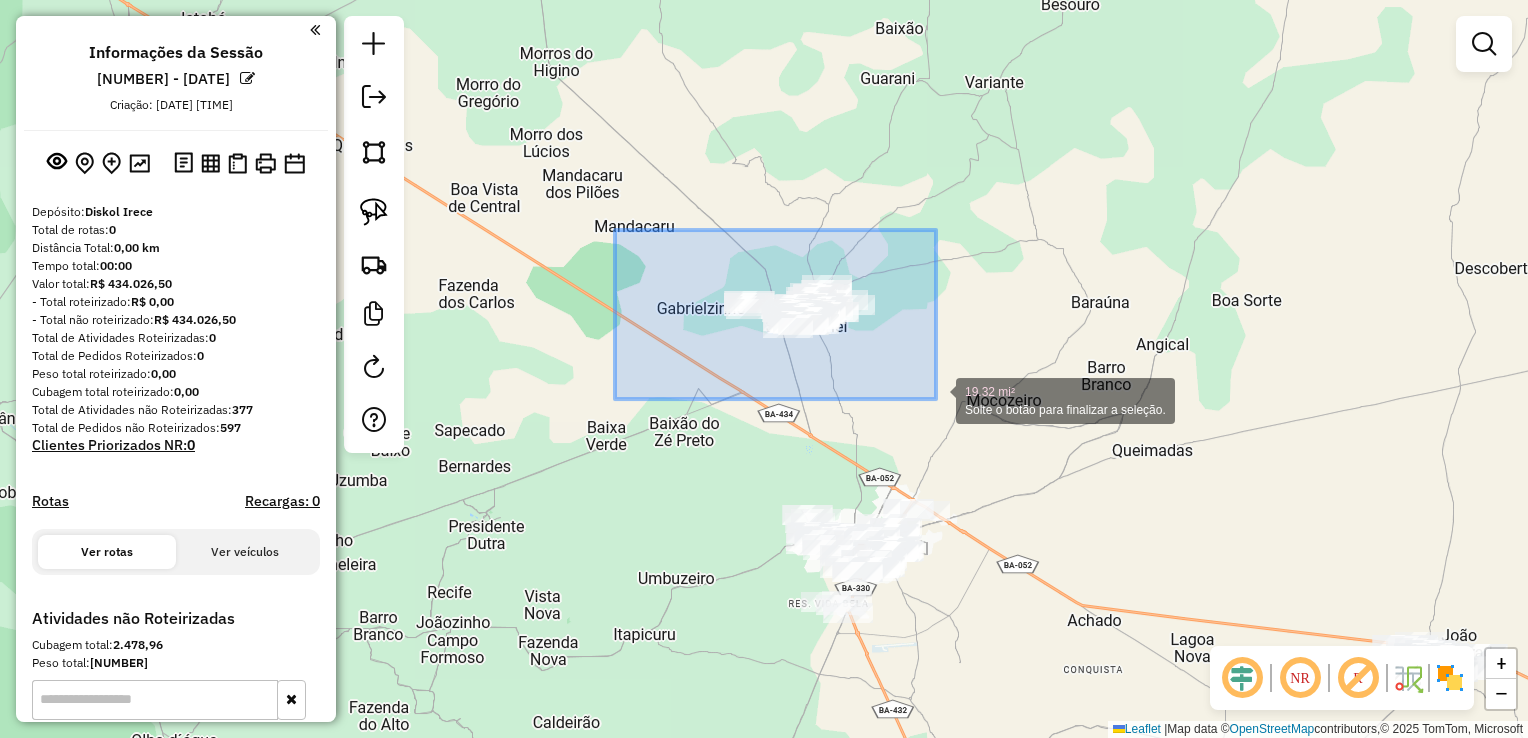 drag, startPoint x: 619, startPoint y: 230, endPoint x: 976, endPoint y: 424, distance: 406.30655 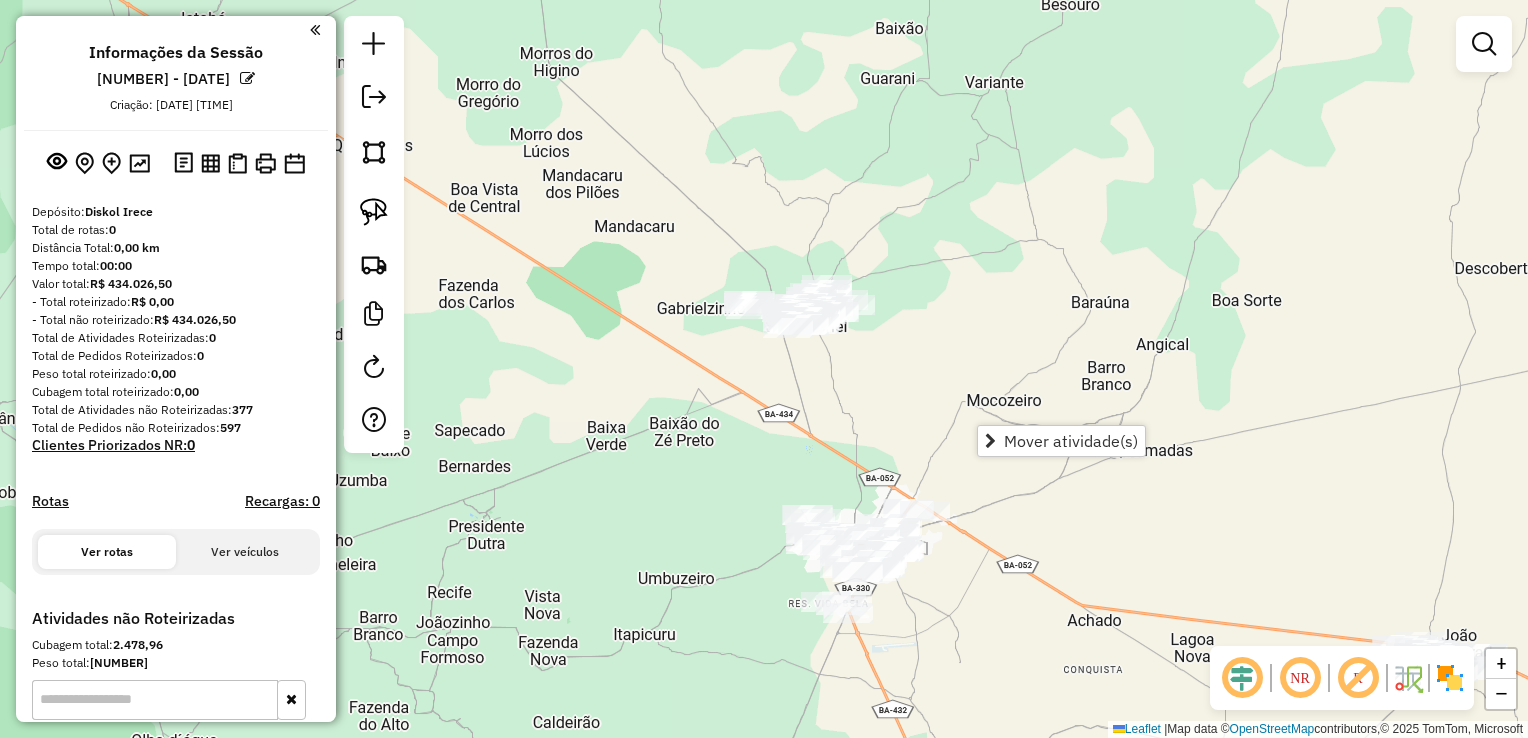 click on "Janela de atendimento Grade de atendimento Capacidade Transportadoras Veículos Cliente Pedidos  Rotas Selecione os dias de semana para filtrar as janelas de atendimento  Seg   Ter   Qua   Qui   Sex   Sáb   Dom  Informe o período da janela de atendimento: De: Até:  Filtrar exatamente a janela do cliente  Considerar janela de atendimento padrão  Selecione os dias de semana para filtrar as grades de atendimento  Seg   Ter   Qua   Qui   Sex   Sáb   Dom   Considerar clientes sem dia de atendimento cadastrado  Clientes fora do dia de atendimento selecionado Filtrar as atividades entre os valores definidos abaixo:  Peso mínimo:   Peso máximo:   Cubagem mínima:   Cubagem máxima:   De:   Até:  Filtrar as atividades entre o tempo de atendimento definido abaixo:  De:   Até:   Considerar capacidade total dos clientes não roteirizados Transportadora: Selecione um ou mais itens Tipo de veículo: Selecione um ou mais itens Veículo: Selecione um ou mais itens Motorista: Selecione um ou mais itens Nome: Rótulo:" 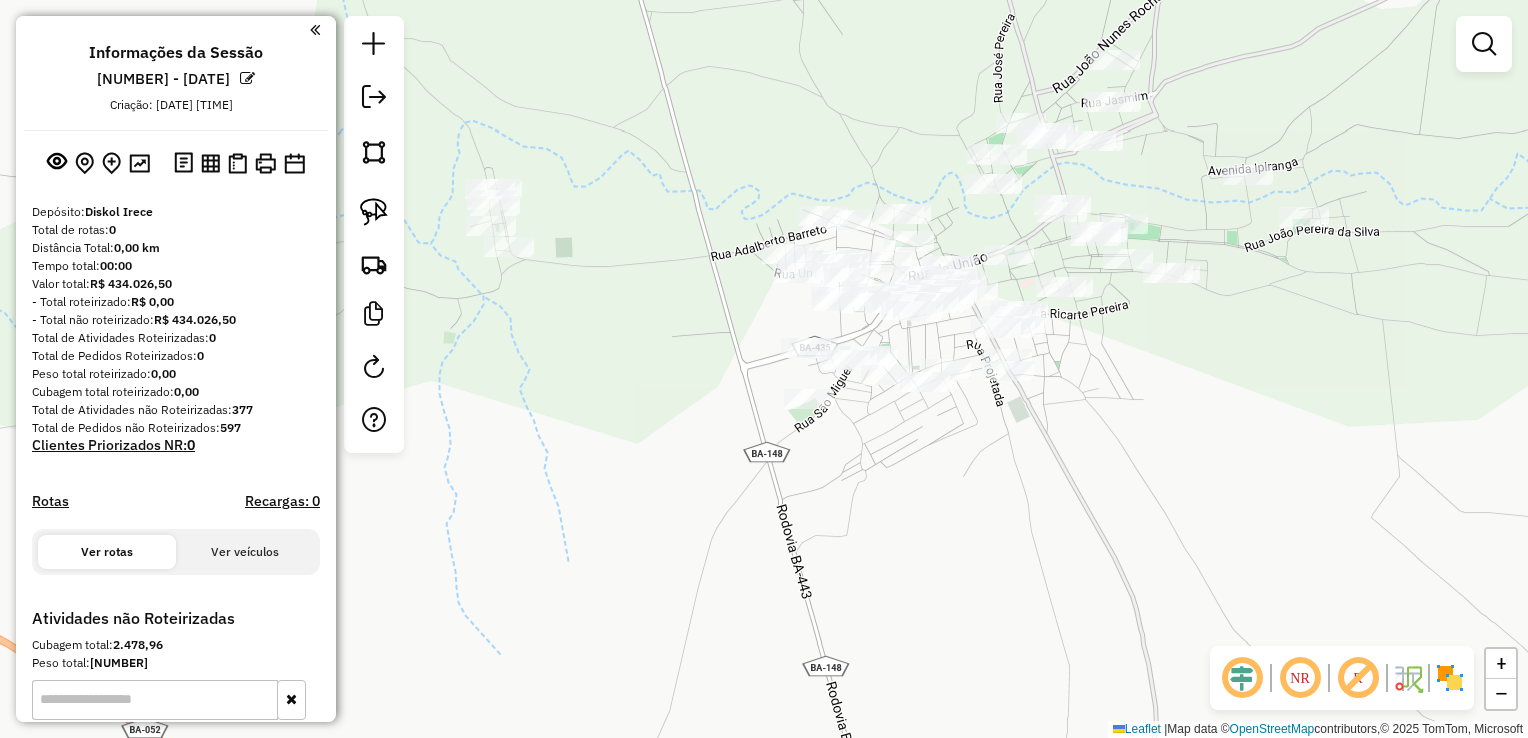 drag, startPoint x: 778, startPoint y: 355, endPoint x: 648, endPoint y: 231, distance: 179.65523 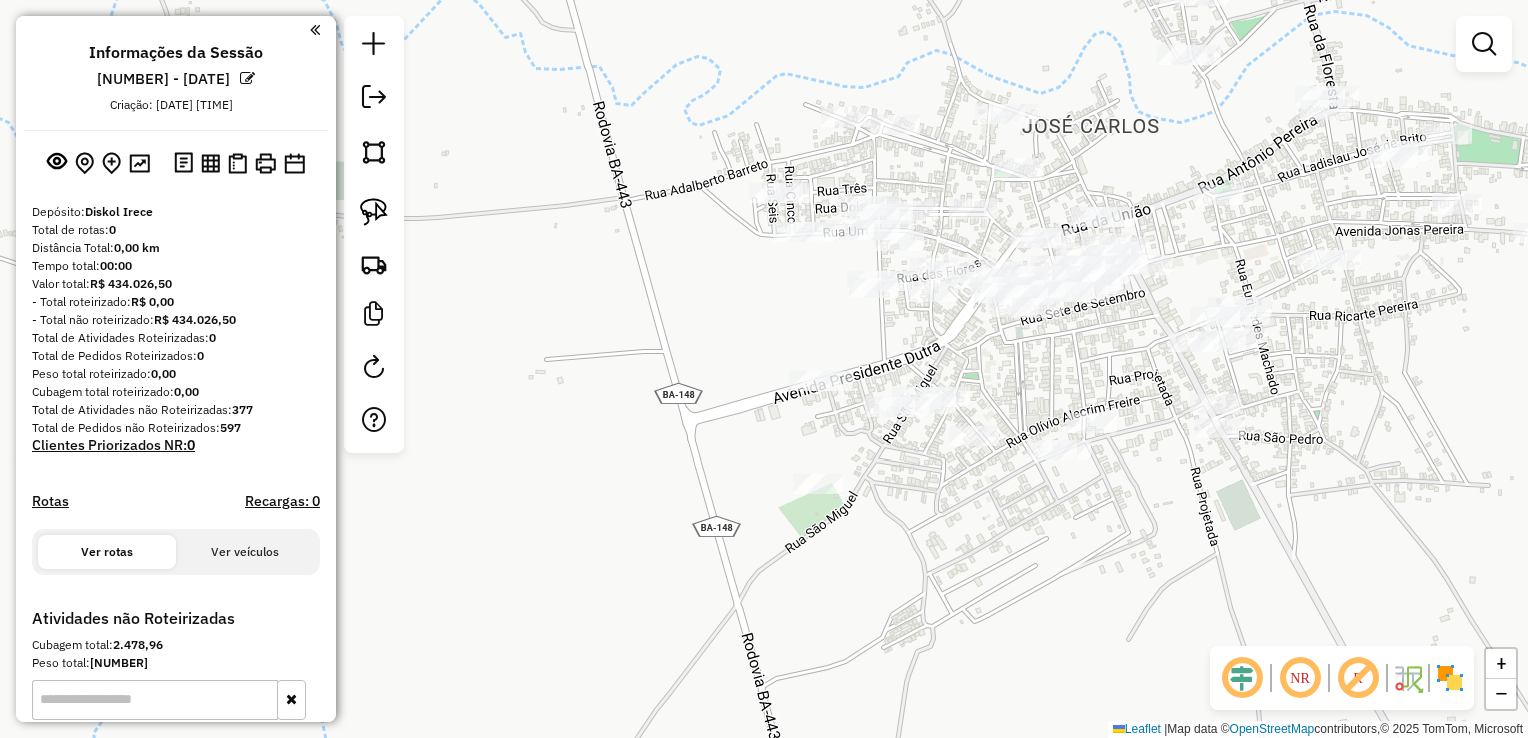 drag, startPoint x: 901, startPoint y: 310, endPoint x: 894, endPoint y: 380, distance: 70.34913 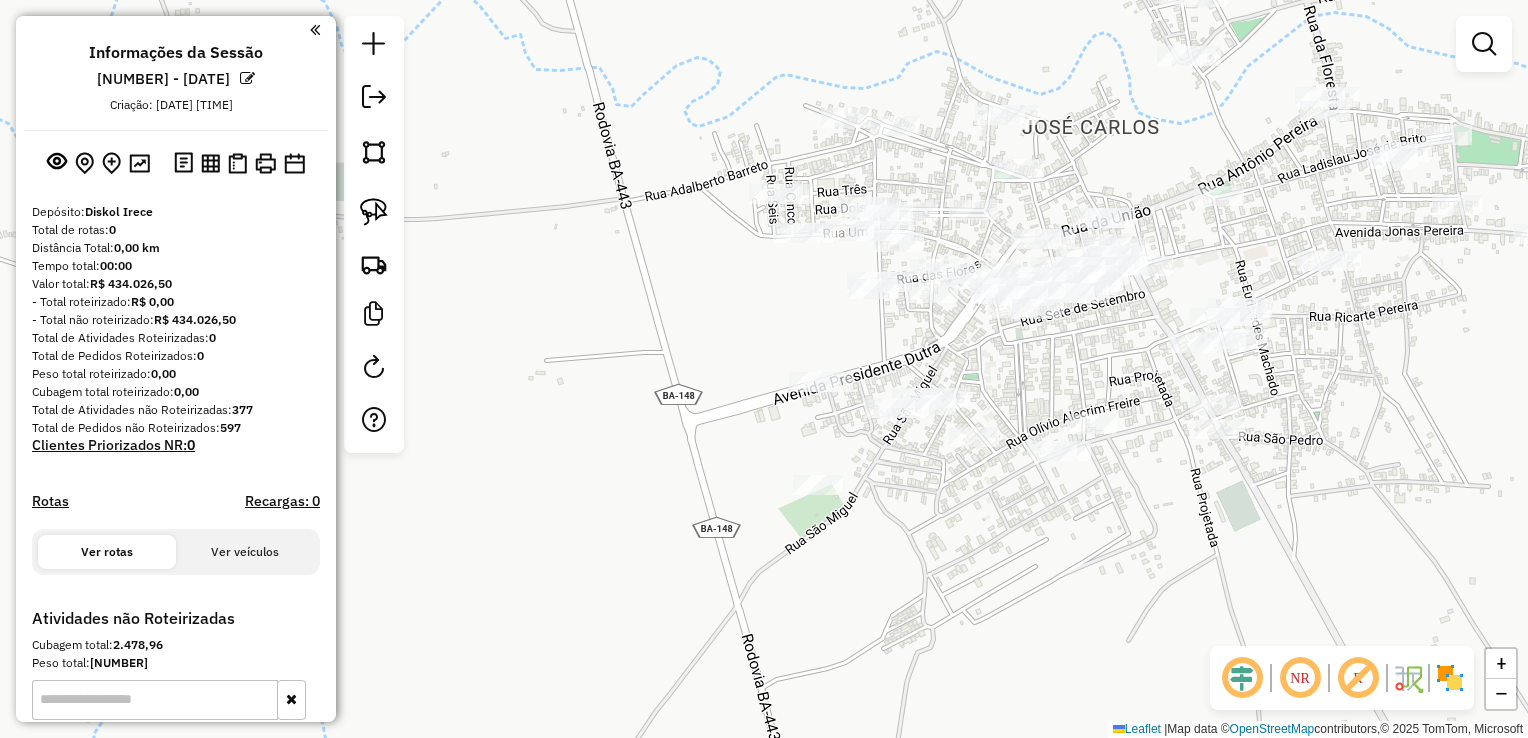 drag, startPoint x: 948, startPoint y: 355, endPoint x: 869, endPoint y: 326, distance: 84.15462 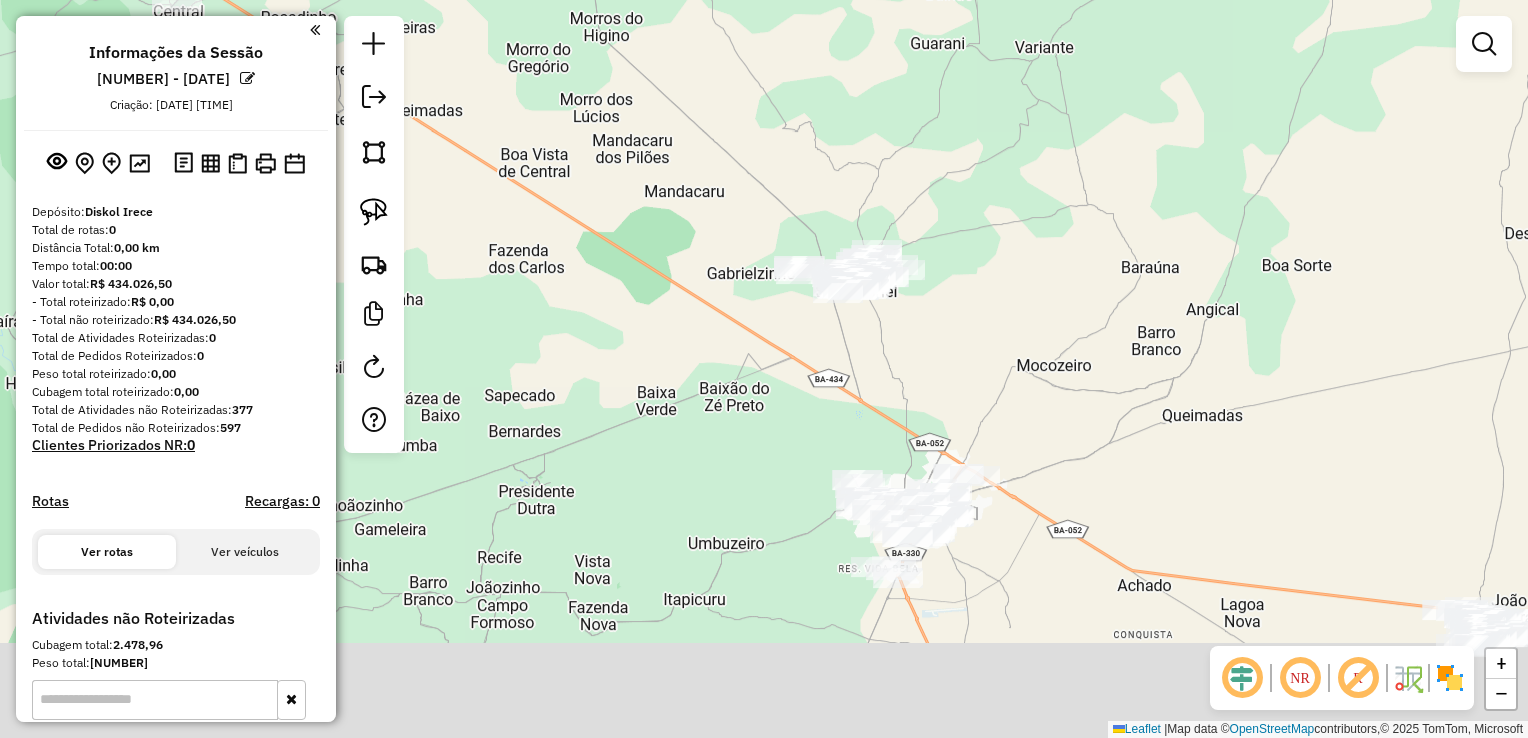 drag, startPoint x: 968, startPoint y: 356, endPoint x: 962, endPoint y: 329, distance: 27.658634 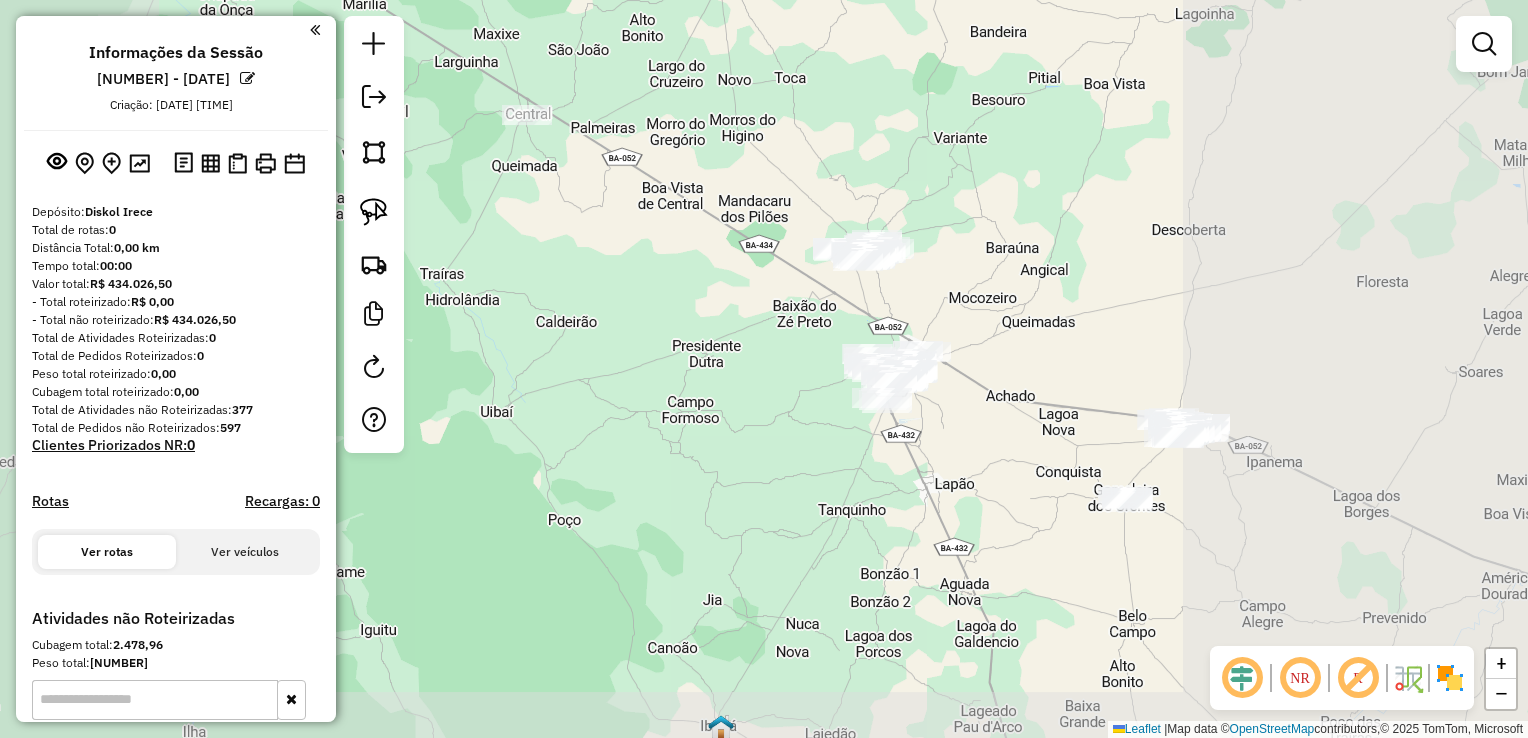 drag, startPoint x: 857, startPoint y: 531, endPoint x: 855, endPoint y: 298, distance: 233.00859 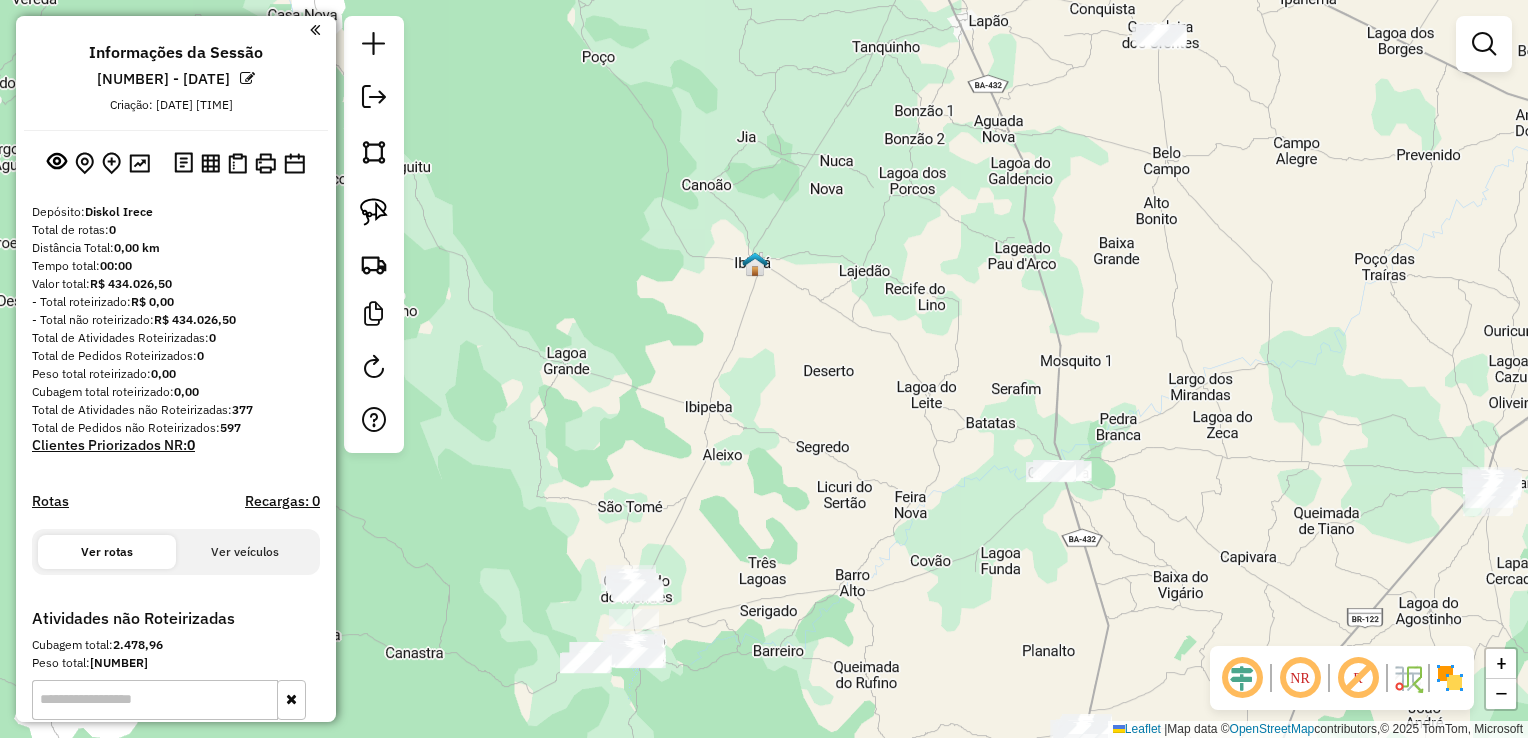 drag, startPoint x: 862, startPoint y: 450, endPoint x: 932, endPoint y: 246, distance: 215.67569 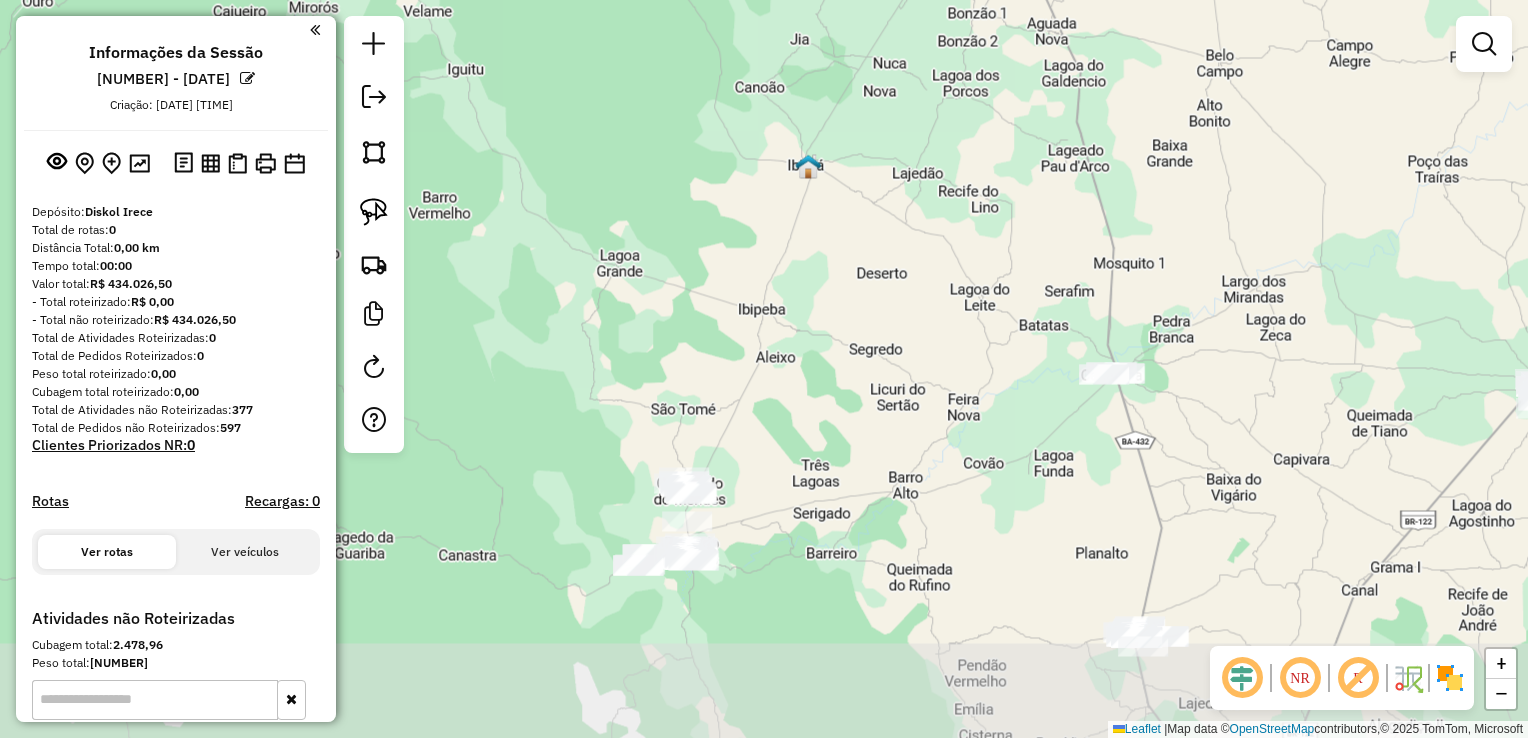 click on "Janela de atendimento Grade de atendimento Capacidade Transportadoras Veículos Cliente Pedidos  Rotas Selecione os dias de semana para filtrar as janelas de atendimento  Seg   Ter   Qua   Qui   Sex   Sáb   Dom  Informe o período da janela de atendimento: De: Até:  Filtrar exatamente a janela do cliente  Considerar janela de atendimento padrão  Selecione os dias de semana para filtrar as grades de atendimento  Seg   Ter   Qua   Qui   Sex   Sáb   Dom   Considerar clientes sem dia de atendimento cadastrado  Clientes fora do dia de atendimento selecionado Filtrar as atividades entre os valores definidos abaixo:  Peso mínimo:   Peso máximo:   Cubagem mínima:   Cubagem máxima:   De:   Até:  Filtrar as atividades entre o tempo de atendimento definido abaixo:  De:   Até:   Considerar capacidade total dos clientes não roteirizados Transportadora: Selecione um ou mais itens Tipo de veículo: Selecione um ou mais itens Veículo: Selecione um ou mais itens Motorista: Selecione um ou mais itens Nome: Rótulo:" 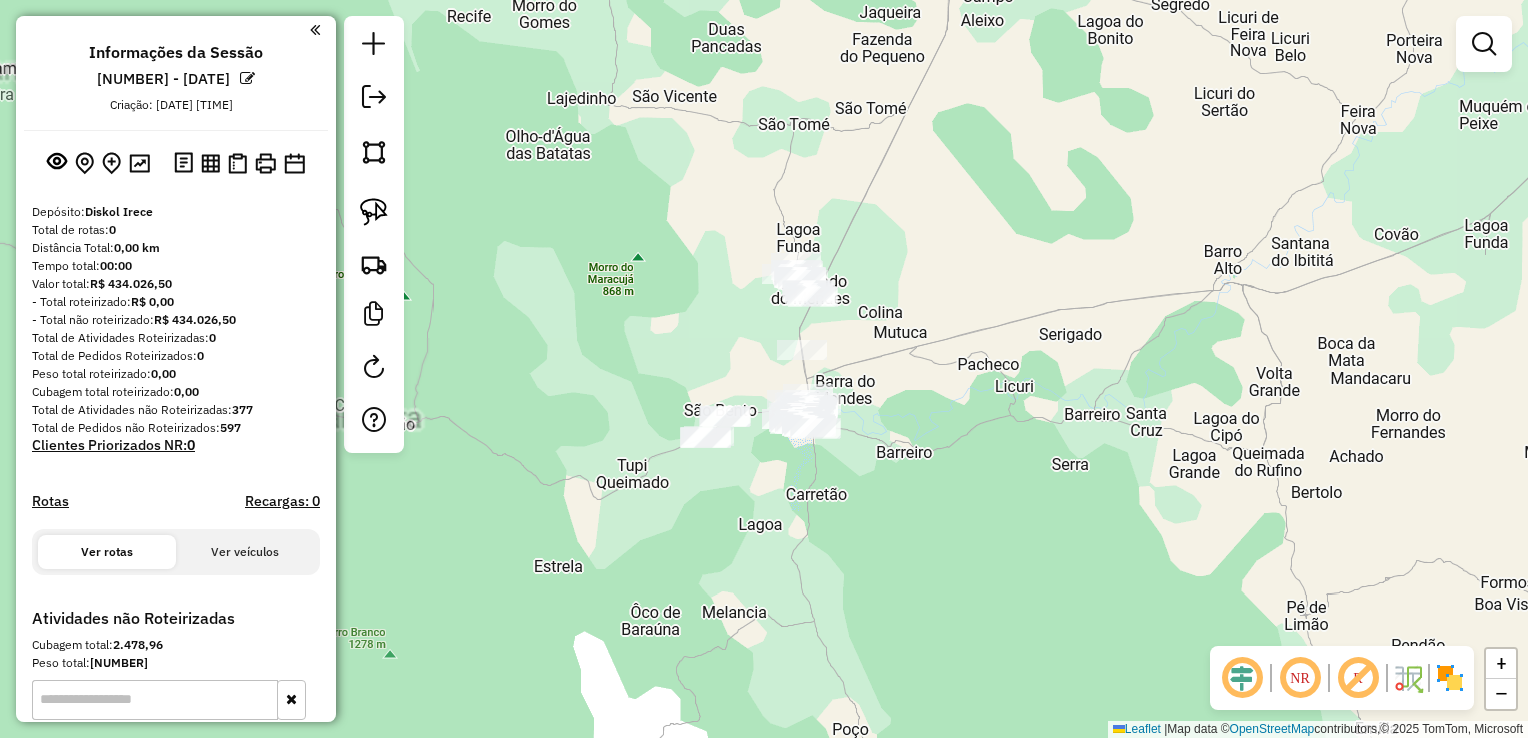 click on "Janela de atendimento Grade de atendimento Capacidade Transportadoras Veículos Cliente Pedidos  Rotas Selecione os dias de semana para filtrar as janelas de atendimento  Seg   Ter   Qua   Qui   Sex   Sáb   Dom  Informe o período da janela de atendimento: De: Até:  Filtrar exatamente a janela do cliente  Considerar janela de atendimento padrão  Selecione os dias de semana para filtrar as grades de atendimento  Seg   Ter   Qua   Qui   Sex   Sáb   Dom   Considerar clientes sem dia de atendimento cadastrado  Clientes fora do dia de atendimento selecionado Filtrar as atividades entre os valores definidos abaixo:  Peso mínimo:   Peso máximo:   Cubagem mínima:   Cubagem máxima:   De:   Até:  Filtrar as atividades entre o tempo de atendimento definido abaixo:  De:   Até:   Considerar capacidade total dos clientes não roteirizados Transportadora: Selecione um ou mais itens Tipo de veículo: Selecione um ou mais itens Veículo: Selecione um ou mais itens Motorista: Selecione um ou mais itens Nome: Rótulo:" 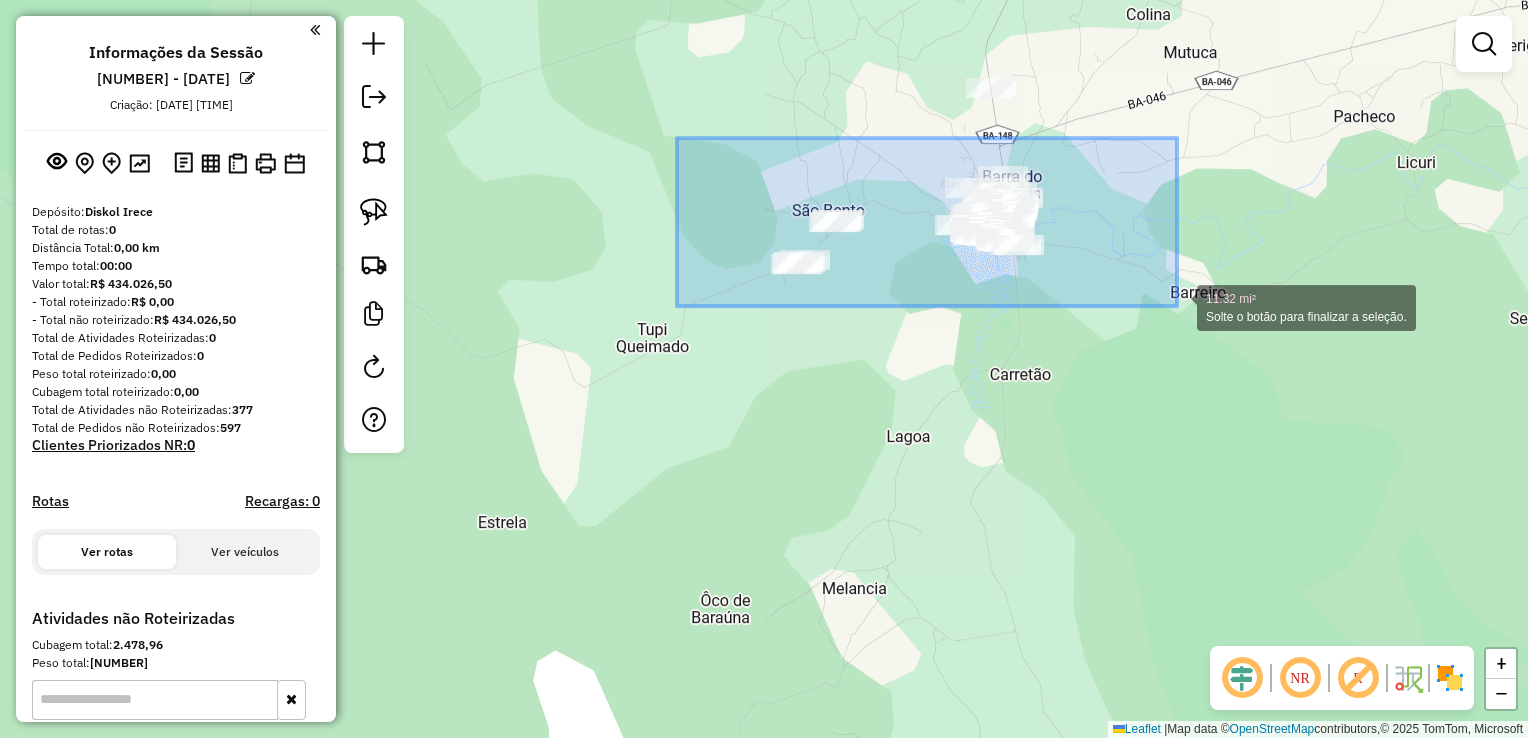 drag, startPoint x: 726, startPoint y: 166, endPoint x: 1171, endPoint y: 318, distance: 470.24356 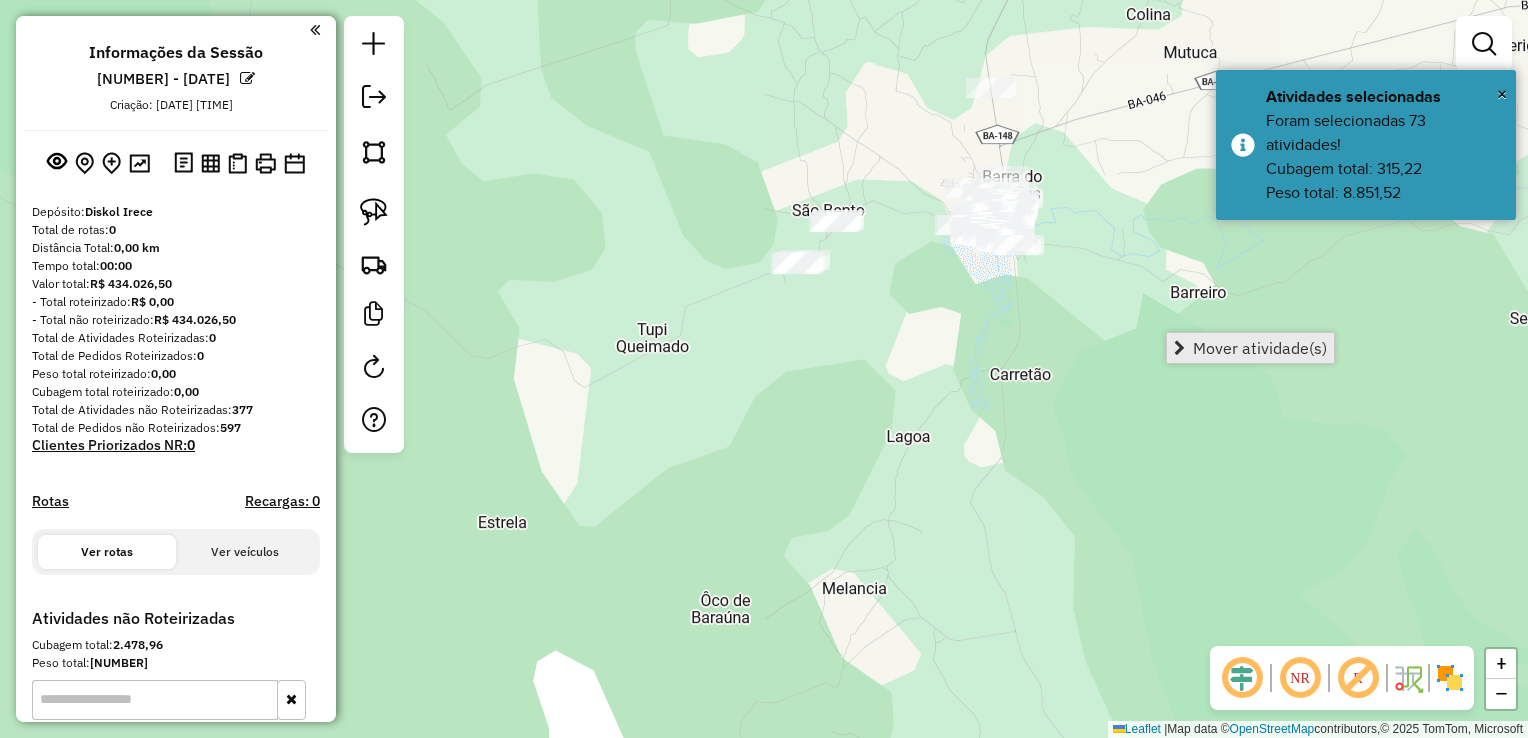 click on "Mover atividade(s)" at bounding box center [1260, 348] 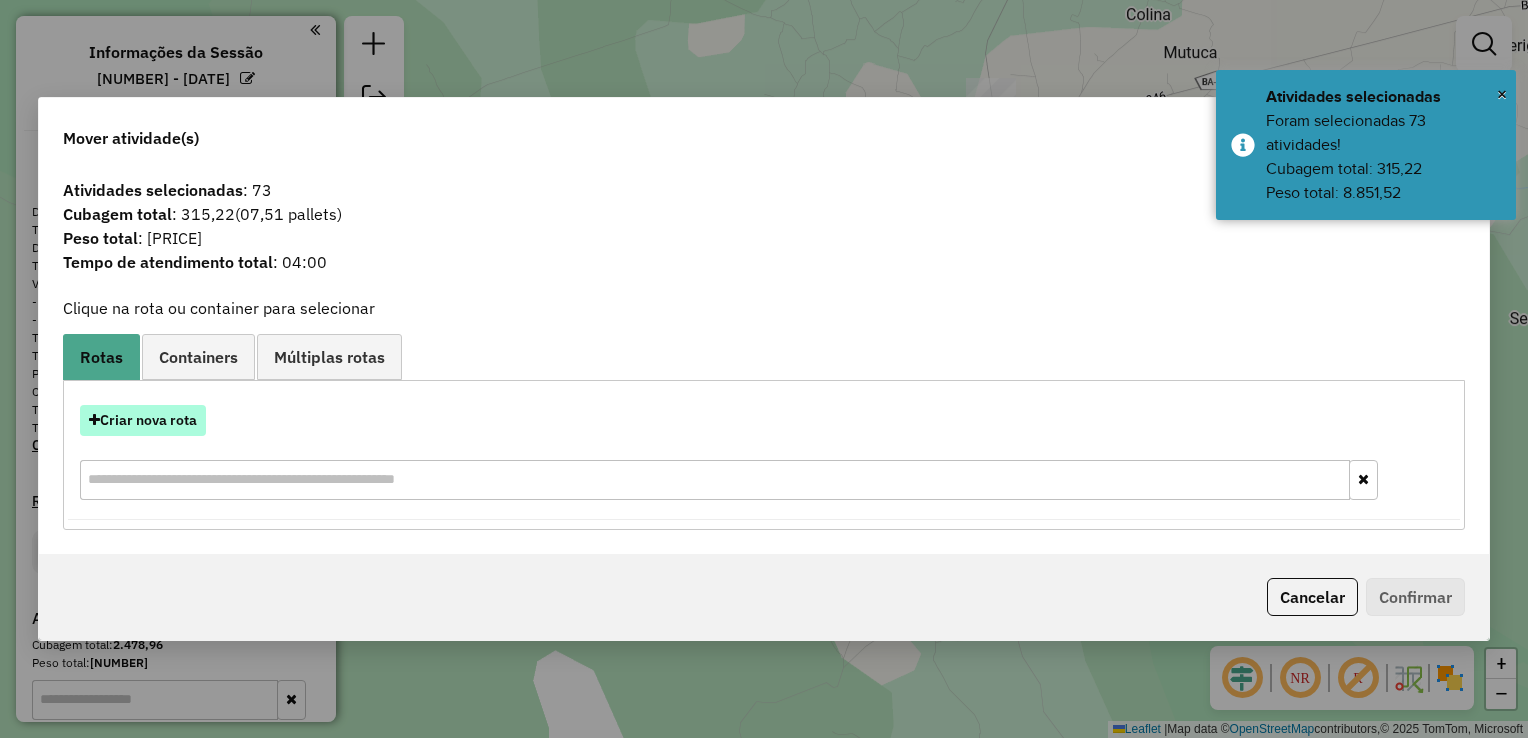 click on "Criar nova rota" at bounding box center [143, 420] 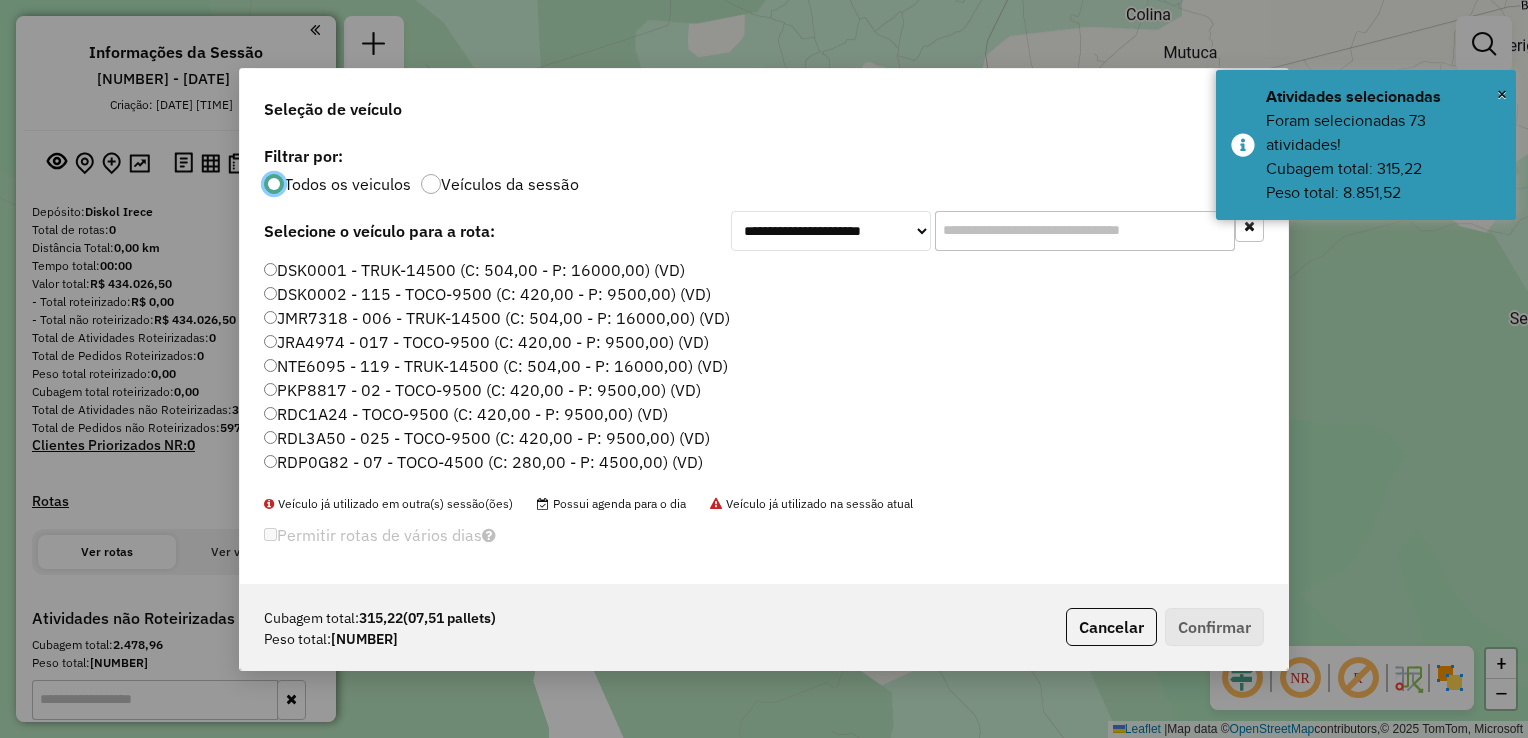 scroll, scrollTop: 10, scrollLeft: 6, axis: both 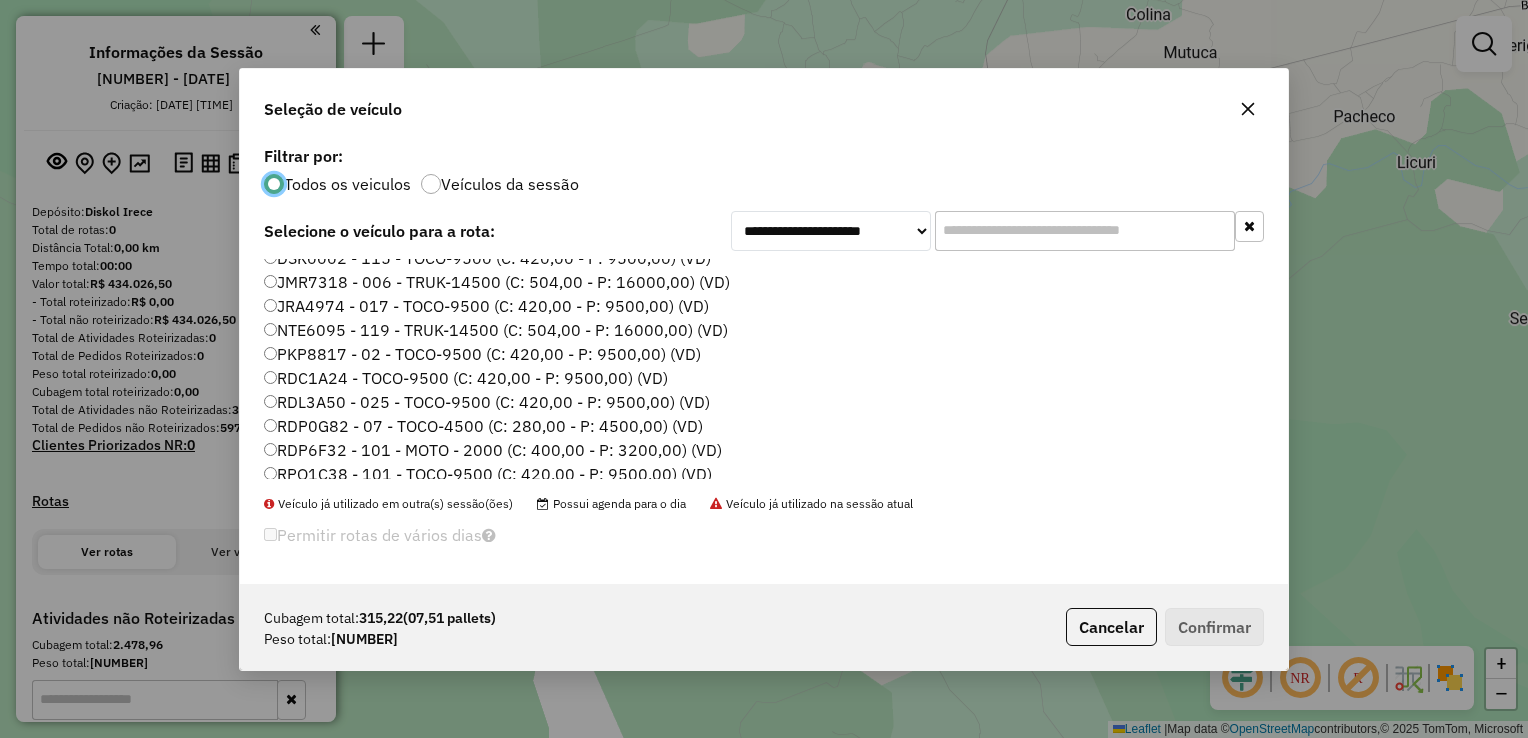drag, startPoint x: 335, startPoint y: 378, endPoint x: 843, endPoint y: 484, distance: 518.9412 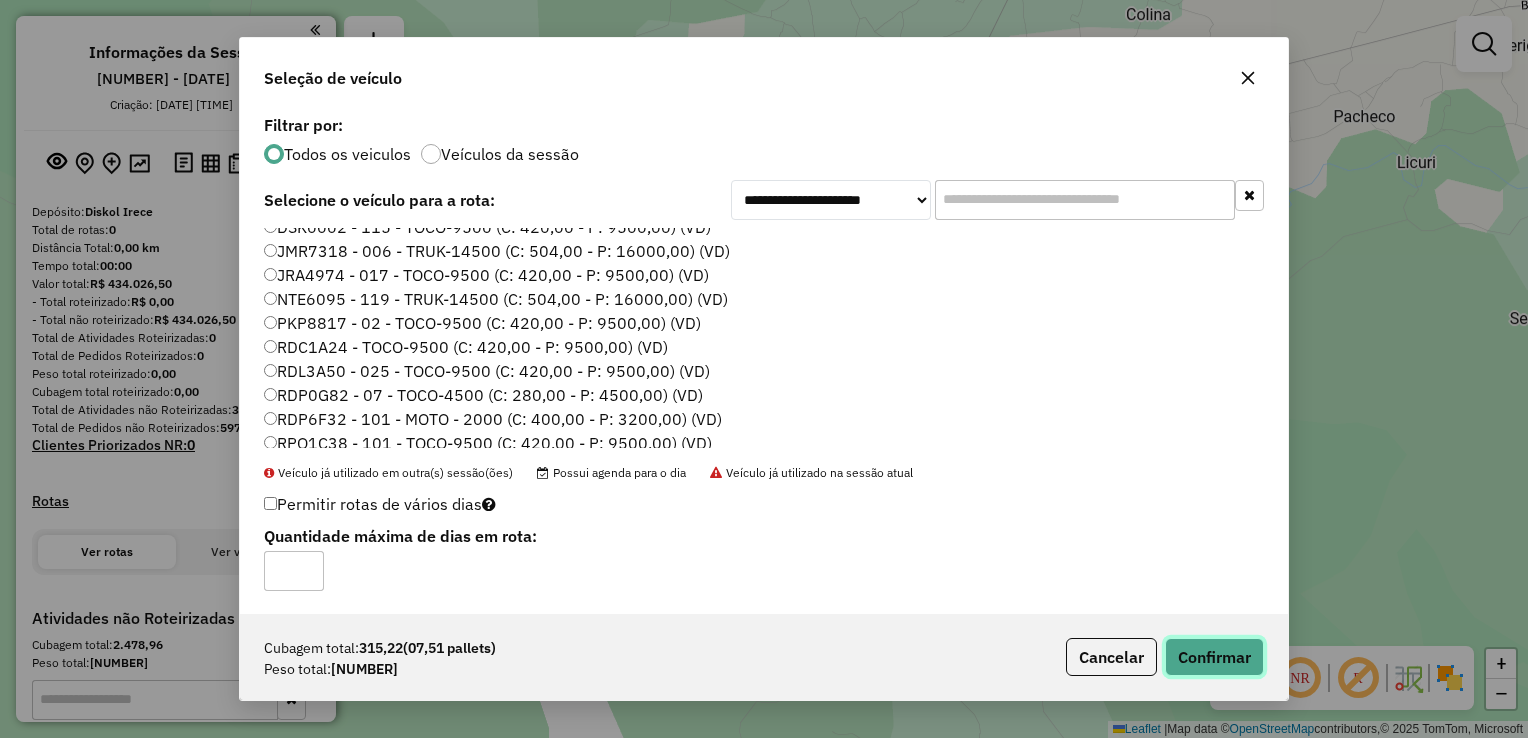 click on "Confirmar" 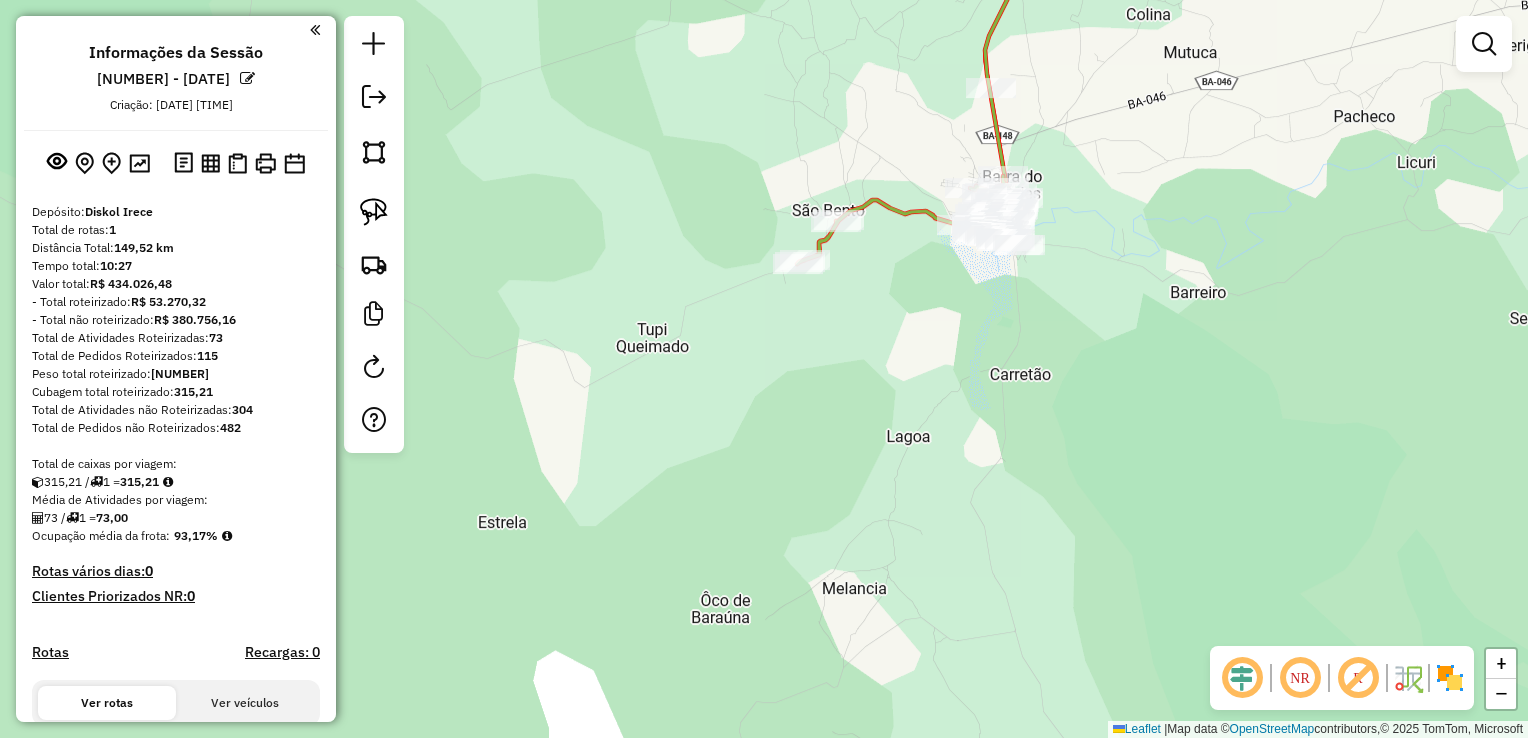 drag, startPoint x: 1069, startPoint y: 256, endPoint x: 985, endPoint y: 366, distance: 138.4052 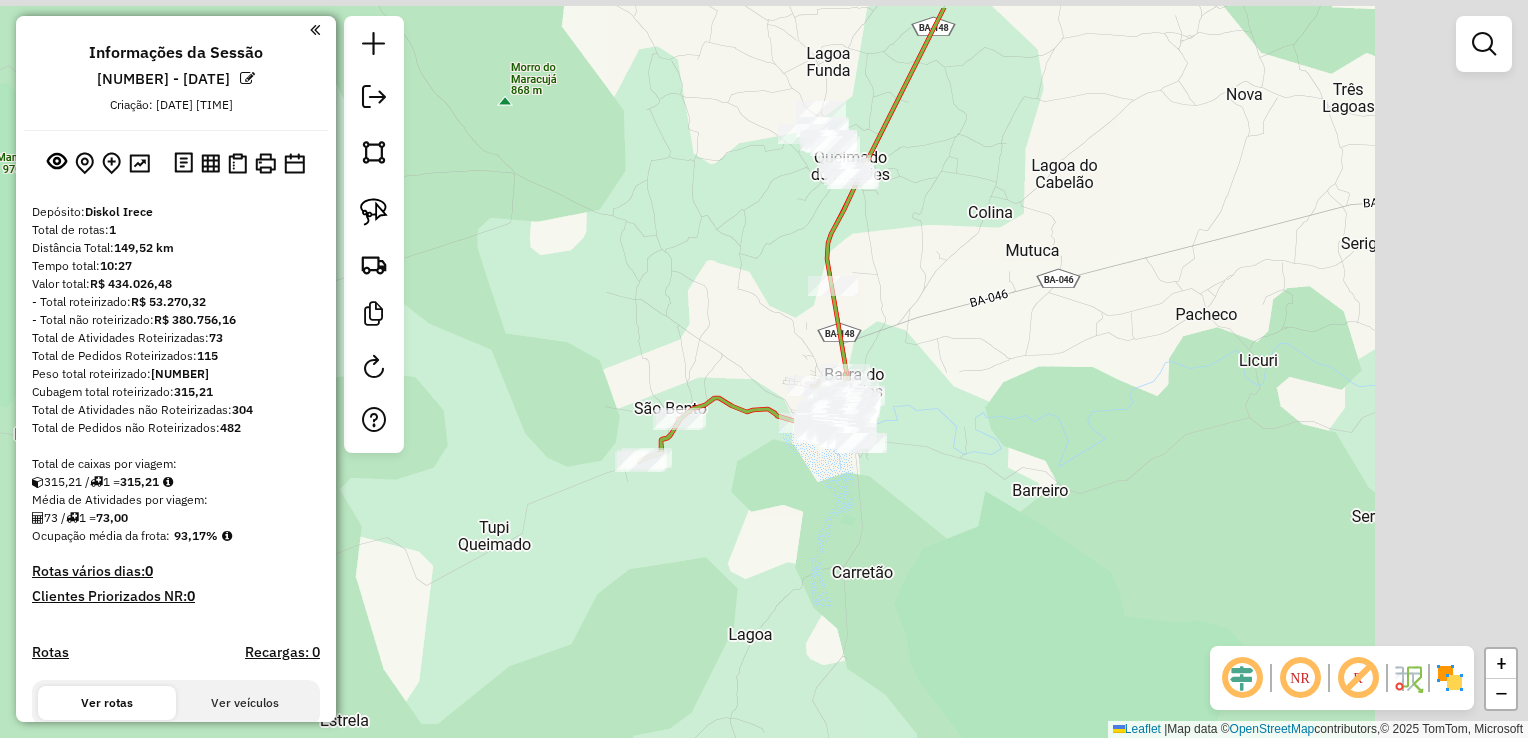 drag, startPoint x: 1122, startPoint y: 270, endPoint x: 1049, endPoint y: 352, distance: 109.786156 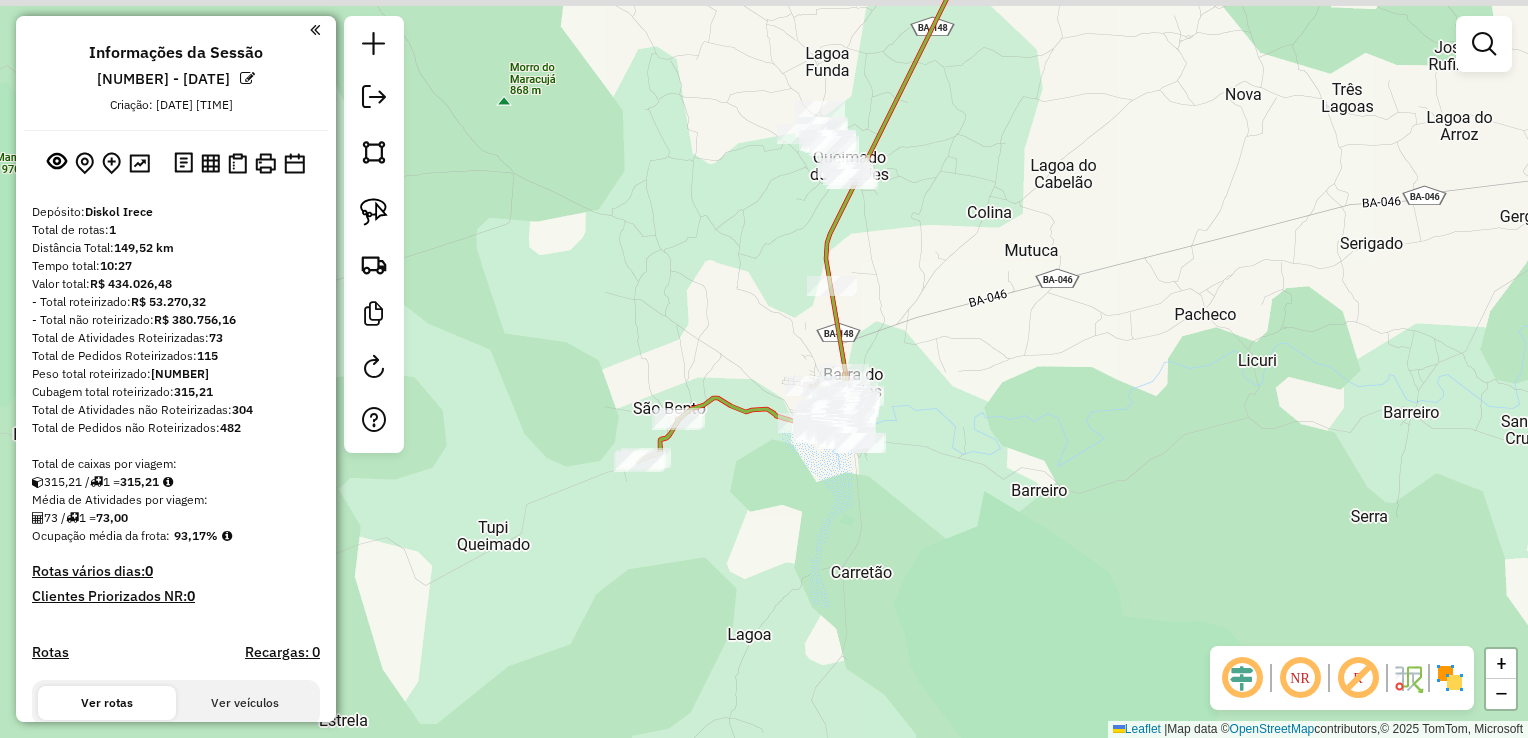 drag, startPoint x: 1044, startPoint y: 256, endPoint x: 1034, endPoint y: 385, distance: 129.38702 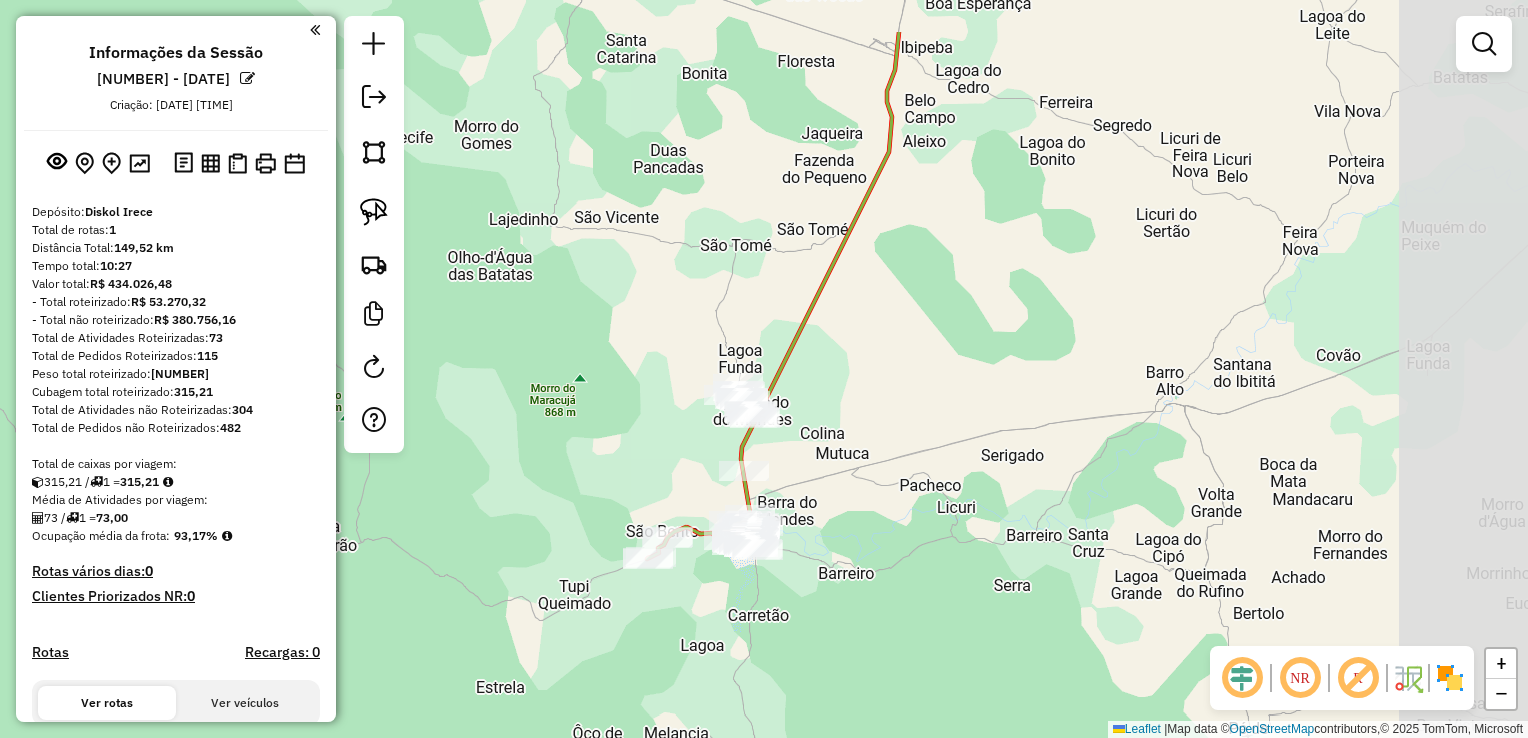 drag, startPoint x: 1049, startPoint y: 276, endPoint x: 896, endPoint y: 366, distance: 177.50775 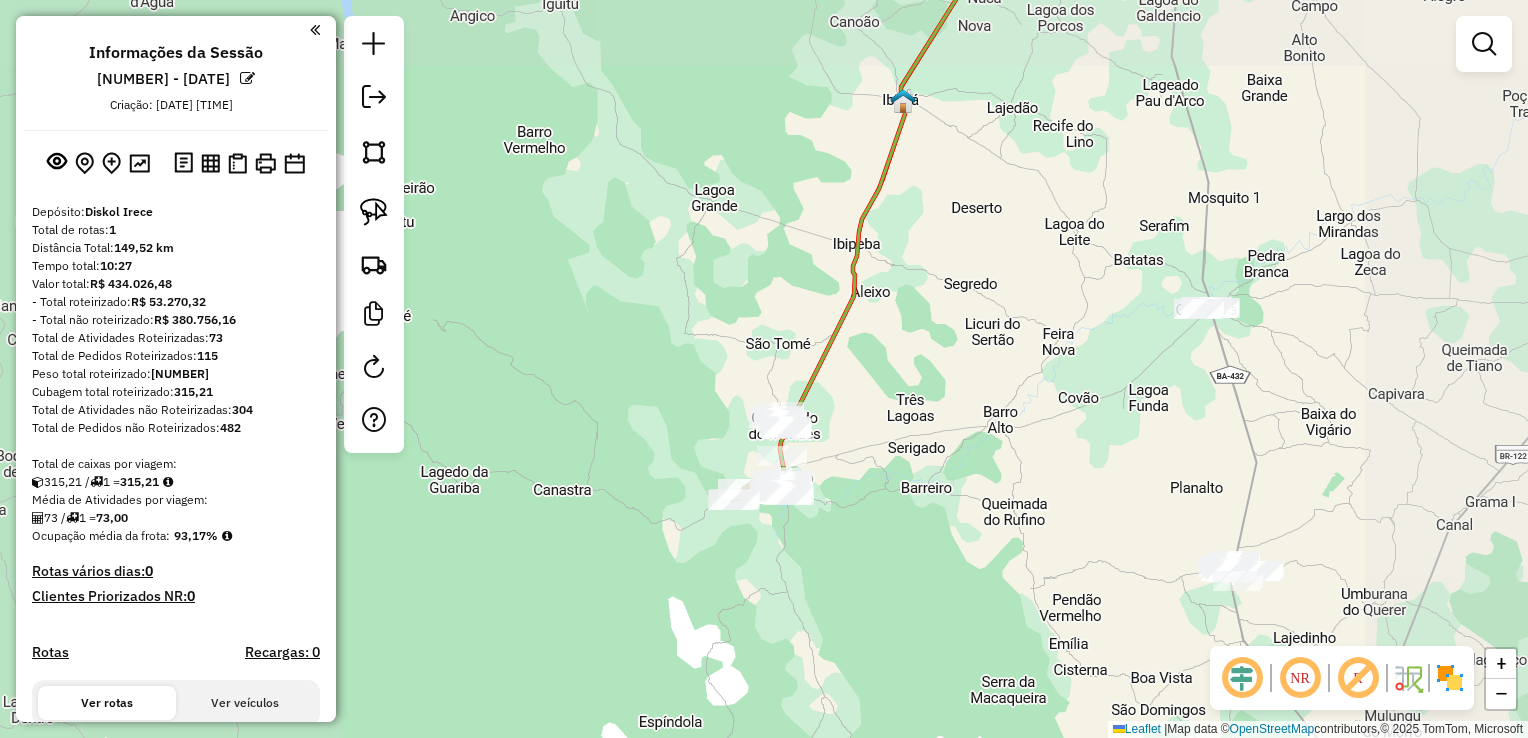 drag, startPoint x: 953, startPoint y: 347, endPoint x: 880, endPoint y: 393, distance: 86.28442 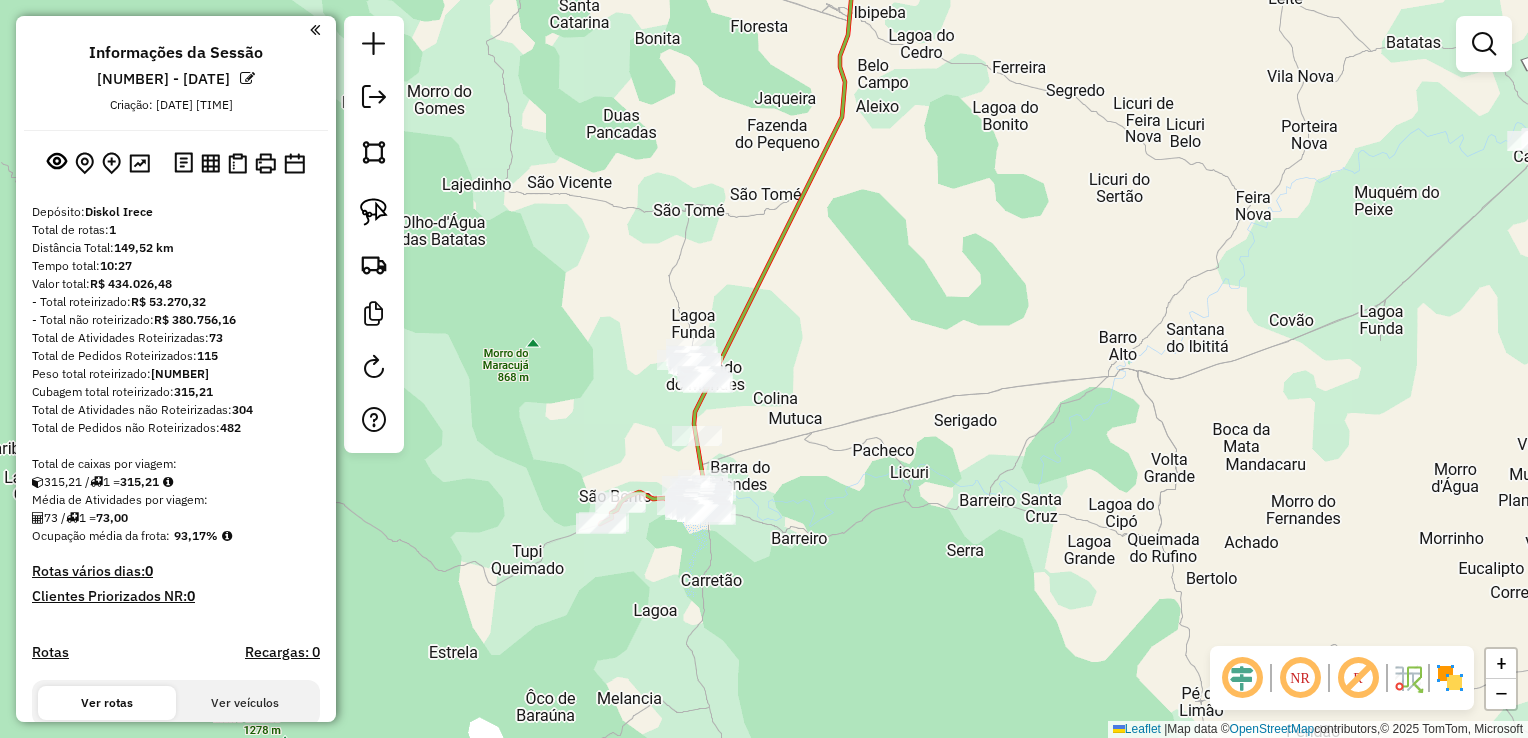 drag, startPoint x: 855, startPoint y: 501, endPoint x: 872, endPoint y: 398, distance: 104.393486 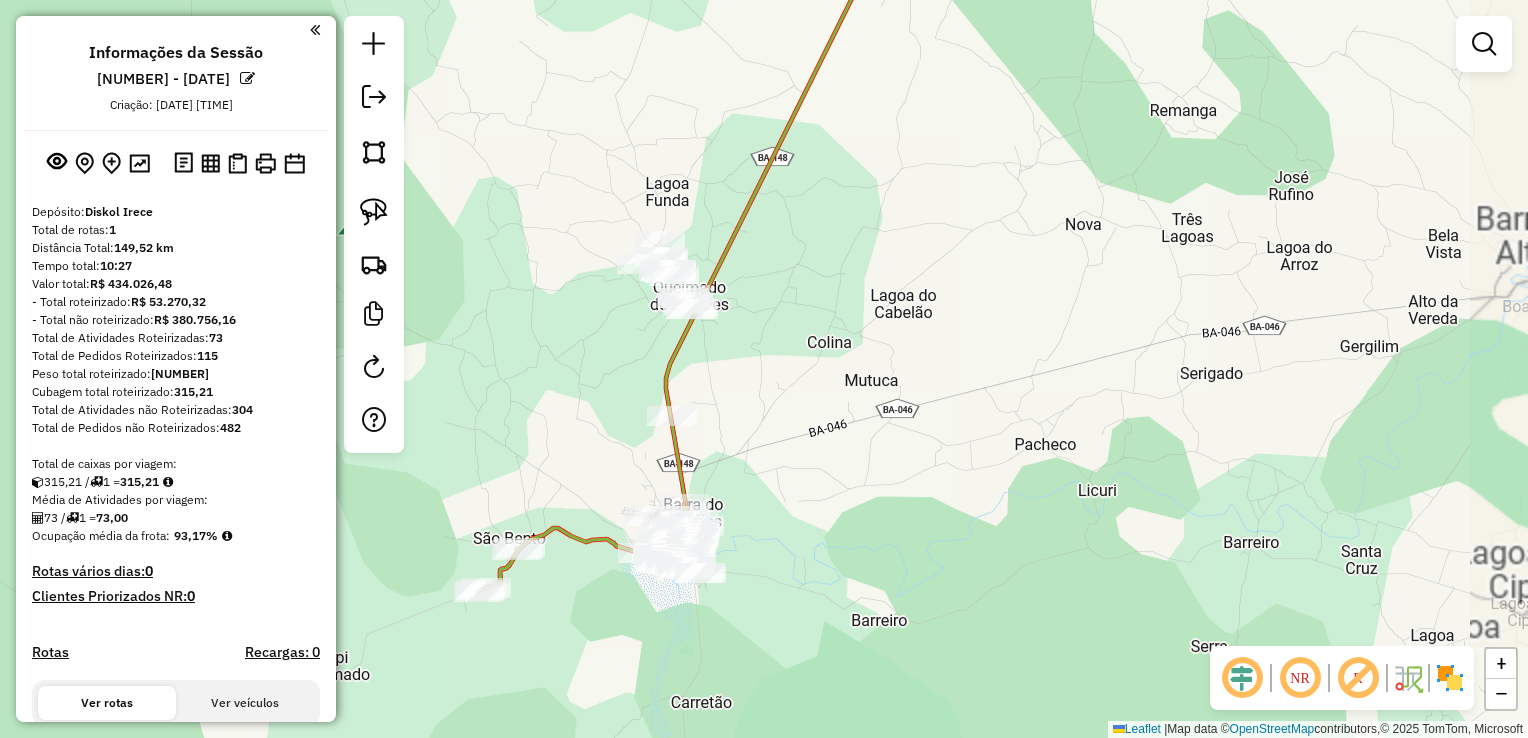 click on "Janela de atendimento Grade de atendimento Capacidade Transportadoras Veículos Cliente Pedidos  Rotas Selecione os dias de semana para filtrar as janelas de atendimento  Seg   Ter   Qua   Qui   Sex   Sáb   Dom  Informe o período da janela de atendimento: De: Até:  Filtrar exatamente a janela do cliente  Considerar janela de atendimento padrão  Selecione os dias de semana para filtrar as grades de atendimento  Seg   Ter   Qua   Qui   Sex   Sáb   Dom   Considerar clientes sem dia de atendimento cadastrado  Clientes fora do dia de atendimento selecionado Filtrar as atividades entre os valores definidos abaixo:  Peso mínimo:   Peso máximo:   Cubagem mínima:   Cubagem máxima:   De:   Até:  Filtrar as atividades entre o tempo de atendimento definido abaixo:  De:   Até:   Considerar capacidade total dos clientes não roteirizados Transportadora: Selecione um ou mais itens Tipo de veículo: Selecione um ou mais itens Veículo: Selecione um ou mais itens Motorista: Selecione um ou mais itens Nome: Rótulo:" 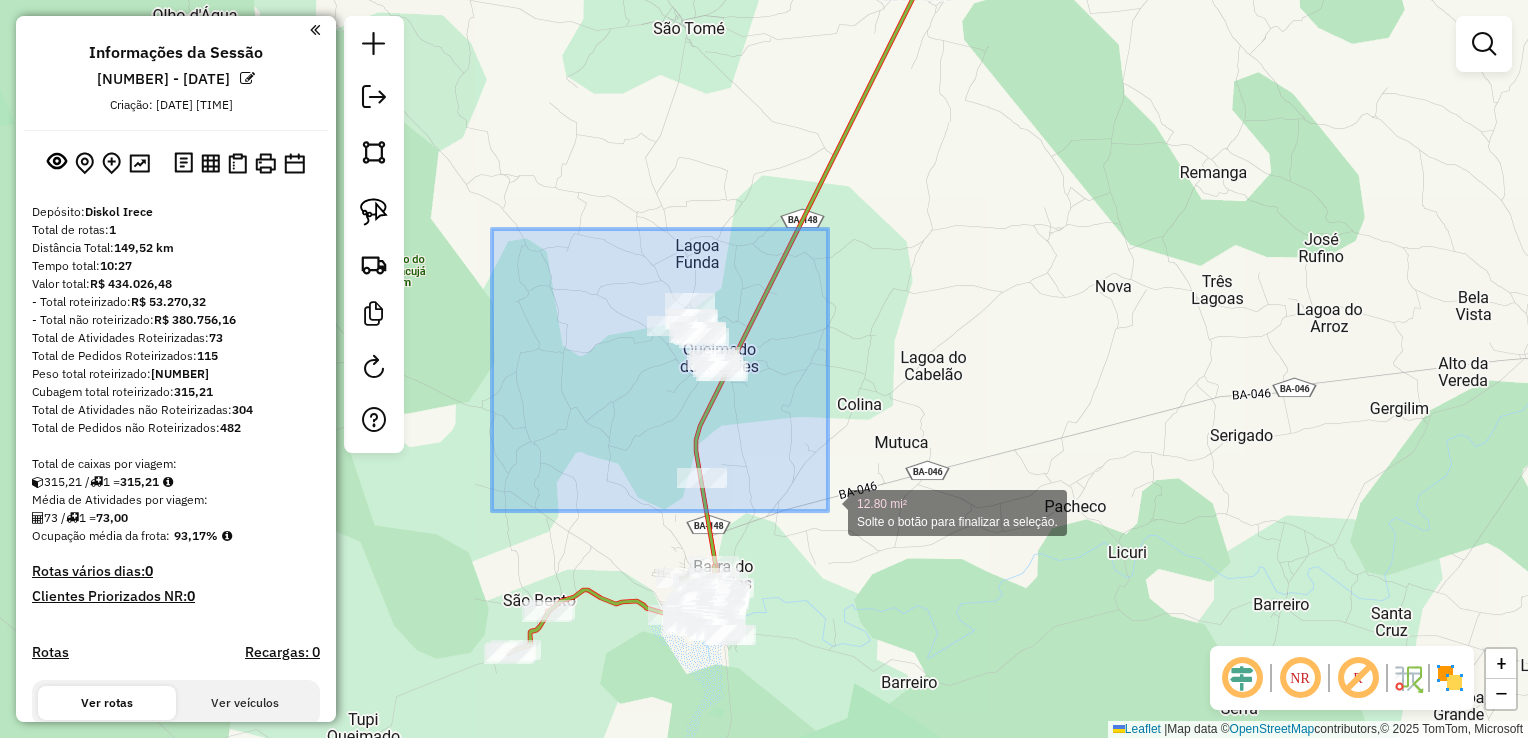 drag, startPoint x: 493, startPoint y: 231, endPoint x: 828, endPoint y: 511, distance: 436.60623 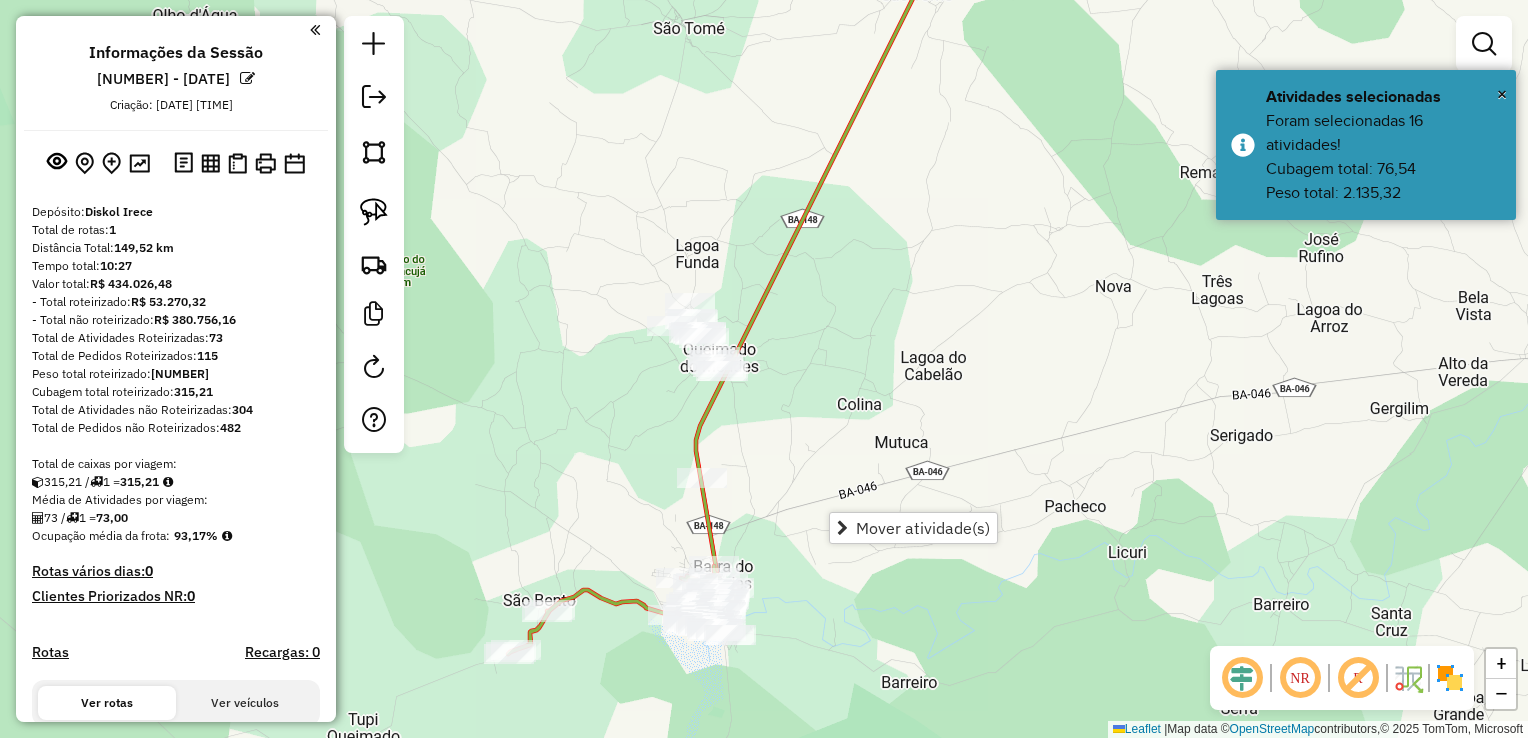 click on "Janela de atendimento Grade de atendimento Capacidade Transportadoras Veículos Cliente Pedidos  Rotas Selecione os dias de semana para filtrar as janelas de atendimento  Seg   Ter   Qua   Qui   Sex   Sáb   Dom  Informe o período da janela de atendimento: De: Até:  Filtrar exatamente a janela do cliente  Considerar janela de atendimento padrão  Selecione os dias de semana para filtrar as grades de atendimento  Seg   Ter   Qua   Qui   Sex   Sáb   Dom   Considerar clientes sem dia de atendimento cadastrado  Clientes fora do dia de atendimento selecionado Filtrar as atividades entre os valores definidos abaixo:  Peso mínimo:   Peso máximo:   Cubagem mínima:   Cubagem máxima:   De:   Até:  Filtrar as atividades entre o tempo de atendimento definido abaixo:  De:   Até:   Considerar capacidade total dos clientes não roteirizados Transportadora: Selecione um ou mais itens Tipo de veículo: Selecione um ou mais itens Veículo: Selecione um ou mais itens Motorista: Selecione um ou mais itens Nome: Rótulo:" 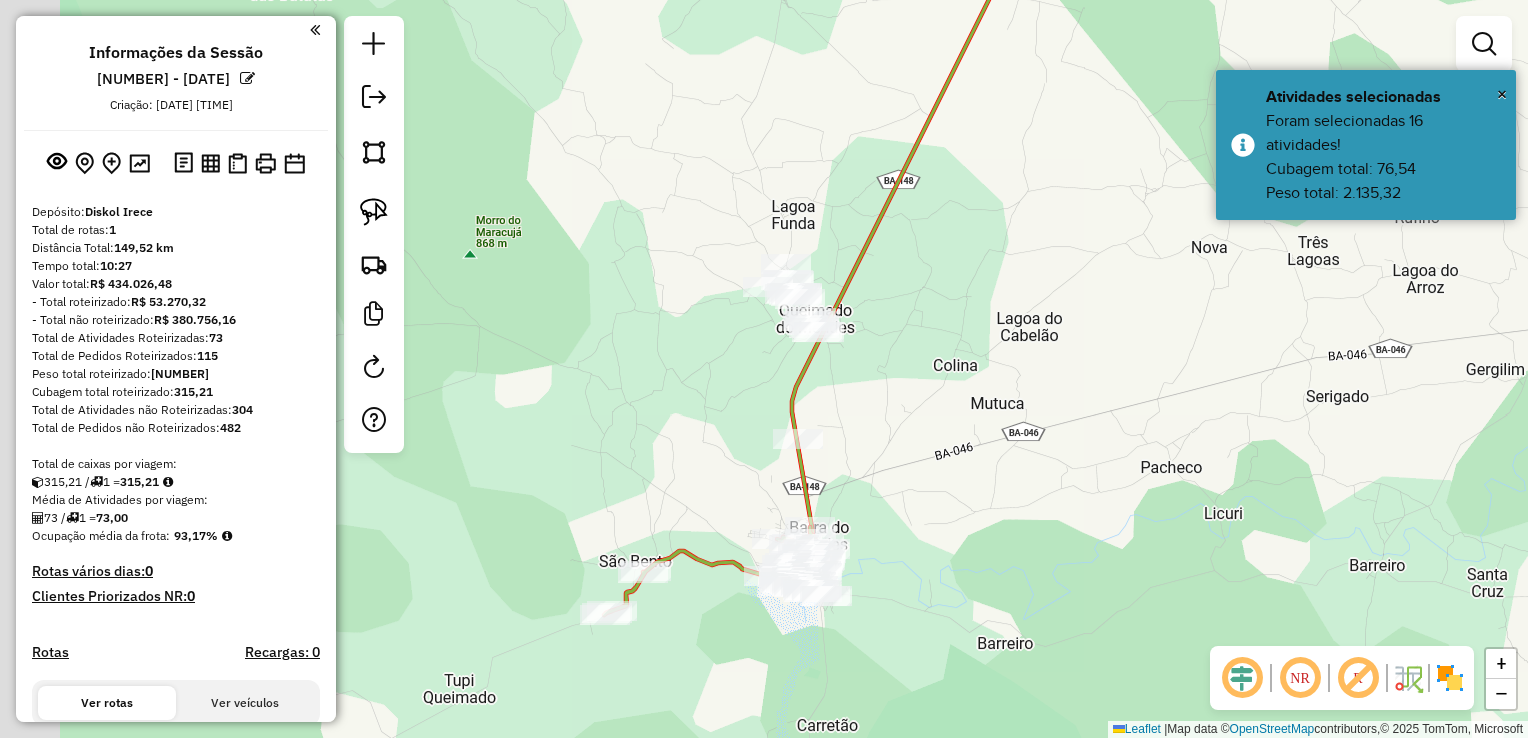drag, startPoint x: 816, startPoint y: 443, endPoint x: 898, endPoint y: 408, distance: 89.157166 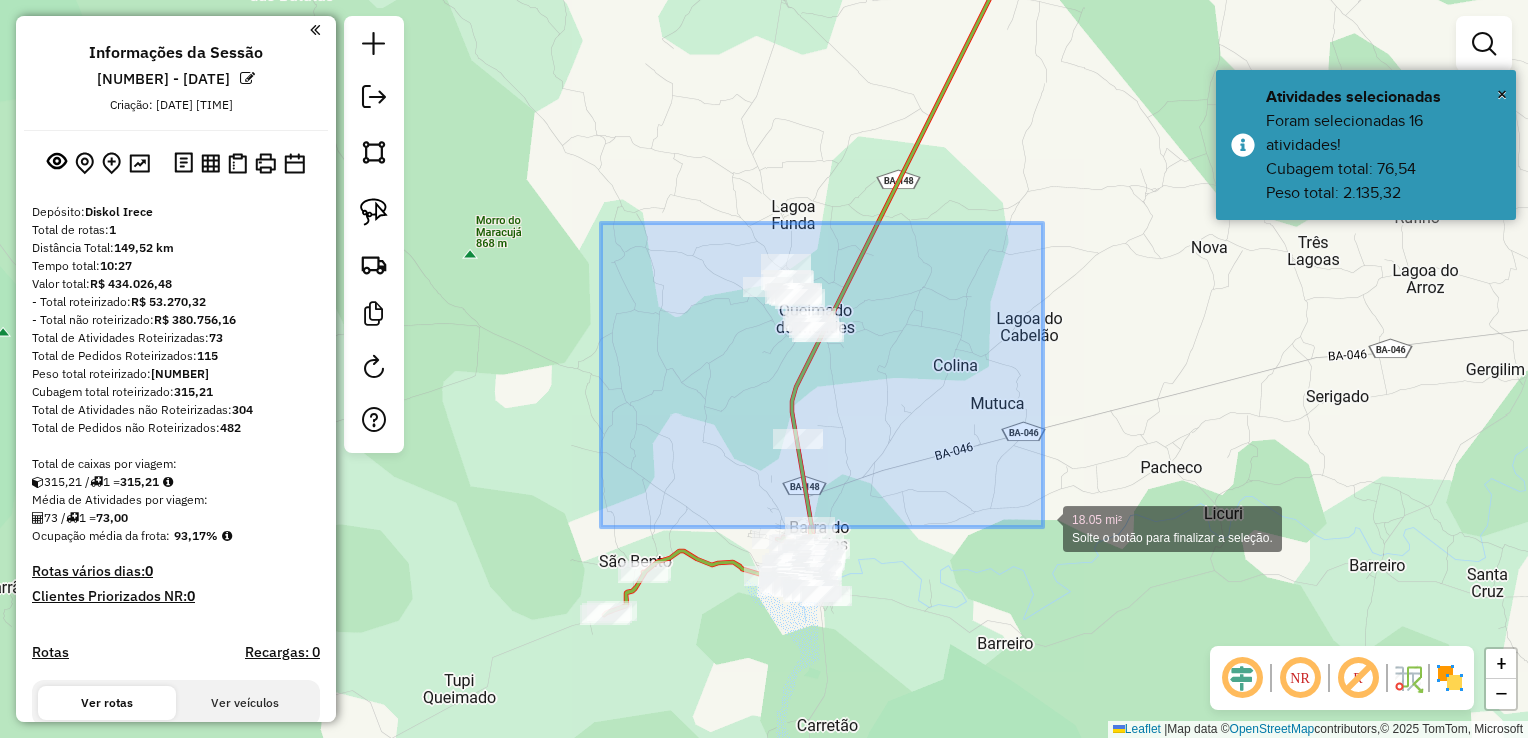drag, startPoint x: 944, startPoint y: 419, endPoint x: 1043, endPoint y: 527, distance: 146.50938 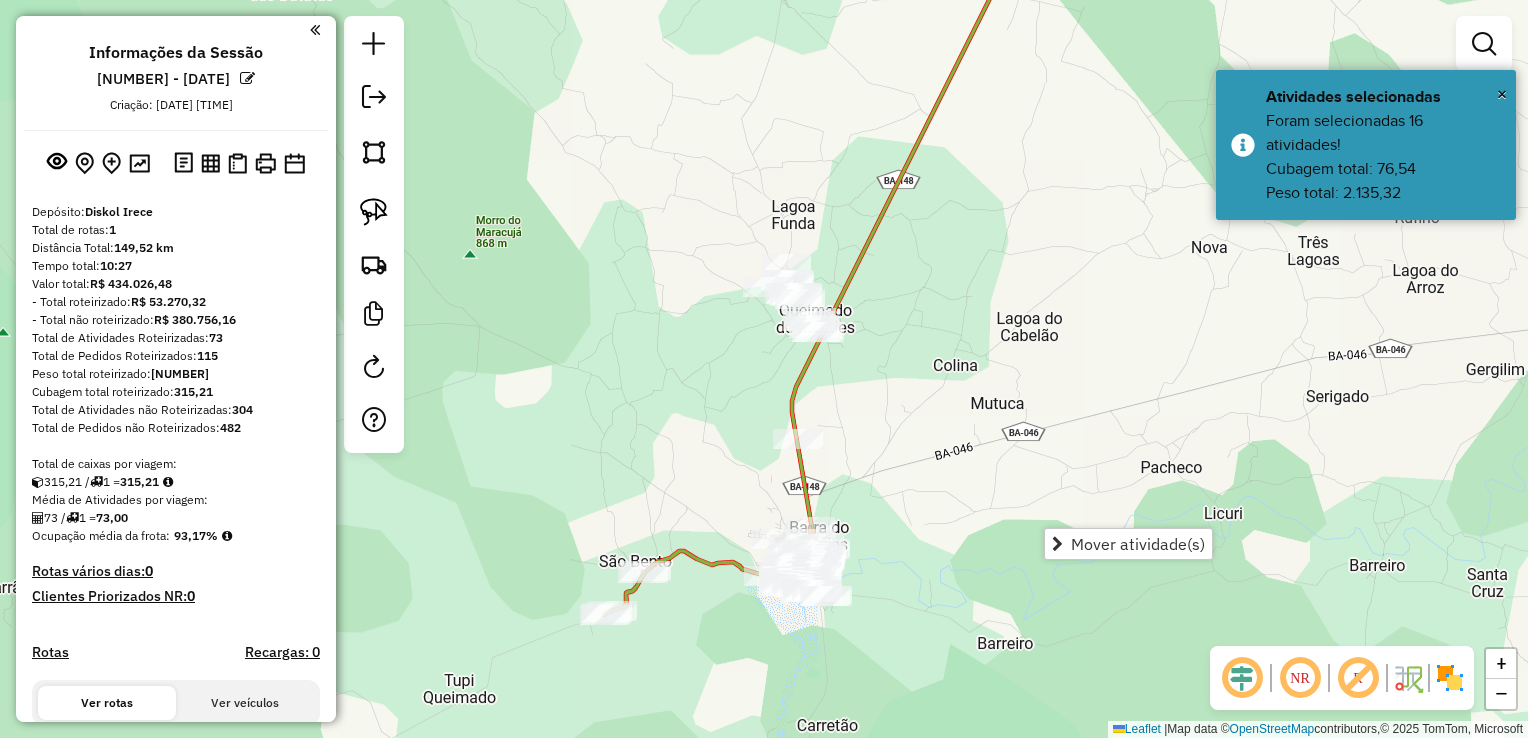 click on "Janela de atendimento Grade de atendimento Capacidade Transportadoras Veículos Cliente Pedidos  Rotas Selecione os dias de semana para filtrar as janelas de atendimento  Seg   Ter   Qua   Qui   Sex   Sáb   Dom  Informe o período da janela de atendimento: De: Até:  Filtrar exatamente a janela do cliente  Considerar janela de atendimento padrão  Selecione os dias de semana para filtrar as grades de atendimento  Seg   Ter   Qua   Qui   Sex   Sáb   Dom   Considerar clientes sem dia de atendimento cadastrado  Clientes fora do dia de atendimento selecionado Filtrar as atividades entre os valores definidos abaixo:  Peso mínimo:   Peso máximo:   Cubagem mínima:   Cubagem máxima:   De:   Até:  Filtrar as atividades entre o tempo de atendimento definido abaixo:  De:   Até:   Considerar capacidade total dos clientes não roteirizados Transportadora: Selecione um ou mais itens Tipo de veículo: Selecione um ou mais itens Veículo: Selecione um ou mais itens Motorista: Selecione um ou mais itens Nome: Rótulo:" 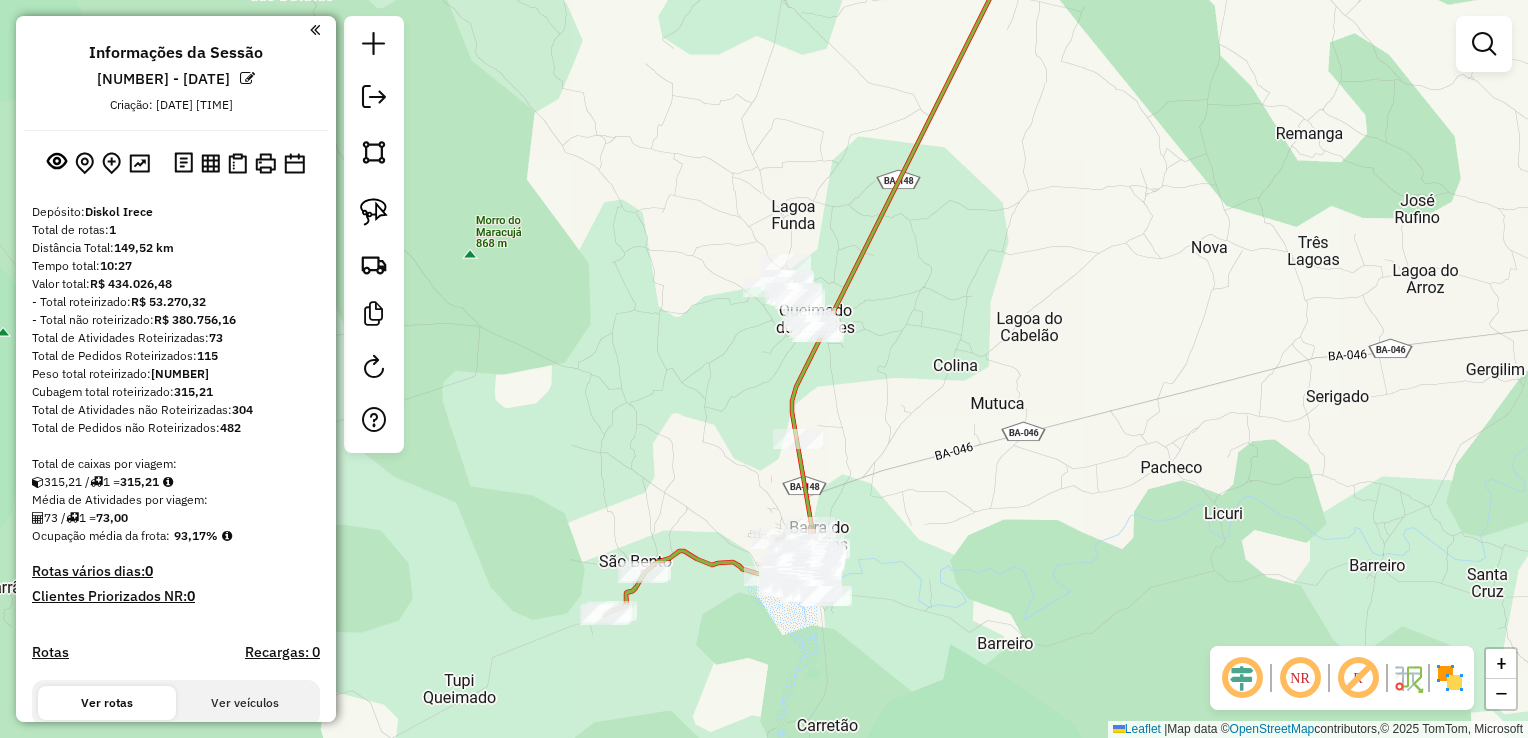 click on "Janela de atendimento Grade de atendimento Capacidade Transportadoras Veículos Cliente Pedidos  Rotas Selecione os dias de semana para filtrar as janelas de atendimento  Seg   Ter   Qua   Qui   Sex   Sáb   Dom  Informe o período da janela de atendimento: De: Até:  Filtrar exatamente a janela do cliente  Considerar janela de atendimento padrão  Selecione os dias de semana para filtrar as grades de atendimento  Seg   Ter   Qua   Qui   Sex   Sáb   Dom   Considerar clientes sem dia de atendimento cadastrado  Clientes fora do dia de atendimento selecionado Filtrar as atividades entre os valores definidos abaixo:  Peso mínimo:   Peso máximo:   Cubagem mínima:   Cubagem máxima:   De:   Até:  Filtrar as atividades entre o tempo de atendimento definido abaixo:  De:   Até:   Considerar capacidade total dos clientes não roteirizados Transportadora: Selecione um ou mais itens Tipo de veículo: Selecione um ou mais itens Veículo: Selecione um ou mais itens Motorista: Selecione um ou mais itens Nome: Rótulo:" 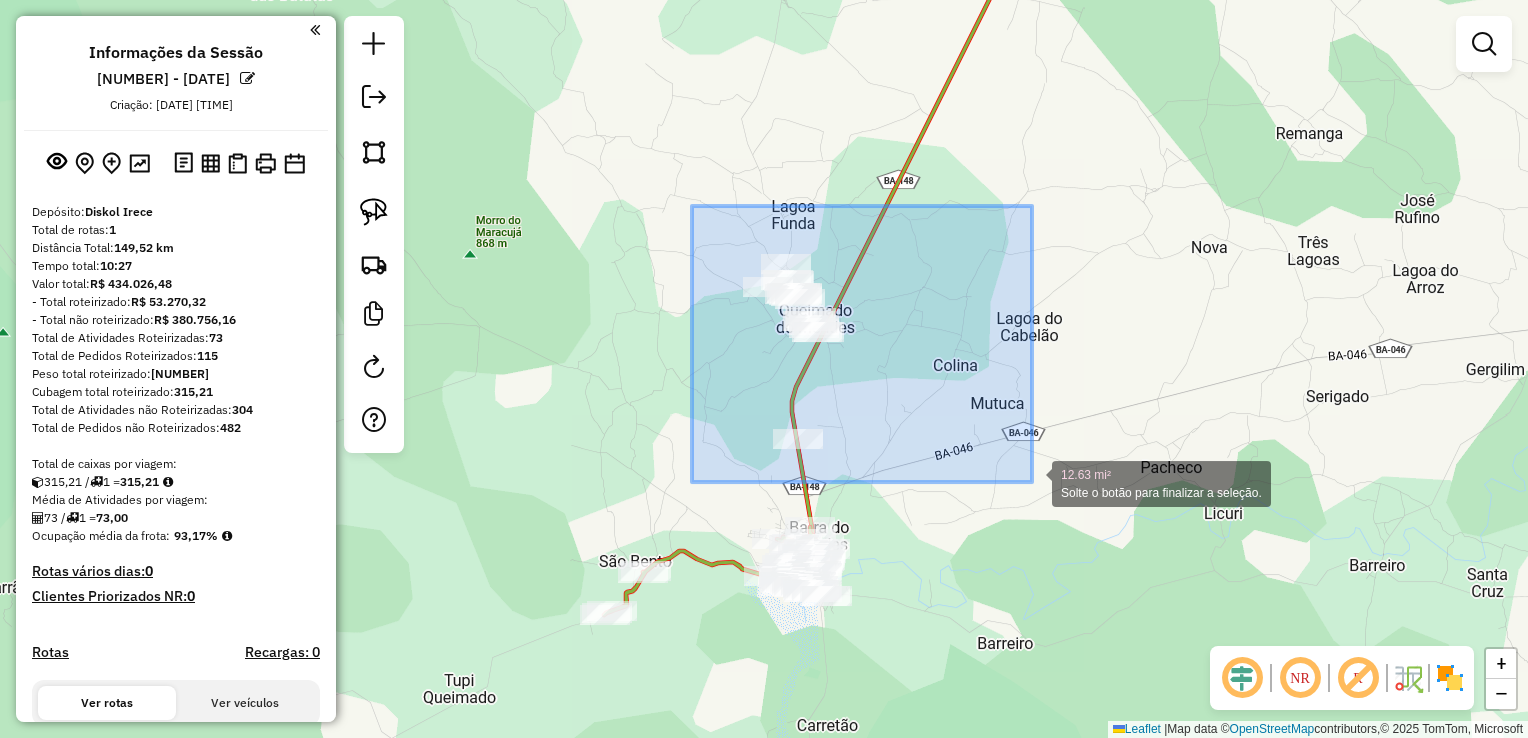 drag, startPoint x: 697, startPoint y: 211, endPoint x: 1032, endPoint y: 482, distance: 430.88977 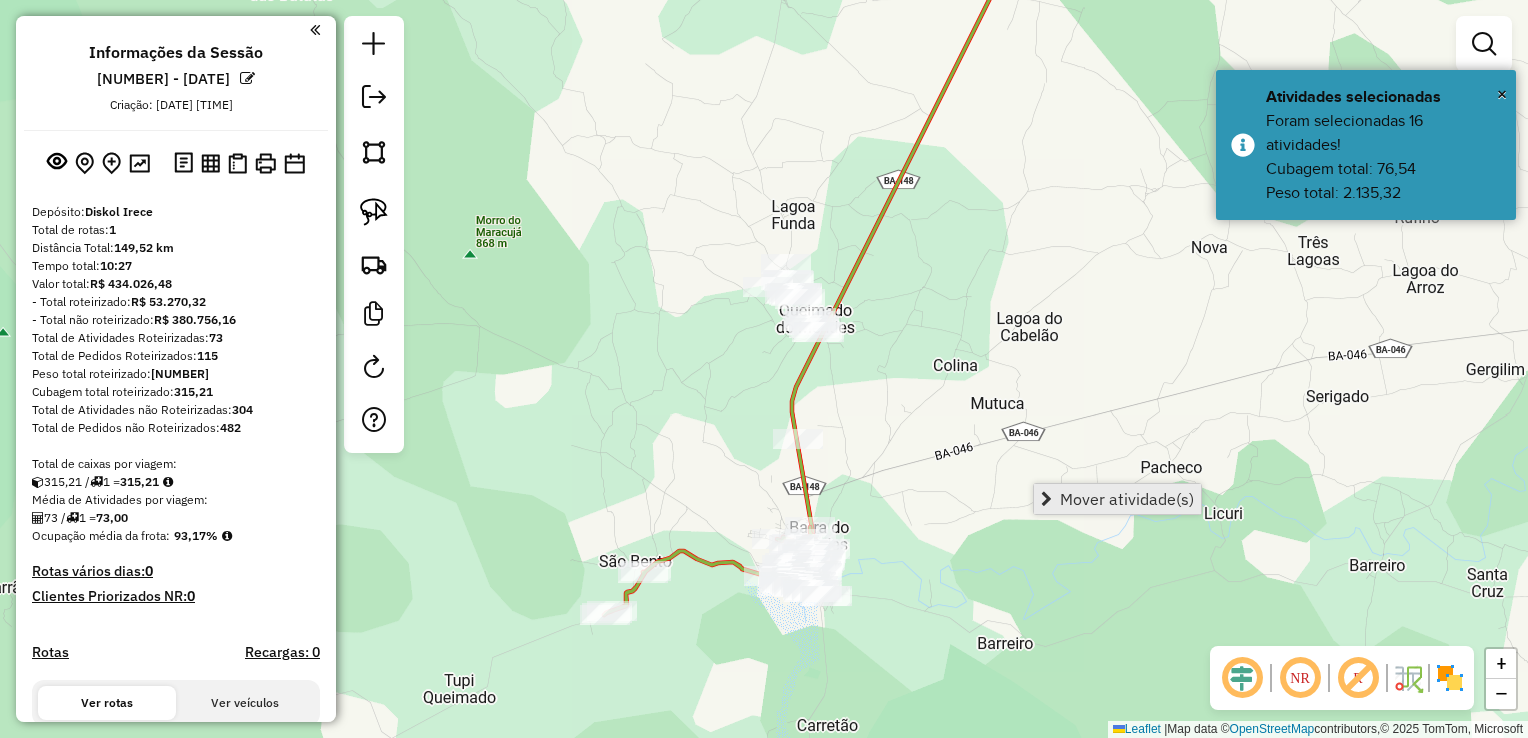 click on "Mover atividade(s)" at bounding box center (1127, 499) 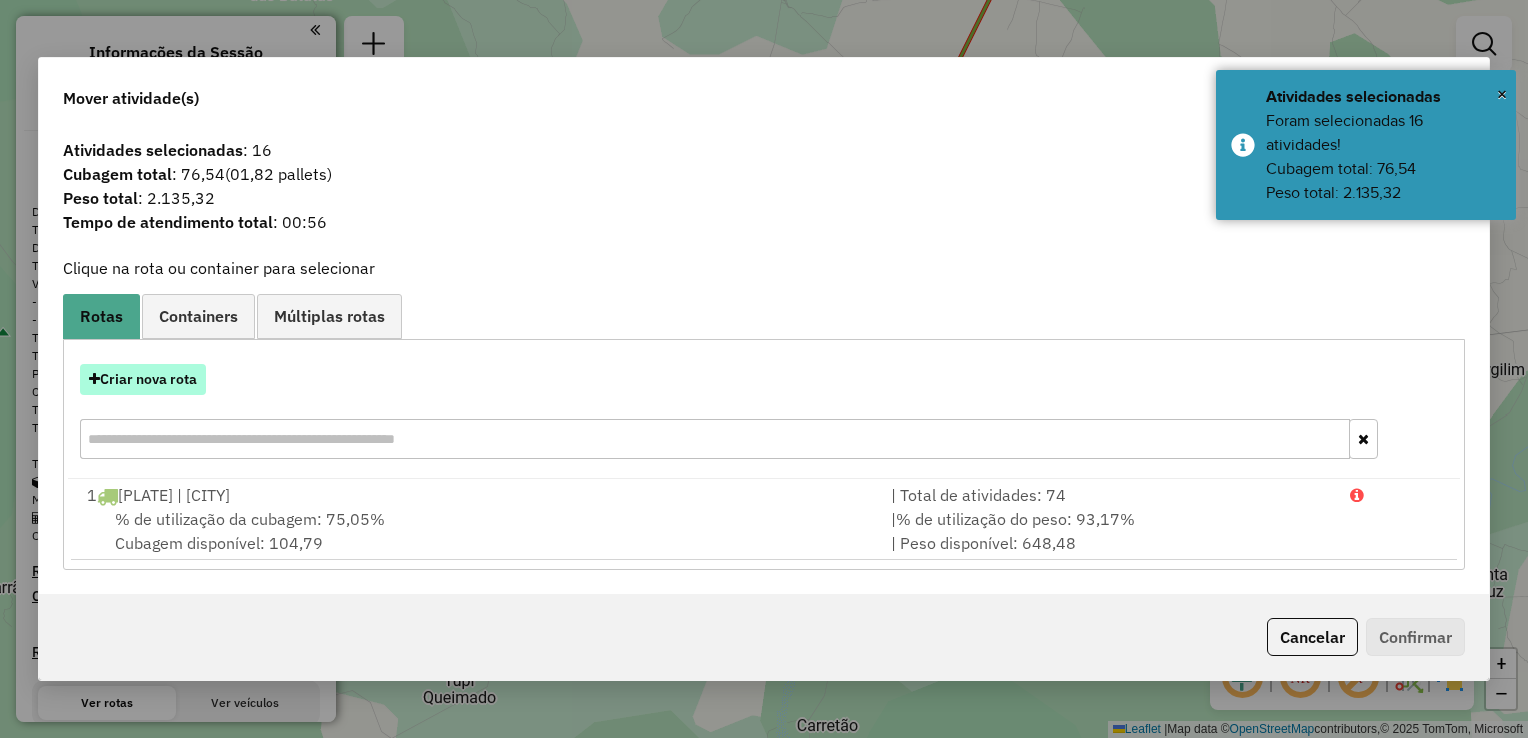 click on "Criar nova rota" at bounding box center (143, 379) 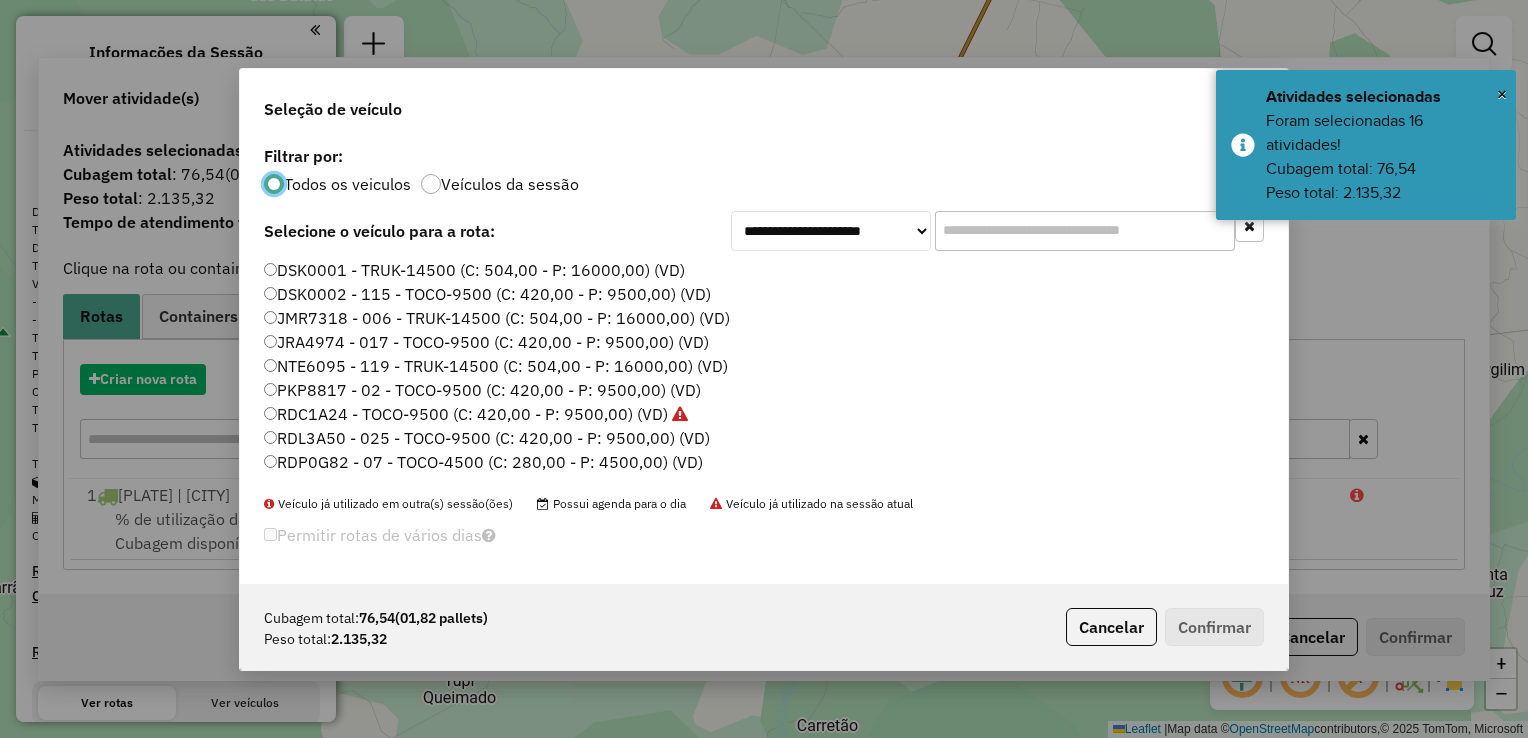 scroll, scrollTop: 10, scrollLeft: 6, axis: both 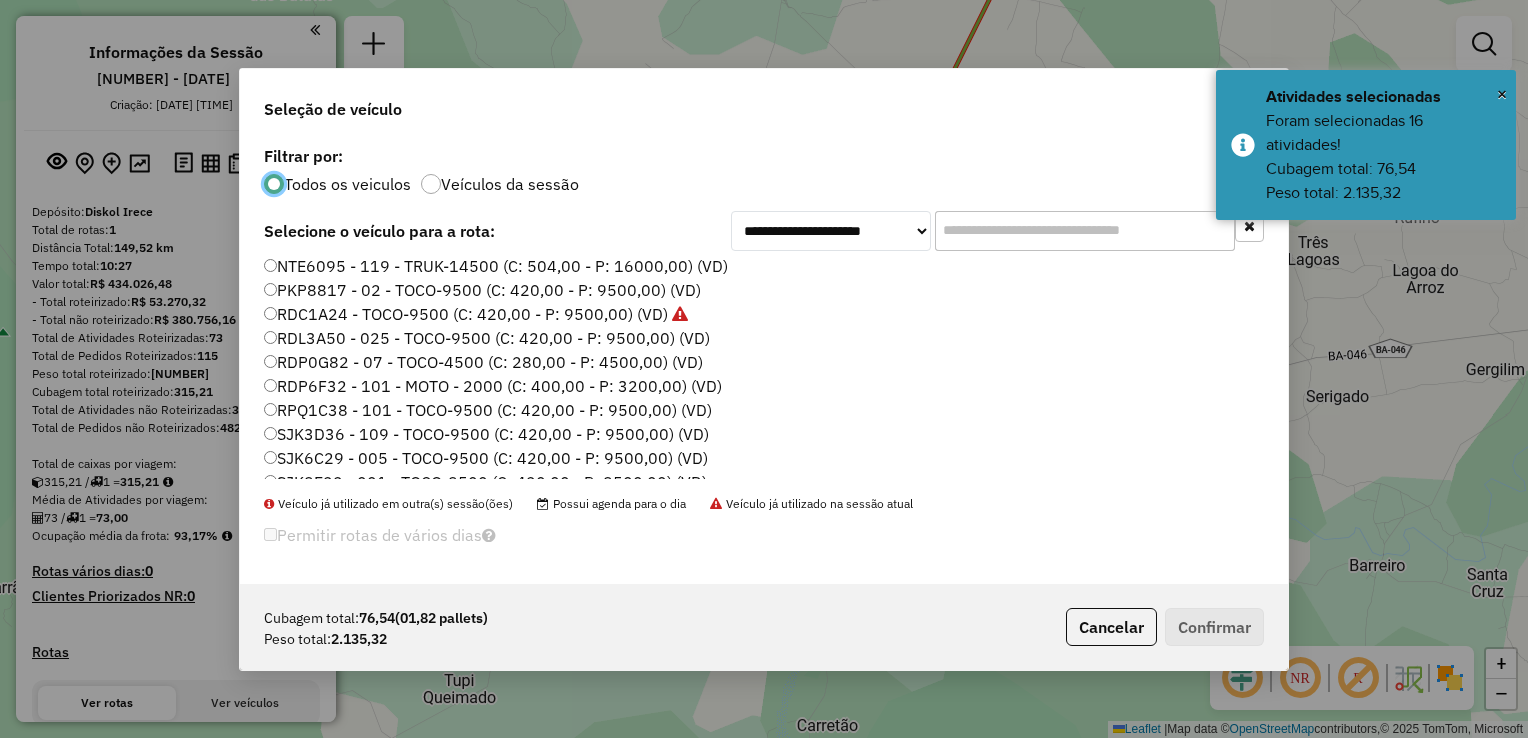 drag, startPoint x: 345, startPoint y: 414, endPoint x: 364, endPoint y: 418, distance: 19.416489 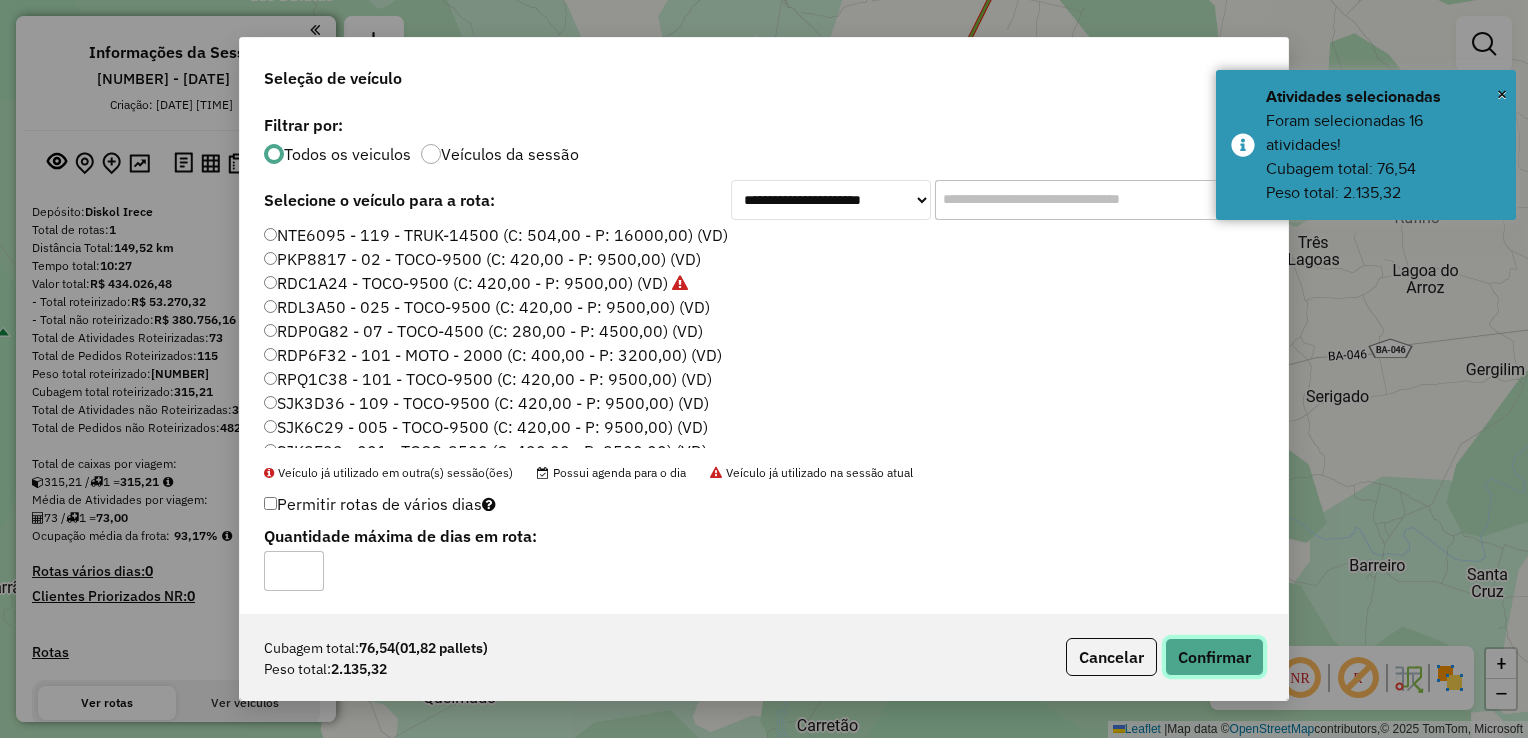 click on "Confirmar" 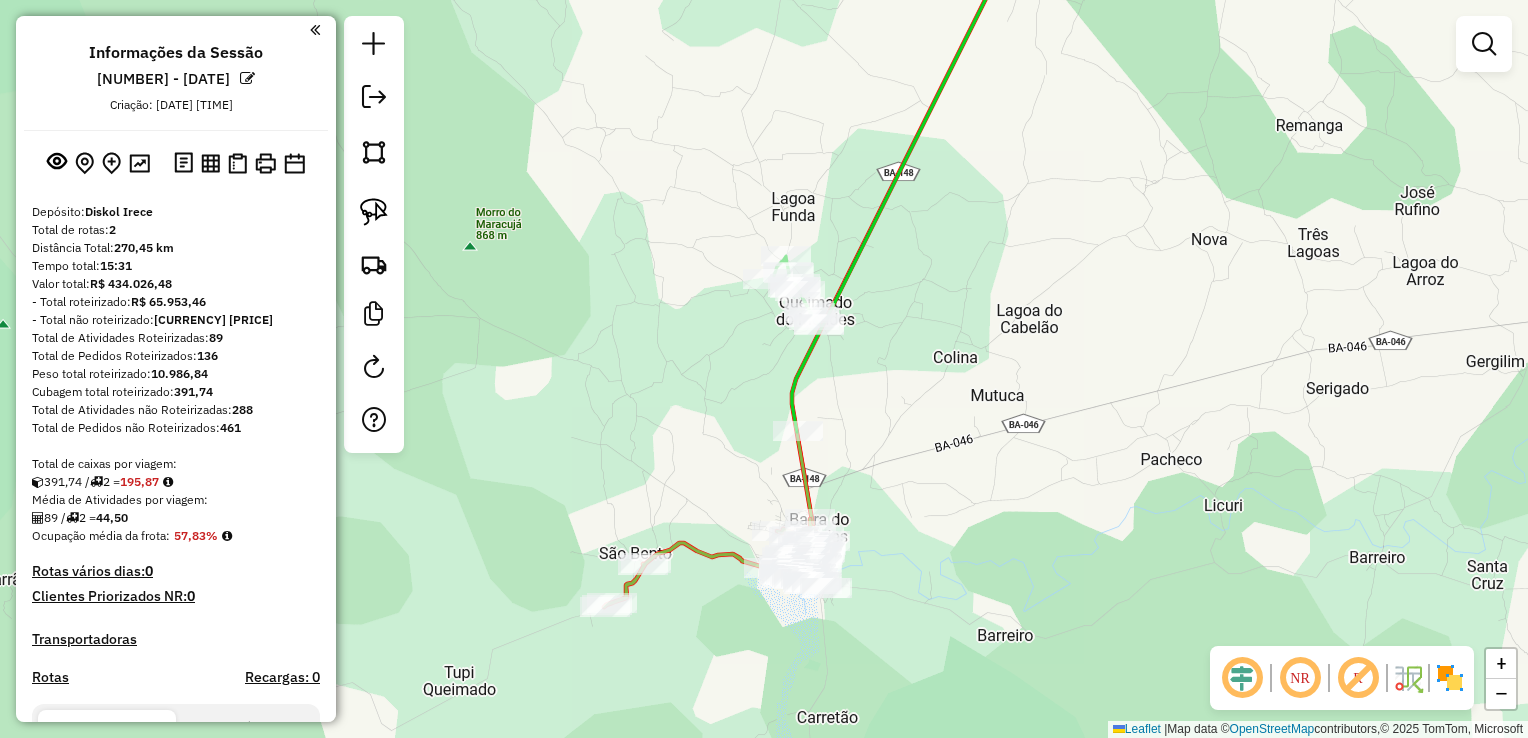 drag, startPoint x: 850, startPoint y: 450, endPoint x: 824, endPoint y: 322, distance: 130.61394 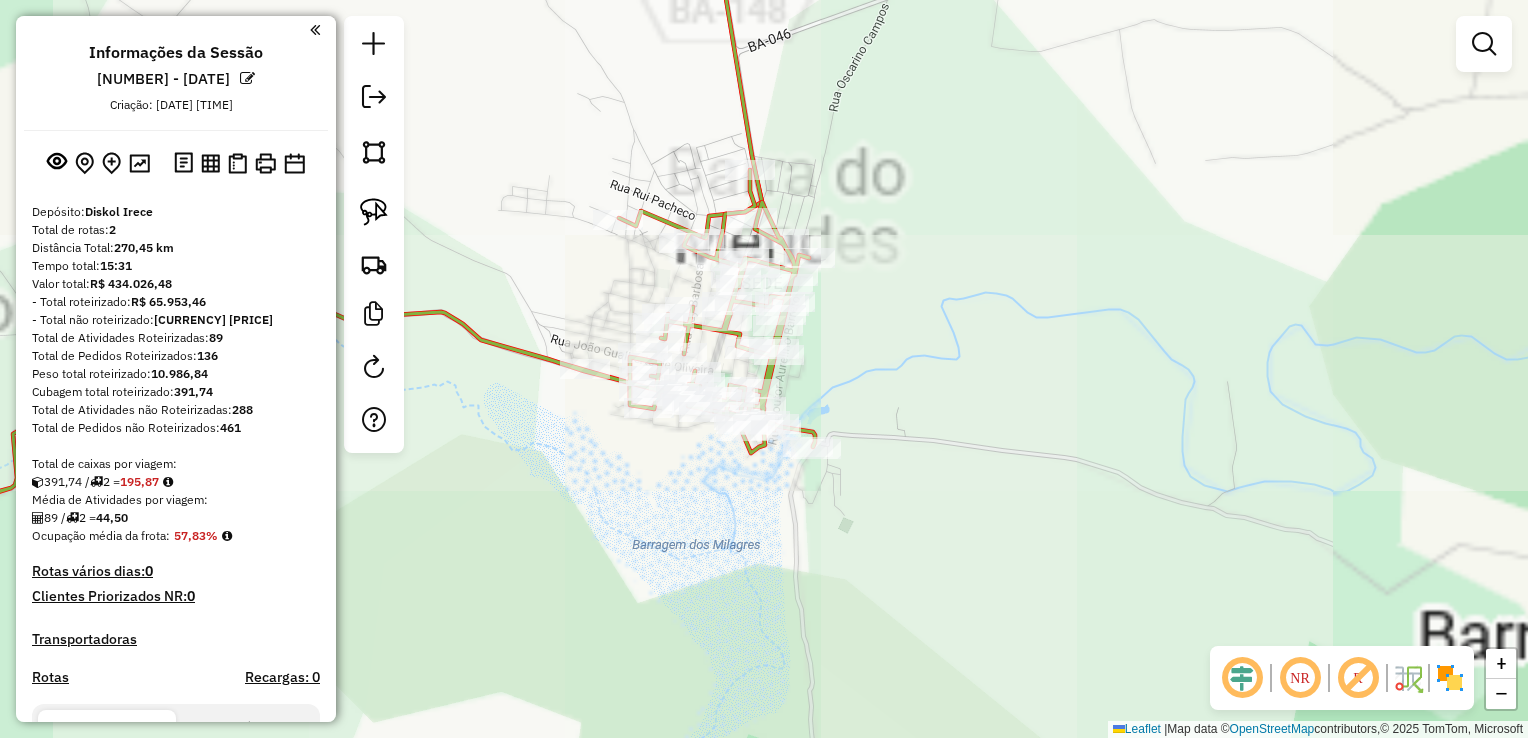 drag, startPoint x: 844, startPoint y: 233, endPoint x: 860, endPoint y: 378, distance: 145.88008 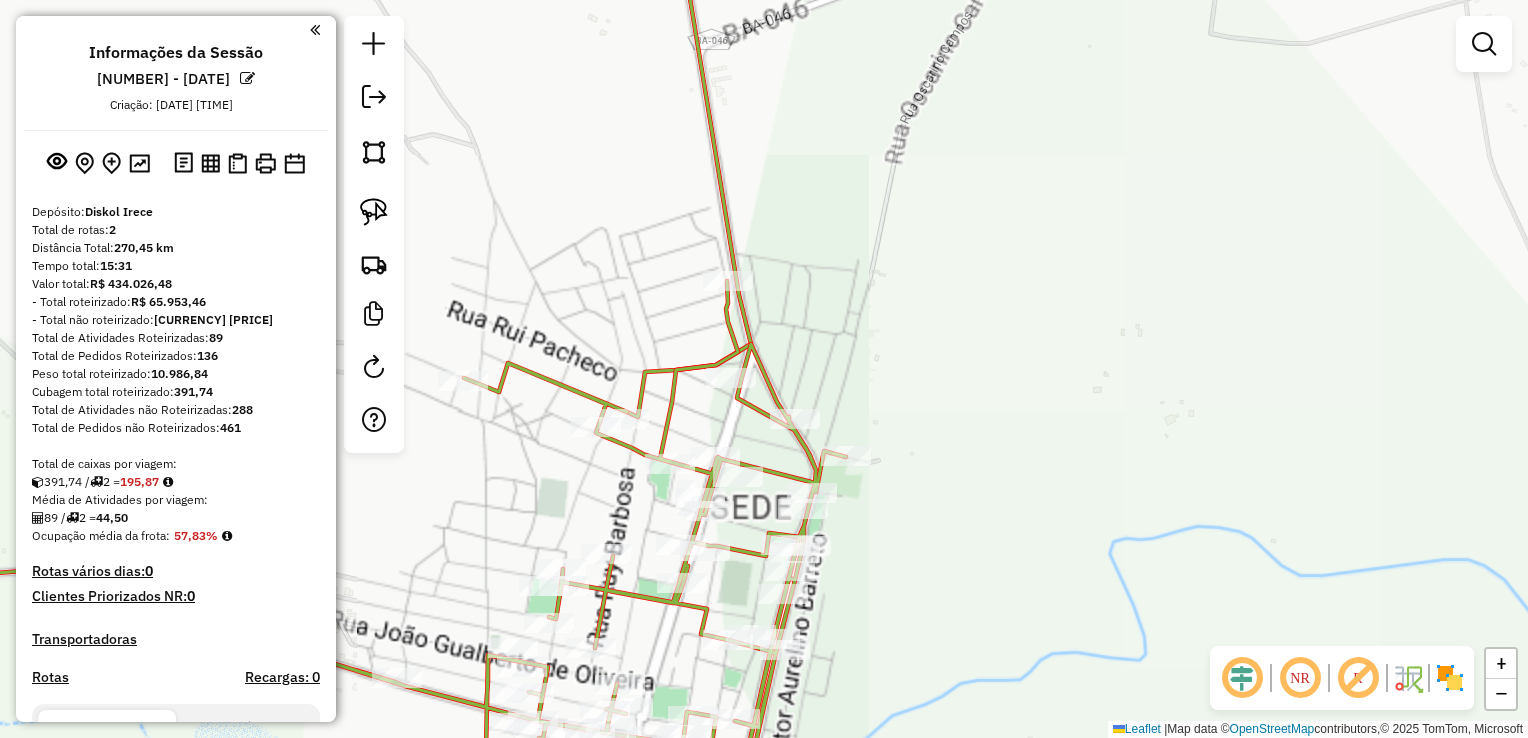 drag, startPoint x: 853, startPoint y: 362, endPoint x: 797, endPoint y: 264, distance: 112.871605 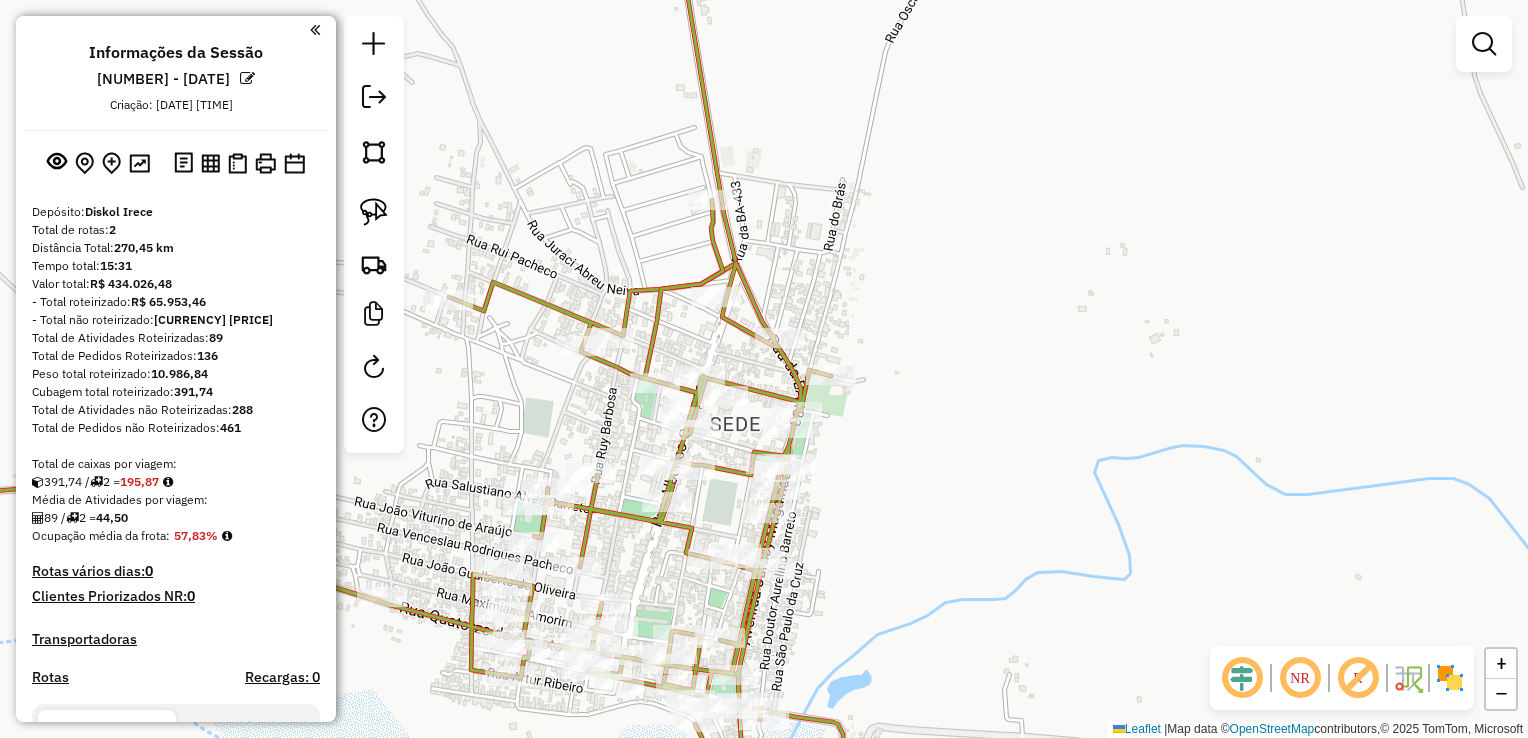select on "**********" 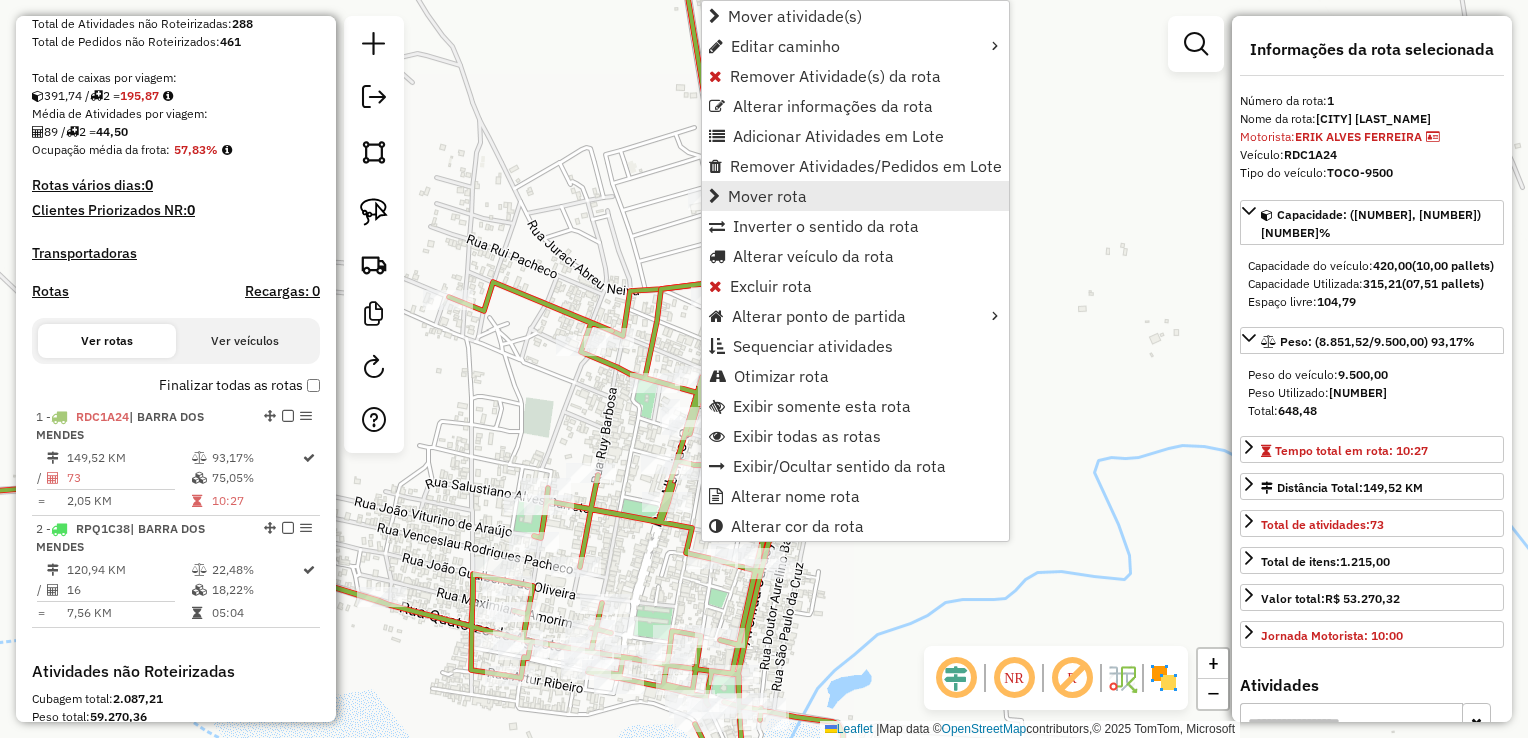 scroll, scrollTop: 684, scrollLeft: 0, axis: vertical 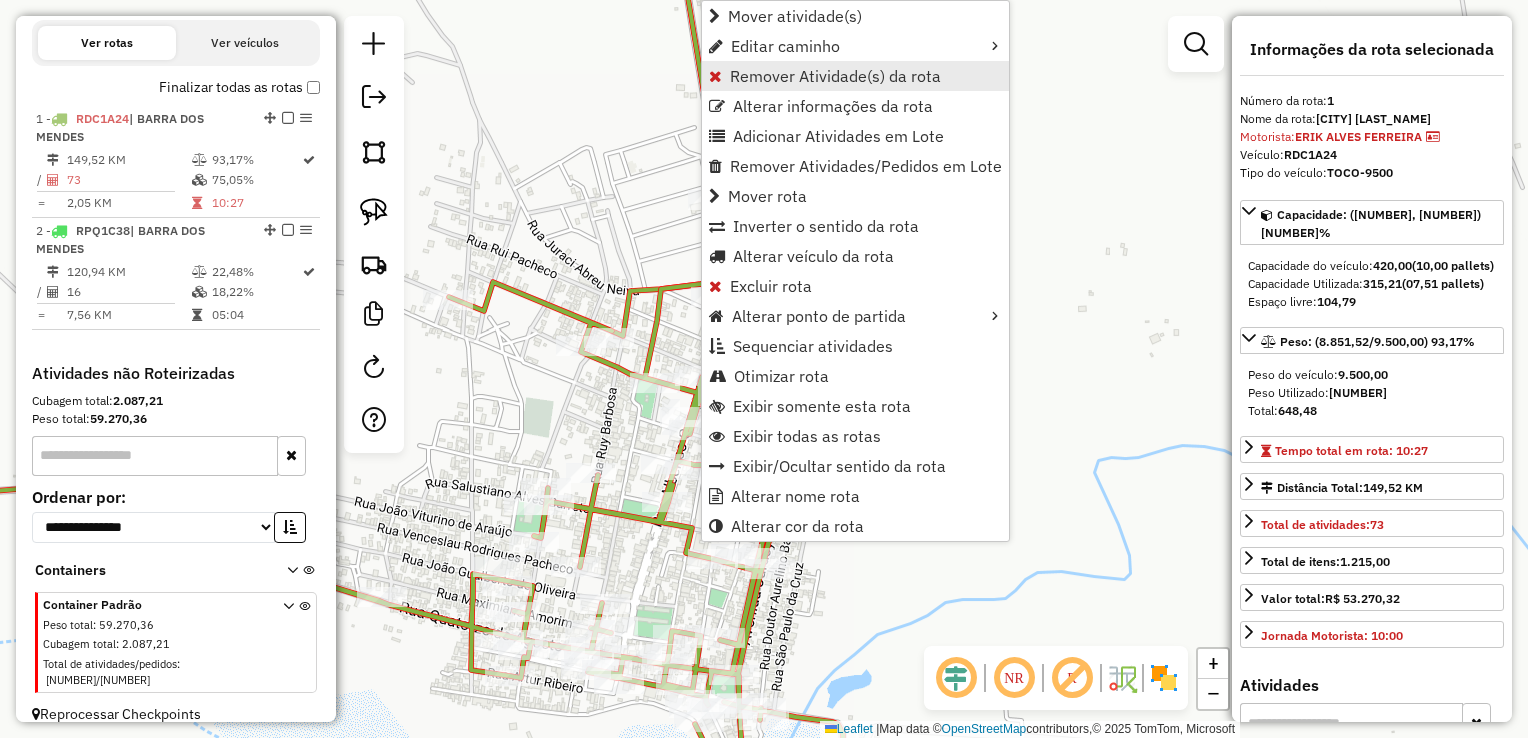click on "Remover Atividade(s) da rota" at bounding box center [835, 76] 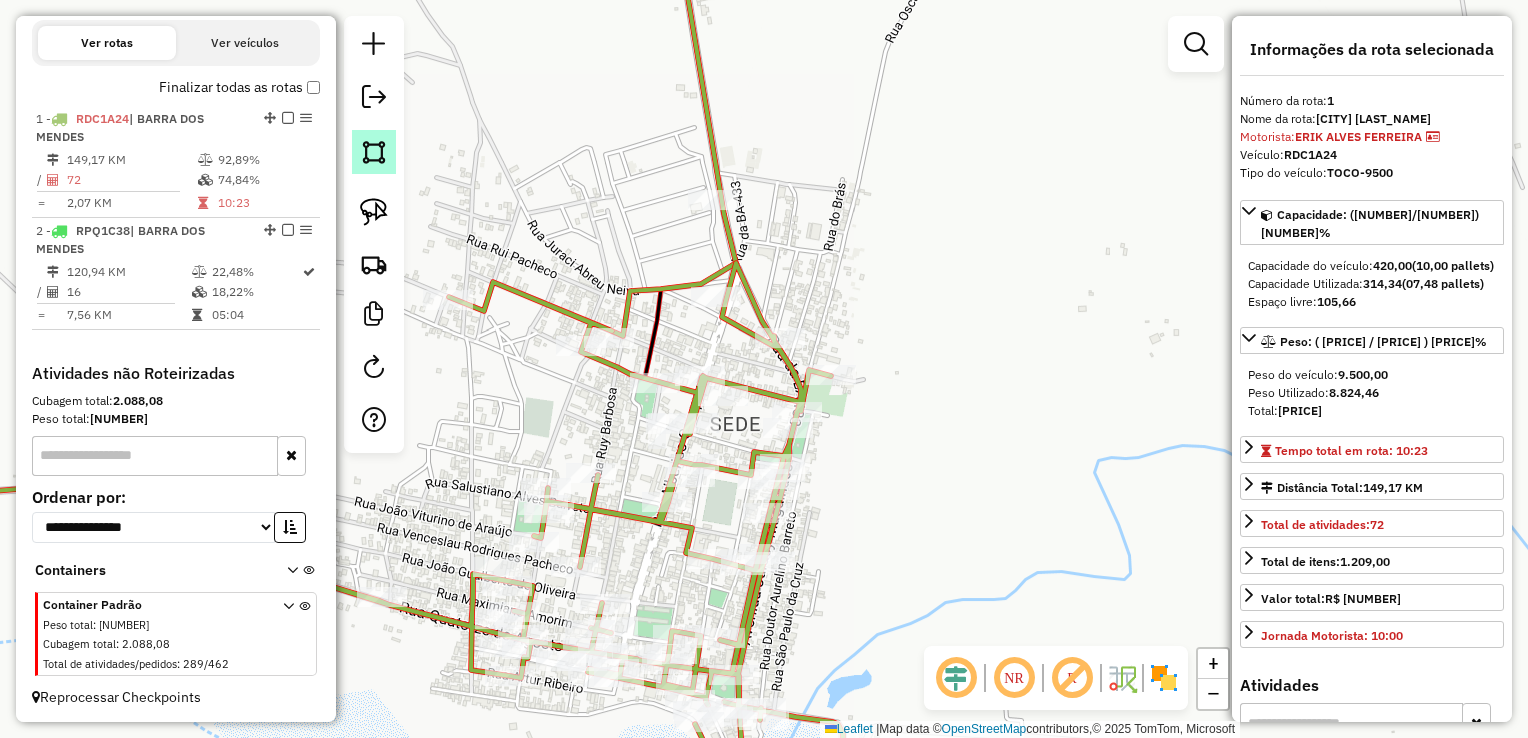 click 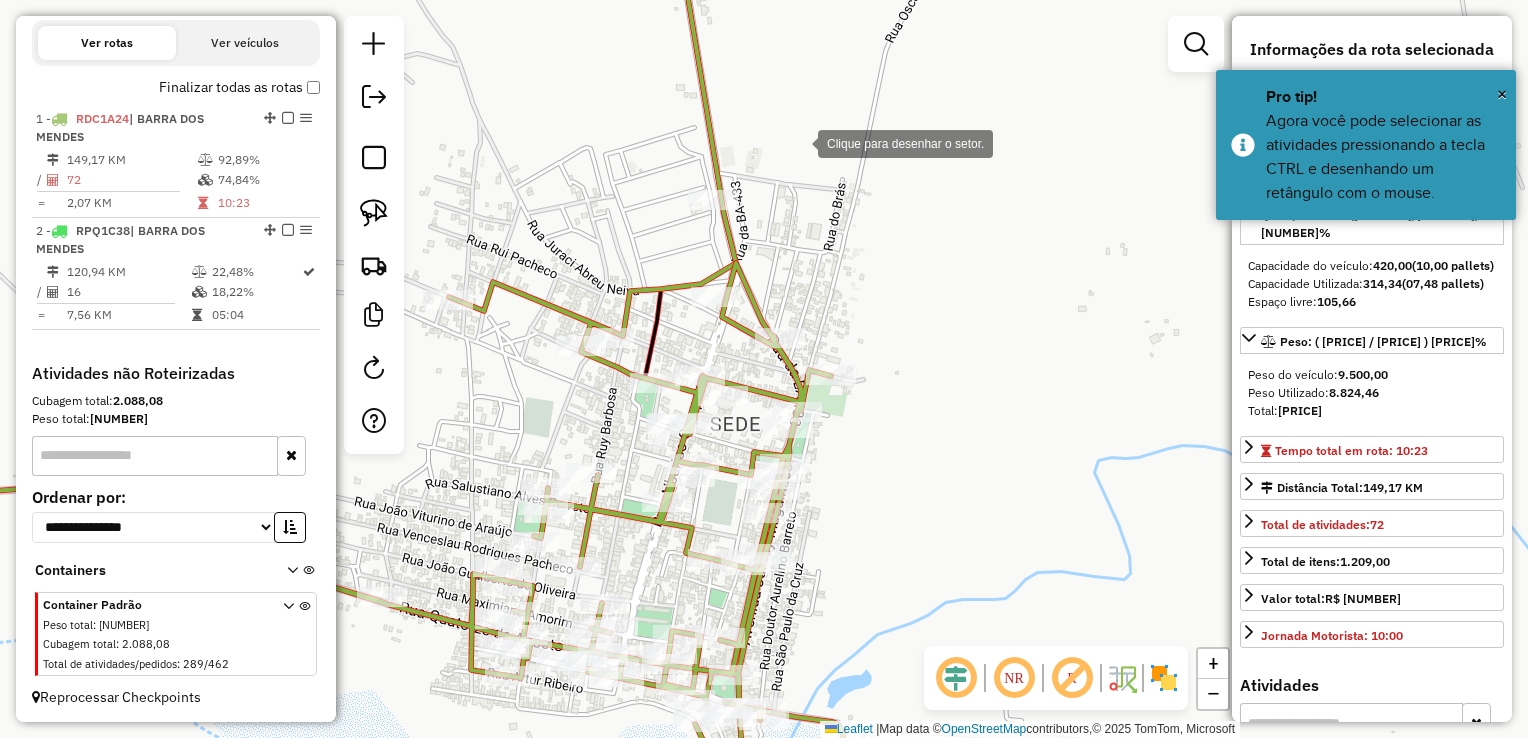 click 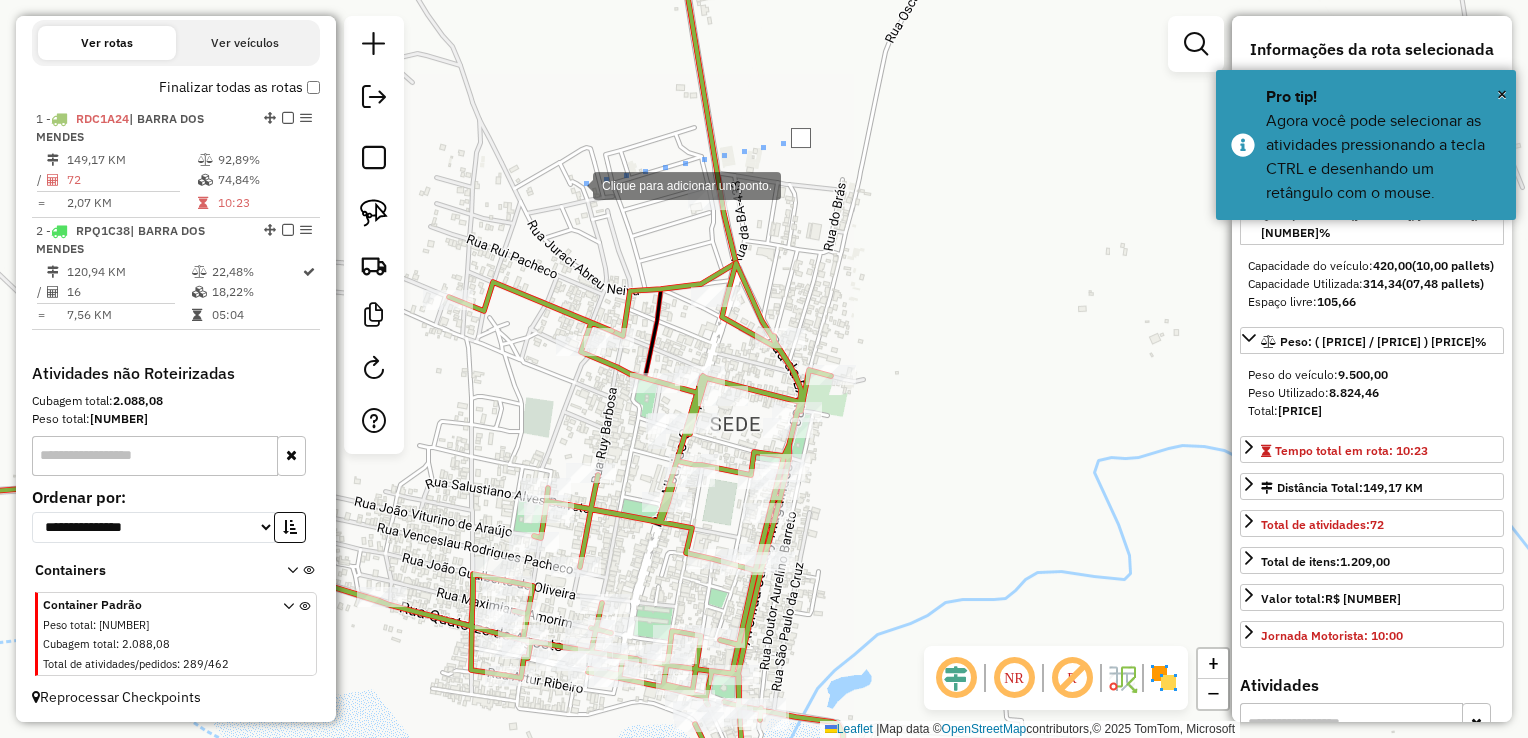 click 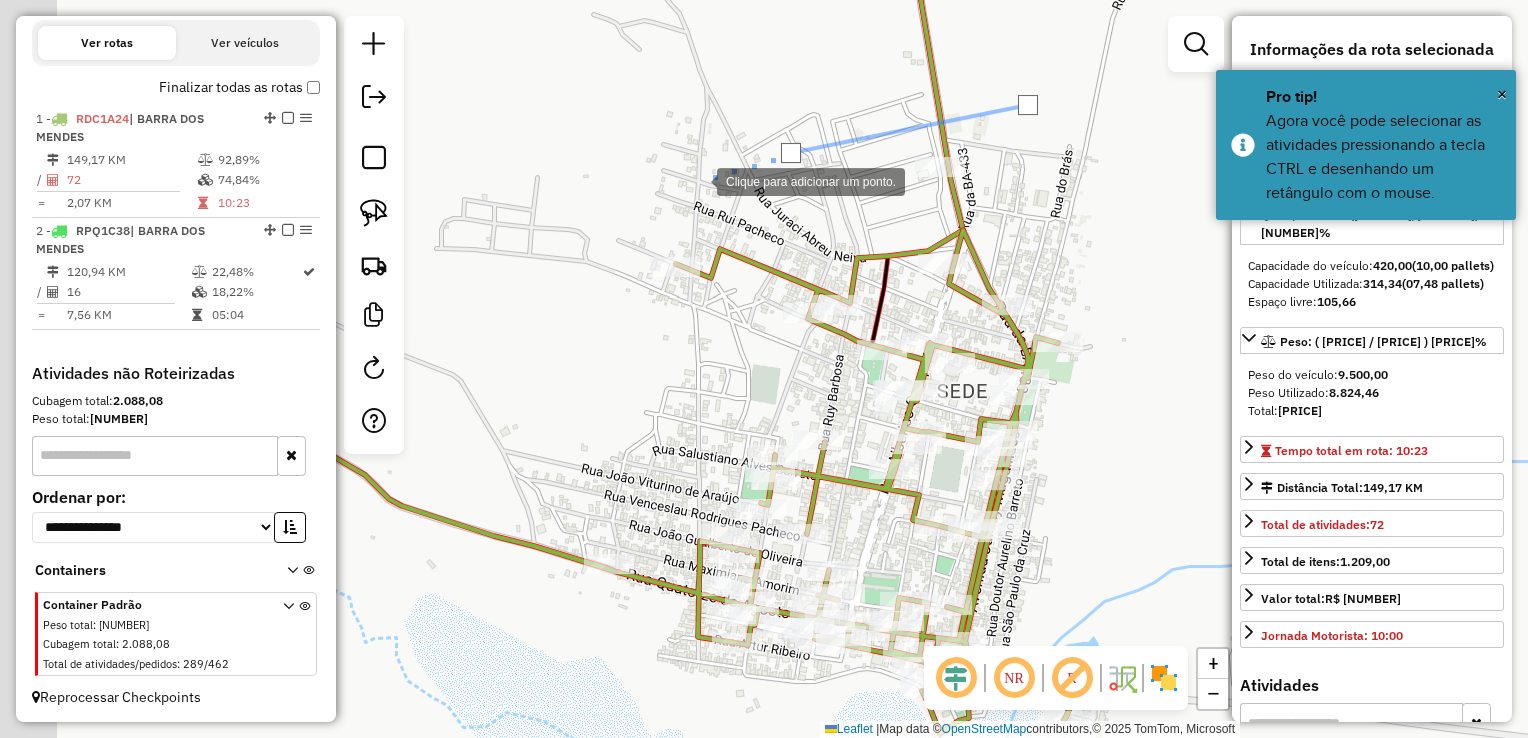 drag, startPoint x: 468, startPoint y: 215, endPoint x: 695, endPoint y: 182, distance: 229.38614 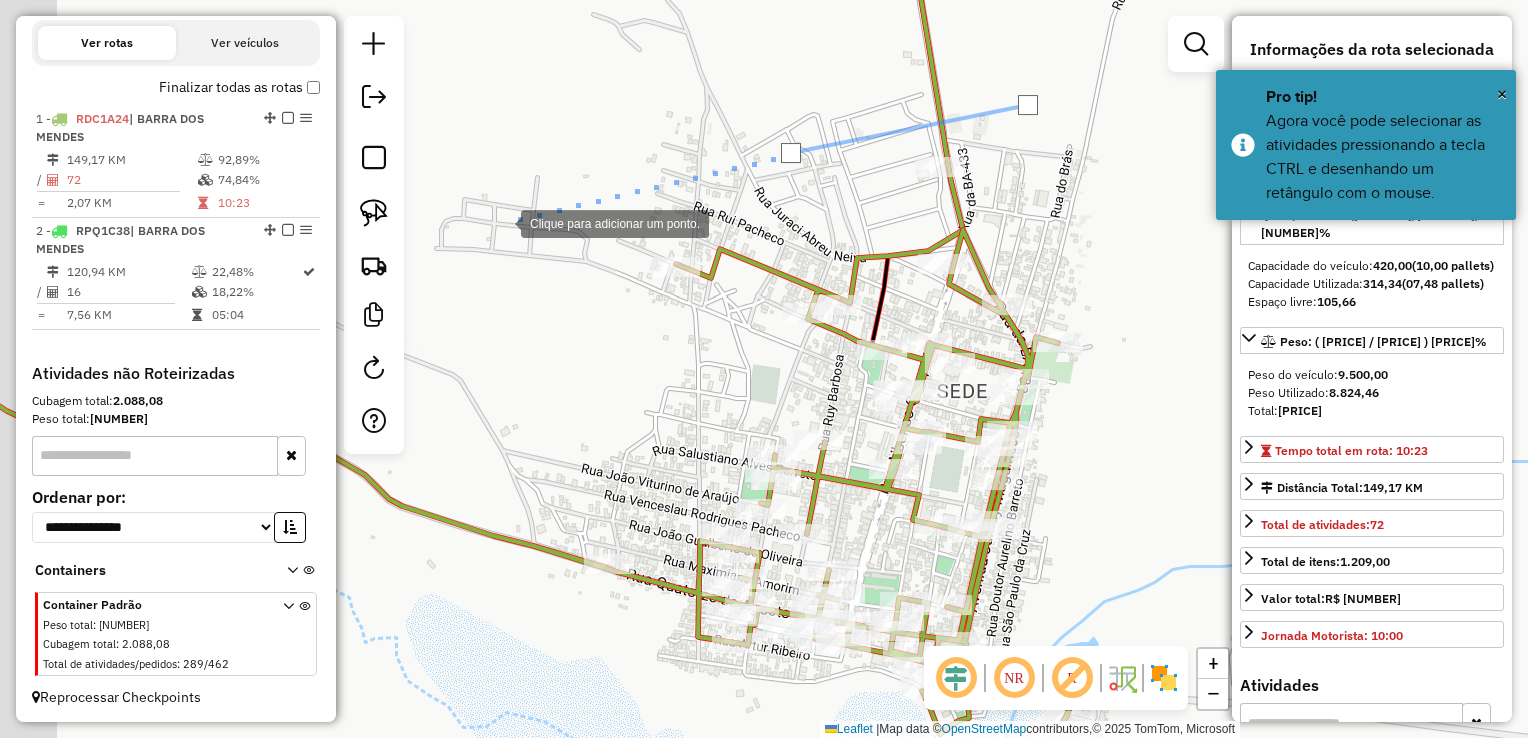 drag, startPoint x: 501, startPoint y: 222, endPoint x: 625, endPoint y: 356, distance: 182.57054 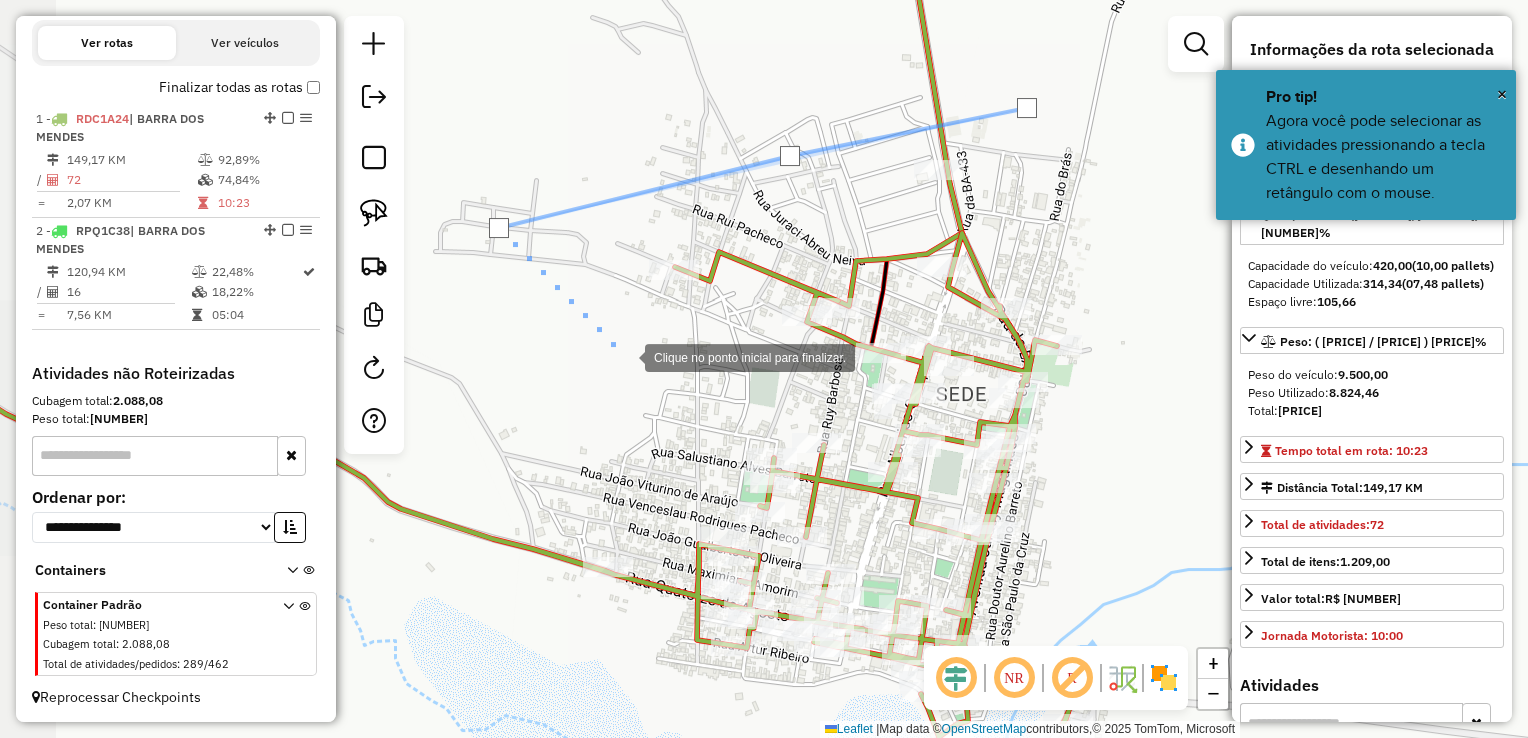 click 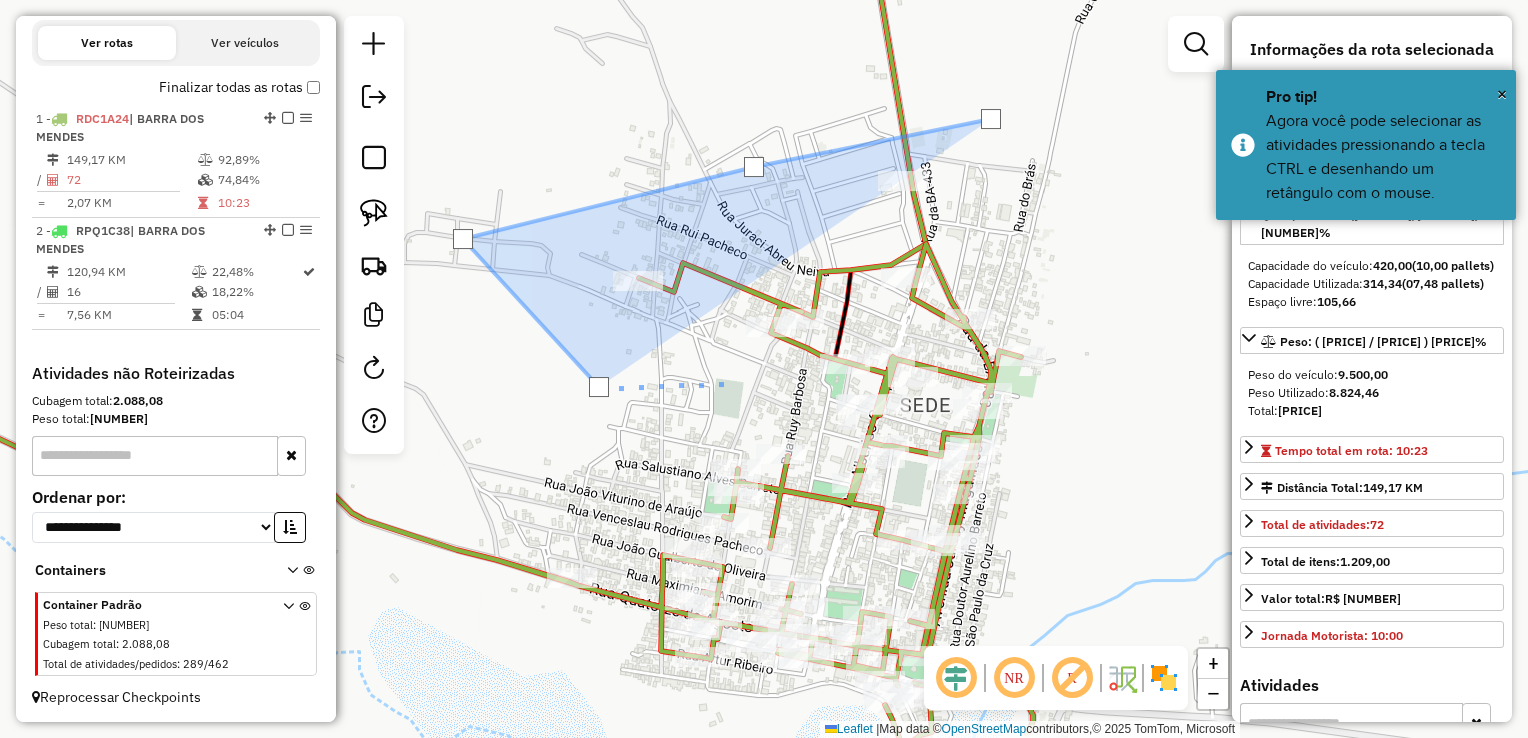 drag, startPoint x: 792, startPoint y: 367, endPoint x: 611, endPoint y: 387, distance: 182.10162 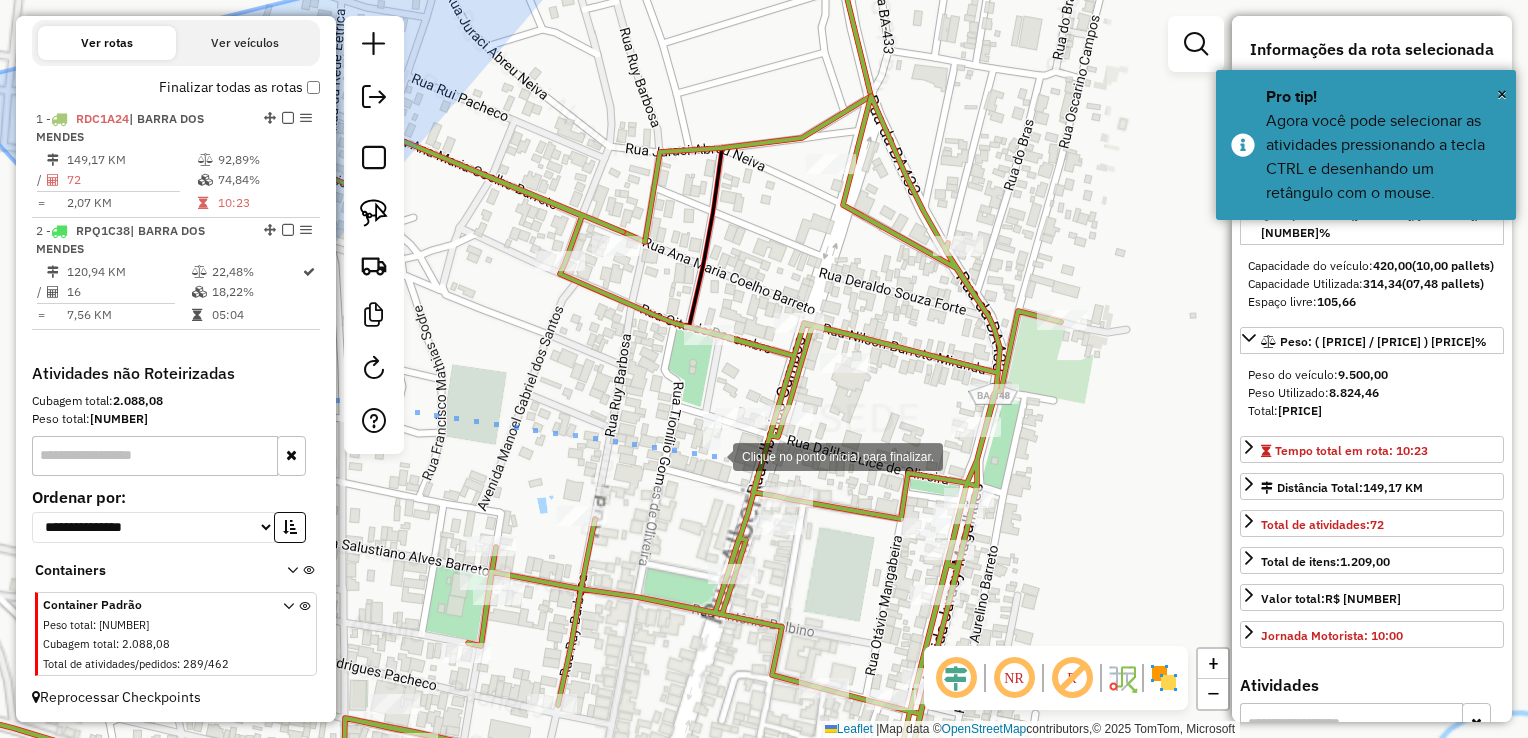 click 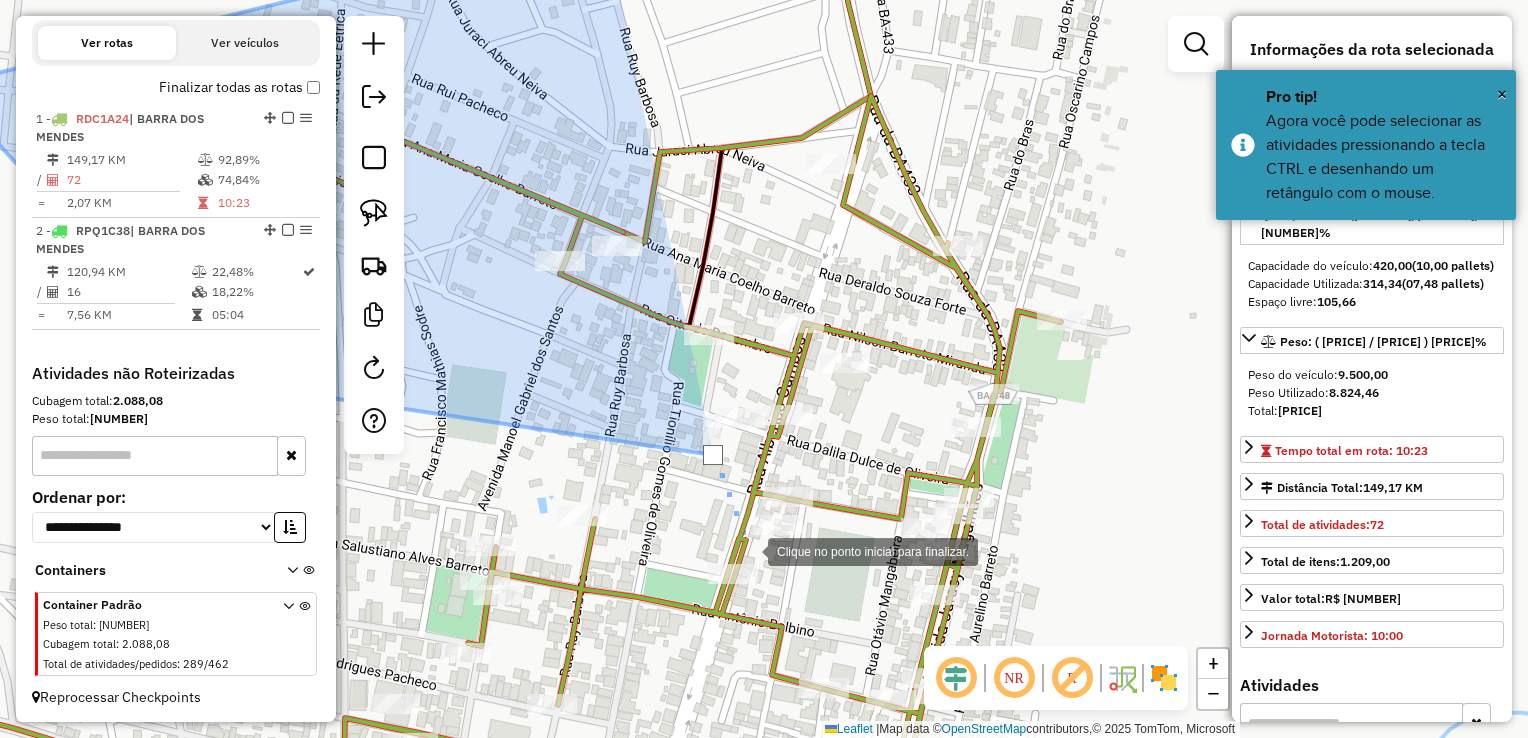 click 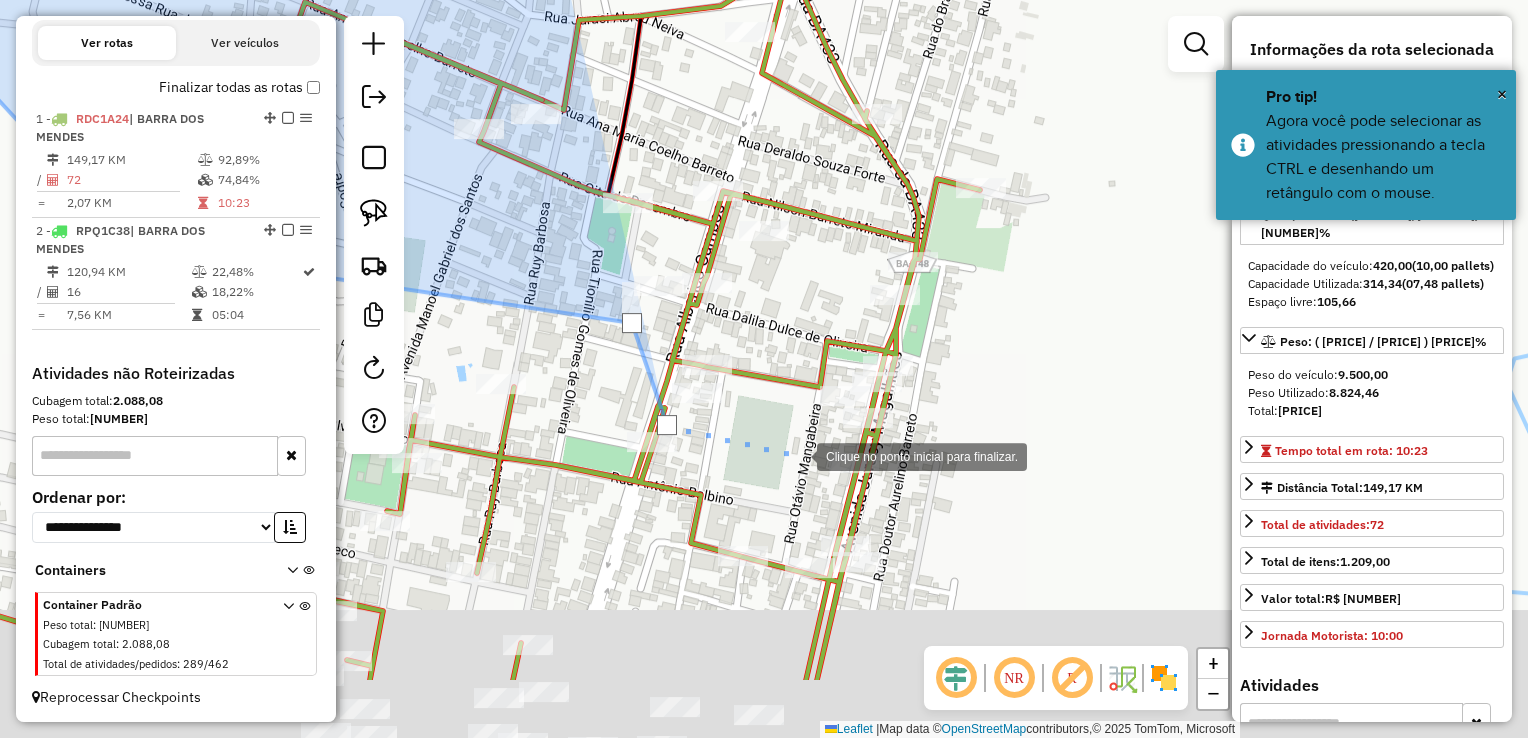 drag, startPoint x: 885, startPoint y: 599, endPoint x: 795, endPoint y: 451, distance: 173.21663 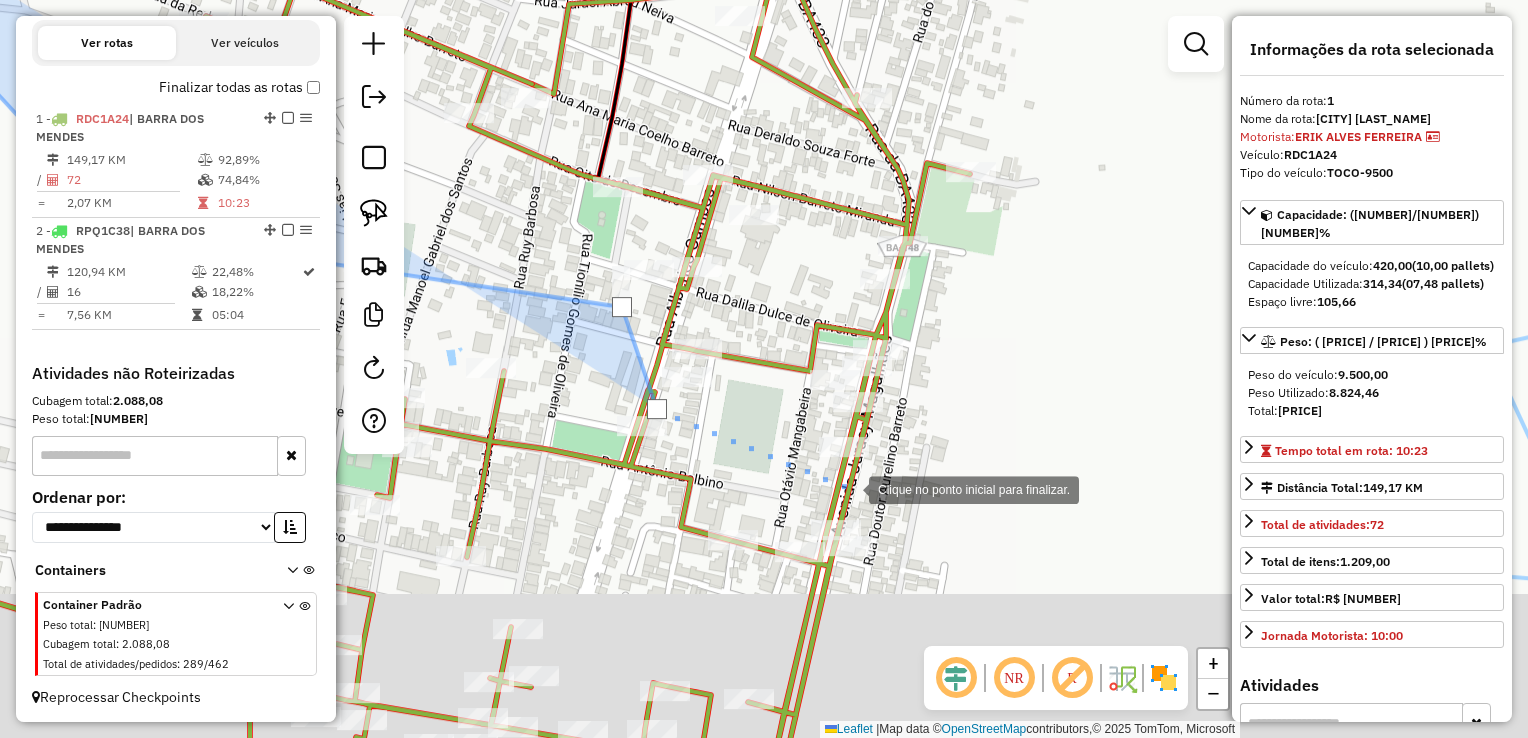 click 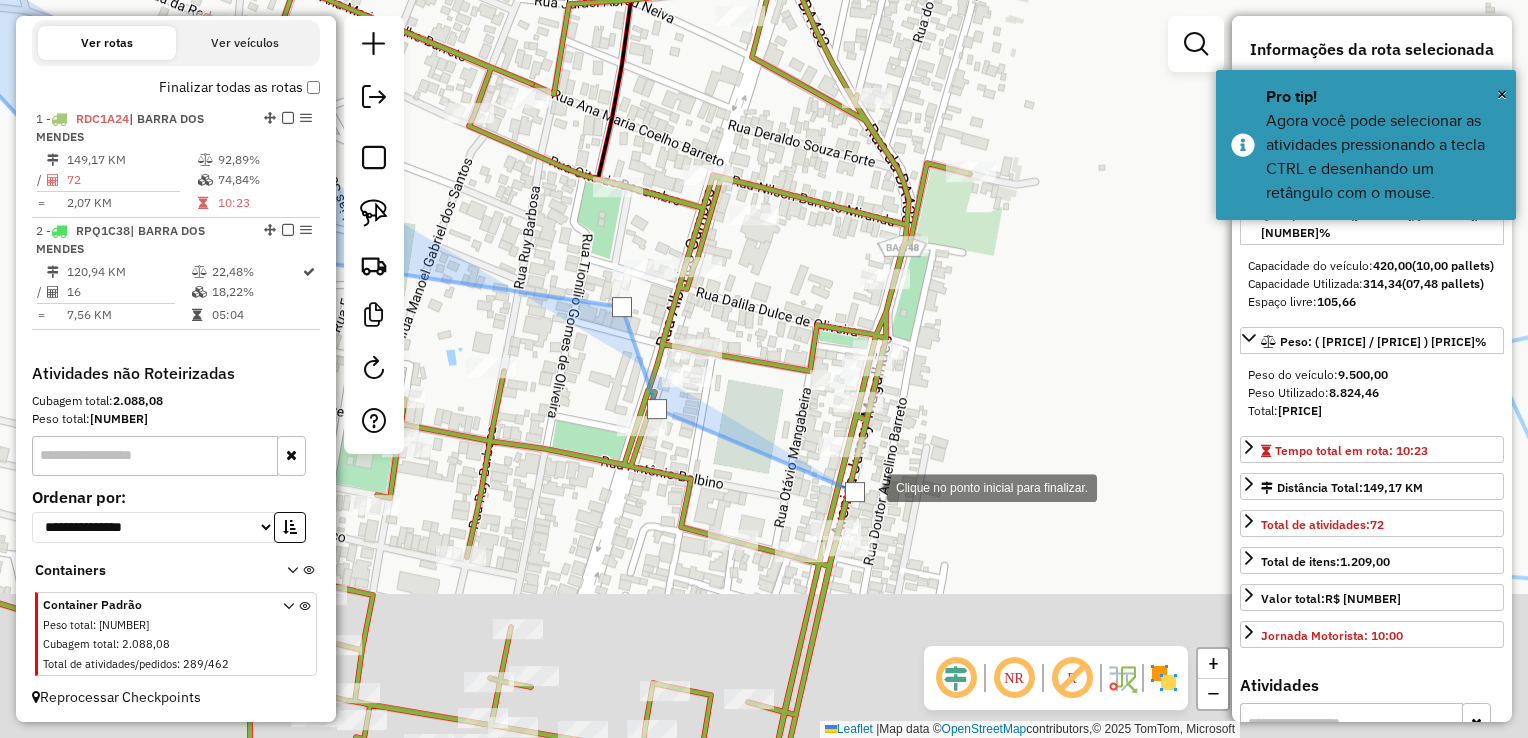 click 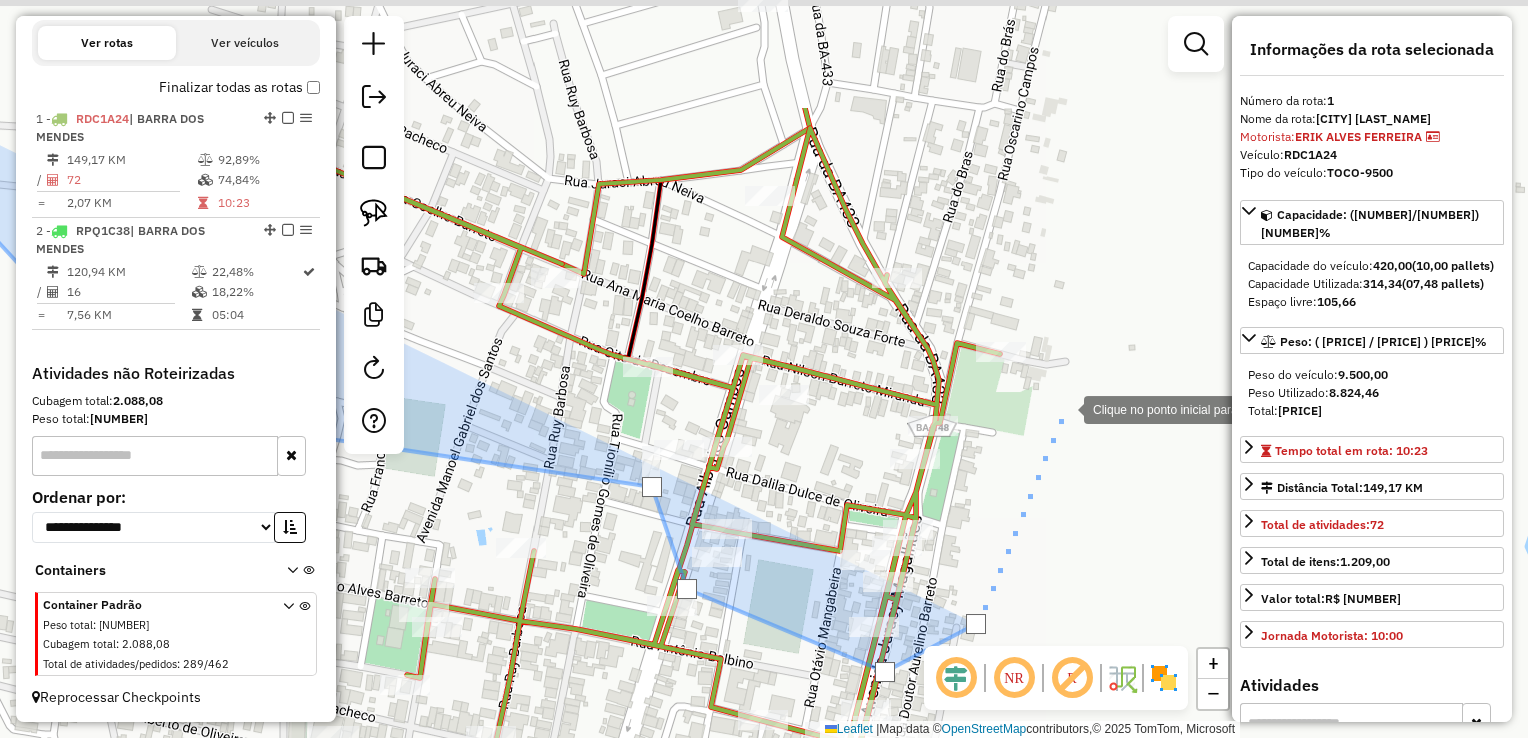 drag, startPoint x: 1036, startPoint y: 223, endPoint x: 1068, endPoint y: 354, distance: 134.85178 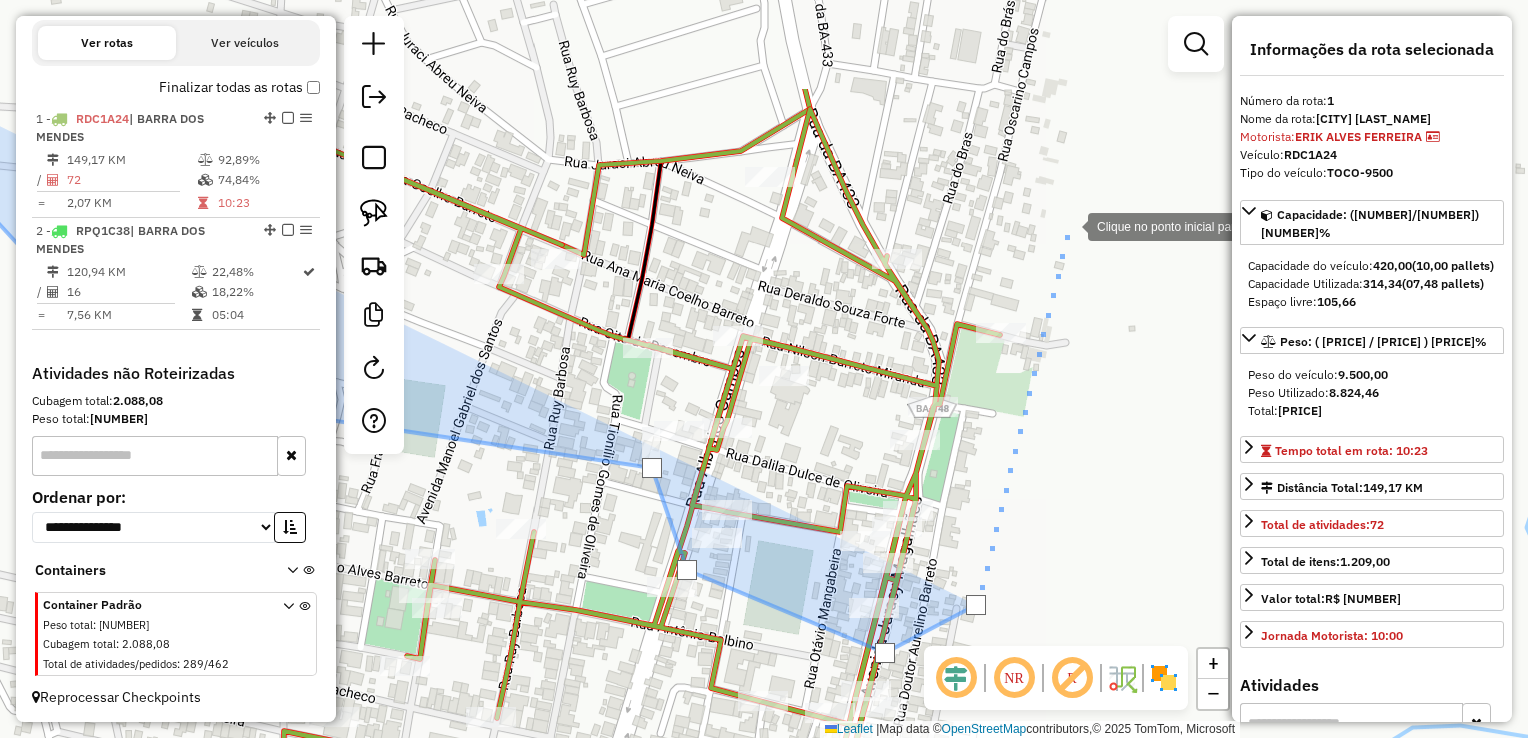 click 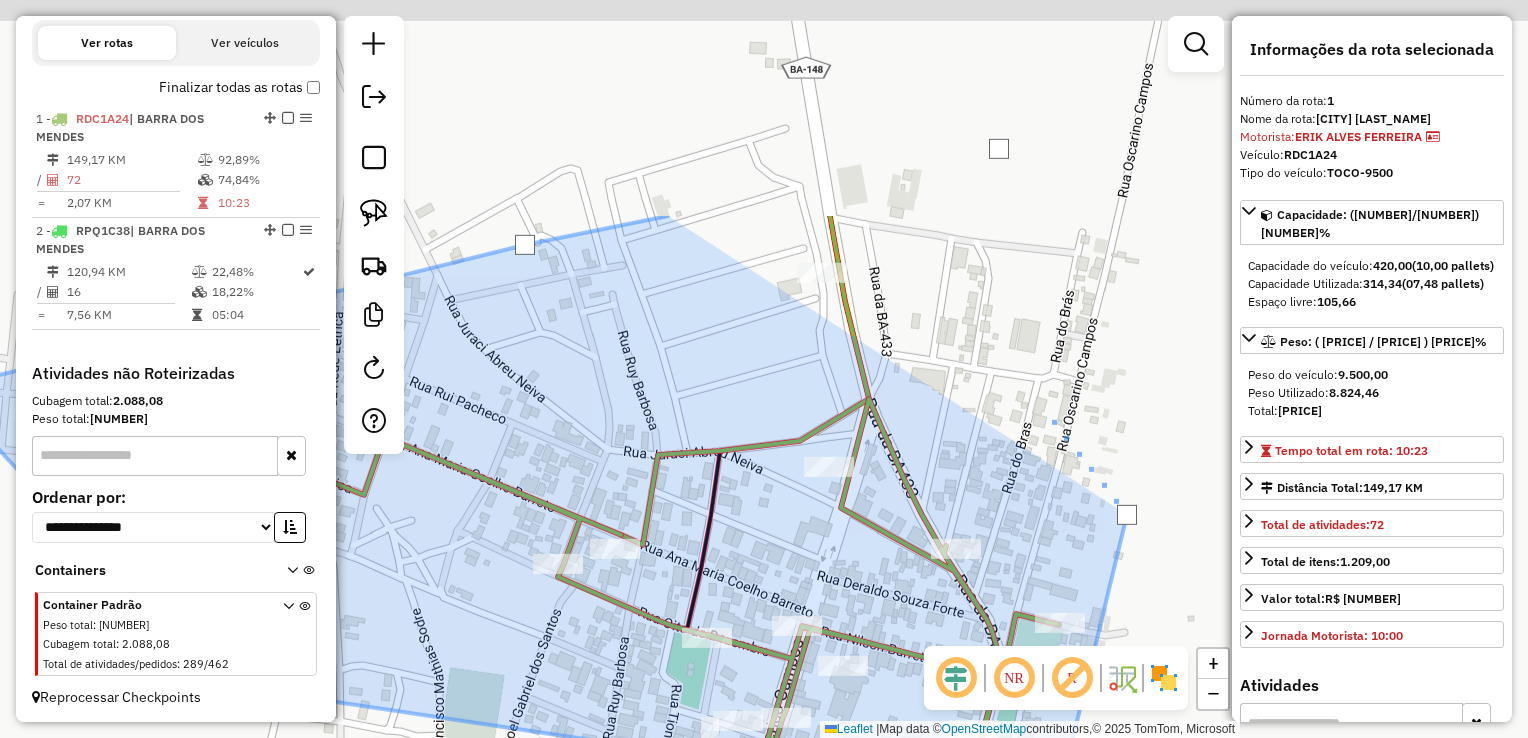 drag, startPoint x: 990, startPoint y: 139, endPoint x: 974, endPoint y: 286, distance: 147.86818 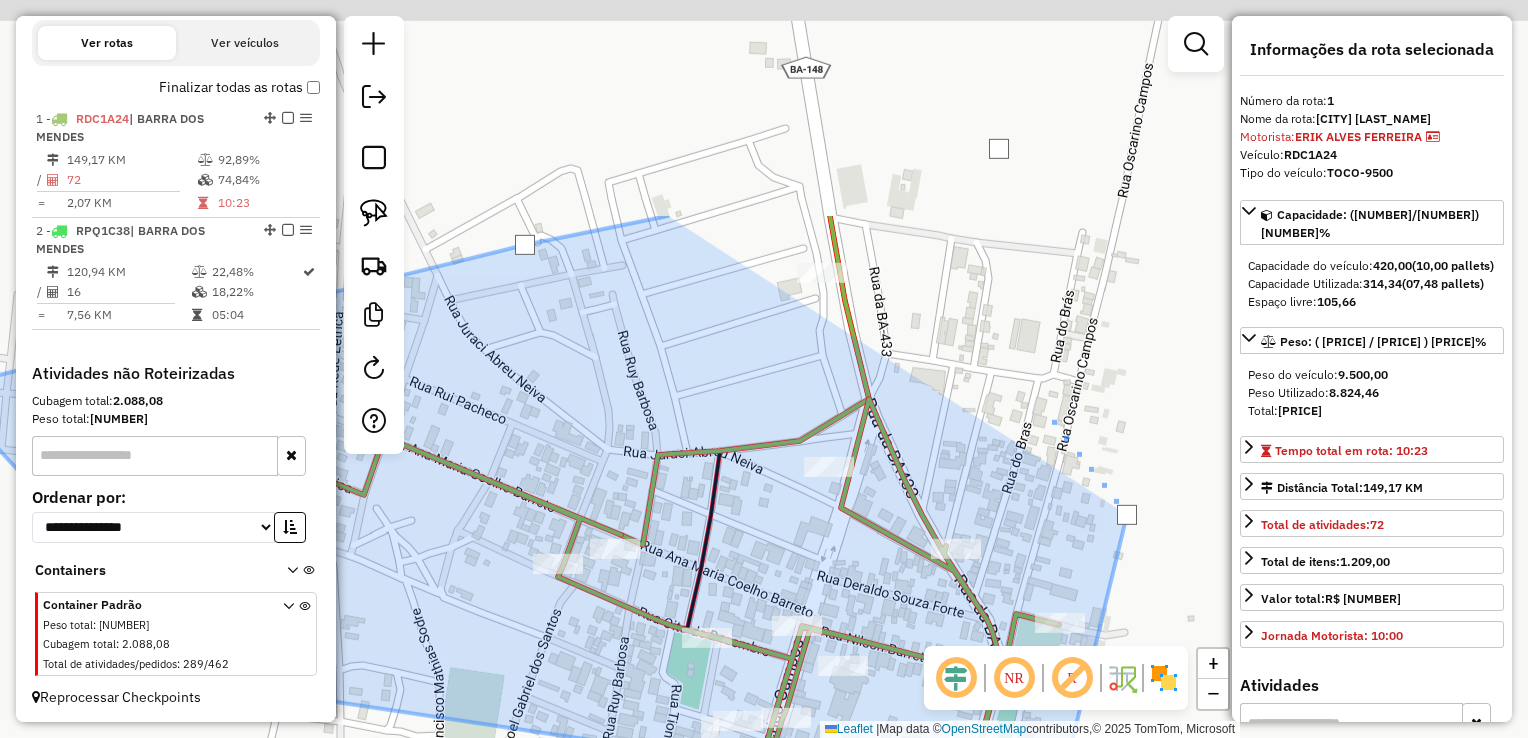click 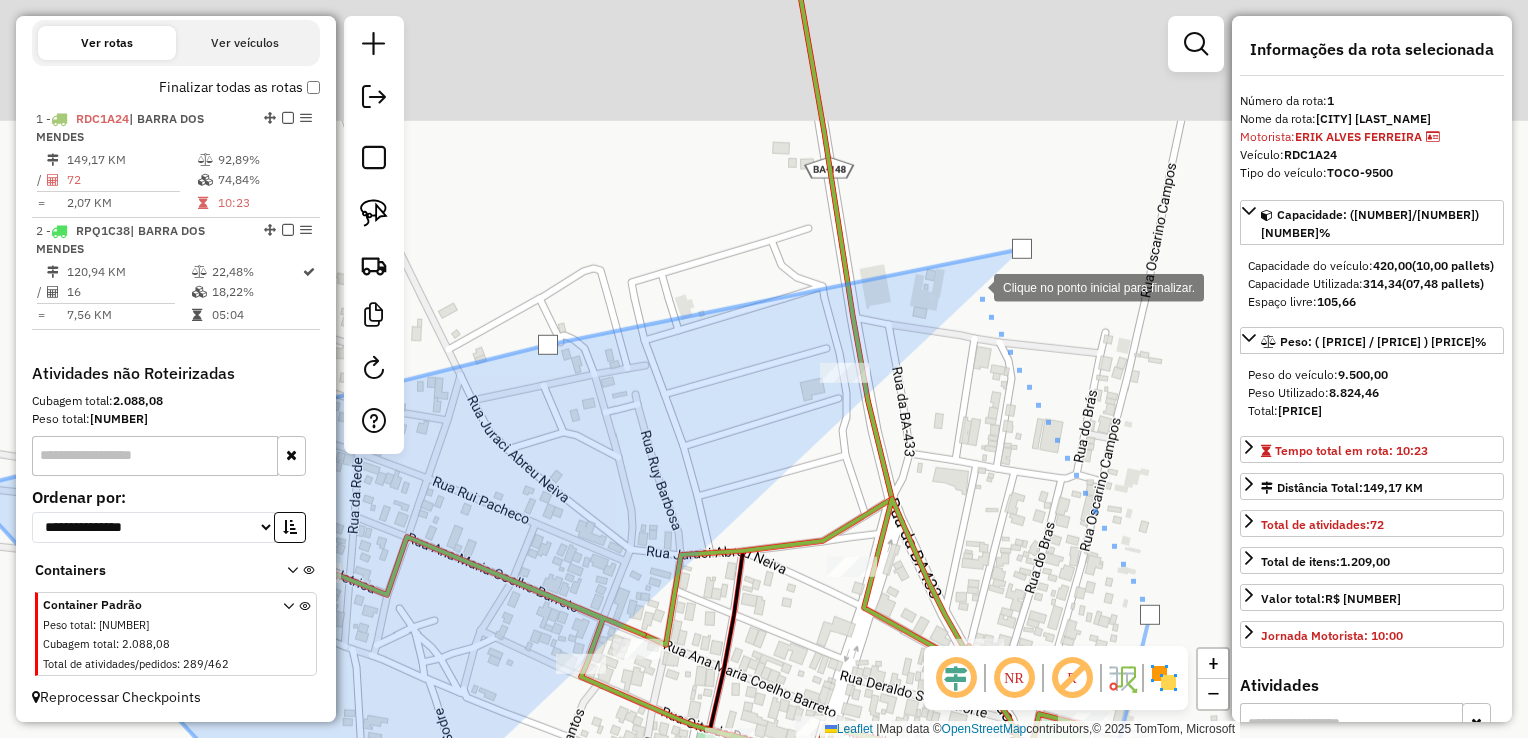 click 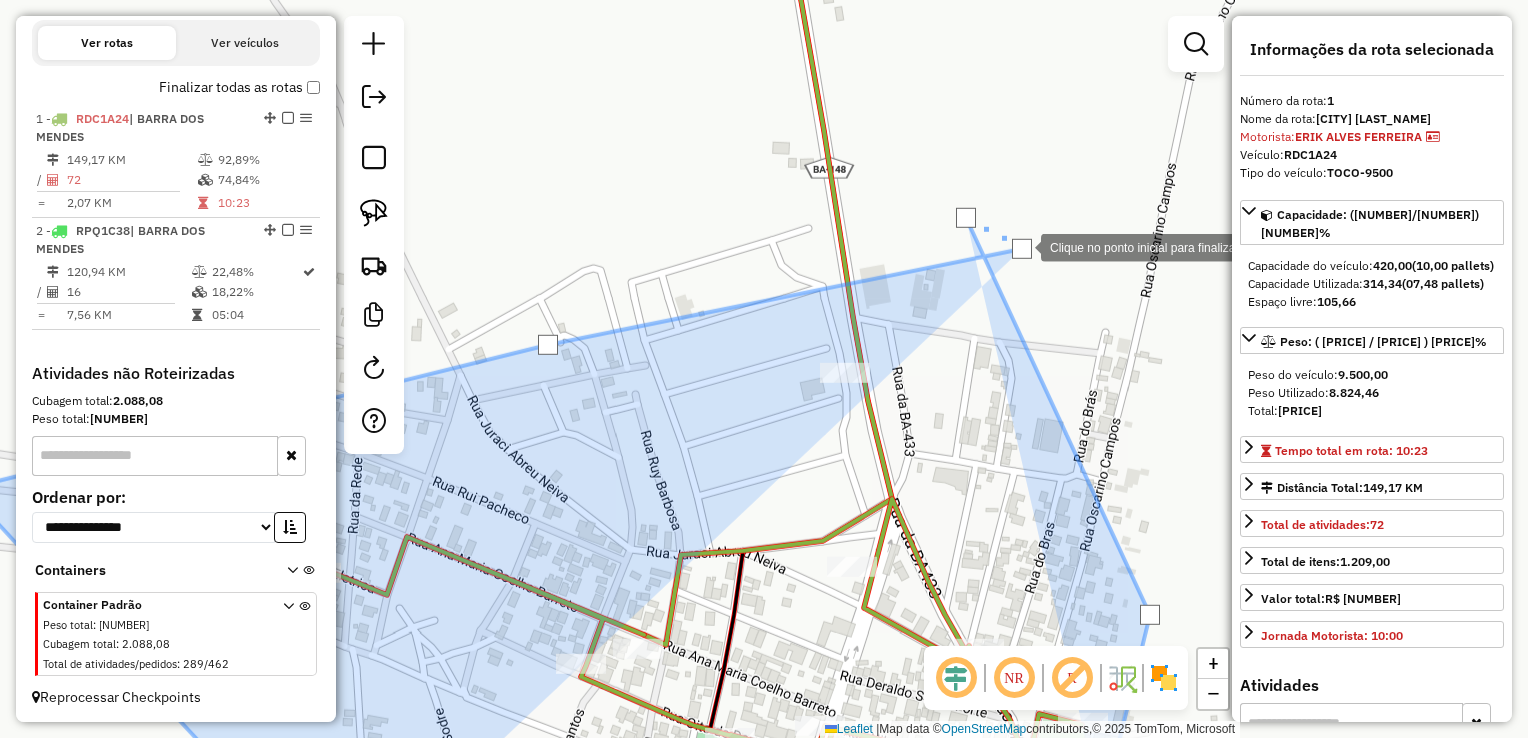 click 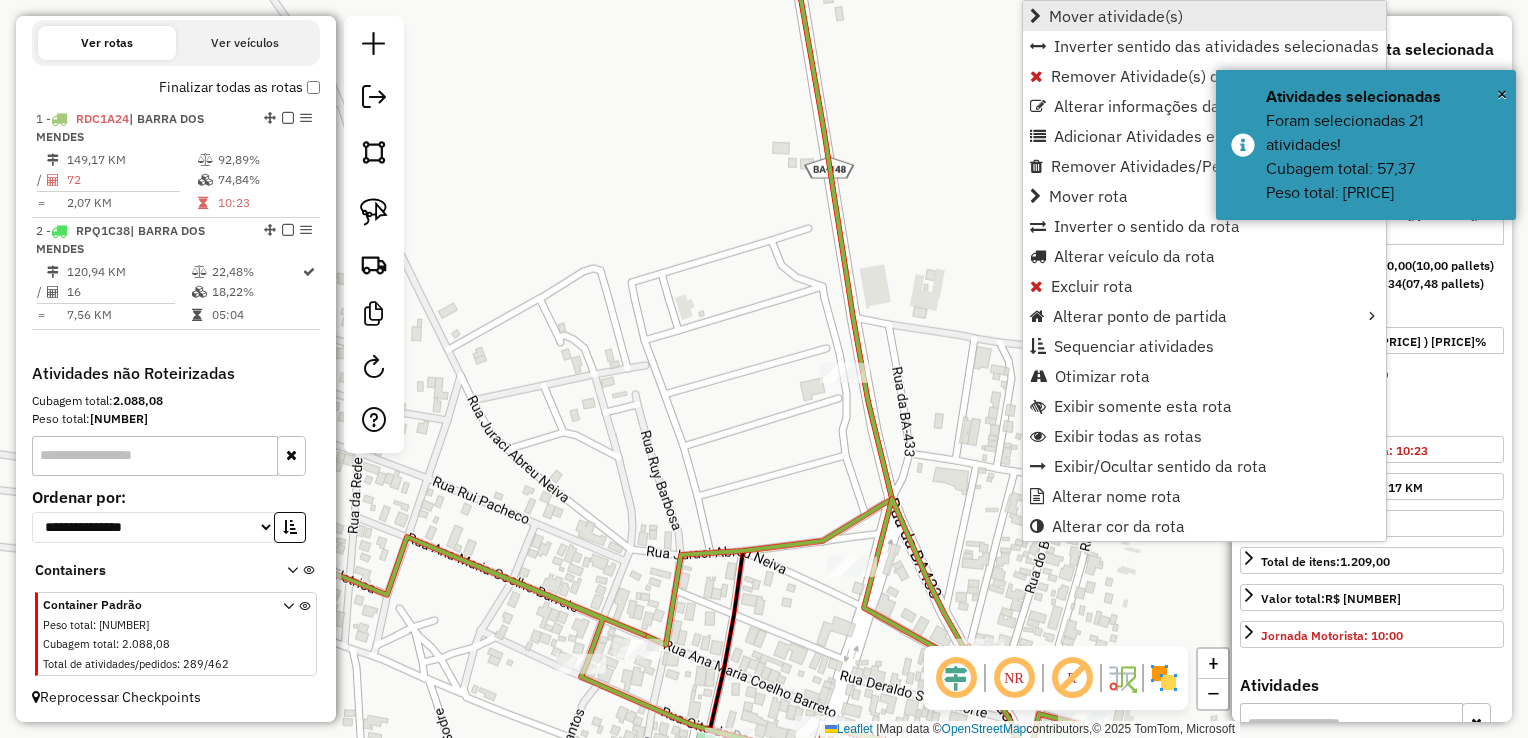 click on "Mover atividade(s)" at bounding box center [1116, 16] 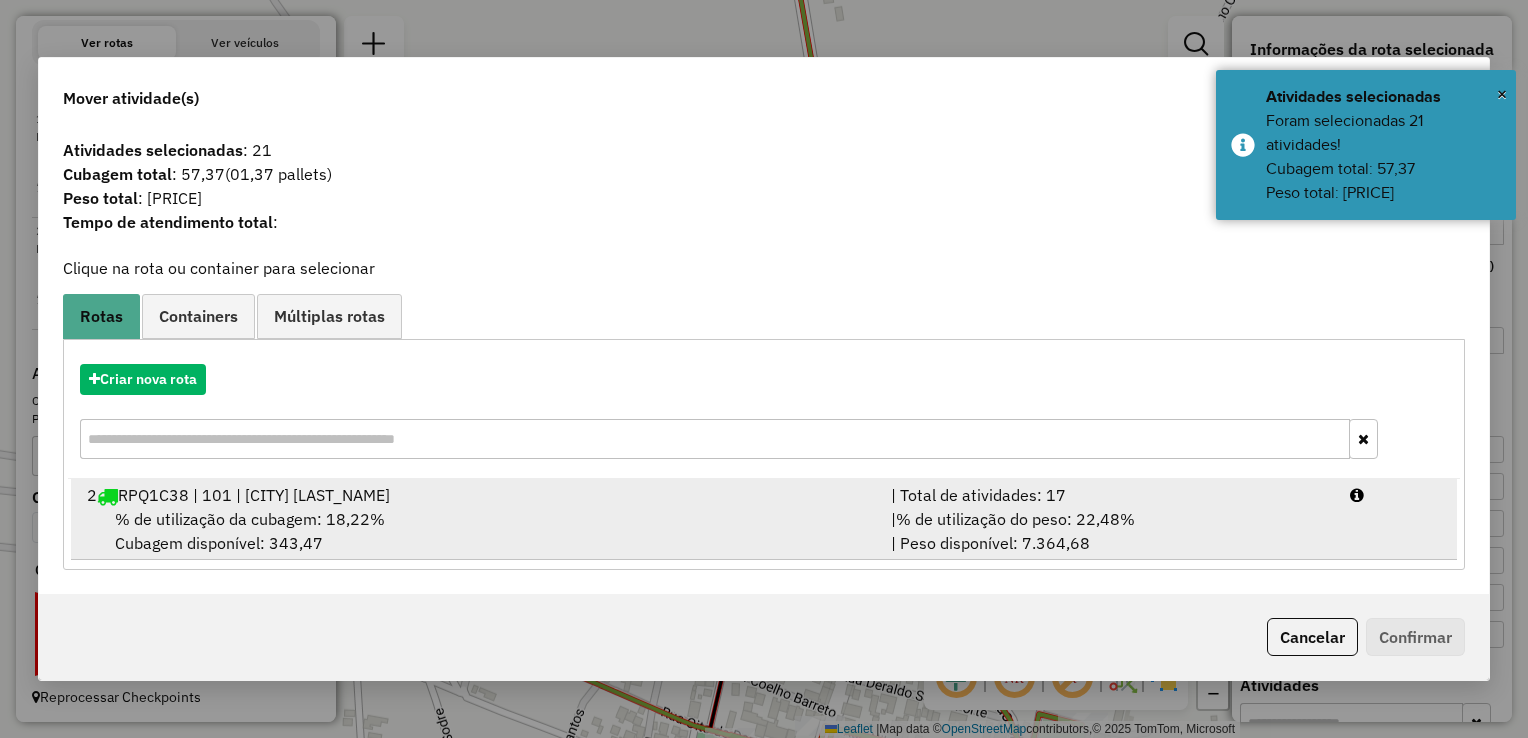click on "|  % de utilização do peso: 22,48%  | Peso disponível: 7.364,68" at bounding box center [1108, 531] 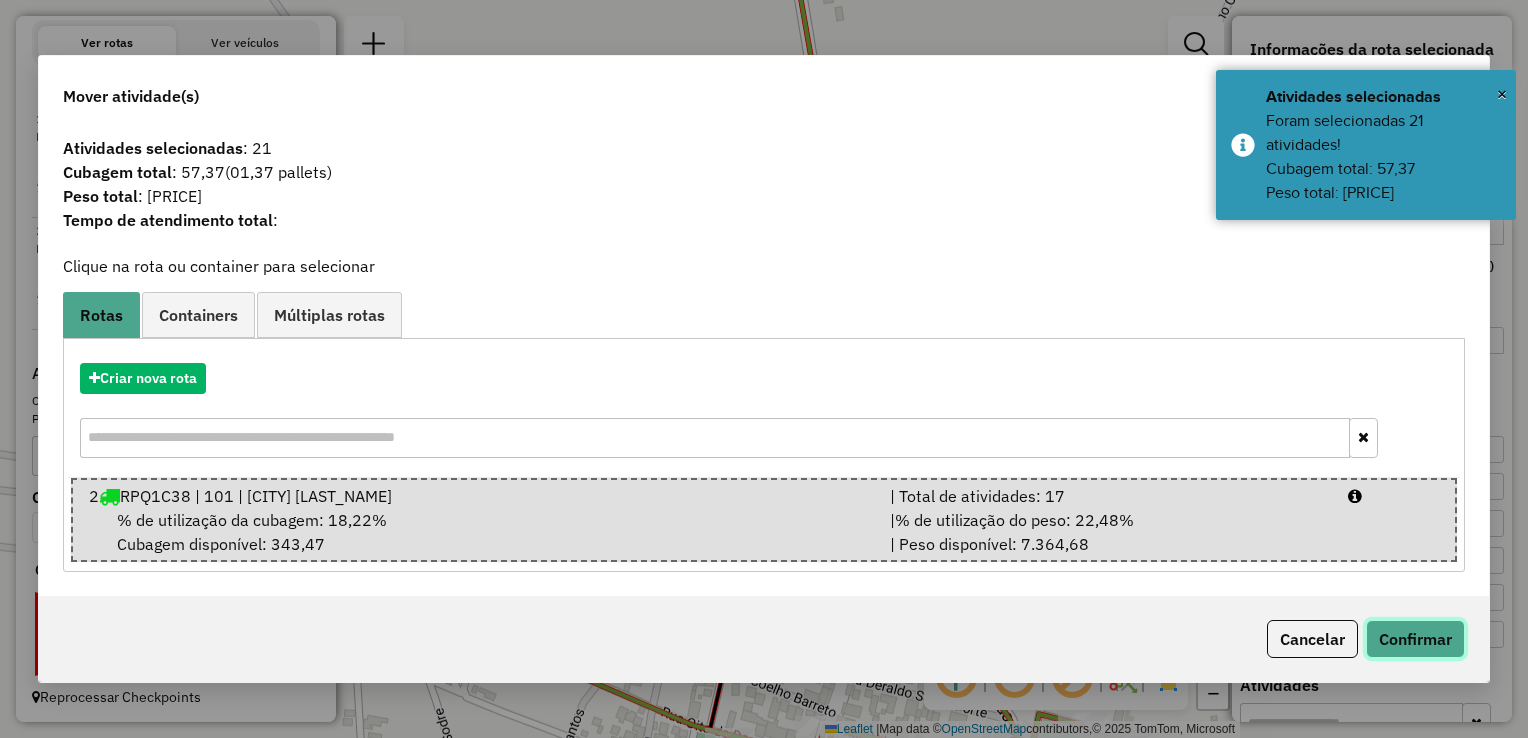 click on "Confirmar" 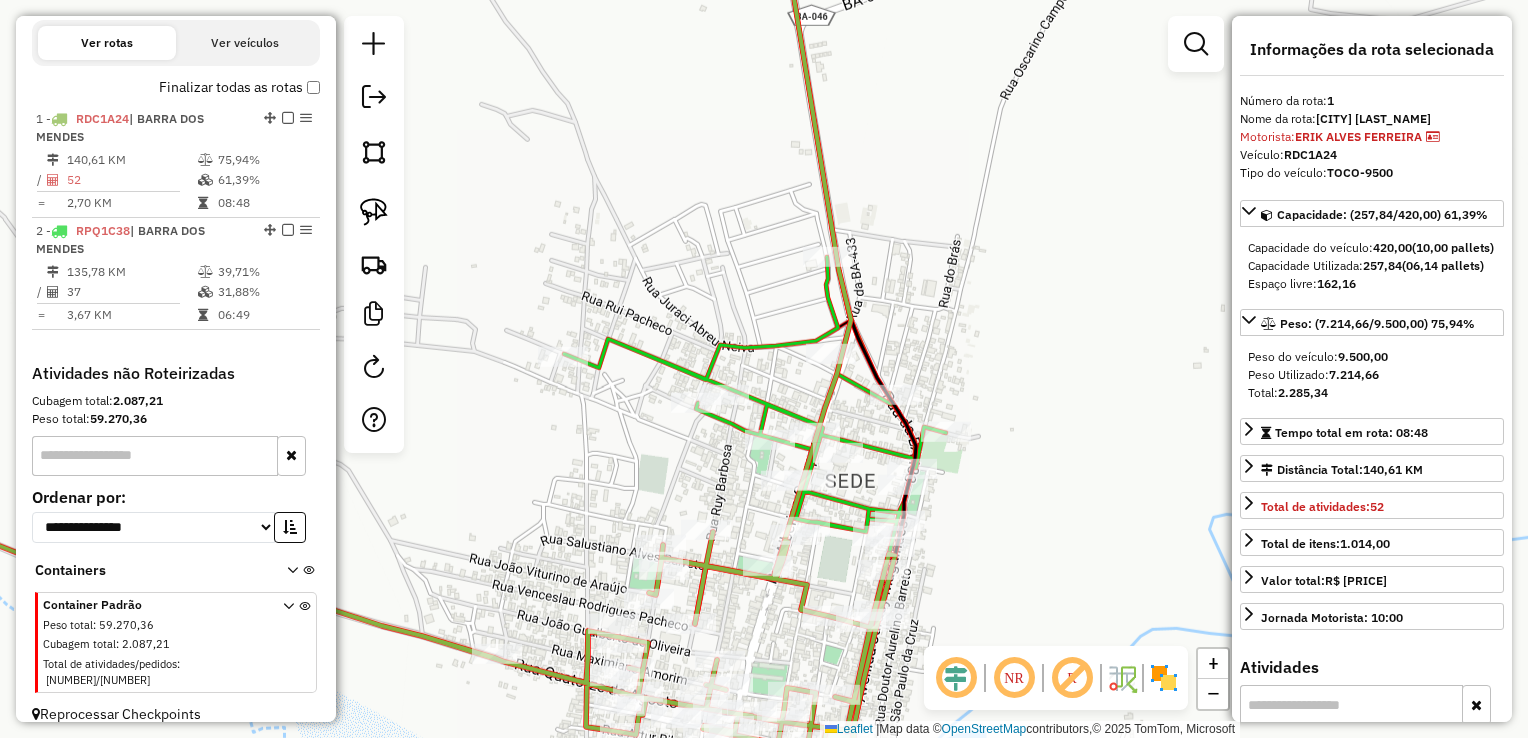 drag, startPoint x: 960, startPoint y: 292, endPoint x: 933, endPoint y: 194, distance: 101.65137 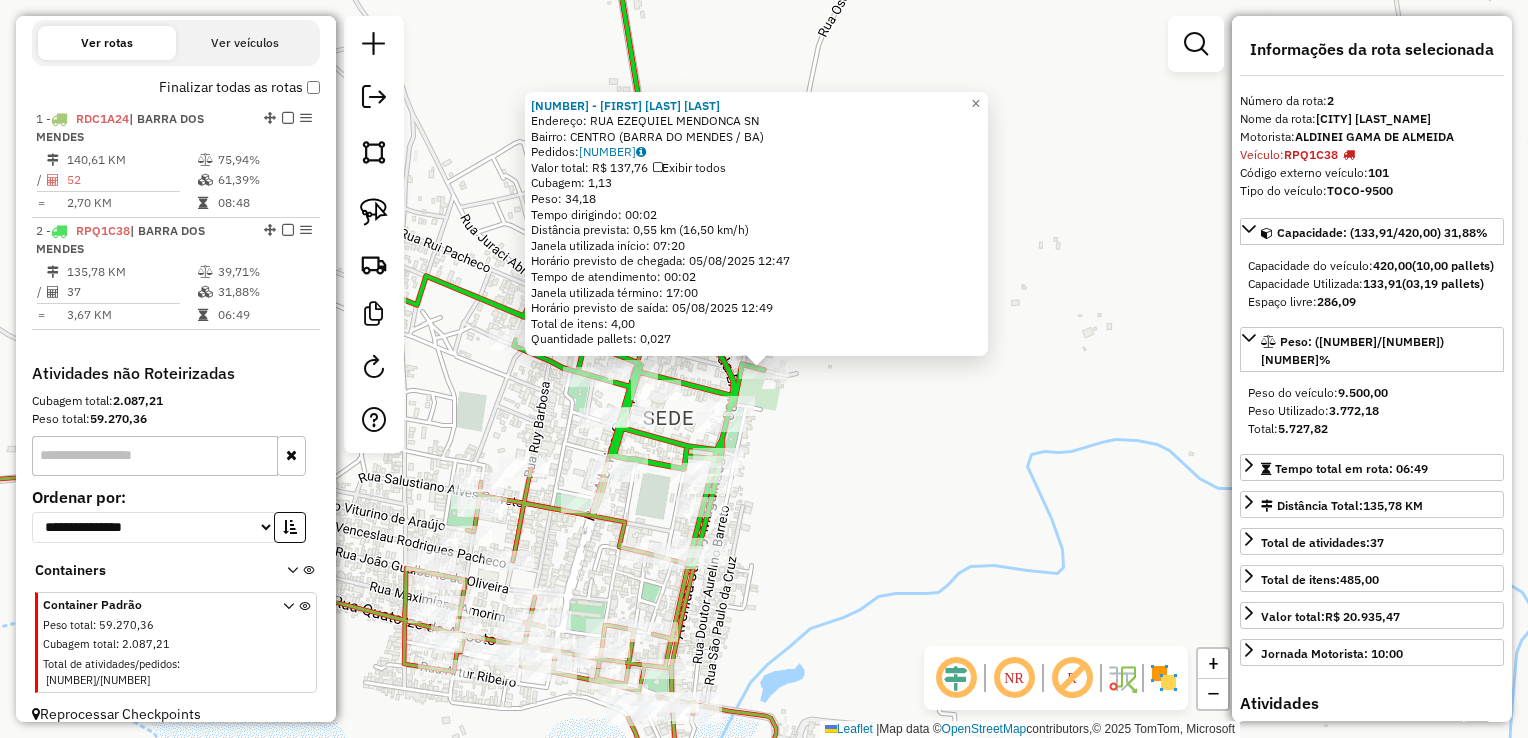 click on "[NUMBER] - [FIRST] [LAST] [LAST]  Endereço:  [STREET] [STREET_SUFFIX]   Bairro: [NEIGHBORHOOD] ( [CITY] / [STATE] )   Pedidos:  [NUMBER]   Valor total: [CURRENCY] [PRICE]   Exibir todos   Cubagem: [PRICE]  Peso: [PRICE]  Tempo dirigindo: [TIME]   Distância prevista: [PRICE] km ( [PRICE] km/h)   Janela utilizada início: [TIME]   Horário previsto de chegada: [DATE] [TIME]   Tempo de atendimento: [TIME]   Janela utilizada término: [TIME]   Horário previsto de saída: [DATE] [TIME]   Total de itens: [PRICE]   Quantidade pallets: [PRICE]  × Janela de atendimento Grade de atendimento Capacidade Transportadoras Veículos Cliente Pedidos  Rotas Selecione os dias de semana para filtrar as janelas de atendimento  Seg   Ter   Qua   Qui   Sex   Sáb   Dom  Informe o período da janela de atendimento: De: Até:  Filtrar exatamente a janela do cliente  Considerar janela de atendimento padrão  Selecione os dias de semana para filtrar as grades de atendimento  Seg   Ter   Qua   Qui   Sex   Sáb   Dom   Clientes fora do dia de atendimento selecionado" 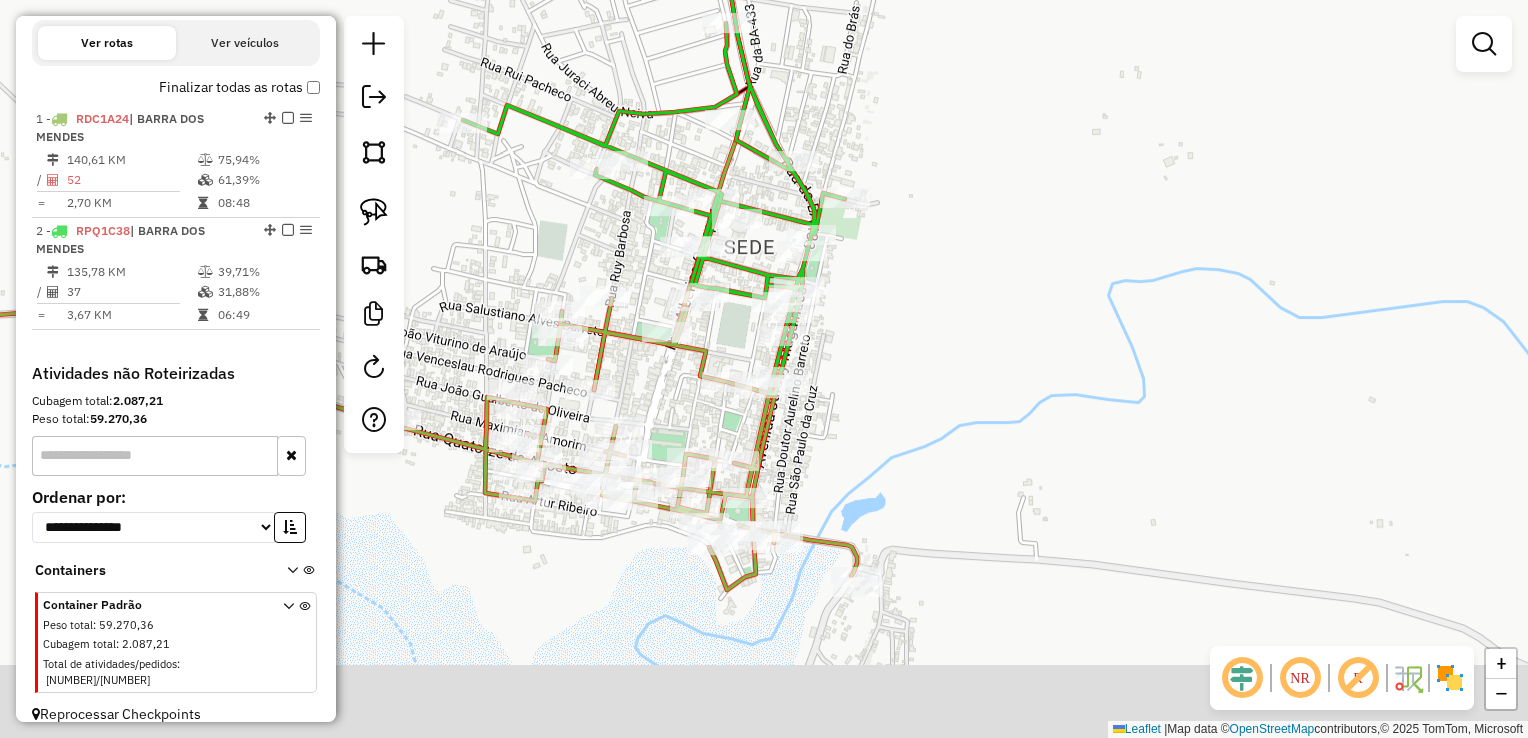 drag, startPoint x: 830, startPoint y: 509, endPoint x: 913, endPoint y: 323, distance: 203.67867 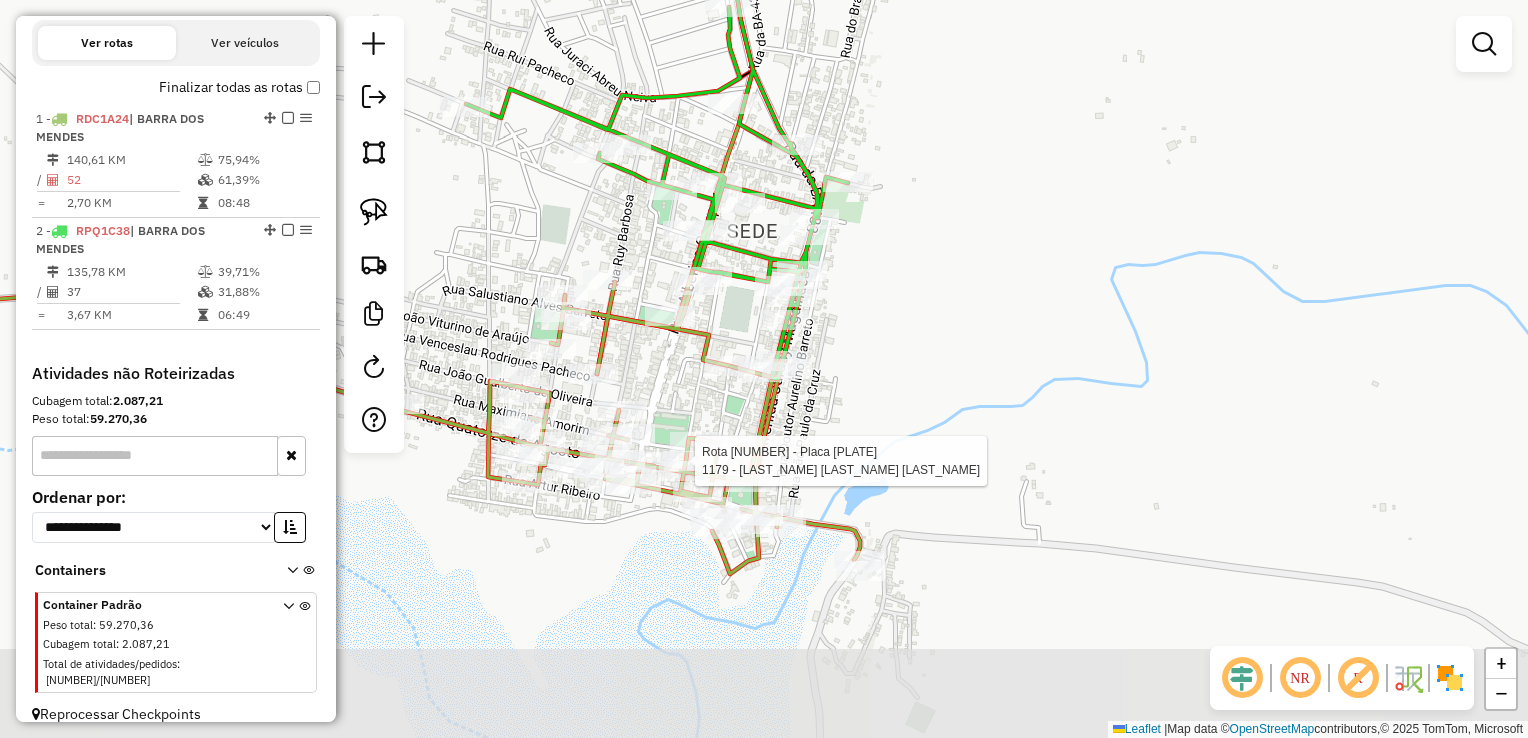 select on "**********" 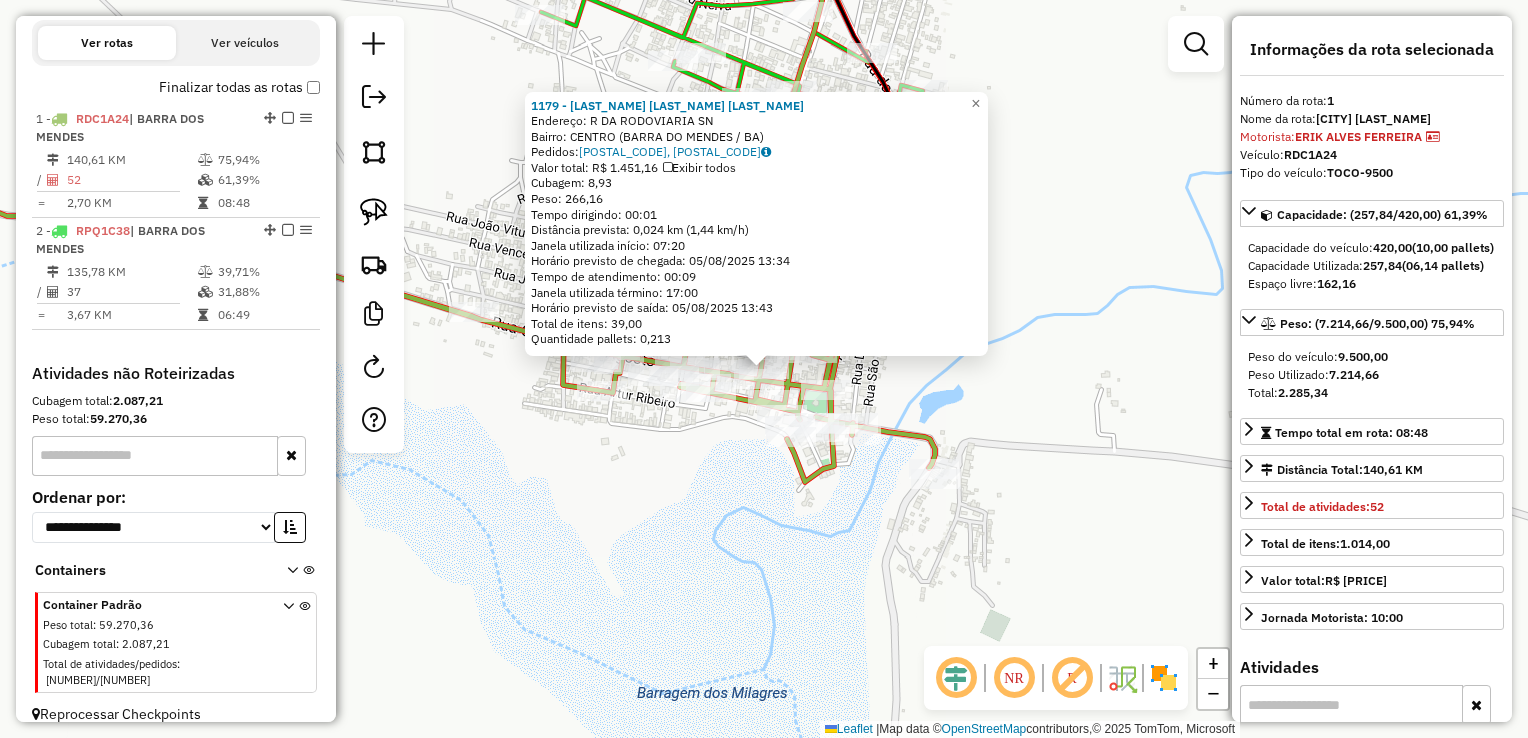 click on "[NUMBER] - [ID] - [PRODUCT] [LAST] [LAST] [LAST] Endereço: R DA RODOVIARIA [NUMBER] Bairro: [CITY] ([CITY] / [STATE]) Pedidos: [ID], [ID] Valor total: R$ [PRICE] Exibir todos Cubagem: [NUMBER] Peso: [NUMBER] Tempo dirigindo: [TIME] Distância prevista: [NUMBER] km ([NUMBER] km/h) Janela utilizada início: [TIME] Horário previsto de chegada: [DATE] [TIME] Tempo de atendimento: [TIME] Janela utilizada término: [TIME] Horário previsto de saída: [DATE] [TIME] Total de itens: [NUMBER],00 Quantidade pallets: [NUMBER] × Janela de atendimento Grade de atendimento Capacidade Transportadoras Veículos Cliente Pedidos Rotas Selecione os dias de semana para filtrar as janelas de atendimento Seg Ter Qua Qui Sex Sáb Dom Informe o período da janela de atendimento: De: Até: Filtrar exatamente a janela do cliente Considerar janela de atendimento padrão Selecione os dias de semana para filtrar as grades de atendimento Seg Ter Qua Qui Sex Sáb Dom Peso mínimo: Peso máximo: De:" 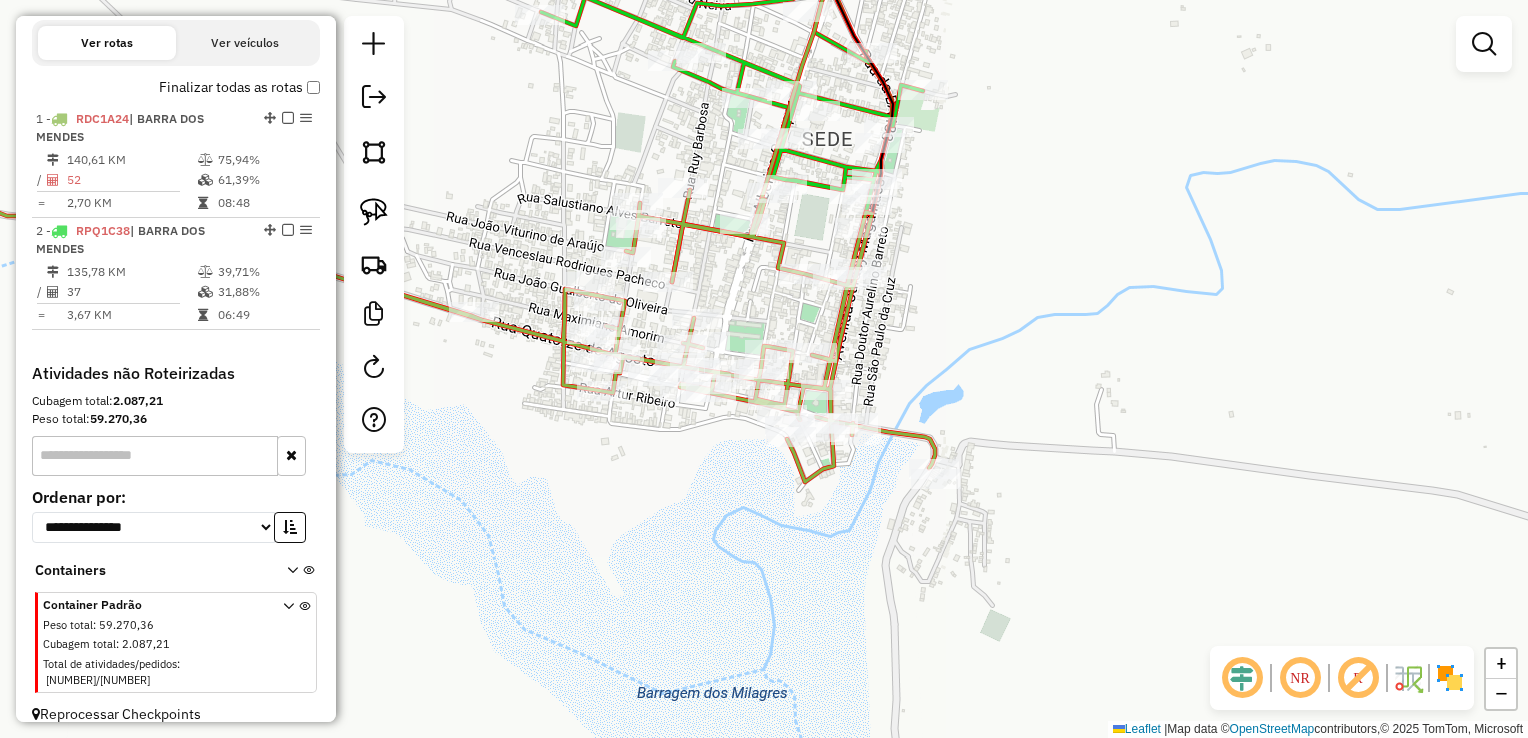 click on "[NUMBER] - [ID] - [PRODUCT] [LAST] [LAST] [LAST] Endereço: R DA RODOVIARIA [NUMBER] Bairro: [CITY] ([CITY] / [STATE]) Pedidos: [ID], [ID] Valor total: R$ [PRICE] Exibir todos Cubagem: [NUMBER] Peso: [NUMBER] Tempo dirigindo: [TIME] Distância prevista: [NUMBER] km ([NUMBER] km/h) Janela utilizada início: [TIME] Horário previsto de chegada: [DATE] [TIME] Tempo de atendimento: [TIME] Janela utilizada término: [TIME] Horário previsto de saída: [DATE] [TIME] Total de itens: [NUMBER],00 Quantidade pallets: [NUMBER] × Janela de atendimento Grade de atendimento Capacidade Transportadoras Veículos Cliente Pedidos Rotas Selecione os dias de semana para filtrar as janelas de atendimento Seg Ter Qua Qui Sex Sáb Dom Informe o período da janela de atendimento: De: Até: Filtrar exatamente a janela do cliente Considerar janela de atendimento padrão Selecione os dias de semana para filtrar as grades de atendimento Seg Ter Qua Qui Sex Sáb Dom Peso mínimo: Peso máximo: De:" 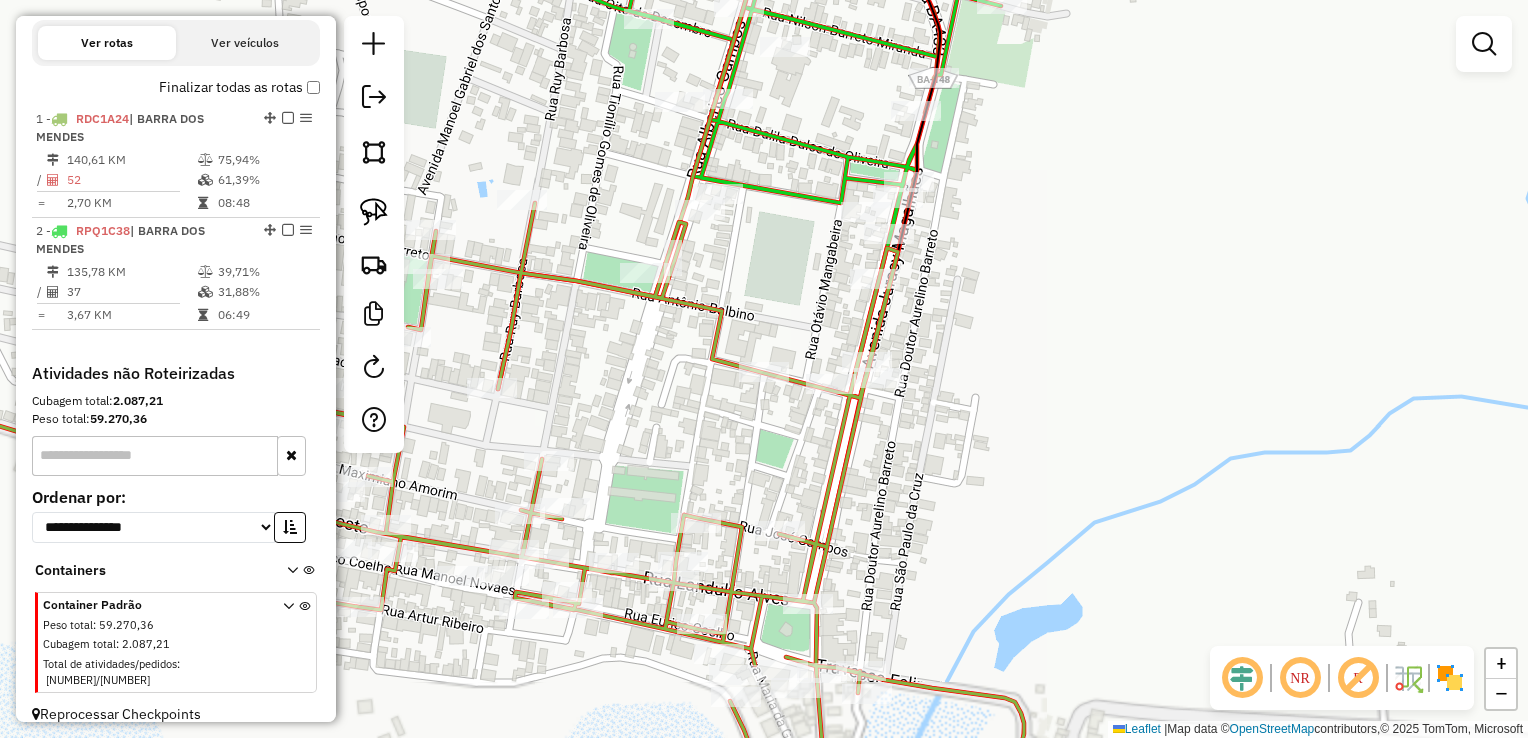 drag, startPoint x: 987, startPoint y: 394, endPoint x: 1000, endPoint y: 323, distance: 72.18033 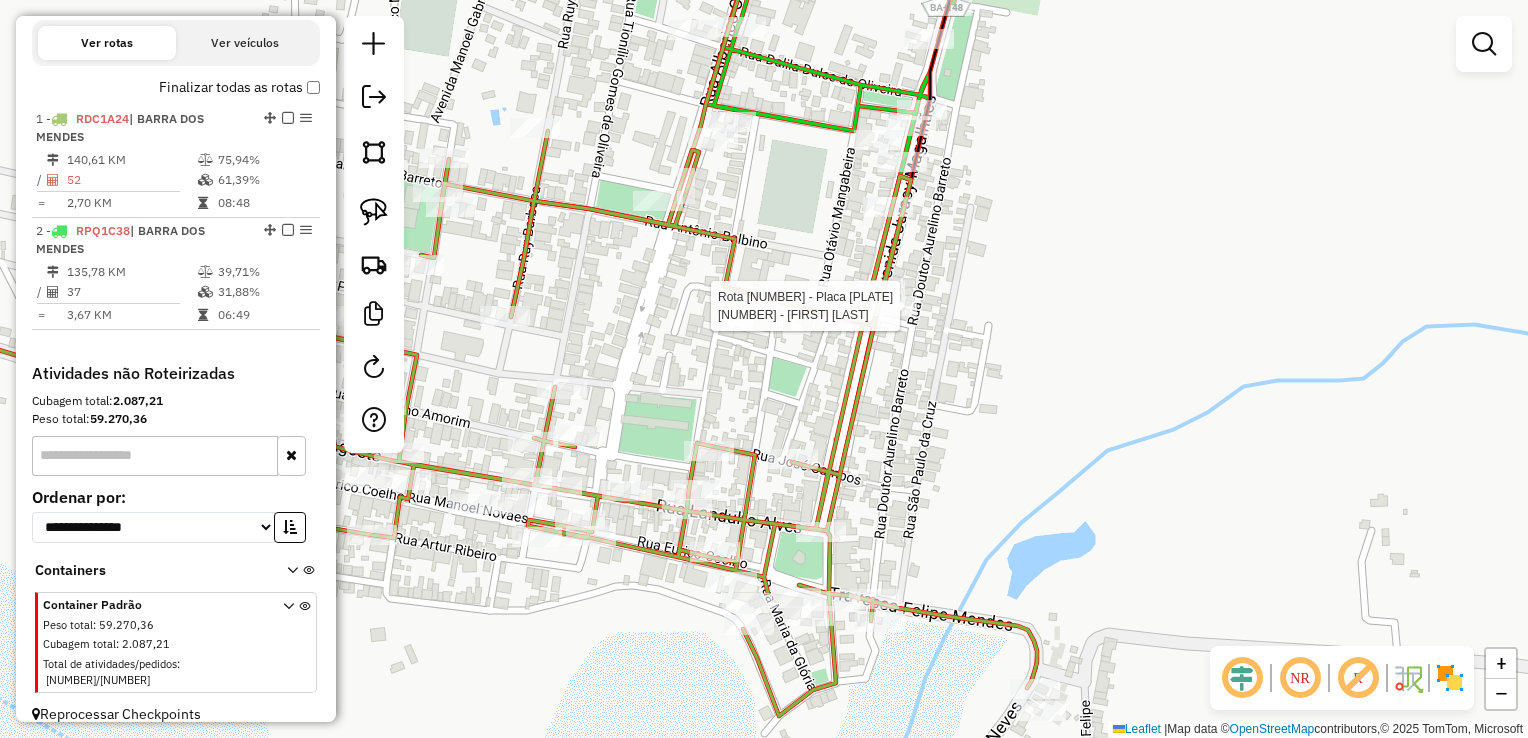 select on "**********" 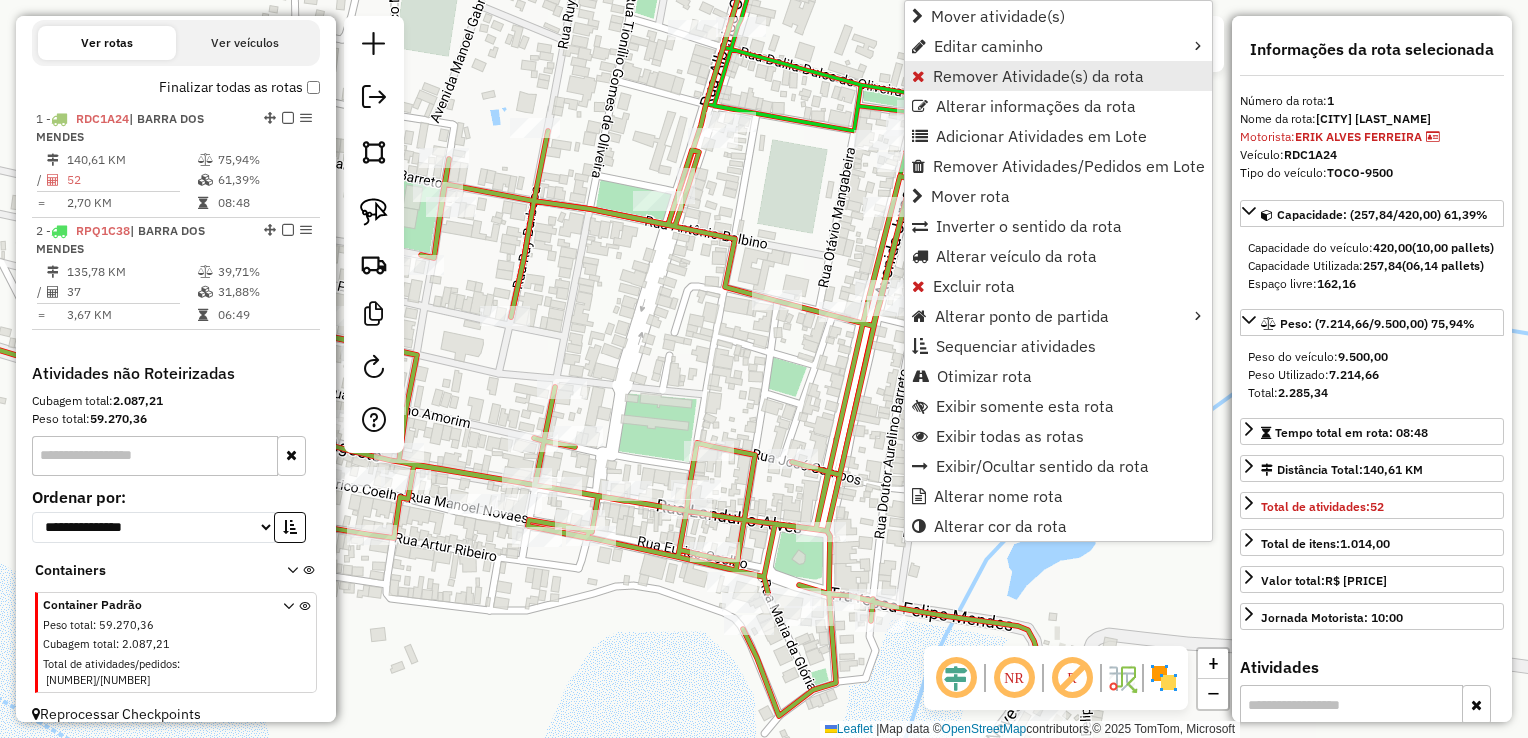 click on "Remover Atividade(s) da rota" at bounding box center [1038, 76] 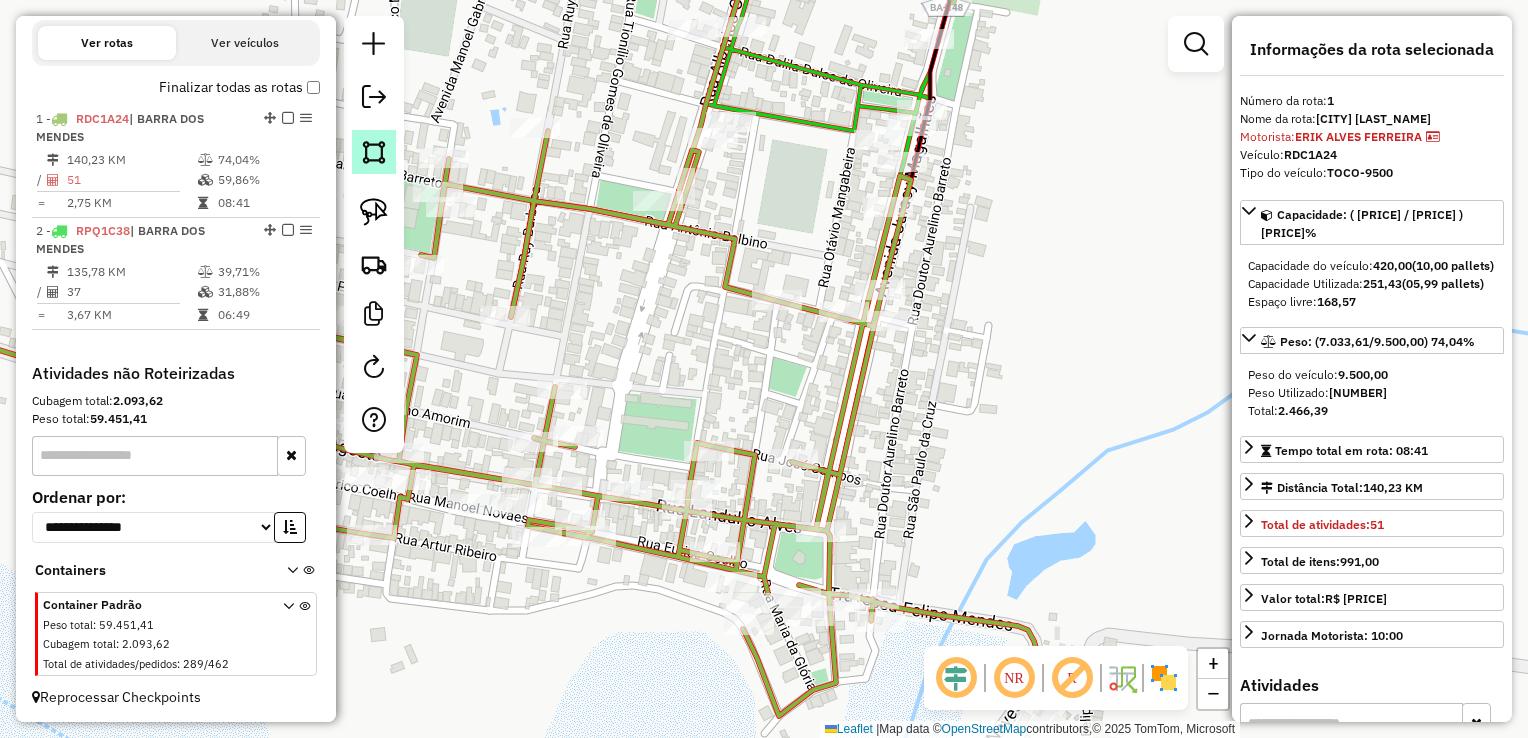 click 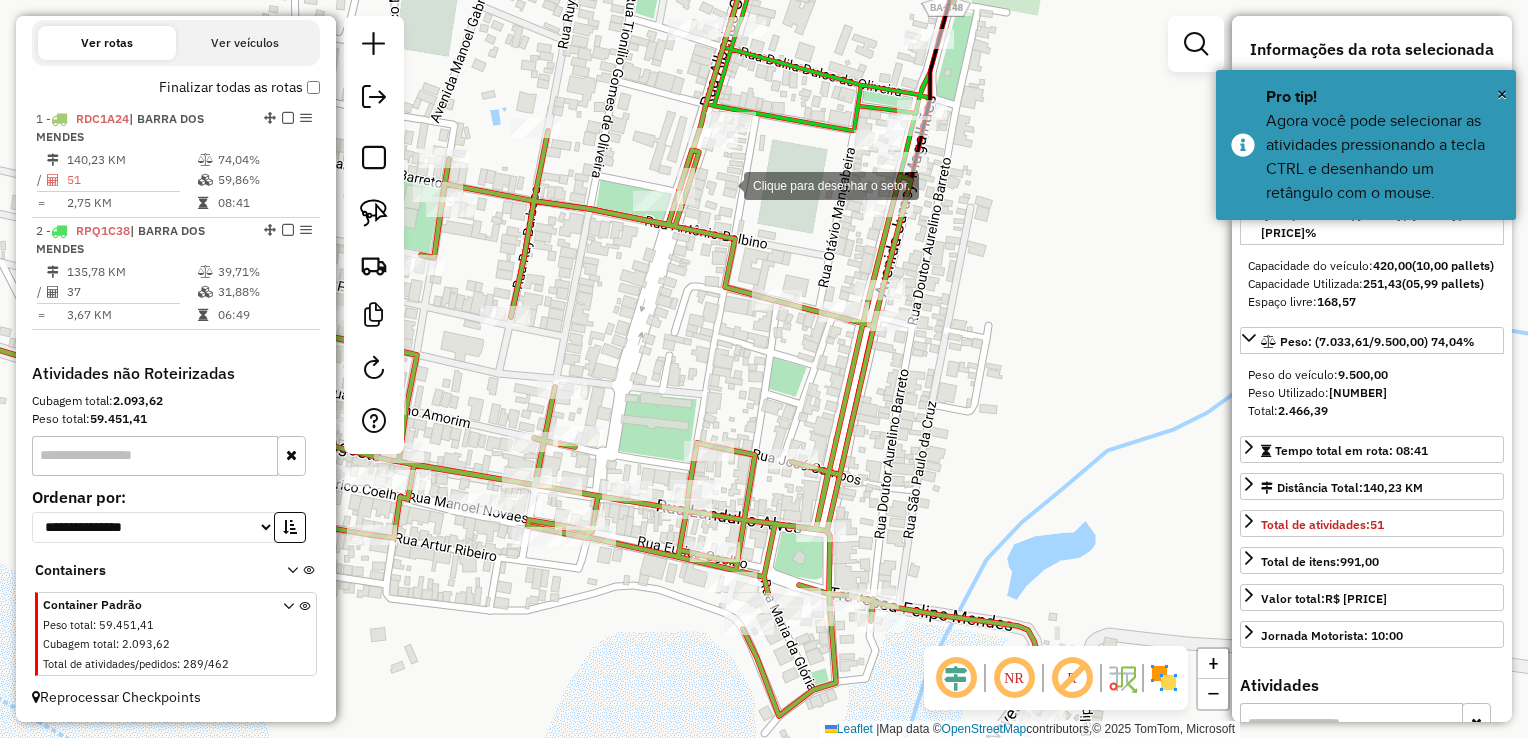 drag, startPoint x: 724, startPoint y: 184, endPoint x: 649, endPoint y: 178, distance: 75.23962 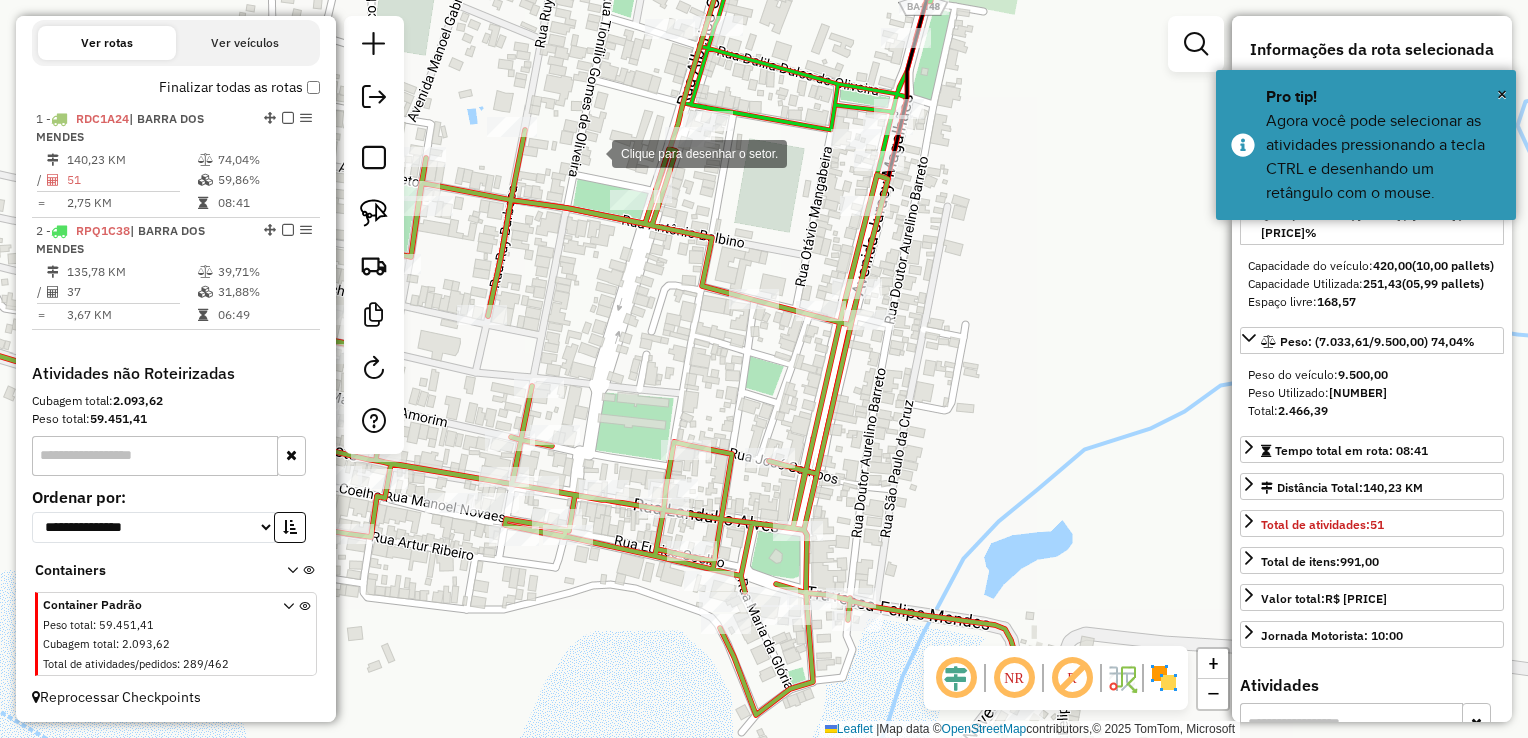 click 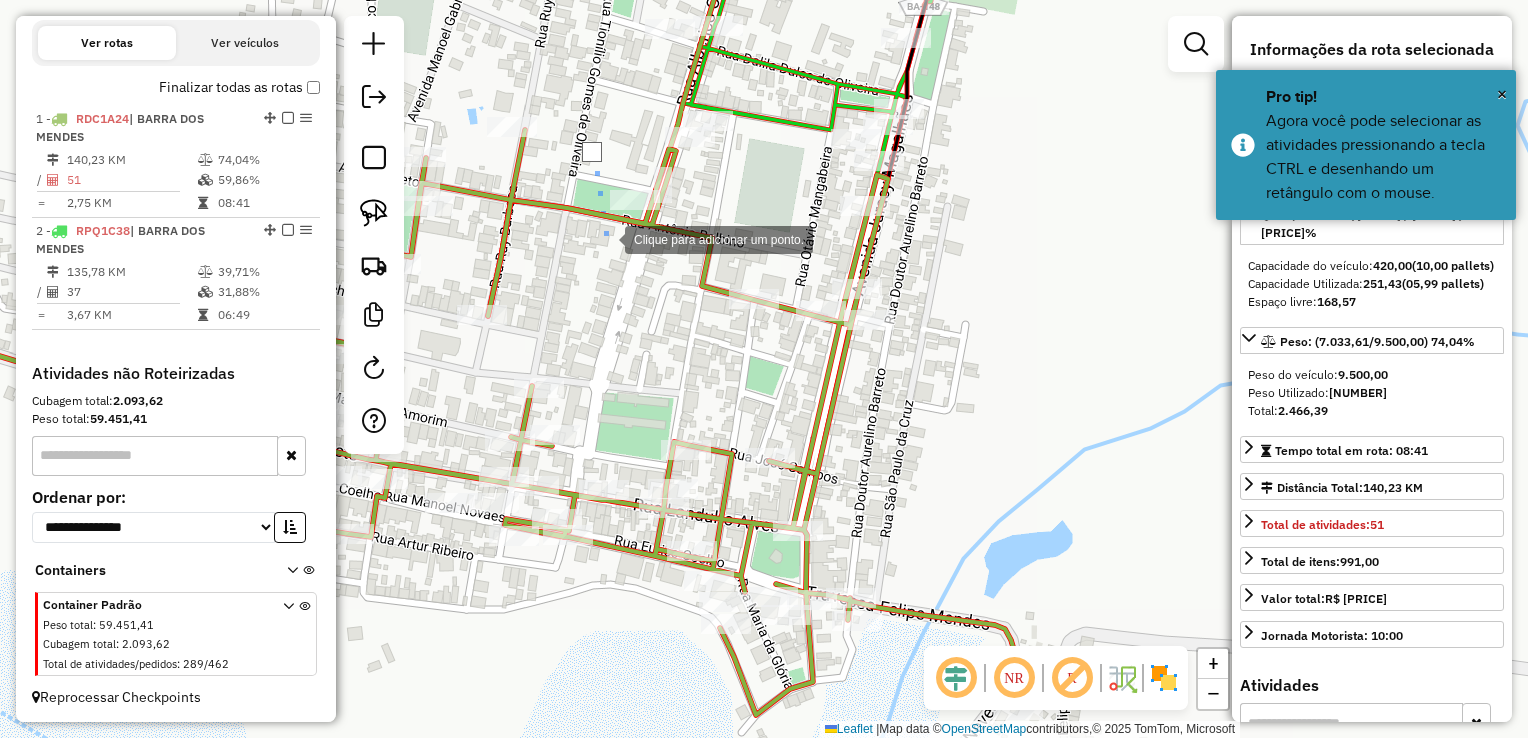 click 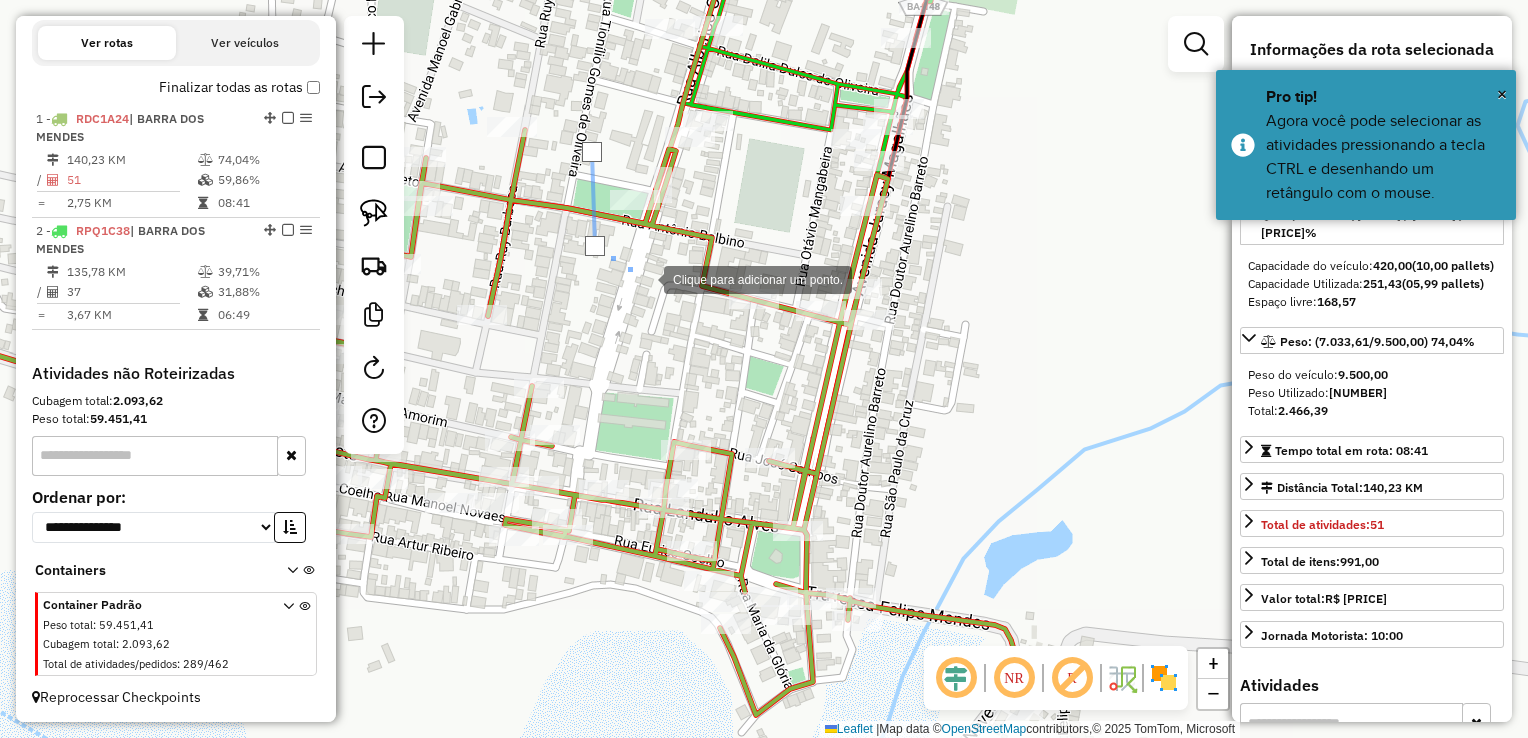 click 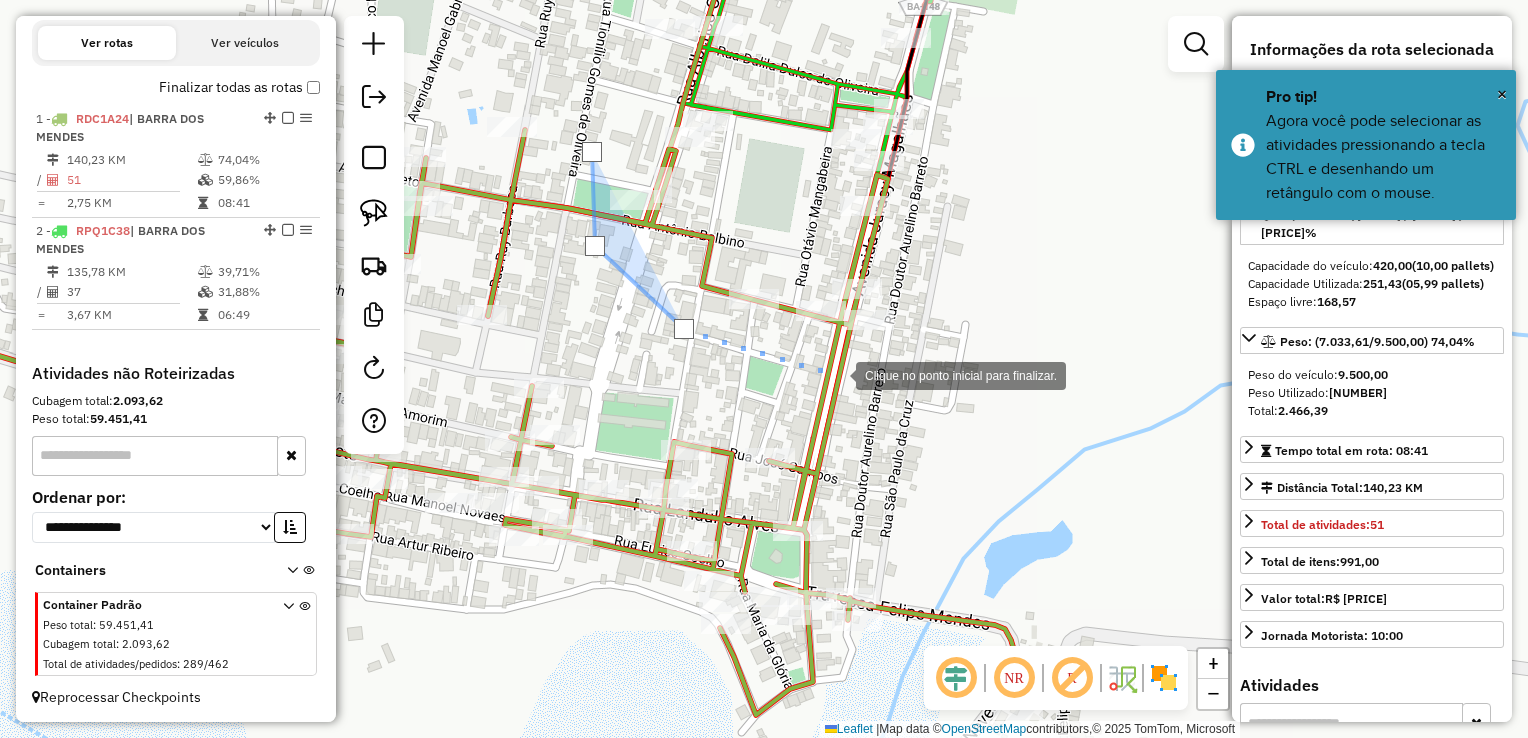 drag, startPoint x: 836, startPoint y: 374, endPoint x: 956, endPoint y: 326, distance: 129.24396 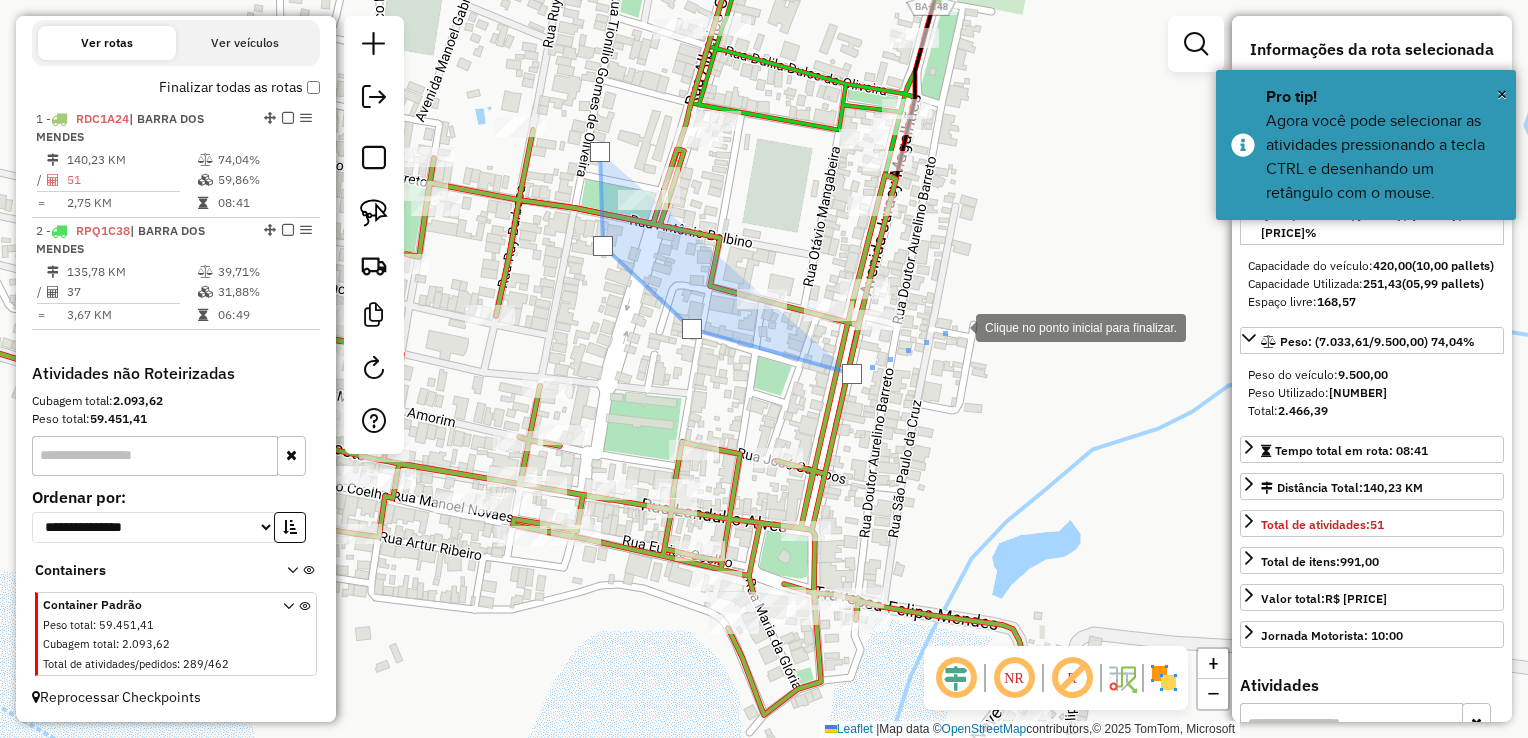 click 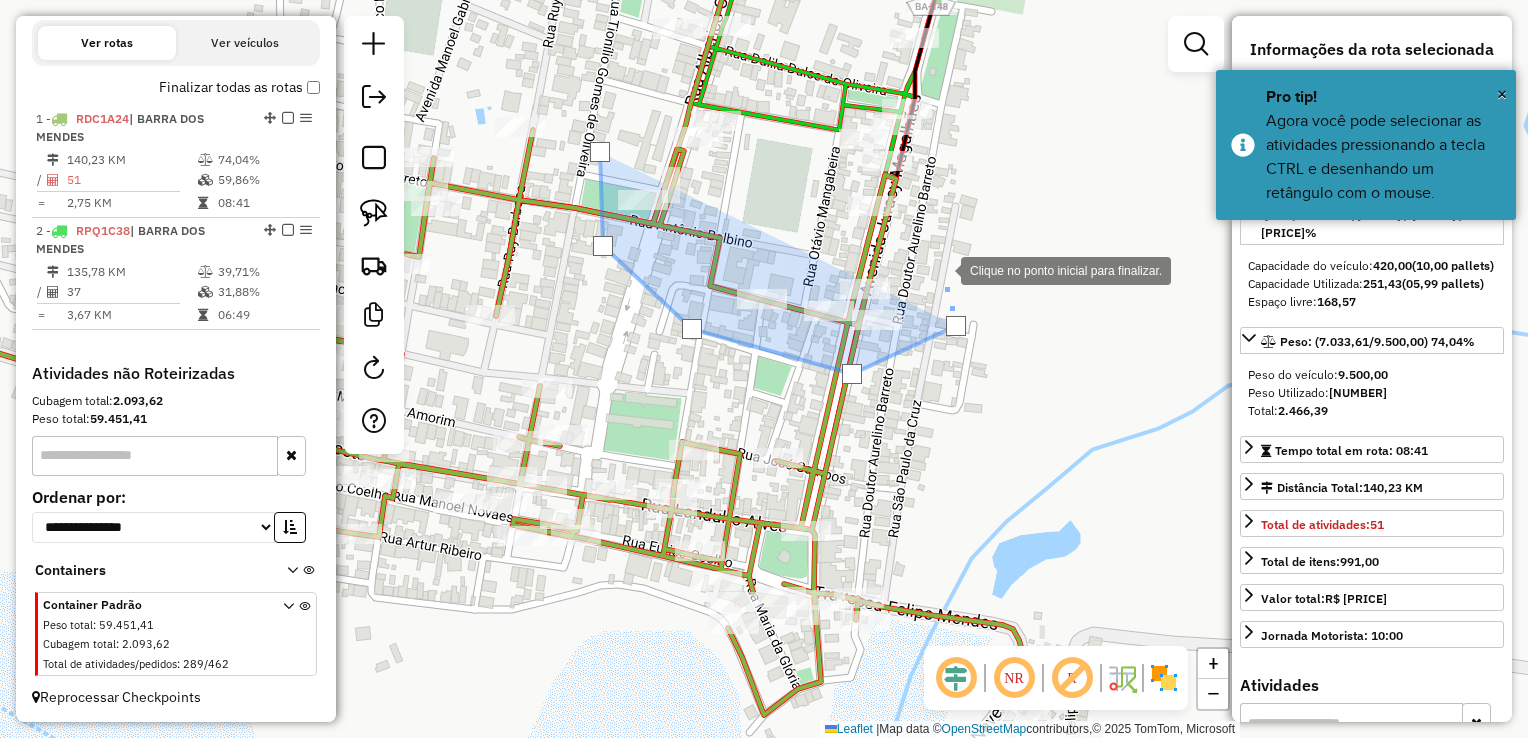 click 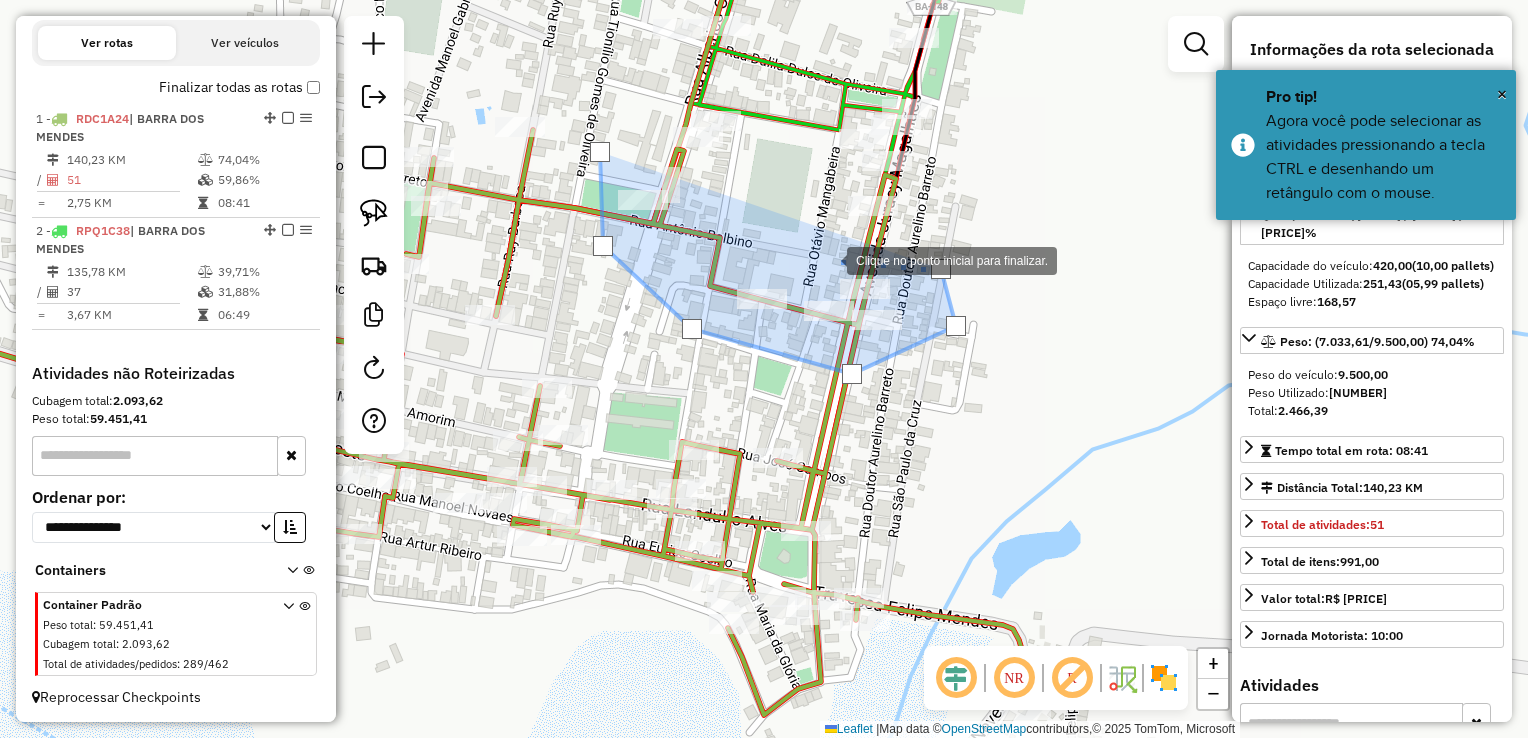 drag, startPoint x: 821, startPoint y: 254, endPoint x: 785, endPoint y: 241, distance: 38.27532 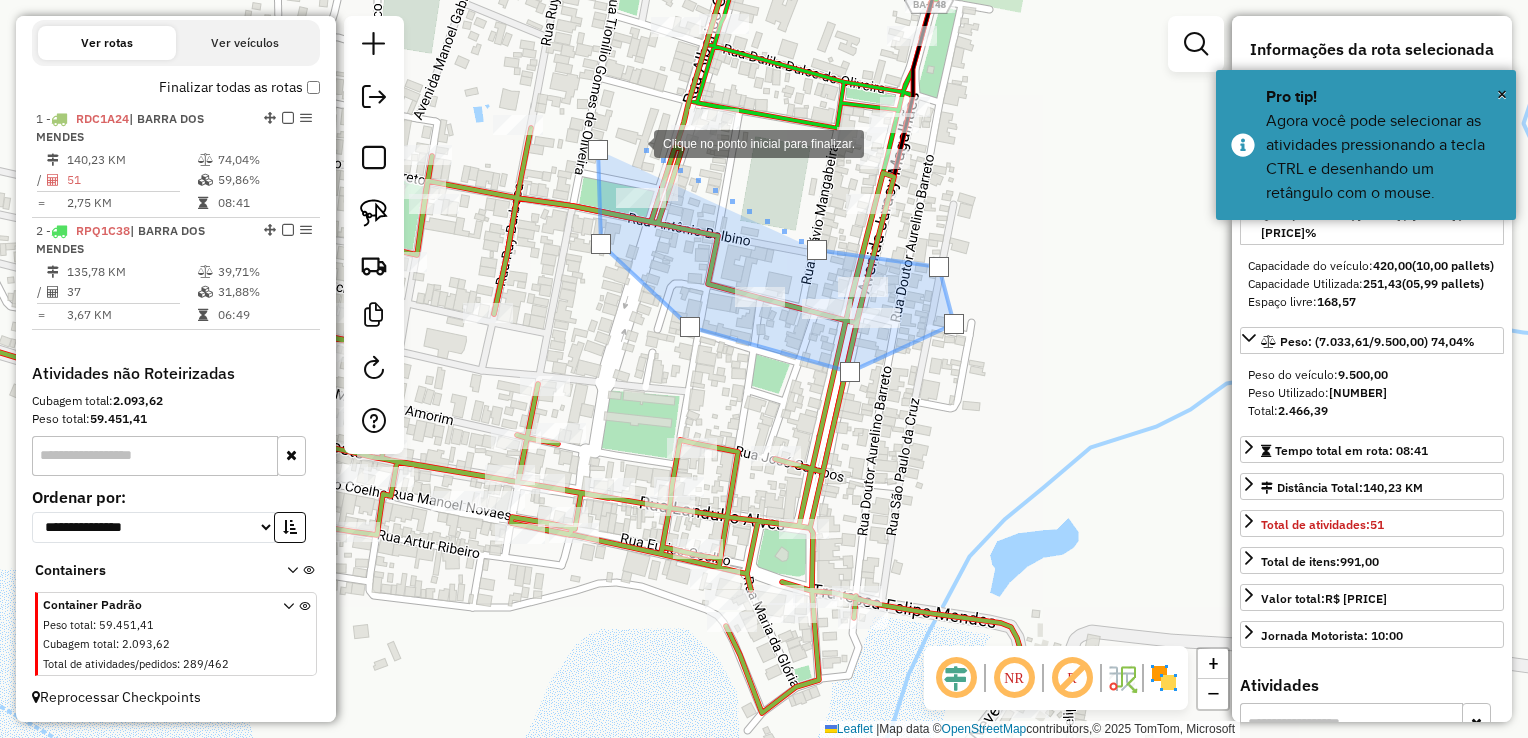 click 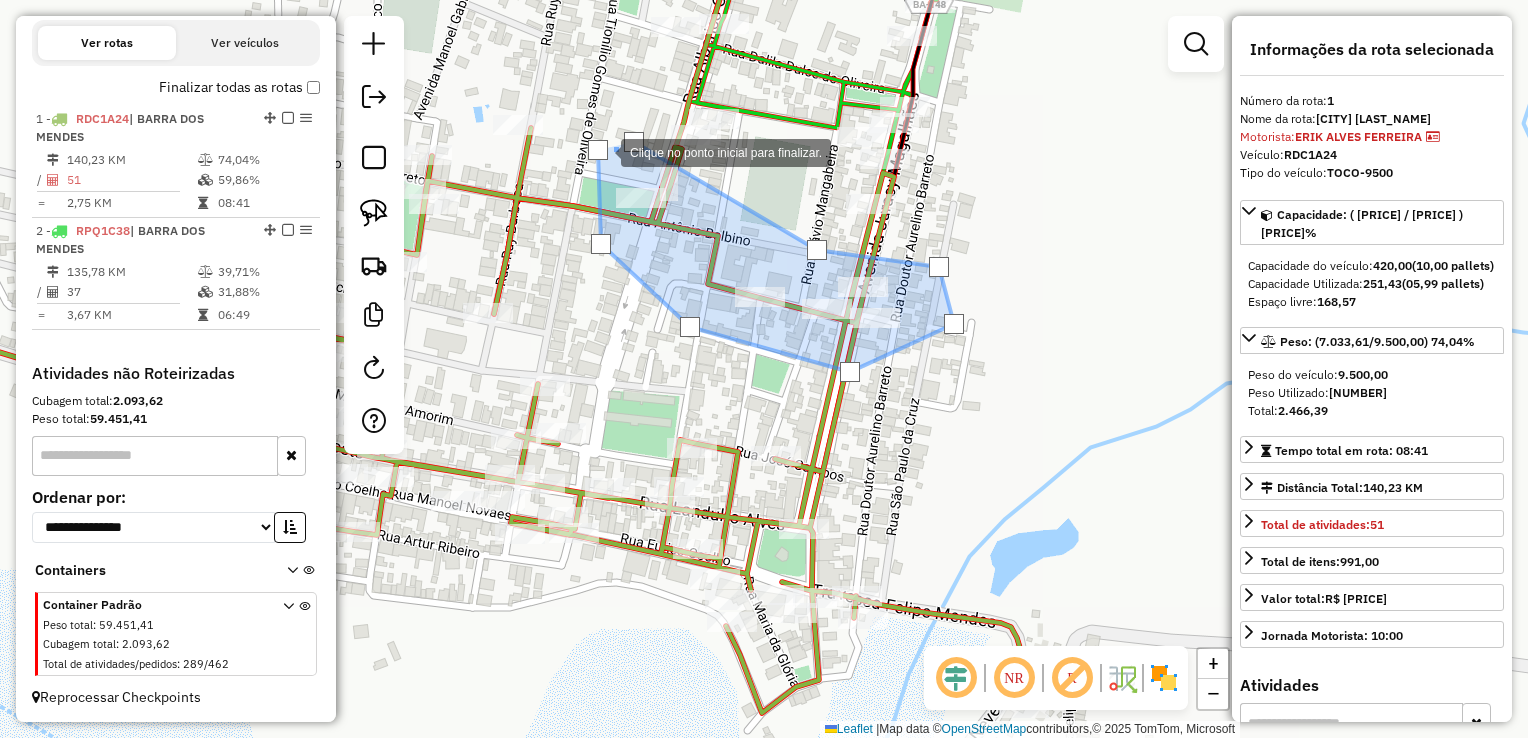click 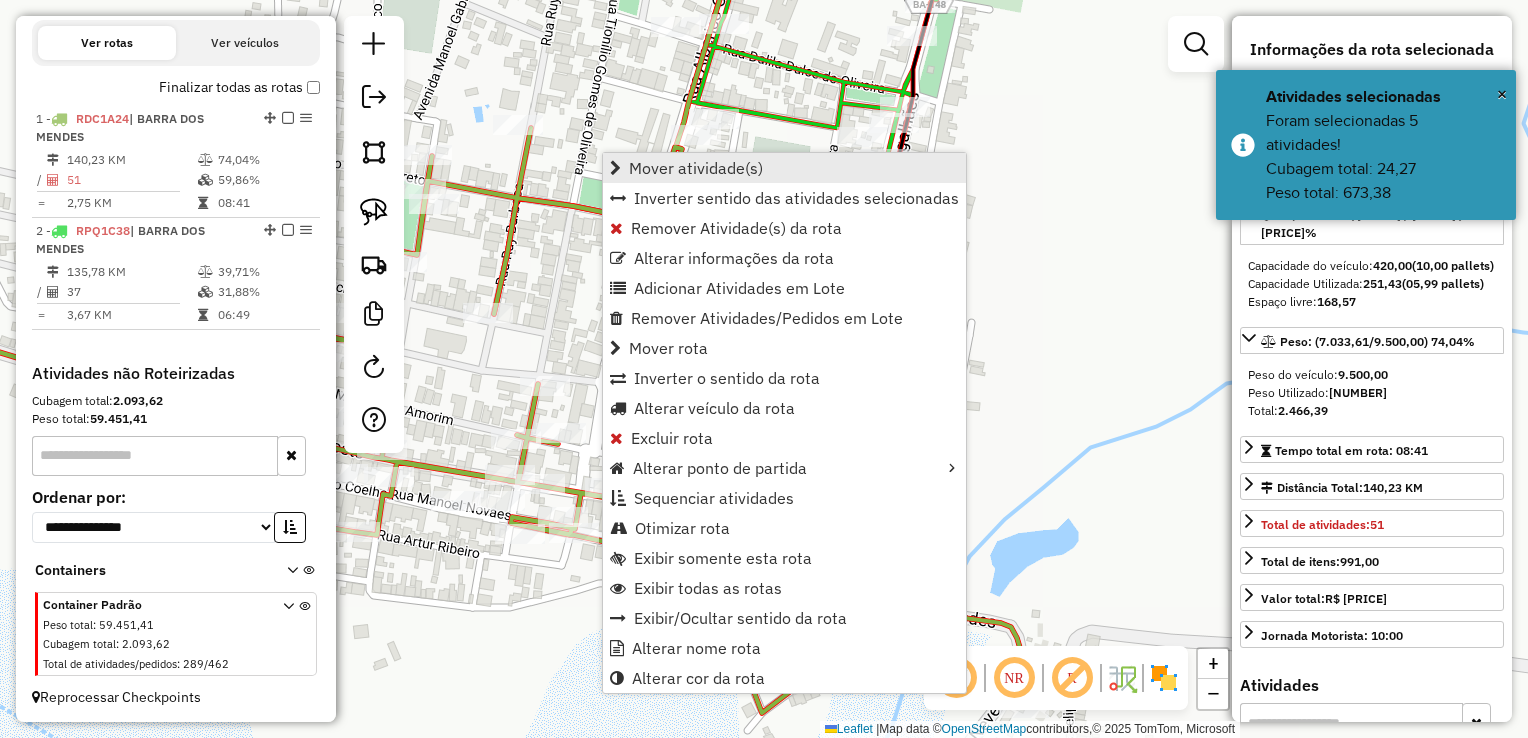 click on "Mover atividade(s)" at bounding box center (696, 168) 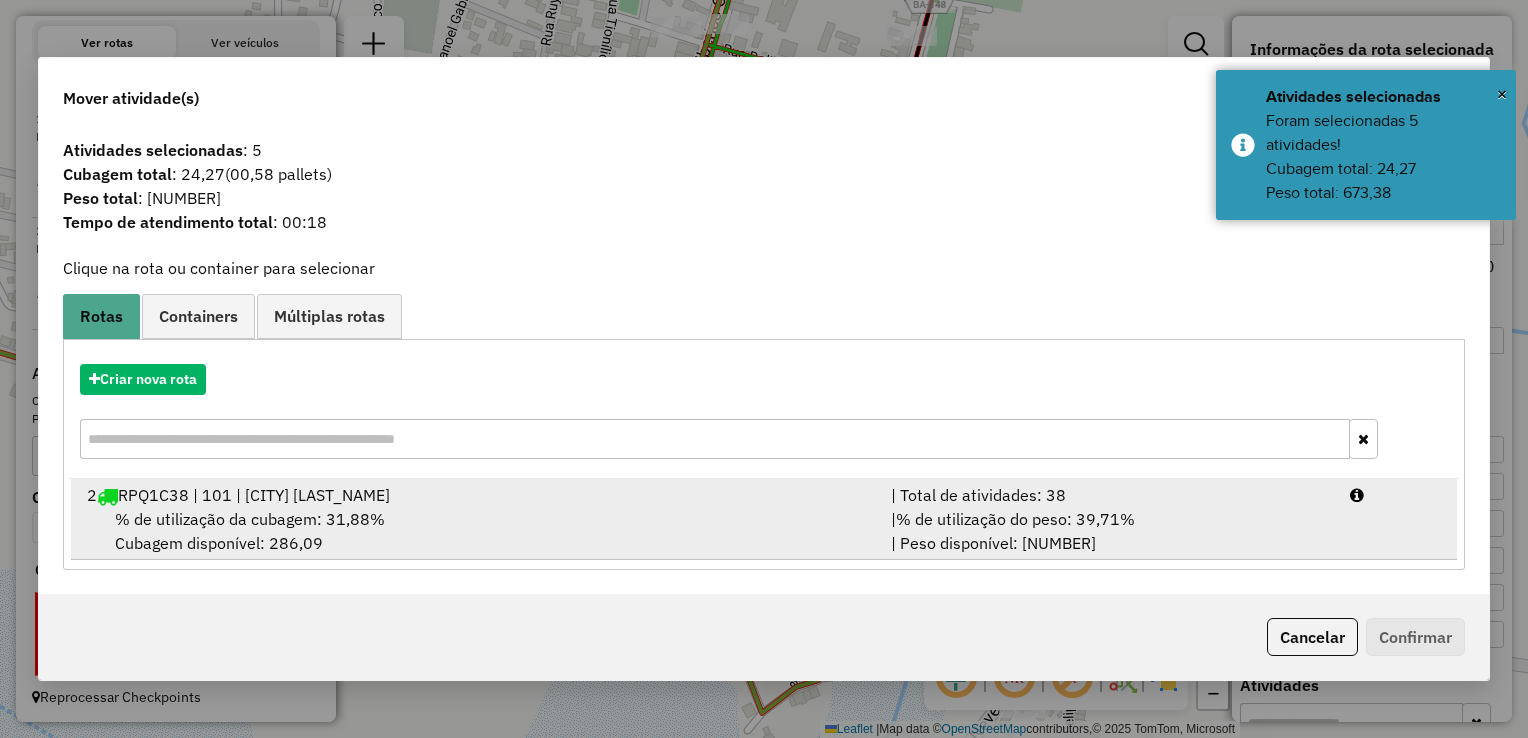 click on "2 RPQ1C38 | 101 | [CITY]" at bounding box center (477, 495) 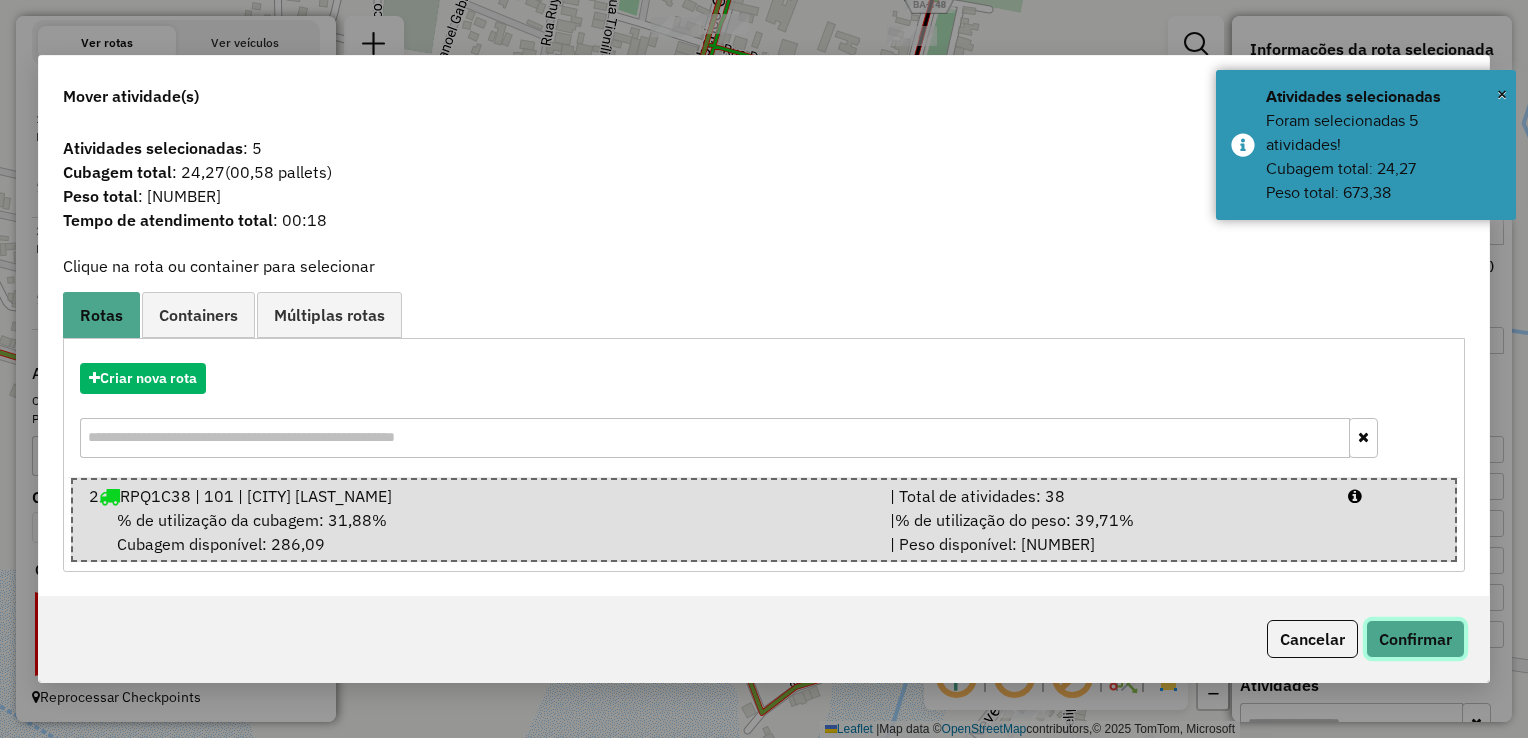 click on "Confirmar" 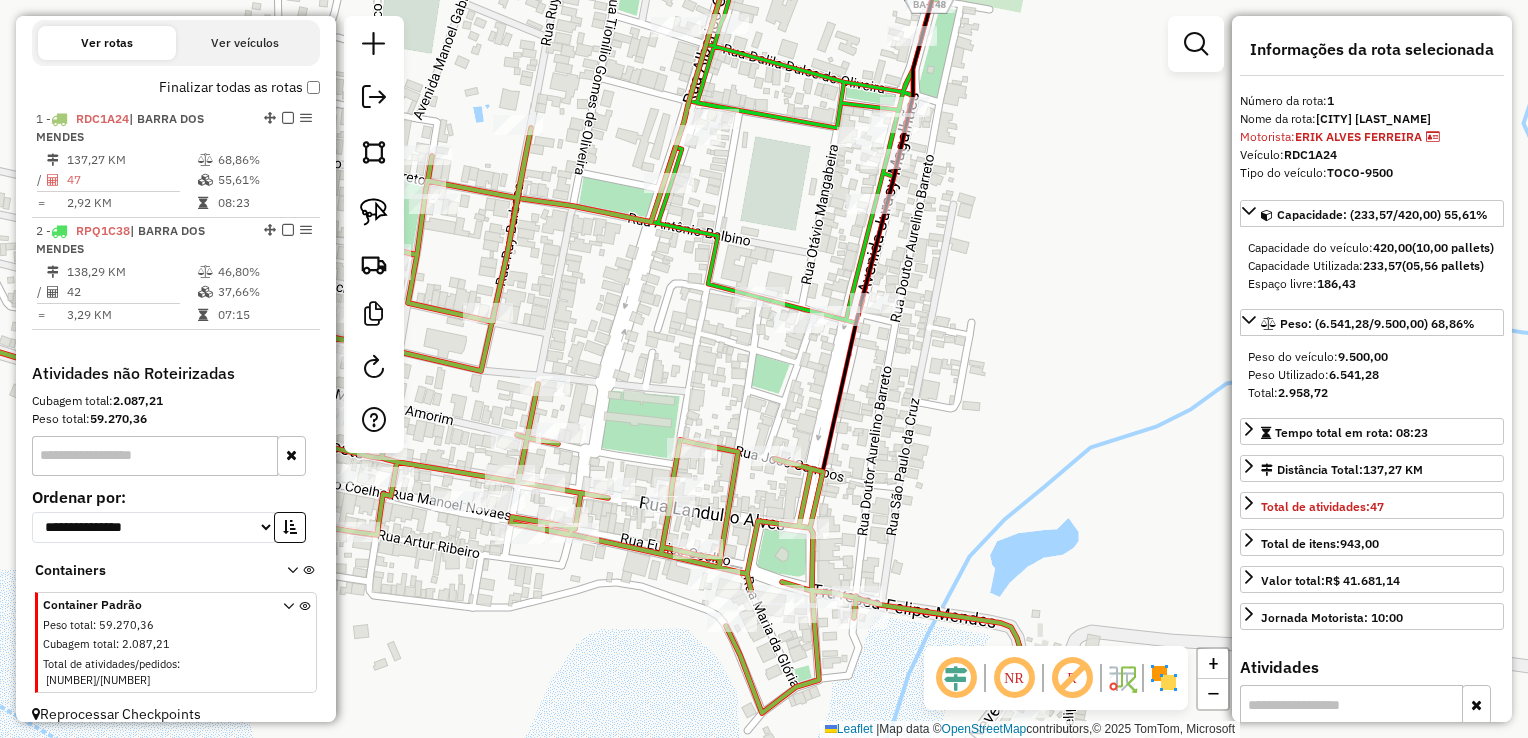 click on "Janela de atendimento Grade de atendimento Capacidade Transportadoras Veículos Cliente Pedidos  Rotas Selecione os dias de semana para filtrar as janelas de atendimento  Seg   Ter   Qua   Qui   Sex   Sáb   Dom  Informe o período da janela de atendimento: De: Até:  Filtrar exatamente a janela do cliente  Considerar janela de atendimento padrão  Selecione os dias de semana para filtrar as grades de atendimento  Seg   Ter   Qua   Qui   Sex   Sáb   Dom   Considerar clientes sem dia de atendimento cadastrado  Clientes fora do dia de atendimento selecionado Filtrar as atividades entre os valores definidos abaixo:  Peso mínimo:   Peso máximo:   Cubagem mínima:   Cubagem máxima:   De:   Até:  Filtrar as atividades entre o tempo de atendimento definido abaixo:  De:   Até:   Considerar capacidade total dos clientes não roteirizados Transportadora: Selecione um ou mais itens Tipo de veículo: Selecione um ou mais itens Veículo: Selecione um ou mais itens Motorista: Selecione um ou mais itens Nome: Rótulo:" 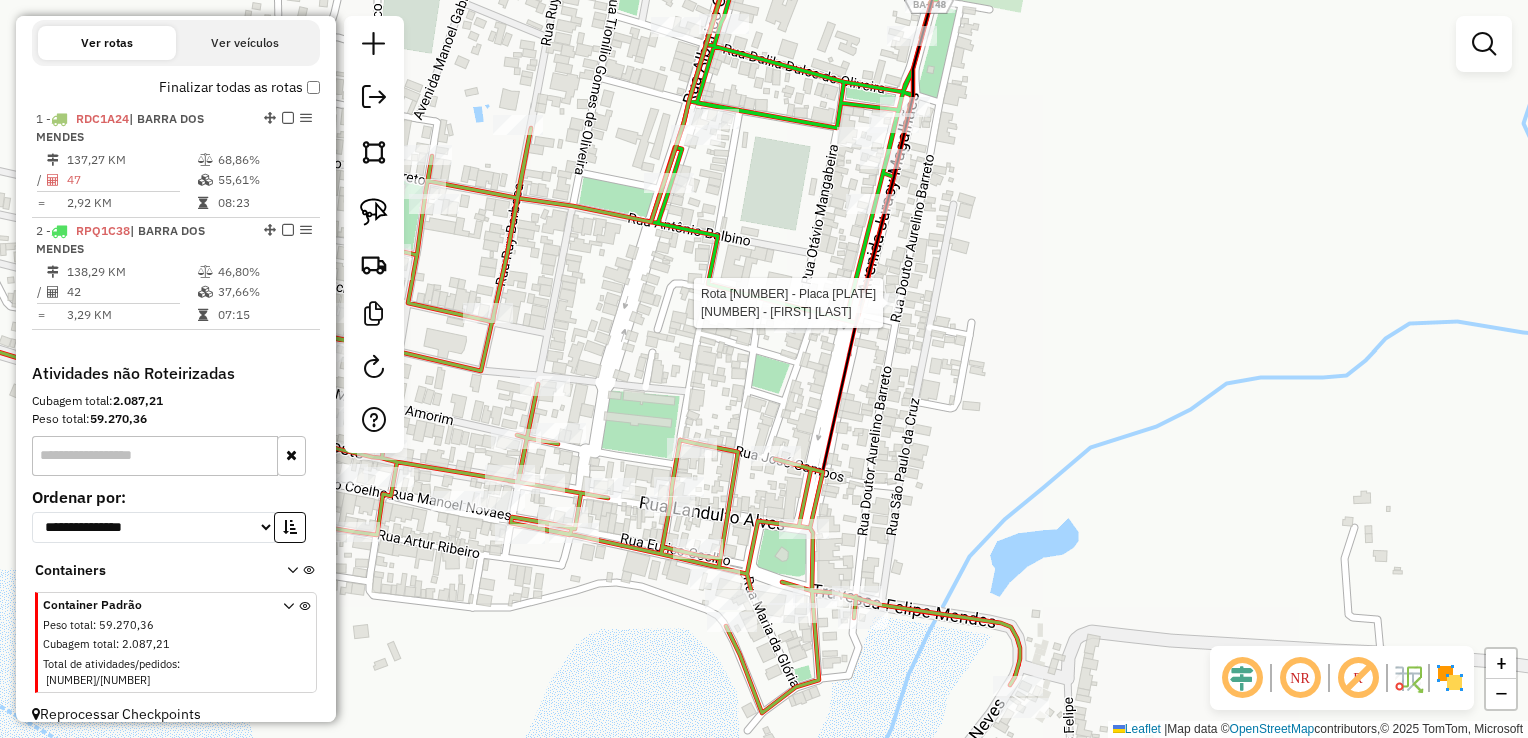 select on "**********" 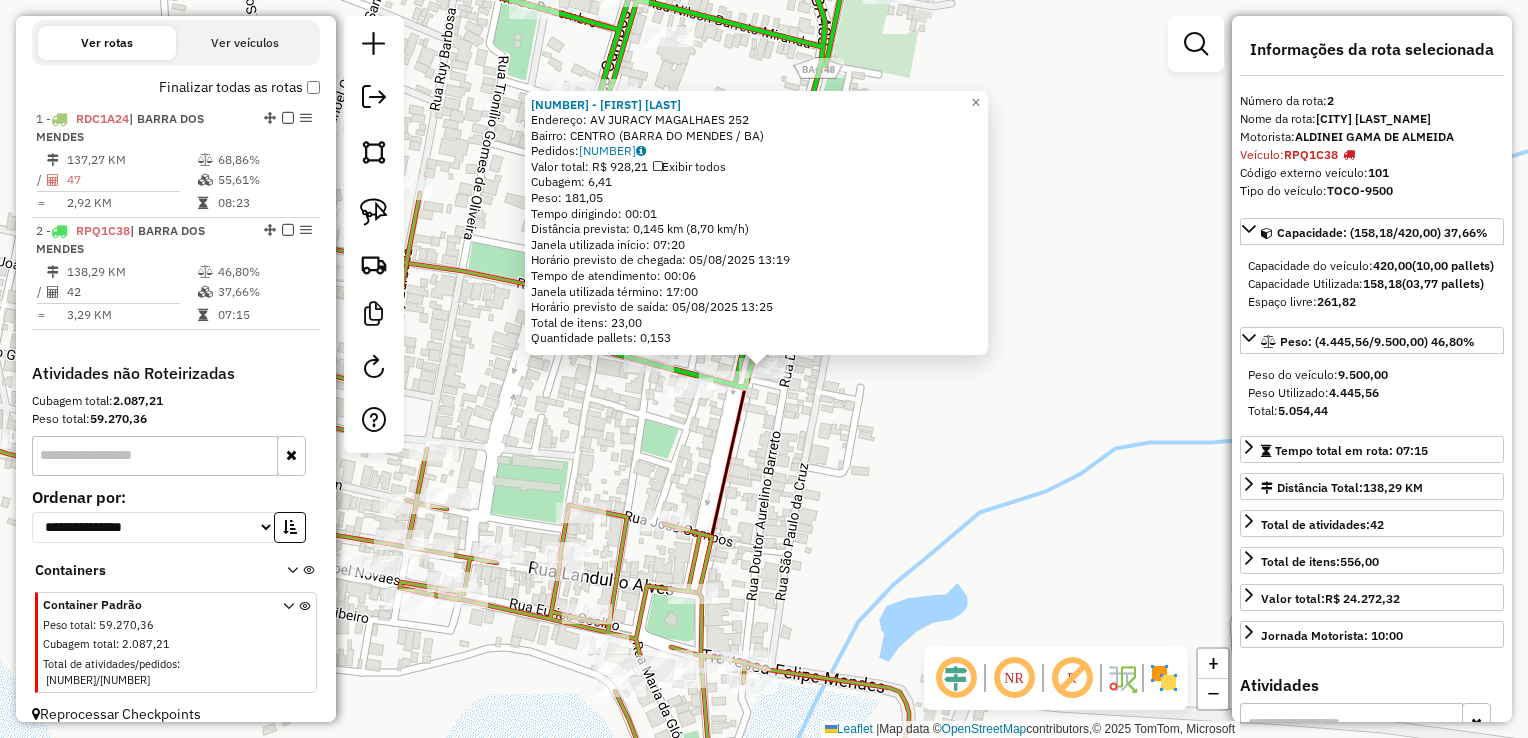 click on "[NUMBER] - [FIRST] [LAST] [LAST]  Endereço:  AV [NAME] [LAST] [NUMBER]   Bairro: [NAME] ([CITY] / [STATE])   Pedidos:  [NUMBER]   Valor total: R$ [PRICE]   Exibir todos   Cubagem: [NUMBER]  Peso: [NUMBER]  Tempo dirigindo: [TIME]   Distância prevista: [NUMBER] km ([NUMBER] km/h)   Janela utilizada início: [TIME]   Horário previsto de chegada: [DATE] [TIME]   Tempo de atendimento: [TIME]   Janela utilizada término: [TIME]   Horário previsto de saída: [DATE] [TIME]   Total de itens: [NUMBER]   Quantidade pallets: [NUMBER]  × Janela de atendimento Grade de atendimento Capacidade Transportadoras Veículos Cliente Pedidos  Rotas Selecione os dias de semana para filtrar as janelas de atendimento  Seg   Ter   Qua   Qui   Sex   Sáb   Dom  Informe o período da janela de atendimento: De: Até:  Filtrar exatamente a janela do cliente  Considerar janela de atendimento padrão  Selecione os dias de semana para filtrar as grades de atendimento  Seg   Ter   Qua   Qui   Sex   Sáb   Dom   Clientes fora do dia de atendimento selecionado De:" 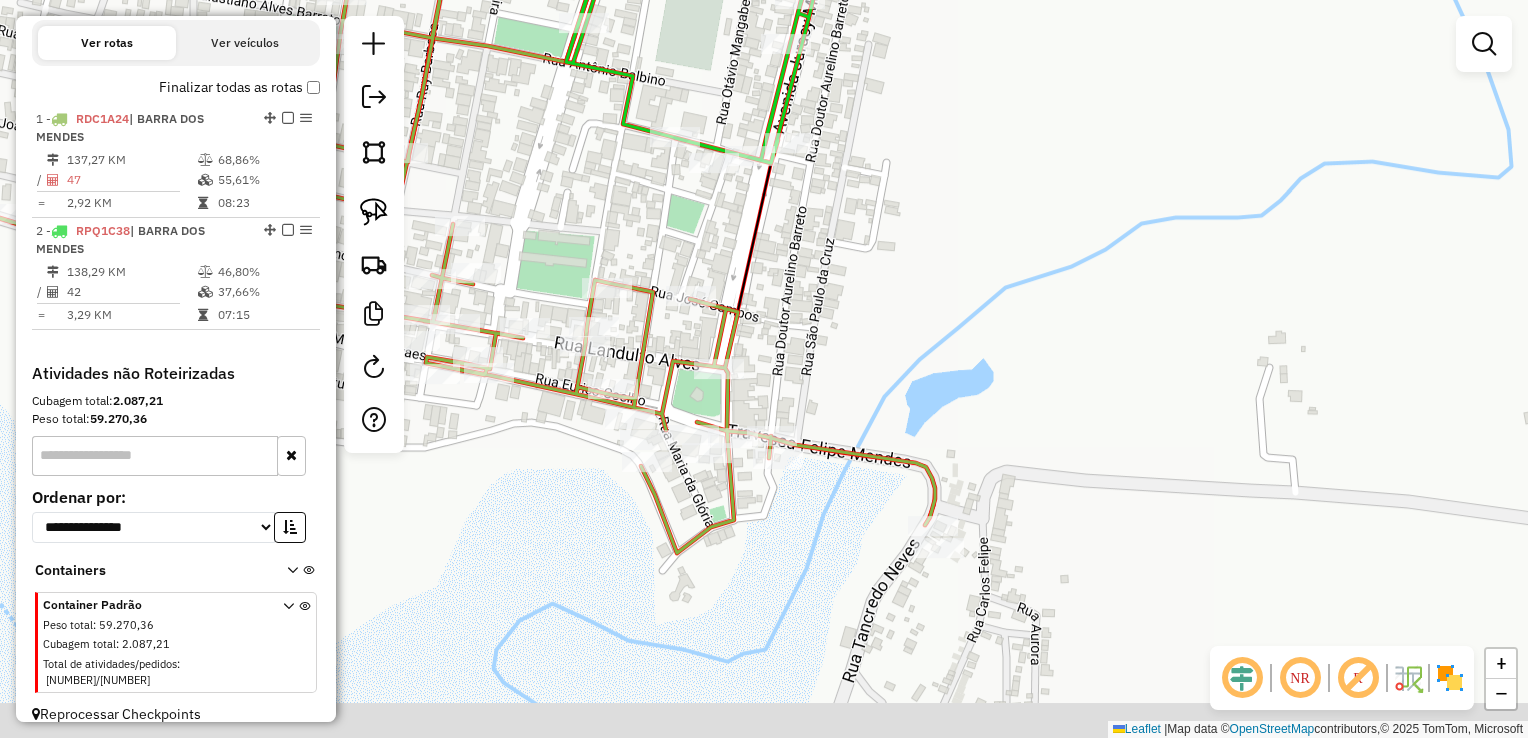 drag, startPoint x: 887, startPoint y: 285, endPoint x: 875, endPoint y: 288, distance: 12.369317 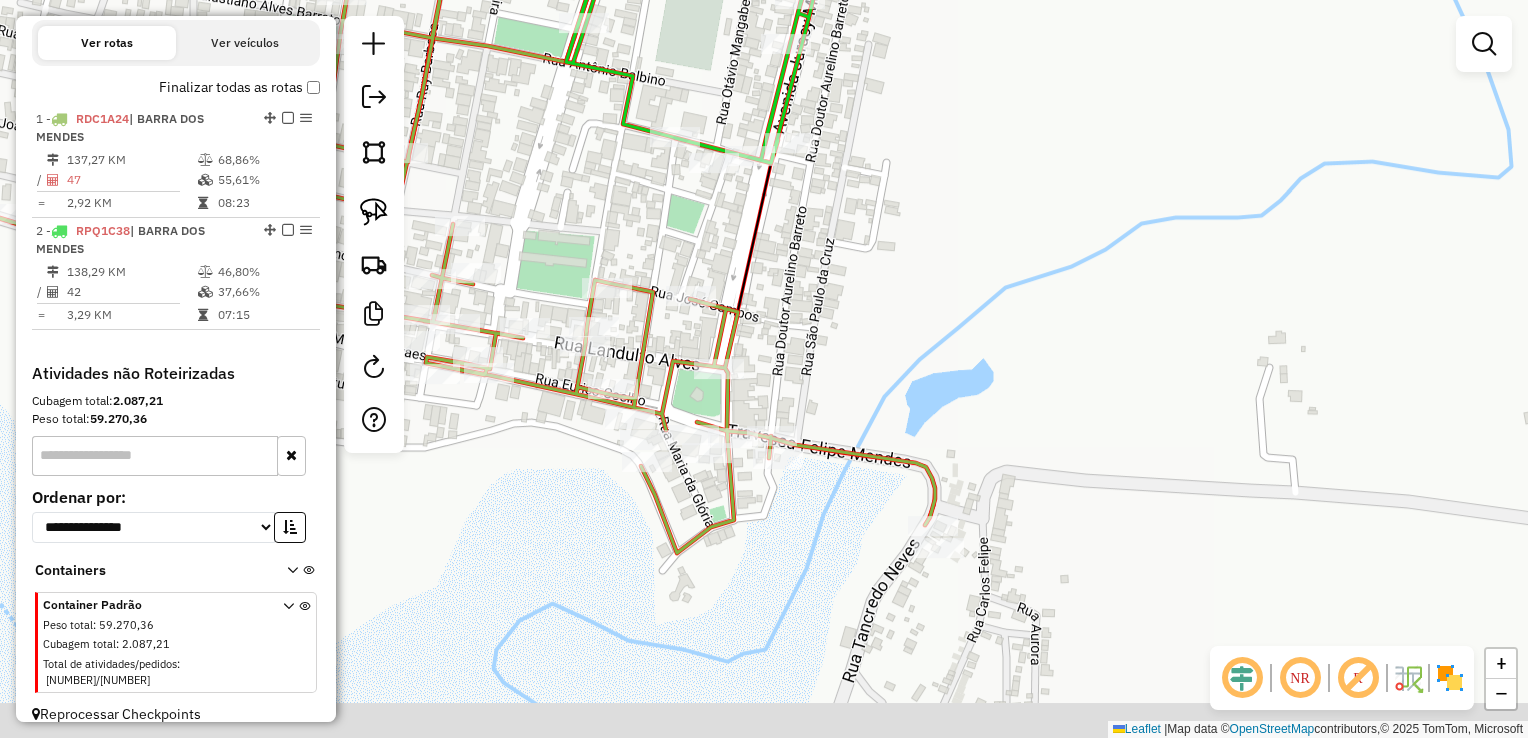 click on "Janela de atendimento Grade de atendimento Capacidade Transportadoras Veículos Cliente Pedidos  Rotas Selecione os dias de semana para filtrar as janelas de atendimento  Seg   Ter   Qua   Qui   Sex   Sáb   Dom  Informe o período da janela de atendimento: De: Até:  Filtrar exatamente a janela do cliente  Considerar janela de atendimento padrão  Selecione os dias de semana para filtrar as grades de atendimento  Seg   Ter   Qua   Qui   Sex   Sáb   Dom   Considerar clientes sem dia de atendimento cadastrado  Clientes fora do dia de atendimento selecionado Filtrar as atividades entre os valores definidos abaixo:  Peso mínimo:   Peso máximo:   Cubagem mínima:   Cubagem máxima:   De:   Até:  Filtrar as atividades entre o tempo de atendimento definido abaixo:  De:   Até:   Considerar capacidade total dos clientes não roteirizados Transportadora: Selecione um ou mais itens Tipo de veículo: Selecione um ou mais itens Veículo: Selecione um ou mais itens Motorista: Selecione um ou mais itens Nome: Rótulo:" 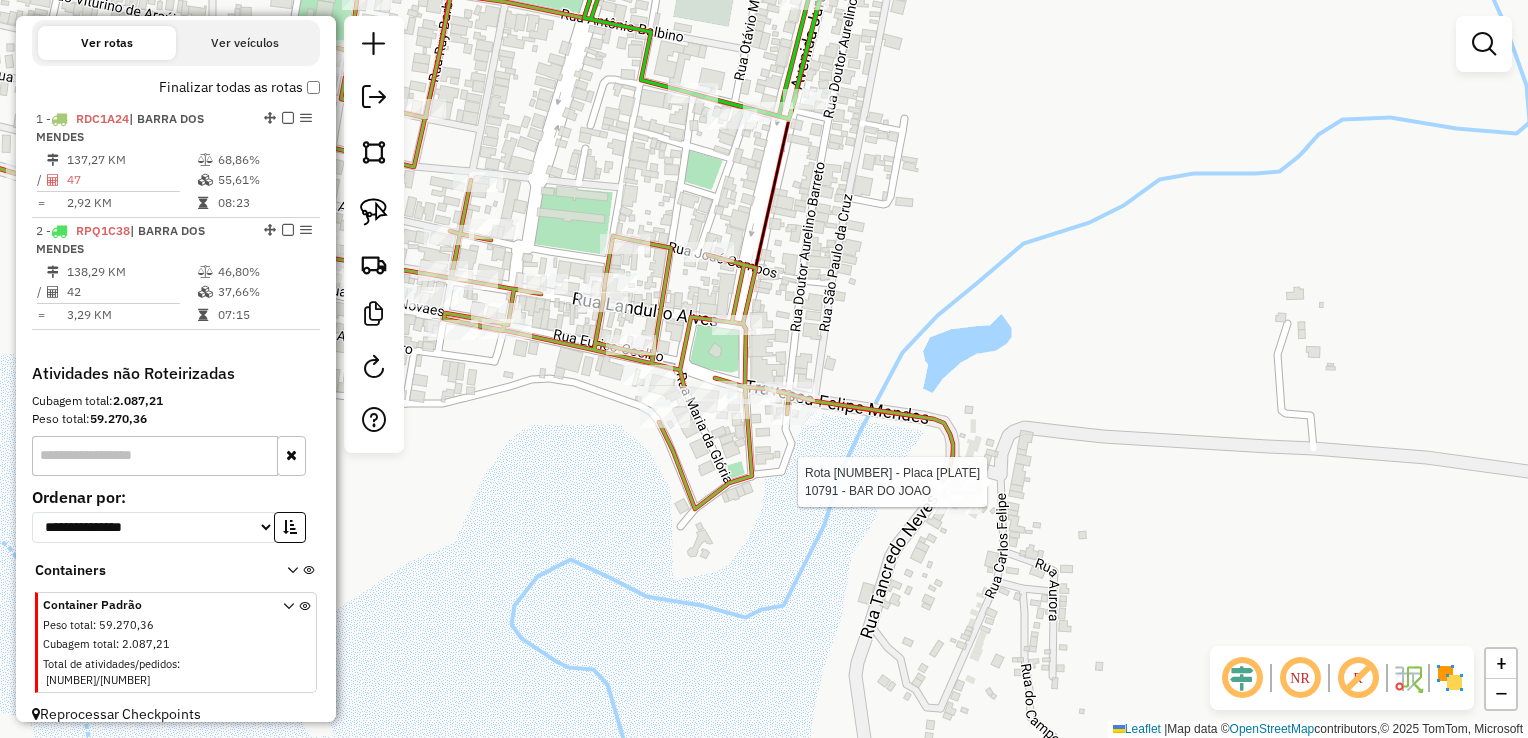select on "**********" 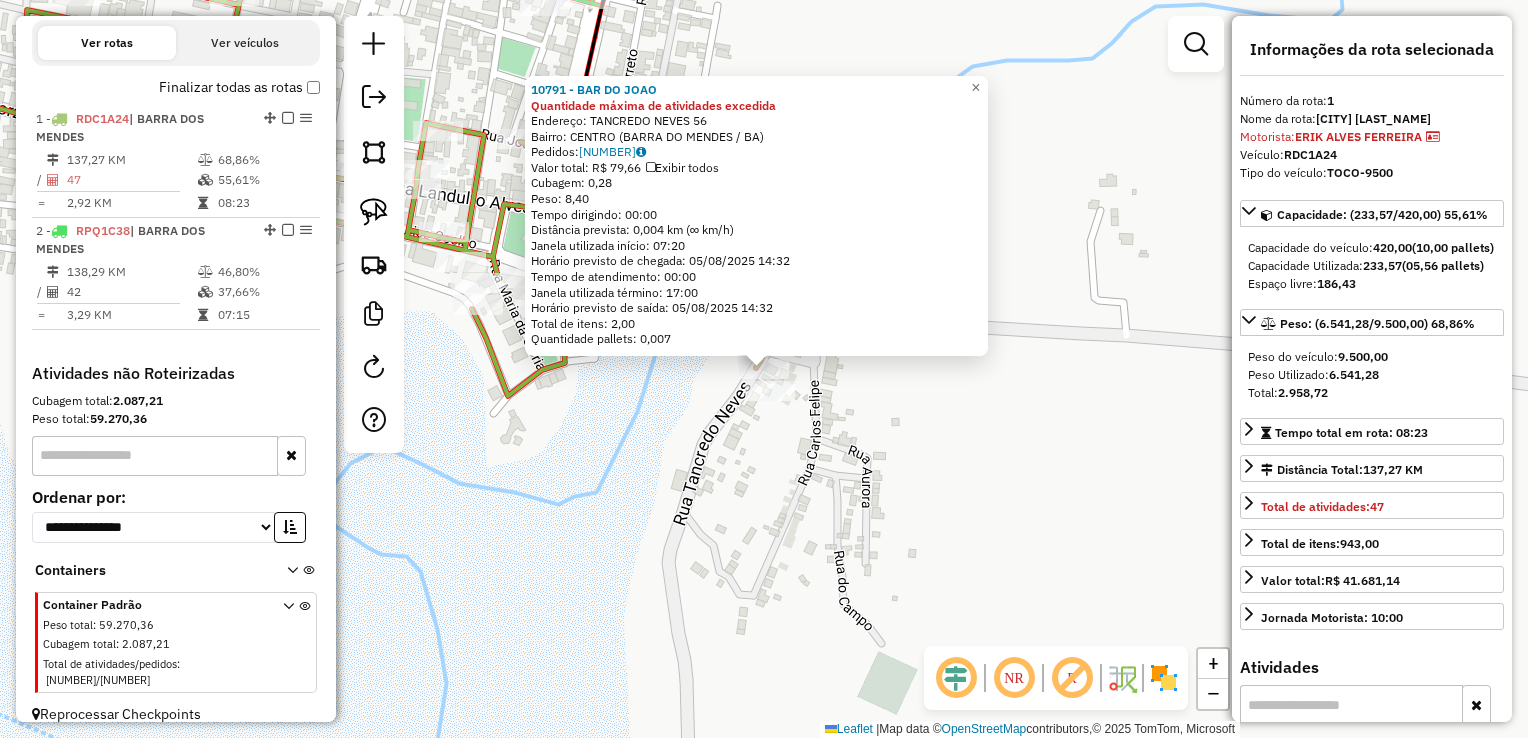 click on "Endereço: [STREET] [NAME] [NUMBER] Bairro: [NAME] ([CITY] / [STATE]) Pedidos: [NUMBER] Valor total: R$ [NUMBER] Exibir todos Cubagem: [NUMBER] Peso: [NUMBER] Tempo dirigindo: [TIME] Distância prevista: [NUMBER] km ([SPEED] km/h) Janela utilizada início: [TIME] Horário previsto de chegada: [DATE] [TIME] Tempo de atendimento: [TIME] Janela utilizada término: [TIME] Horário previsto de saída: [DATE] [TIME] Total de itens: [NUMBER] Quantidade pallets: [NUMBER] × Janela de atendimento Grade de atendimento Capacidade Transportadoras Veículos Cliente Pedidos Rotas Selecione os dias de semana para filtrar as janelas de atendimento Seg Ter Qua Qui Sex Sáb Dom Informe o período da janela de atendimento: De: Até: Filtrar exatamente a janela do cliente Considerar janela de atendimento padrão Selecione os dias de semana para filtrar as grades de atendimento Seg Ter Qua Qui Sex Sáb Dom Peso mínimo: De: De:" 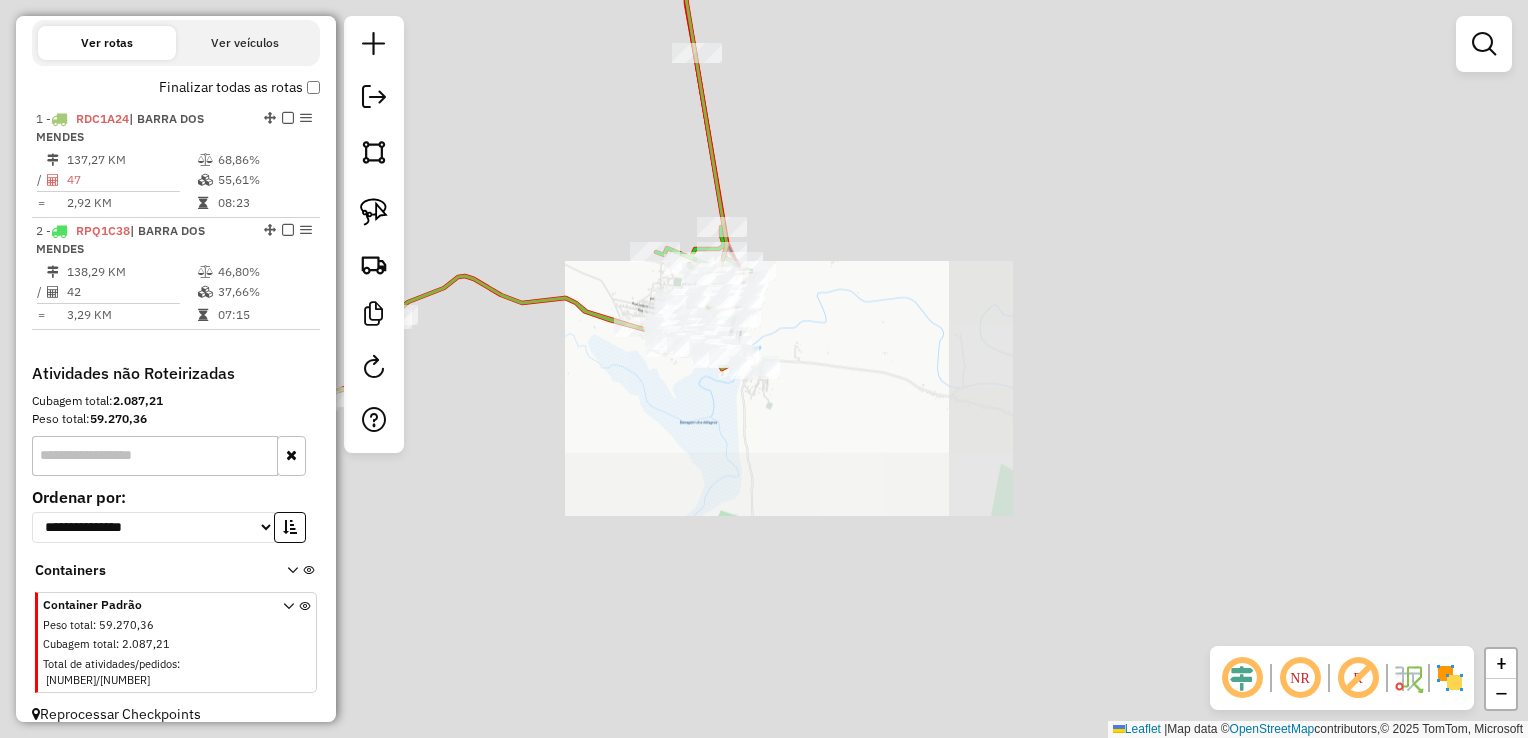 drag, startPoint x: 819, startPoint y: 285, endPoint x: 652, endPoint y: 484, distance: 259.78836 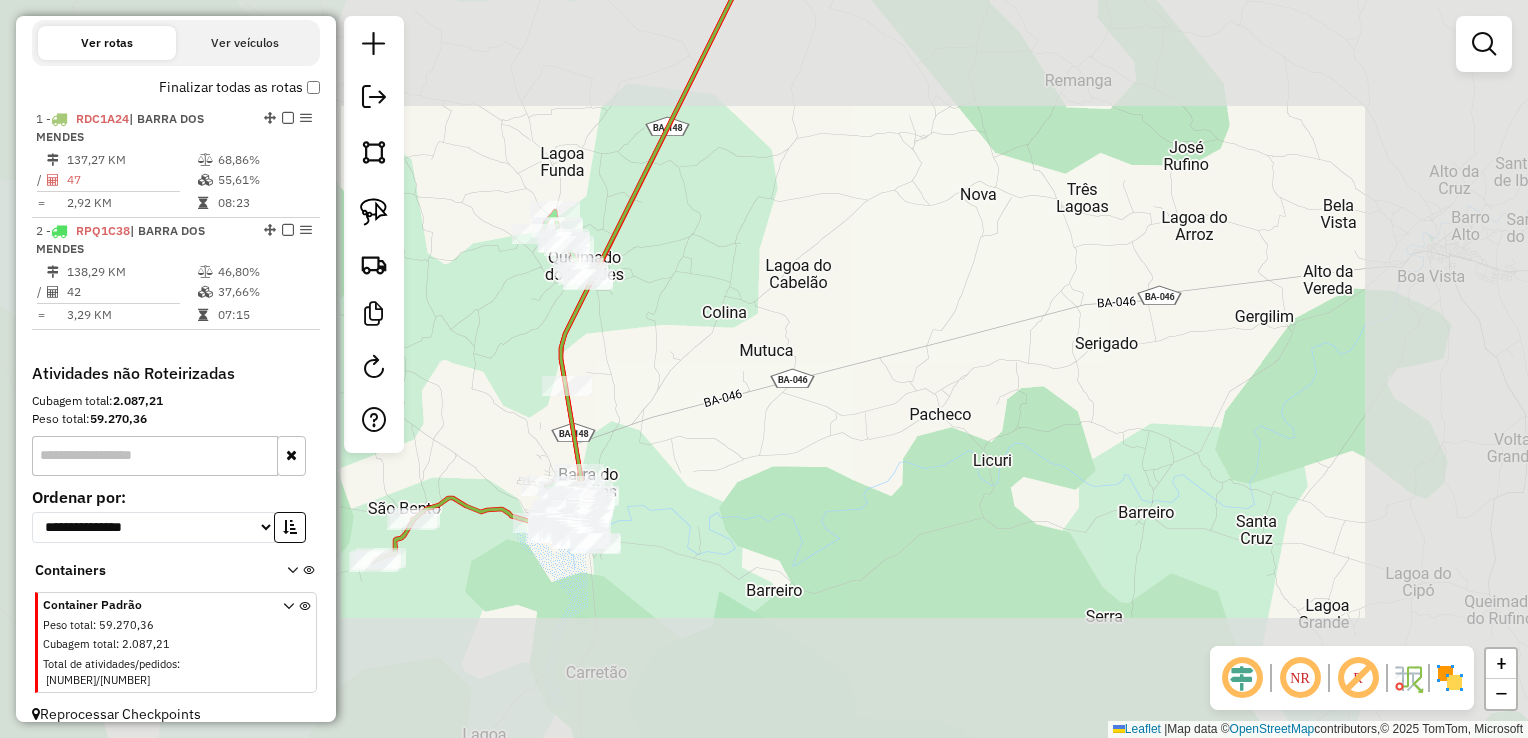 drag, startPoint x: 740, startPoint y: 302, endPoint x: 729, endPoint y: 474, distance: 172.35138 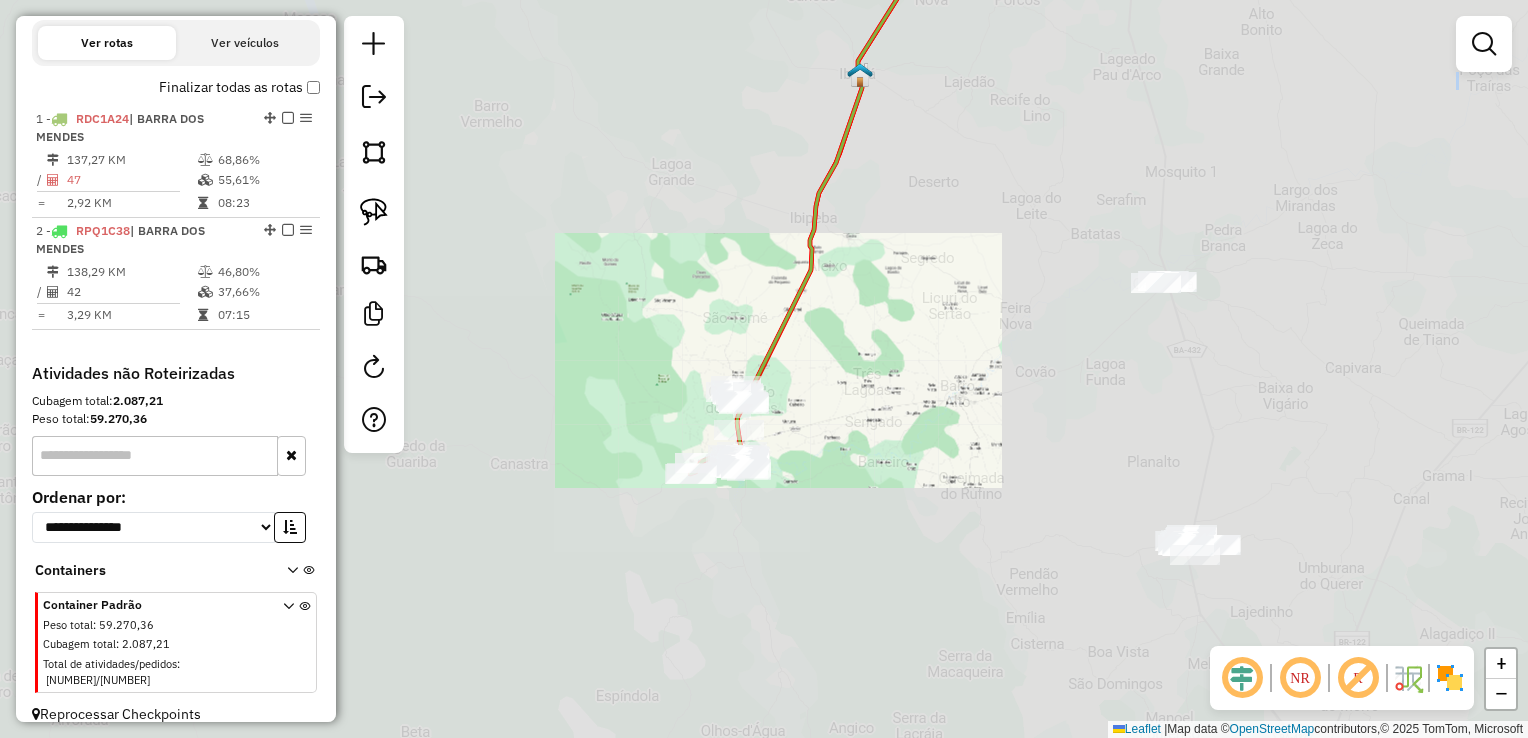 drag, startPoint x: 831, startPoint y: 306, endPoint x: 848, endPoint y: 354, distance: 50.92151 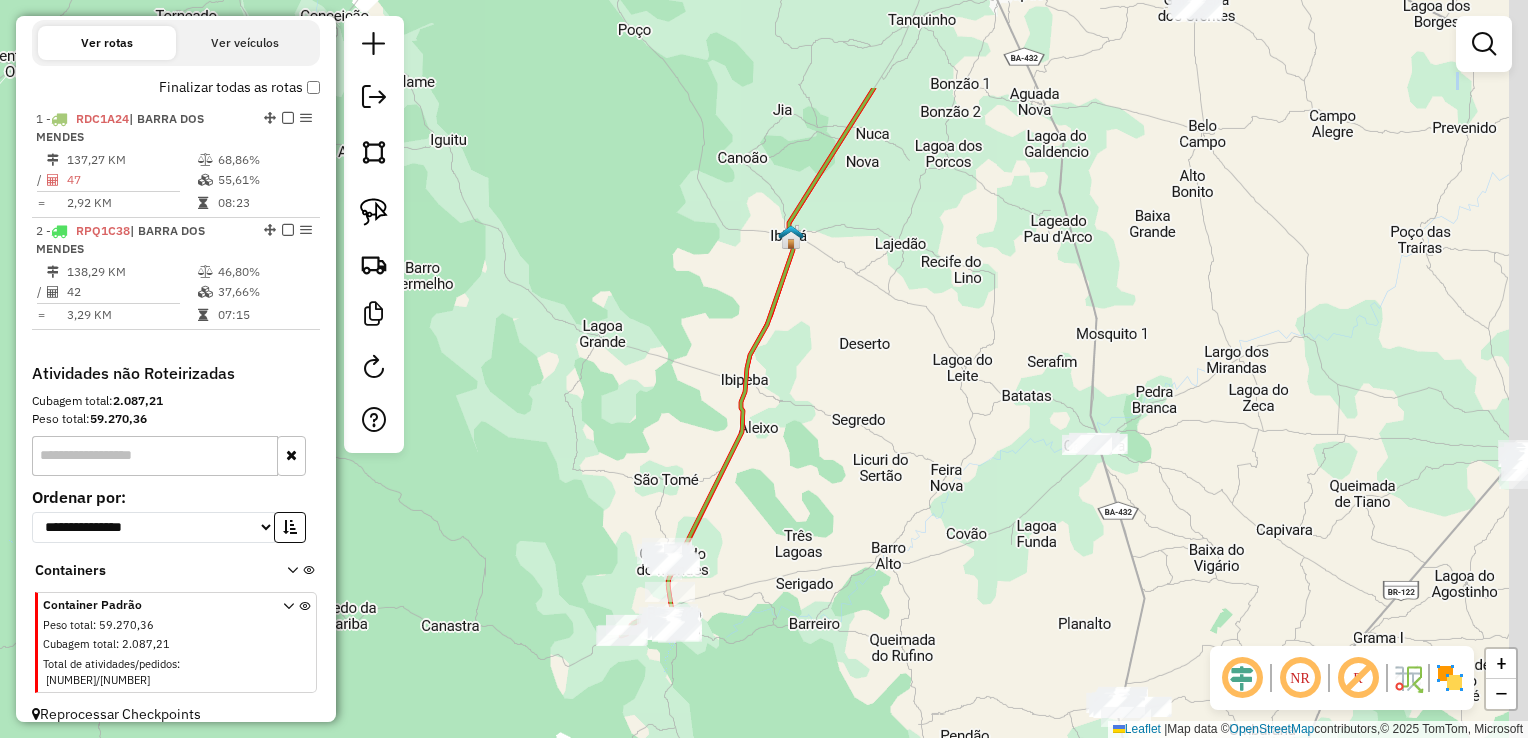 drag, startPoint x: 874, startPoint y: 337, endPoint x: 792, endPoint y: 490, distance: 173.5886 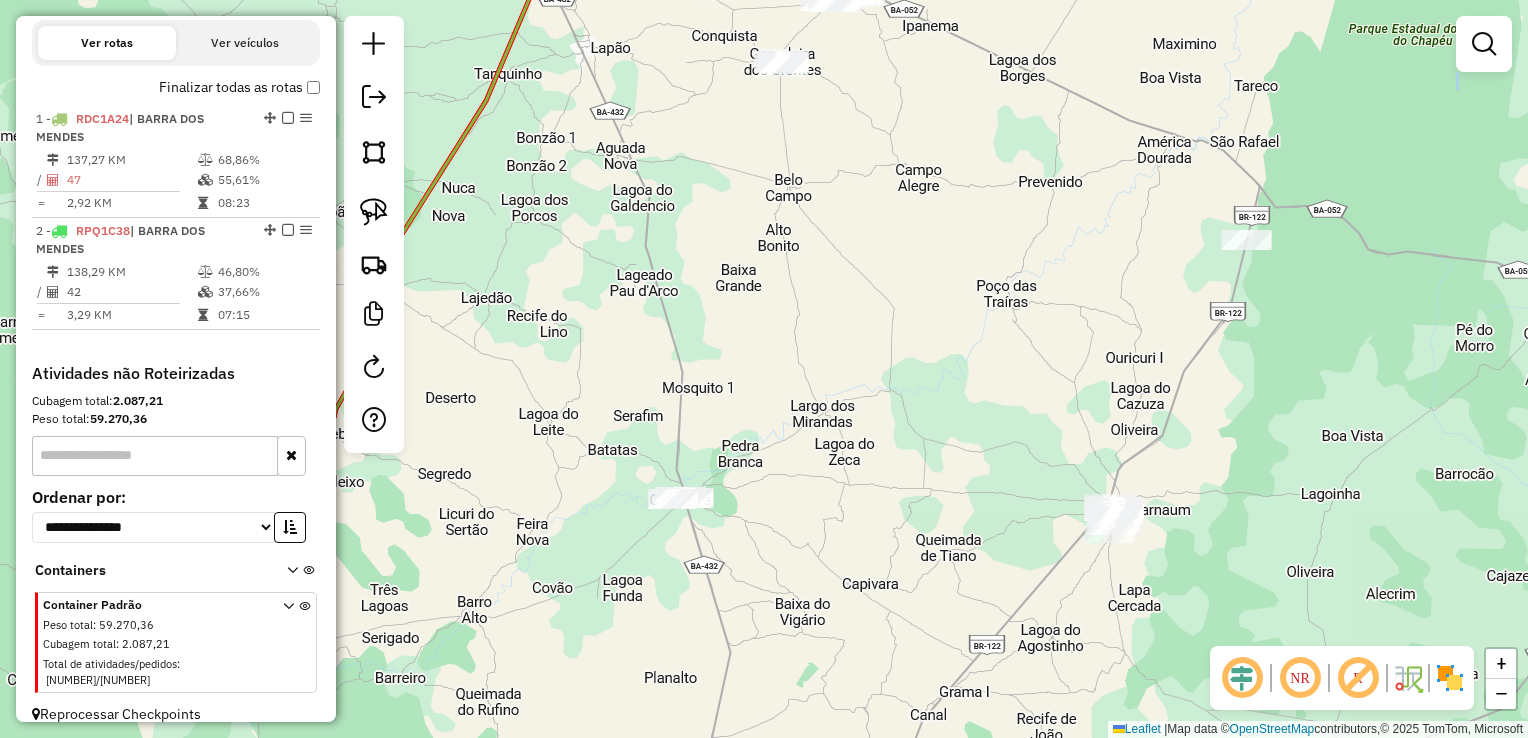 drag, startPoint x: 870, startPoint y: 253, endPoint x: 557, endPoint y: 520, distance: 411.40976 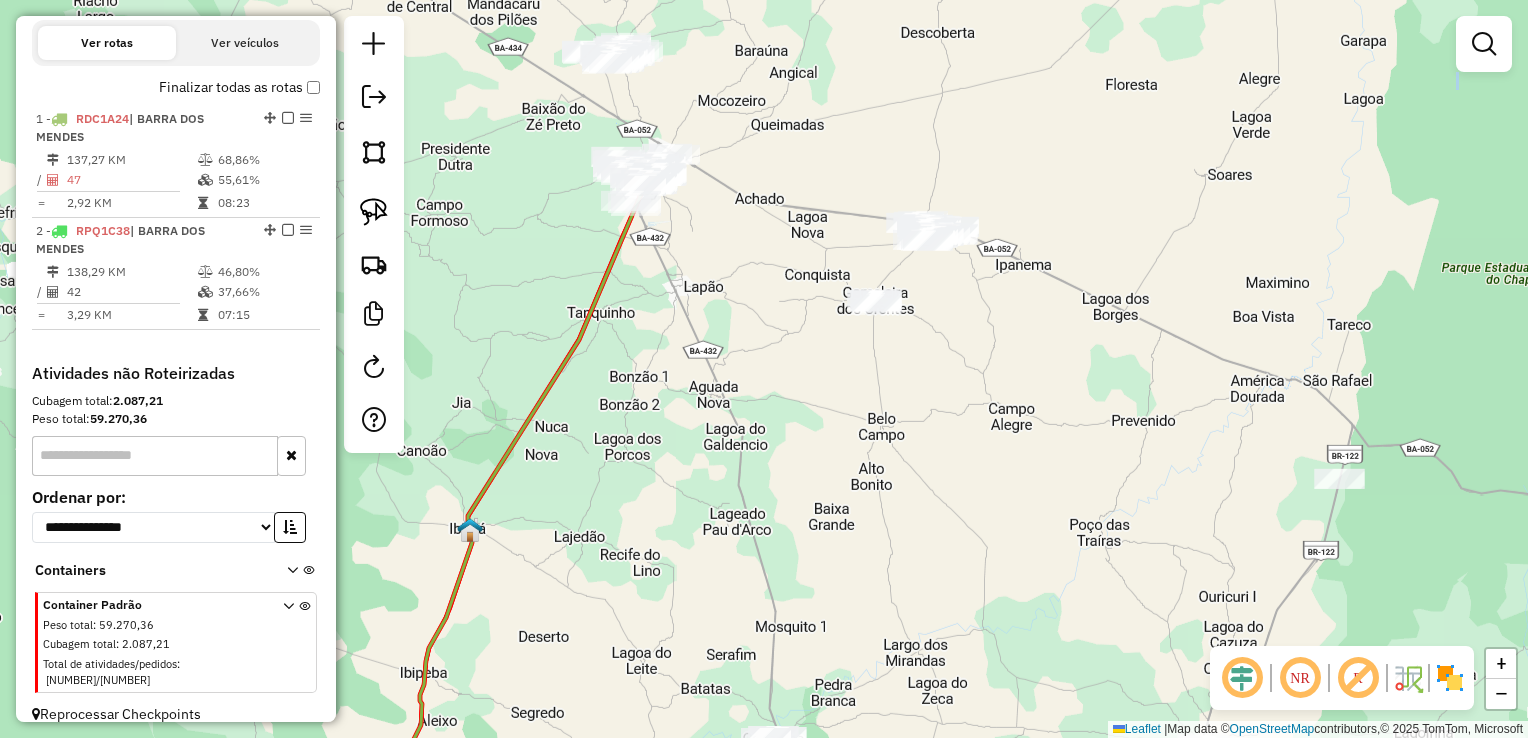 drag, startPoint x: 616, startPoint y: 294, endPoint x: 762, endPoint y: 445, distance: 210.04047 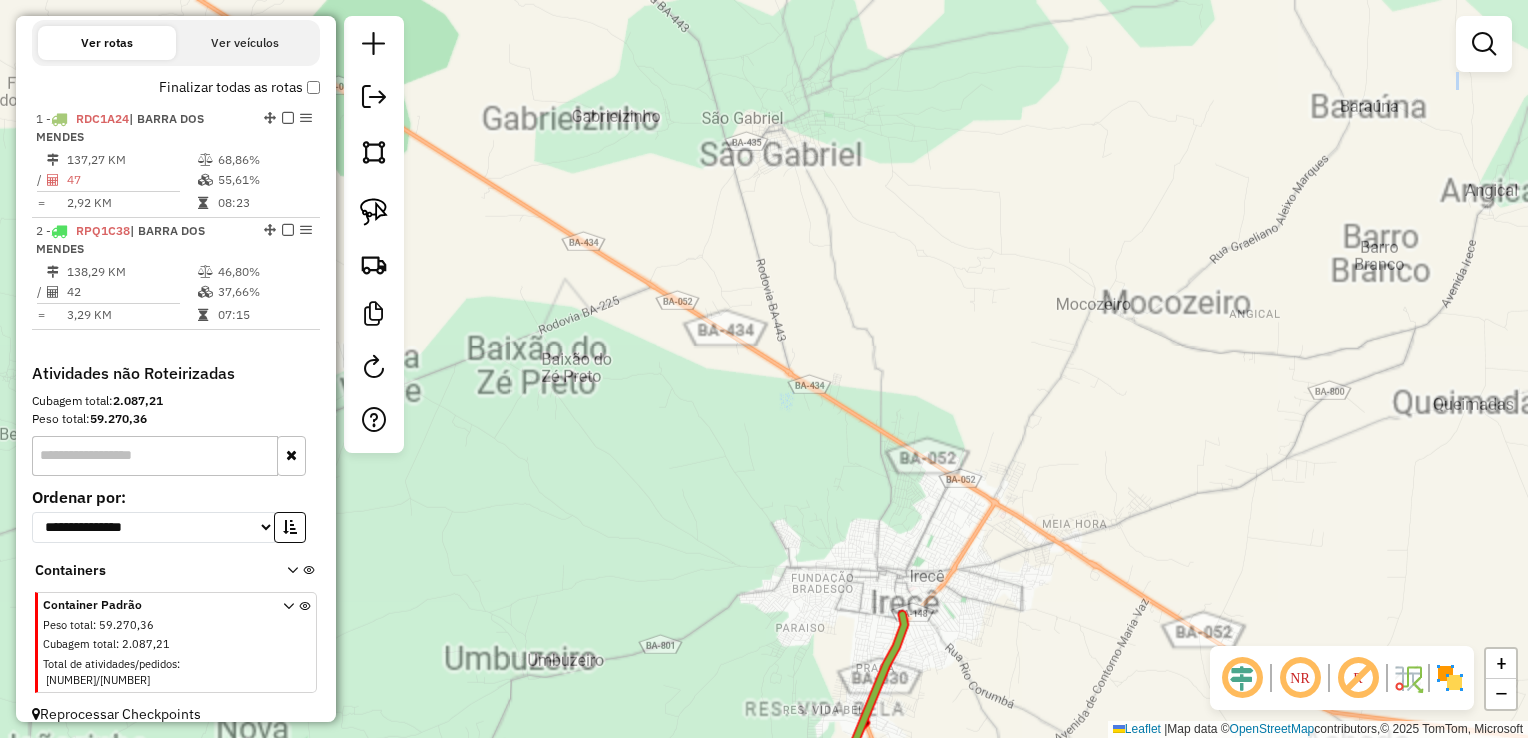 drag, startPoint x: 855, startPoint y: 289, endPoint x: 917, endPoint y: 383, distance: 112.60551 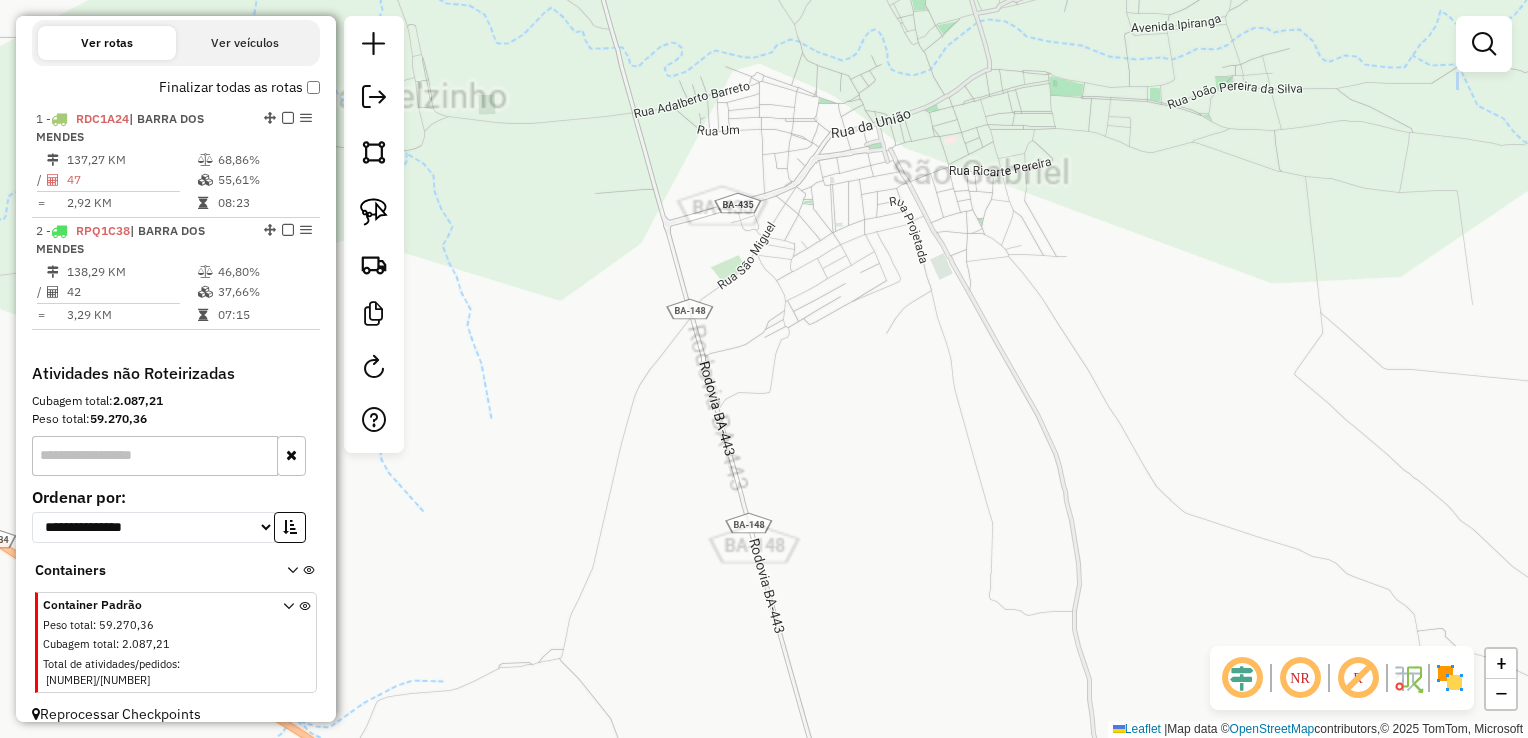drag, startPoint x: 996, startPoint y: 390, endPoint x: 1077, endPoint y: 414, distance: 84.48077 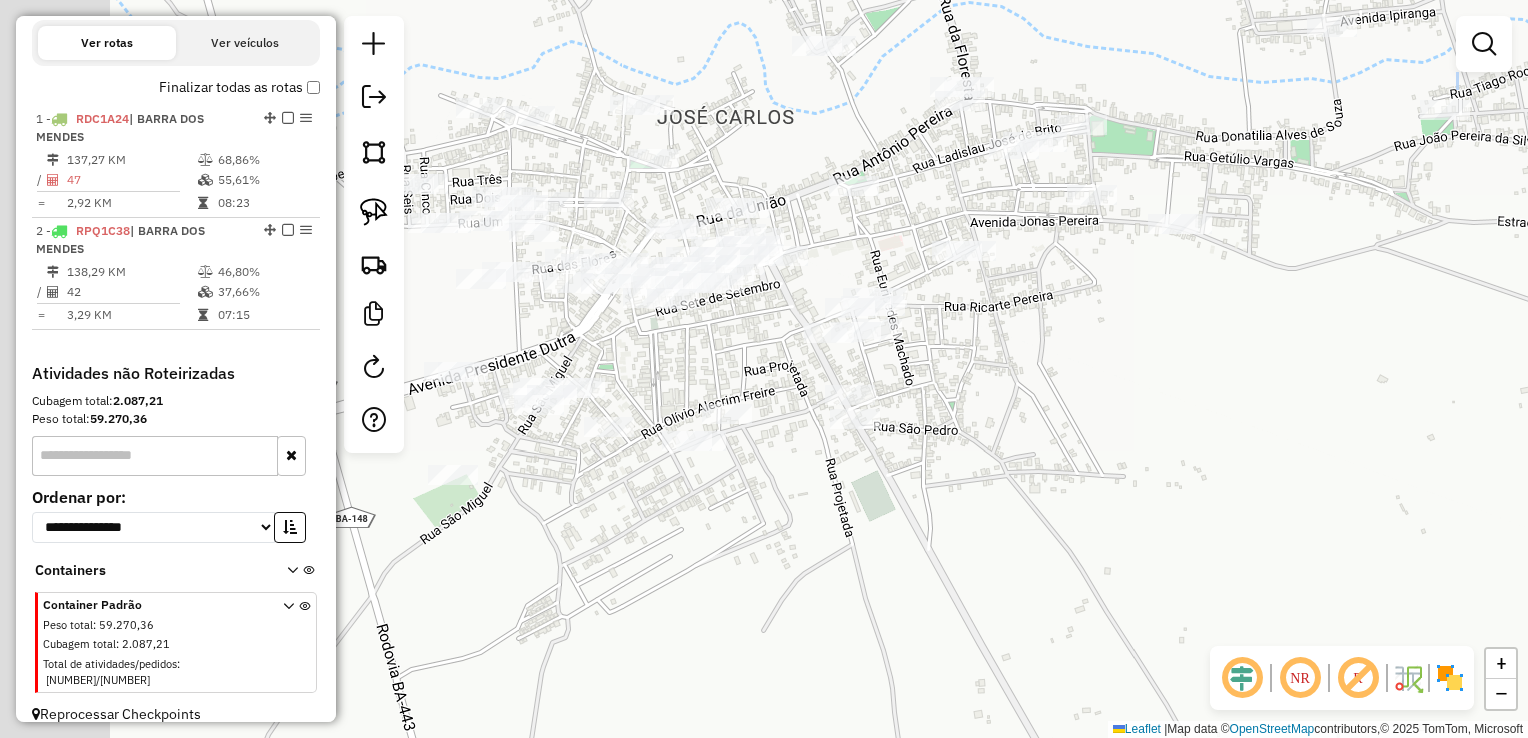 drag, startPoint x: 868, startPoint y: 321, endPoint x: 1242, endPoint y: 381, distance: 378.78226 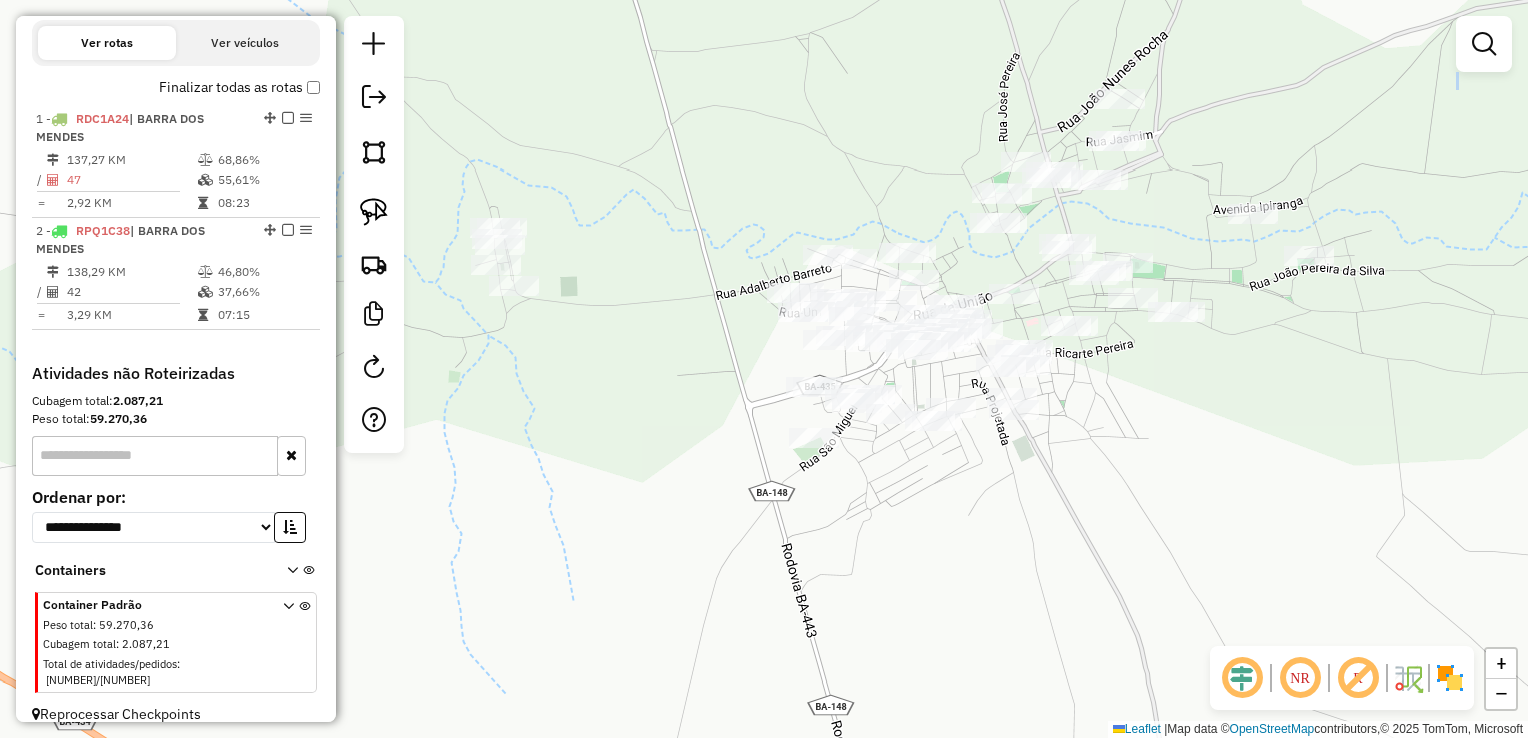drag, startPoint x: 845, startPoint y: 368, endPoint x: 737, endPoint y: 333, distance: 113.52973 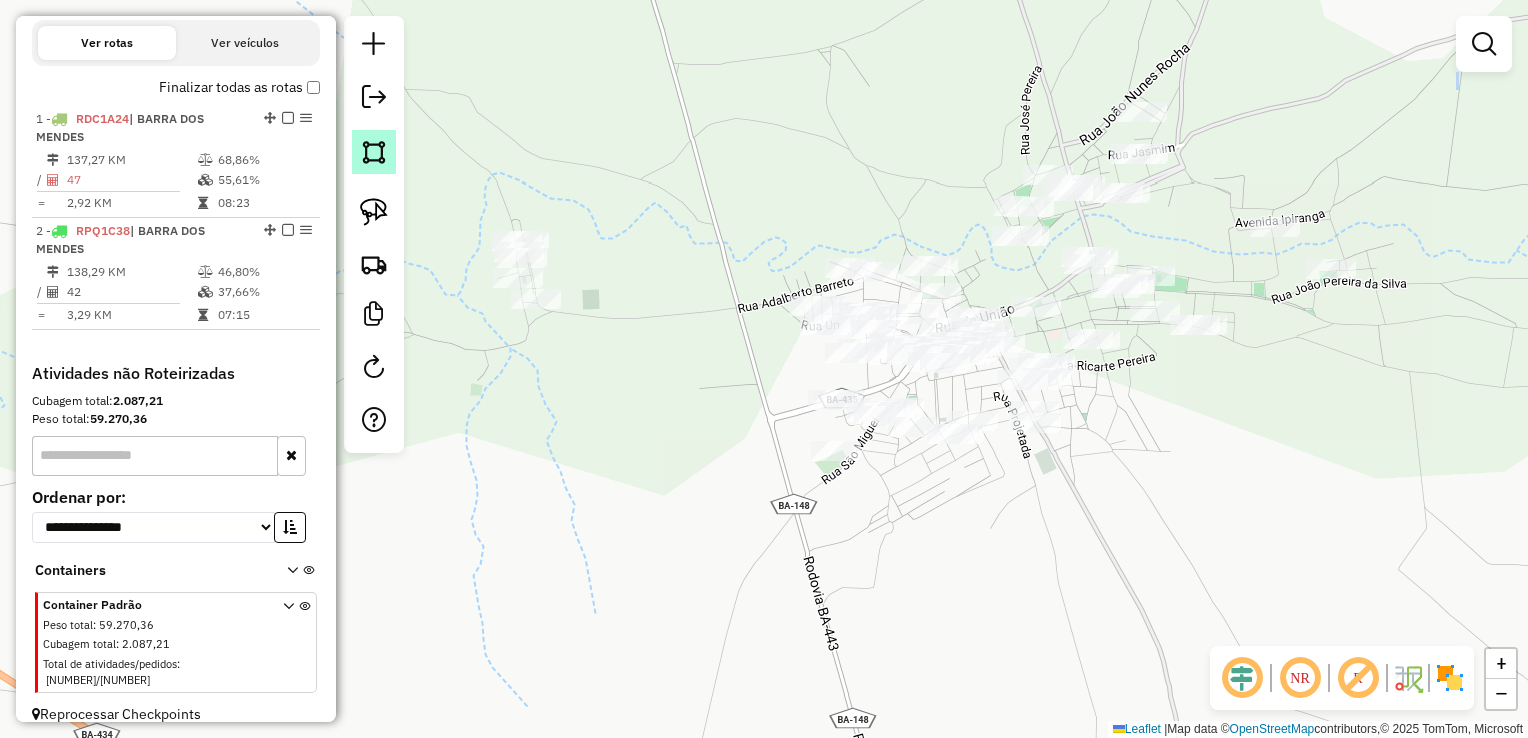 click 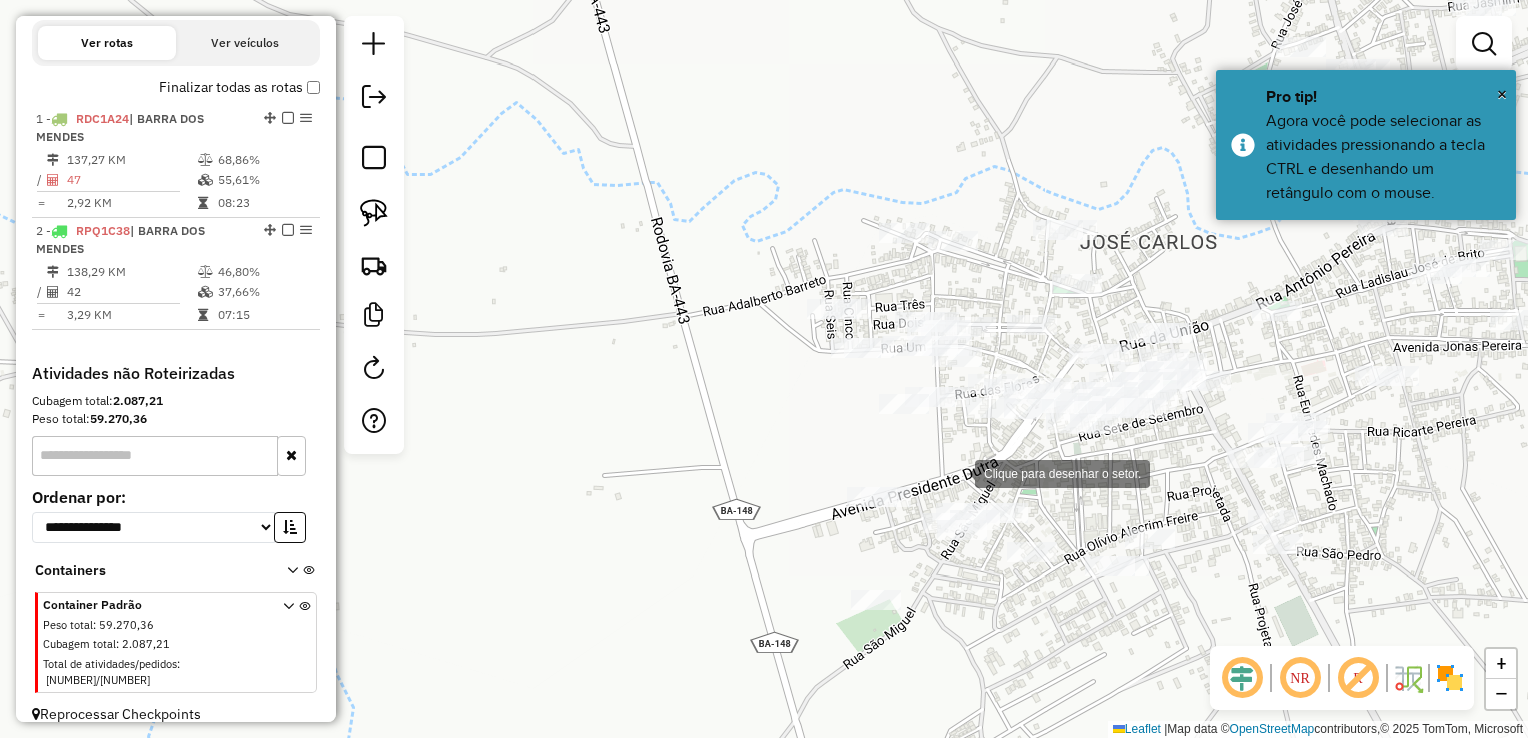 drag, startPoint x: 956, startPoint y: 473, endPoint x: 849, endPoint y: 447, distance: 110.11358 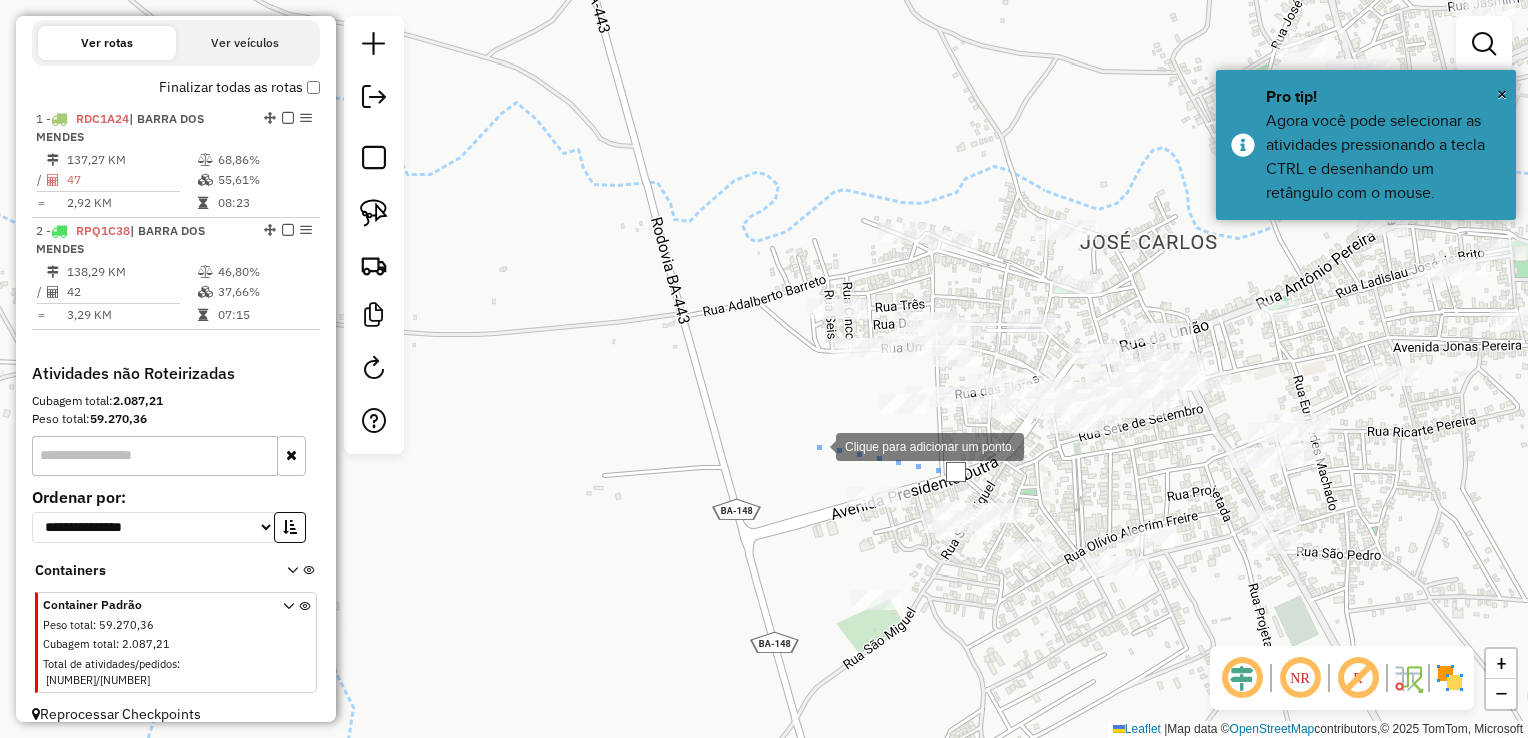 drag, startPoint x: 816, startPoint y: 445, endPoint x: 728, endPoint y: 344, distance: 133.95895 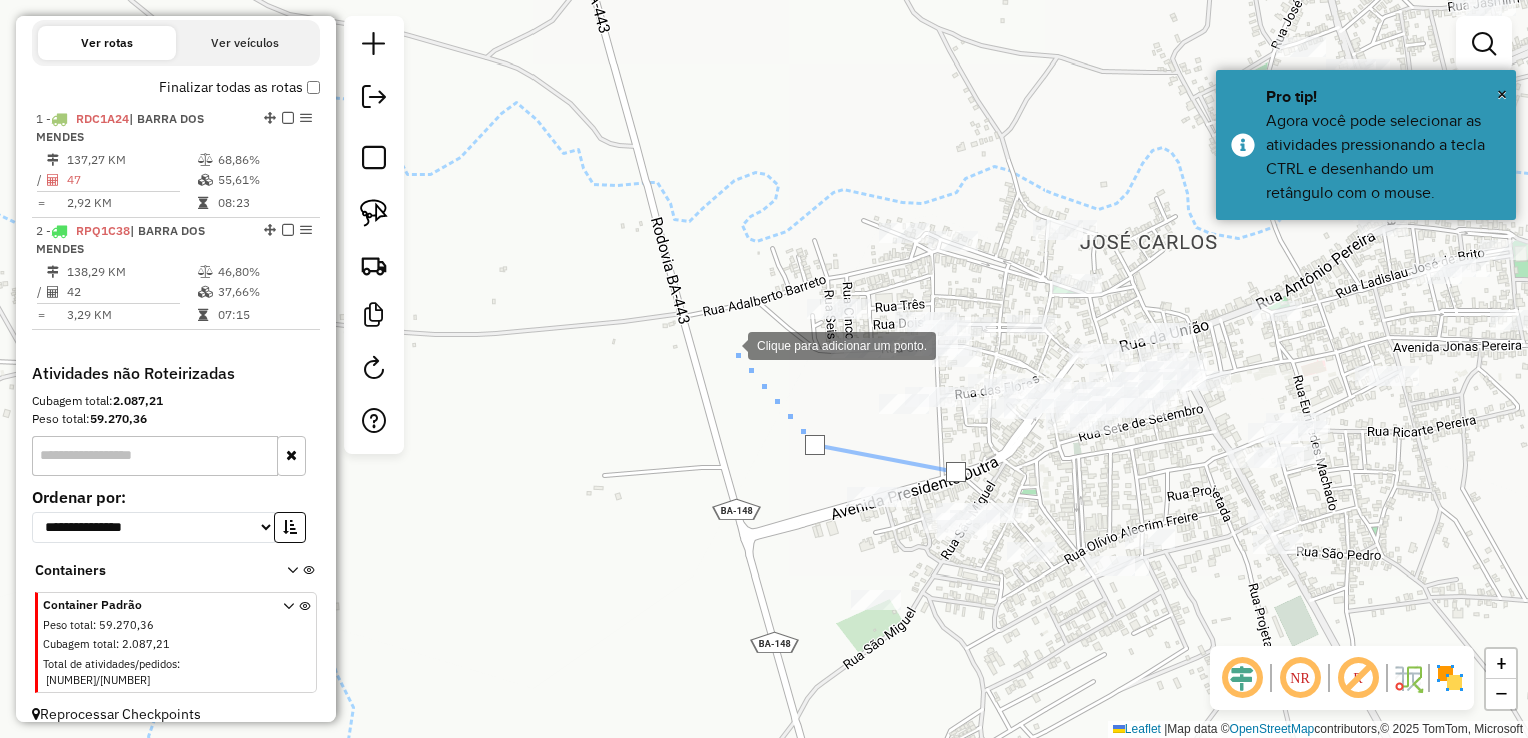 click 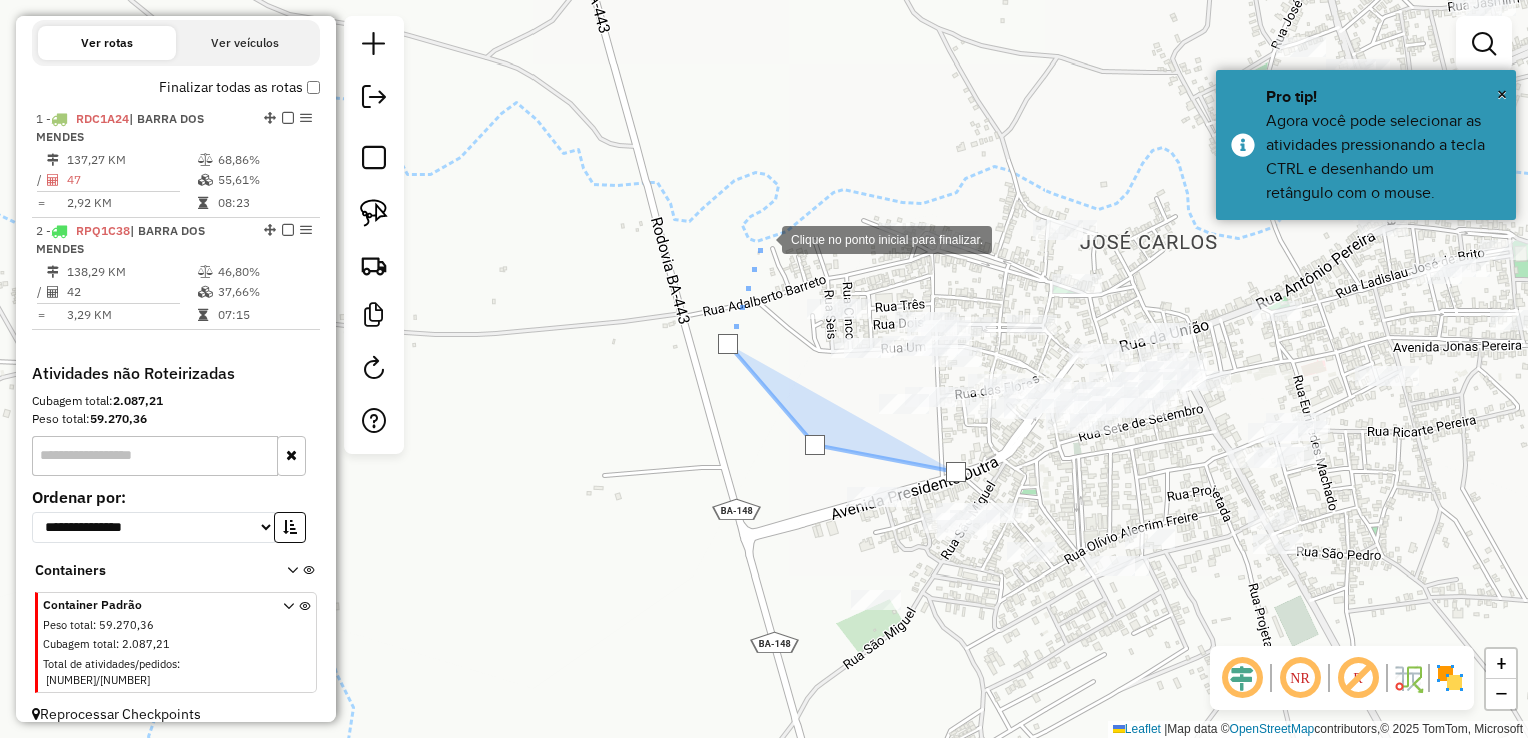 click 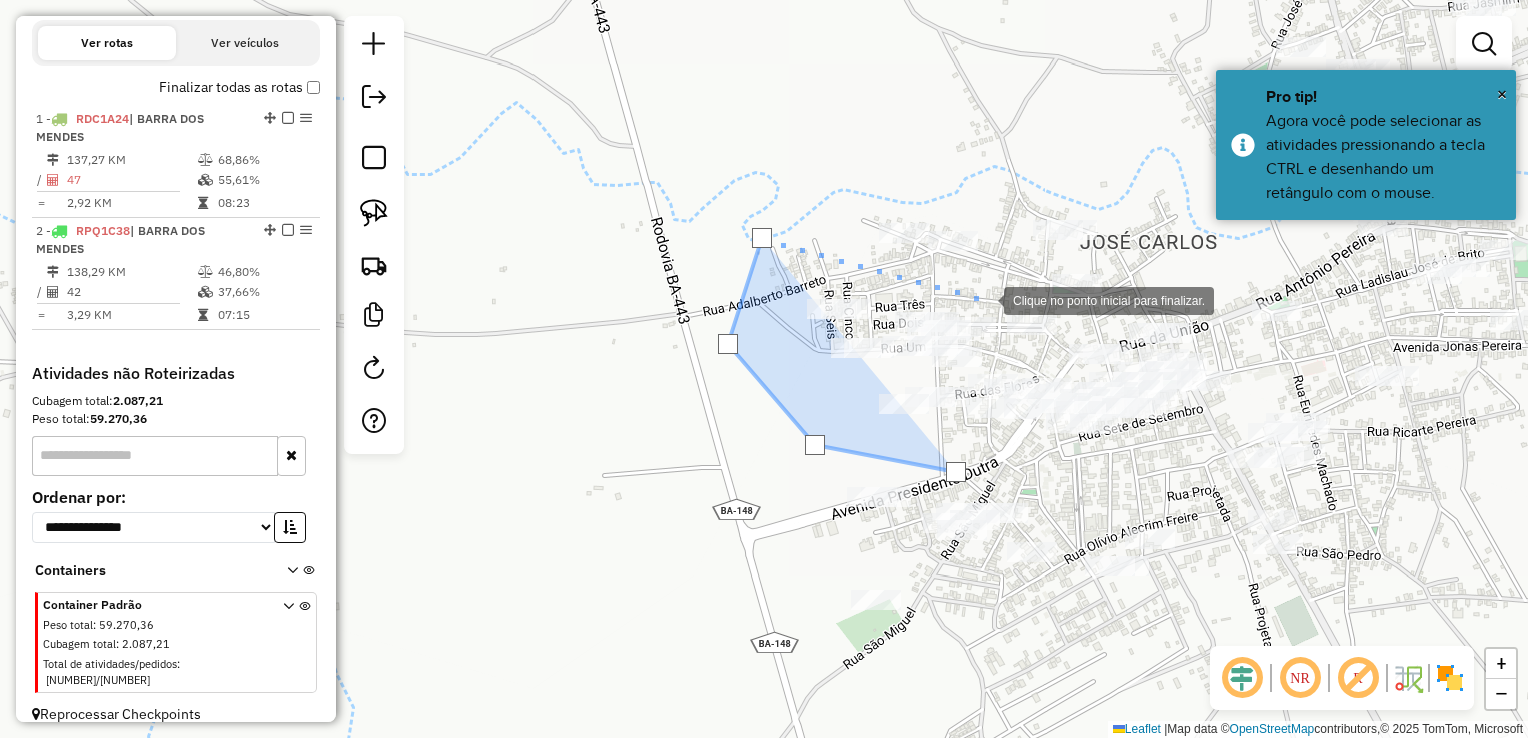 click 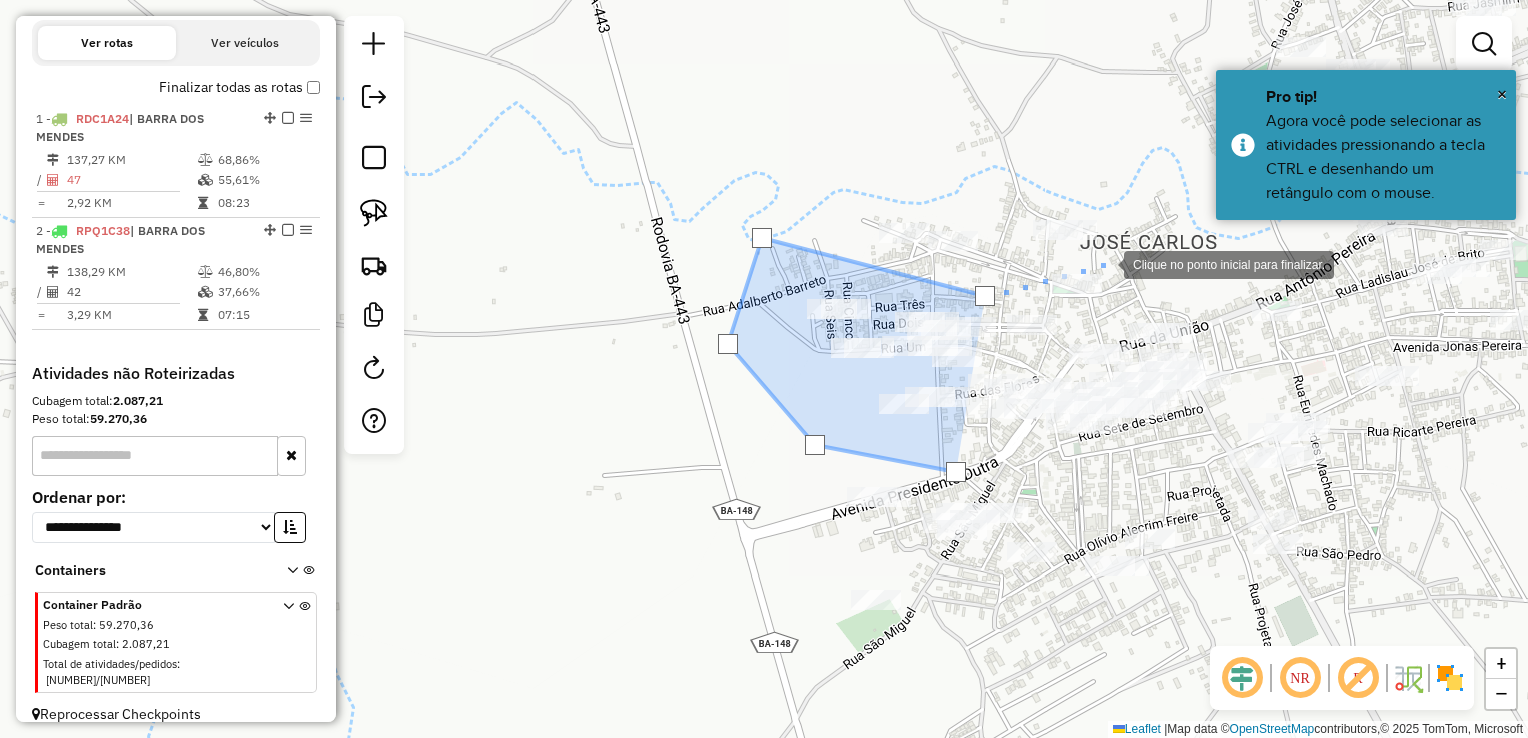 click 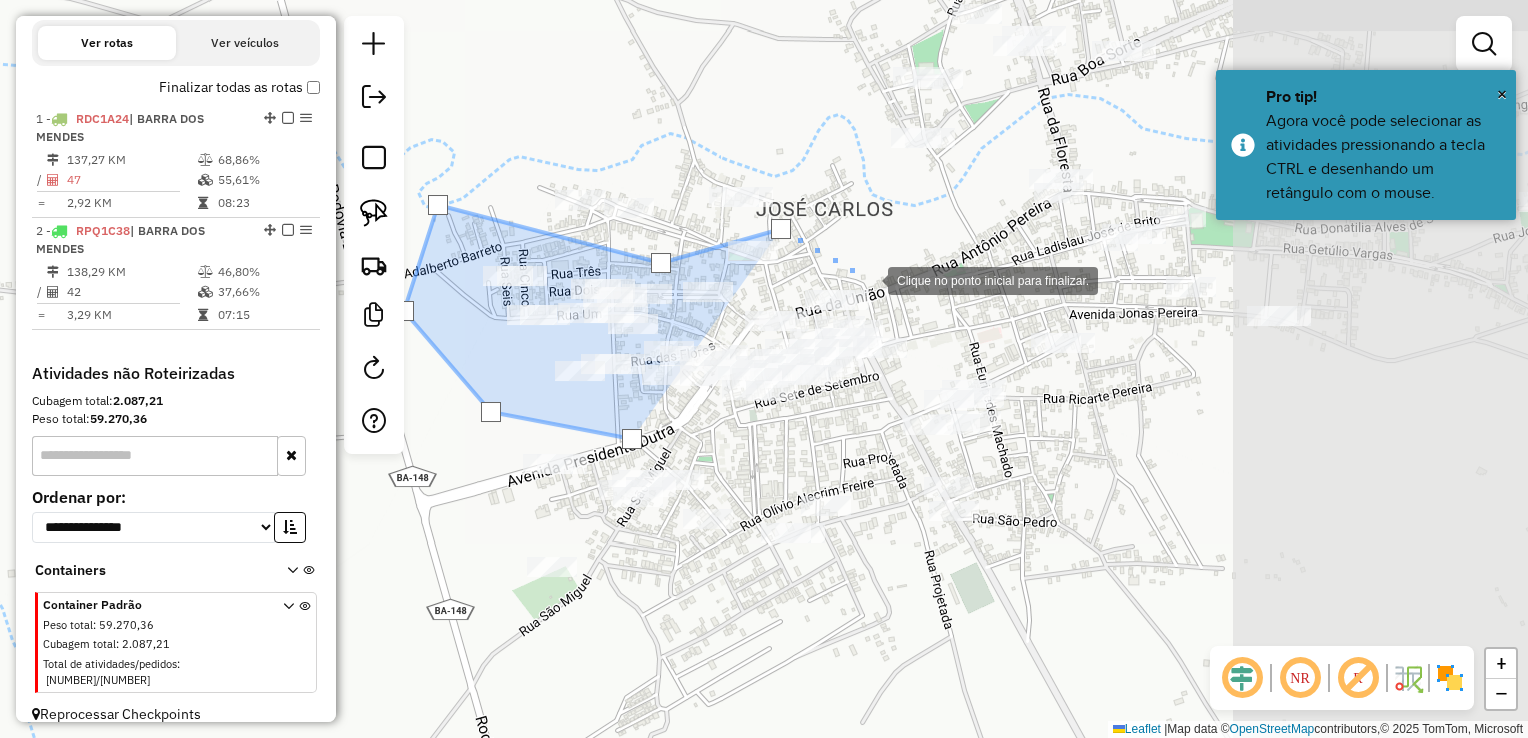 drag, startPoint x: 1193, startPoint y: 312, endPoint x: 869, endPoint y: 279, distance: 325.6762 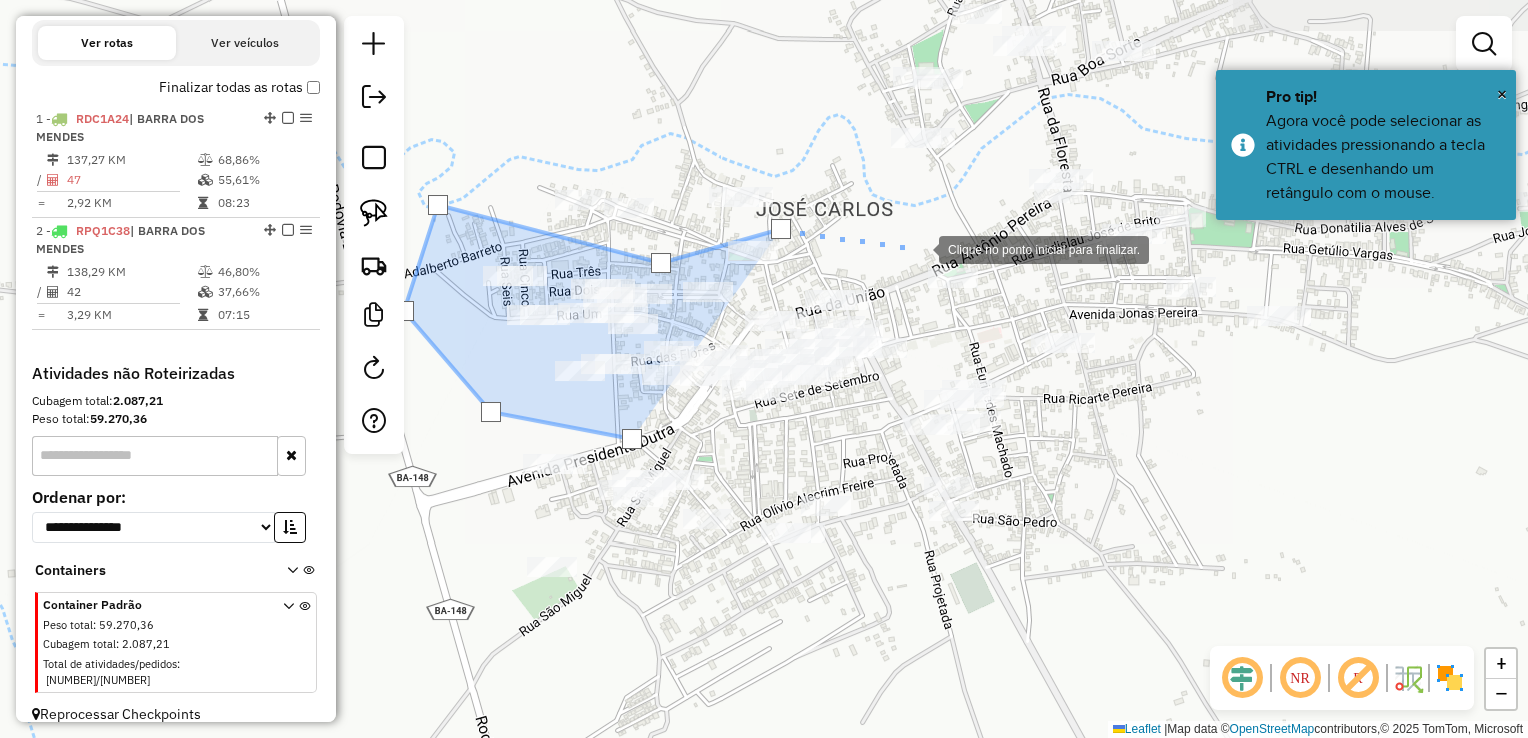drag, startPoint x: 925, startPoint y: 242, endPoint x: 964, endPoint y: 257, distance: 41.785164 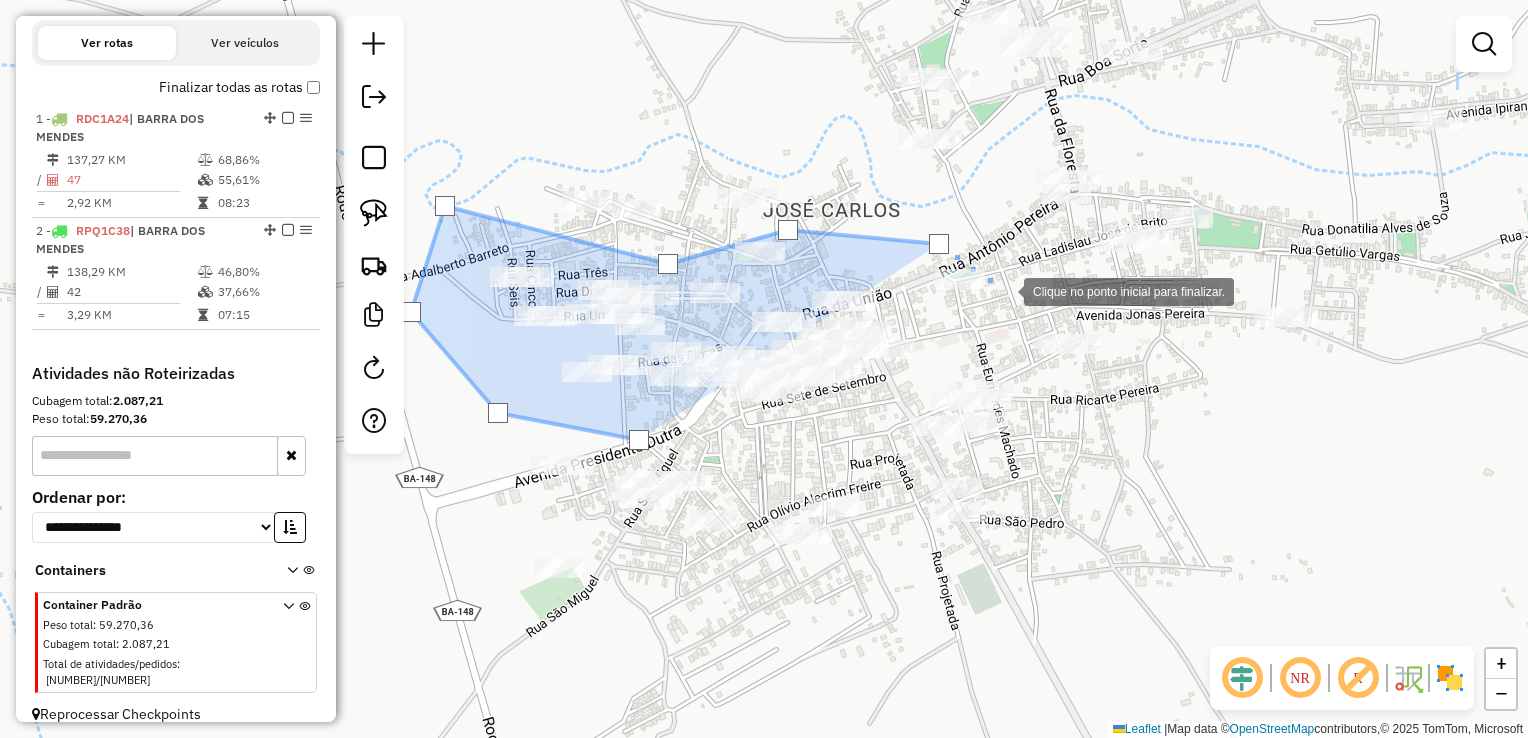 click 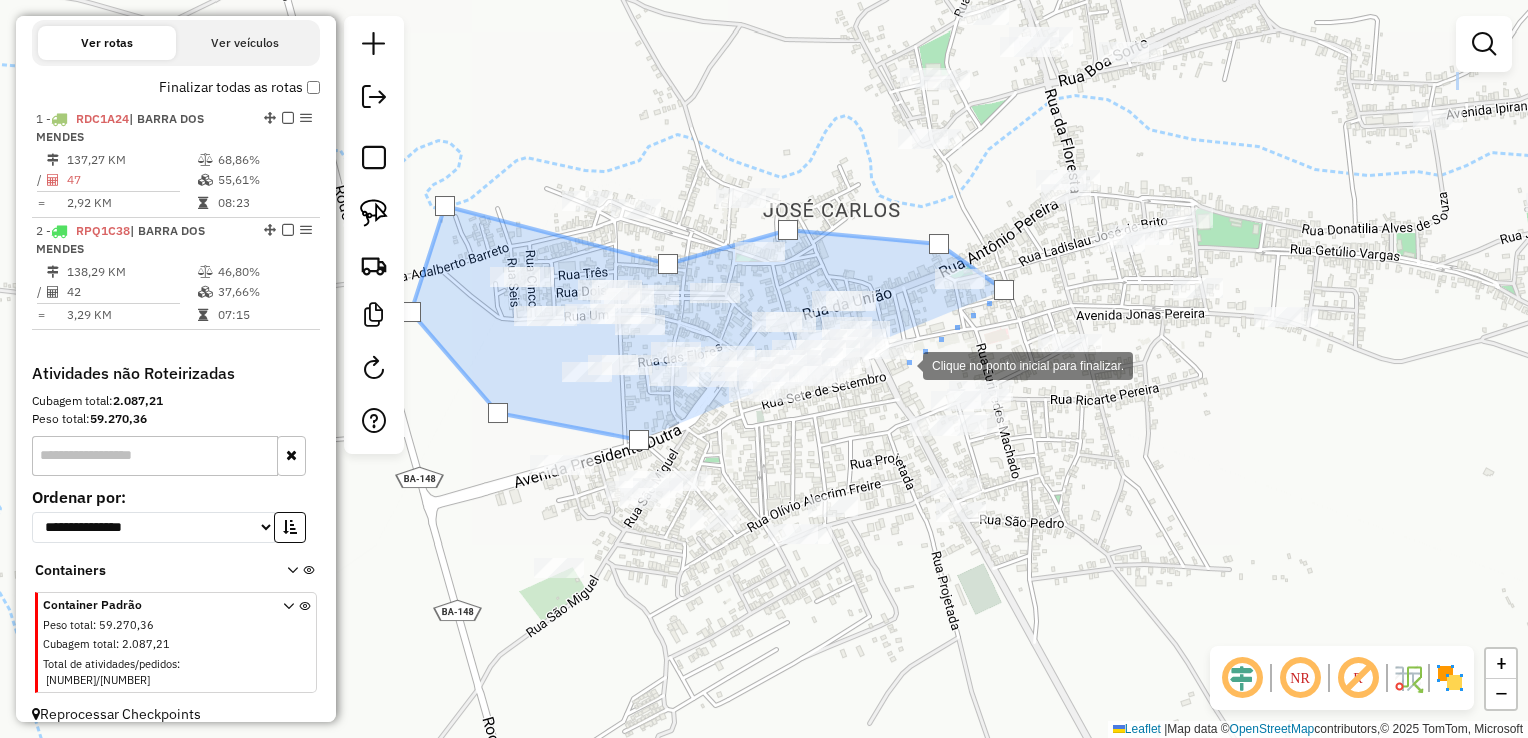 click 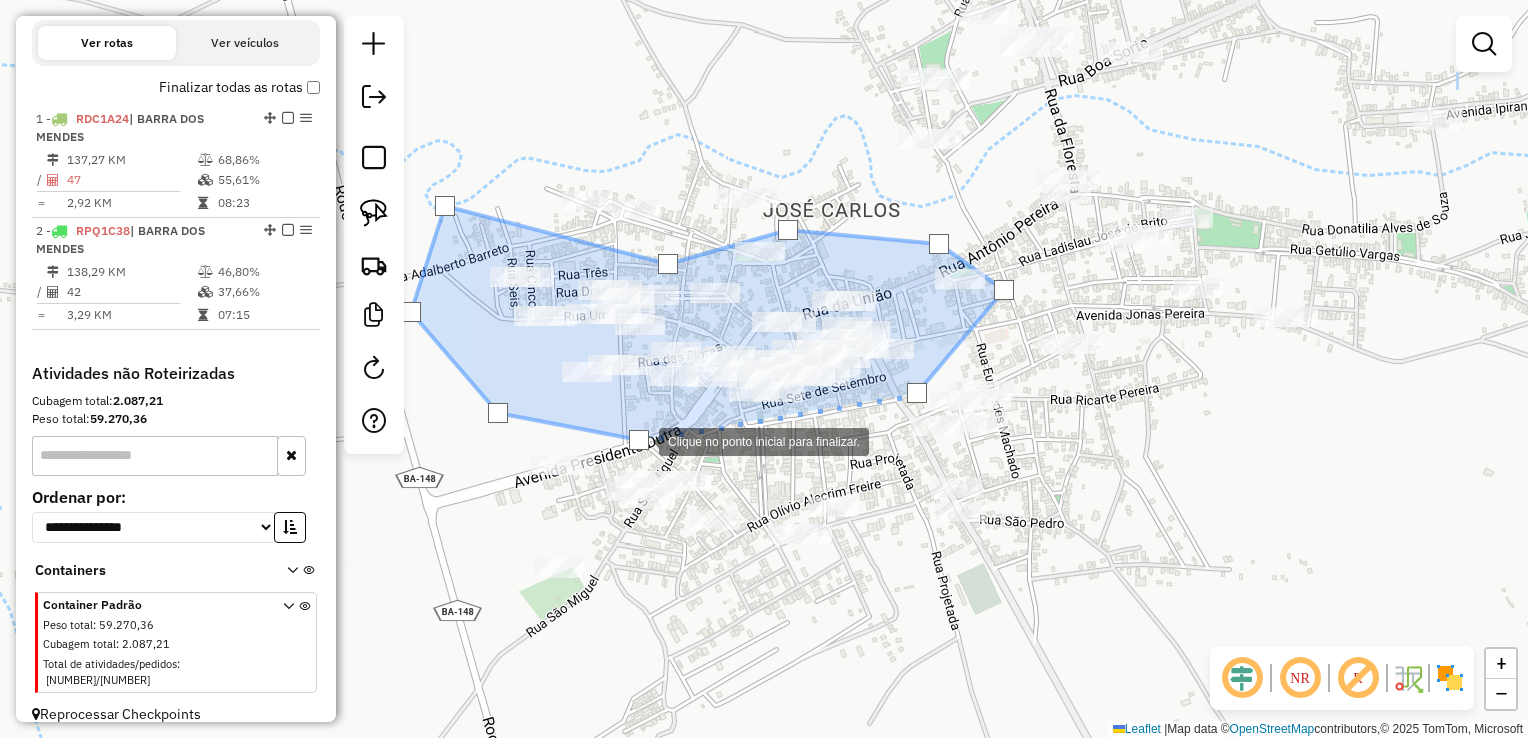 click 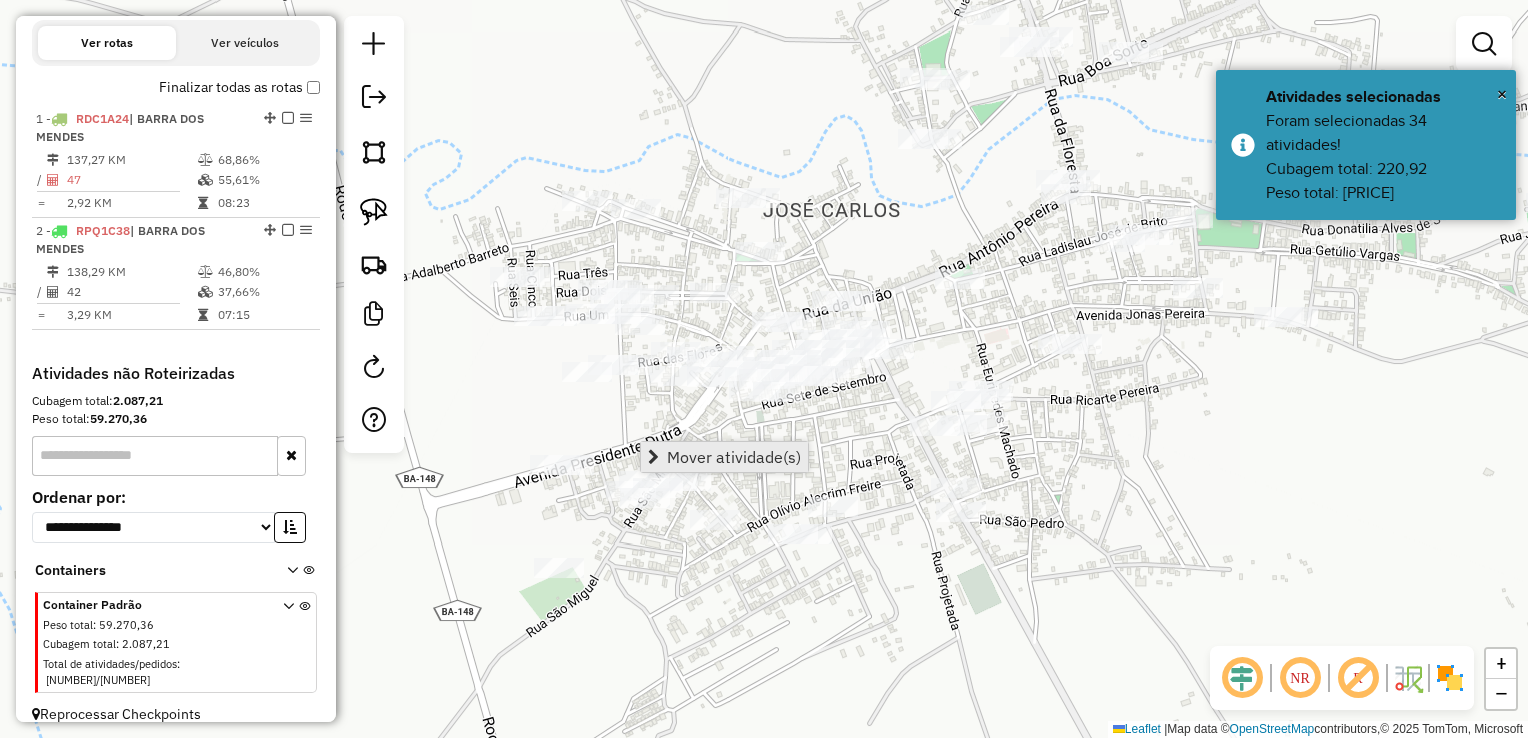 click on "Mover atividade(s)" at bounding box center [734, 457] 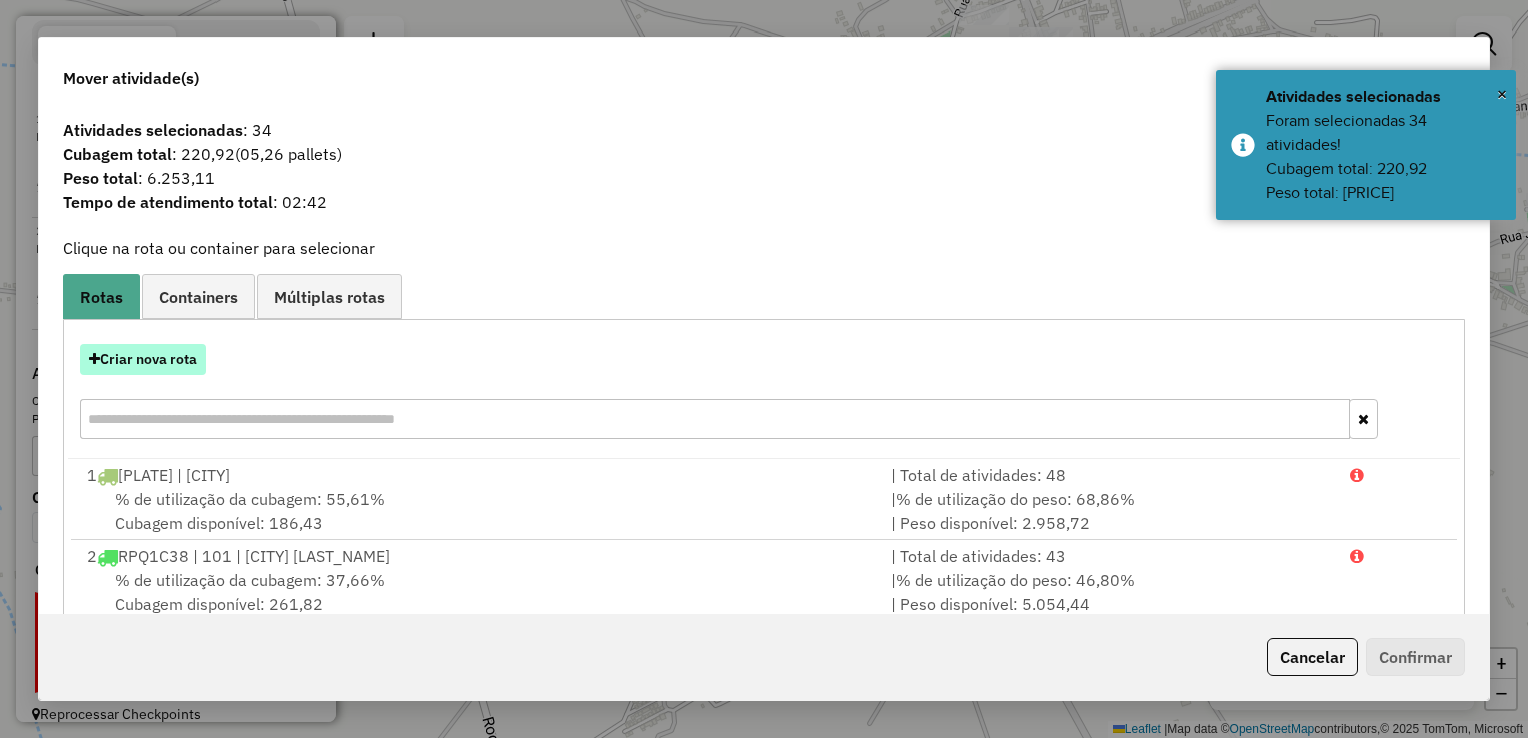 click on "Criar nova rota" at bounding box center [143, 359] 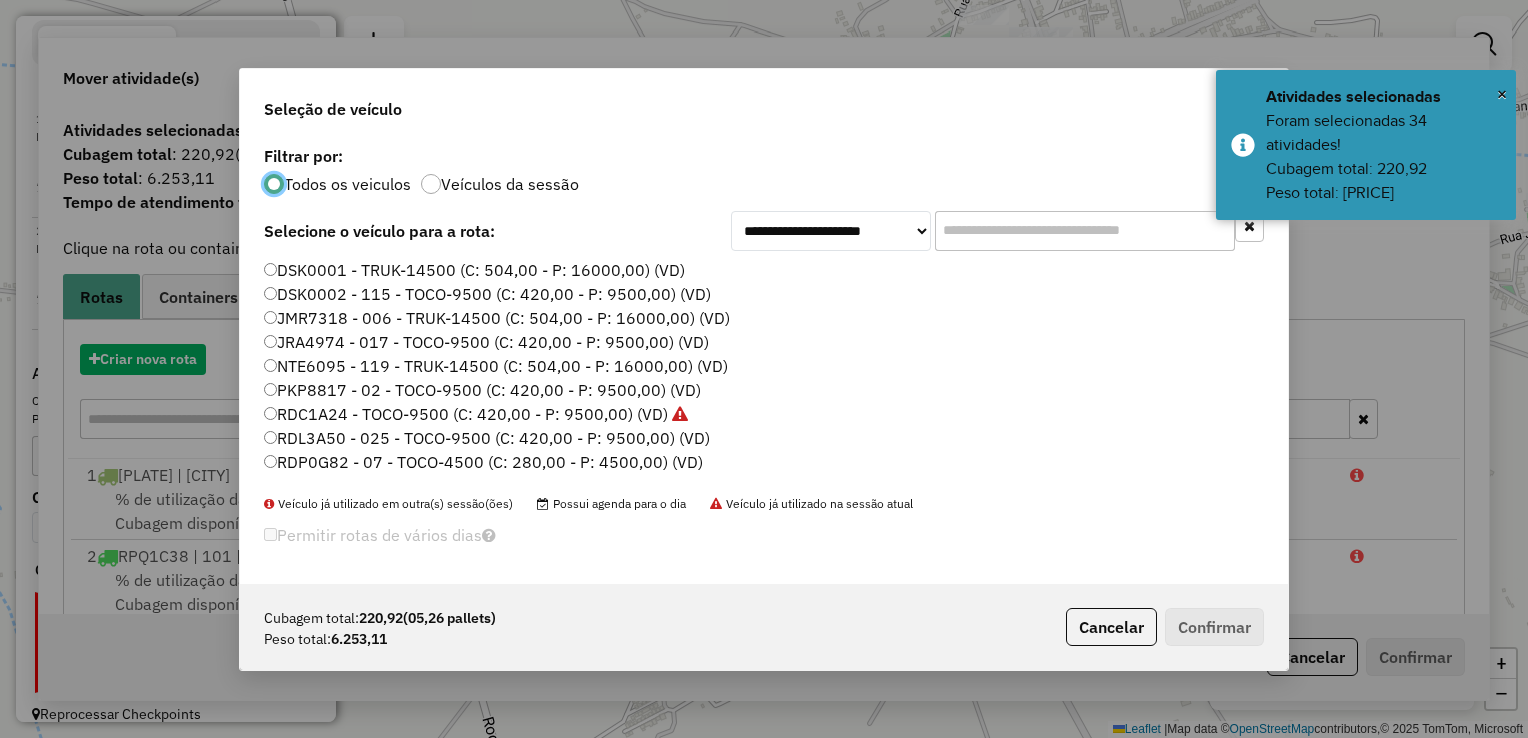 scroll, scrollTop: 10, scrollLeft: 6, axis: both 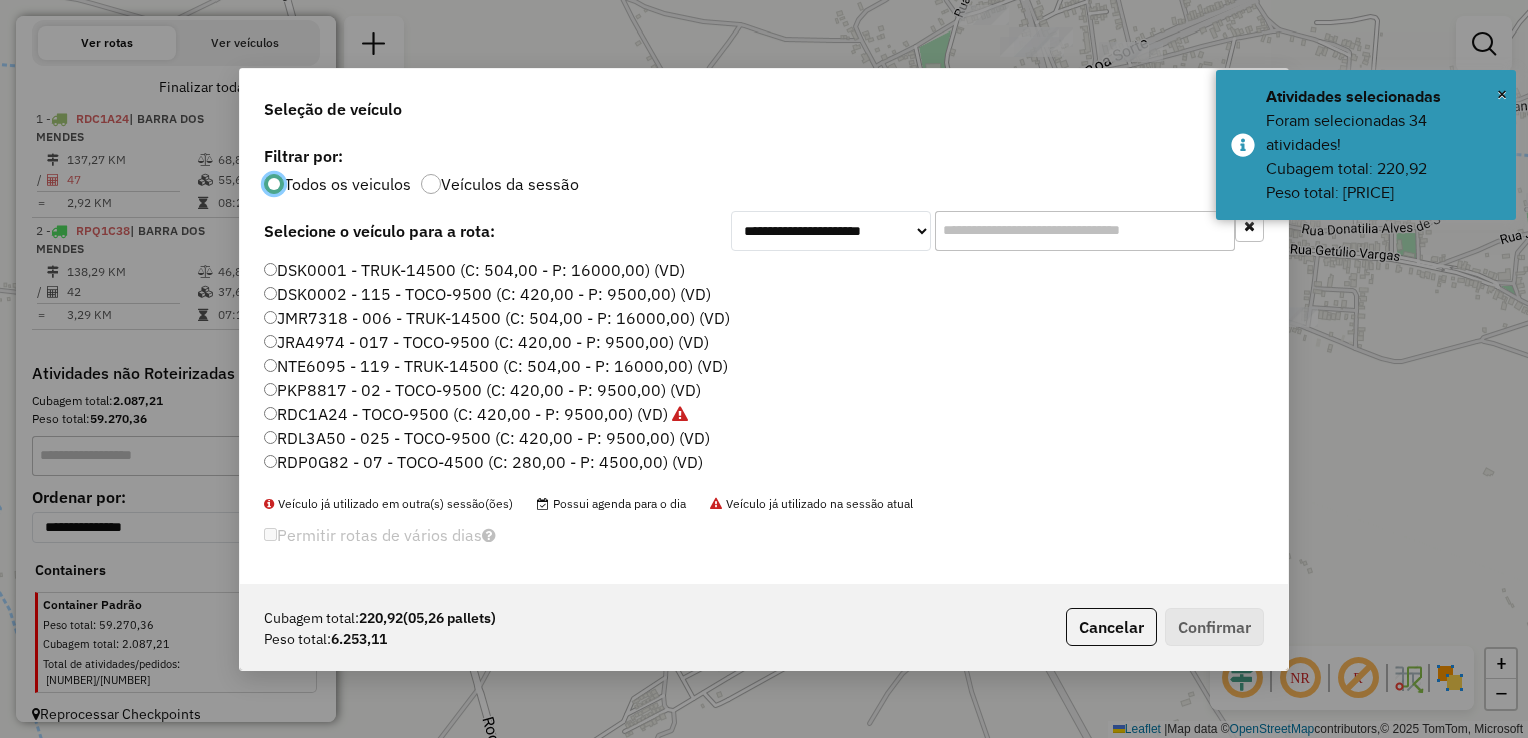 click on "PKP8817 - 02 - TOCO-9500 (C: 420,00 - P: 9500,00) (VD)" 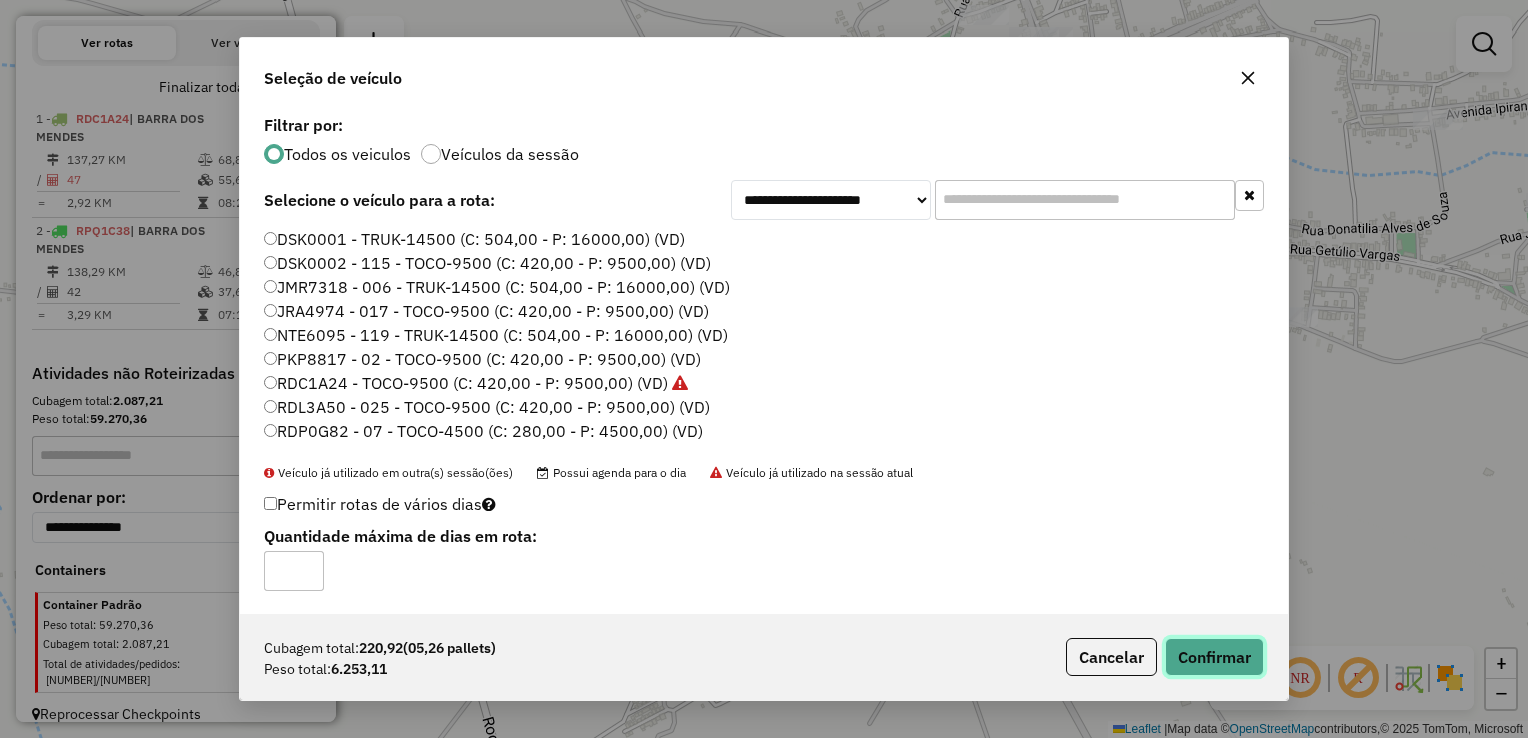 click on "Confirmar" 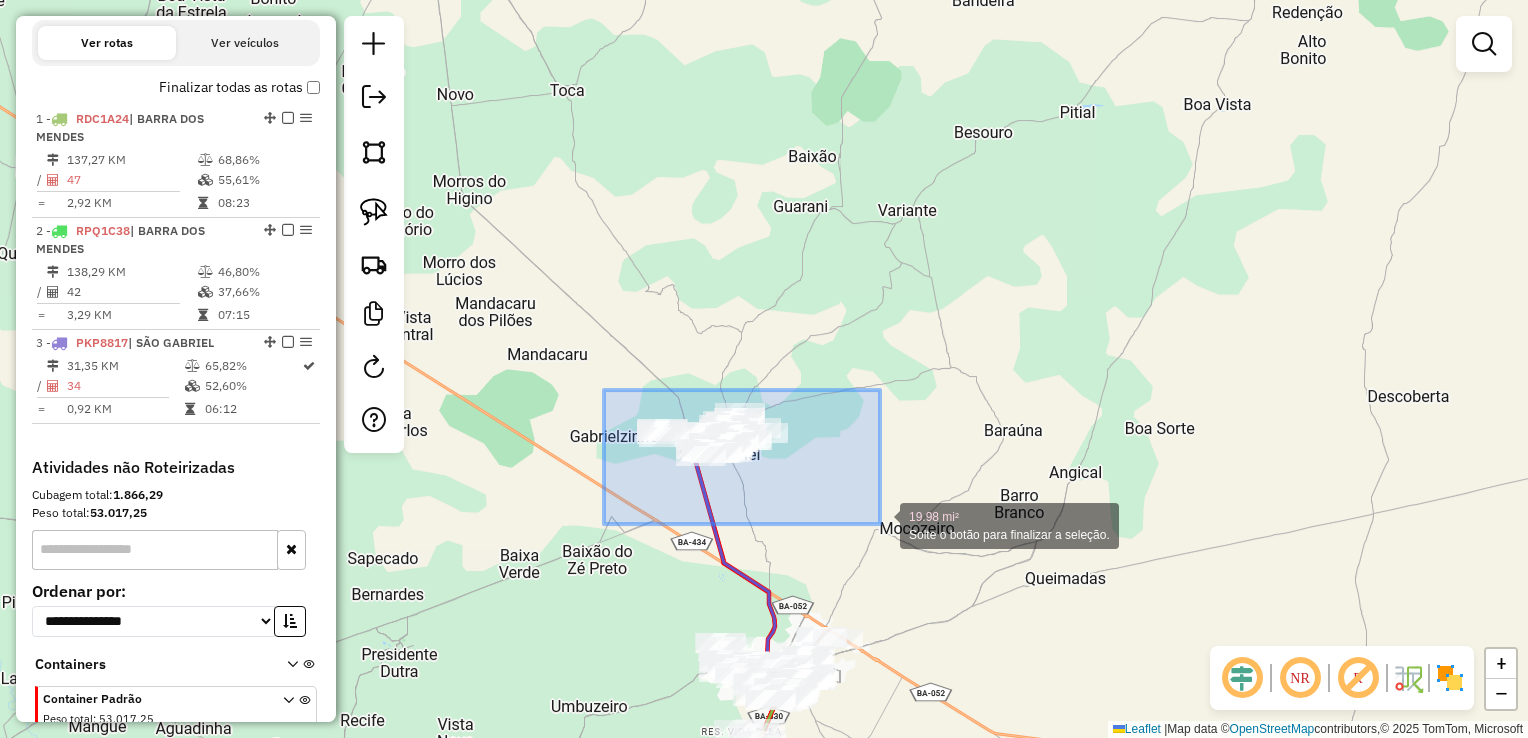 drag, startPoint x: 606, startPoint y: 390, endPoint x: 878, endPoint y: 524, distance: 303.2161 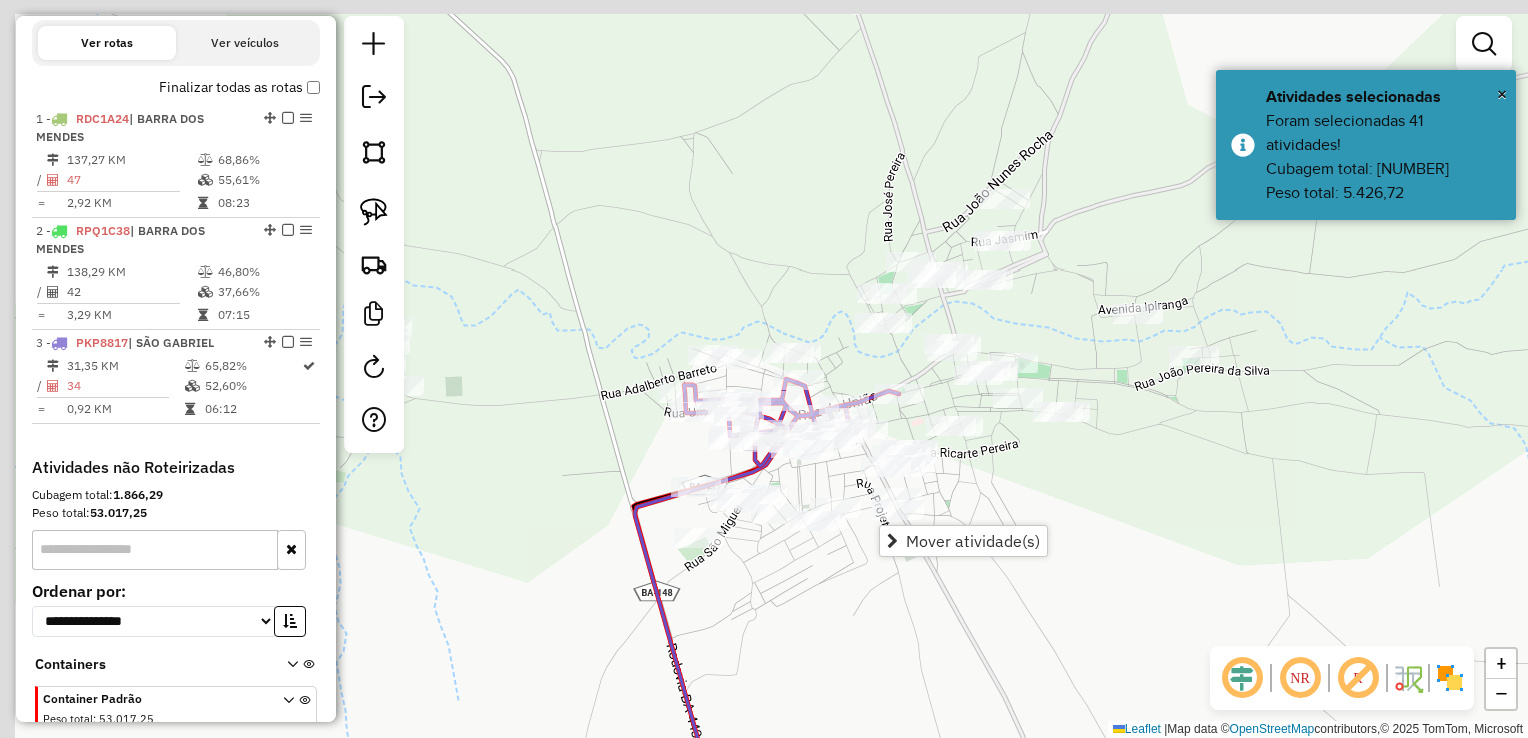 drag, startPoint x: 754, startPoint y: 620, endPoint x: 810, endPoint y: 612, distance: 56.568542 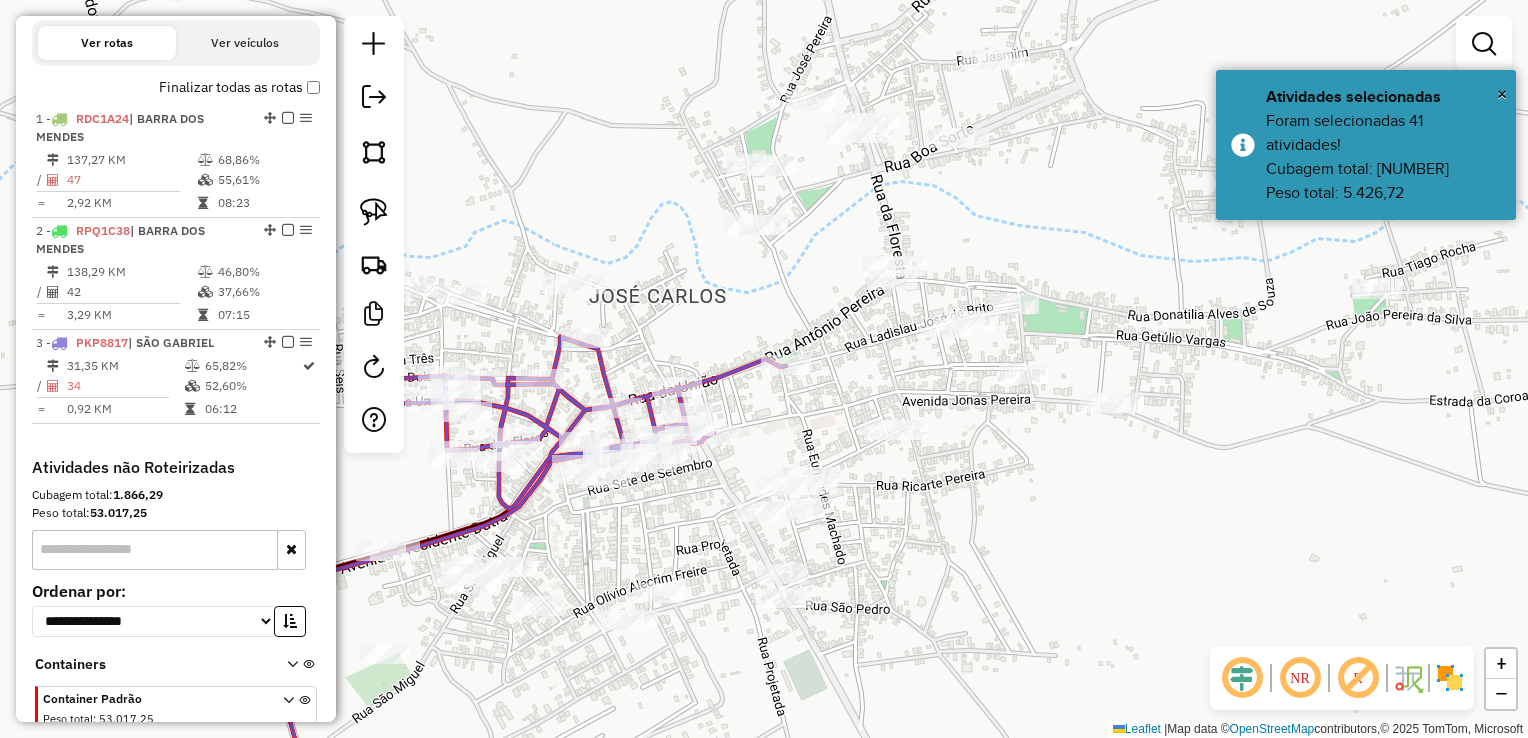 drag, startPoint x: 833, startPoint y: 495, endPoint x: 755, endPoint y: 498, distance: 78.05767 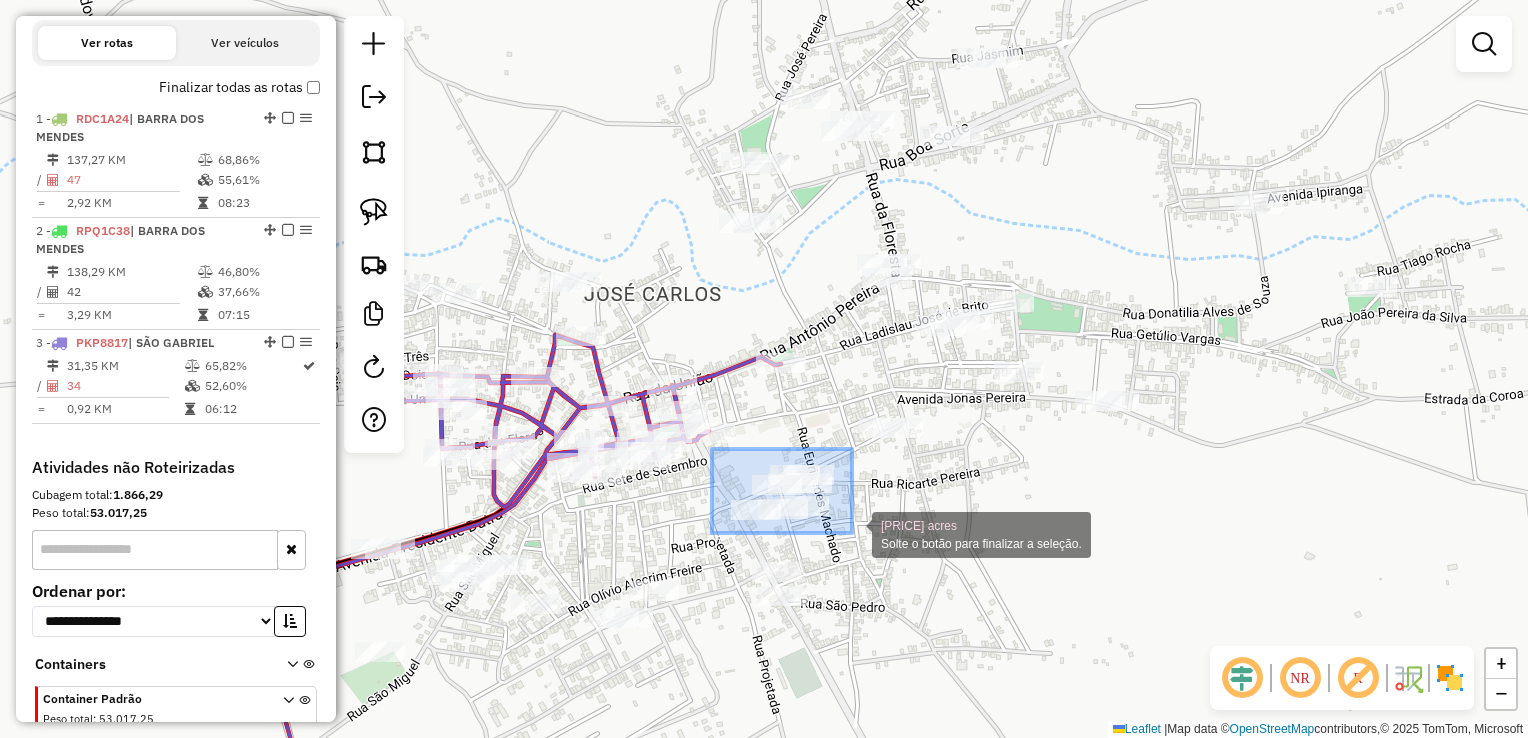 drag, startPoint x: 712, startPoint y: 449, endPoint x: 852, endPoint y: 534, distance: 163.78339 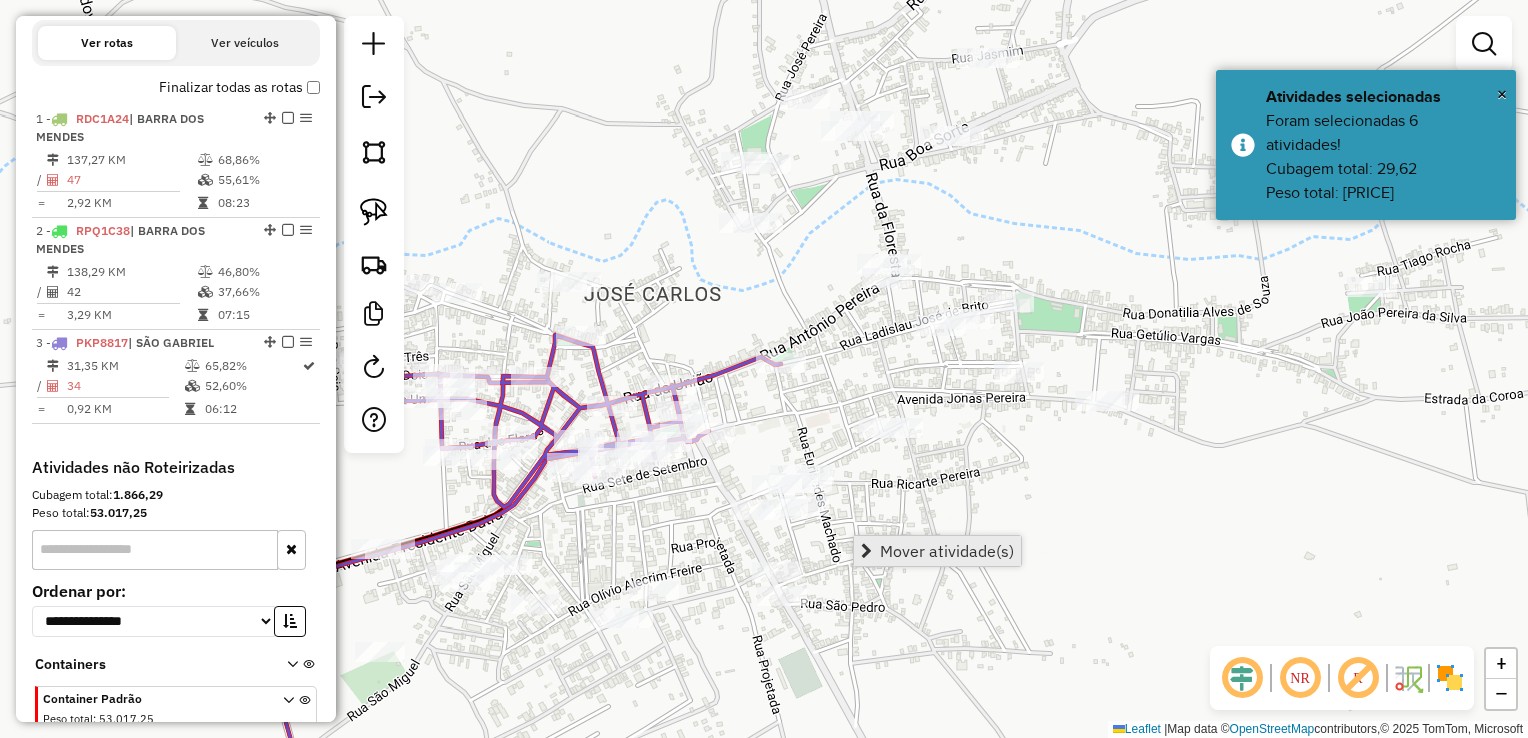 click on "Mover atividade(s)" at bounding box center (947, 551) 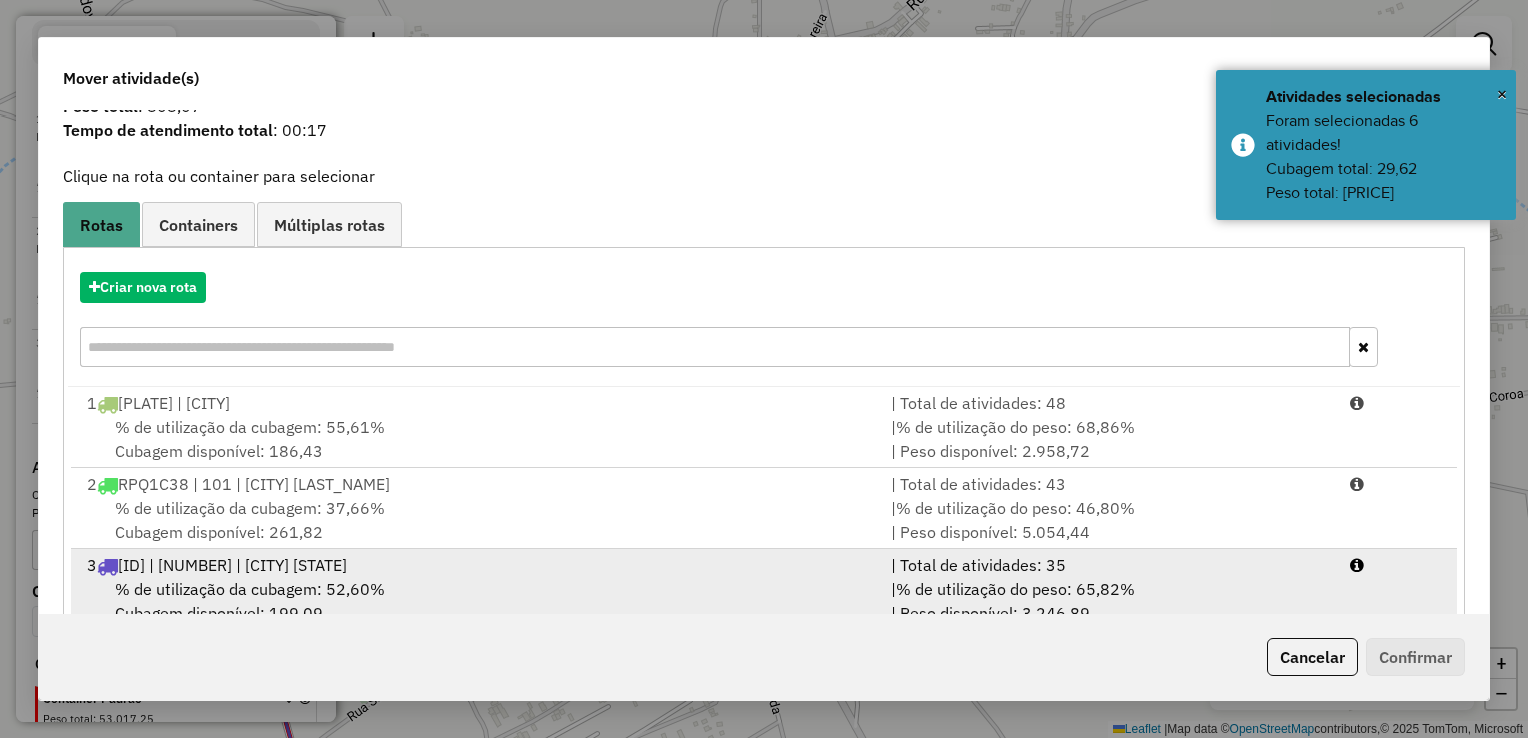 scroll, scrollTop: 120, scrollLeft: 0, axis: vertical 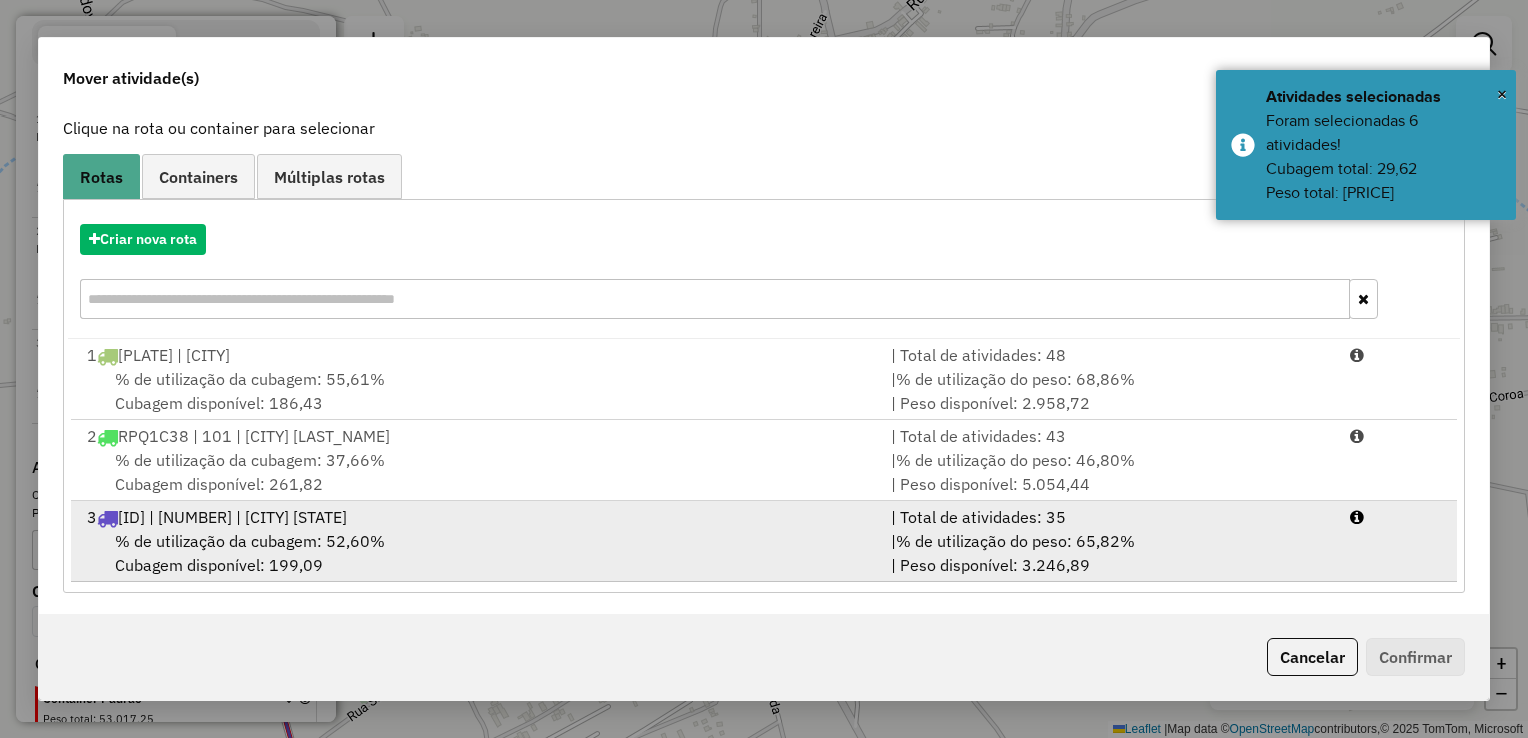 click on "| % de utilização do peso: [NUMBER]% | Peso disponível: [NUMBER]" at bounding box center [1108, 553] 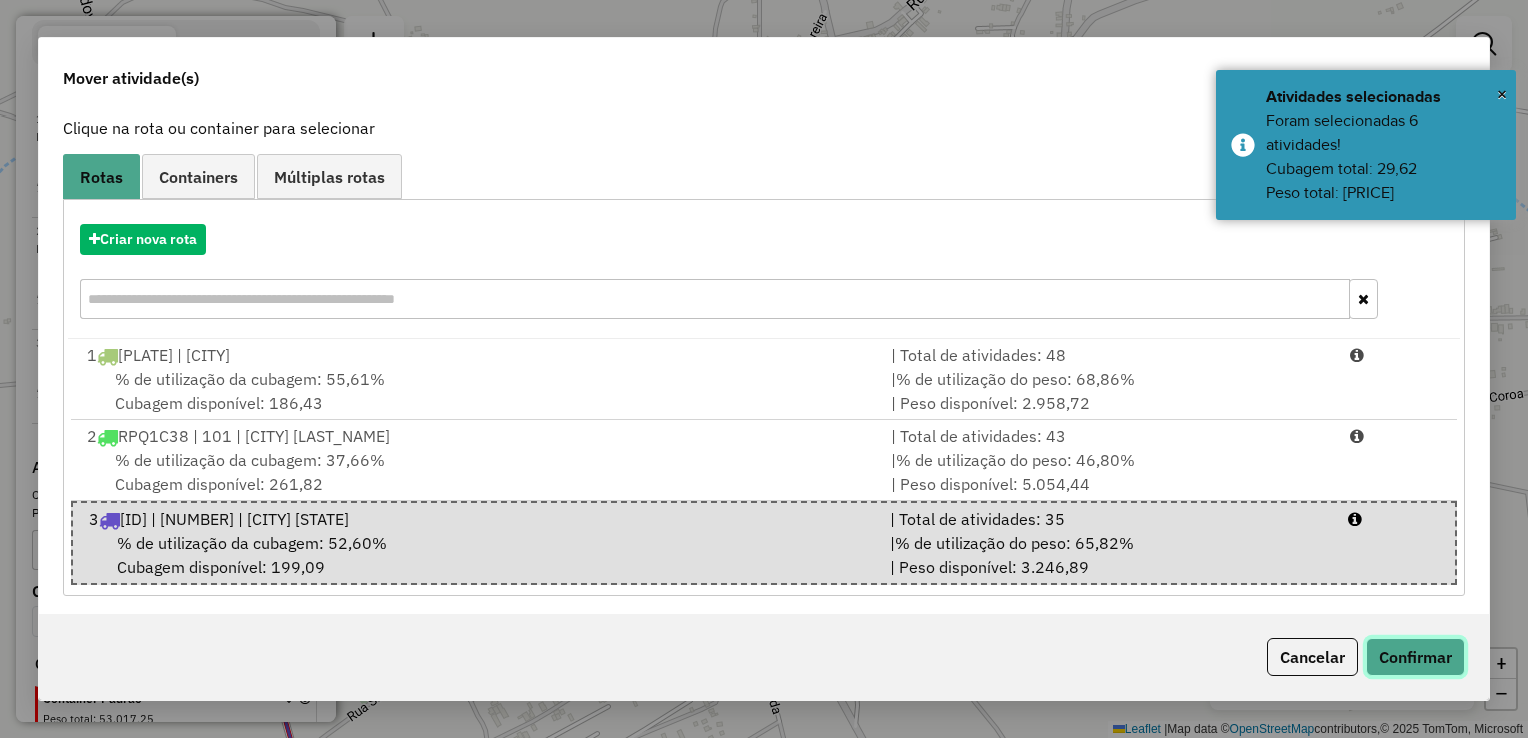 click on "Confirmar" 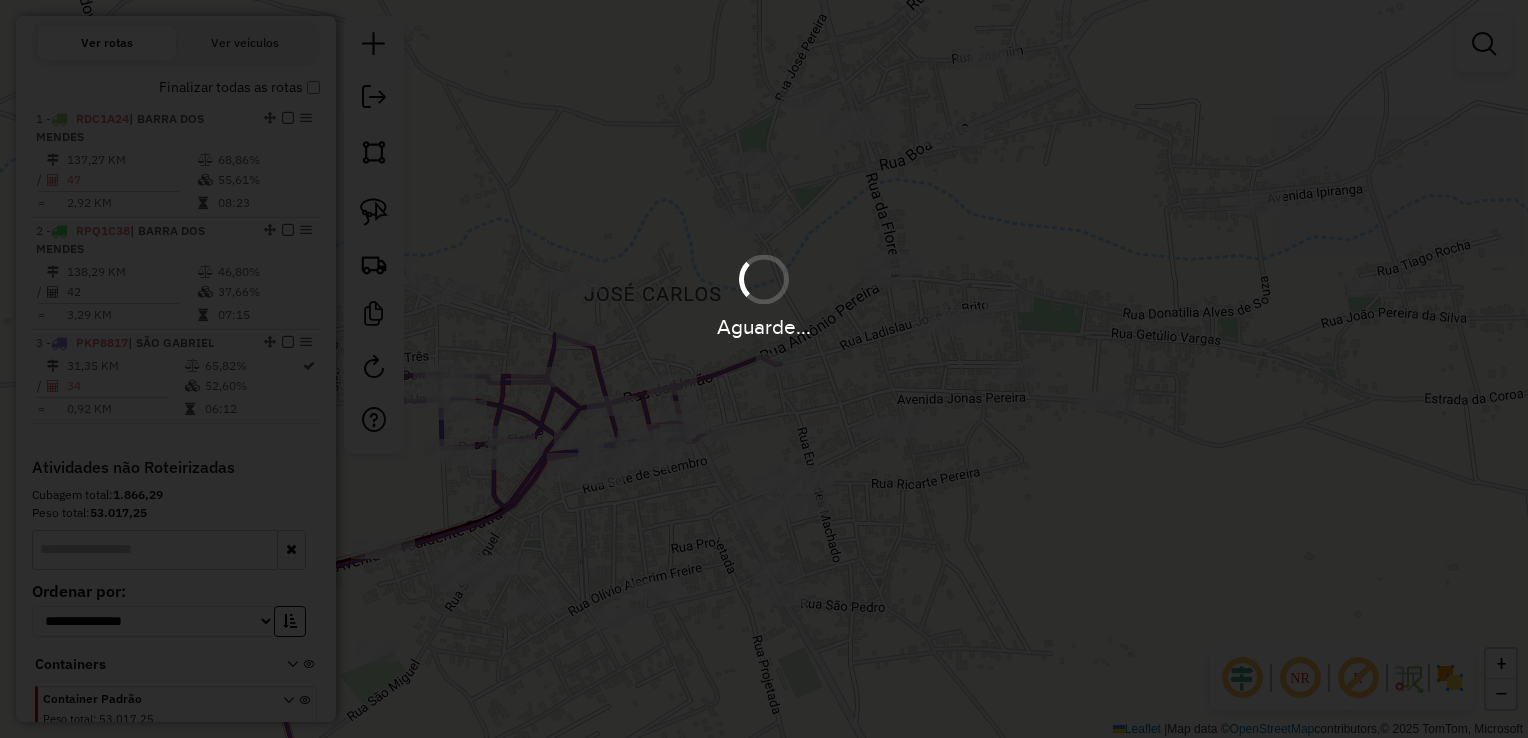 scroll, scrollTop: 0, scrollLeft: 0, axis: both 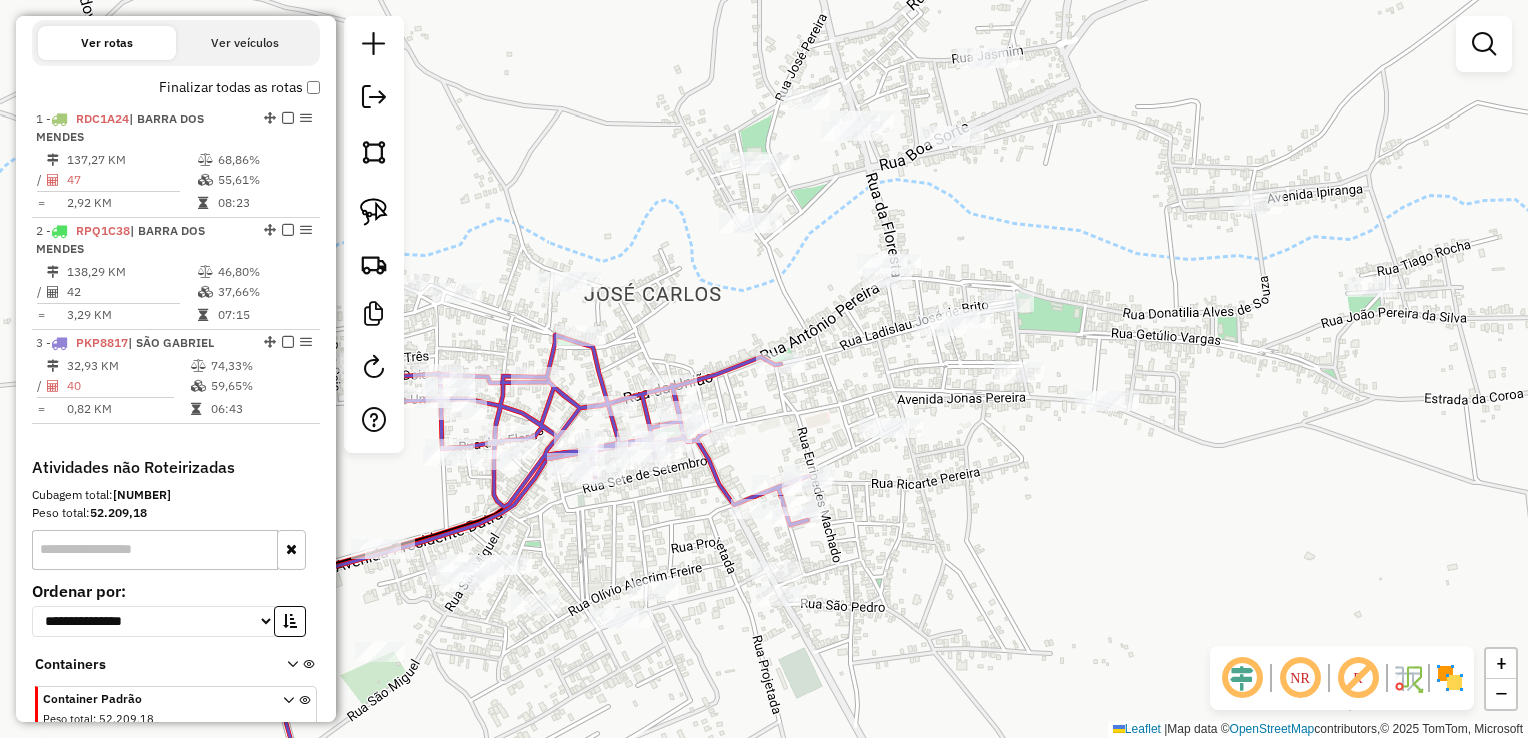 drag, startPoint x: 922, startPoint y: 298, endPoint x: 932, endPoint y: 294, distance: 10.770329 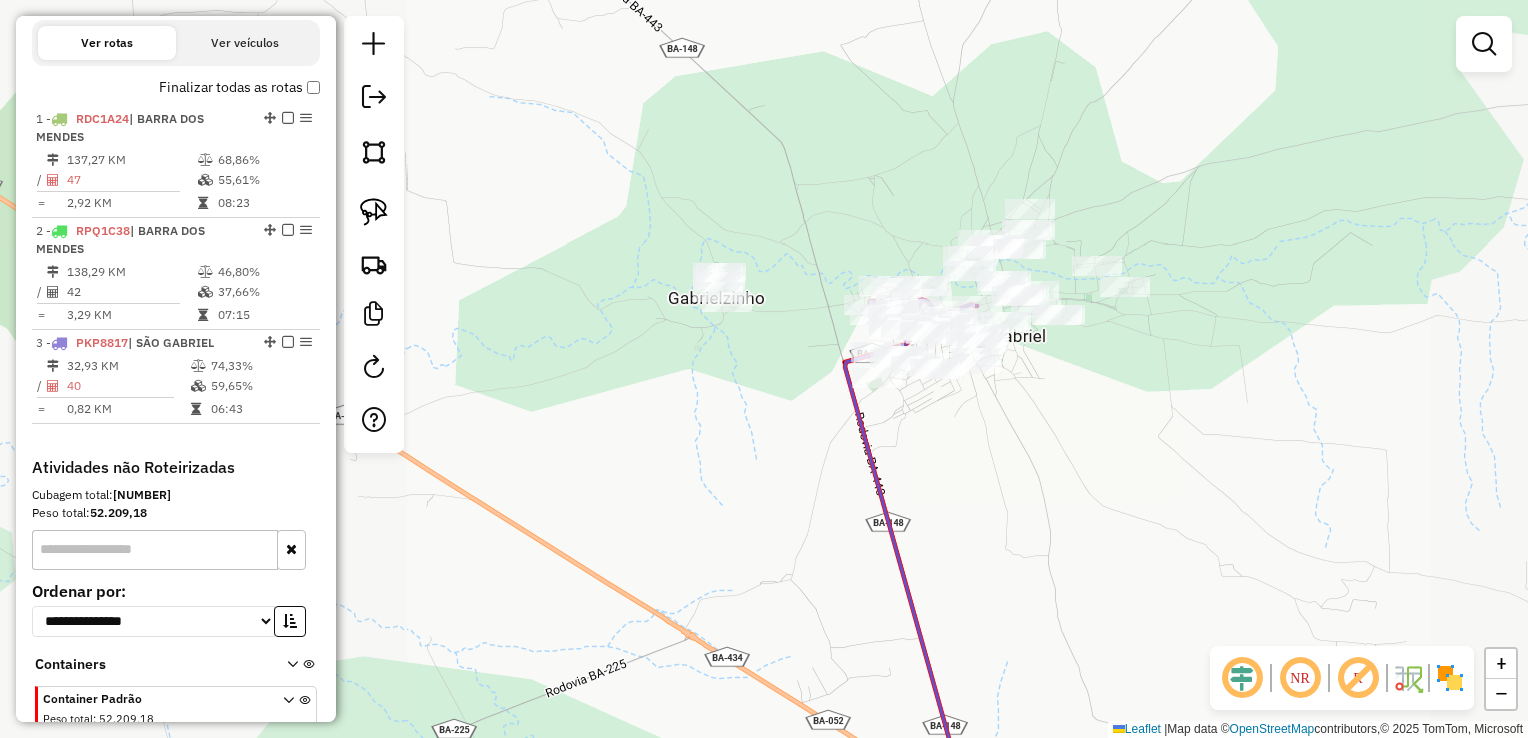 drag, startPoint x: 915, startPoint y: 522, endPoint x: 1008, endPoint y: 500, distance: 95.566734 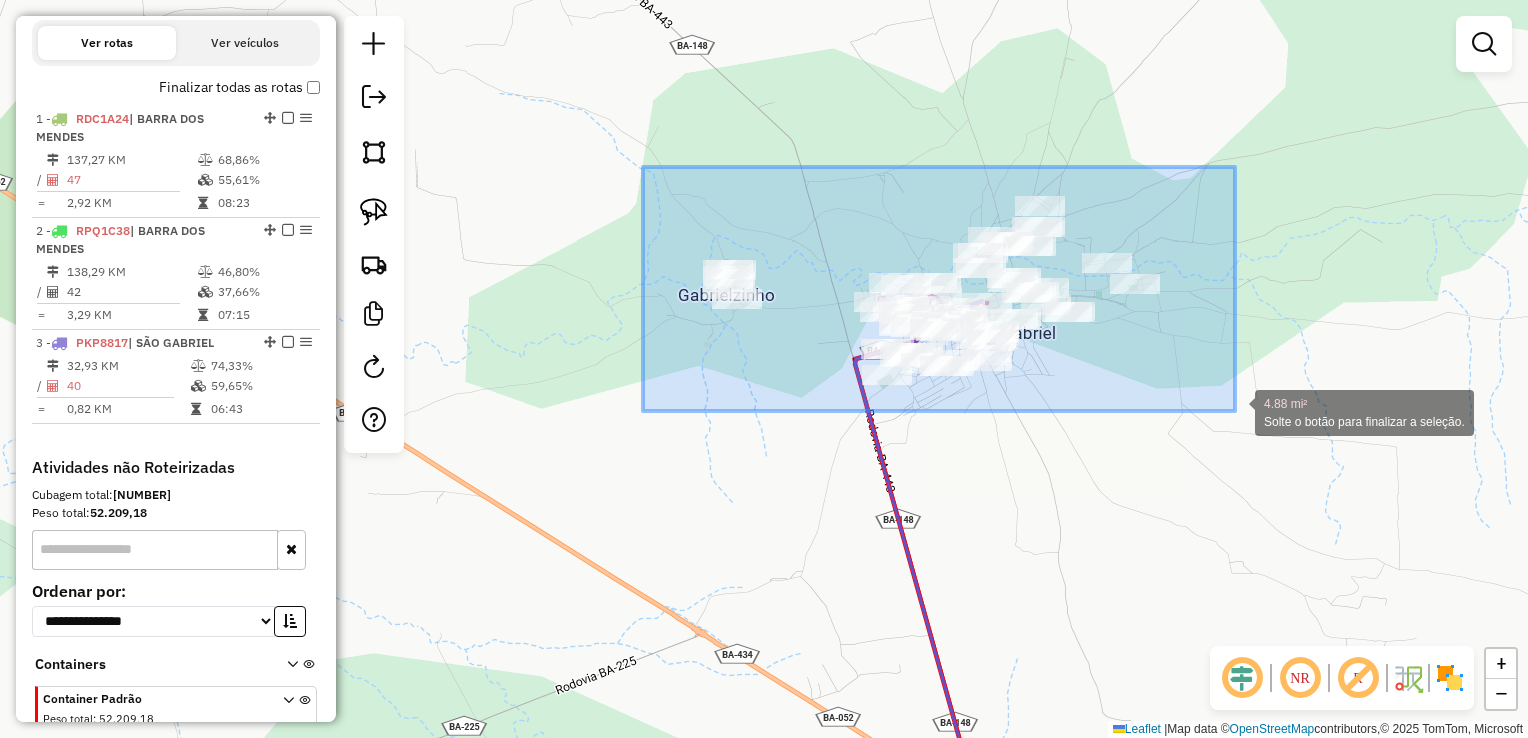 drag, startPoint x: 643, startPoint y: 167, endPoint x: 1235, endPoint y: 411, distance: 640.31244 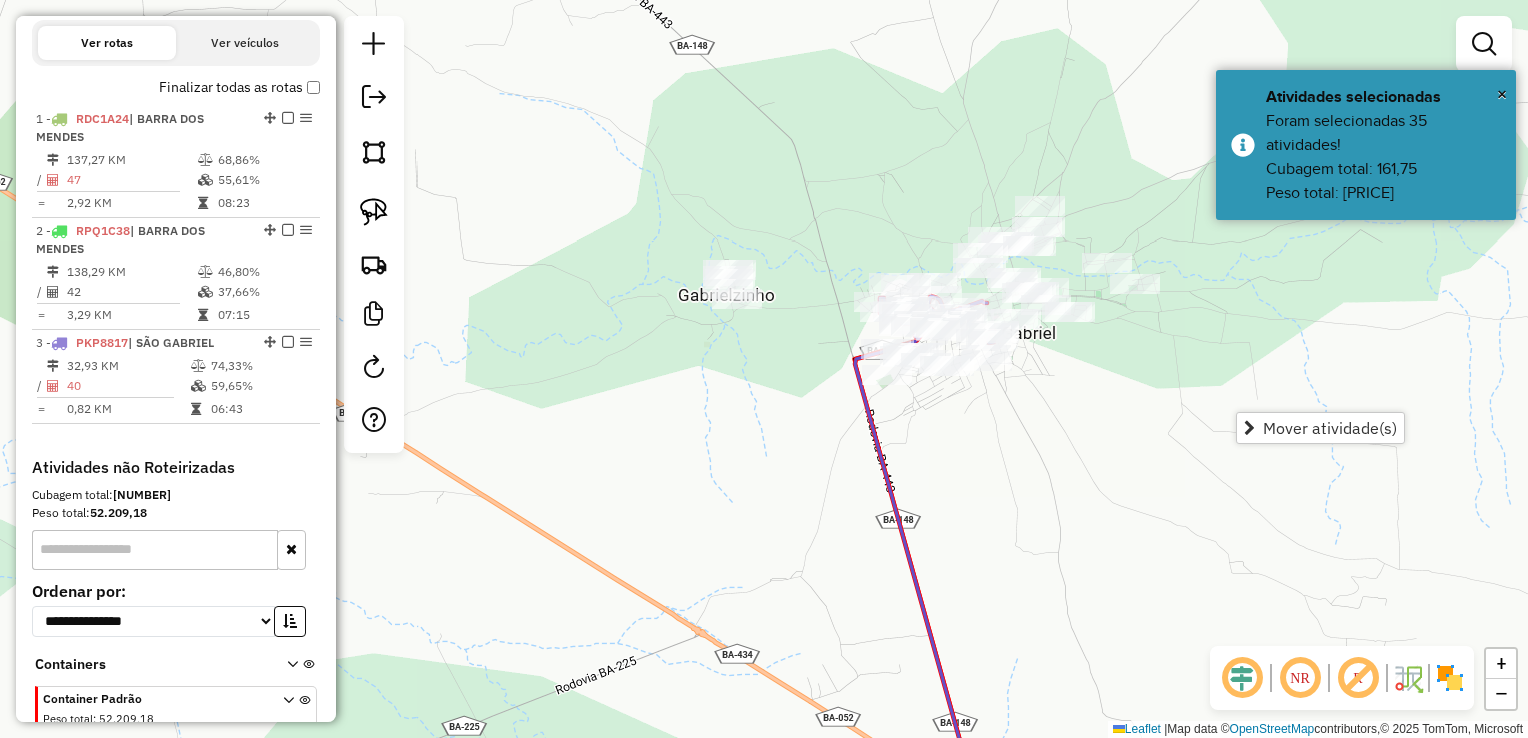 click on "Mover atividade(s)" at bounding box center (1330, 428) 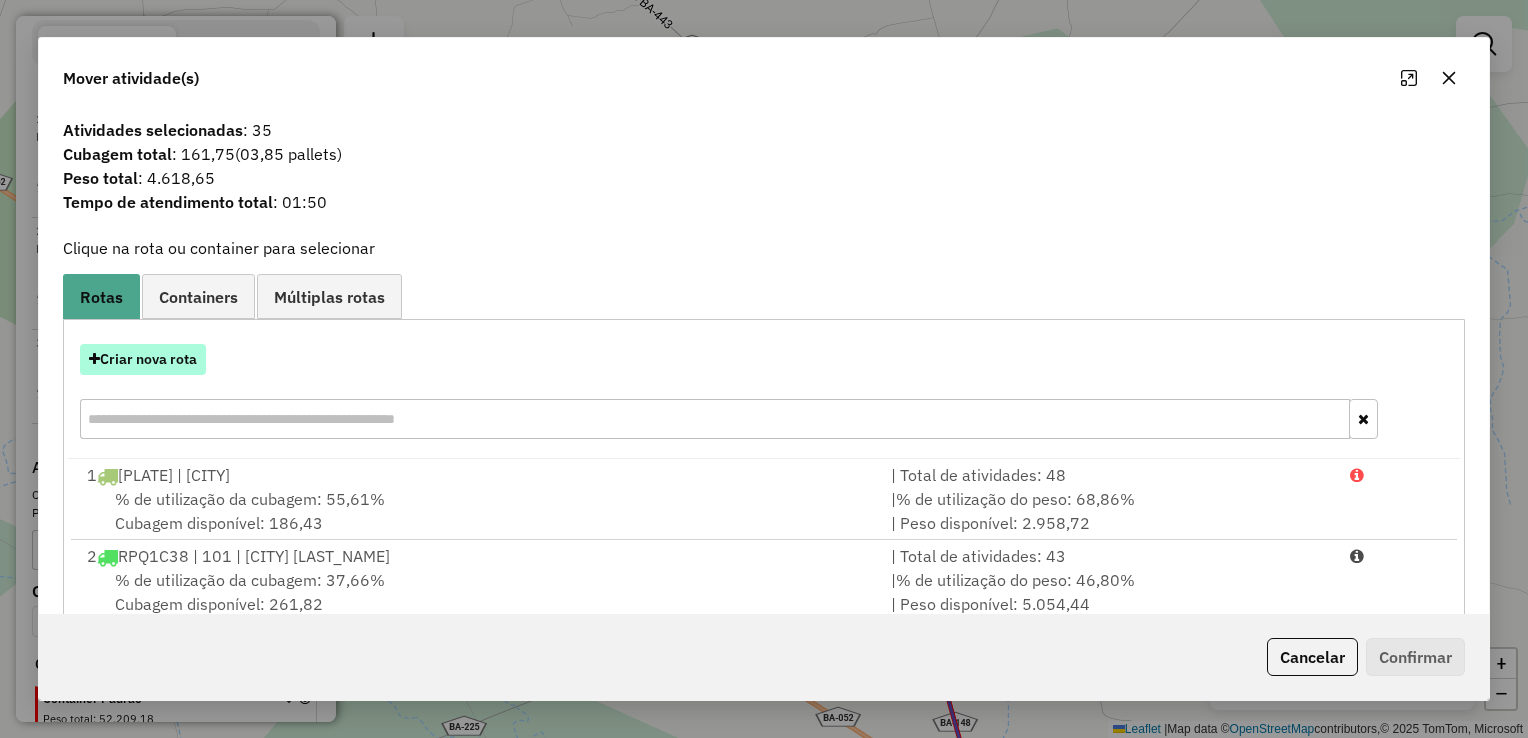 click on "Criar nova rota" at bounding box center [143, 359] 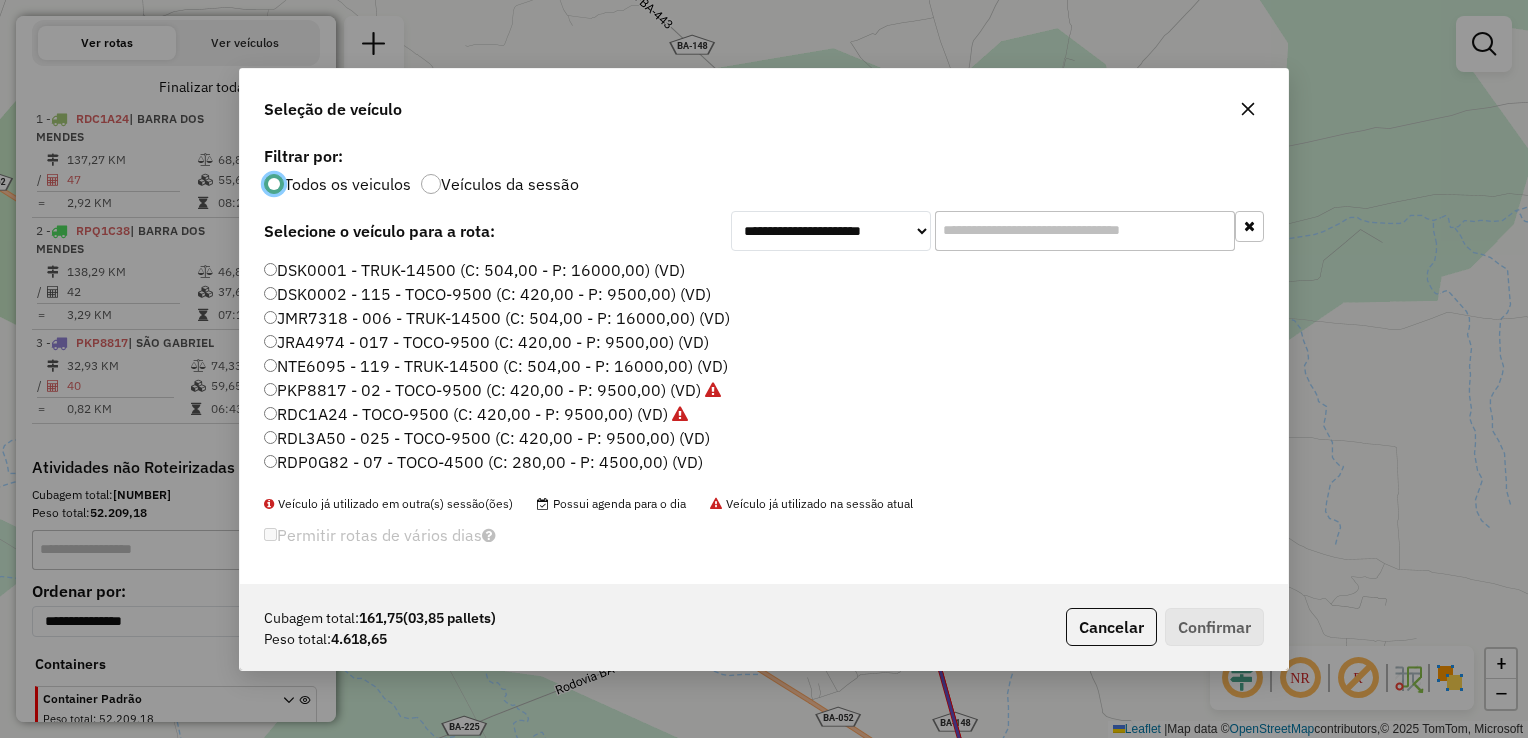 scroll, scrollTop: 10, scrollLeft: 6, axis: both 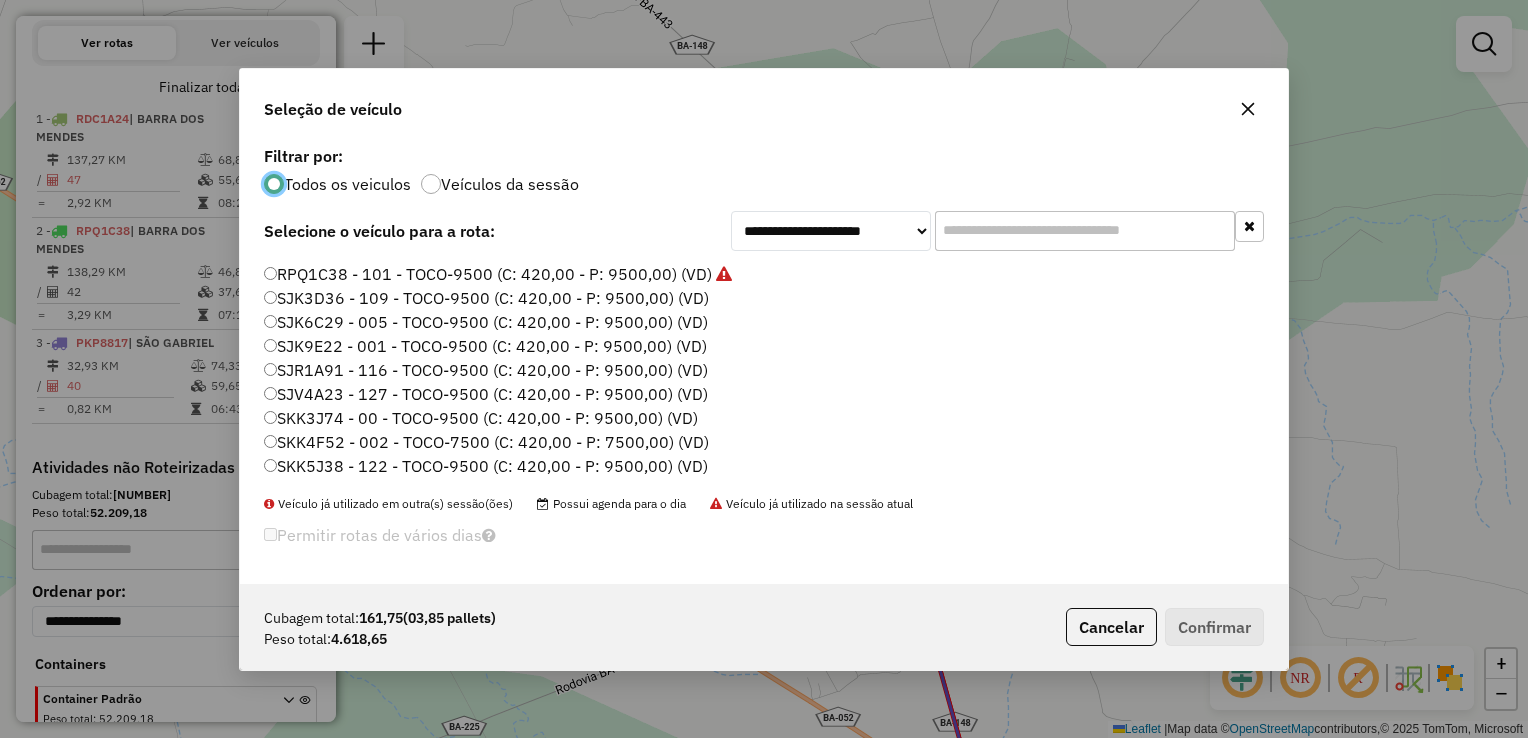 drag, startPoint x: 348, startPoint y: 466, endPoint x: 648, endPoint y: 517, distance: 304.30414 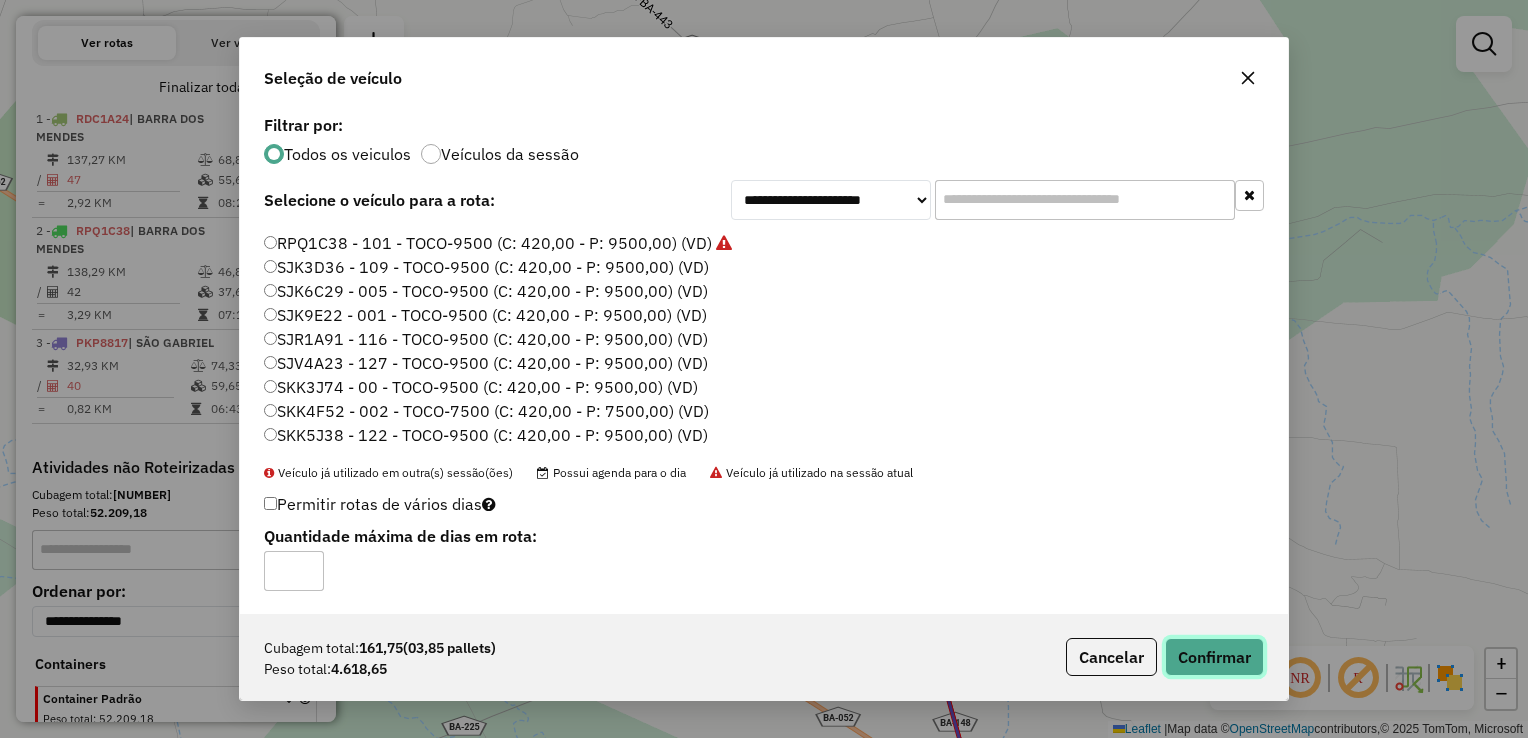 click on "Confirmar" 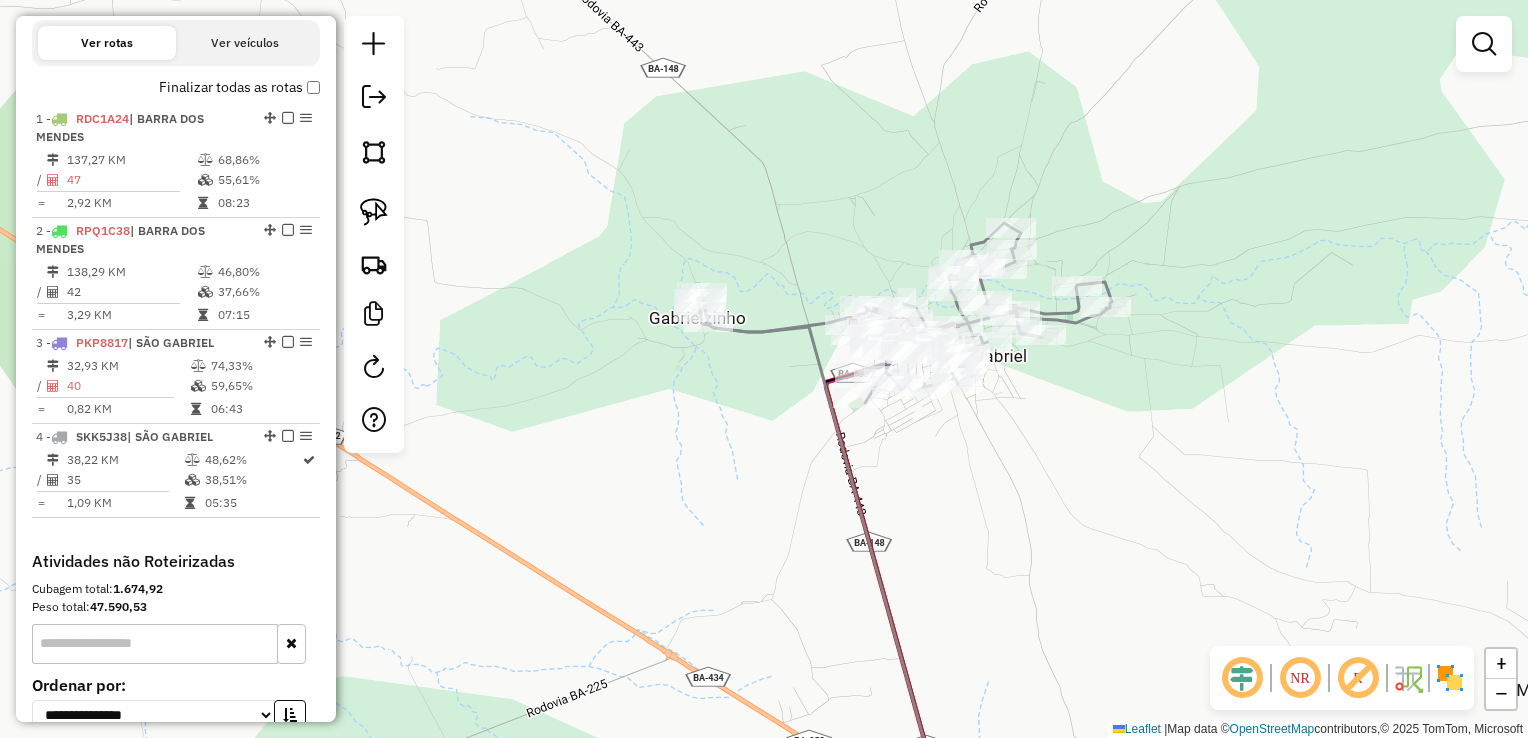 drag, startPoint x: 998, startPoint y: 466, endPoint x: 897, endPoint y: 498, distance: 105.9481 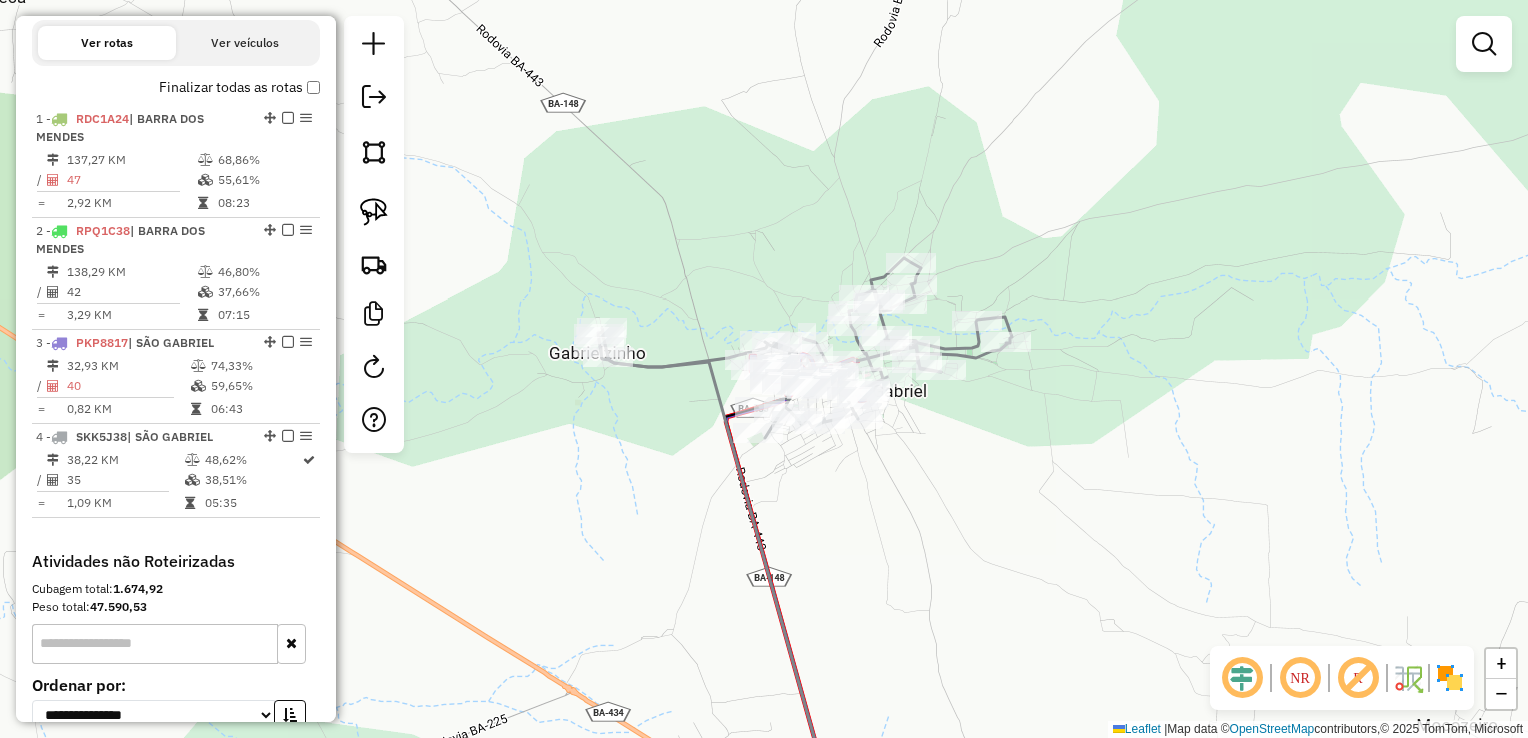 drag, startPoint x: 989, startPoint y: 433, endPoint x: 844, endPoint y: 463, distance: 148.07092 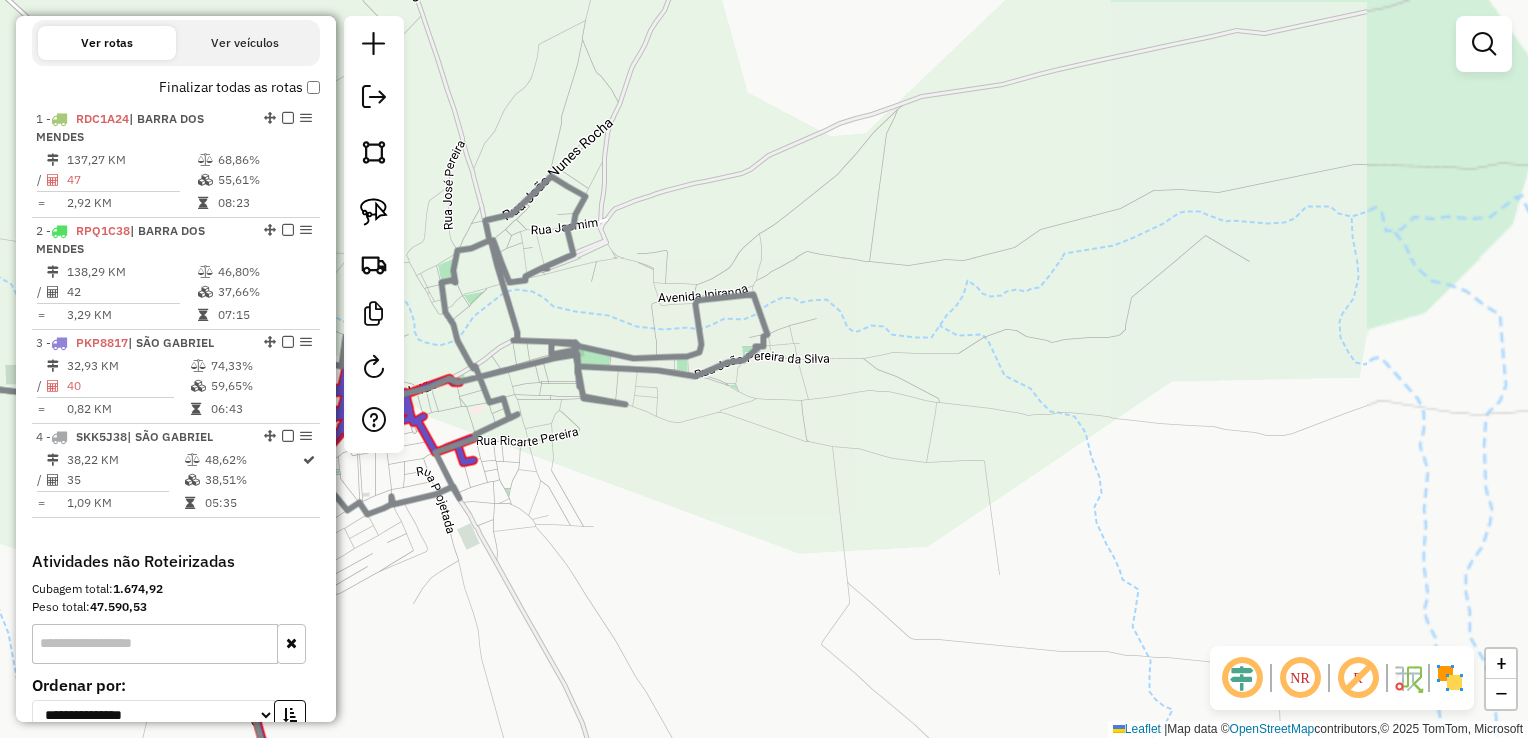 drag, startPoint x: 877, startPoint y: 437, endPoint x: 926, endPoint y: 426, distance: 50.219517 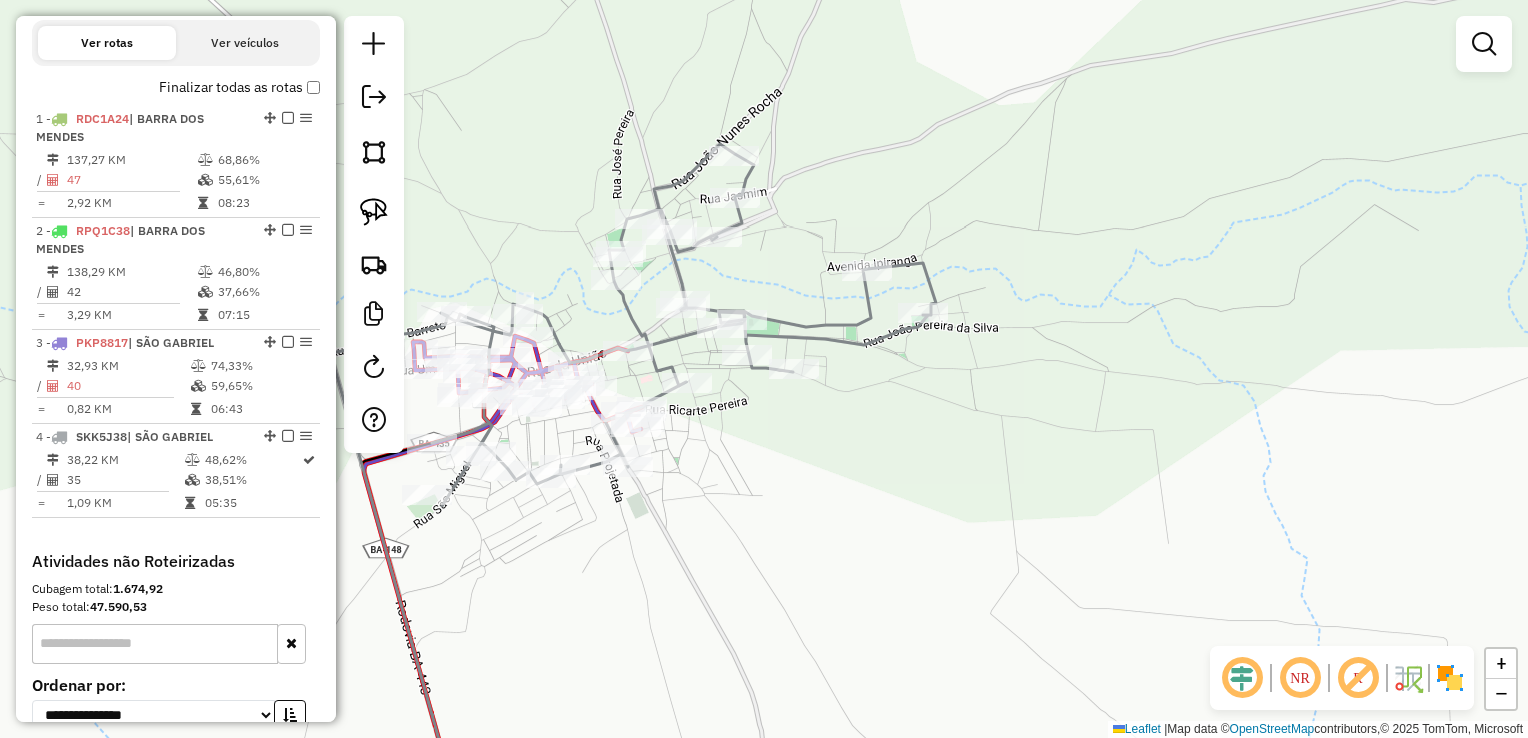 drag, startPoint x: 831, startPoint y: 446, endPoint x: 952, endPoint y: 428, distance: 122.33152 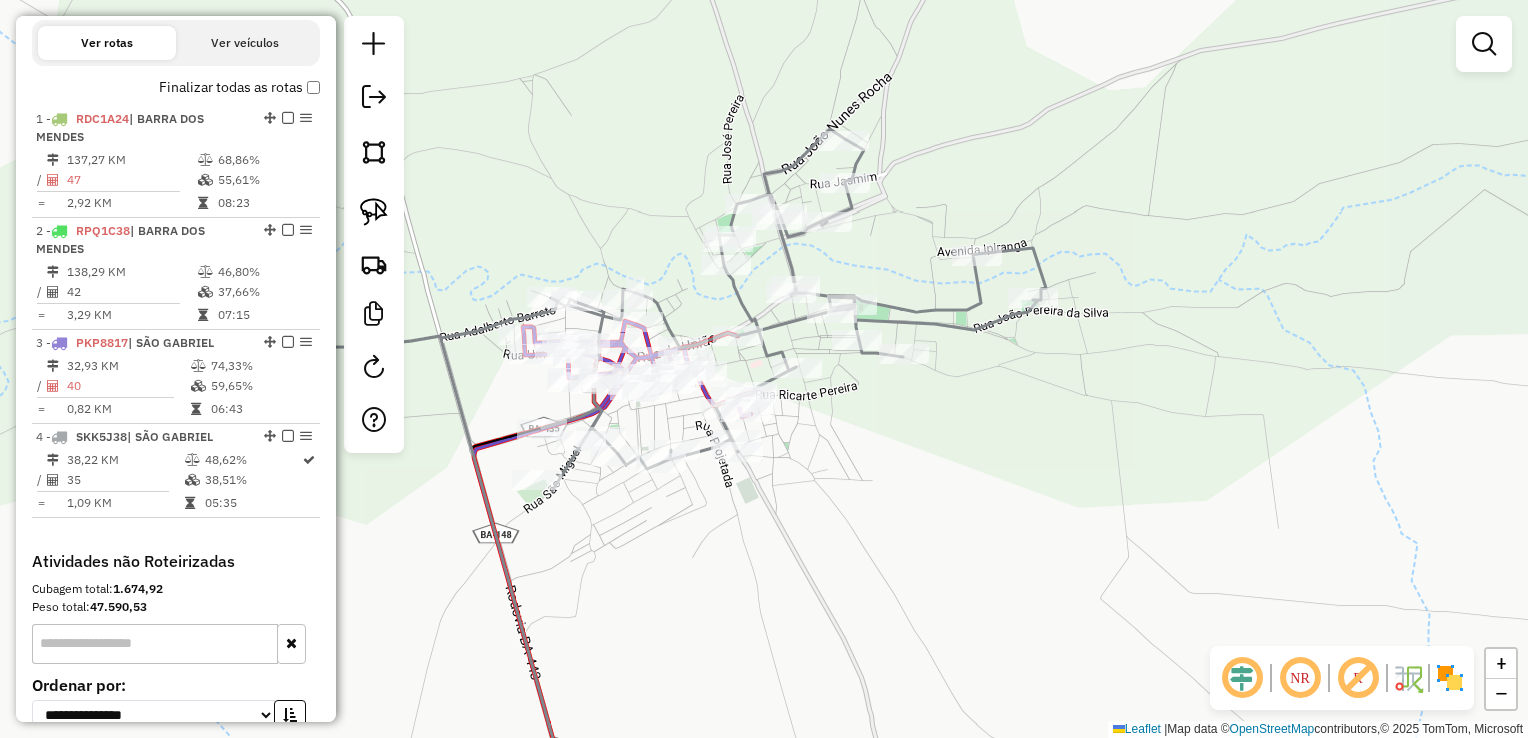 drag, startPoint x: 828, startPoint y: 450, endPoint x: 876, endPoint y: 476, distance: 54.589375 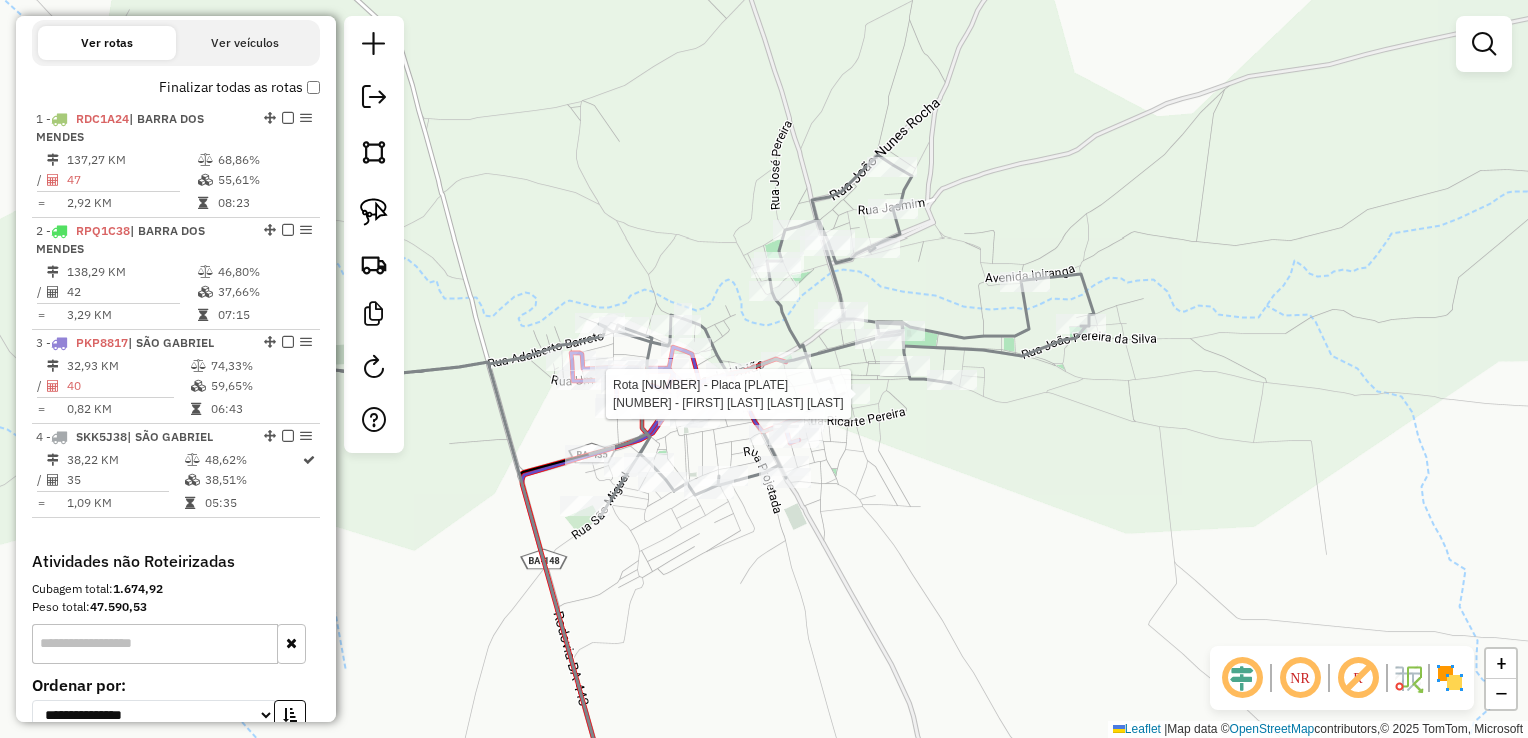select on "**********" 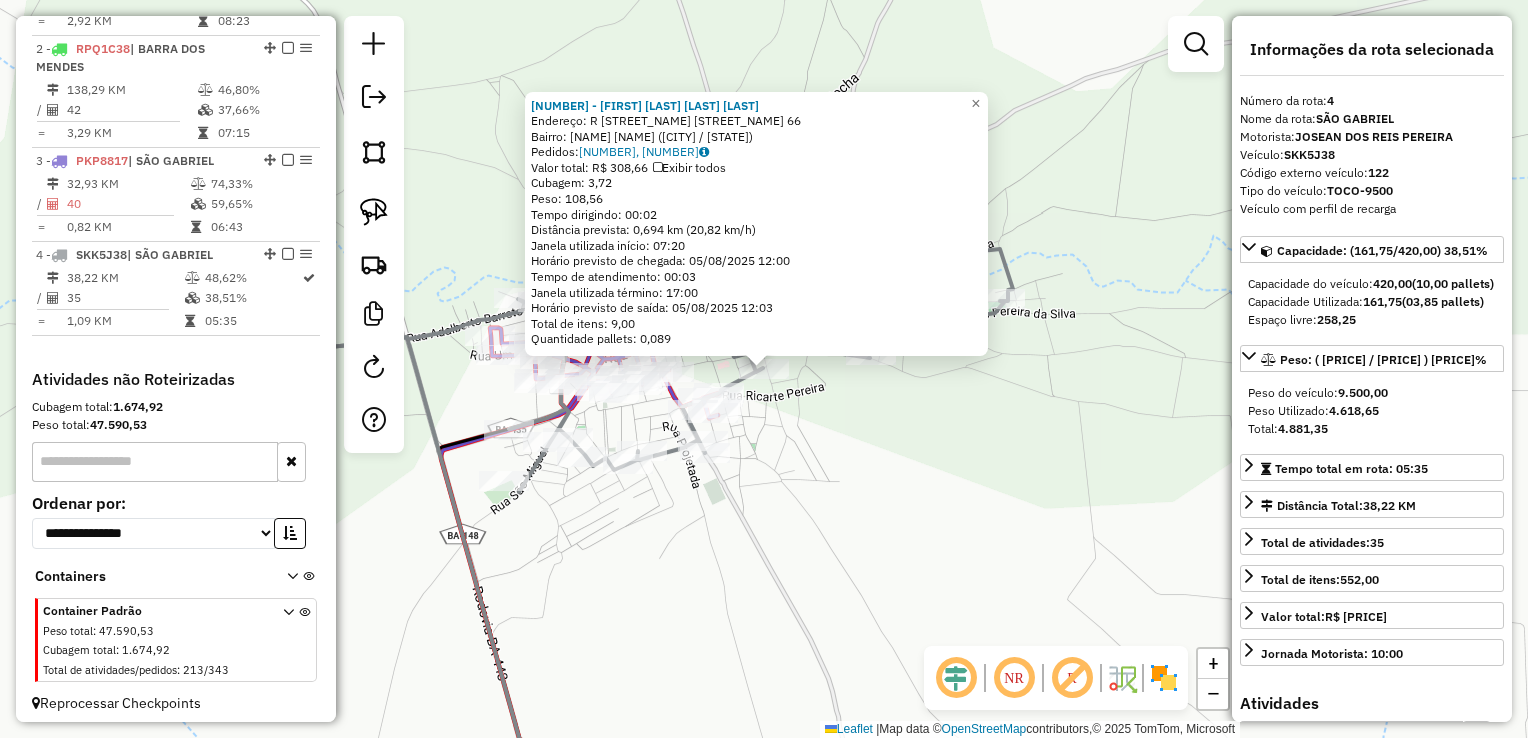 scroll, scrollTop: 872, scrollLeft: 0, axis: vertical 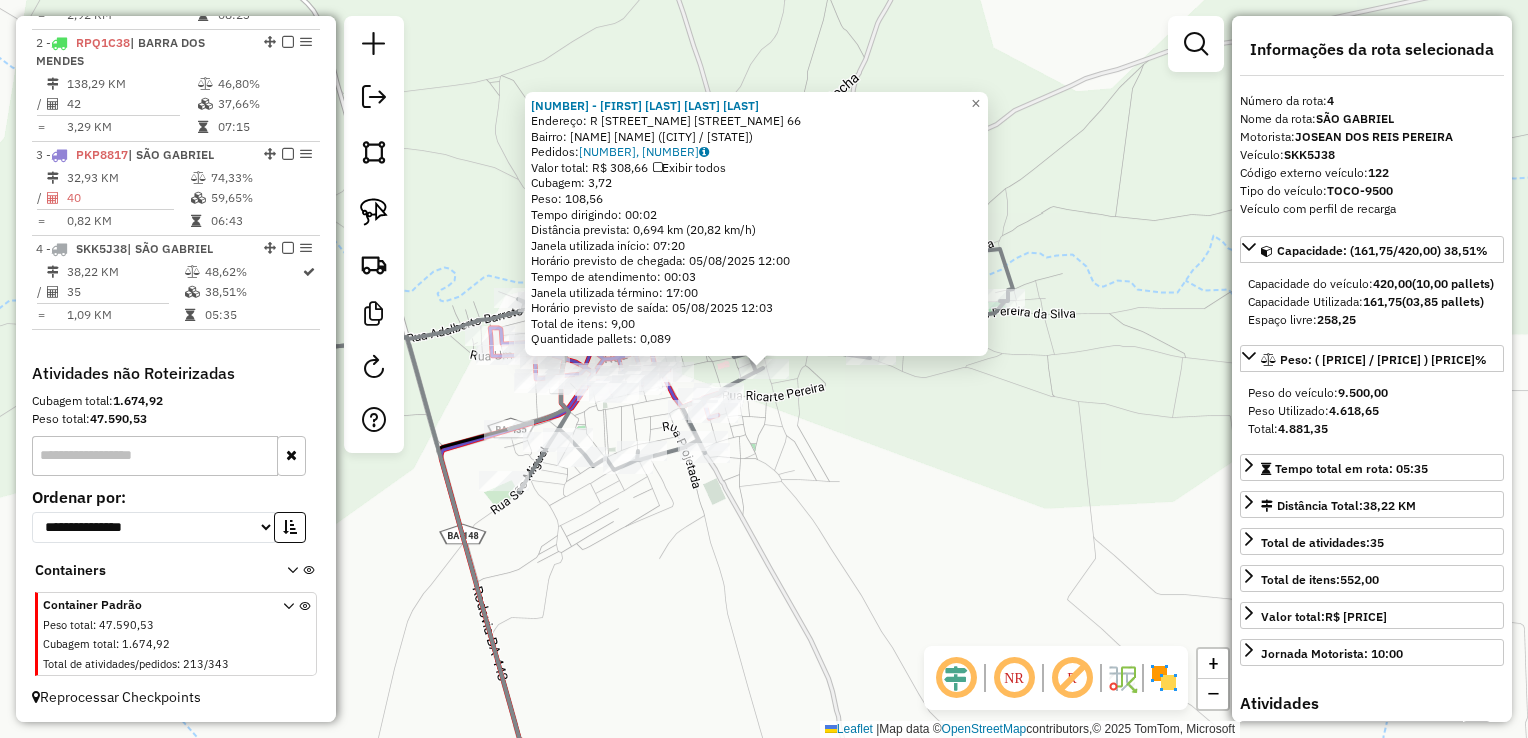 click on "[NUMBER] - [FIRST] [LAST] [LAST]  Endereço: R   [NAME] [LAST]                [NUMBER]   Bairro: [NAME] [LAST] ([CITY] / [STATE])   Pedidos:  [NUMBER], [NUMBER]   Valor total: R$ [PRICE]   Exibir todos   Cubagem: [NUMBER]  Peso: [NUMBER]  Tempo dirigindo: [TIME]   Distância prevista: [NUMBER] km ([NUMBER] km/h)   Janela utilizada início: [TIME]   Horário previsto de chegada: [DATE] [TIME]   Tempo de atendimento: [TIME]   Janela utilizada término: [TIME]   Horário previsto de saída: [DATE] [TIME]   Total de itens: [NUMBER]   Quantidade pallets: [NUMBER]  × Janela de atendimento Grade de atendimento Capacidade Transportadoras Veículos Cliente Pedidos  Rotas Selecione os dias de semana para filtrar as janelas de atendimento  Seg   Ter   Qua   Qui   Sex   Sáb   Dom  Informe o período da janela de atendimento: De: Até:  Filtrar exatamente a janela do cliente  Considerar janela de atendimento padrão  Selecione os dias de semana para filtrar as grades de atendimento  Seg   Ter   Qua   Qui   Sex   Sáb   Dom   Peso mínimo:  De:" 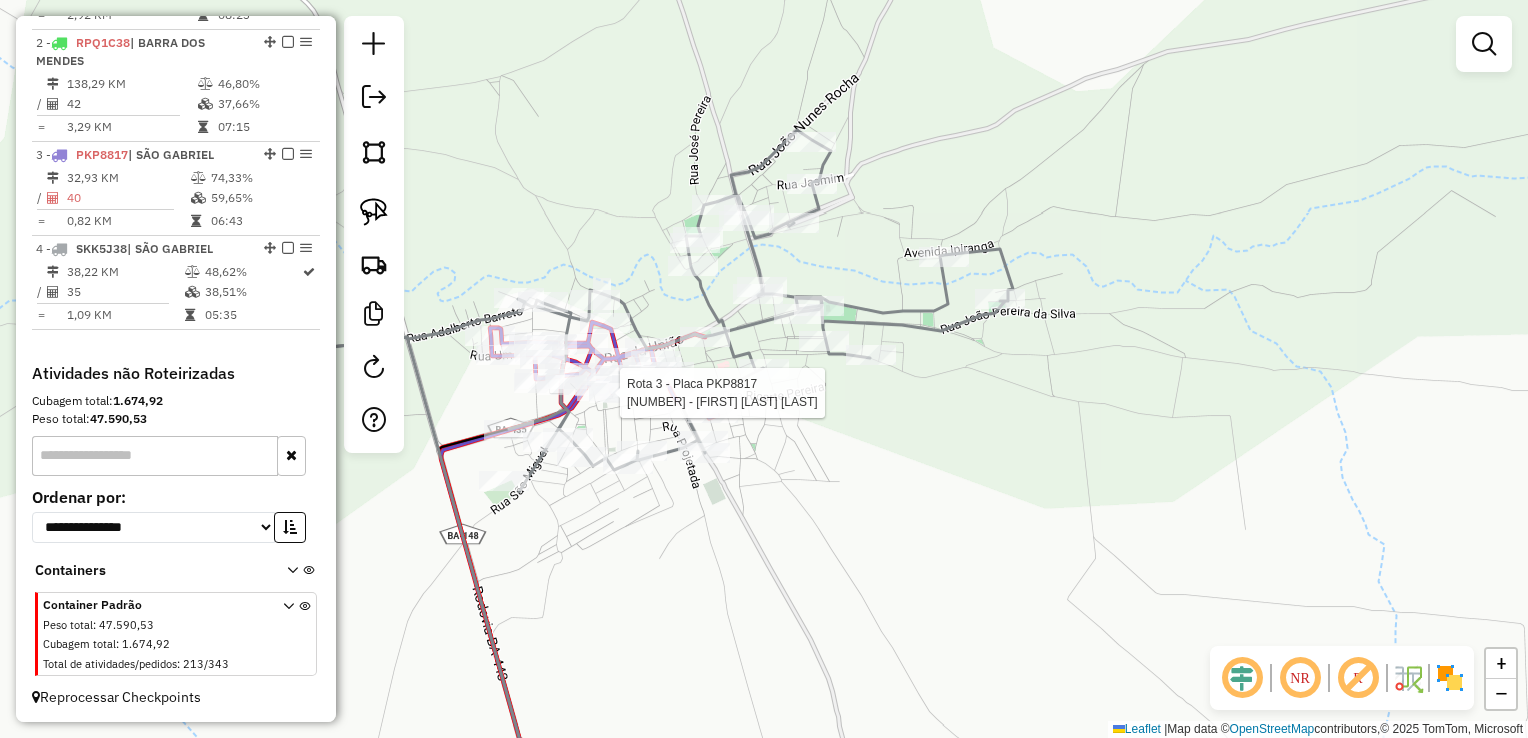 select on "**********" 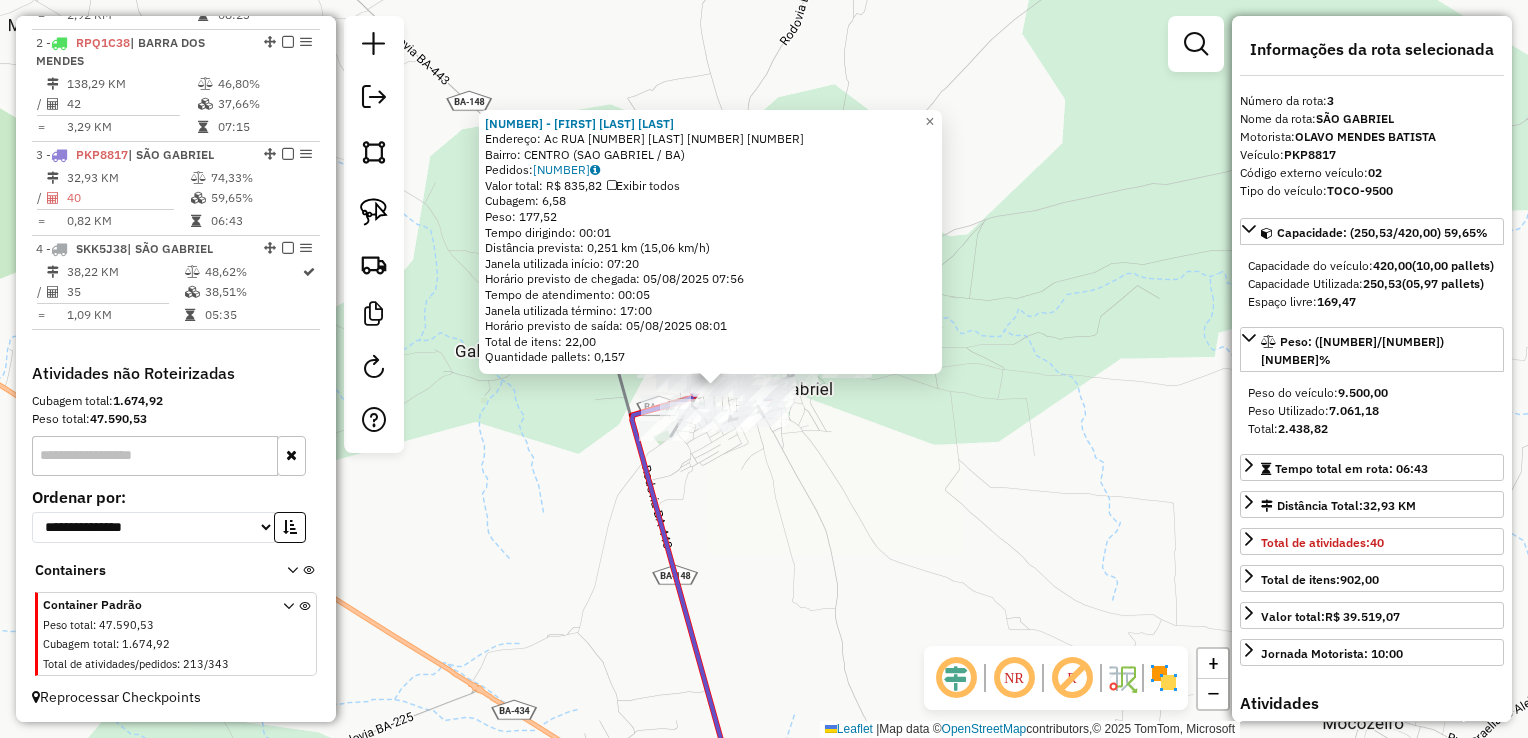drag, startPoint x: 806, startPoint y: 470, endPoint x: 816, endPoint y: 569, distance: 99.50377 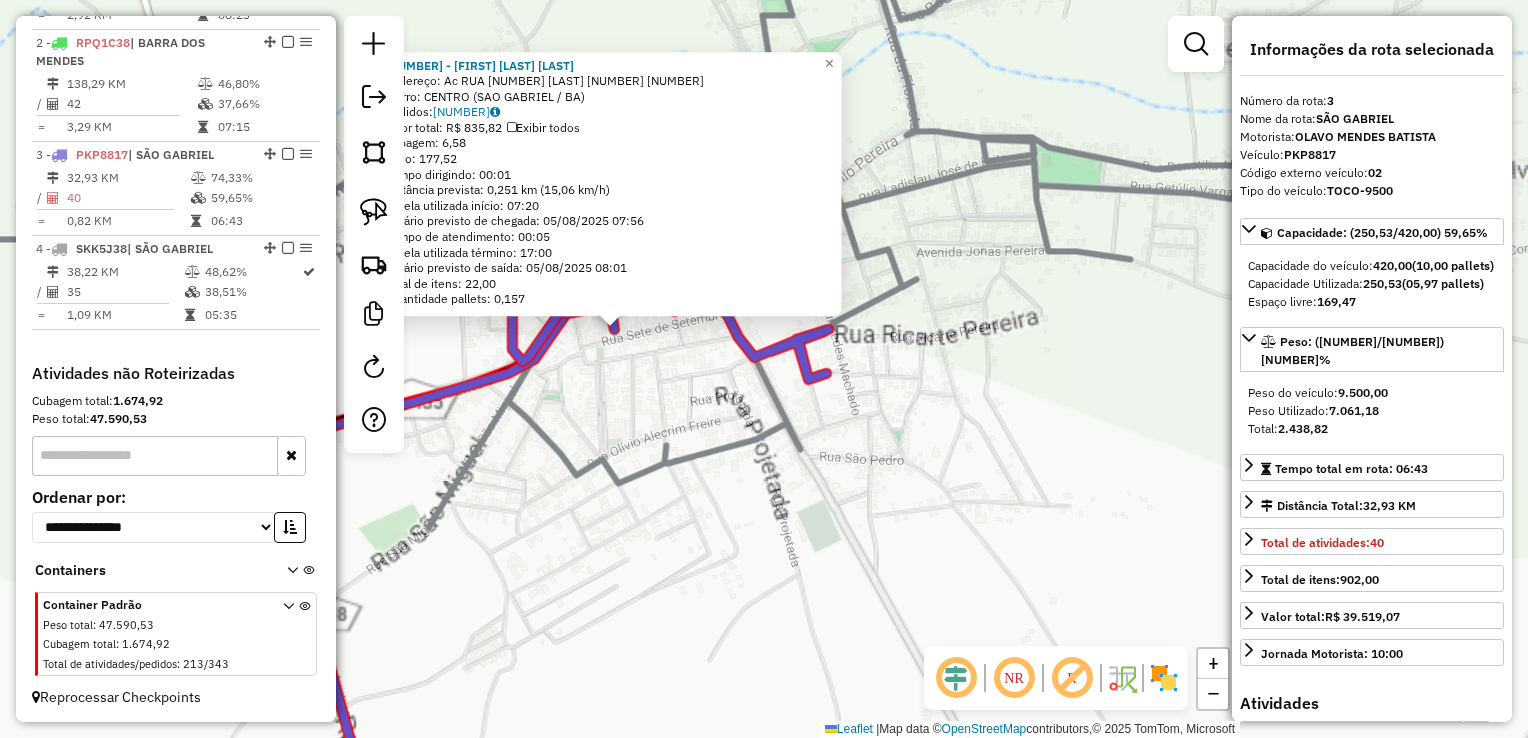 click on "9016 - [NAME] Endereço: Ac RUA 7 DE SETEMBRO 239 239 Bairro: CENTRO ([CITY] / [STATE]) Pedidos: 04604423 Valor total: R$ 835,82 Exibir todos Cubagem: 6,58 Peso: 177,52 Tempo dirigindo: 00:01 Distância prevista: 0,251 km (15,06 km/h) Janela utilizada início: 07:20 Horário previsto de chegada: 05/08/2025 07:56 Tempo de atendimento: 00:05 Janela utilizada término: 17:00 Horário previsto de saída: 05/08/2025 08:01 Total de itens: 22,00 Quantidade pallets: 0,157 × Janela de atendimento Grade de atendimento Capacidade Transportadoras Veículos Cliente Pedidos Rotas Selecione os dias de semana para filtrar as janelas de atendimento Seg Ter Qua Qui Sex Sáb Dom Informe o período da janela de atendimento: De: Até: Filtrar exatamente a janela do cliente Considerar janela de atendimento padrão Selecione os dias de semana para filtrar as grades de atendimento Seg Ter Qua Qui Sex Sáb Dom Peso mínimo: Peso máximo: De:" 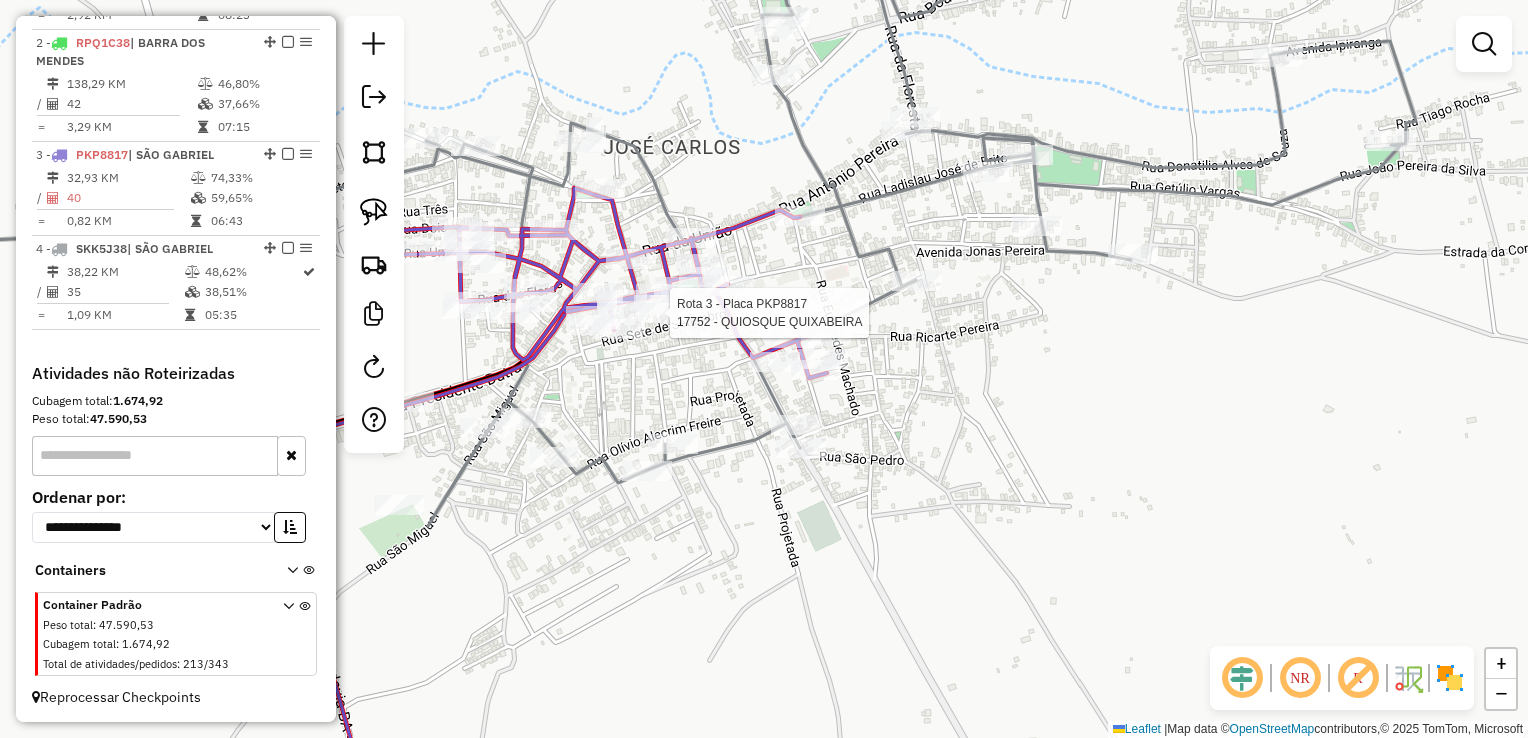 select on "**********" 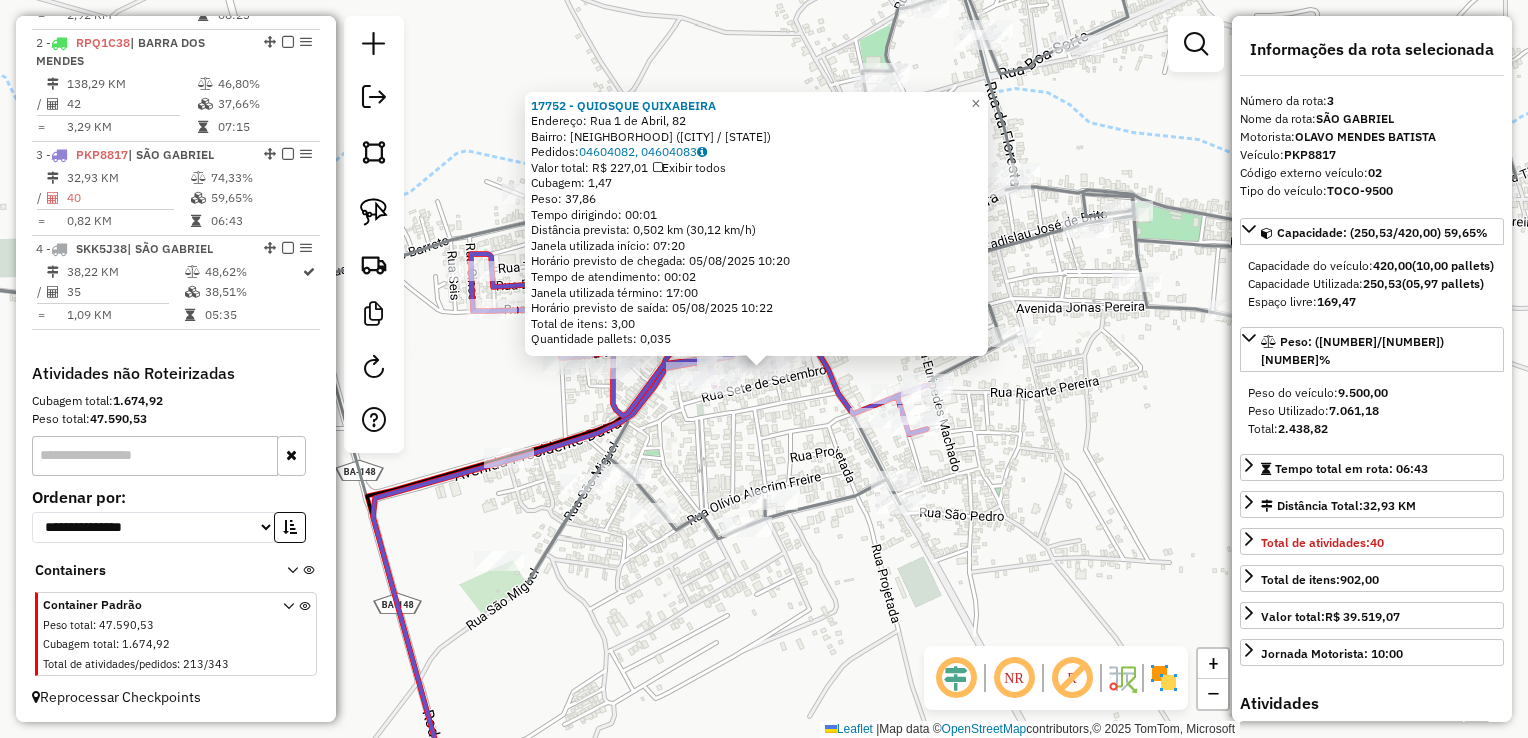 drag, startPoint x: 1059, startPoint y: 487, endPoint x: 1000, endPoint y: 480, distance: 59.413803 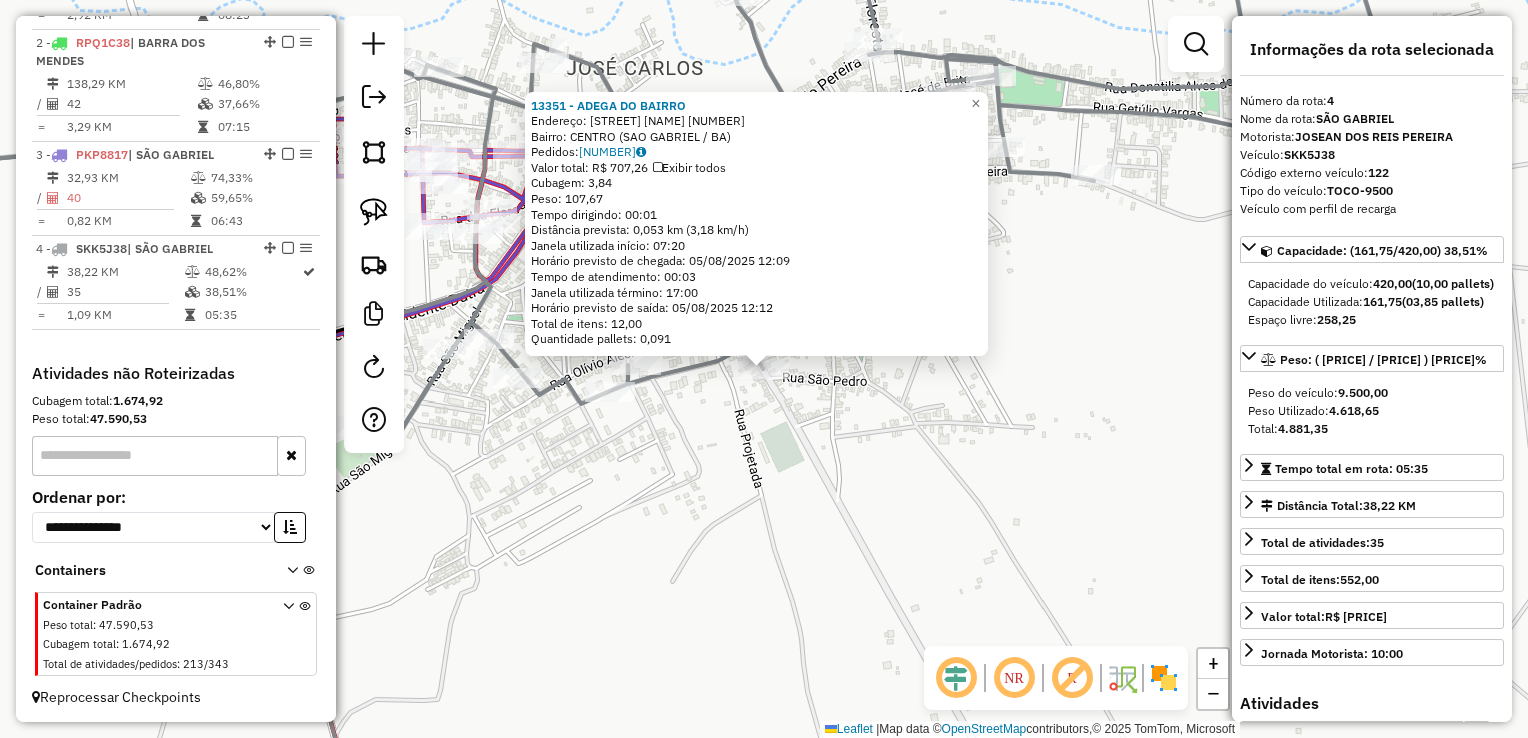 click on "[NUMBER] - [LAST] [LAST]  Endereço:  [LAST] [LAST] [LAST] [NUMBER]   Bairro: [LAST] ([LAST] / BA)   Pedidos:  [NUMBER]   Valor total: [PRICE]   Exibir todos   Cubagem: [NUMBER]  Peso: [NUMBER]  Tempo dirigindo: [TIME]   Distância prevista: [NUMBER] km ([NUMBER] km/h)   Janela utilizada início: [TIME]   Horário previsto de chegada: [DATE] [TIME]   Tempo de atendimento: [TIME]   Janela utilizada término: [TIME]   Horário previsto de saída: [DATE] [TIME]   Total de itens: [NUMBER],00   Quantidade pallets: [NUMBER]  × Janela de atendimento Grade de atendimento Capacidade Transportadoras Veículos Cliente Pedidos  Rotas Selecione os dias de semana para filtrar as janelas de atendimento  Seg   Ter   Qua   Qui   Sex   Sáb   Dom  Informe o período da janela de atendimento: De: Até:  Filtrar exatamente a janela do cliente  Considerar janela de atendimento padrão  Selecione os dias de semana para filtrar as grades de atendimento  Seg   Ter   Qua   Qui   Sex   Sáb   Dom   Peso mínimo:   Peso máximo:   De:   Até:" 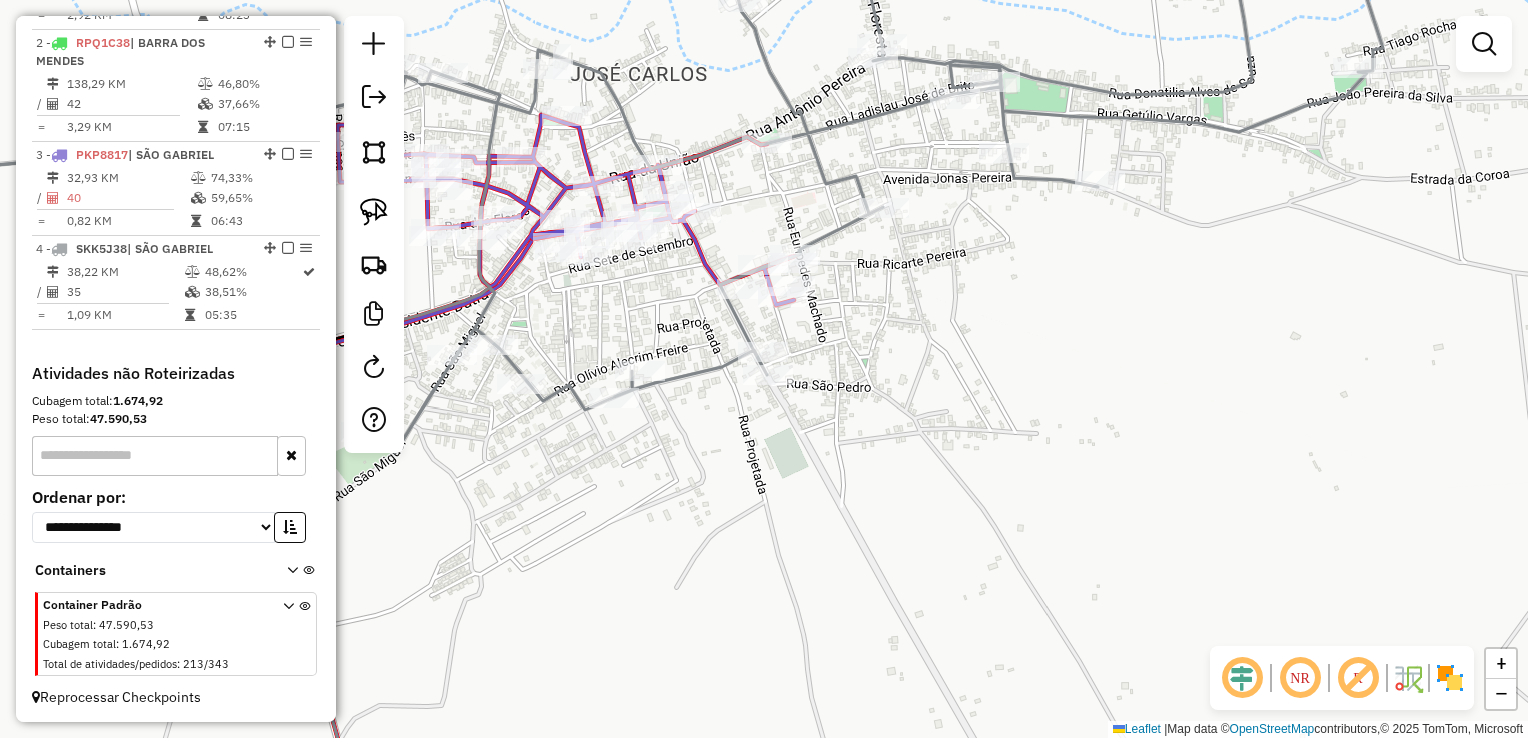 drag, startPoint x: 948, startPoint y: 456, endPoint x: 964, endPoint y: 549, distance: 94.36631 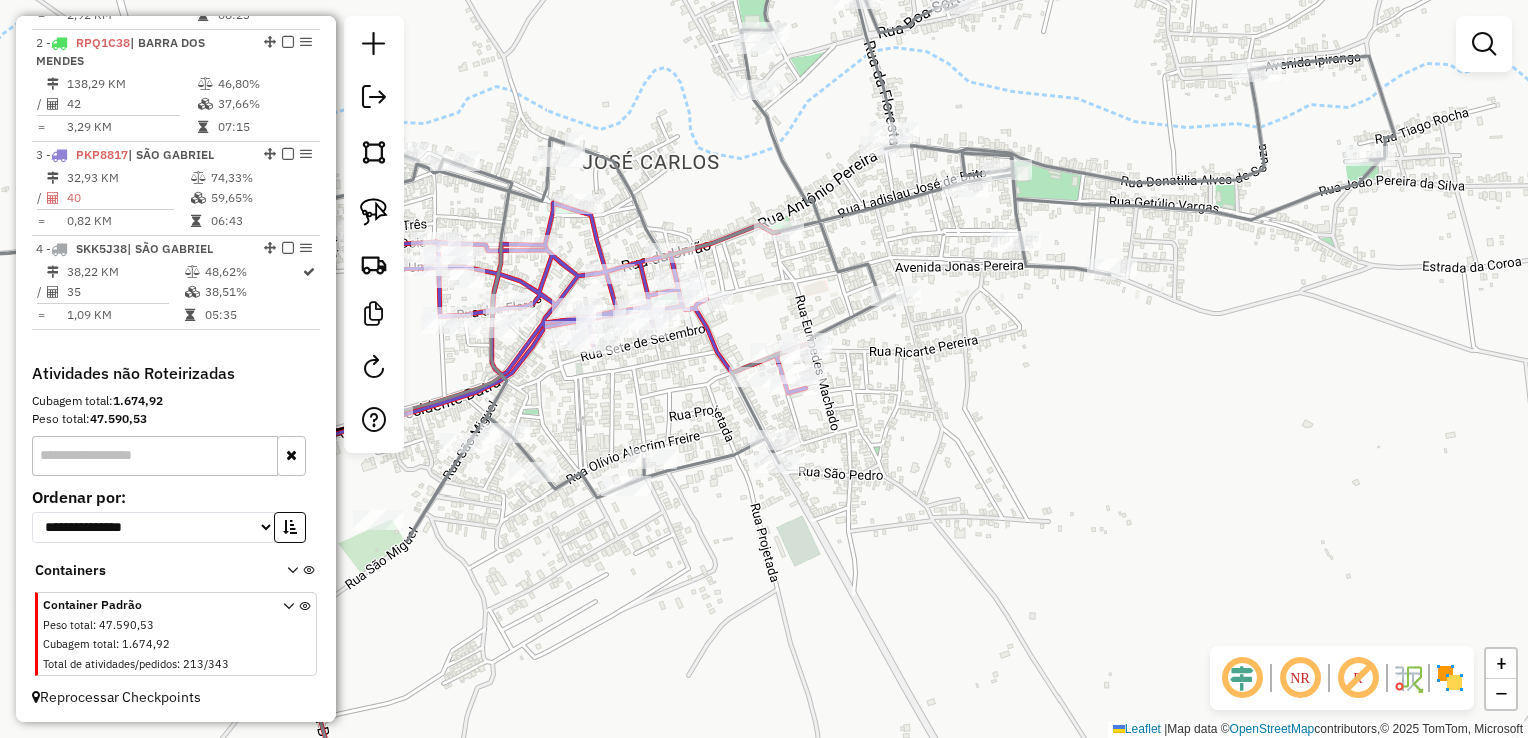 drag, startPoint x: 960, startPoint y: 482, endPoint x: 964, endPoint y: 530, distance: 48.166378 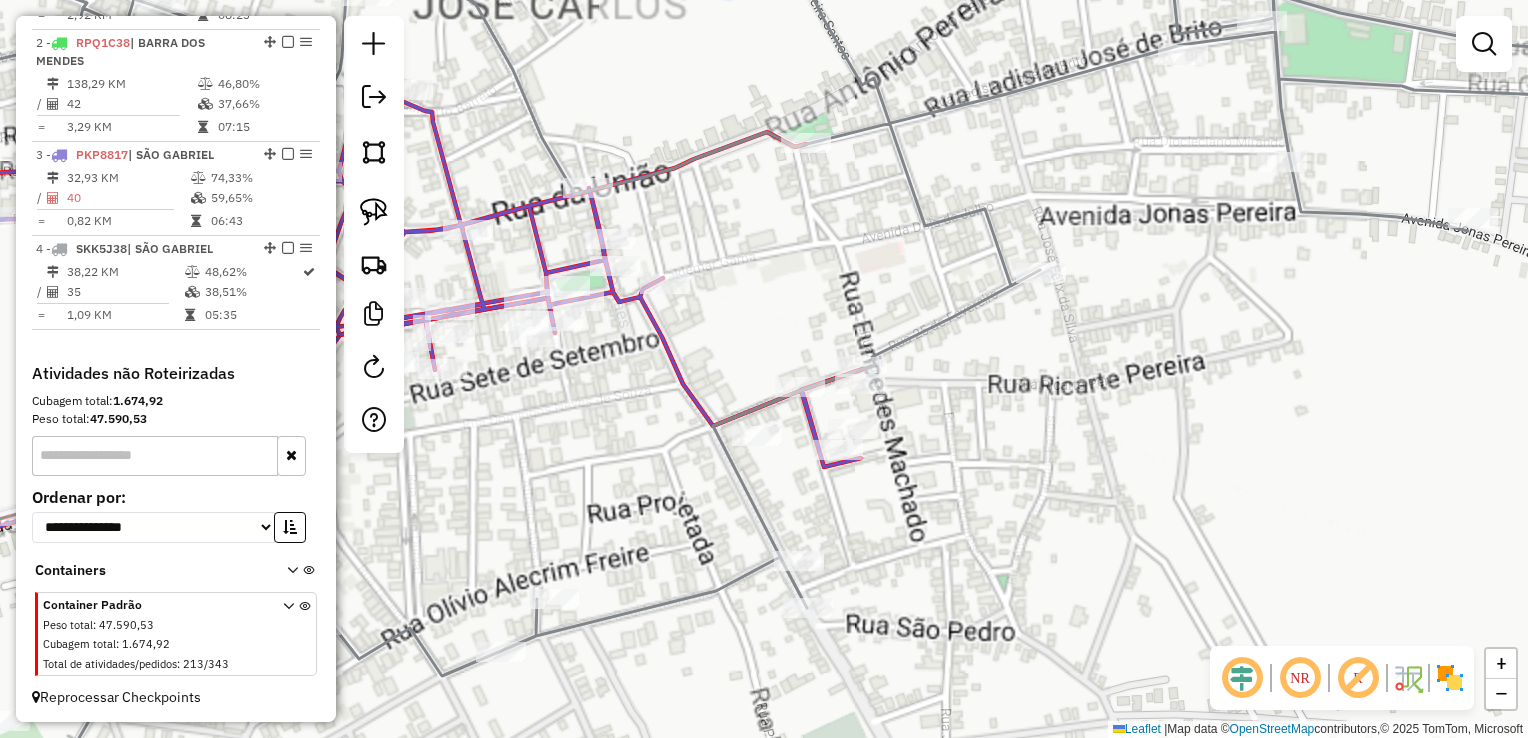 drag, startPoint x: 883, startPoint y: 419, endPoint x: 912, endPoint y: 475, distance: 63.06346 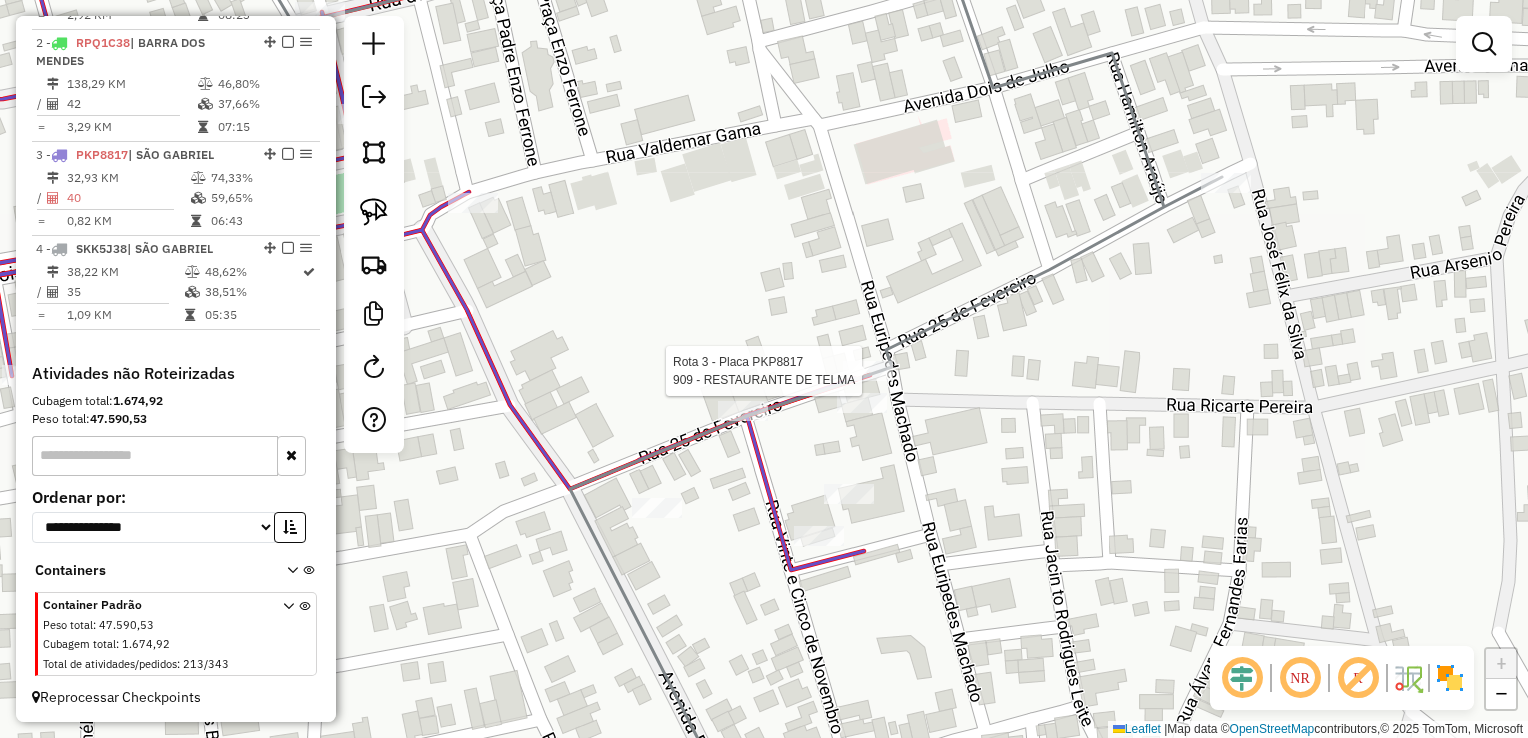 select on "**********" 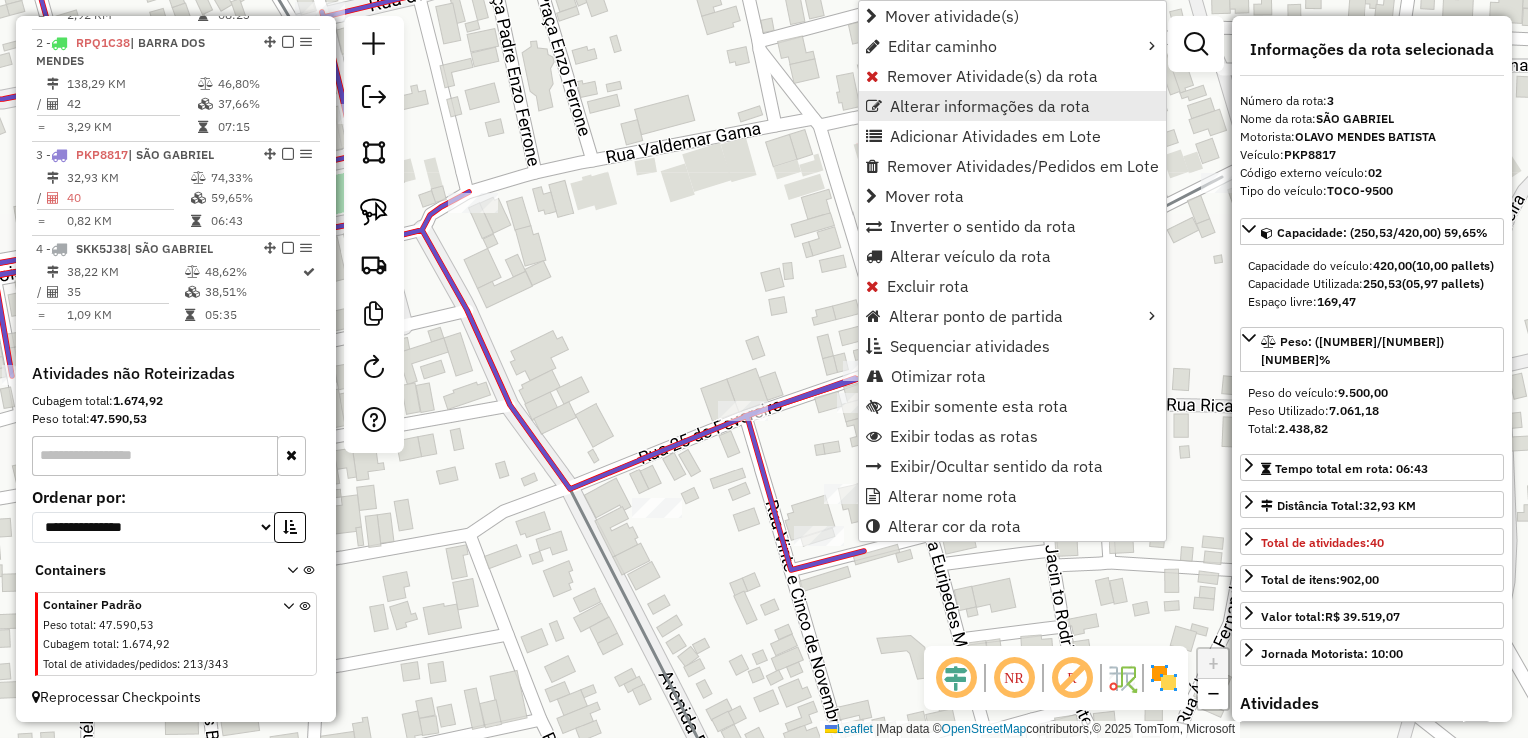click on "Alterar informações da rota" at bounding box center [1012, 106] 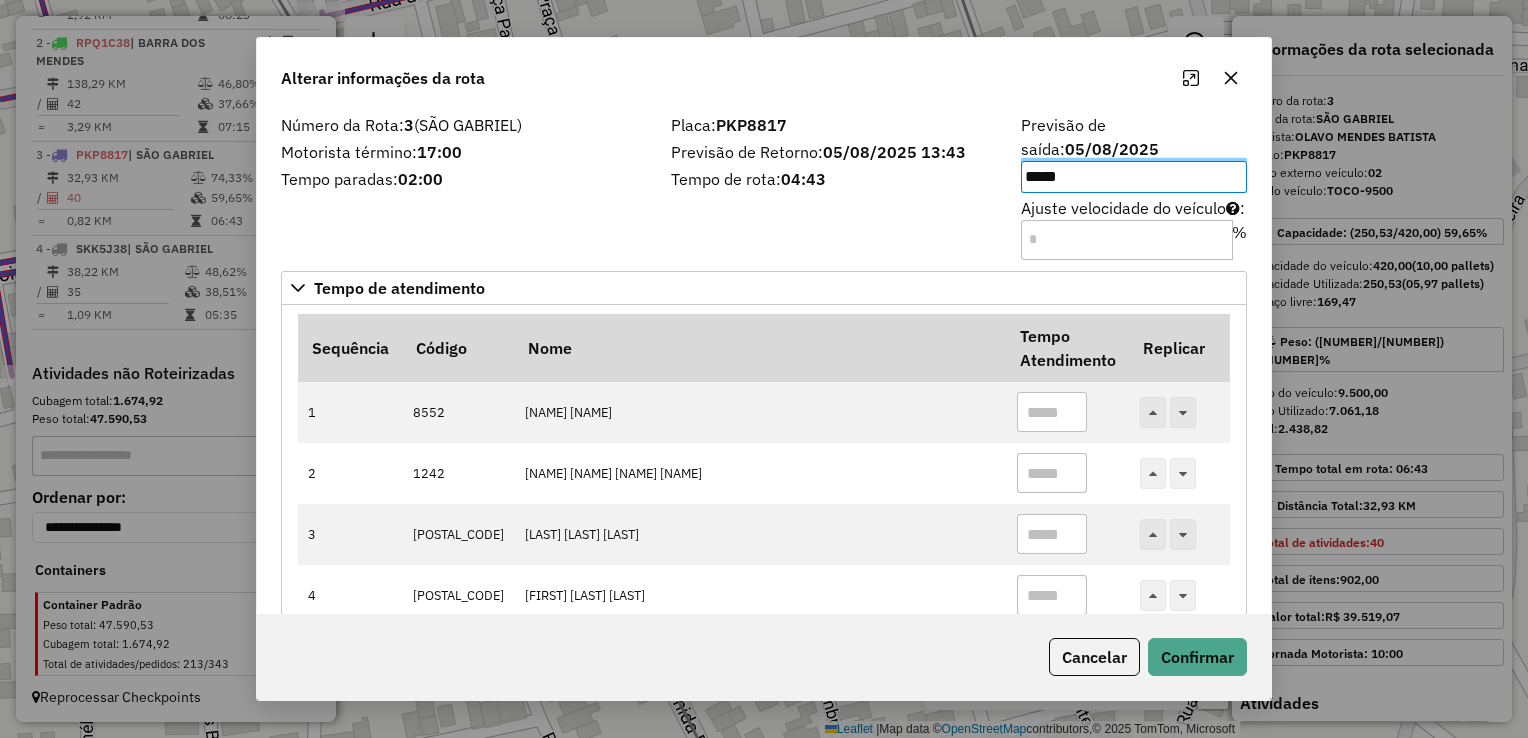 click 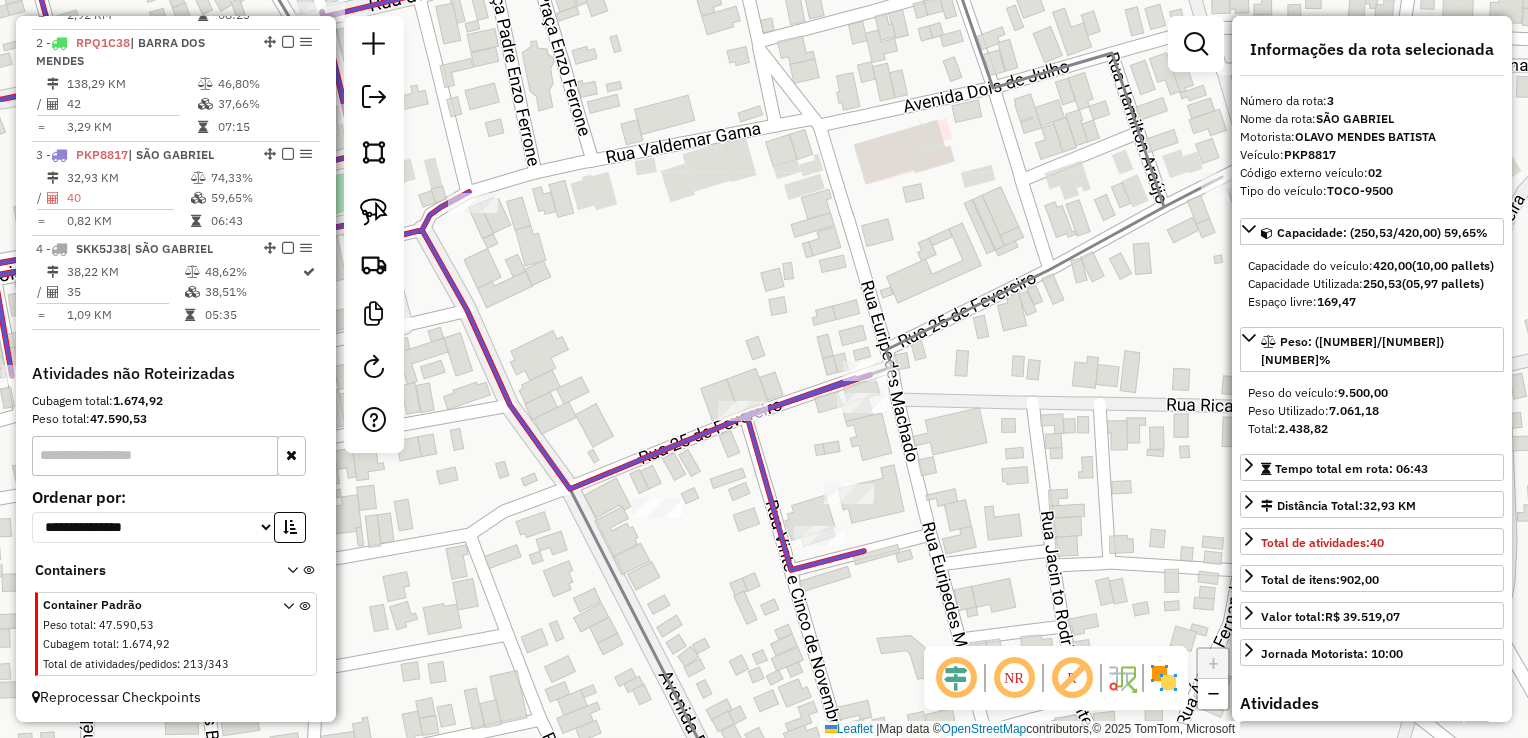 click on "Janela de atendimento Grade de atendimento Capacidade Transportadoras Veículos Cliente Pedidos  Rotas Selecione os dias de semana para filtrar as janelas de atendimento  Seg   Ter   Qua   Qui   Sex   Sáb   Dom  Informe o período da janela de atendimento: De: Até:  Filtrar exatamente a janela do cliente  Considerar janela de atendimento padrão  Selecione os dias de semana para filtrar as grades de atendimento  Seg   Ter   Qua   Qui   Sex   Sáb   Dom   Considerar clientes sem dia de atendimento cadastrado  Clientes fora do dia de atendimento selecionado Filtrar as atividades entre os valores definidos abaixo:  Peso mínimo:   Peso máximo:   Cubagem mínima:   Cubagem máxima:   De:   Até:  Filtrar as atividades entre o tempo de atendimento definido abaixo:  De:   Até:   Considerar capacidade total dos clientes não roteirizados Transportadora: Selecione um ou mais itens Tipo de veículo: Selecione um ou mais itens Veículo: Selecione um ou mais itens Motorista: Selecione um ou mais itens Nome: Rótulo:" 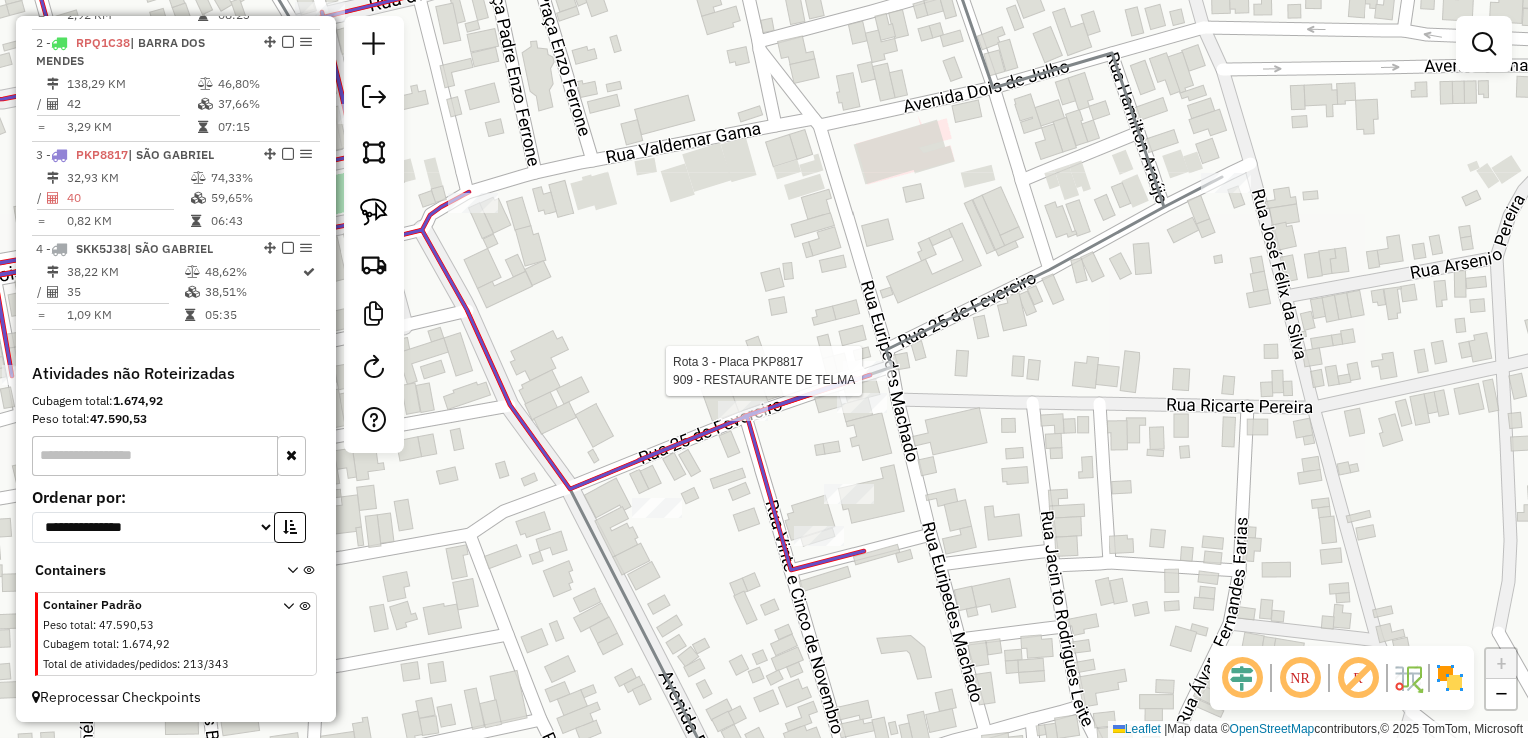 select on "**********" 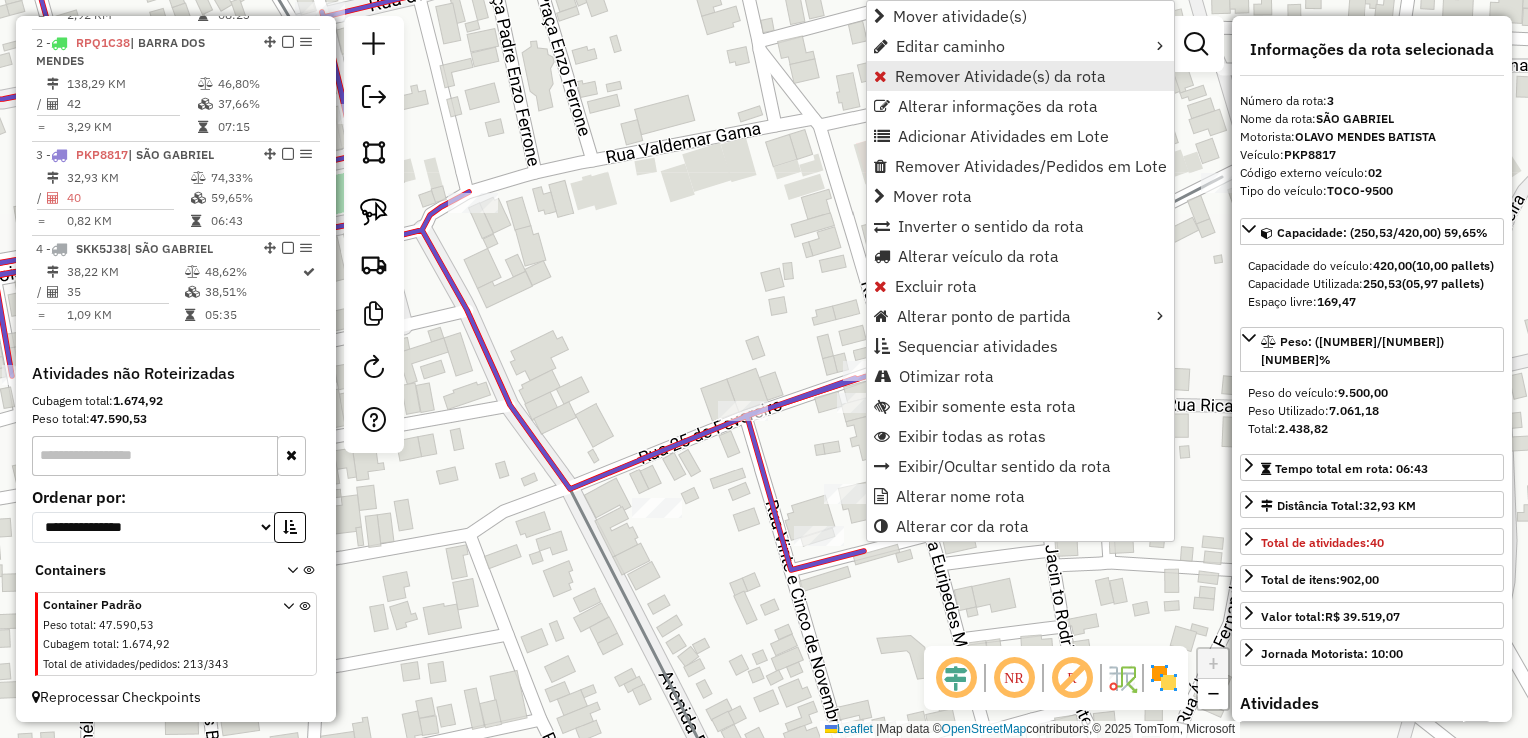 click on "Remover Atividade(s) da rota" at bounding box center [1000, 76] 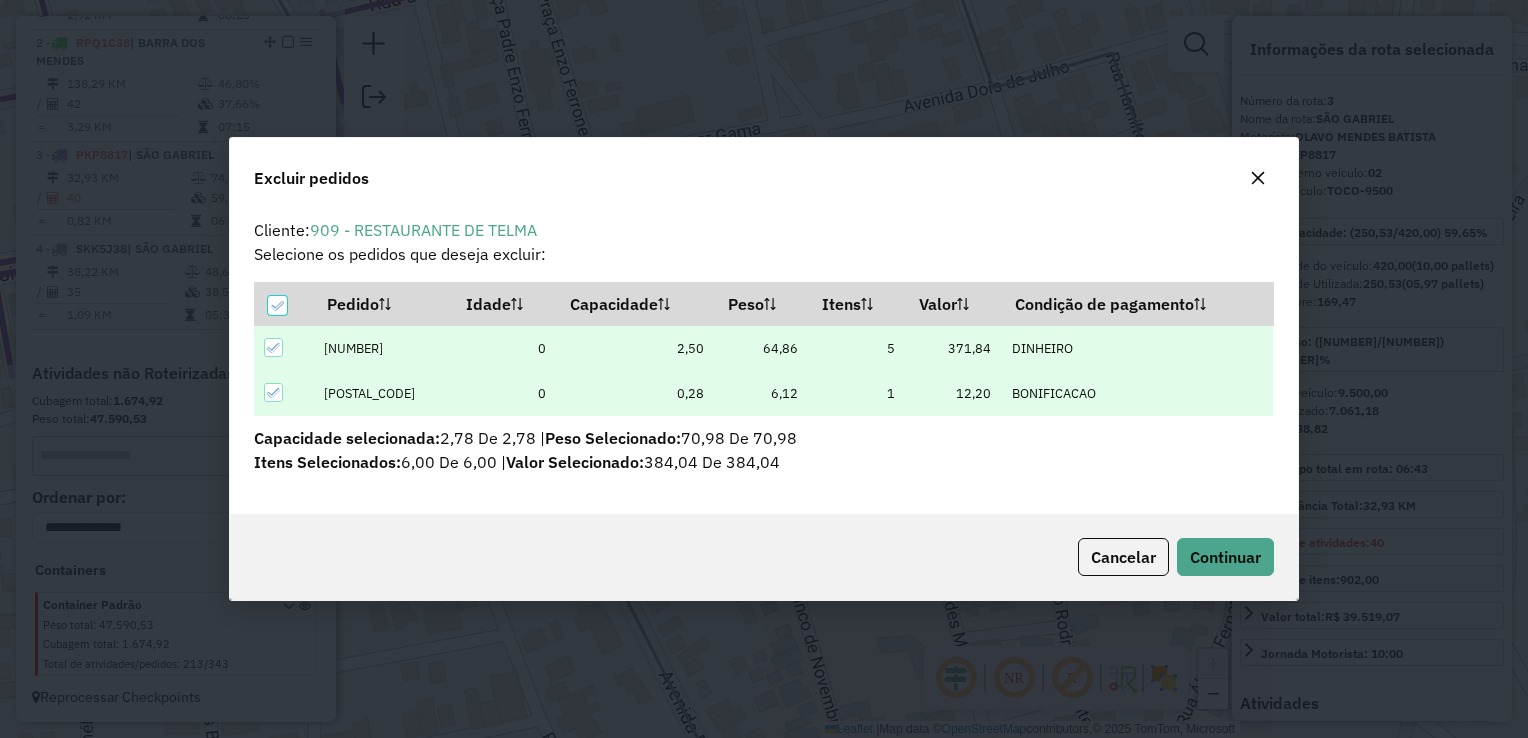scroll, scrollTop: 0, scrollLeft: 0, axis: both 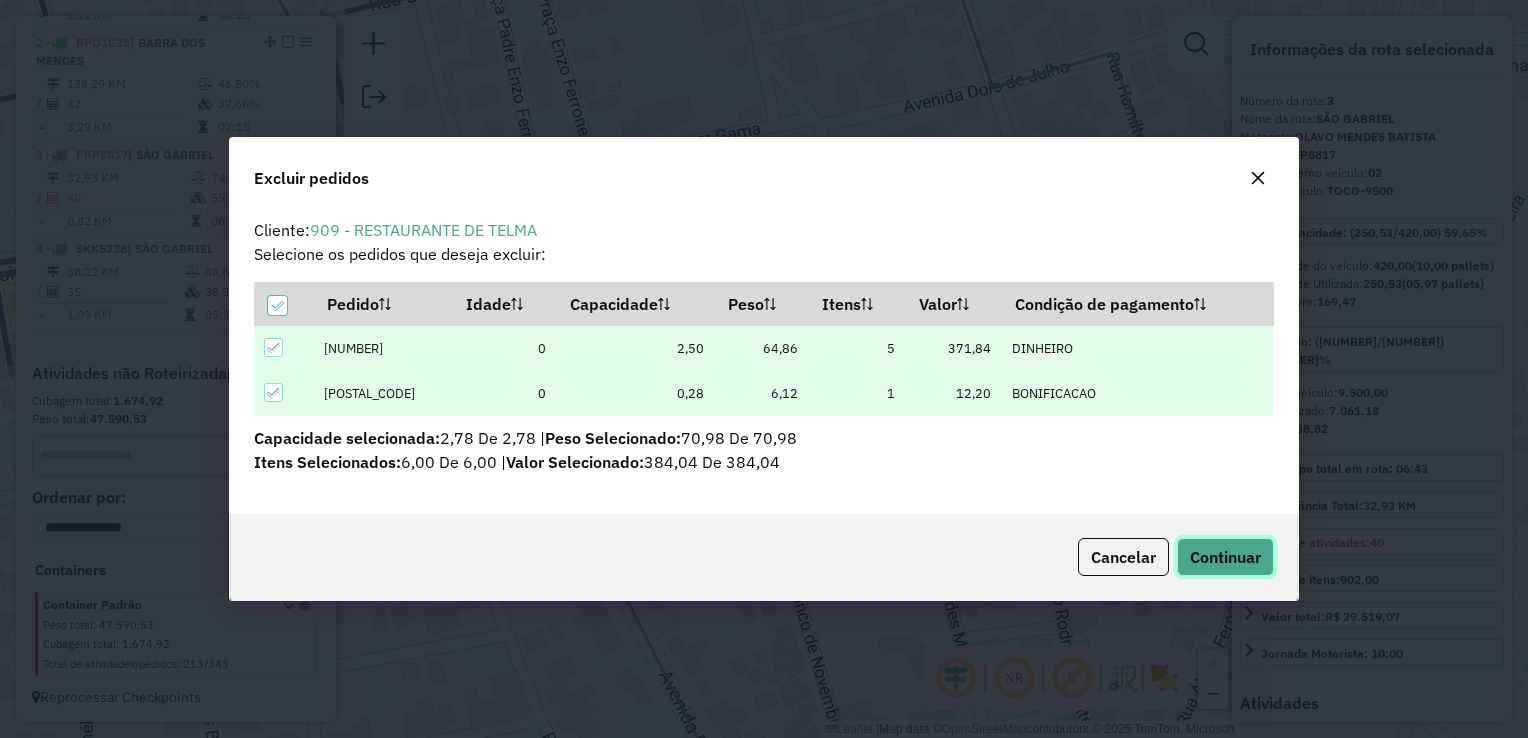 click on "Continuar" 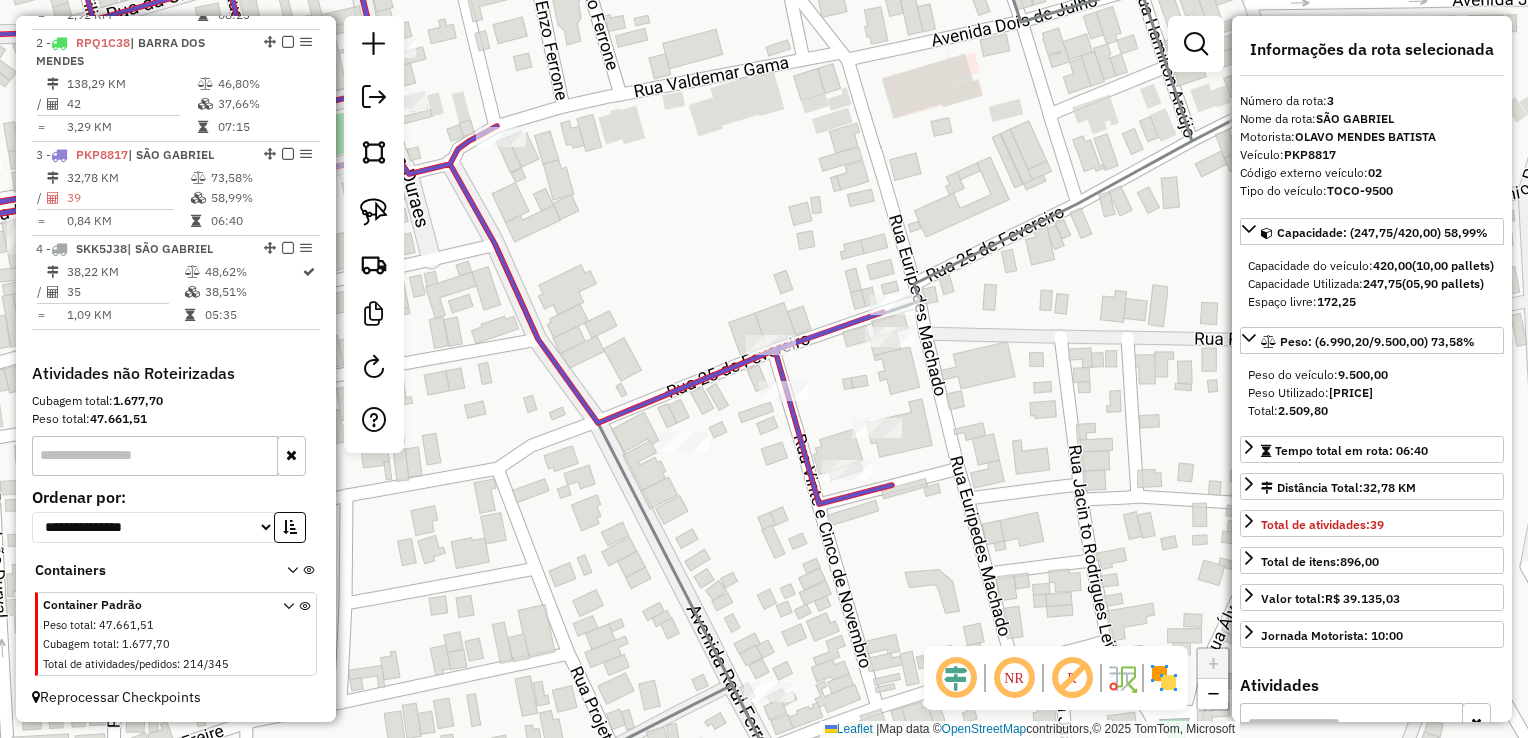 drag, startPoint x: 704, startPoint y: 268, endPoint x: 743, endPoint y: 178, distance: 98.08669 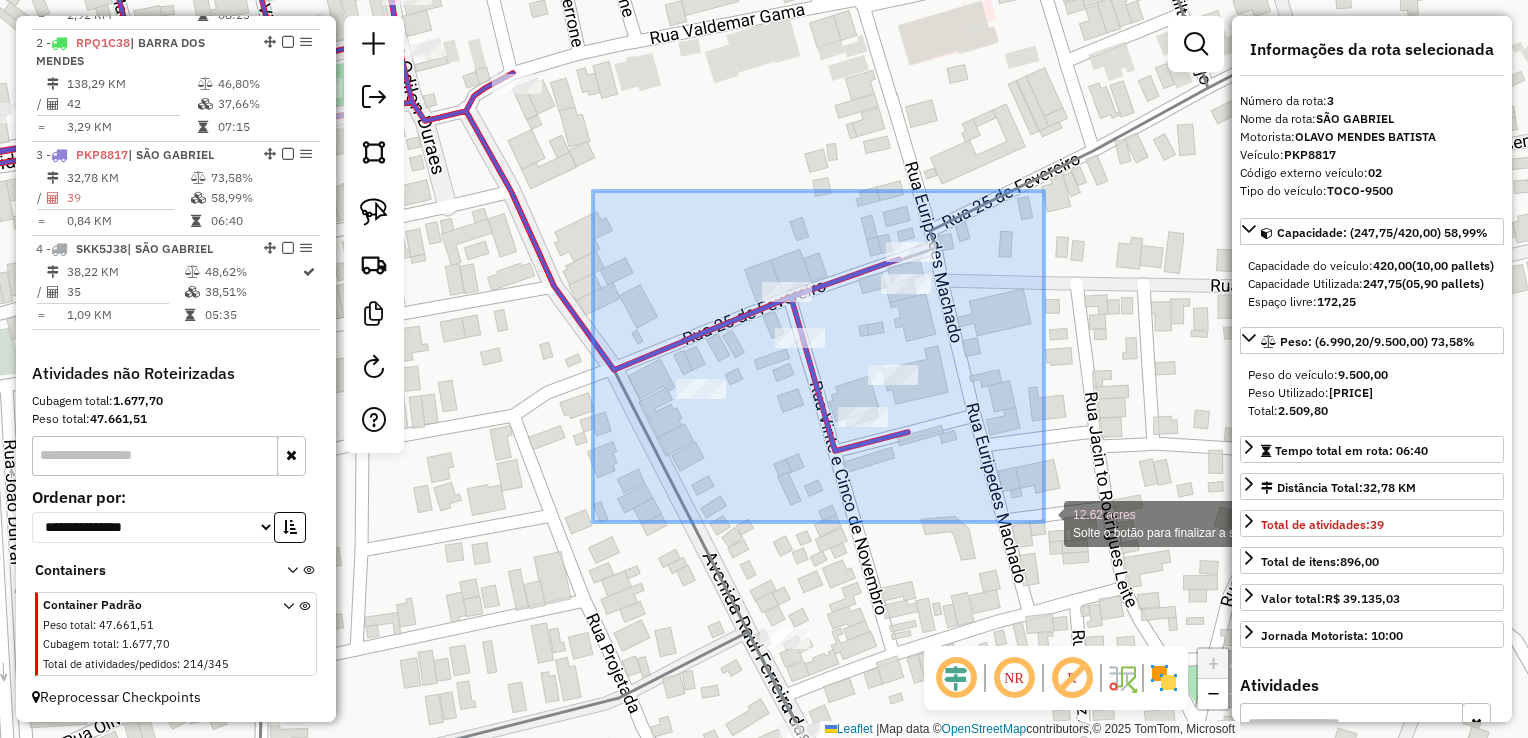 drag, startPoint x: 830, startPoint y: 364, endPoint x: 1044, endPoint y: 523, distance: 266.6027 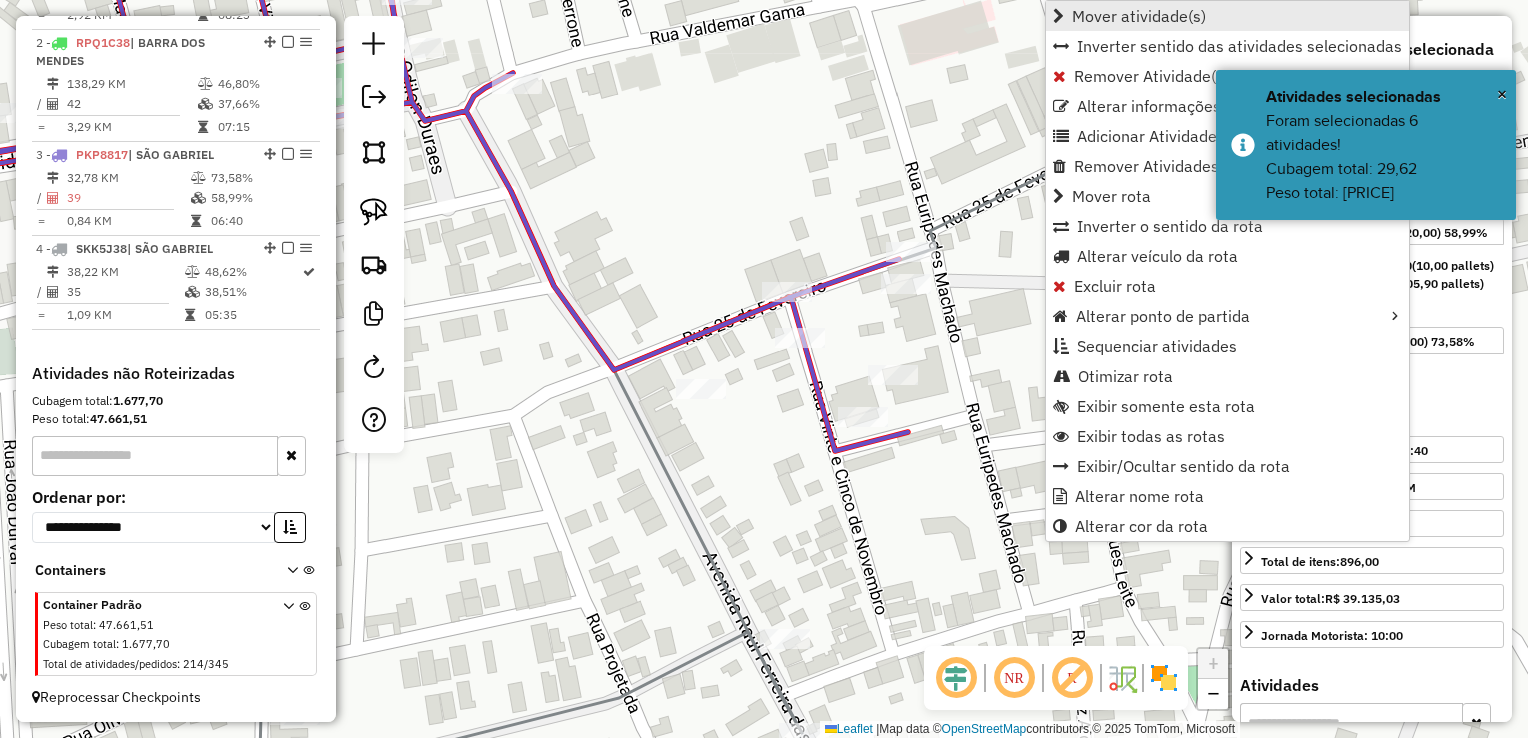 click on "Mover atividade(s)" at bounding box center [1139, 16] 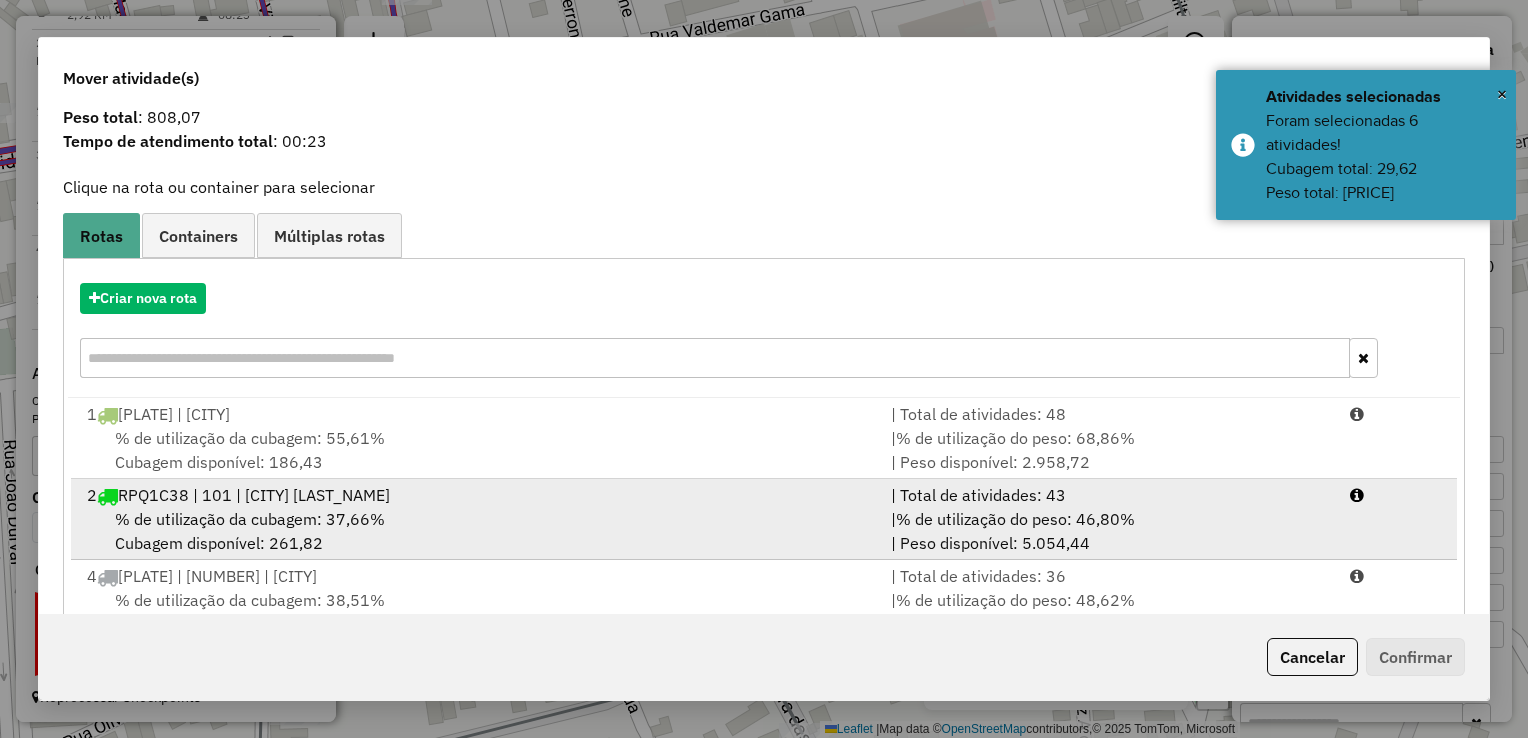 scroll, scrollTop: 120, scrollLeft: 0, axis: vertical 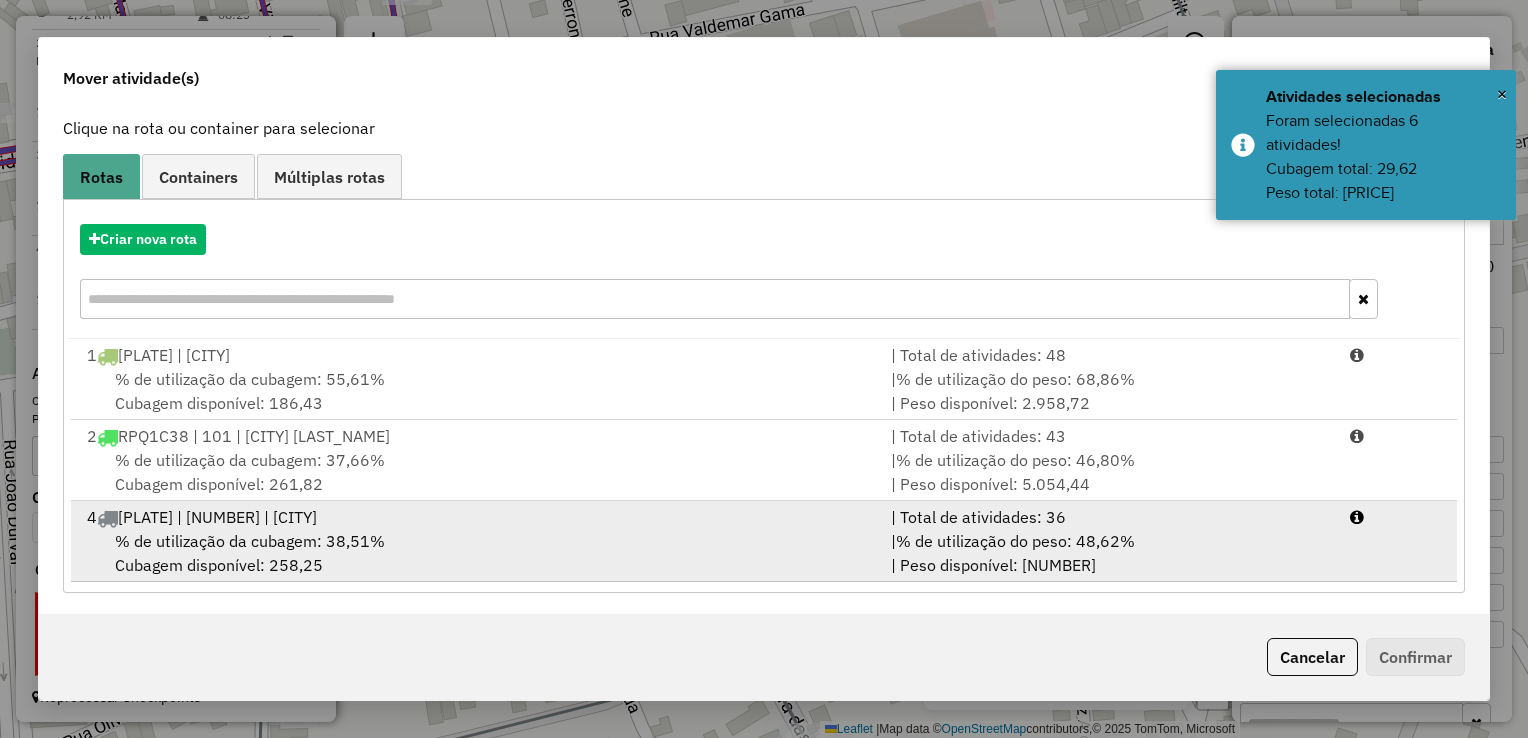 drag, startPoint x: 851, startPoint y: 571, endPoint x: 864, endPoint y: 571, distance: 13 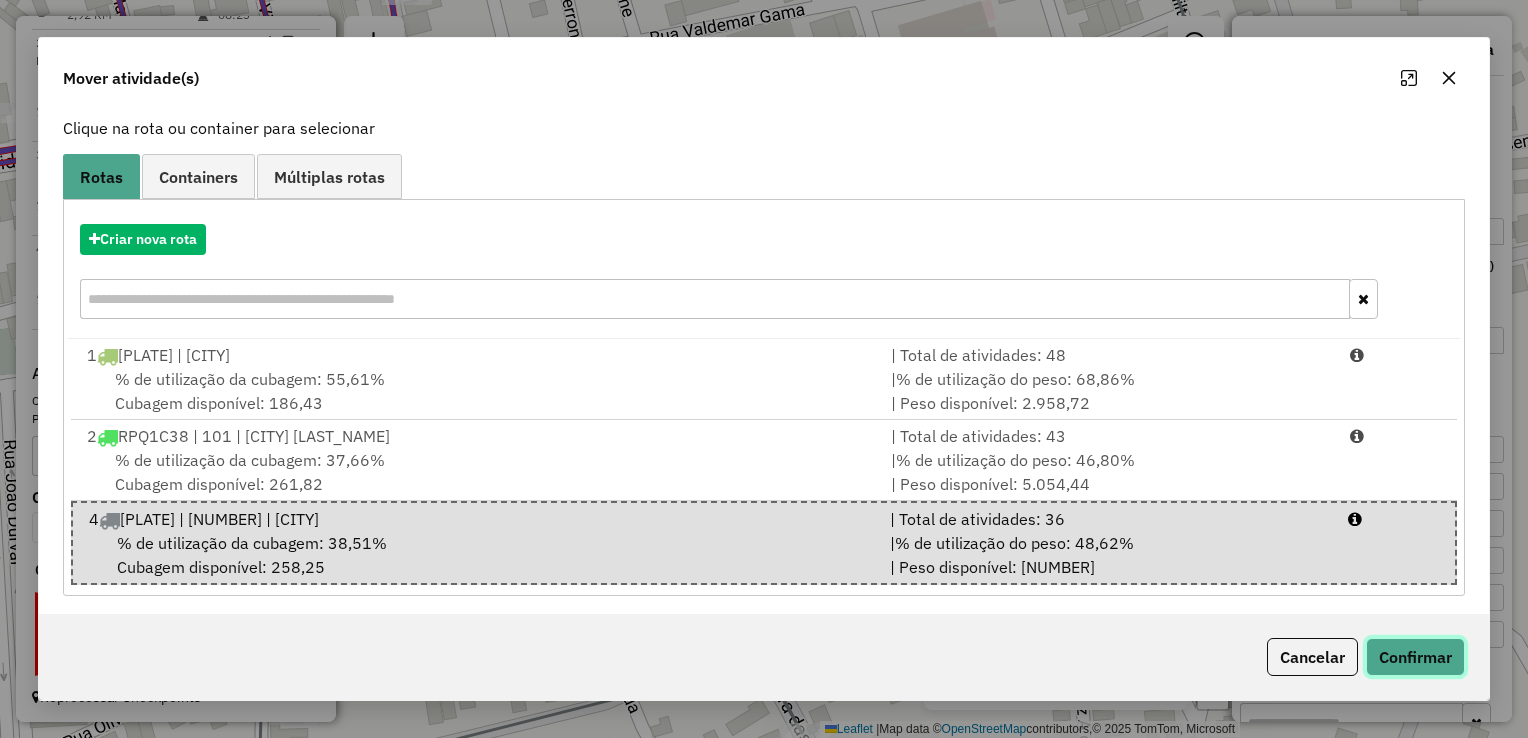 click on "Confirmar" 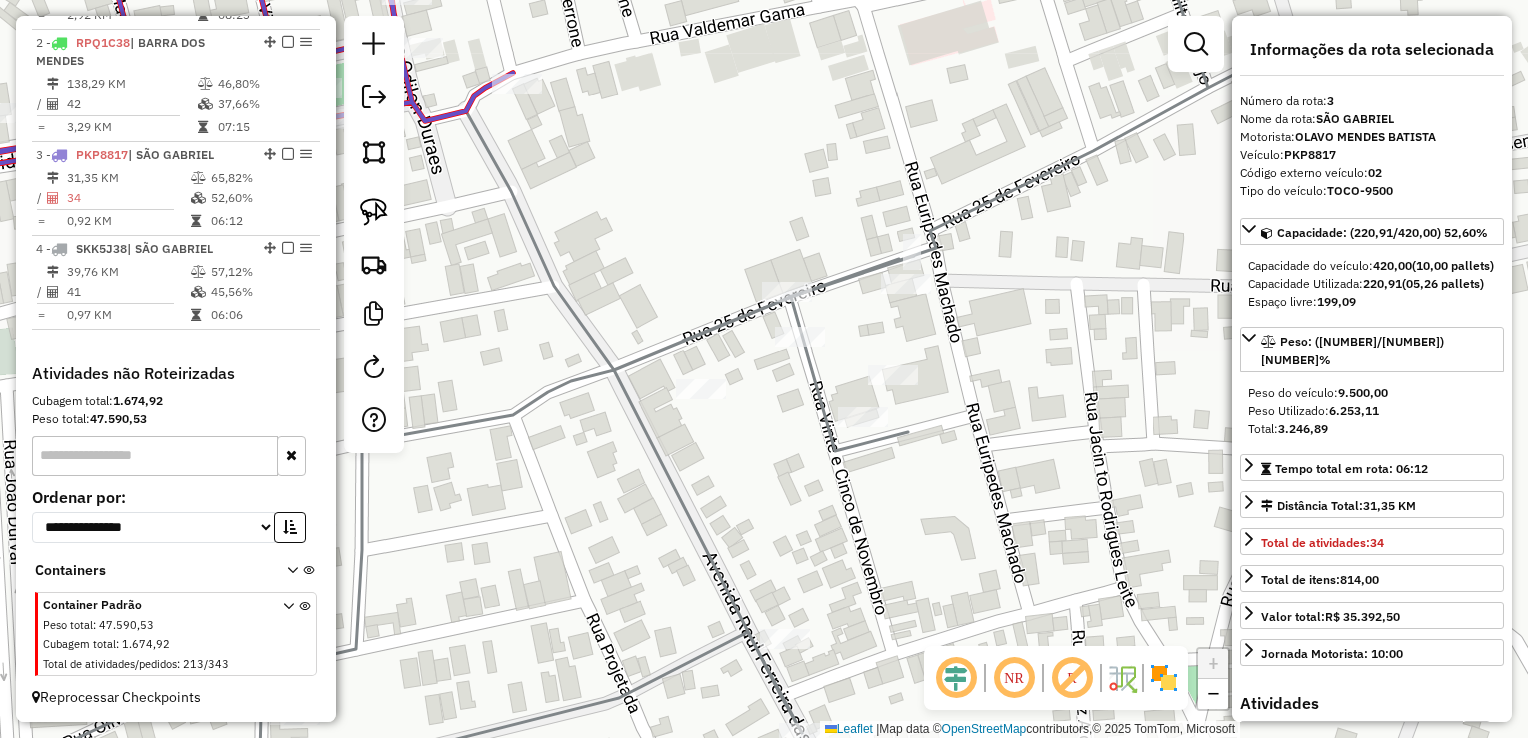 scroll, scrollTop: 0, scrollLeft: 0, axis: both 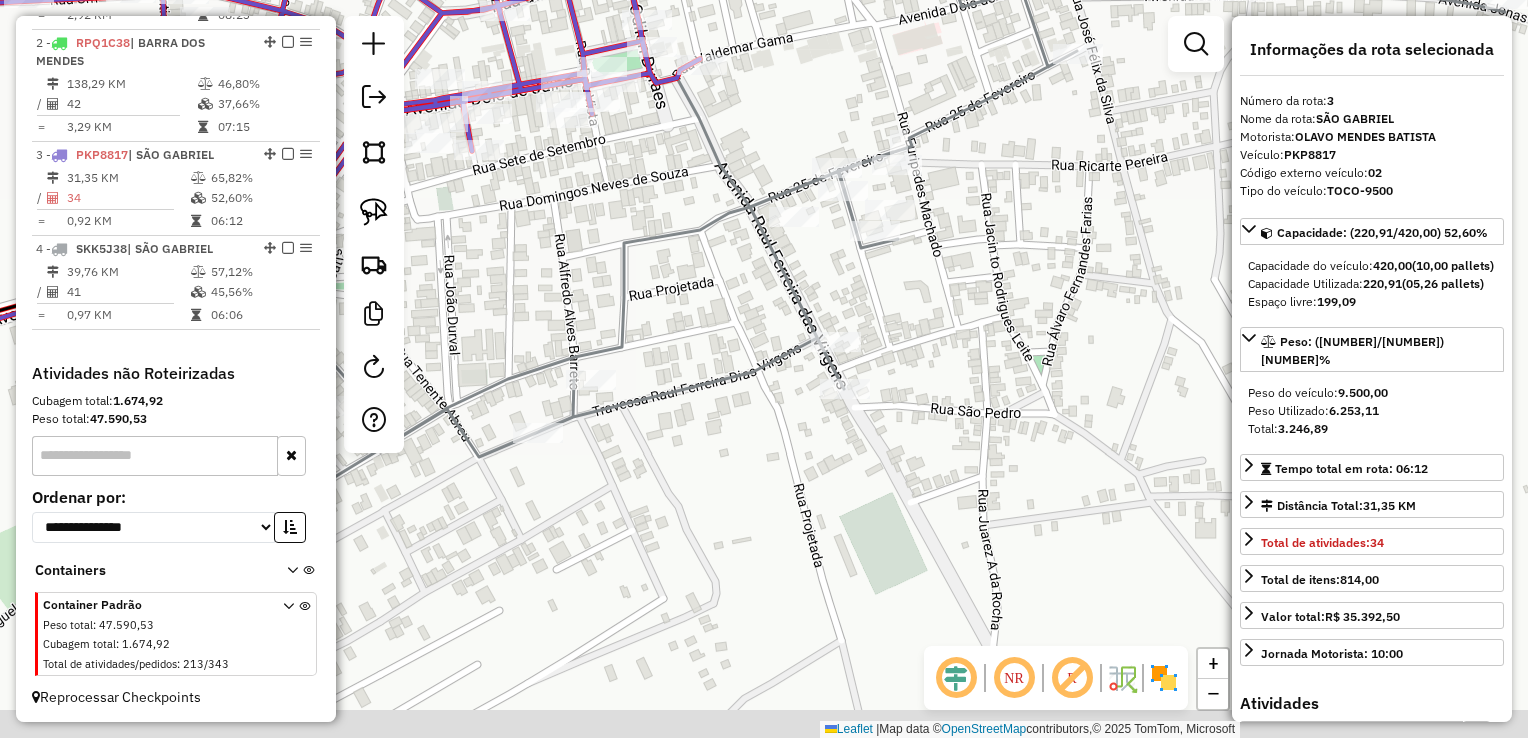 drag, startPoint x: 982, startPoint y: 326, endPoint x: 901, endPoint y: 305, distance: 83.677956 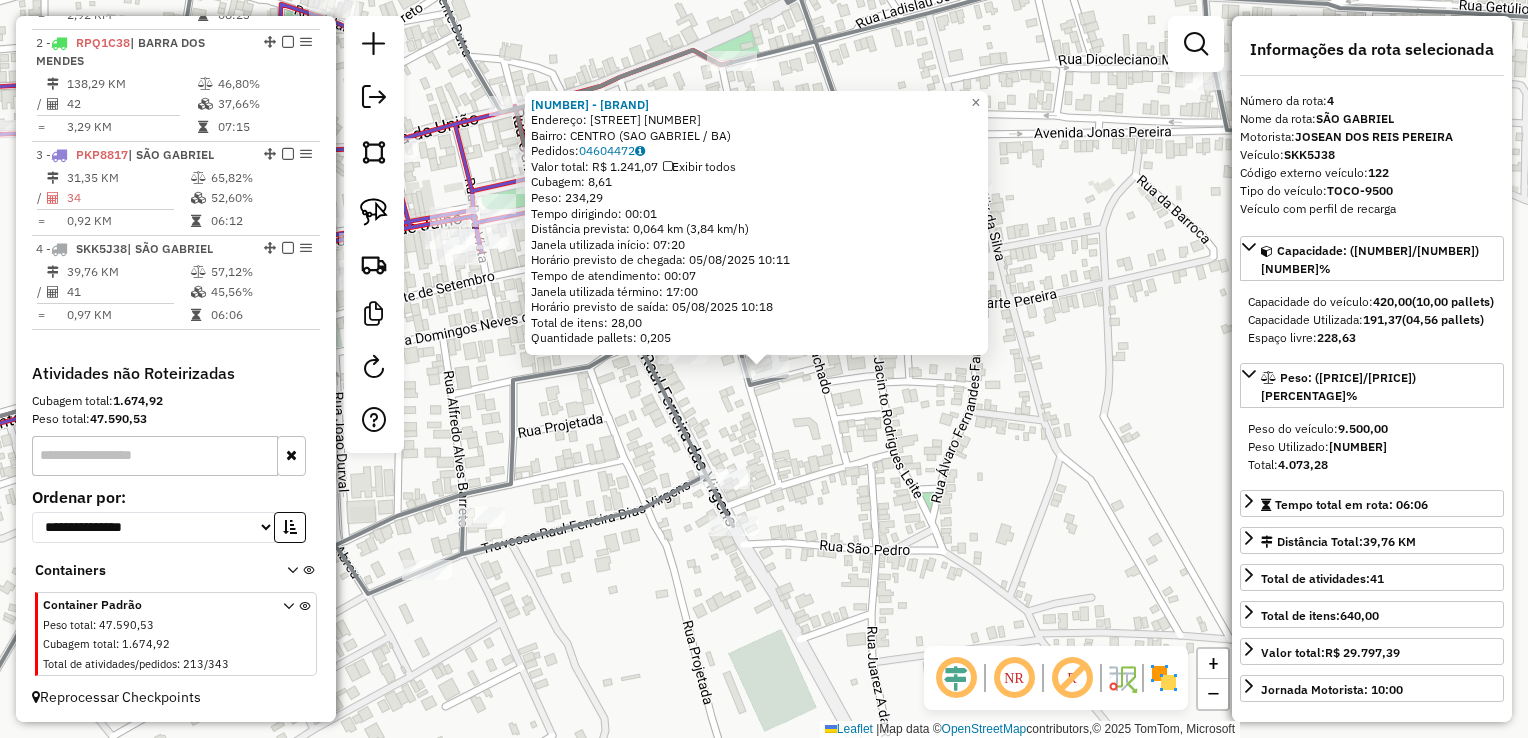 click on "[NUMBER] - [BRAND] [BRAND]  Endereço:  [STREET] [NUMBER]   Bairro: [NEIGHBORHOOD] ( [CITY] / [STATE] )   Pedidos:  [NUMBER]   Valor total: [CURRENCY] [PRICE]   Exibir todos   Cubagem: [PRICE]  Peso: [PRICE]  Tempo dirigindo: [TIME]   Distância prevista: [PRICE] km ( [PRICE] km/h)   Janela utilizada início: [TIME]   Horário previsto de chegada: [DATE] [TIME]   Tempo de atendimento: [TIME]   Janela utilizada término: [TIME]   Horário previsto de saída: [DATE] [TIME]   Total de itens: [PRICE]   Quantidade pallets: [PRICE]  × Janela de atendimento Grade de atendimento Capacidade Transportadoras Veículos Cliente Pedidos  Rotas Selecione os dias de semana para filtrar as janelas de atendimento  Seg   Ter   Qua   Qui   Sex   Sáb   Dom  Informe o período da janela de atendimento: De: Até:  Filtrar exatamente a janela do cliente  Considerar janela de atendimento padrão  Selecione os dias de semana para filtrar as grades de atendimento  Seg   Ter   Qua   Qui   Sex   Sáb   Dom   Considerar clientes sem dia de atendimento cadastrado  De:   Até:" 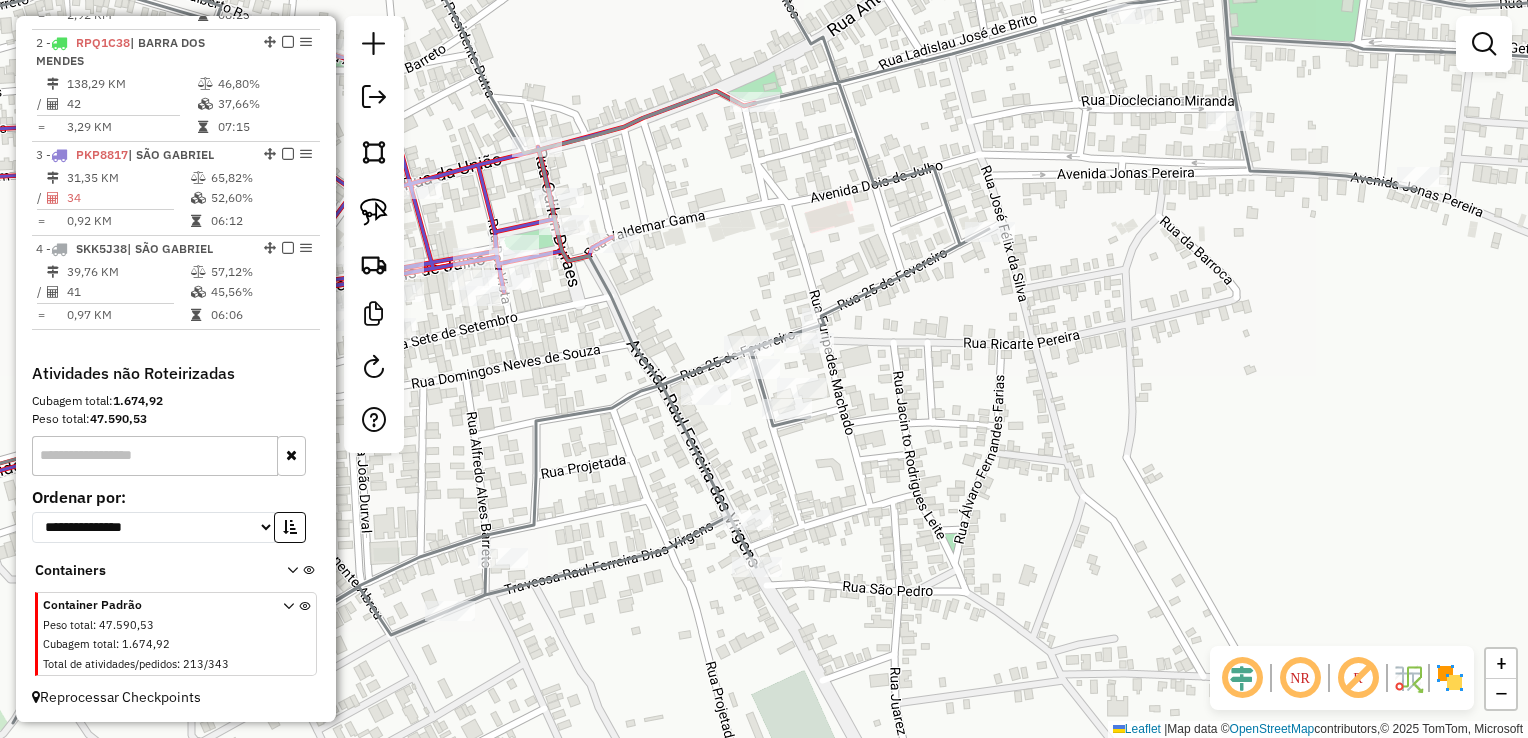 drag, startPoint x: 904, startPoint y: 430, endPoint x: 930, endPoint y: 461, distance: 40.459858 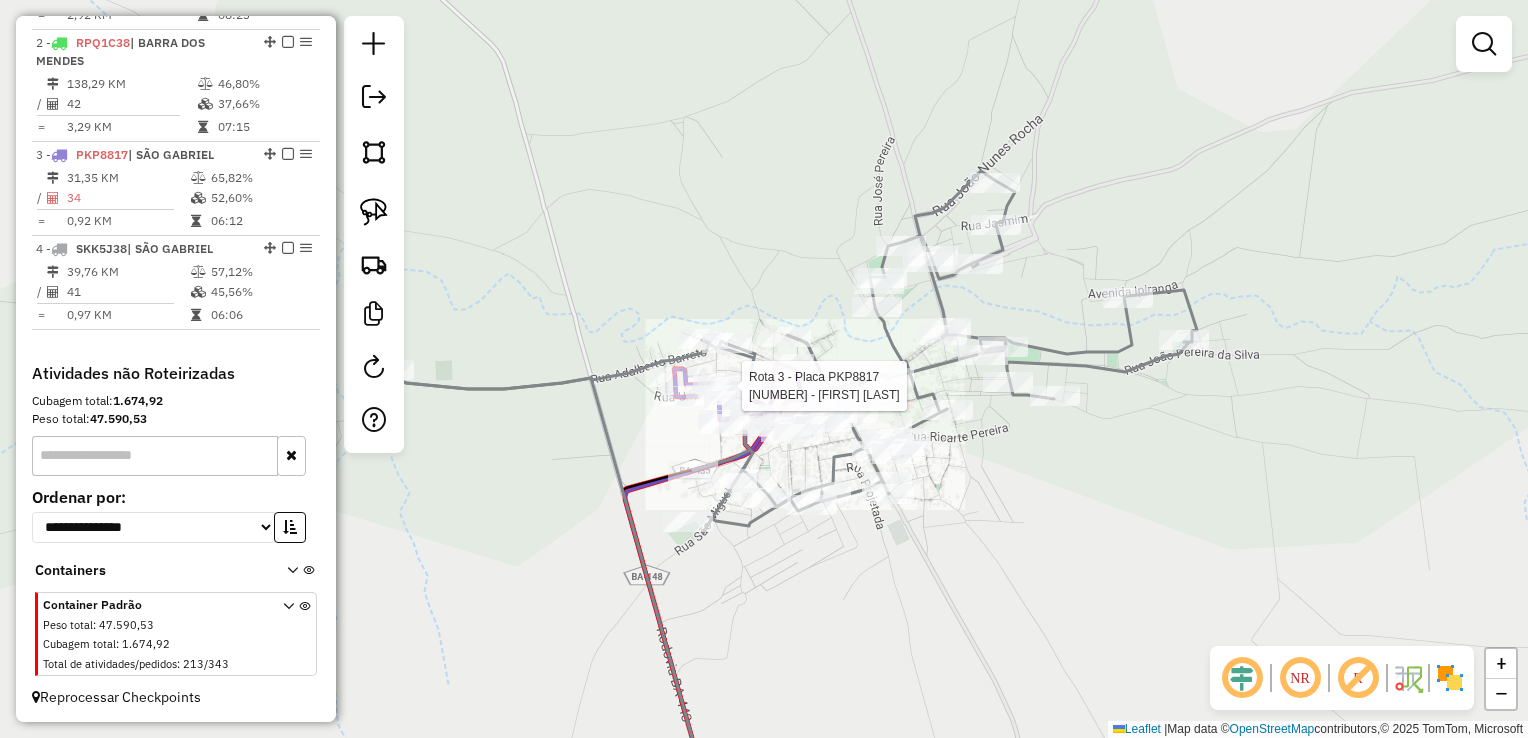 select on "**********" 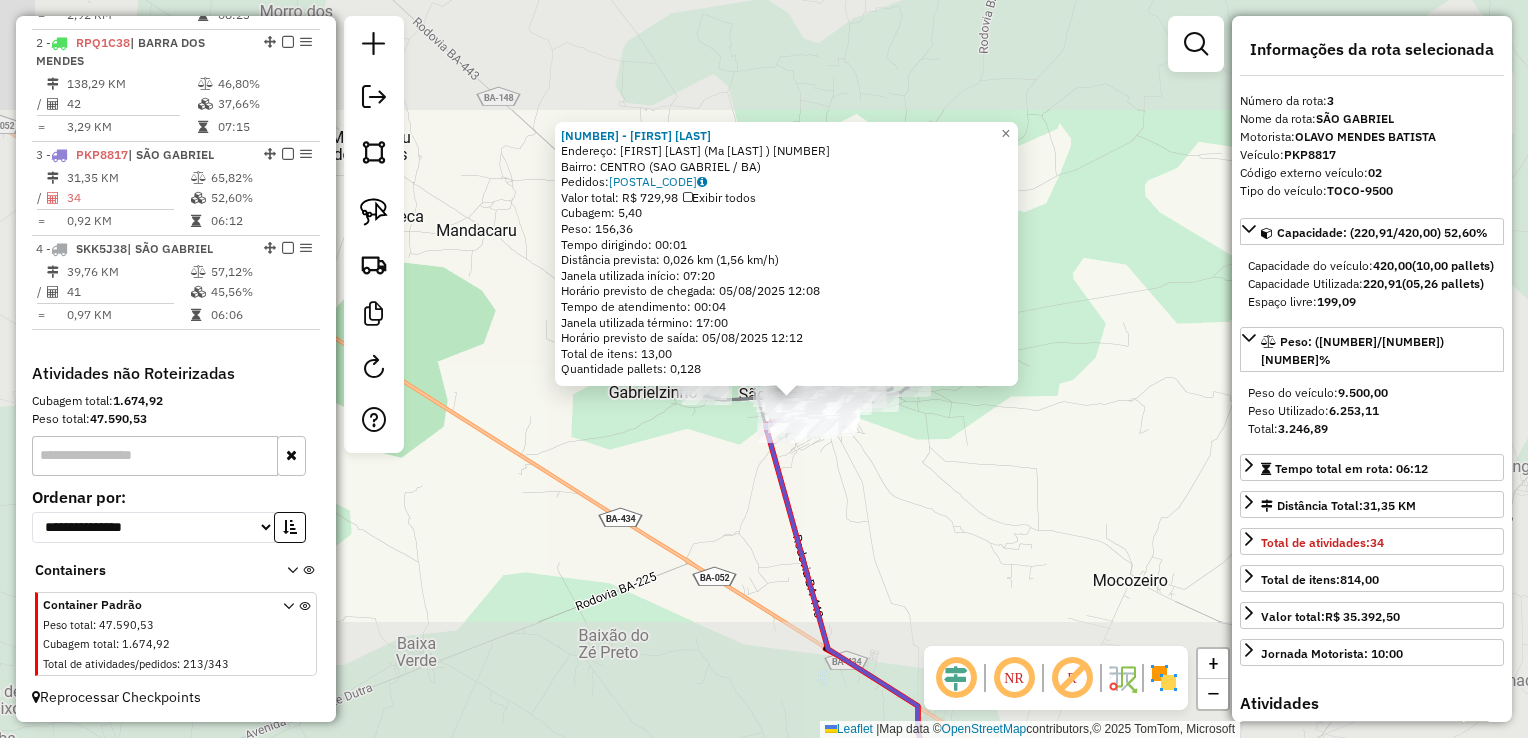 click on "Endereço: Rua [LAST] [LAST], [NUMBER]   Bairro: [LAST] ([LAST] / BA)   Pedidos:  [NUMBER]   Valor total: [PRICE]   Exibir todos   Cubagem: [NUMBER]  Peso: [NUMBER]  Tempo dirigindo: [TIME]   Distância prevista: [NUMBER] km ([NUMBER] km/h)   Janela utilizada início: [TIME]   Horário previsto de chegada: [DATE] [TIME]   Tempo de atendimento: [TIME]   Janela utilizada término: [TIME]   Horário previsto de saída: [DATE] [TIME]   Total de itens: [NUMBER],00   Quantidade pallets: [NUMBER]  × Janela de atendimento Grade de atendimento Capacidade Transportadoras Veículos Cliente Pedidos  Rotas Selecione os dias de semana para filtrar as janelas de atendimento  Seg   Ter   Qua   Qui   Sex   Sáb   Dom  Informe o período da janela de atendimento: De: Até:  Filtrar exatamente a janela do cliente  Considerar janela de atendimento padrão  Selecione os dias de semana para filtrar as grades de atendimento  Seg   Ter   Qua   Qui   Sex   Sáb   Dom   Clientes fora do dia de atendimento selecionado" 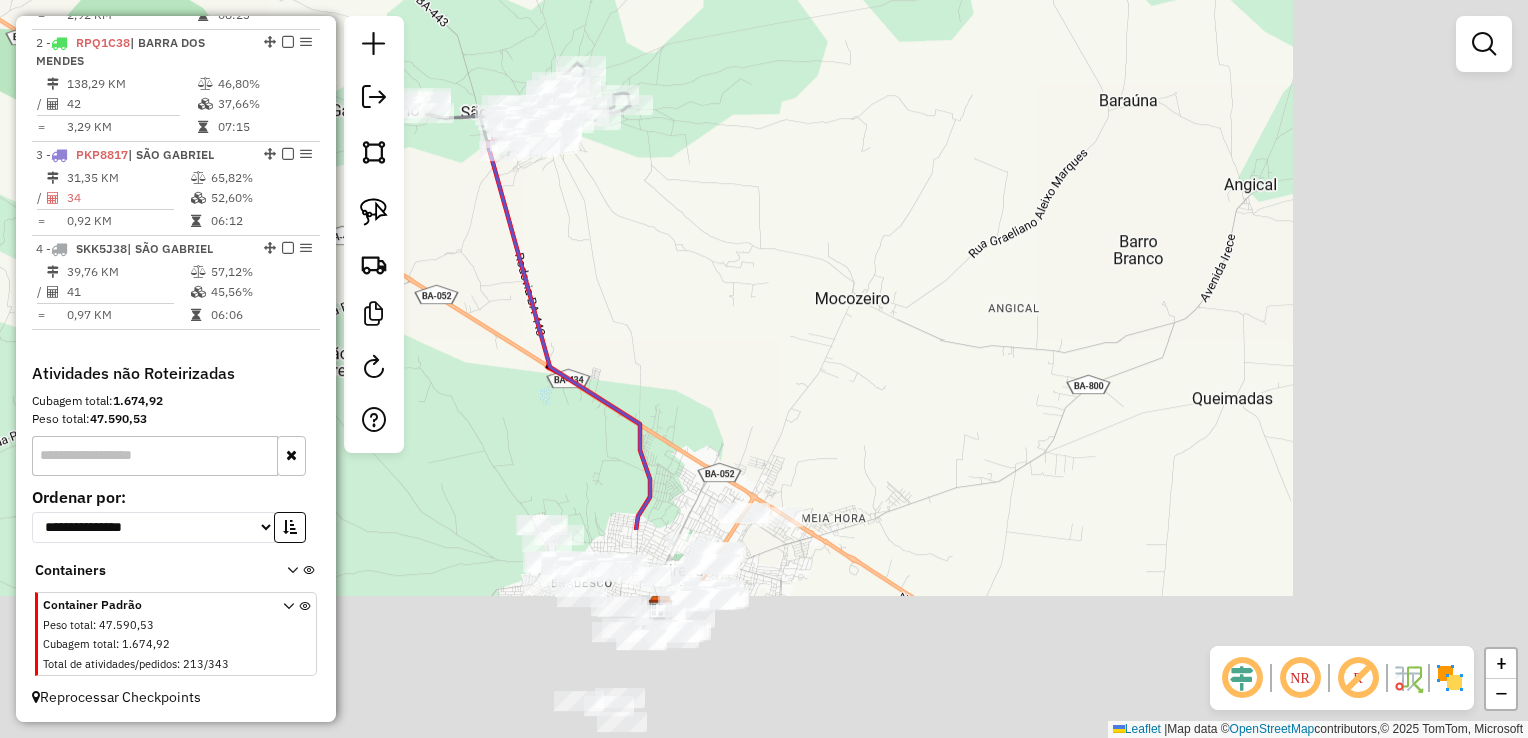 drag, startPoint x: 763, startPoint y: 266, endPoint x: 740, endPoint y: 260, distance: 23.769728 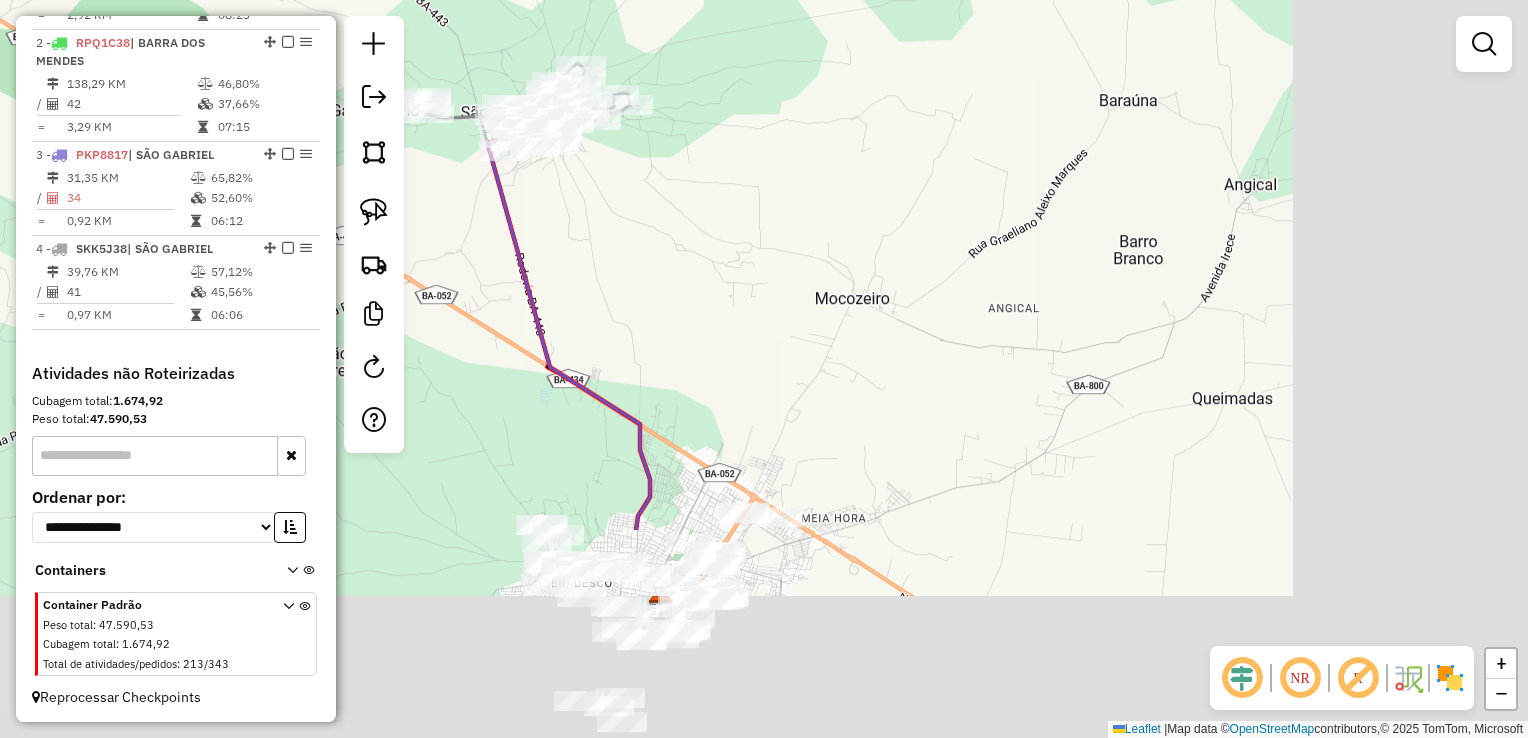 click on "Janela de atendimento Grade de atendimento Capacidade Transportadoras Veículos Cliente Pedidos  Rotas Selecione os dias de semana para filtrar as janelas de atendimento  Seg   Ter   Qua   Qui   Sex   Sáb   Dom  Informe o período da janela de atendimento: De: Até:  Filtrar exatamente a janela do cliente  Considerar janela de atendimento padrão  Selecione os dias de semana para filtrar as grades de atendimento  Seg   Ter   Qua   Qui   Sex   Sáb   Dom   Considerar clientes sem dia de atendimento cadastrado  Clientes fora do dia de atendimento selecionado Filtrar as atividades entre os valores definidos abaixo:  Peso mínimo:   Peso máximo:   Cubagem mínima:   Cubagem máxima:   De:   Até:  Filtrar as atividades entre o tempo de atendimento definido abaixo:  De:   Até:   Considerar capacidade total dos clientes não roteirizados Transportadora: Selecione um ou mais itens Tipo de veículo: Selecione um ou mais itens Veículo: Selecione um ou mais itens Motorista: Selecione um ou mais itens Nome: Rótulo:" 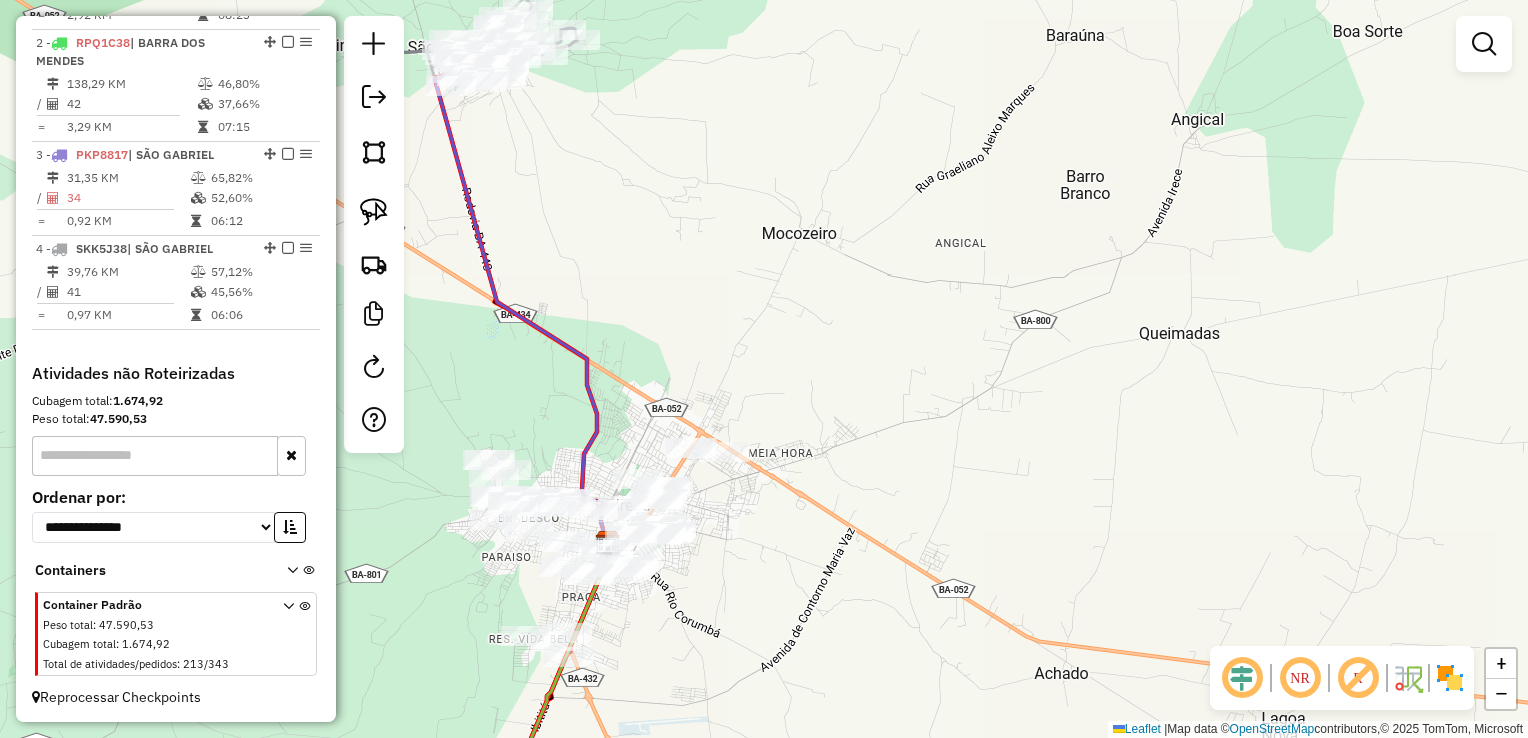 drag, startPoint x: 823, startPoint y: 354, endPoint x: 504, endPoint y: 31, distance: 453.97137 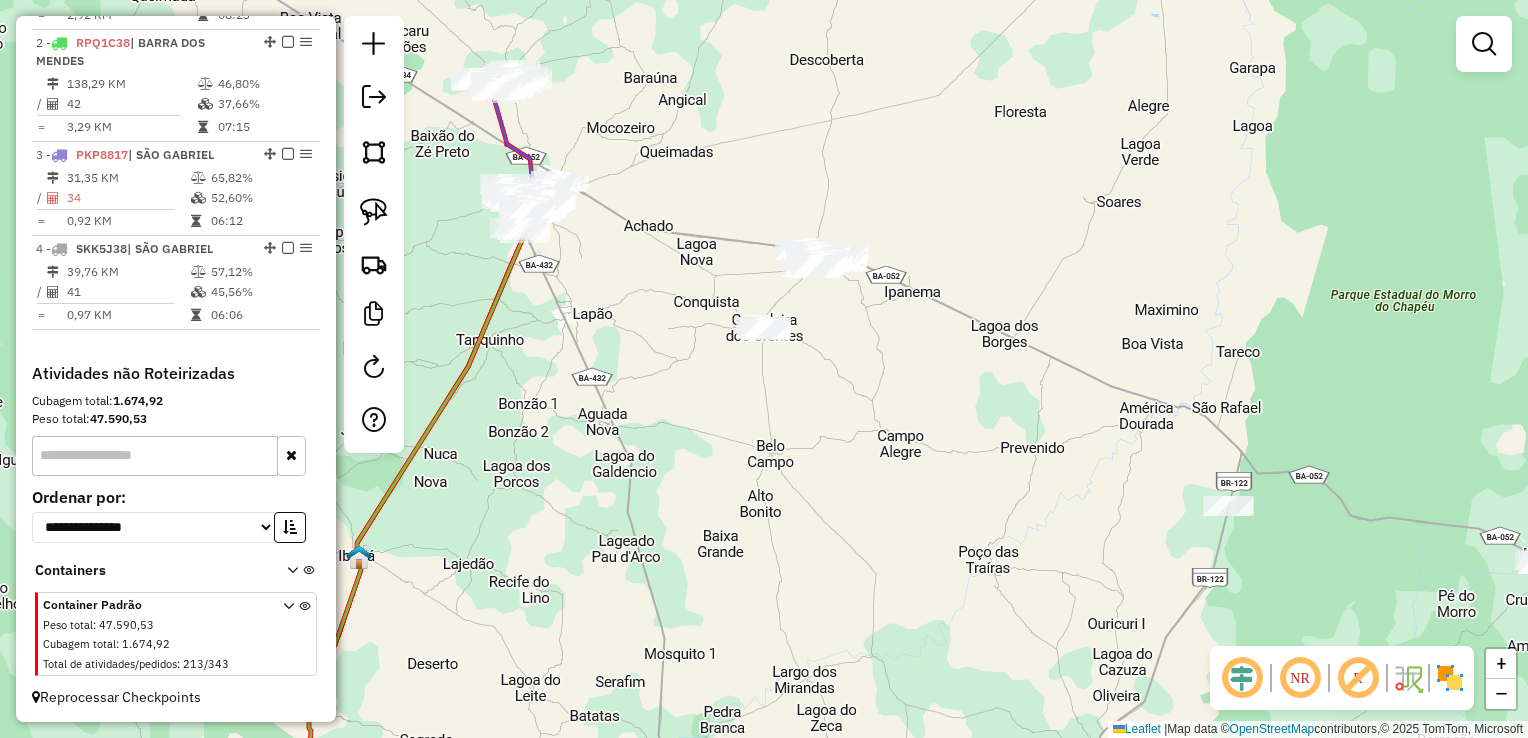 drag, startPoint x: 903, startPoint y: 186, endPoint x: 722, endPoint y: 249, distance: 191.65073 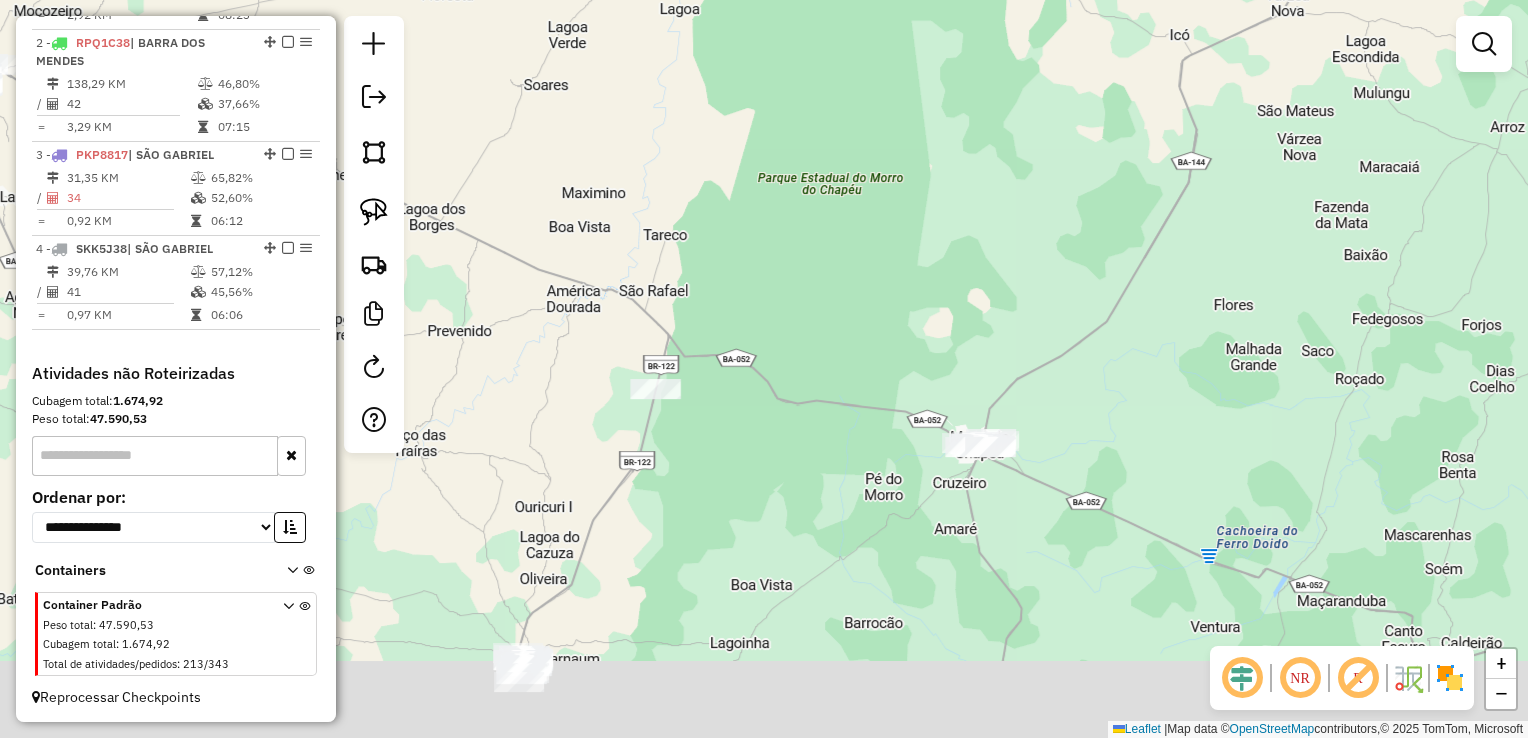 drag, startPoint x: 828, startPoint y: 287, endPoint x: 589, endPoint y: 130, distance: 285.95453 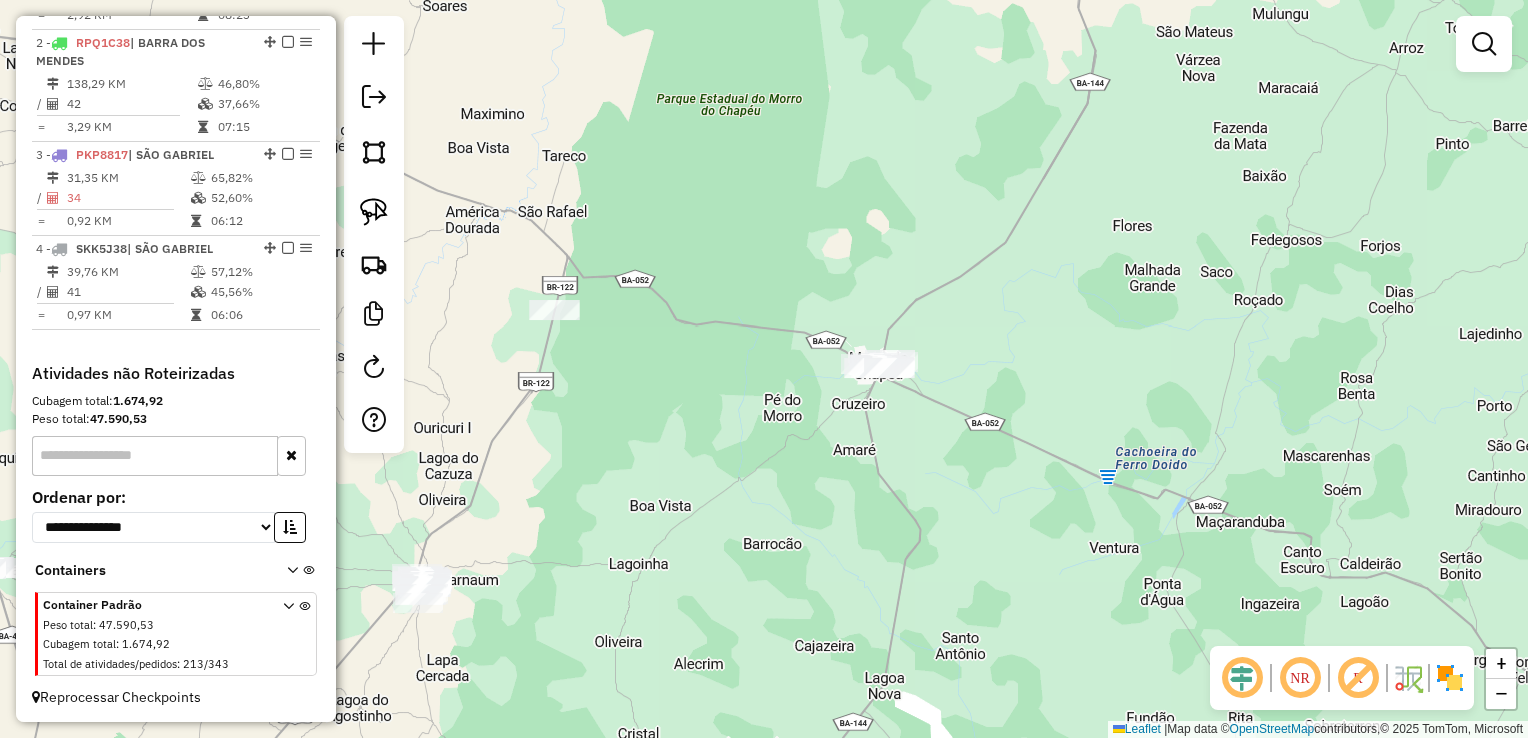 drag, startPoint x: 748, startPoint y: 203, endPoint x: 735, endPoint y: 192, distance: 17.029387 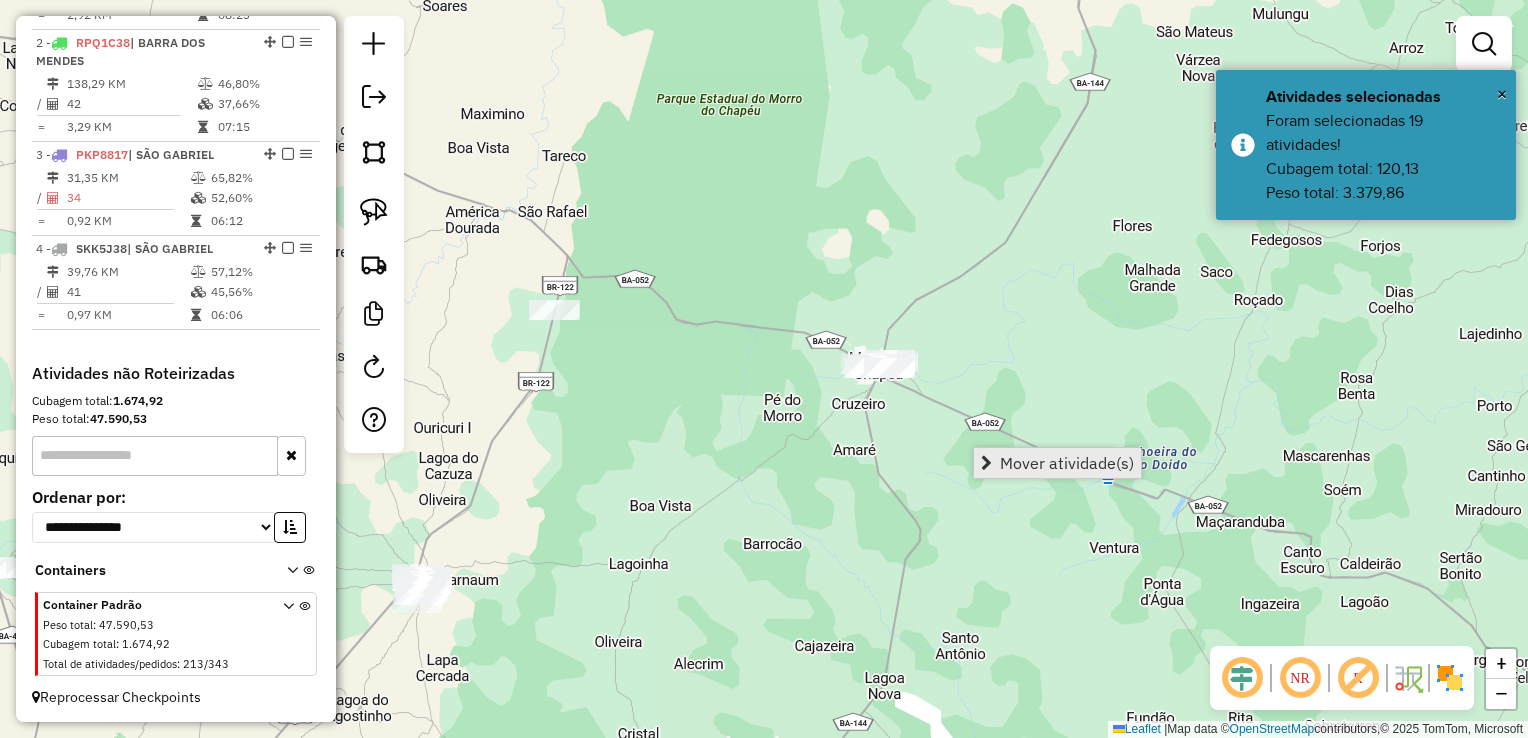 click on "Mover atividade(s)" at bounding box center (1067, 463) 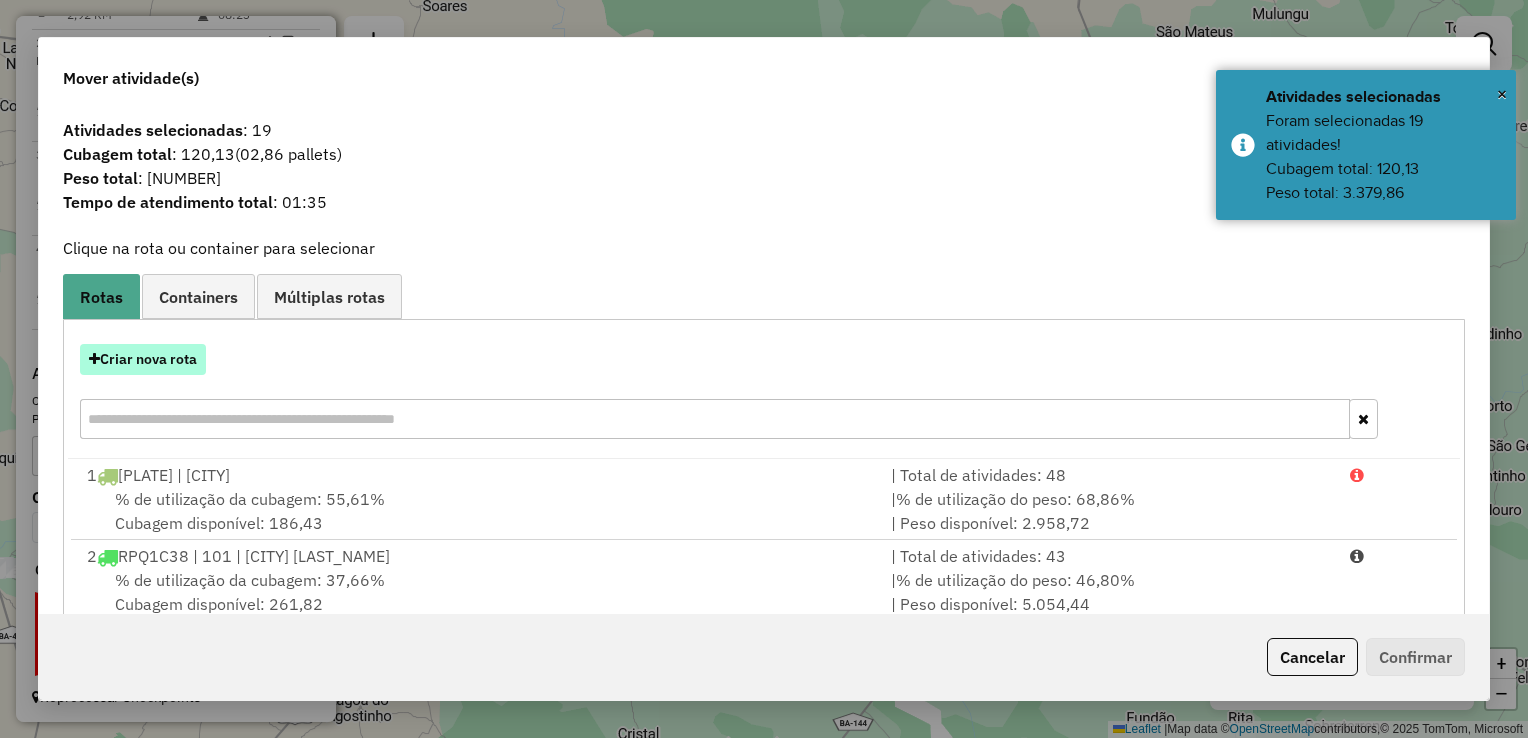 click on "Criar nova rota" at bounding box center (143, 359) 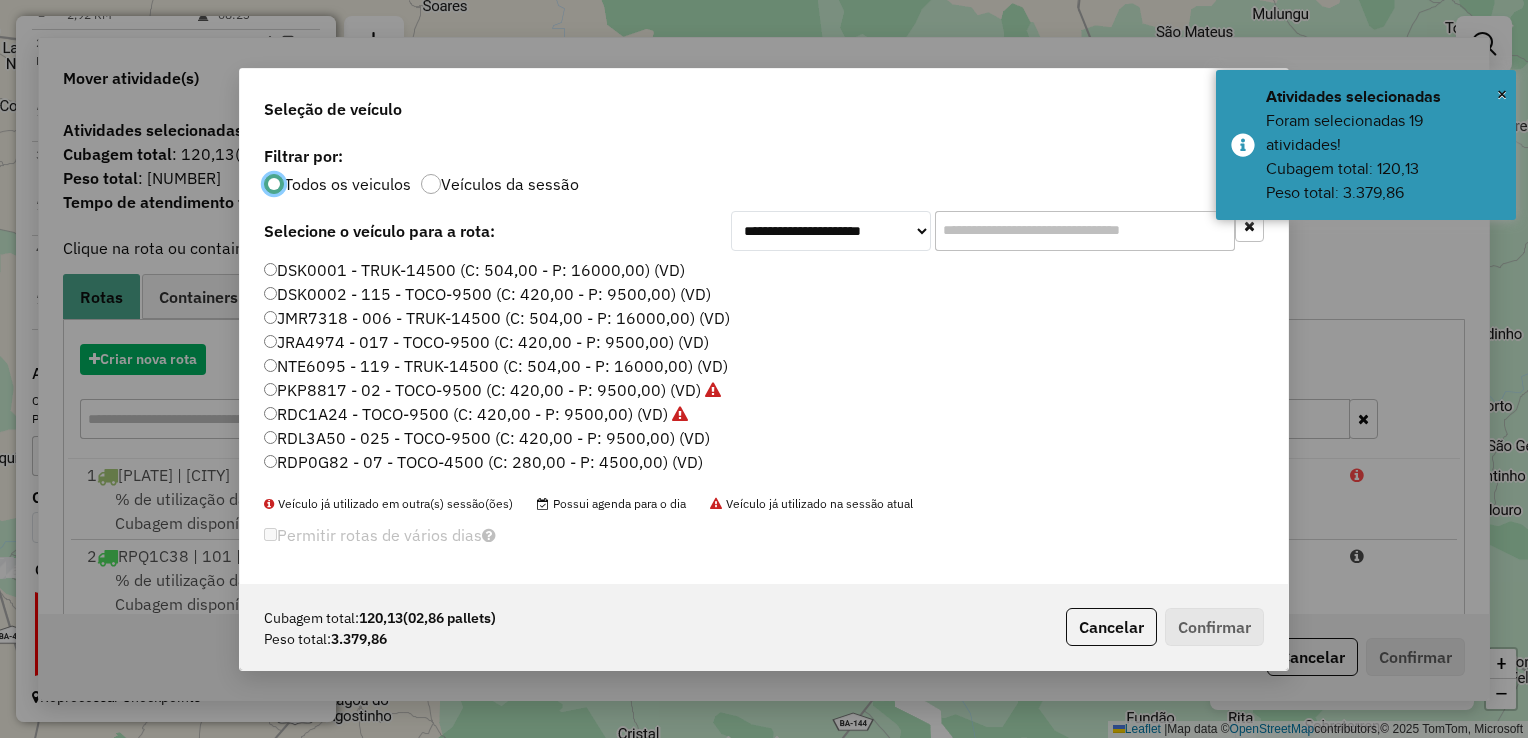scroll, scrollTop: 10, scrollLeft: 6, axis: both 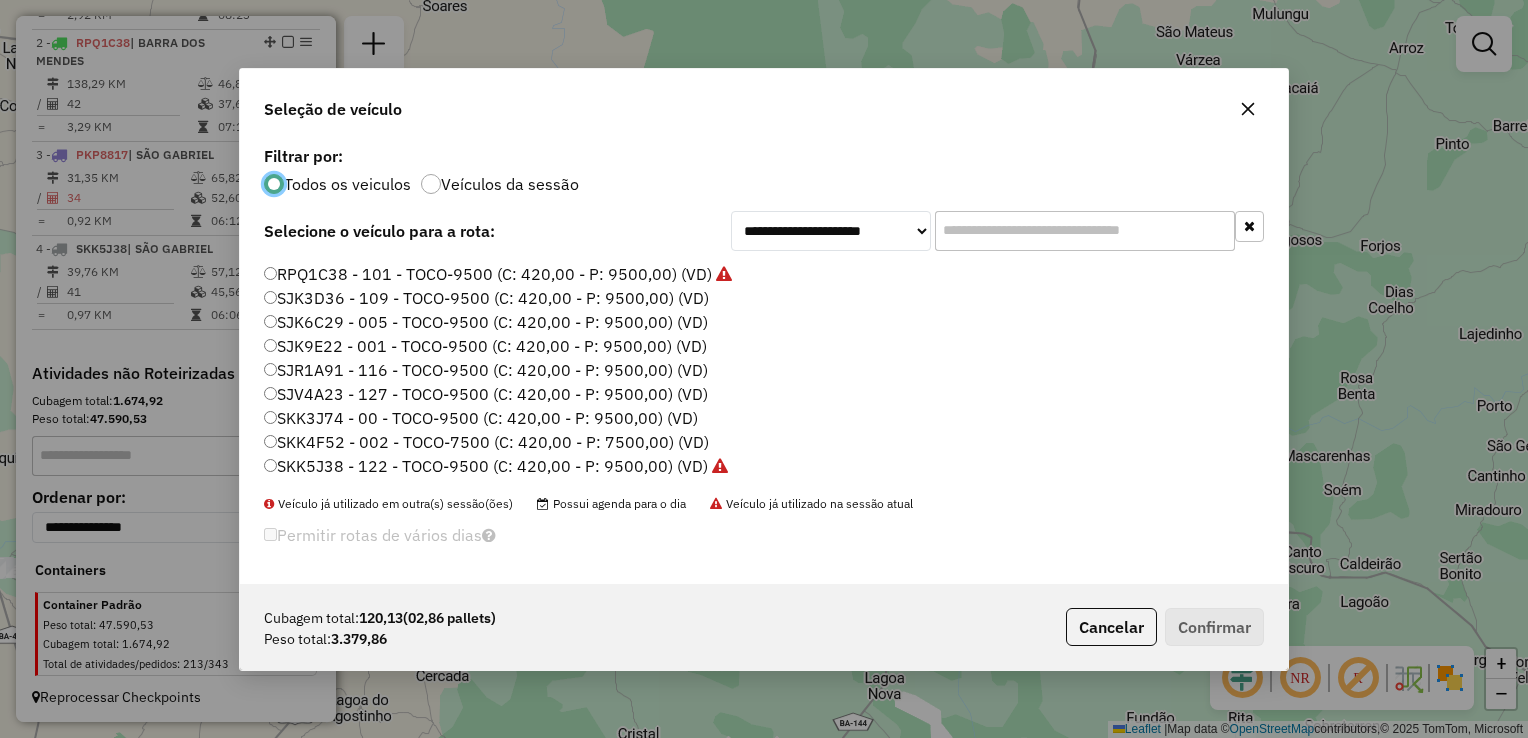 click on "SJR1A91 - 116 - TOCO-9500 (C: 420,00 - P: 9500,00) (VD)" 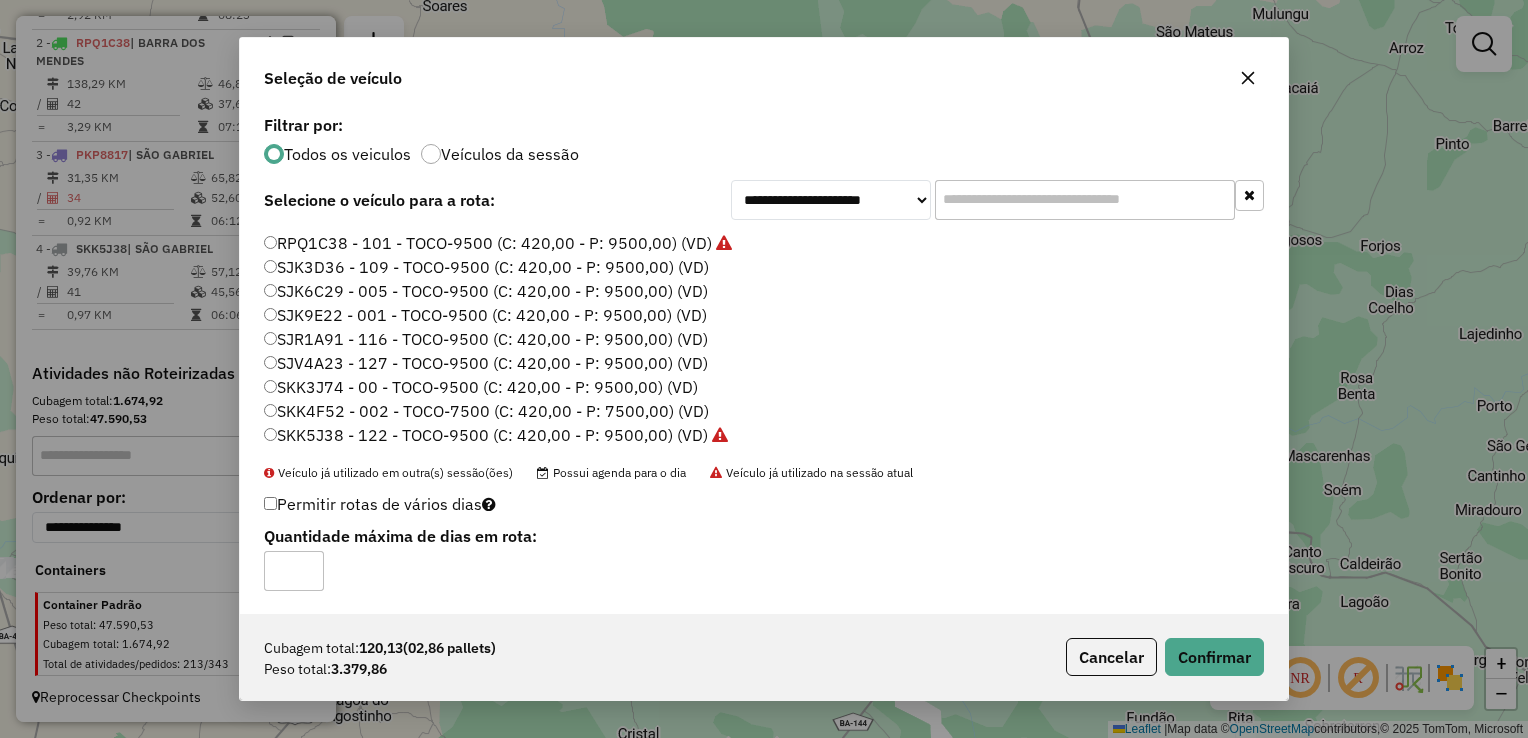 click on "SJK9E22 - 001 - TOCO-9500 (C: 420,00 - P: 9500,00) (VD)" 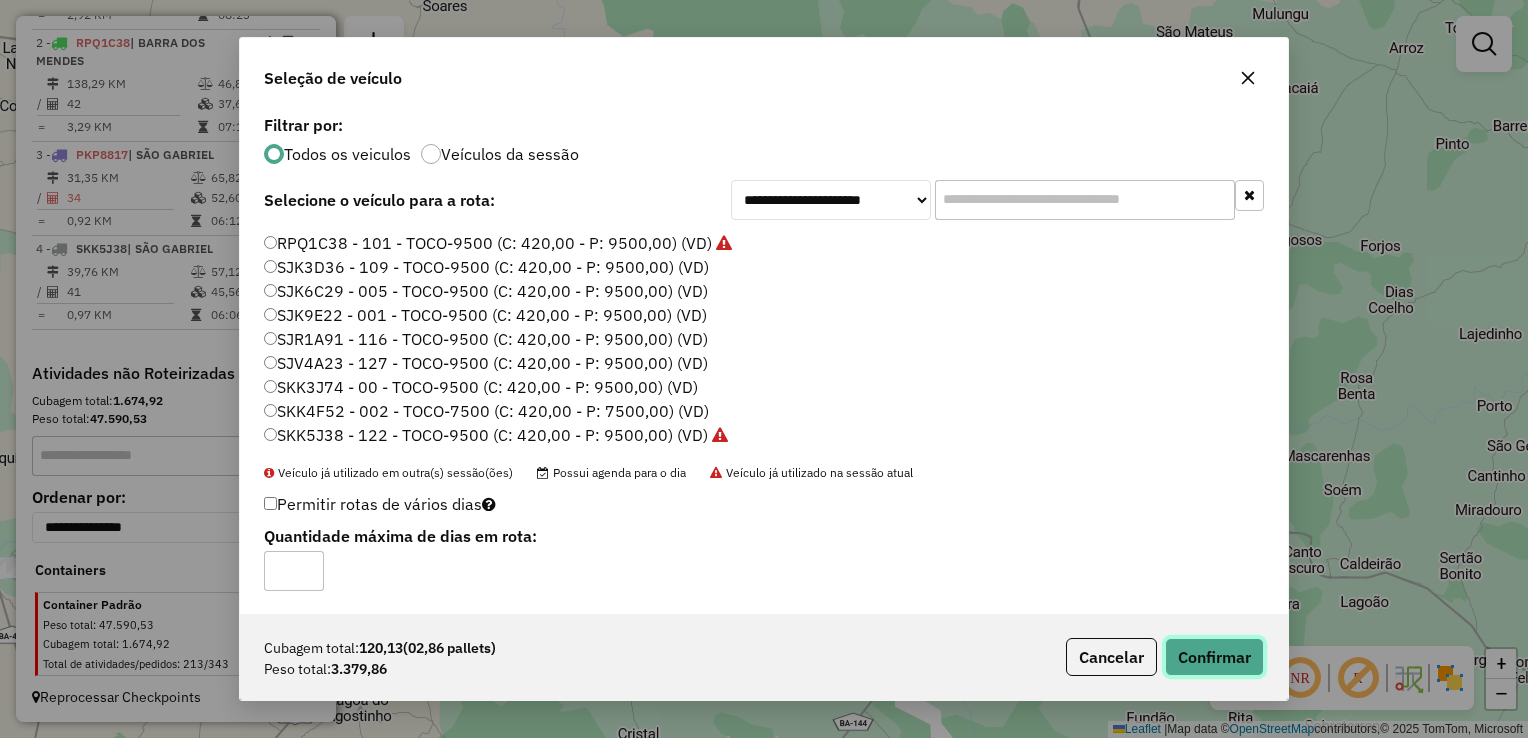 click on "Confirmar" 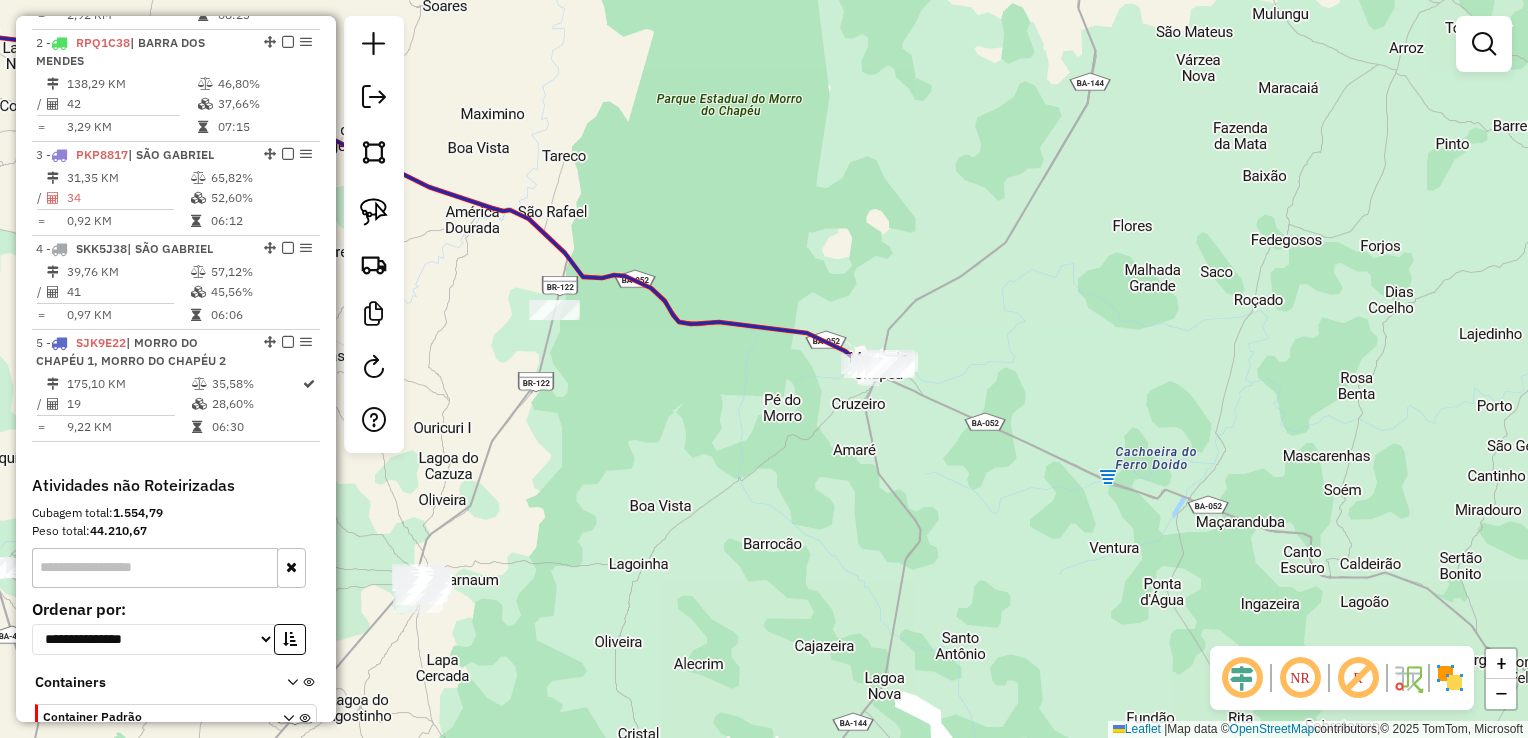 drag, startPoint x: 1111, startPoint y: 182, endPoint x: 1208, endPoint y: 199, distance: 98.478424 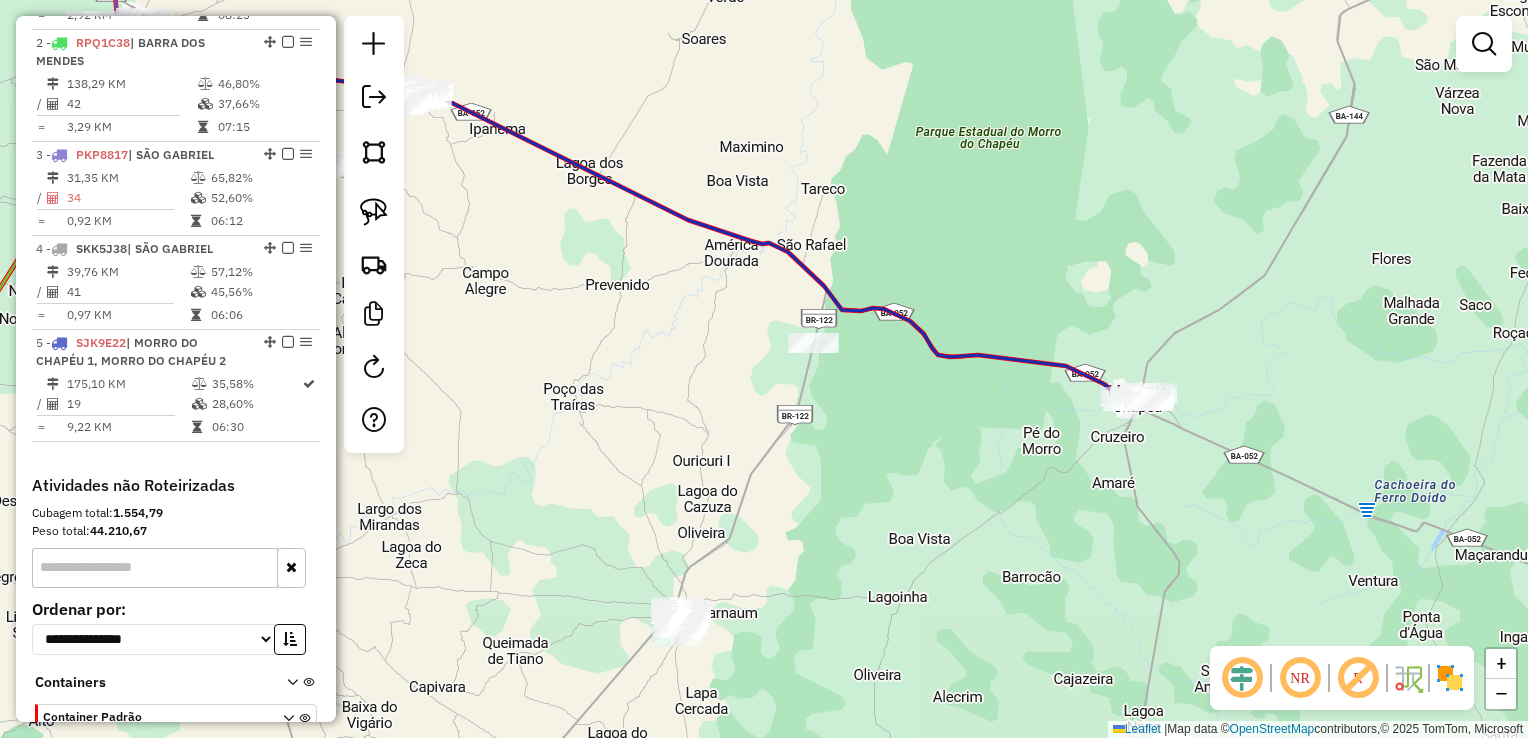 drag, startPoint x: 1056, startPoint y: 333, endPoint x: 1057, endPoint y: 146, distance: 187.00267 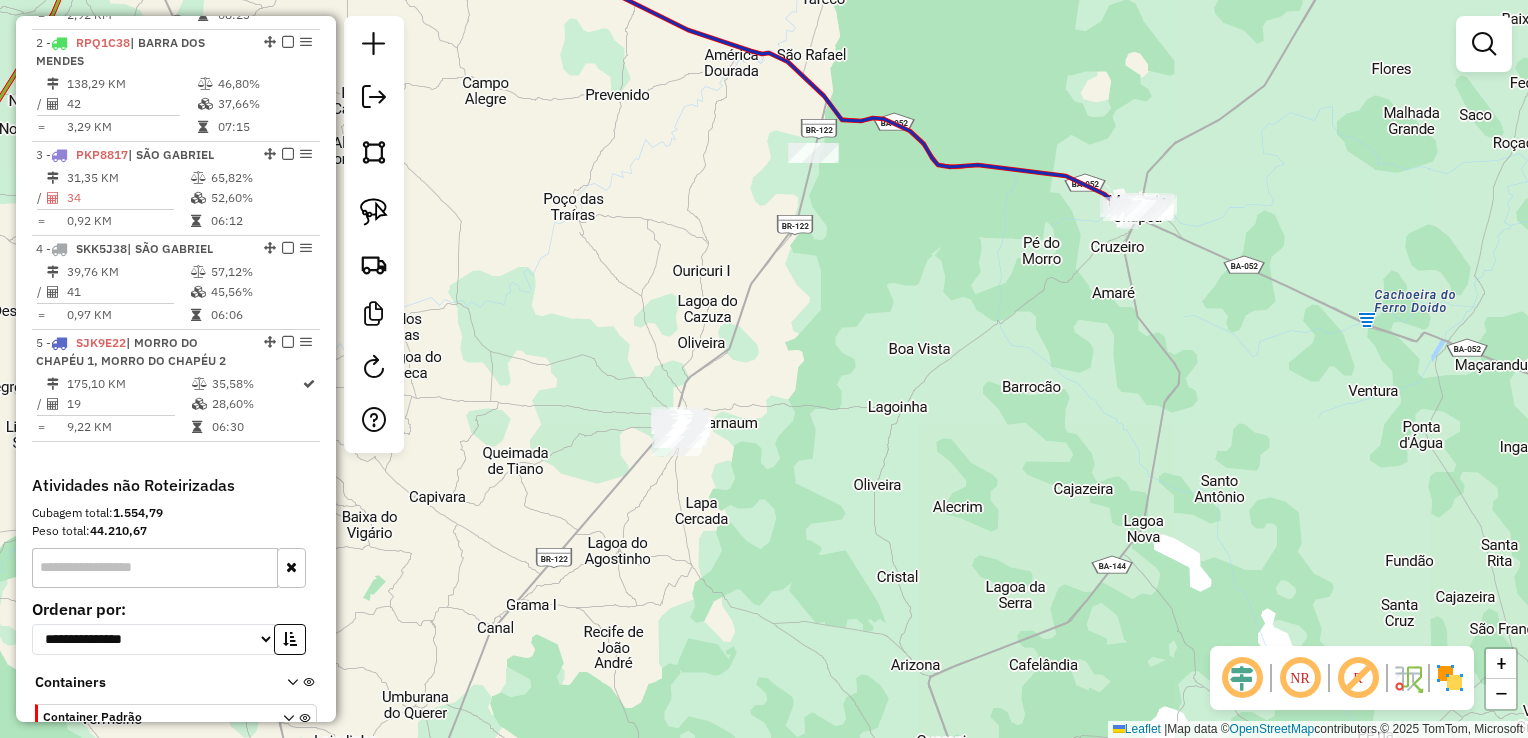 drag, startPoint x: 1064, startPoint y: 220, endPoint x: 1130, endPoint y: 174, distance: 80.44874 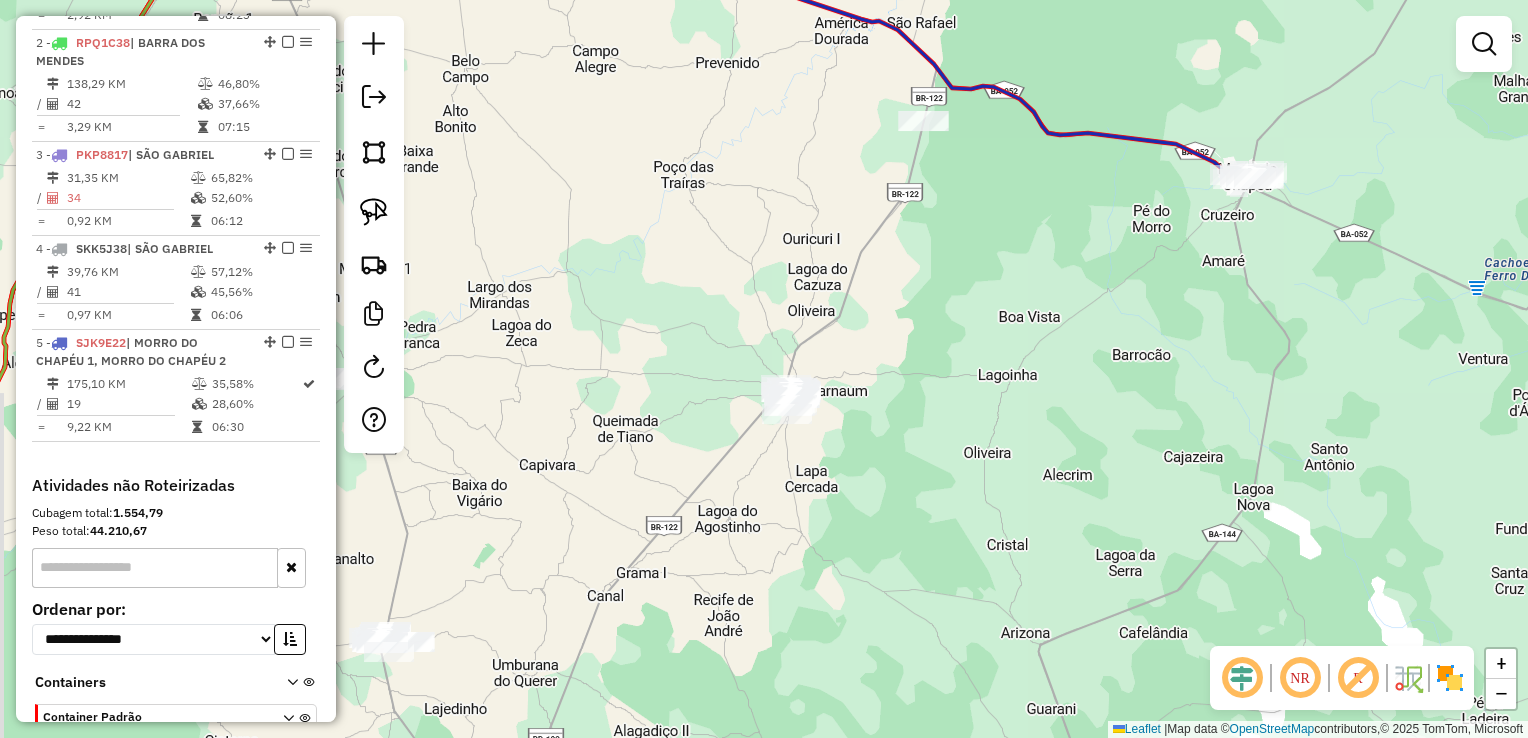 drag, startPoint x: 1089, startPoint y: 240, endPoint x: 995, endPoint y: 254, distance: 95.036835 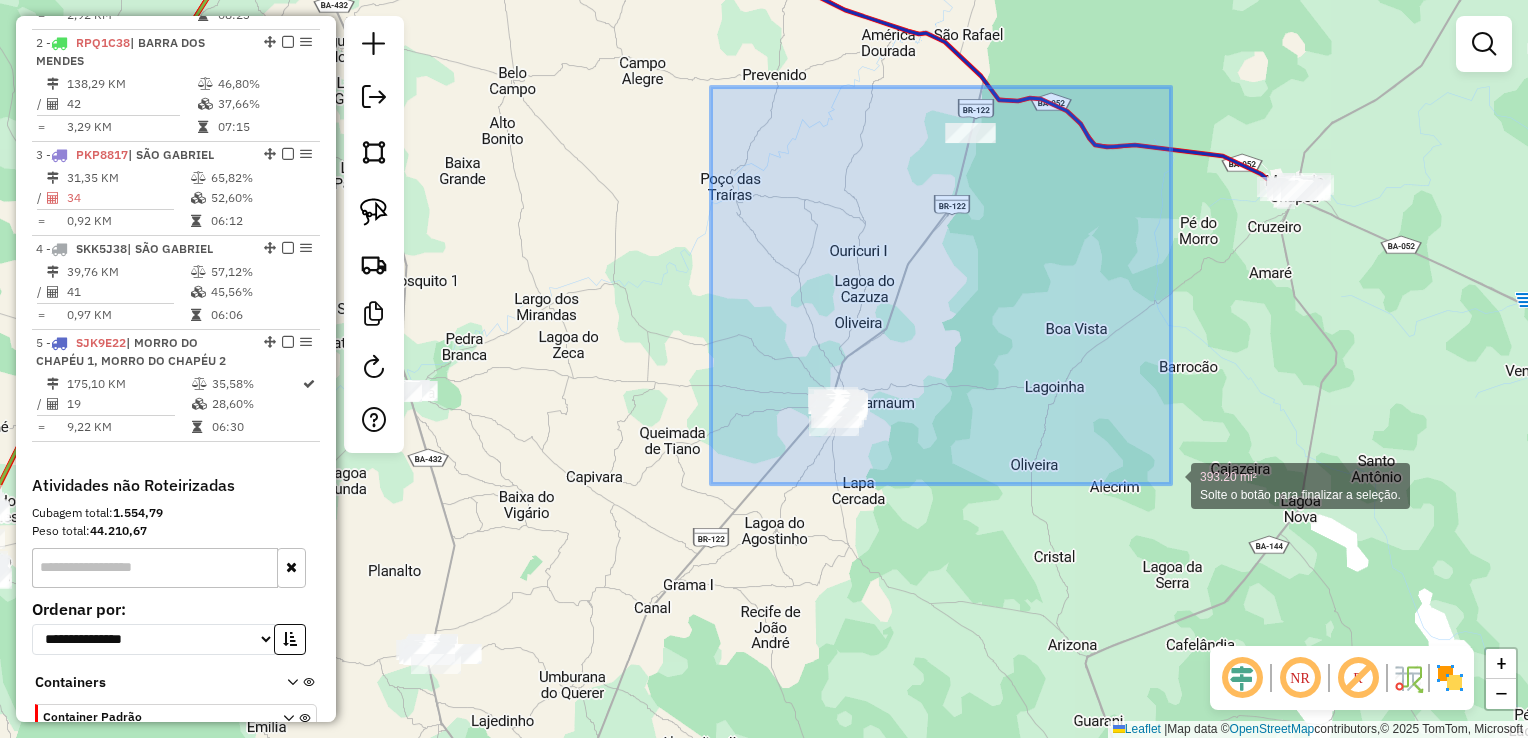 drag, startPoint x: 711, startPoint y: 87, endPoint x: 1171, endPoint y: 484, distance: 607.62573 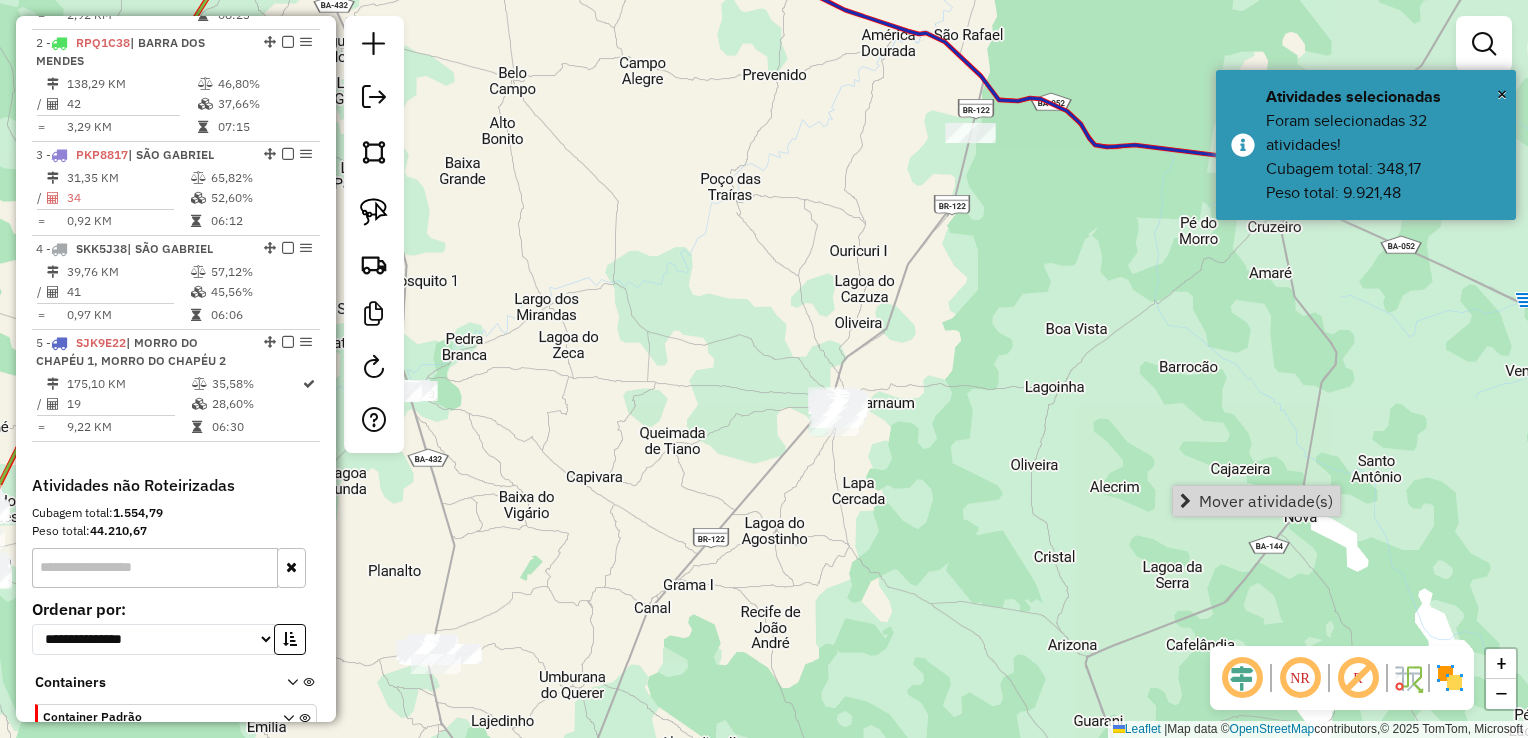 click on "Janela de atendimento Grade de atendimento Capacidade Transportadoras Veículos Cliente Pedidos  Rotas Selecione os dias de semana para filtrar as janelas de atendimento  Seg   Ter   Qua   Qui   Sex   Sáb   Dom  Informe o período da janela de atendimento: De: Até:  Filtrar exatamente a janela do cliente  Considerar janela de atendimento padrão  Selecione os dias de semana para filtrar as grades de atendimento  Seg   Ter   Qua   Qui   Sex   Sáb   Dom   Considerar clientes sem dia de atendimento cadastrado  Clientes fora do dia de atendimento selecionado Filtrar as atividades entre os valores definidos abaixo:  Peso mínimo:   Peso máximo:   Cubagem mínima:   Cubagem máxima:   De:   Até:  Filtrar as atividades entre o tempo de atendimento definido abaixo:  De:   Até:   Considerar capacidade total dos clientes não roteirizados Transportadora: Selecione um ou mais itens Tipo de veículo: Selecione um ou mais itens Veículo: Selecione um ou mais itens Motorista: Selecione um ou mais itens Nome: Rótulo:" 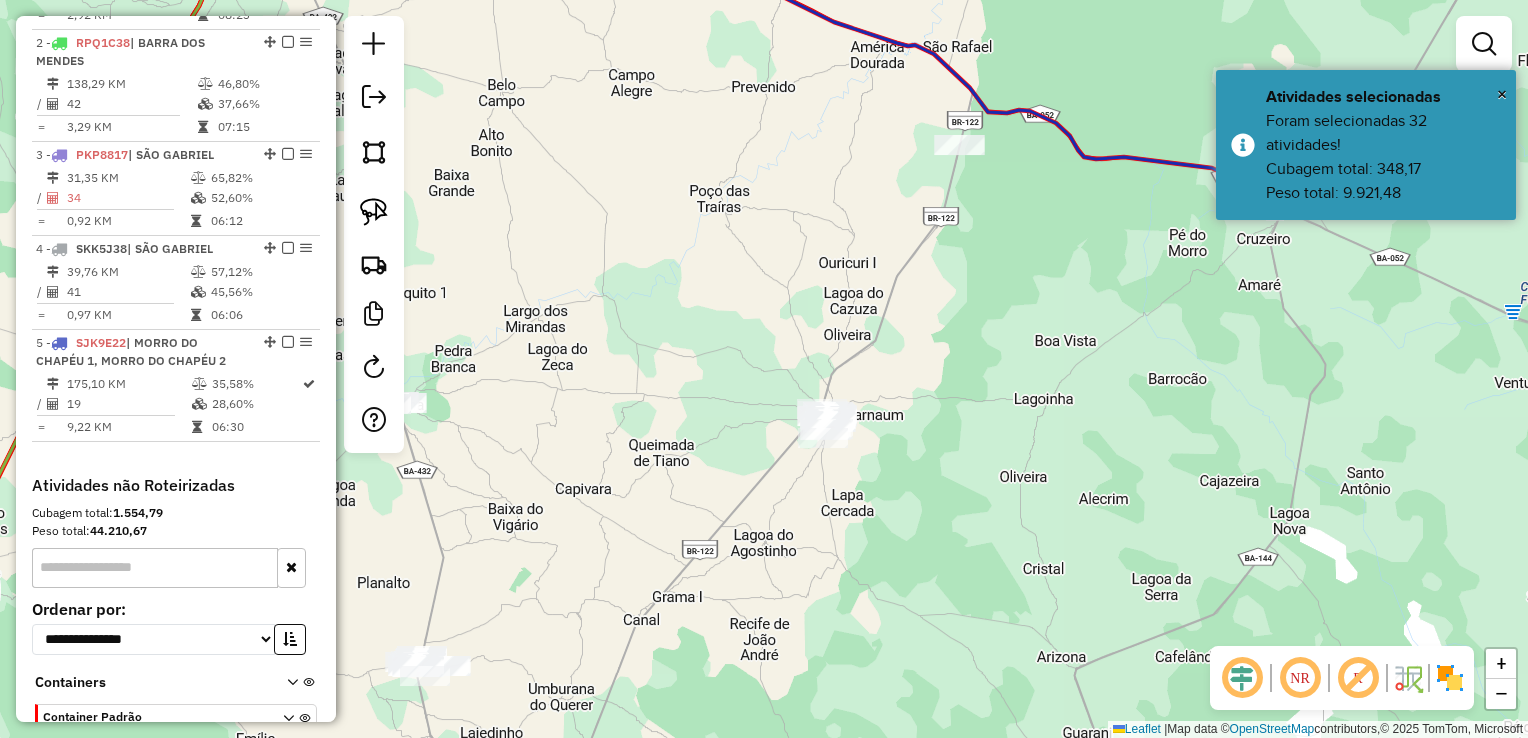 drag, startPoint x: 1079, startPoint y: 417, endPoint x: 1053, endPoint y: 448, distance: 40.459858 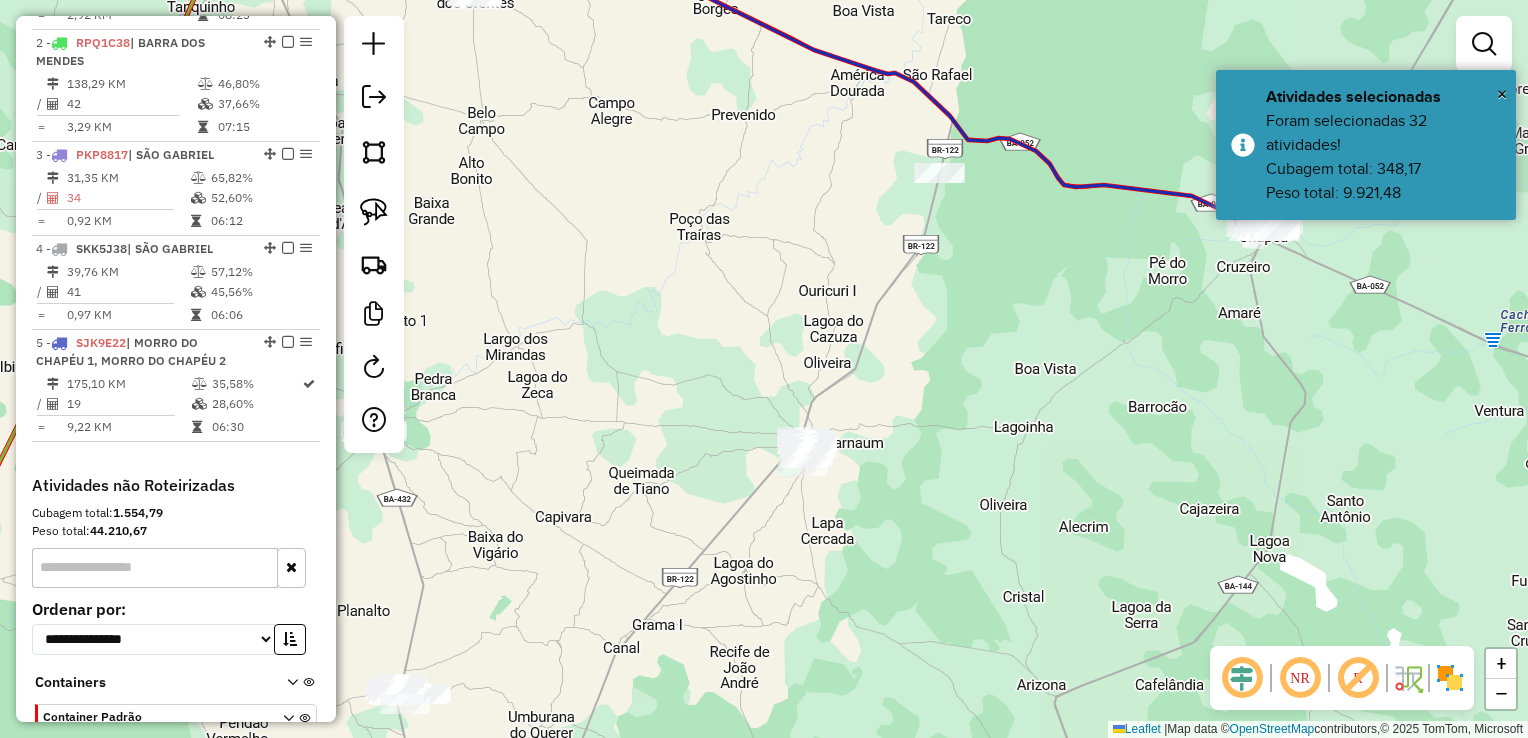 drag, startPoint x: 948, startPoint y: 350, endPoint x: 905, endPoint y: 410, distance: 73.817345 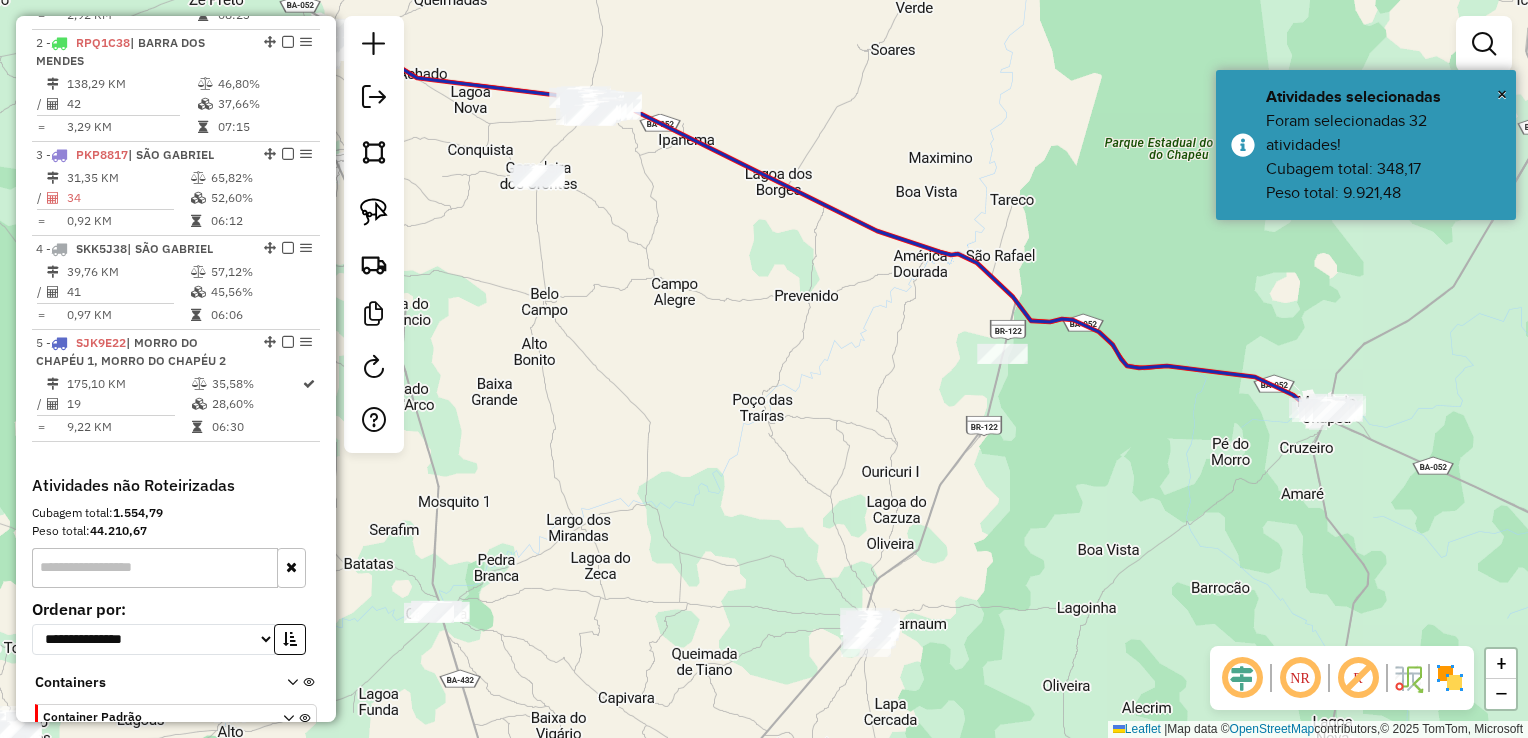 drag, startPoint x: 725, startPoint y: 342, endPoint x: 868, endPoint y: 455, distance: 182.25806 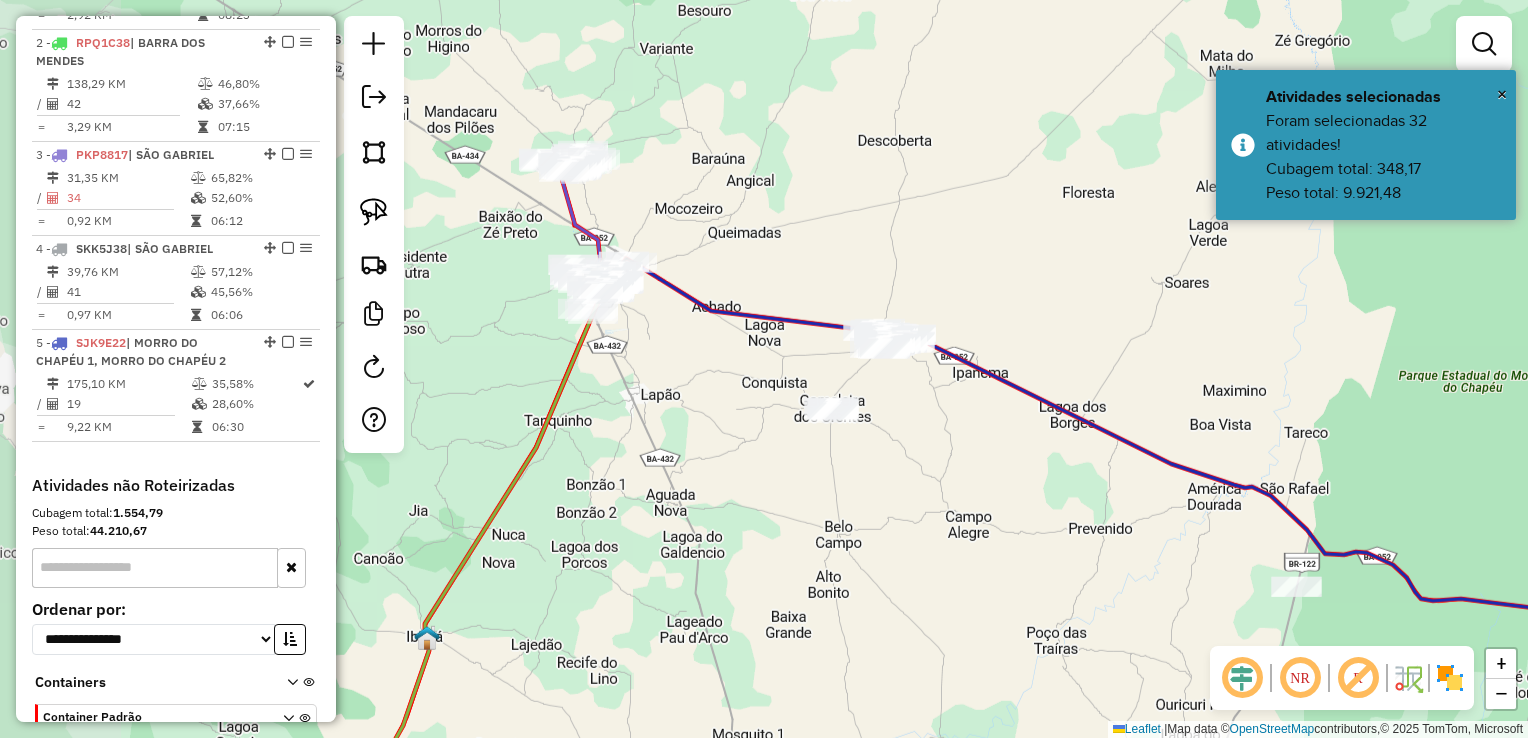 drag, startPoint x: 762, startPoint y: 361, endPoint x: 900, endPoint y: 461, distance: 170.423 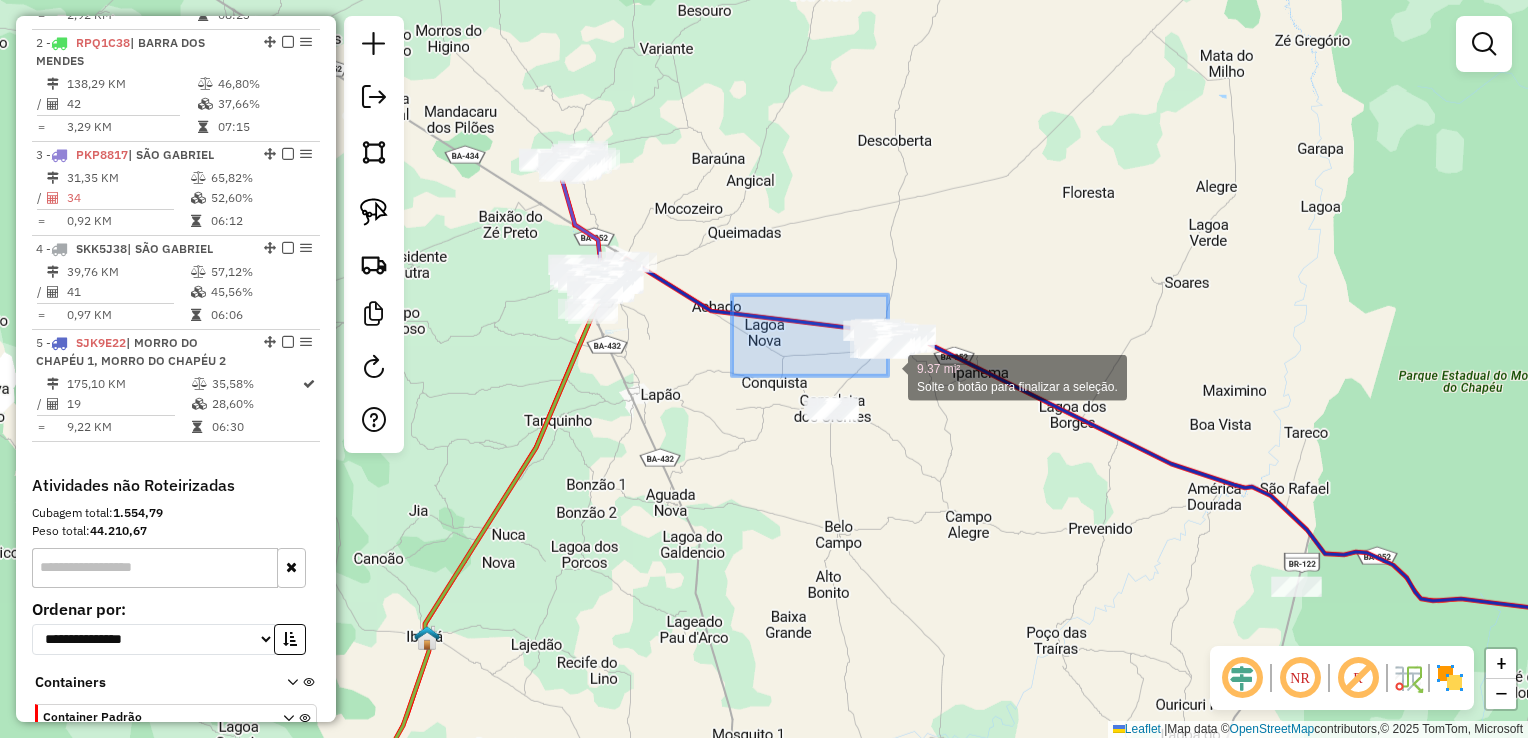 drag, startPoint x: 826, startPoint y: 341, endPoint x: 1064, endPoint y: 490, distance: 280.79352 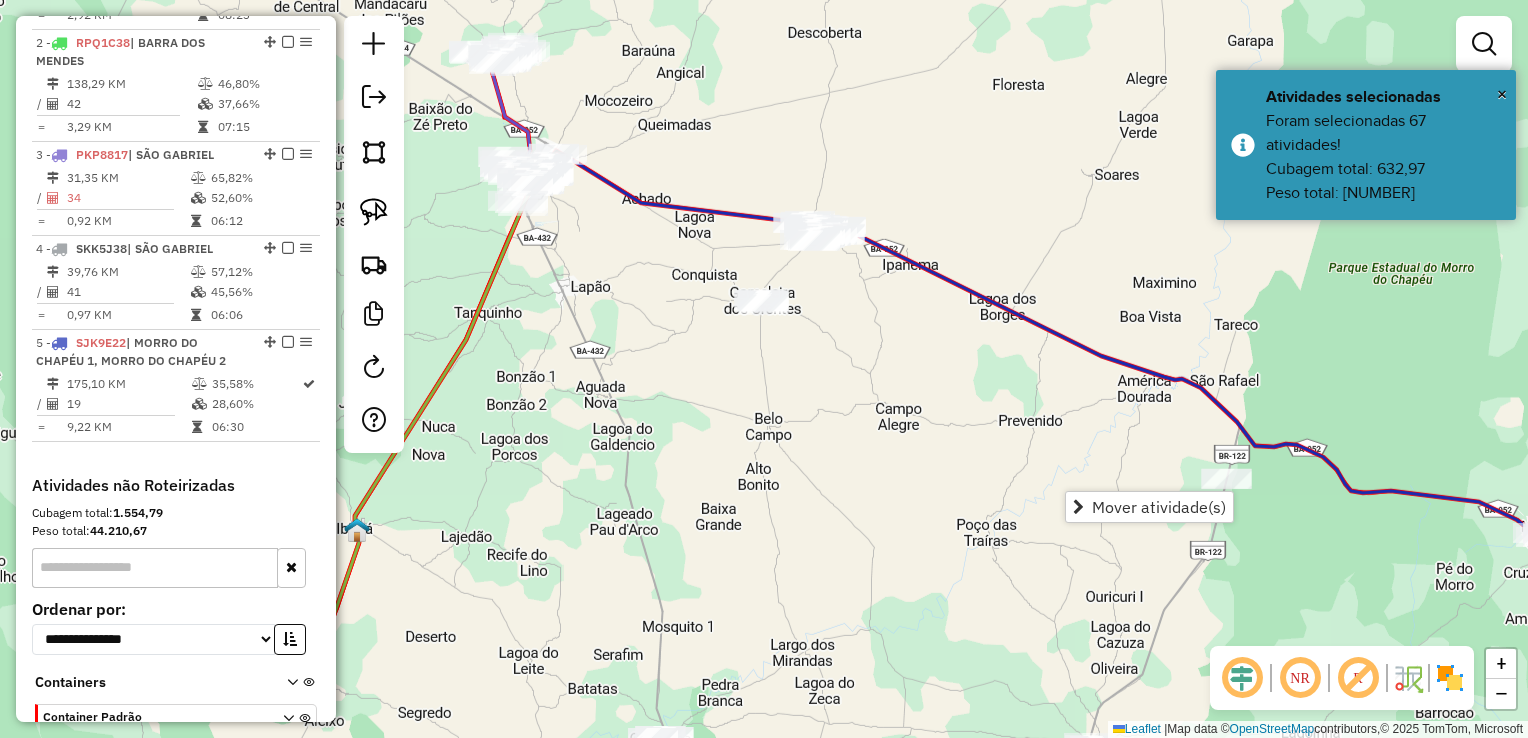 drag, startPoint x: 962, startPoint y: 550, endPoint x: 892, endPoint y: 442, distance: 128.7012 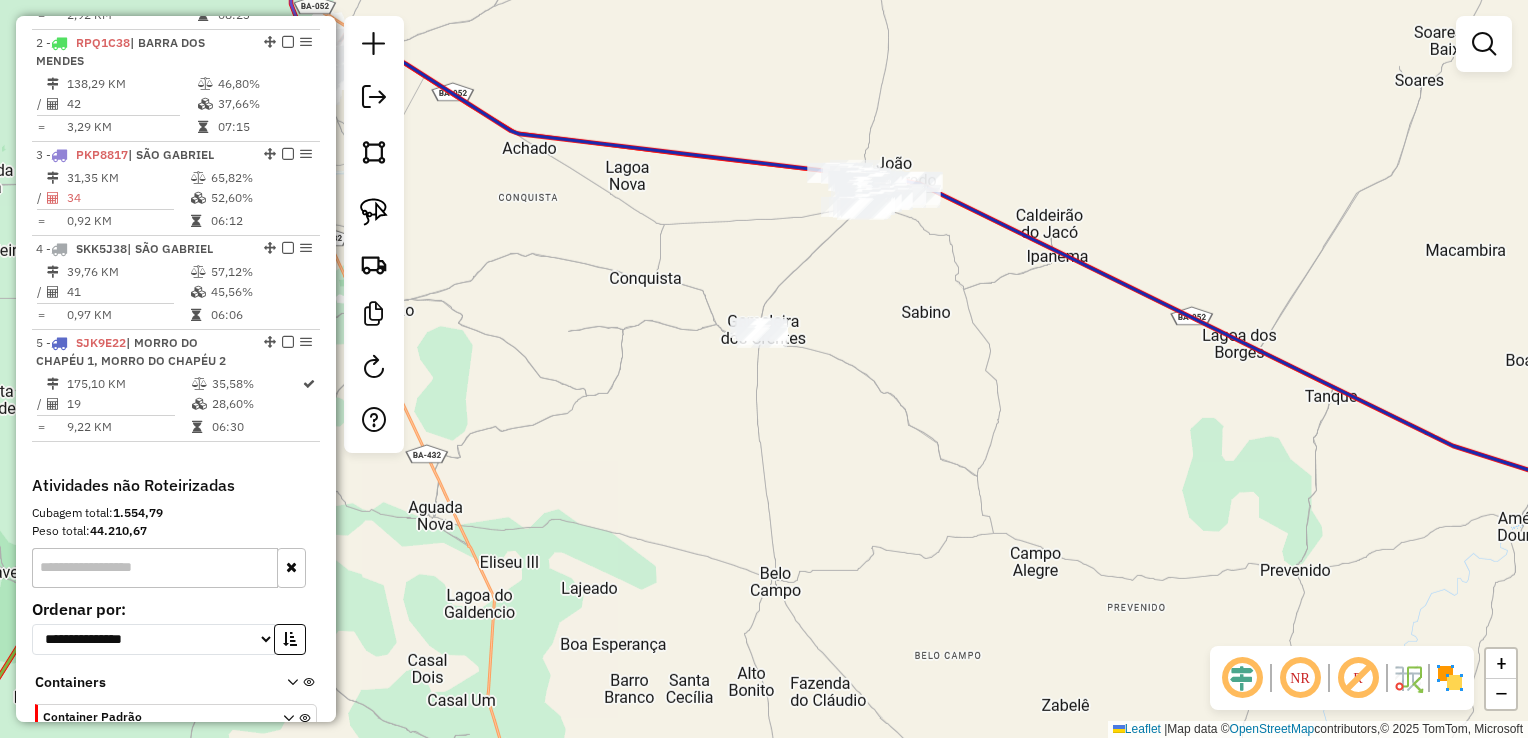 drag, startPoint x: 705, startPoint y: 243, endPoint x: 677, endPoint y: 215, distance: 39.59798 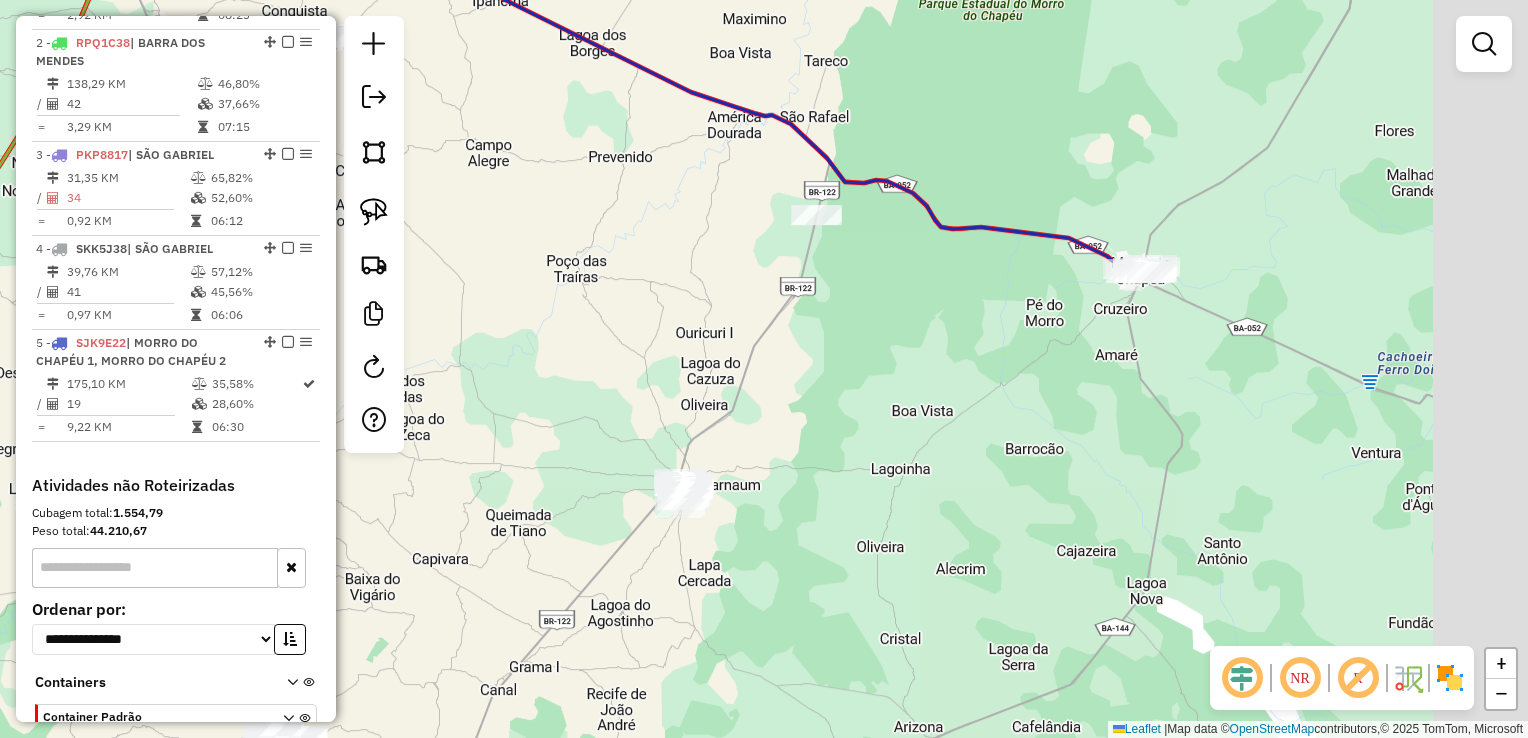 drag, startPoint x: 750, startPoint y: 333, endPoint x: 612, endPoint y: 243, distance: 164.75436 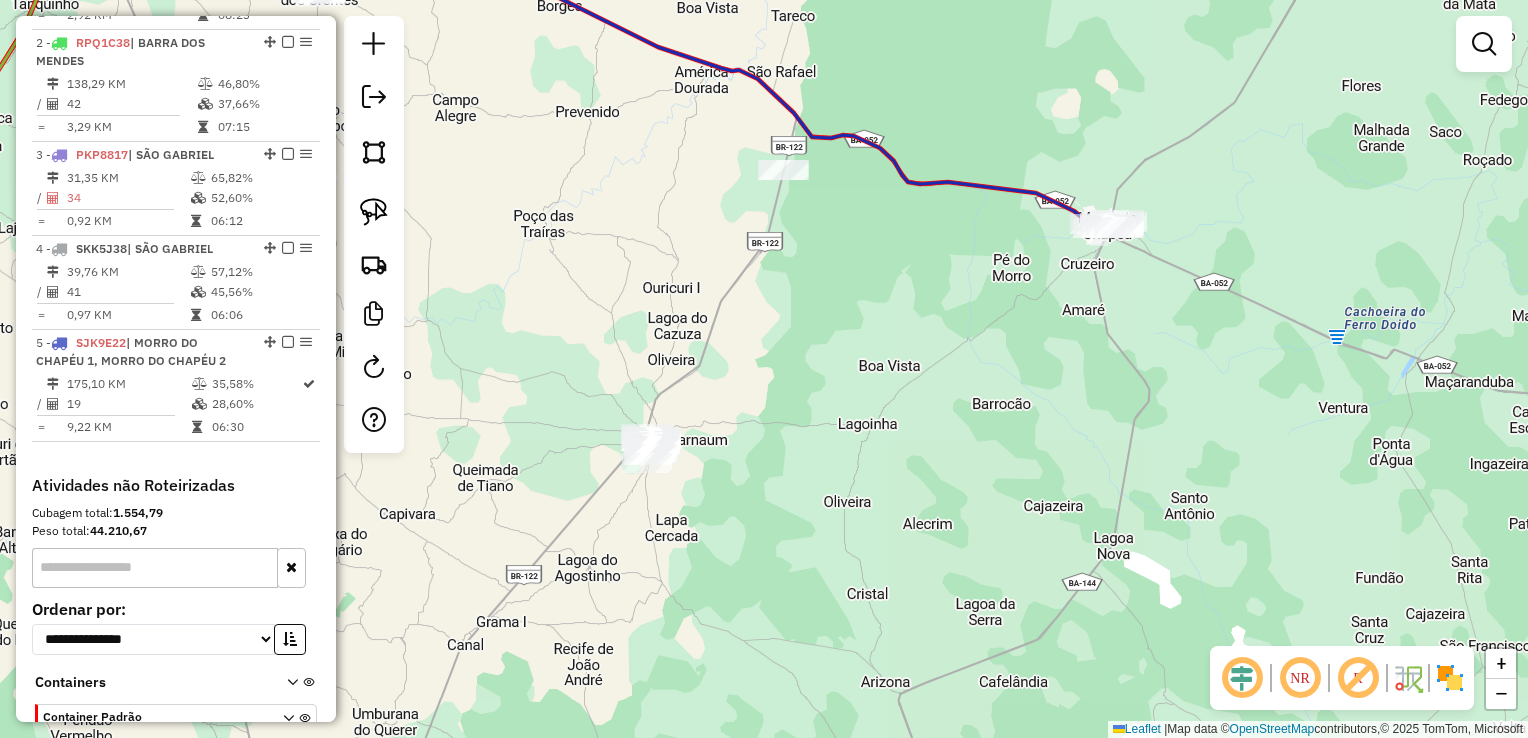 drag, startPoint x: 898, startPoint y: 390, endPoint x: 875, endPoint y: 354, distance: 42.72002 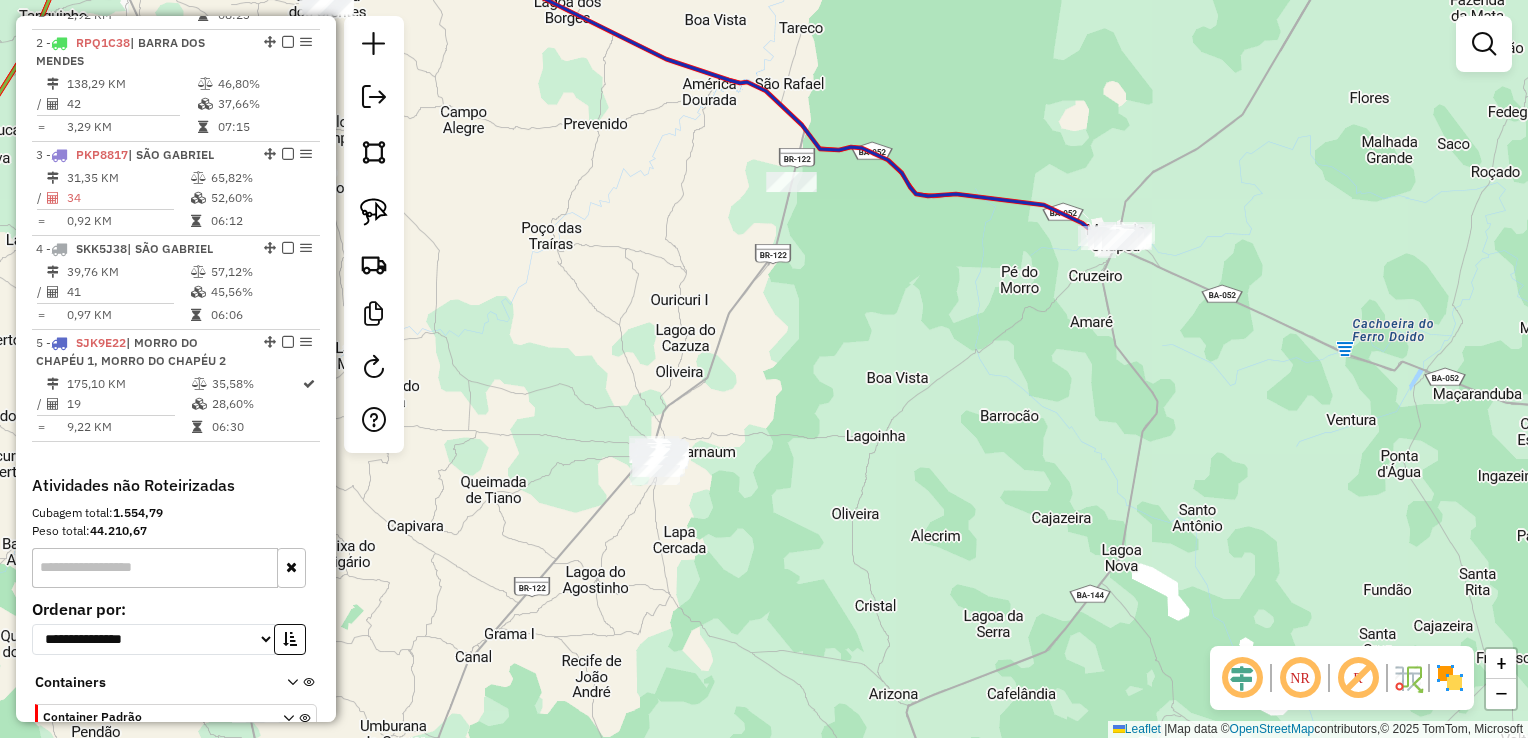 drag, startPoint x: 824, startPoint y: 334, endPoint x: 1034, endPoint y: 440, distance: 235.23605 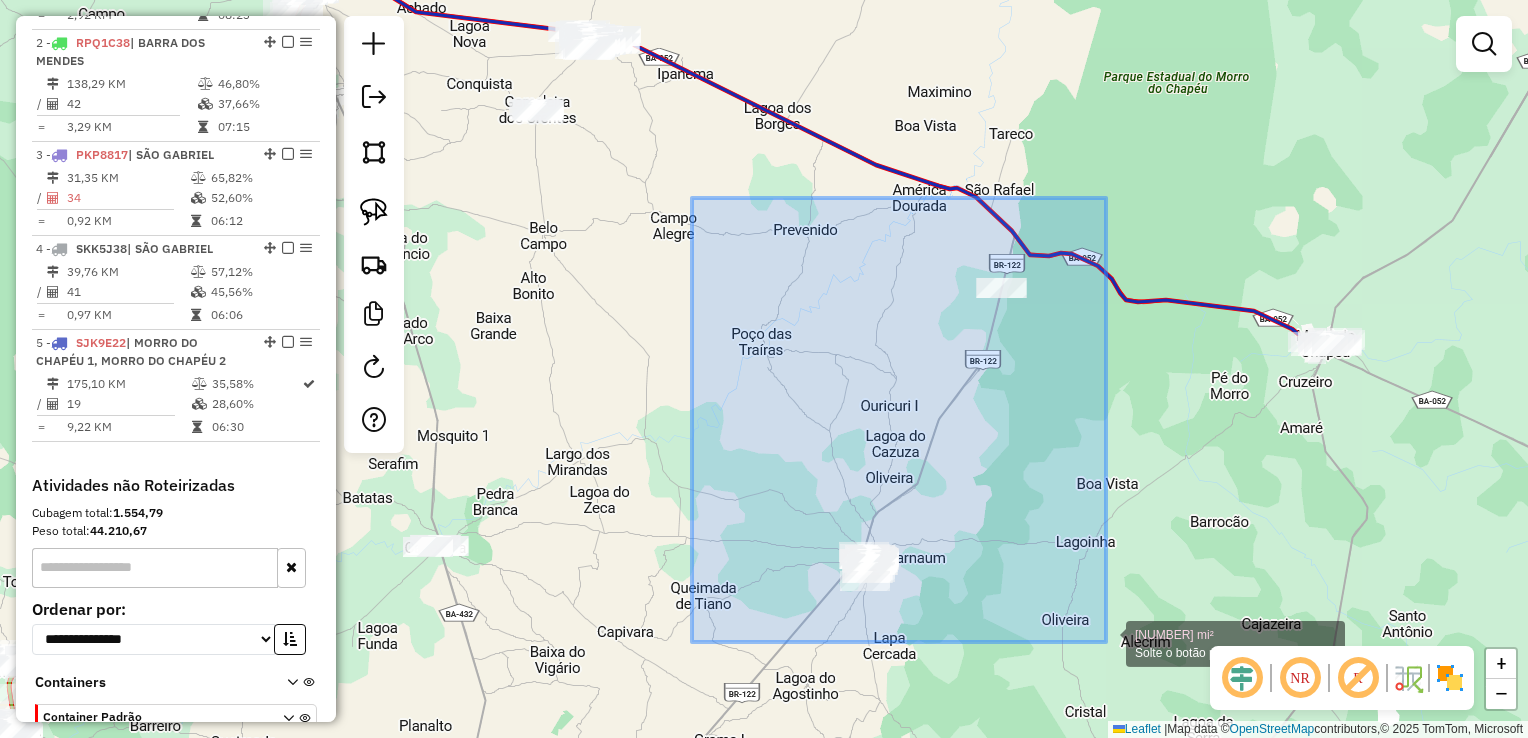 drag, startPoint x: 692, startPoint y: 198, endPoint x: 1107, endPoint y: 642, distance: 607.7508 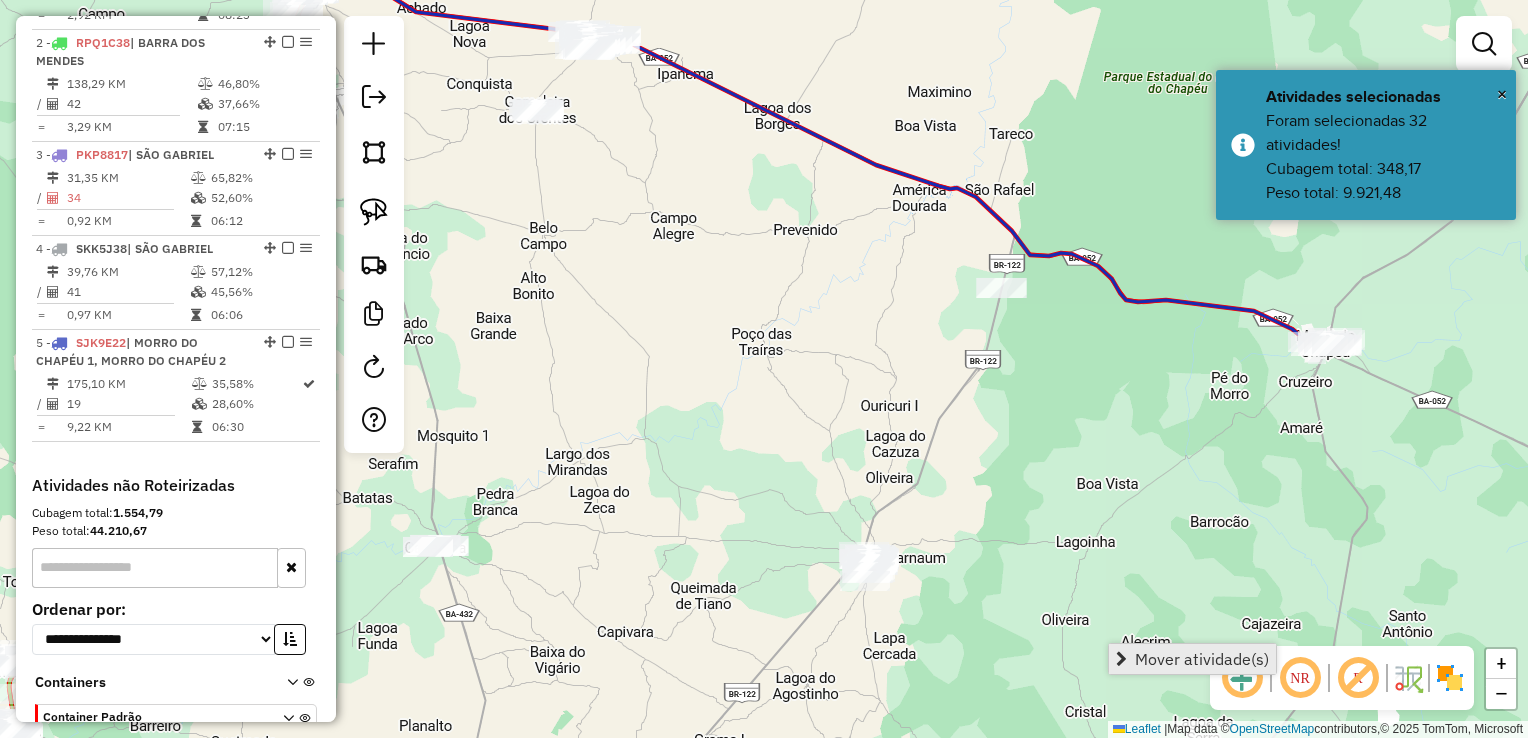 click on "Mover atividade(s)" at bounding box center [1192, 659] 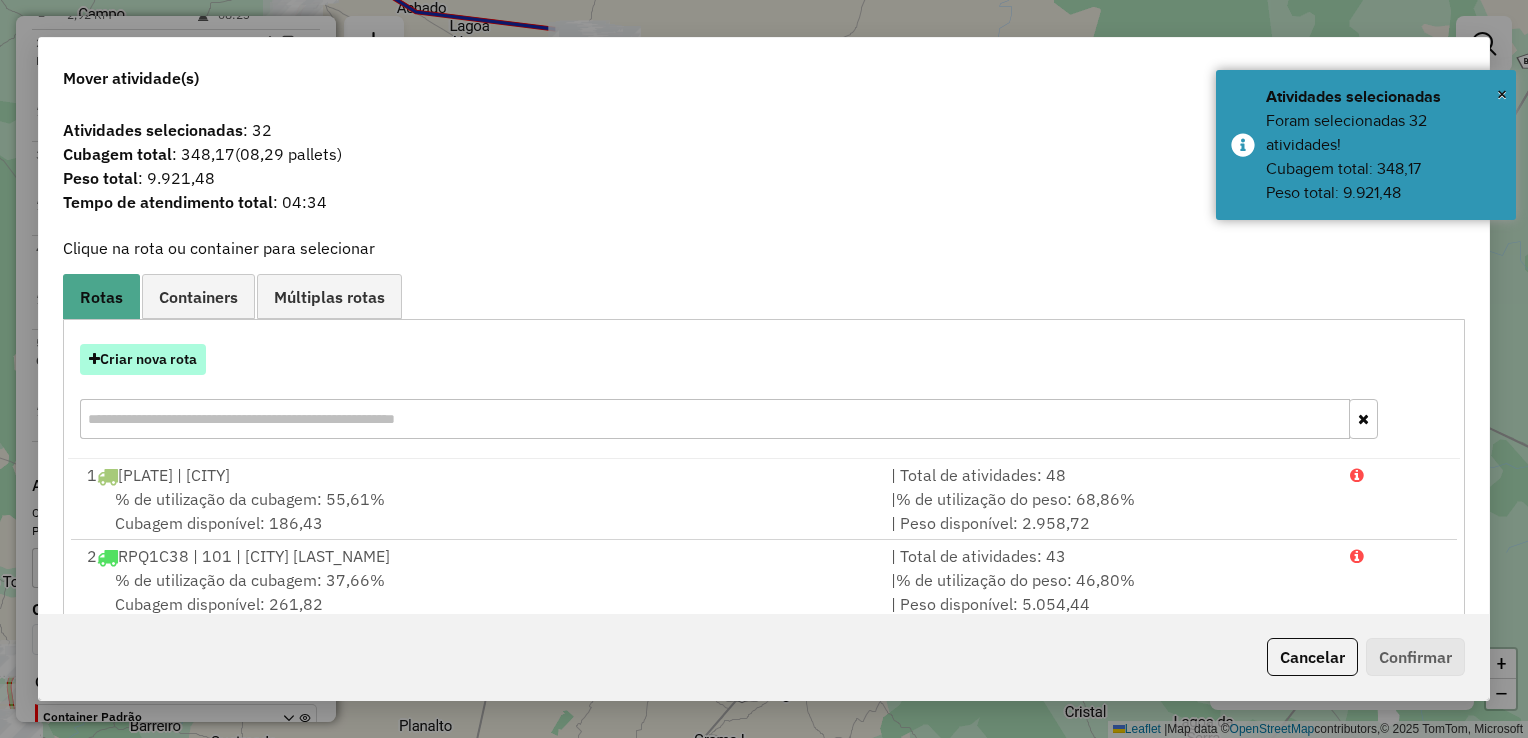 click on "Criar nova rota" at bounding box center [143, 359] 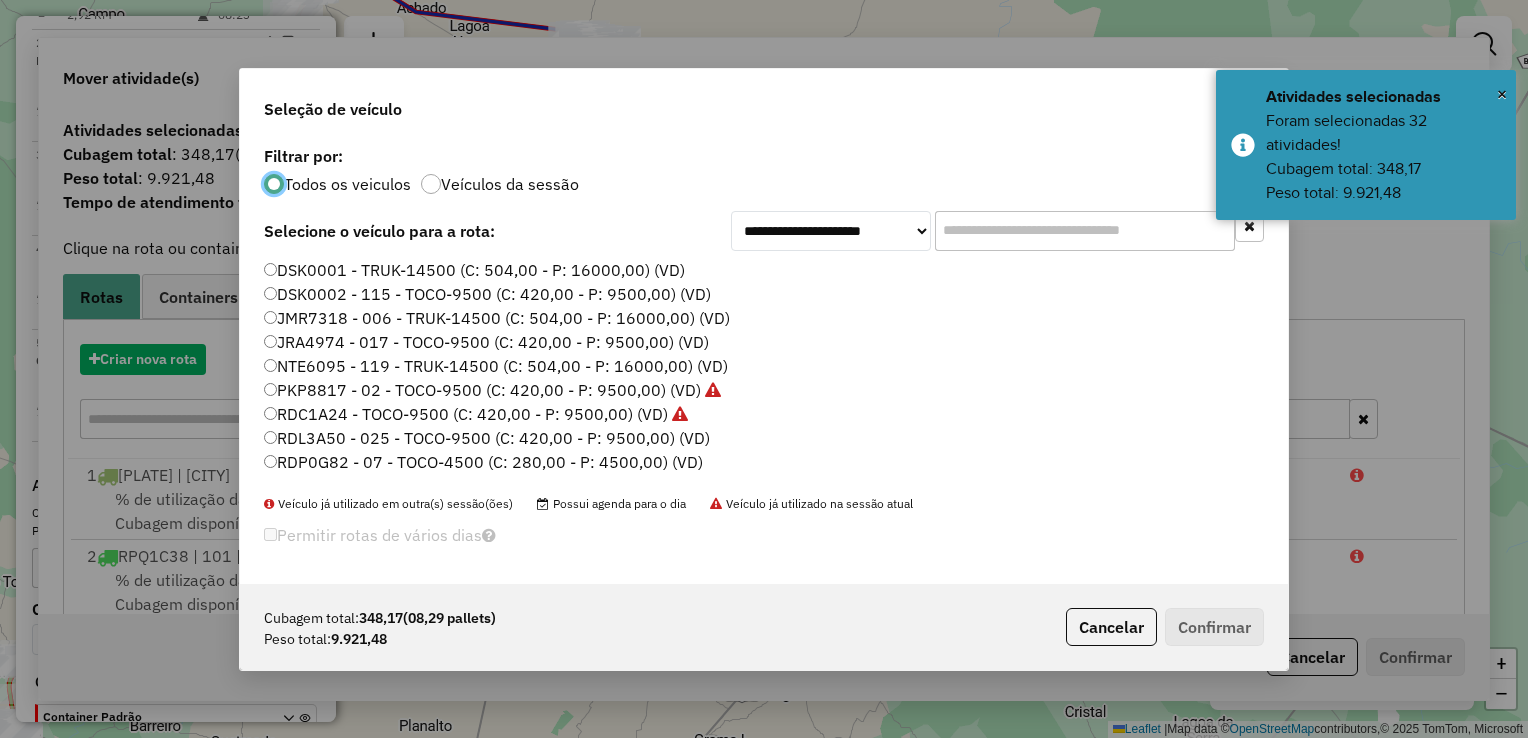 scroll, scrollTop: 10, scrollLeft: 6, axis: both 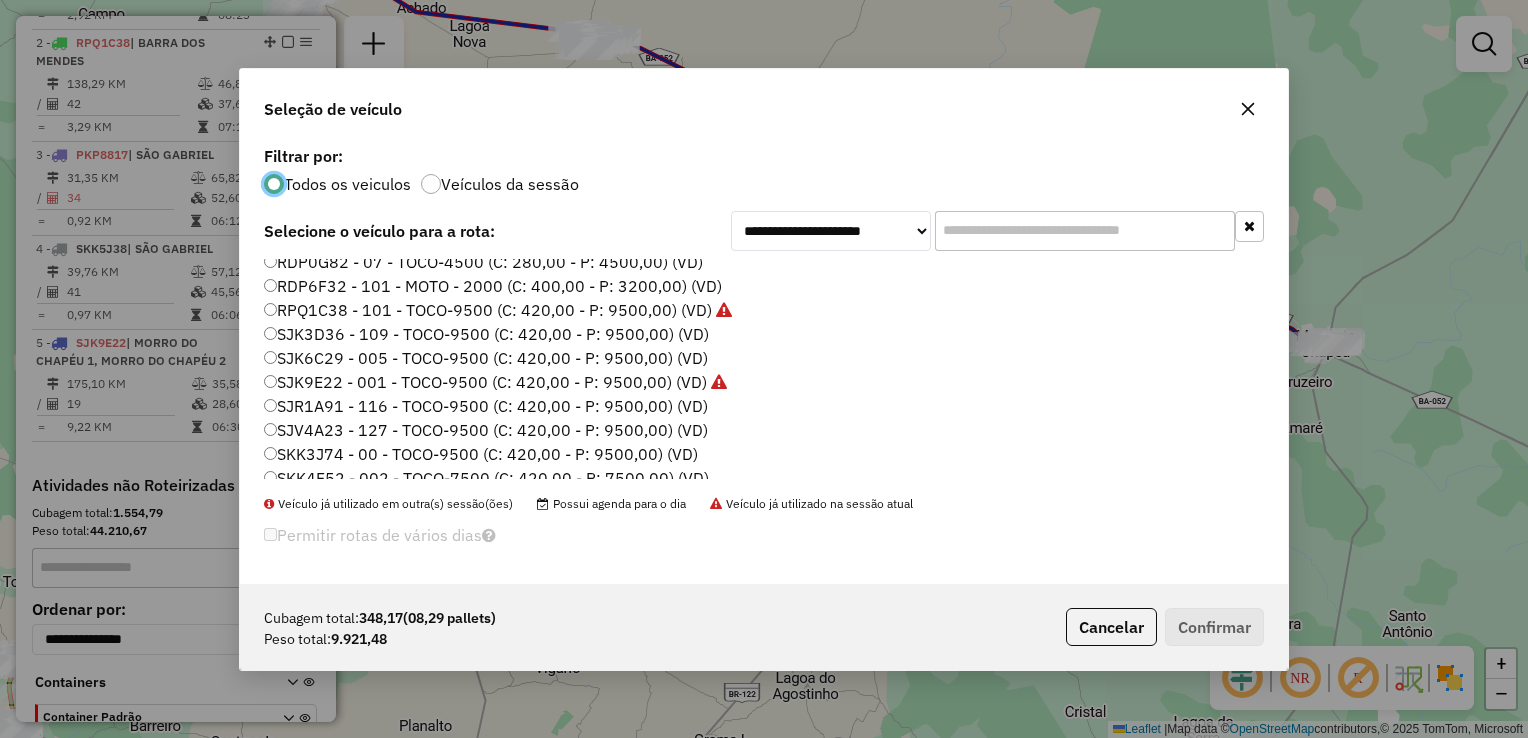 click on "SJK6C29 - 005 - TOCO-9500 (C: 420,00 - P: 9500,00) (VD)" 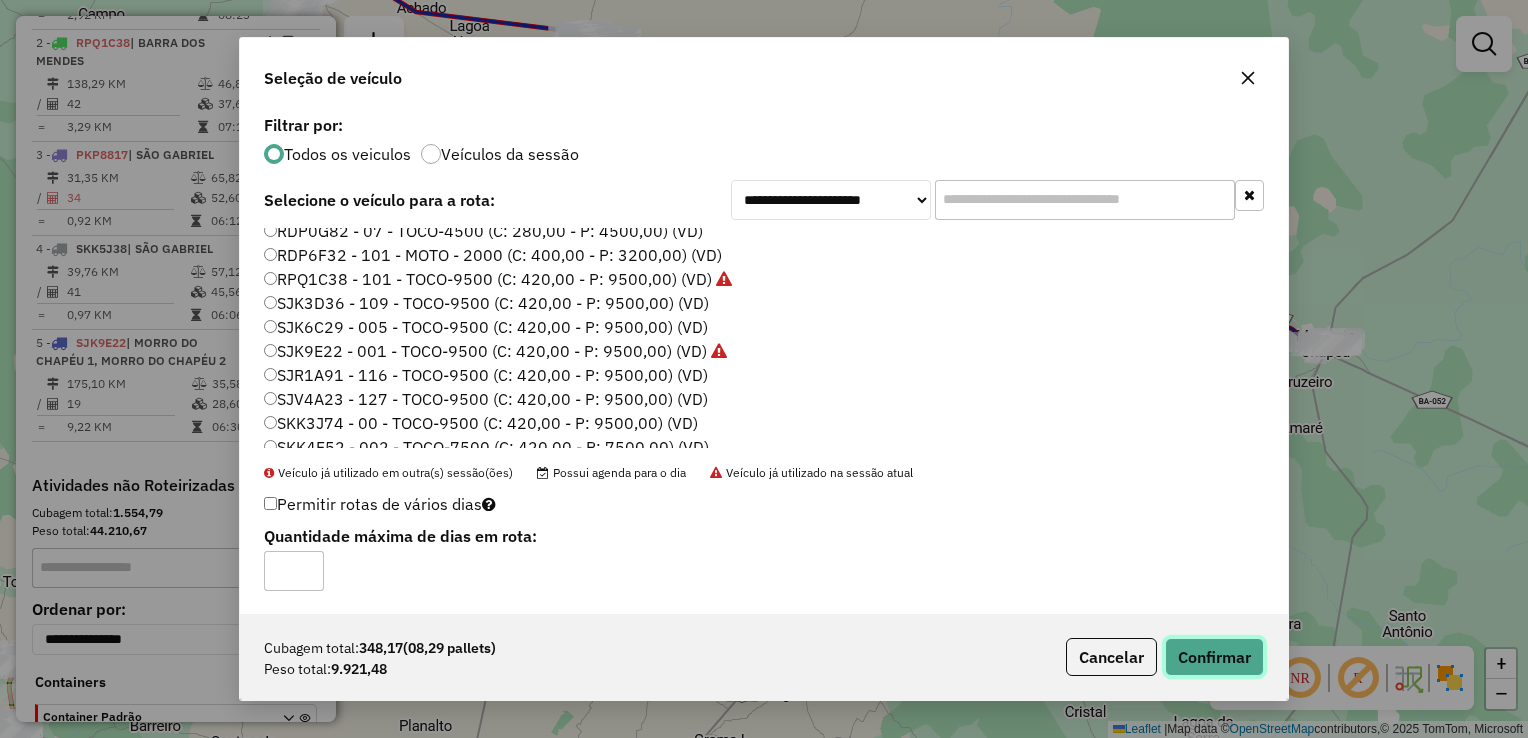 click on "Confirmar" 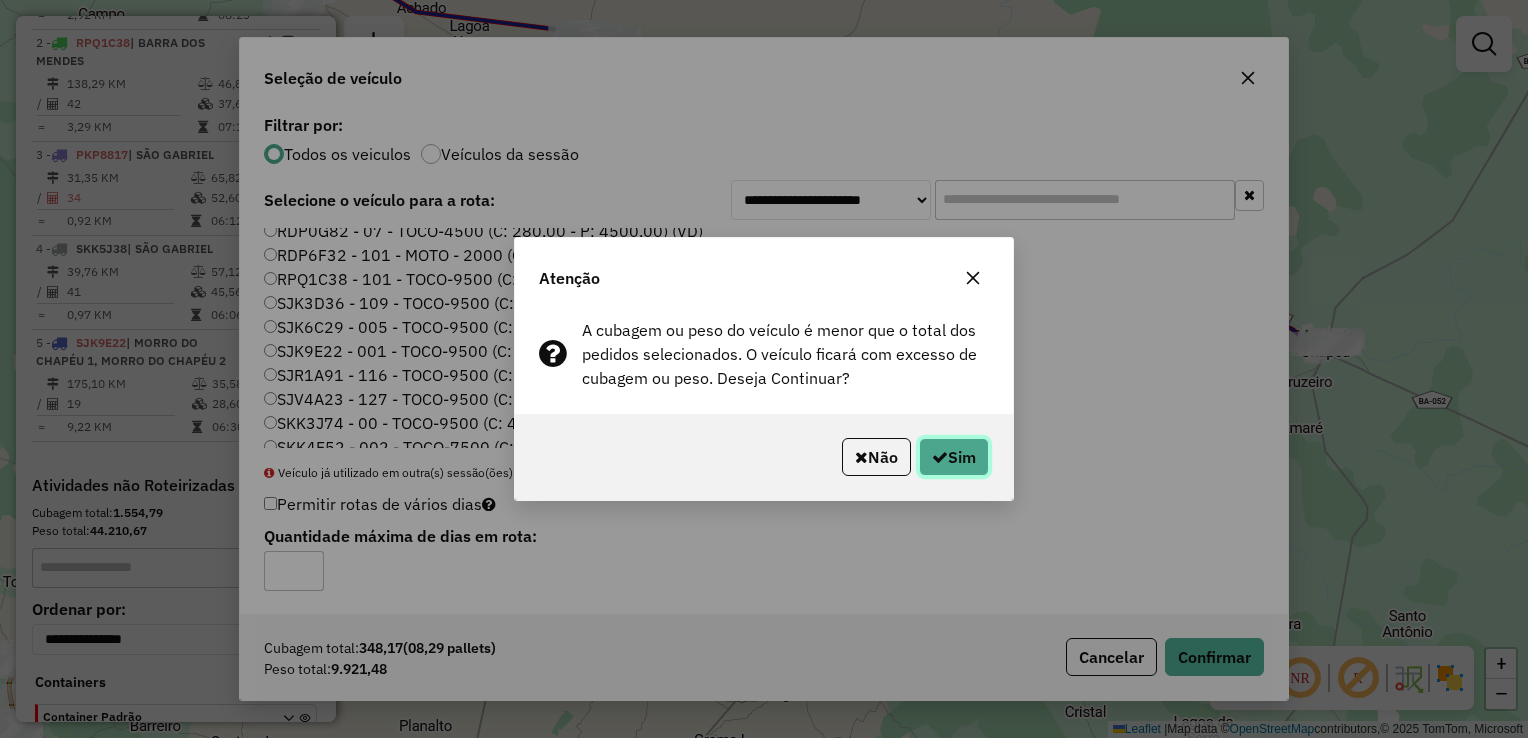 click on "Sim" 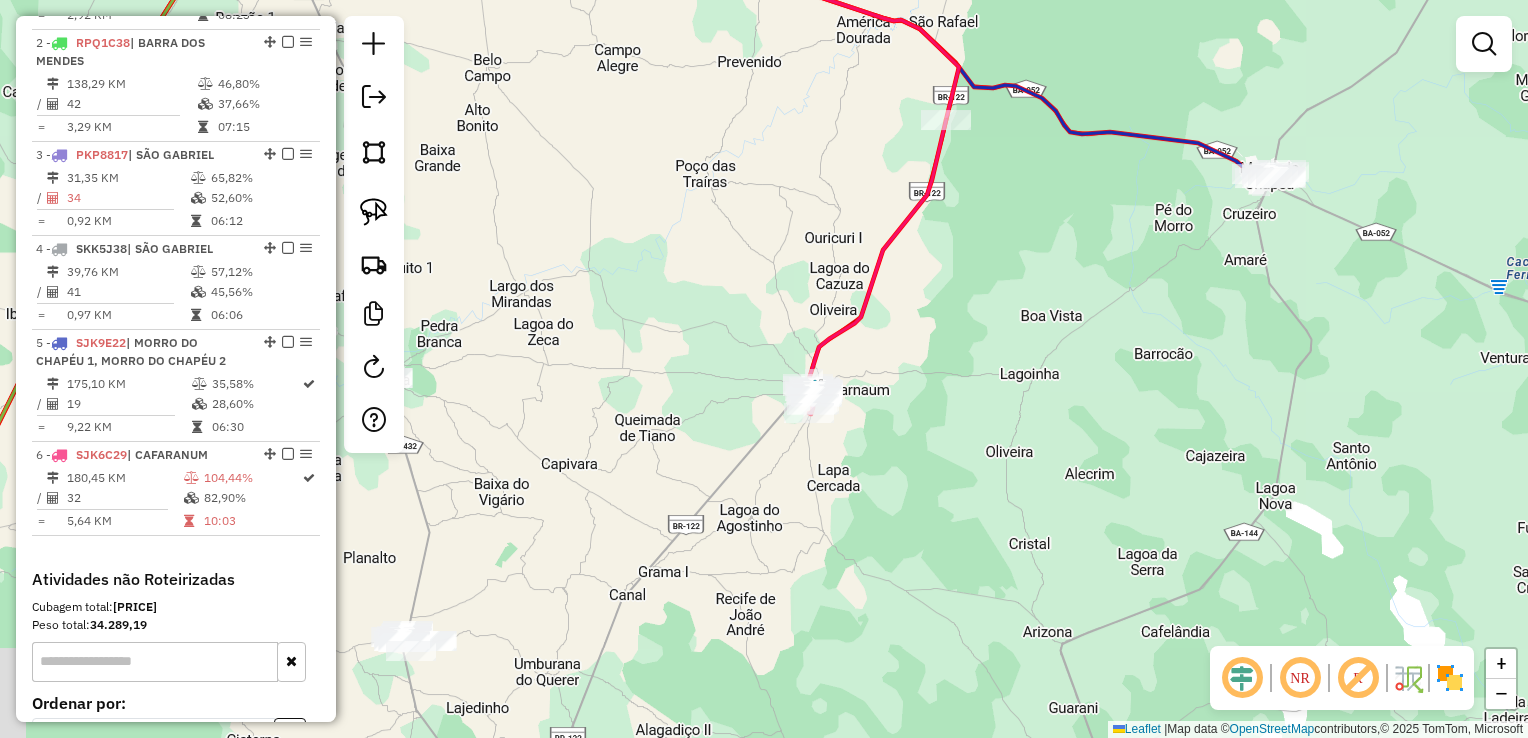 drag, startPoint x: 929, startPoint y: 326, endPoint x: 851, endPoint y: 324, distance: 78.025635 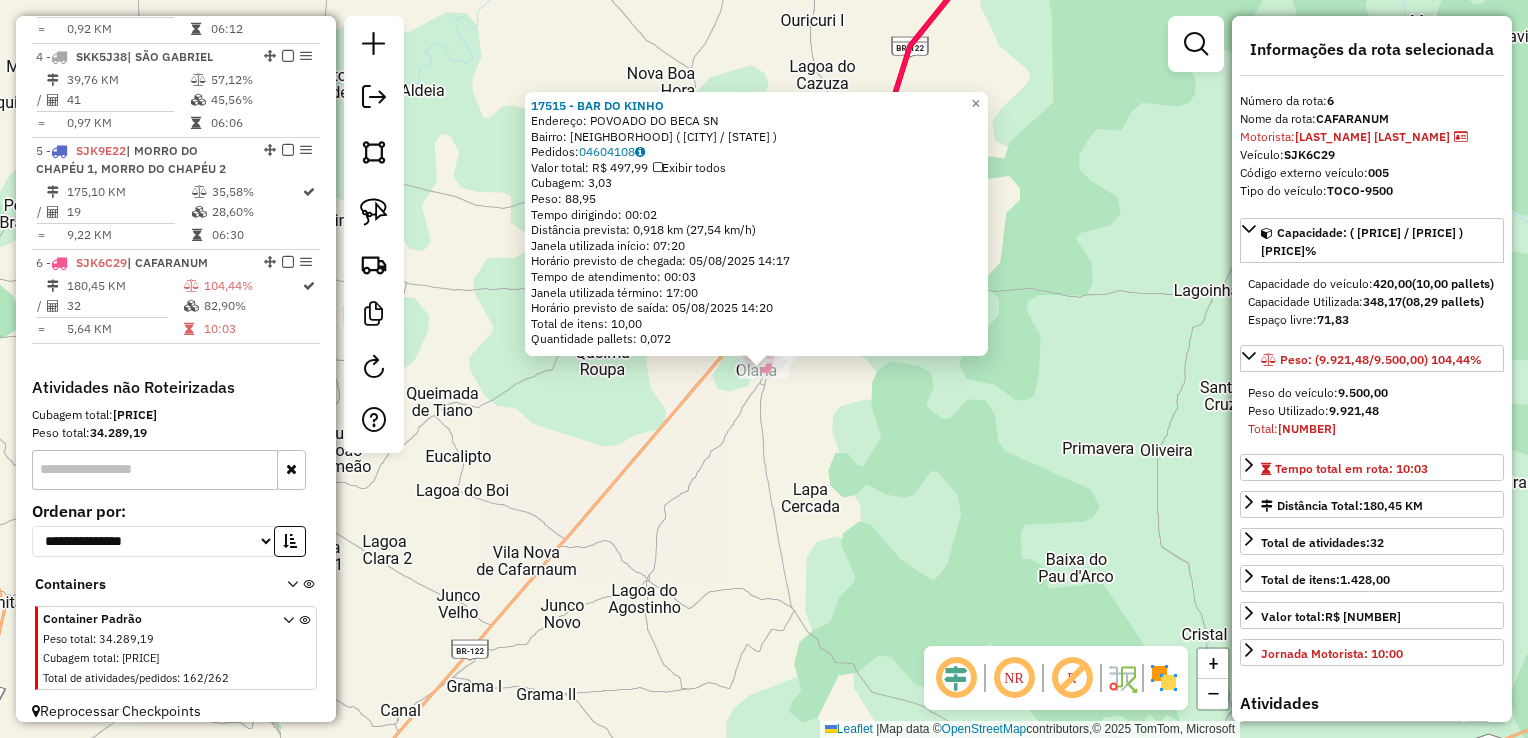 scroll, scrollTop: 1077, scrollLeft: 0, axis: vertical 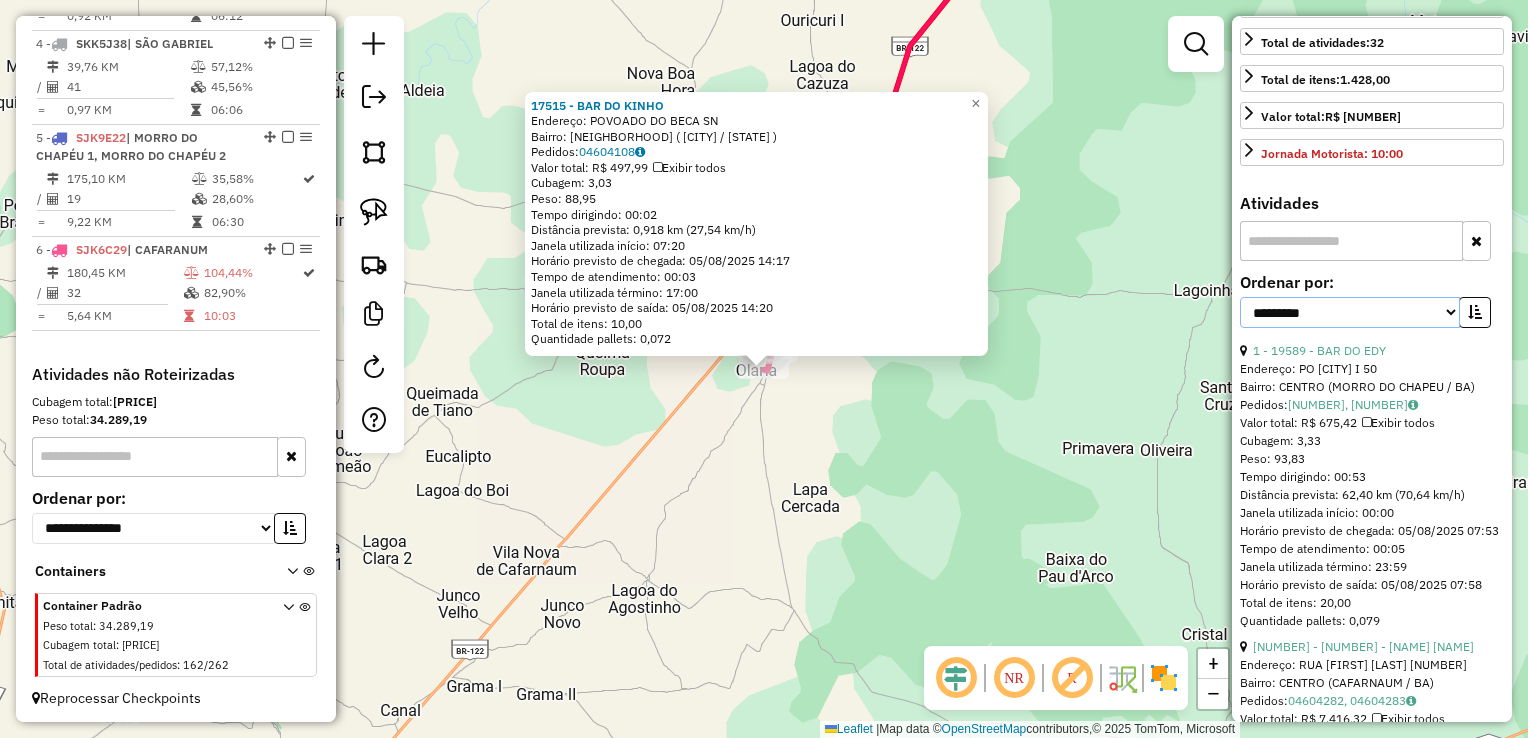 drag, startPoint x: 1321, startPoint y: 326, endPoint x: 1315, endPoint y: 345, distance: 19.924858 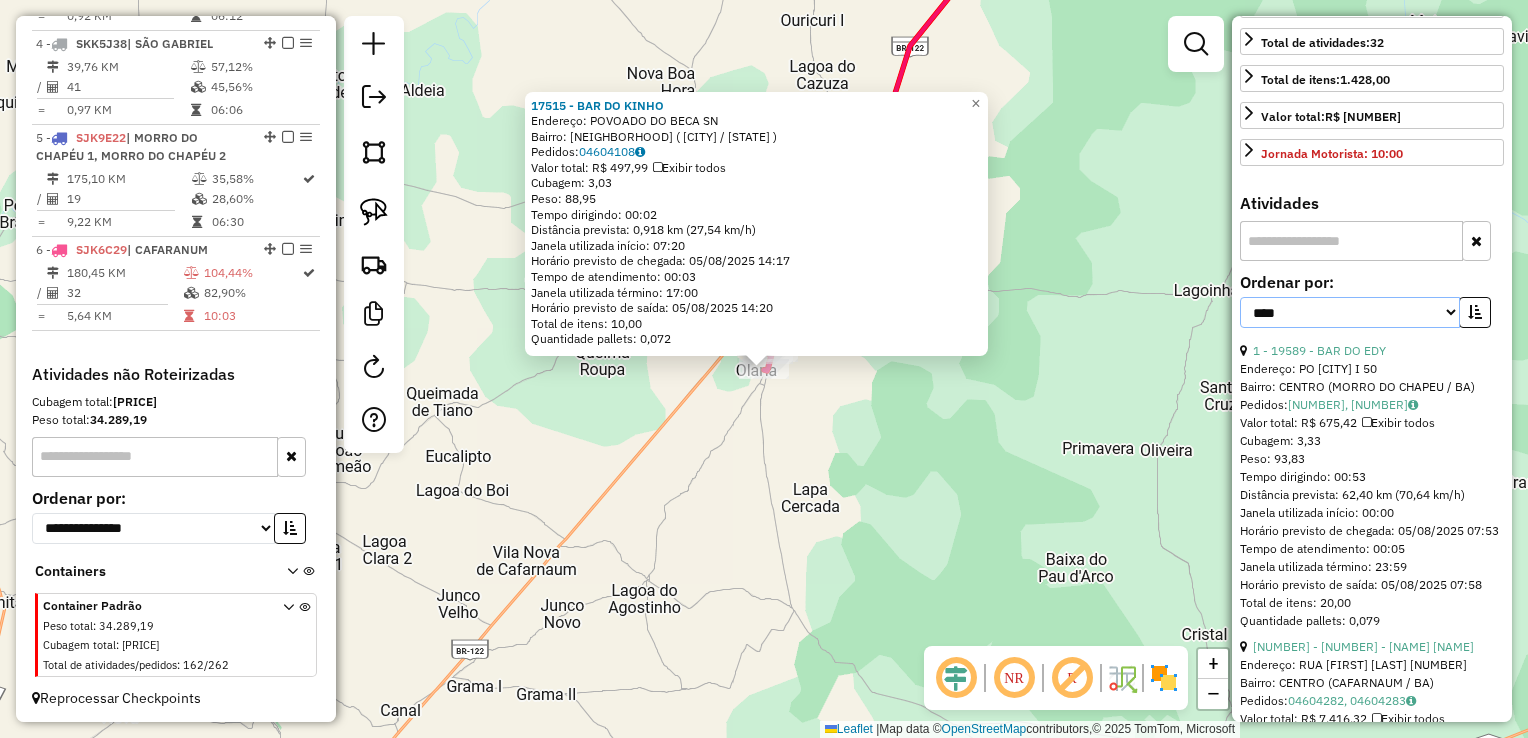 click on "**********" at bounding box center (1350, 312) 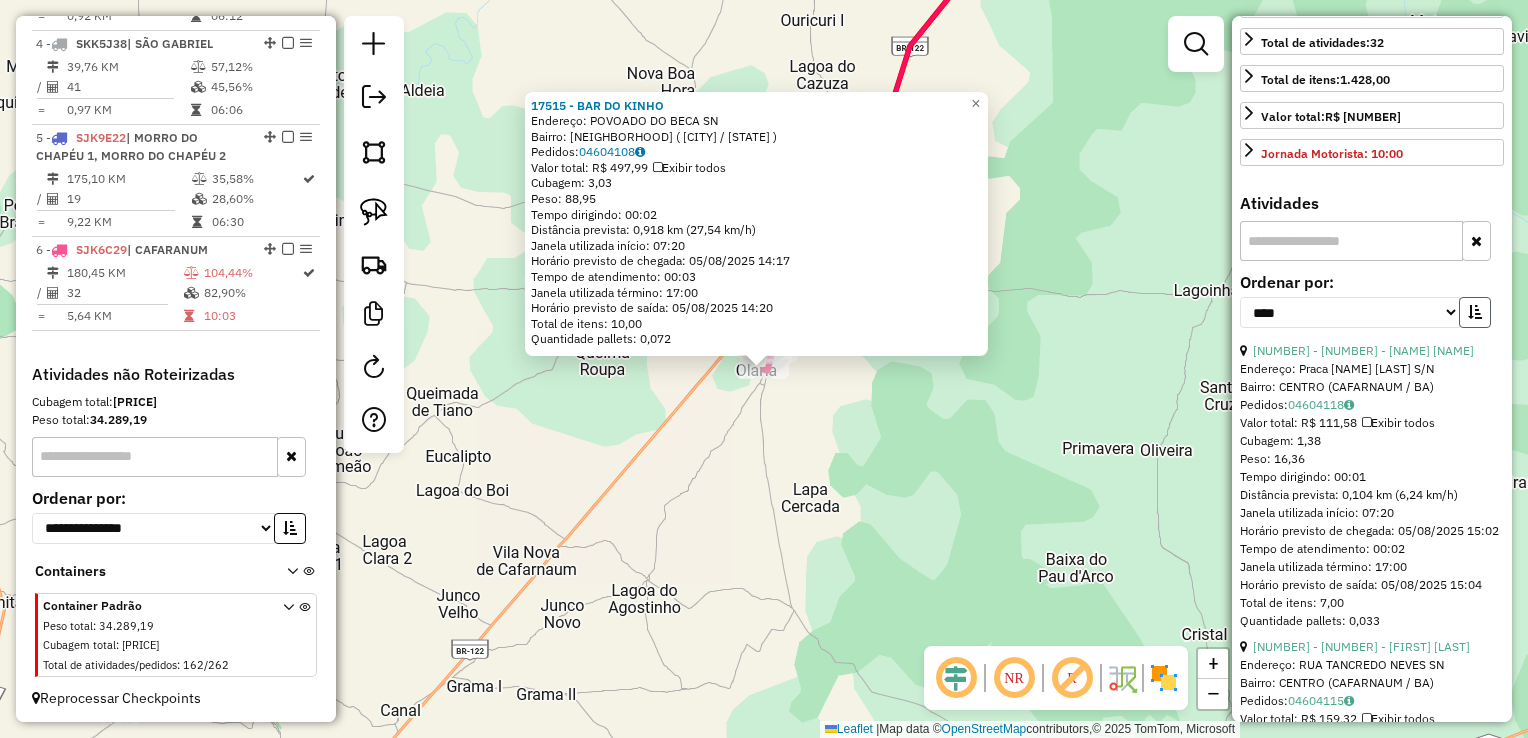 click at bounding box center [1475, 312] 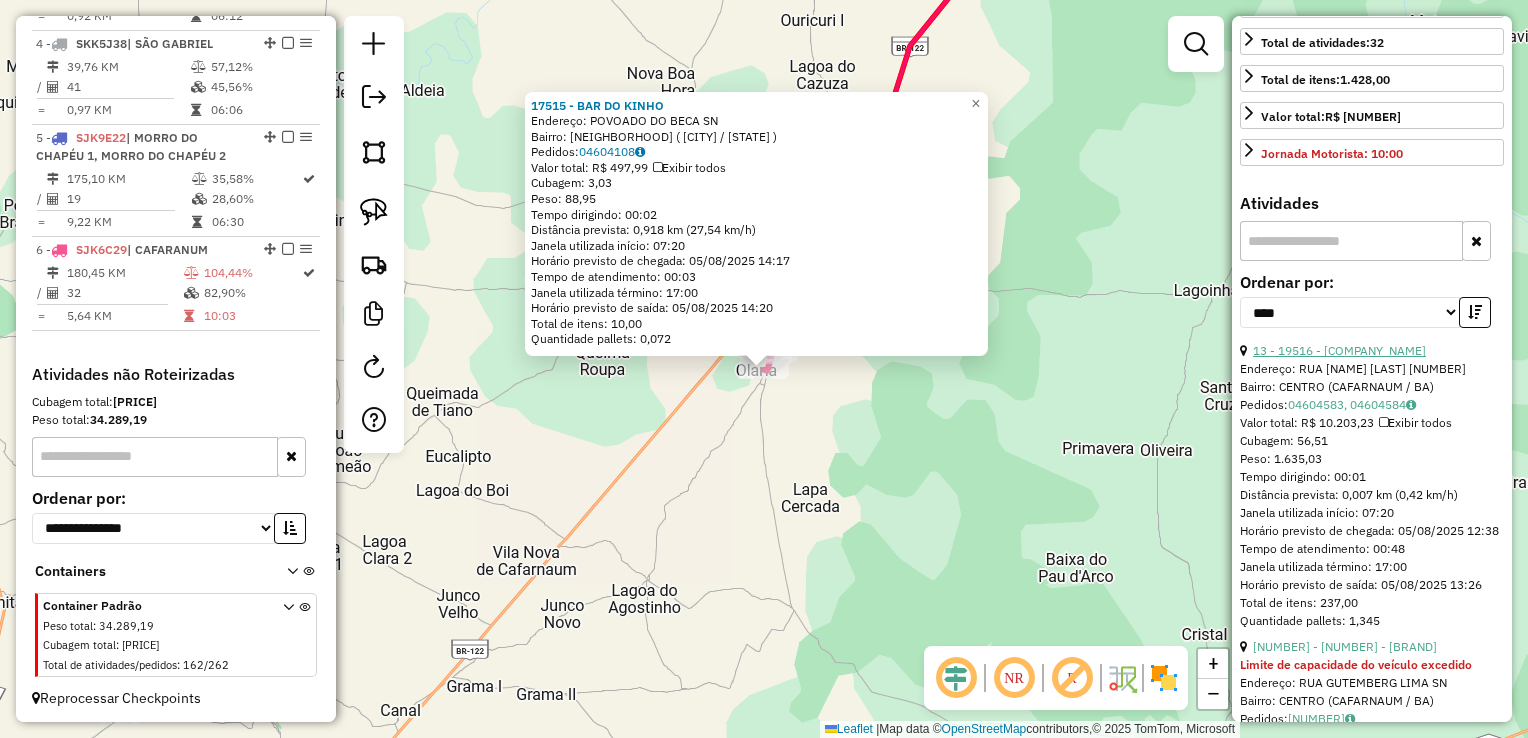 click on "13 - 19516 - [COMPANY_NAME]" at bounding box center (1339, 350) 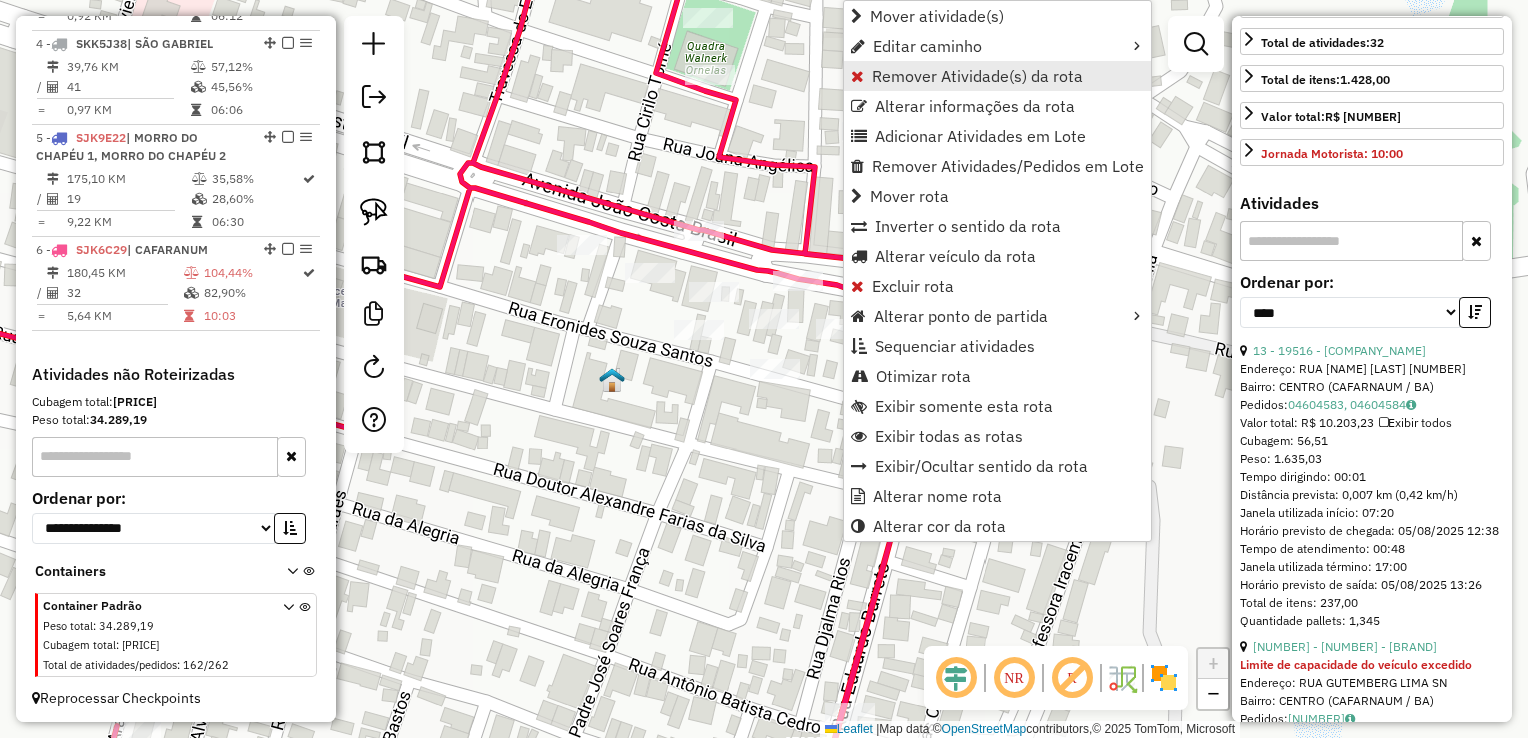 click on "Remover Atividade(s) da rota" at bounding box center (977, 76) 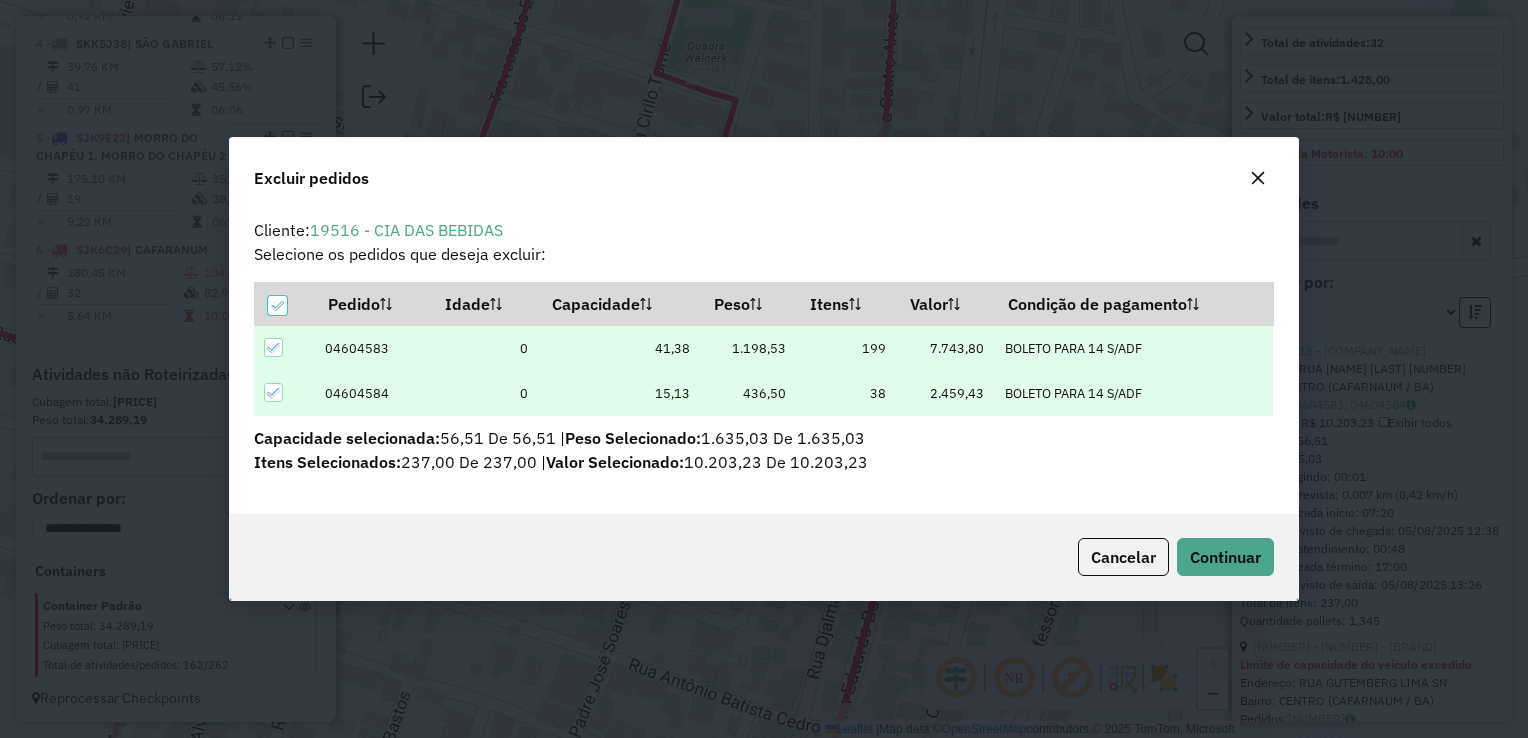 scroll, scrollTop: 0, scrollLeft: 0, axis: both 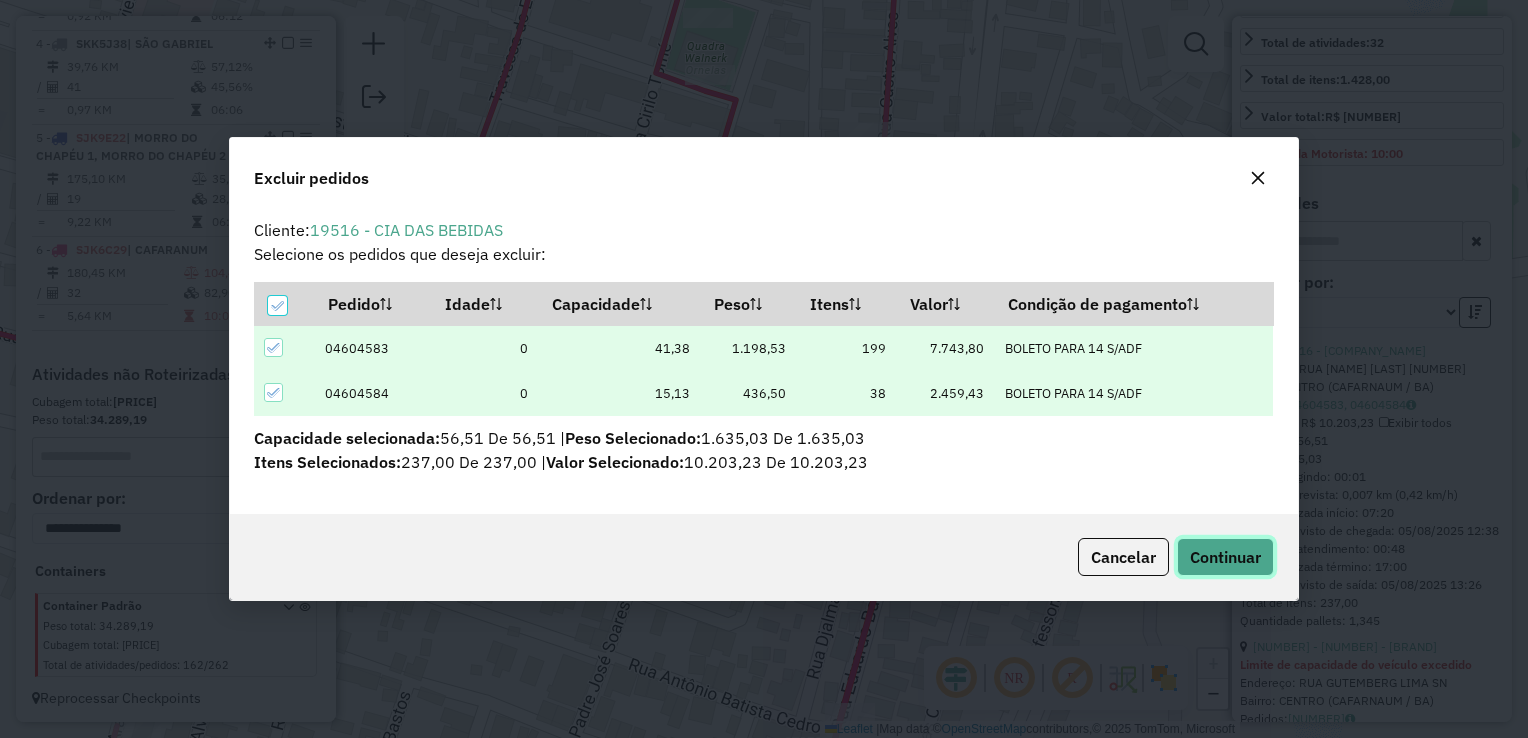 click on "Continuar" 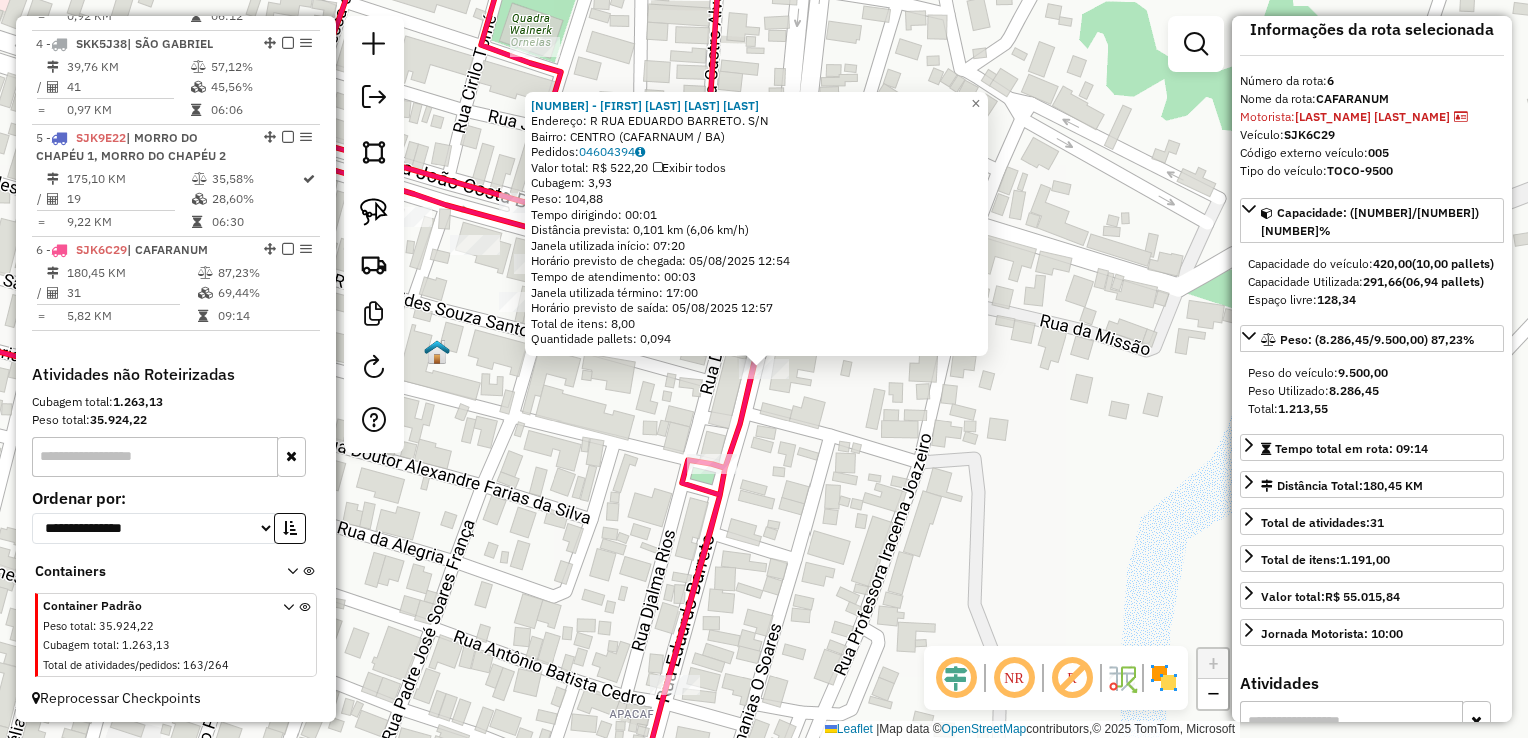 scroll, scrollTop: 0, scrollLeft: 0, axis: both 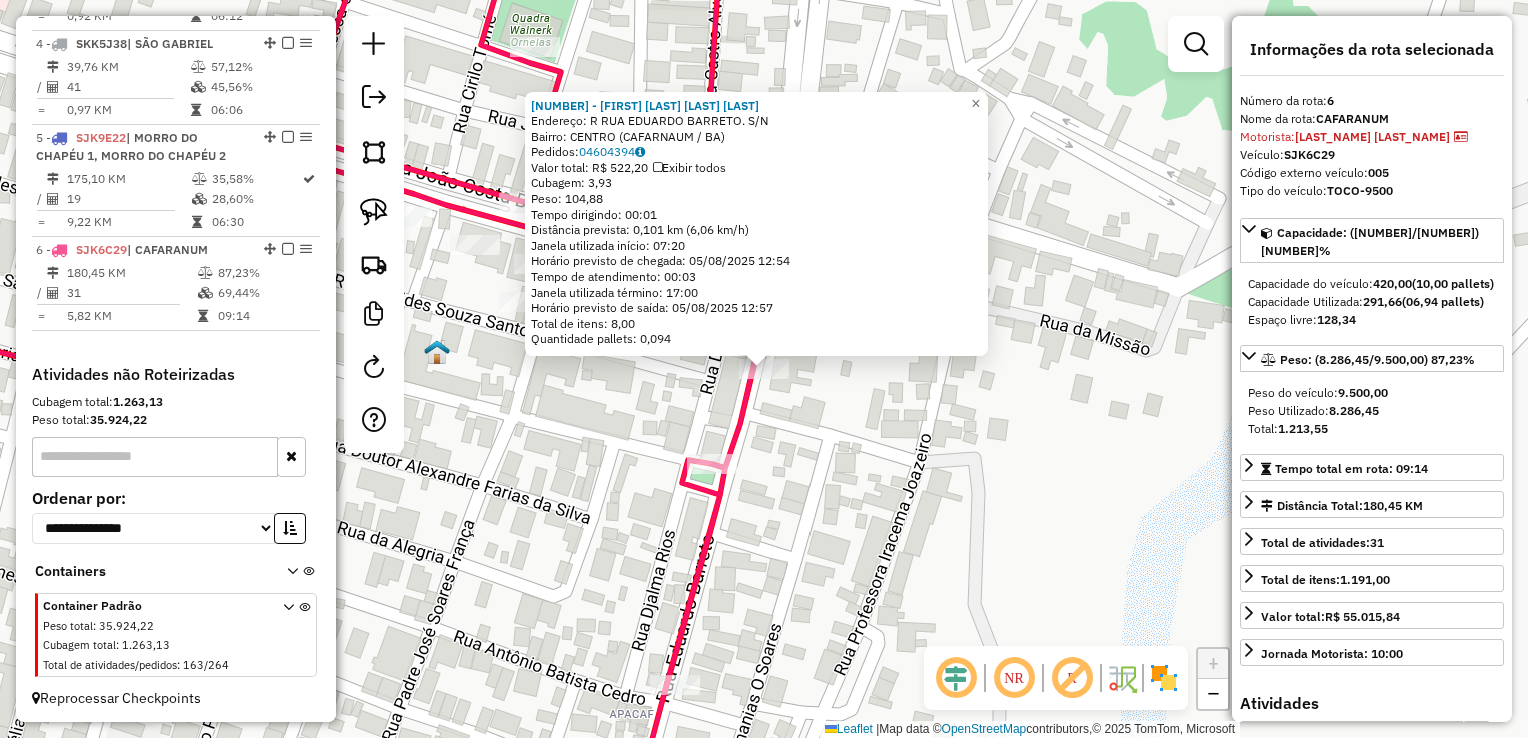 click on "[NUMBER] - [FIRST] [LAST] [LAST] Endereço: R RUA [FIRST] [LAST]. S/N Bairro: [CITY] ([CITY] / [STATE]) Pedidos: [ID] Valor total: R$ [PRICE] Exibir todos Cubagem: [NUMBER] Peso: [NUMBER] Tempo dirigindo: [TIME] Distância prevista: [NUMBER] km ([NUMBER] km/h) Janela utilizada início: [TIME] Horário previsto de chegada: [DATE] [TIME] Tempo de atendimento: [TIME] Janela utilizada término: [TIME] Horário previsto de saída: [DATE] [TIME] Total de itens: [NUMBER],00 Quantidade pallets: [NUMBER] × Janela de atendimento Grade de atendimento Capacidade Transportadoras Veículos Cliente Pedidos Rotas Selecione os dias de semana para filtrar as janelas de atendimento Seg Ter Qua Qui Sex Sáb Dom Informe o período da janela de atendimento: De: Até: Considerar janela de atendimento padrão Selecione os dias de semana para filtrar as grades de atendimento Seg Ter Qua Qui Sex Sáb Dom Peso mínimo: Peso máximo: De:" 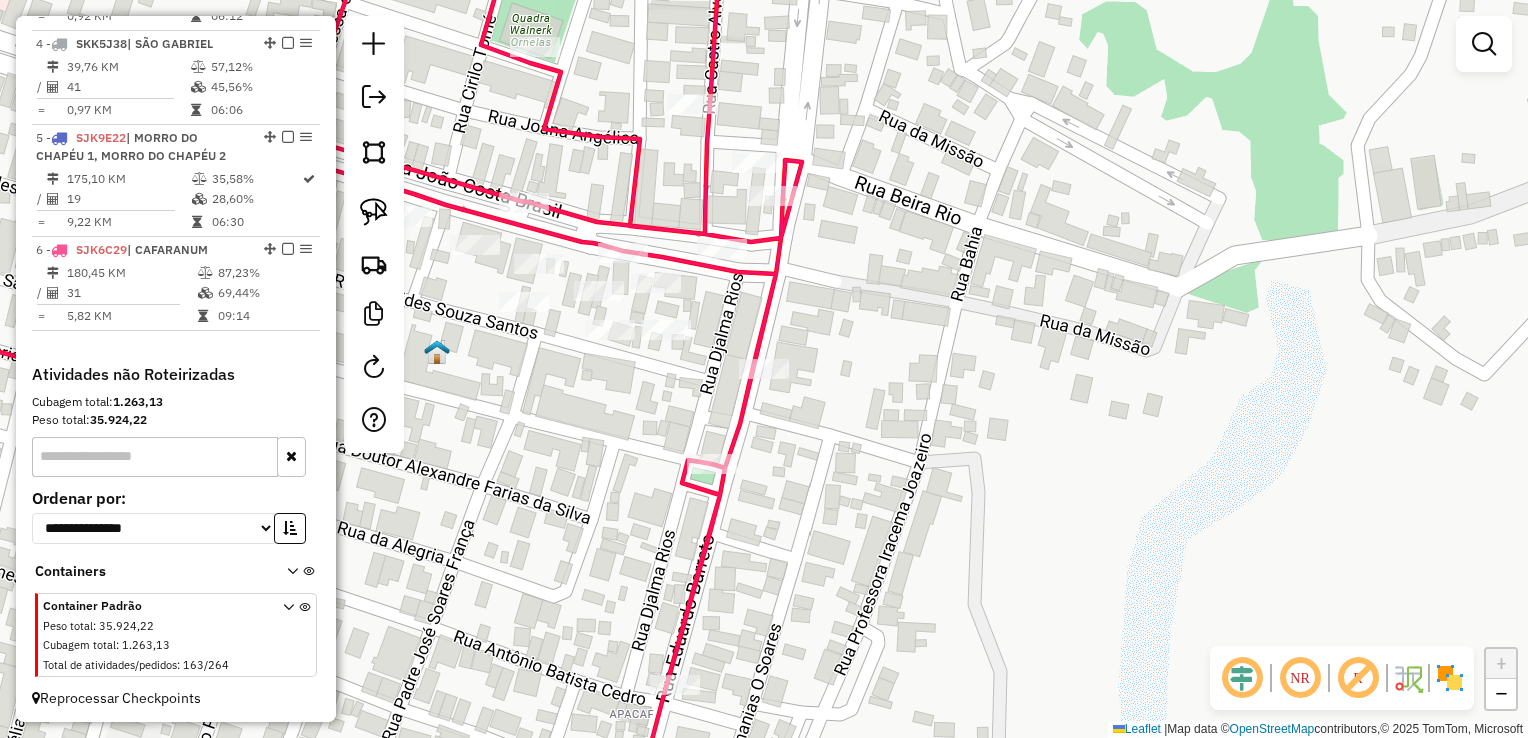 click on "[NUMBER] - [FIRST] [LAST] [LAST] Endereço: R RUA [FIRST] [LAST]. S/N Bairro: [CITY] ([CITY] / [STATE]) Pedidos: [ID] Valor total: R$ [PRICE] Exibir todos Cubagem: [NUMBER] Peso: [NUMBER] Tempo dirigindo: [TIME] Distância prevista: [NUMBER] km ([NUMBER] km/h) Janela utilizada início: [TIME] Horário previsto de chegada: [DATE] [TIME] Tempo de atendimento: [TIME] Janela utilizada término: [TIME] Horário previsto de saída: [DATE] [TIME] Total de itens: [NUMBER],00 Quantidade pallets: [NUMBER] × Janela de atendimento Grade de atendimento Capacidade Transportadoras Veículos Cliente Pedidos Rotas Selecione os dias de semana para filtrar as janelas de atendimento Seg Ter Qua Qui Sex Sáb Dom Informe o período da janela de atendimento: De: Até: Considerar janela de atendimento padrão Selecione os dias de semana para filtrar as grades de atendimento Seg Ter Qua Qui Sex Sáb Dom Peso mínimo: Peso máximo: De:" 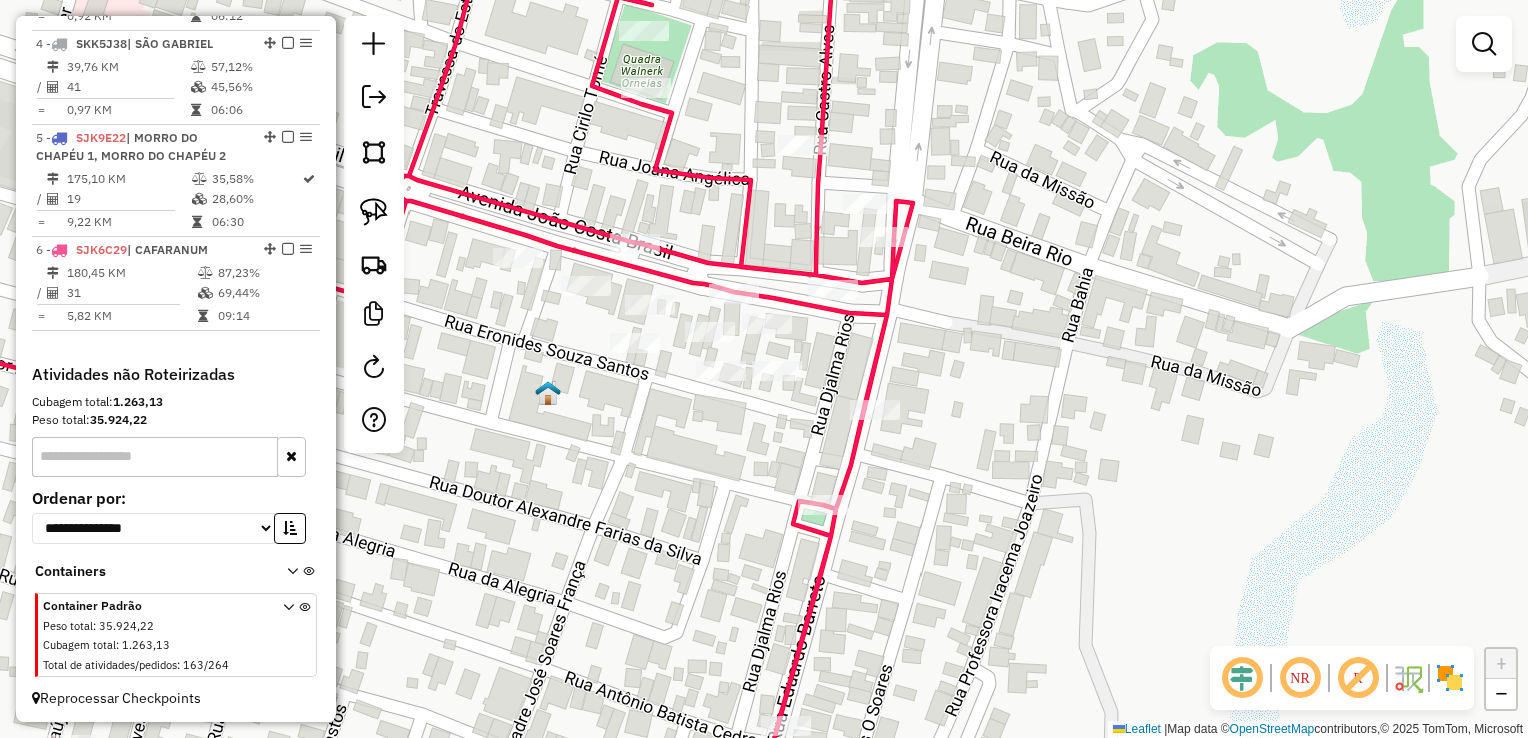 click on "Janela de atendimento Grade de atendimento Capacidade Transportadoras Veículos Cliente Pedidos  Rotas Selecione os dias de semana para filtrar as janelas de atendimento  Seg   Ter   Qua   Qui   Sex   Sáb   Dom  Informe o período da janela de atendimento: De: Até:  Filtrar exatamente a janela do cliente  Considerar janela de atendimento padrão  Selecione os dias de semana para filtrar as grades de atendimento  Seg   Ter   Qua   Qui   Sex   Sáb   Dom   Considerar clientes sem dia de atendimento cadastrado  Clientes fora do dia de atendimento selecionado Filtrar as atividades entre os valores definidos abaixo:  Peso mínimo:   Peso máximo:   Cubagem mínima:   Cubagem máxima:   De:   Até:  Filtrar as atividades entre o tempo de atendimento definido abaixo:  De:   Até:   Considerar capacidade total dos clientes não roteirizados Transportadora: Selecione um ou mais itens Tipo de veículo: Selecione um ou mais itens Veículo: Selecione um ou mais itens Motorista: Selecione um ou mais itens Nome: Rótulo:" 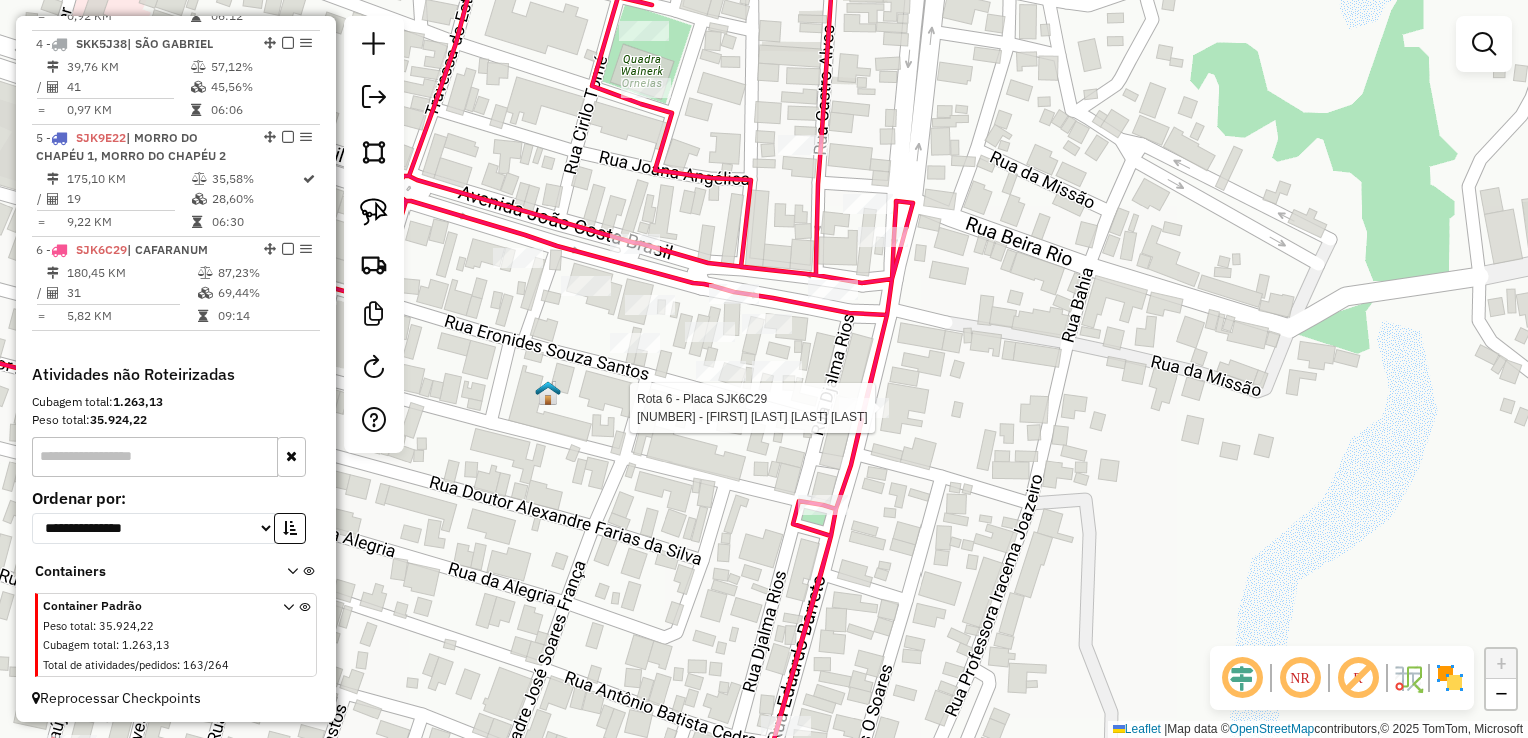 select on "*********" 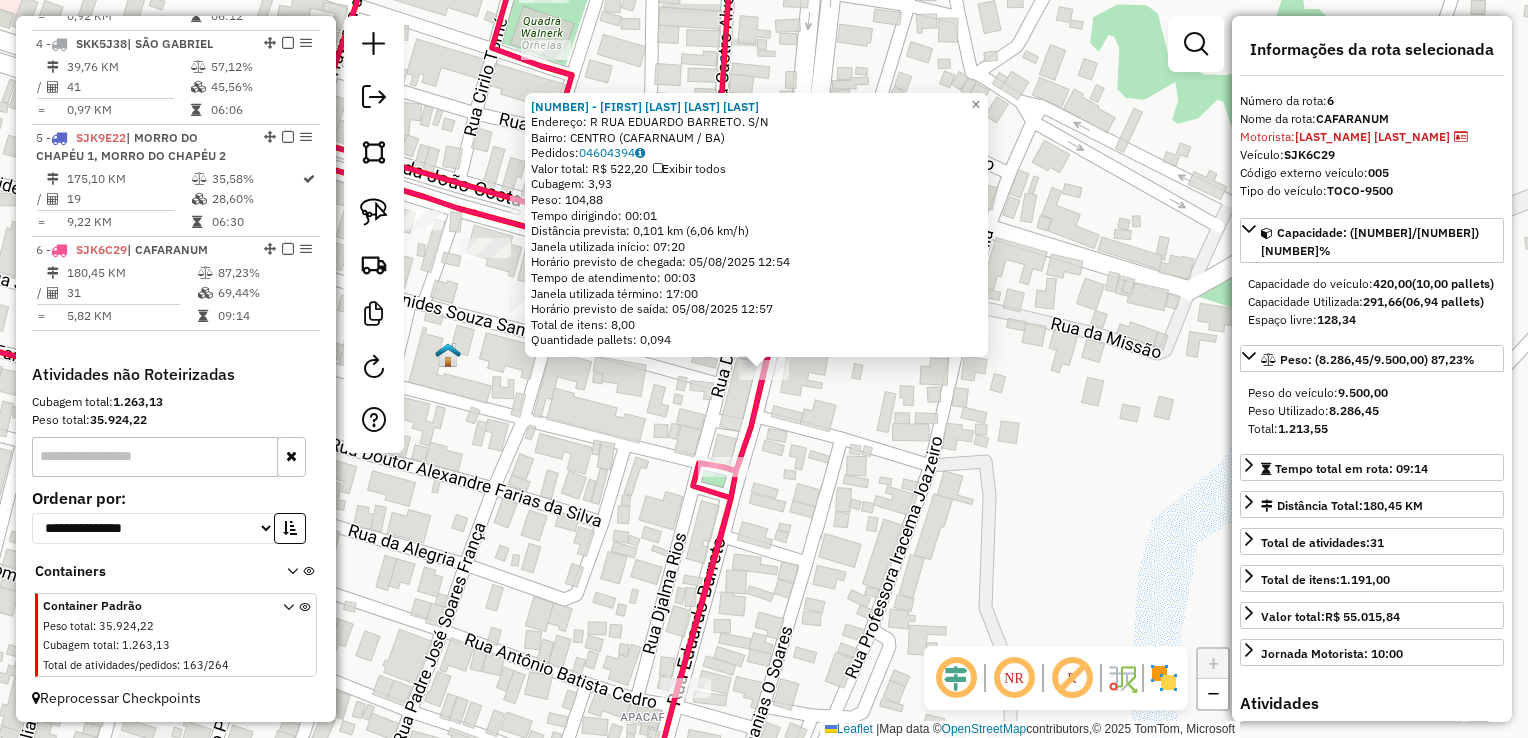 click on "[NUMBER] - [FIRST] [LAST] [LAST] Endereço: R RUA [FIRST] [LAST]. S/N Bairro: [CITY] ([CITY] / [STATE]) Pedidos: [ID] Valor total: R$ [PRICE] Exibir todos Cubagem: [NUMBER] Peso: [NUMBER] Tempo dirigindo: [TIME] Distância prevista: [NUMBER] km ([NUMBER] km/h) Janela utilizada início: [TIME] Horário previsto de chegada: [DATE] [TIME] Tempo de atendimento: [TIME] Janela utilizada término: [TIME] Horário previsto de saída: [DATE] [TIME] Total de itens: [NUMBER],00 Quantidade pallets: [NUMBER] × Janela de atendimento Grade de atendimento Capacidade Transportadoras Veículos Cliente Pedidos Rotas Selecione os dias de semana para filtrar as janelas de atendimento Seg Ter Qua Qui Sex Sáb Dom Informe o período da janela de atendimento: De: Até: Considerar janela de atendimento padrão Selecione os dias de semana para filtrar as grades de atendimento Seg Ter Qua Qui Sex Sáb Dom Peso mínimo: Peso máximo: De:" 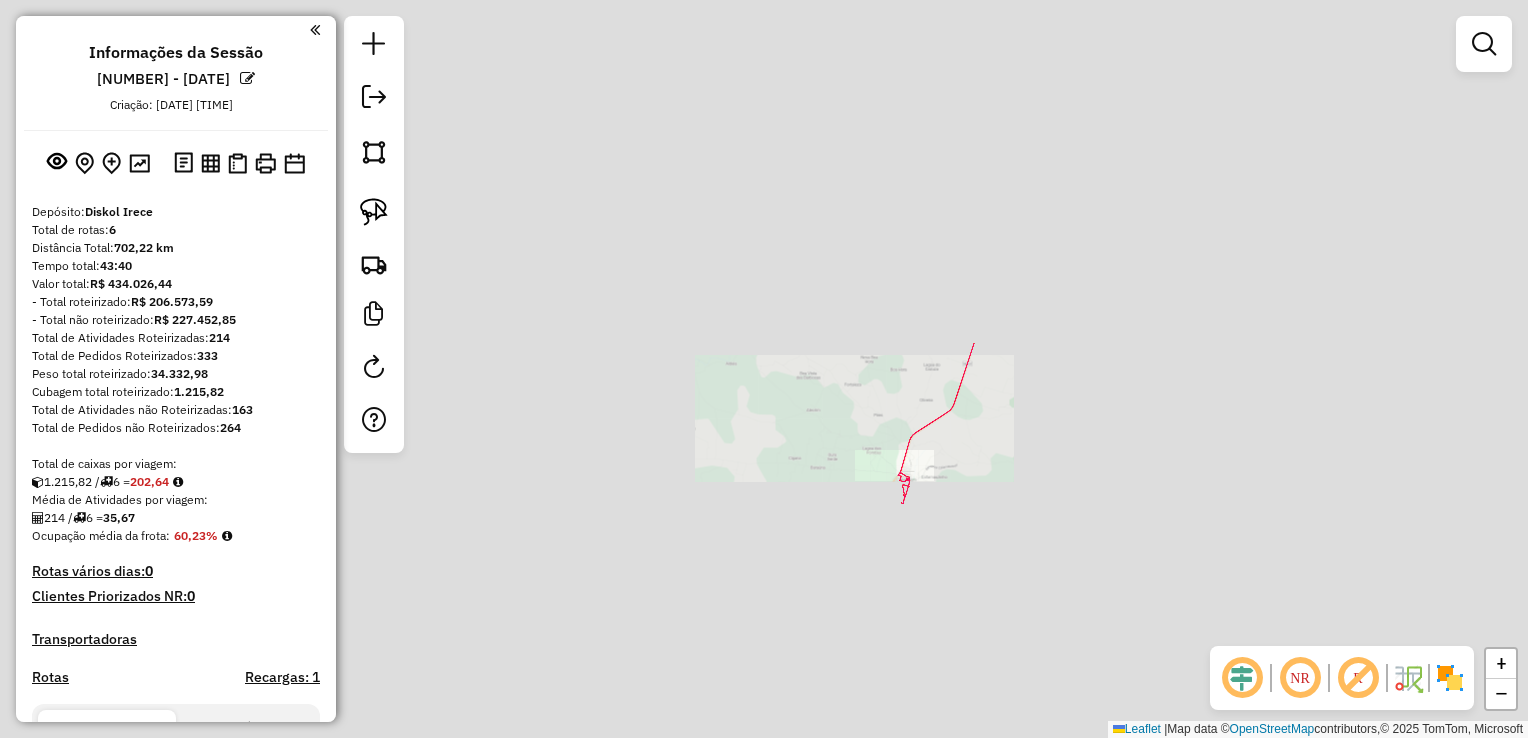 scroll, scrollTop: 0, scrollLeft: 0, axis: both 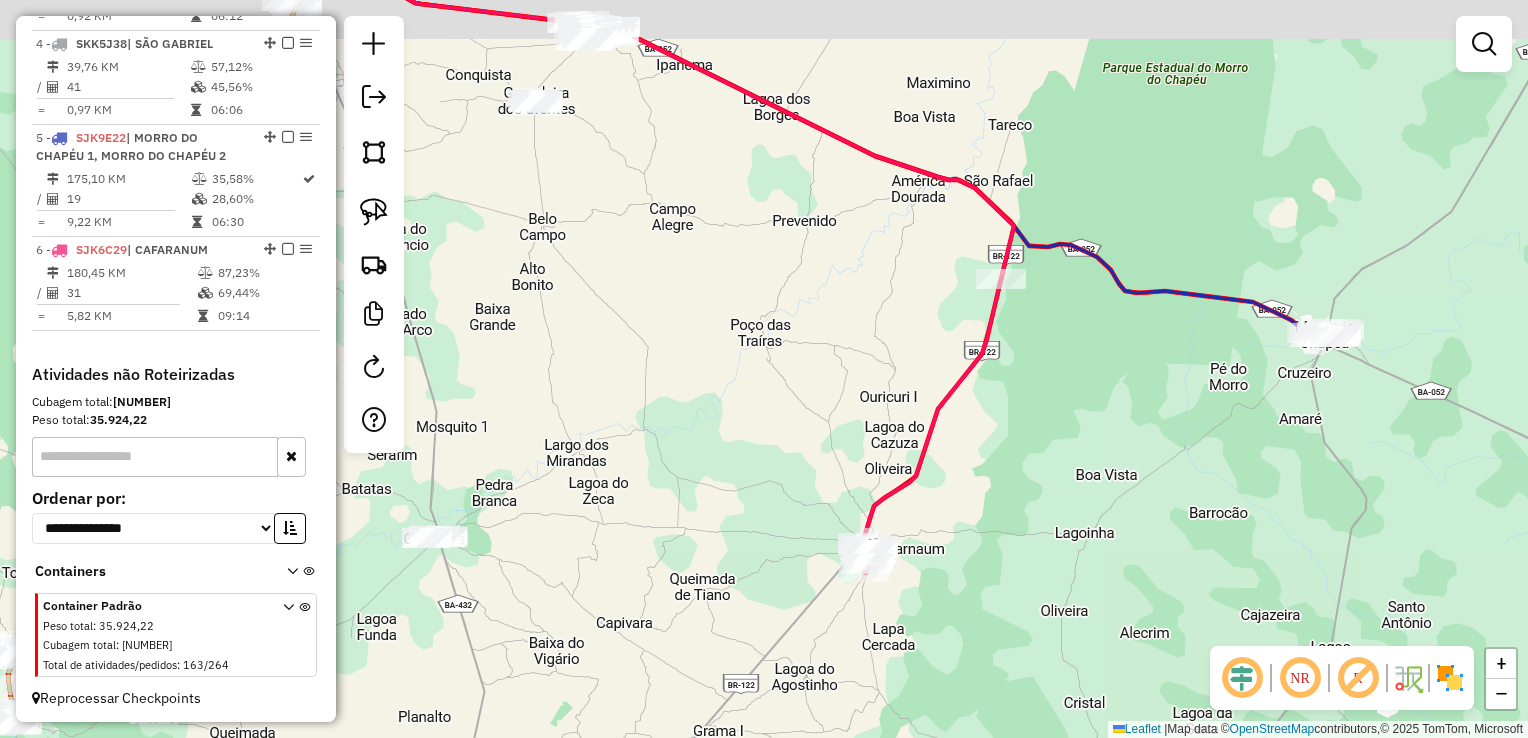 drag, startPoint x: 991, startPoint y: 431, endPoint x: 909, endPoint y: 417, distance: 83.18654 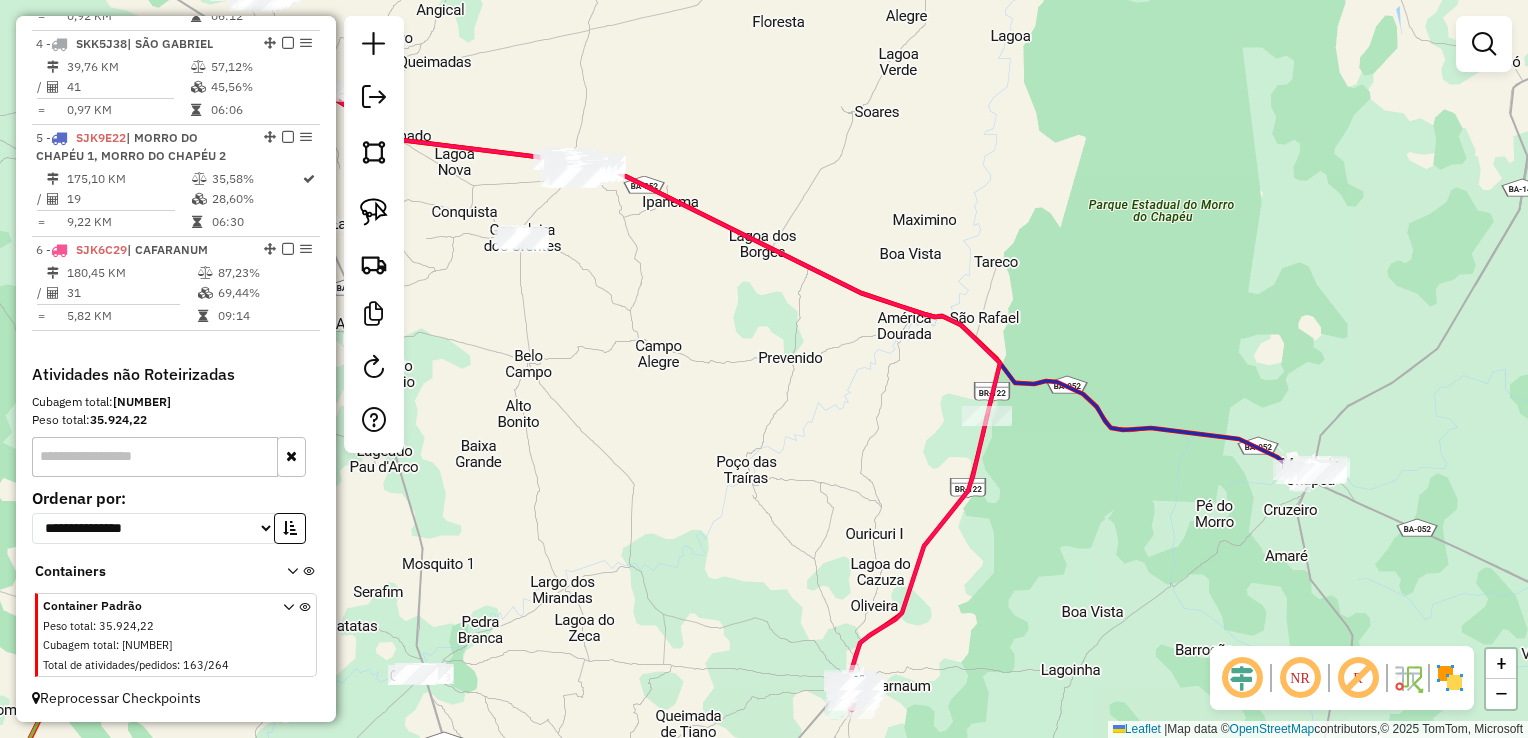 drag, startPoint x: 815, startPoint y: 354, endPoint x: 882, endPoint y: 431, distance: 102.0686 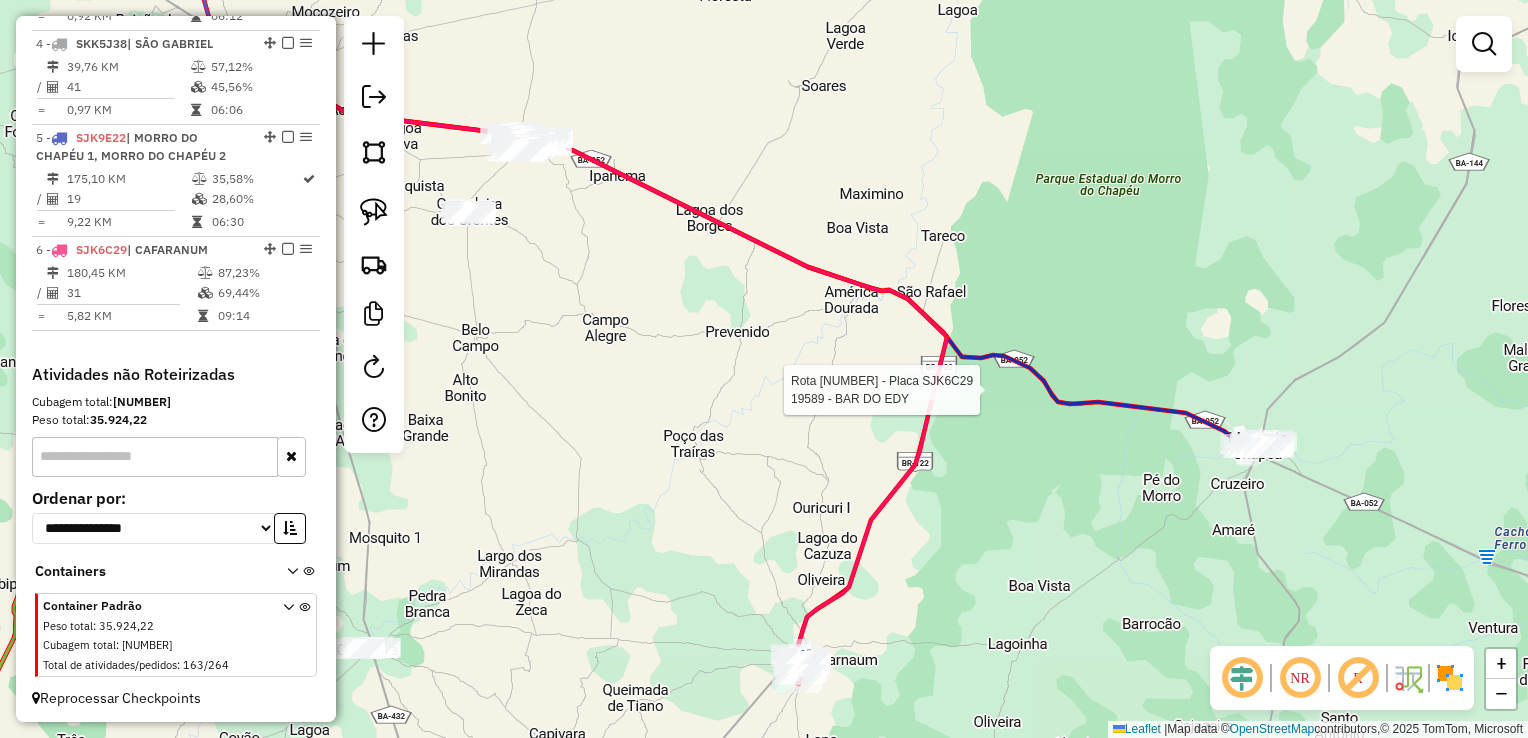 select on "*********" 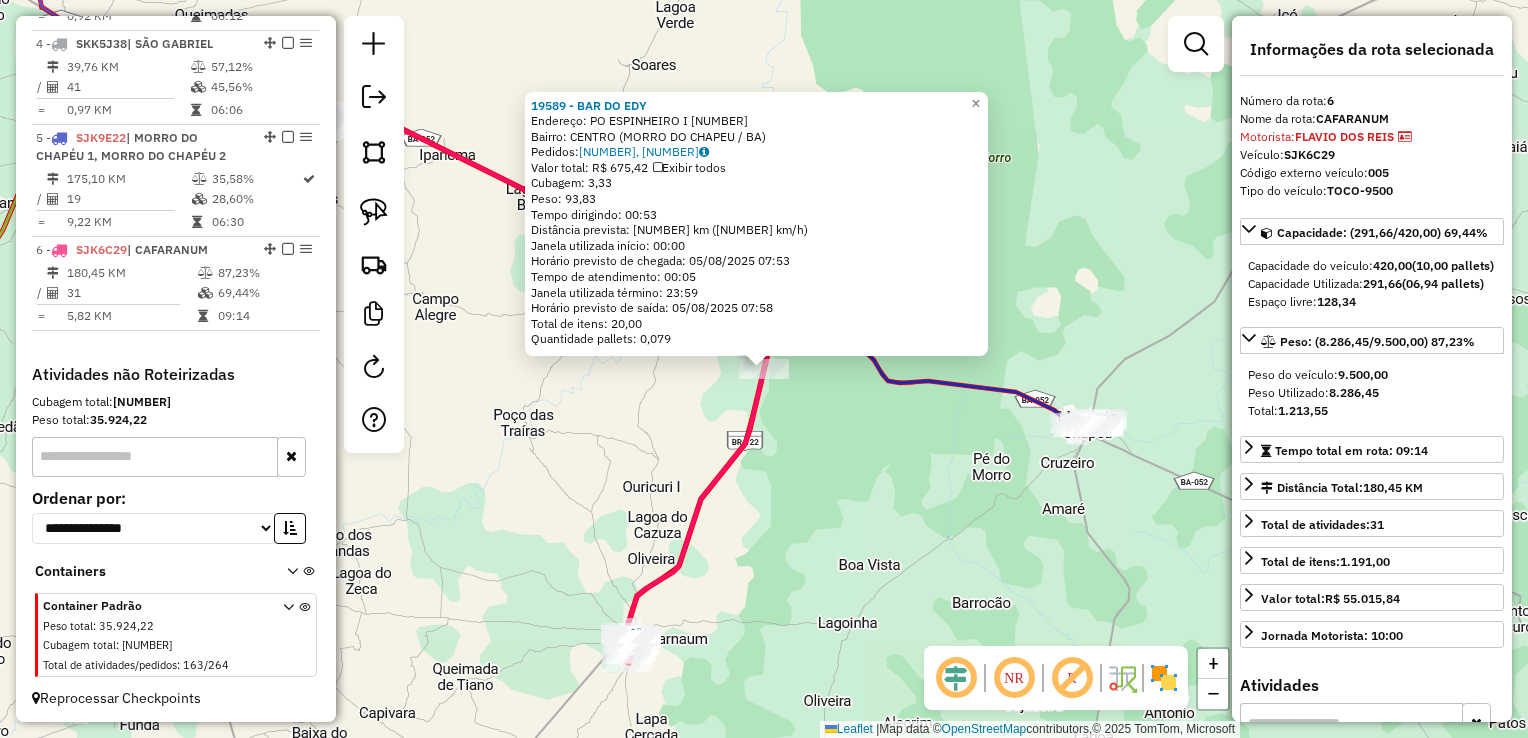 click on "19589 - BAR DO EDY  Endereço:  PO ESPINHEIRO I 50   Bairro: CENTRO (MORRO DO CHAPEU / BA)   Pedidos:  04604116, 04604117   Valor total: R$ 675,42   Exibir todos   Cubagem: 3,33  Peso: 93,83  Tempo dirigindo: 00:53   Distância prevista: 62,40 km (70,64 km/h)   Janela utilizada início: 00:00   Horário previsto de chegada: 05/08/2025 07:53   Tempo de atendimento: 00:05   Janela utilizada término: 23:59   Horário previsto de saída: 05/08/2025 07:58   Total de itens: 20,00   Quantidade pallets: 0,079  × Janela de atendimento Grade de atendimento Capacidade Transportadoras Veículos Cliente Pedidos  Rotas Selecione os dias de semana para filtrar as janelas de atendimento  Seg   Ter   Qua   Qui   Sex   Sáb   Dom  Informe o período da janela de atendimento: De: Até:  Filtrar exatamente a janela do cliente  Considerar janela de atendimento padrão  Selecione os dias de semana para filtrar as grades de atendimento  Seg   Ter   Qua   Qui   Sex   Sáb   Dom   Clientes fora do dia de atendimento selecionado De:" 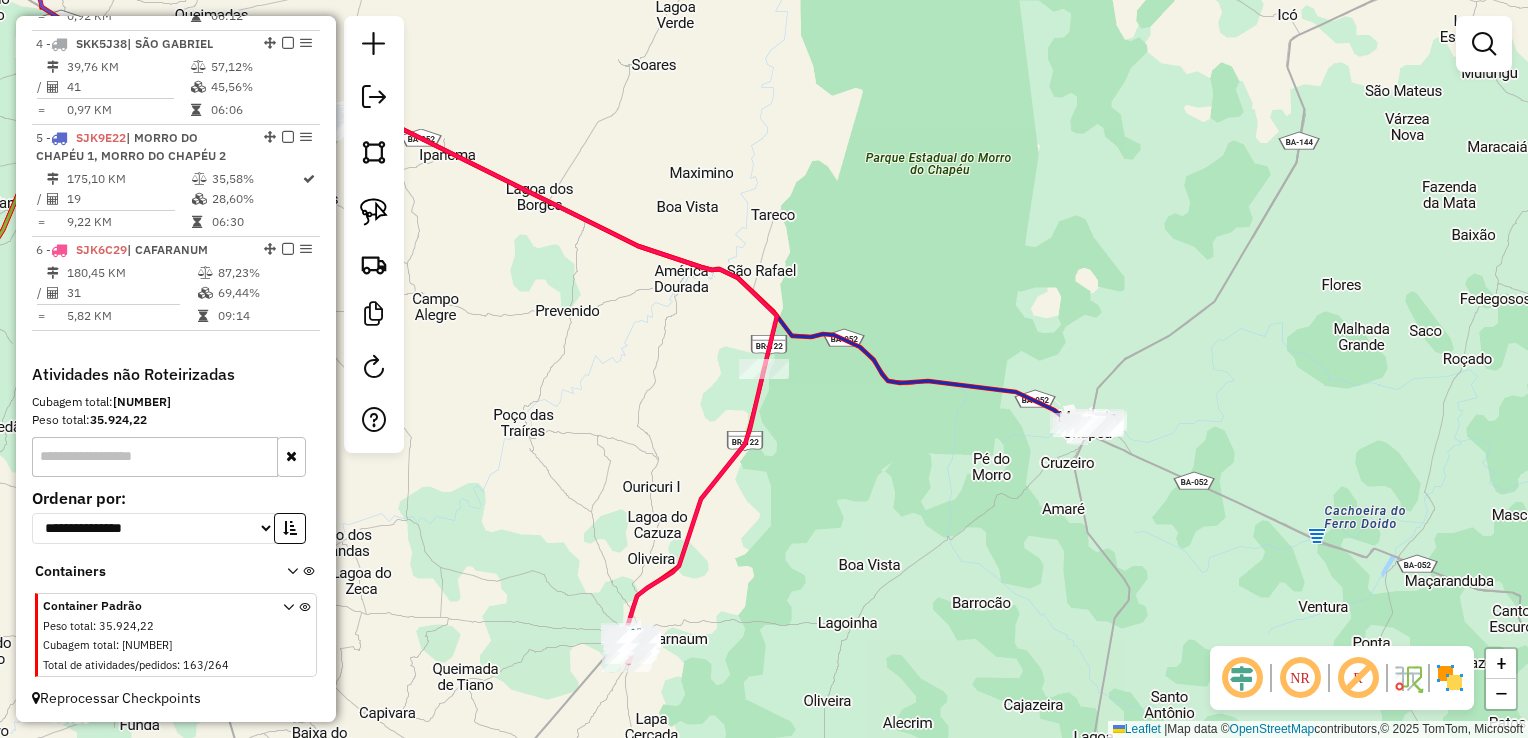 drag, startPoint x: 863, startPoint y: 507, endPoint x: 937, endPoint y: 522, distance: 75.50497 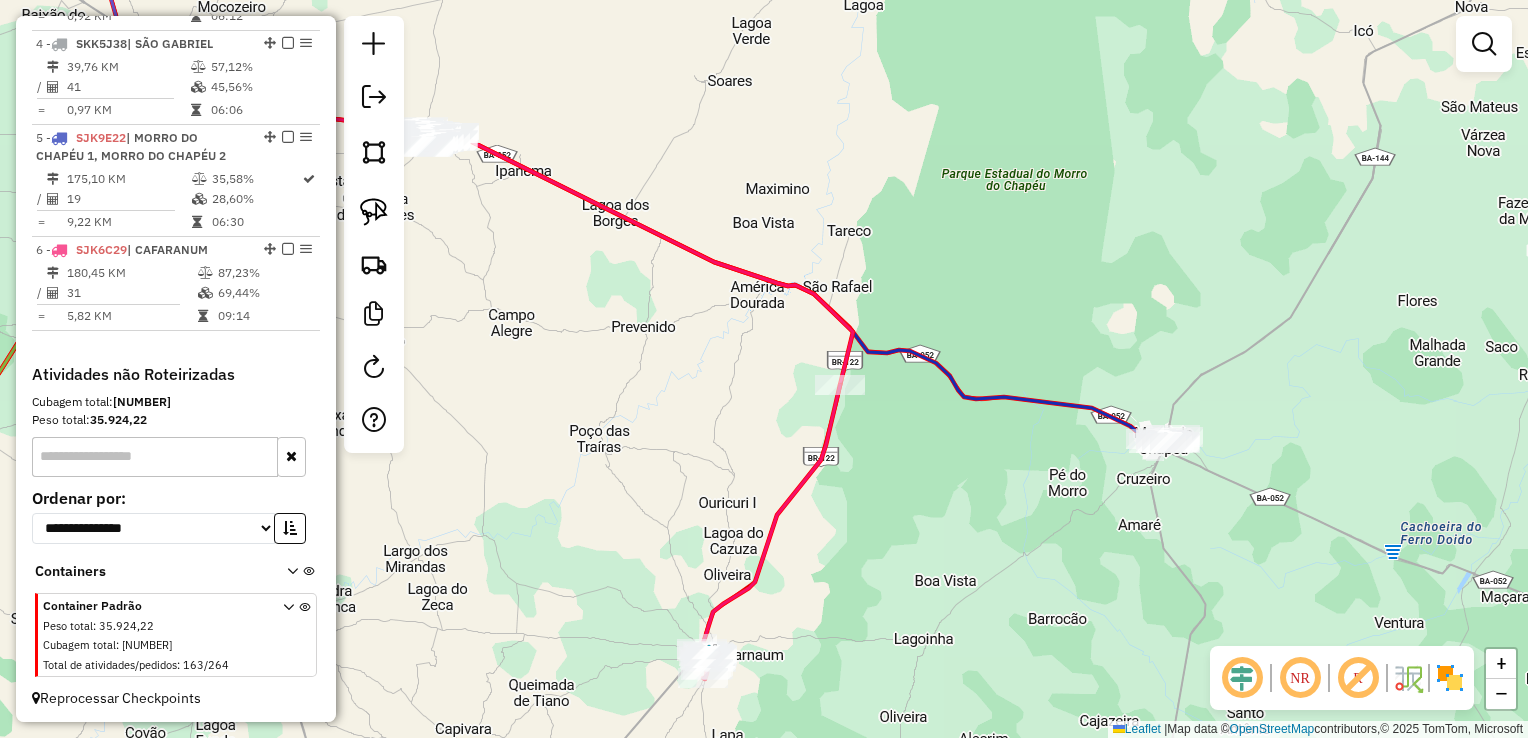 drag, startPoint x: 669, startPoint y: 406, endPoint x: 798, endPoint y: 443, distance: 134.20134 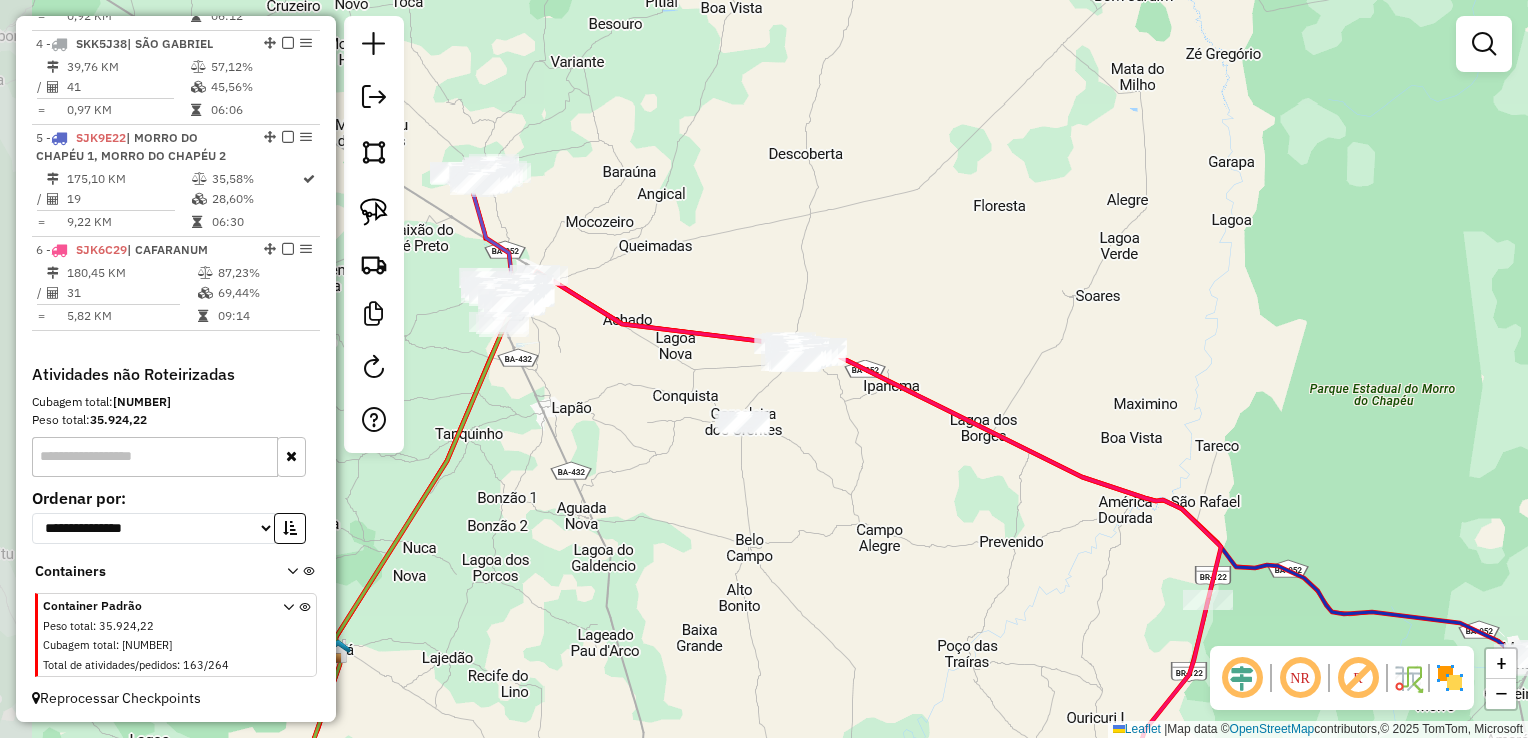 drag, startPoint x: 777, startPoint y: 438, endPoint x: 821, endPoint y: 520, distance: 93.05912 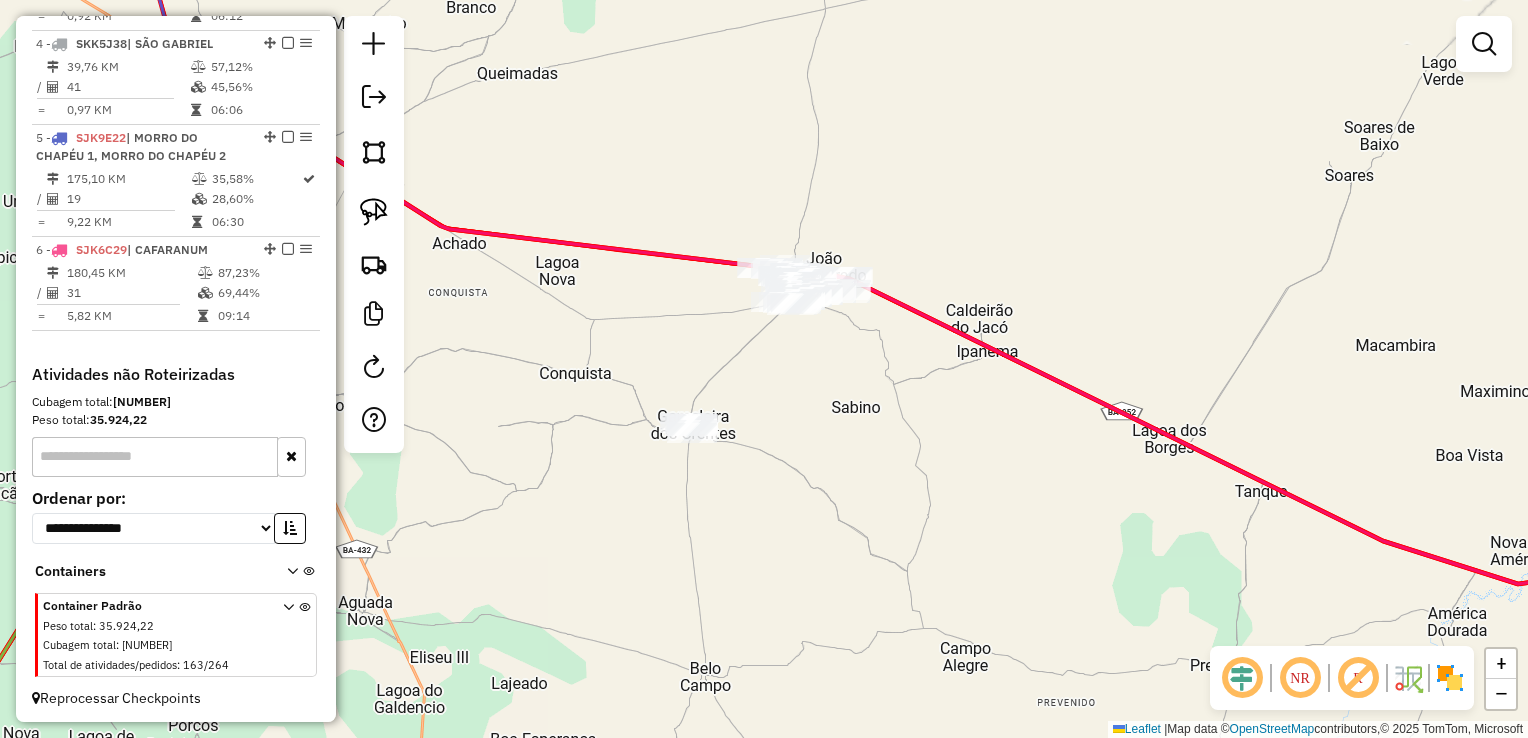 drag, startPoint x: 898, startPoint y: 297, endPoint x: 917, endPoint y: 246, distance: 54.42426 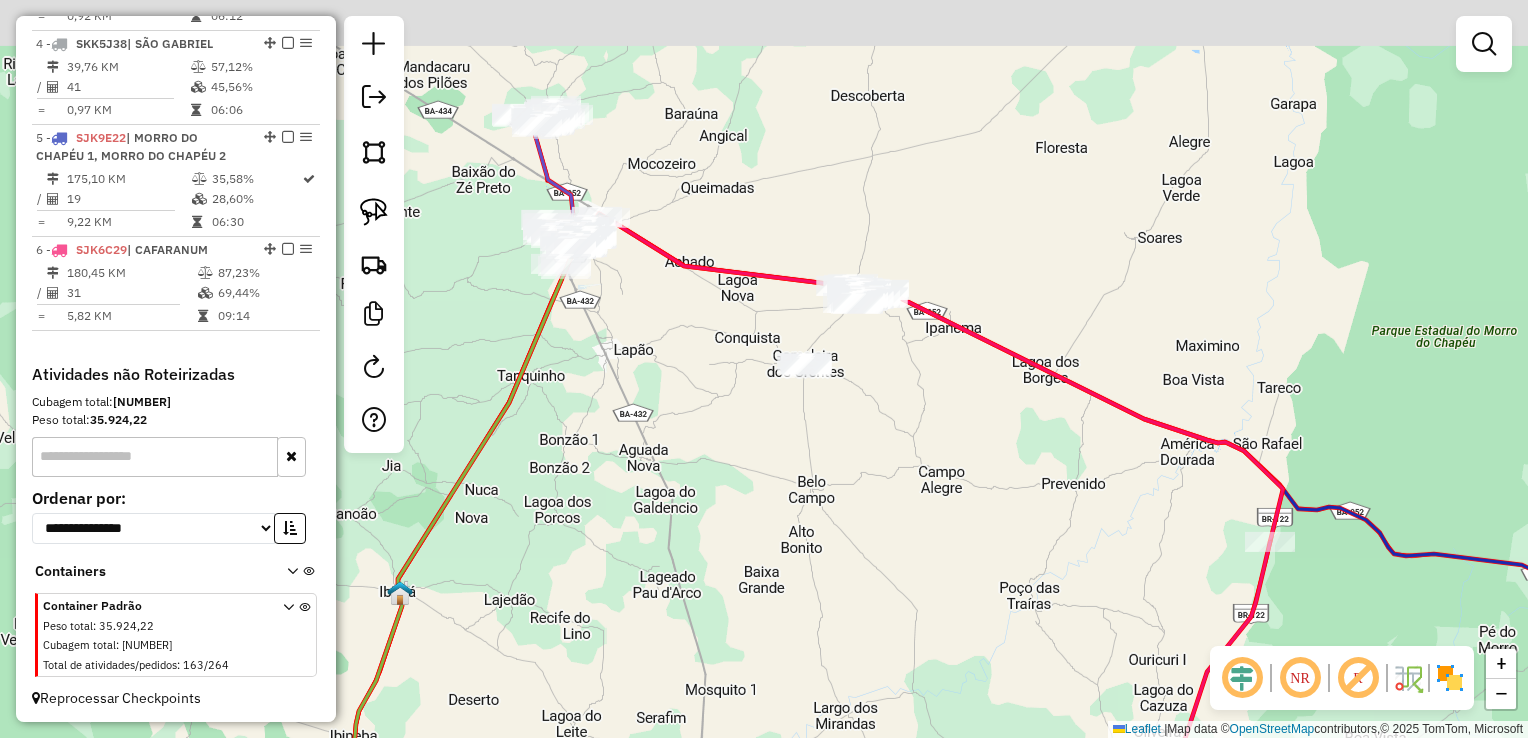 drag, startPoint x: 929, startPoint y: 338, endPoint x: 891, endPoint y: 532, distance: 197.68661 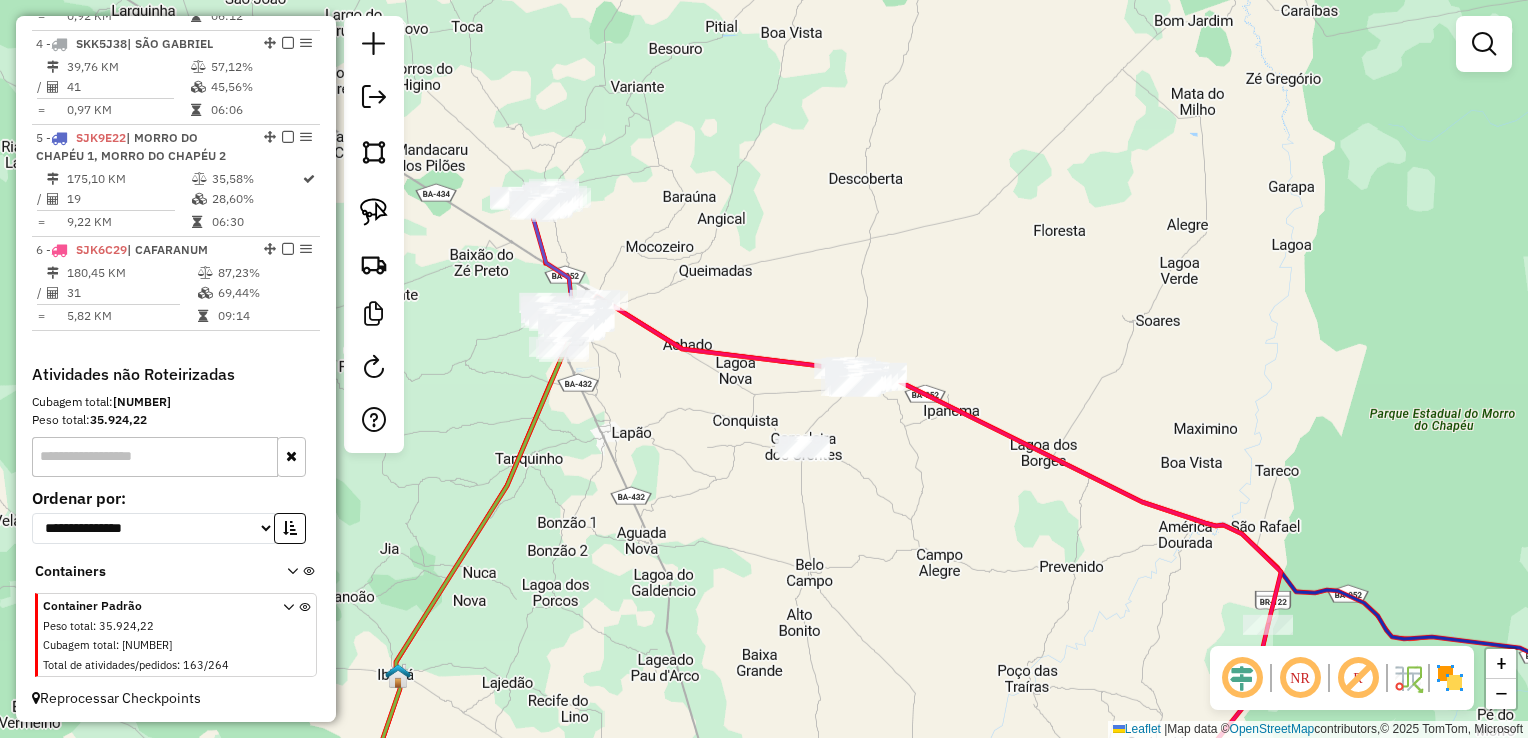 drag, startPoint x: 910, startPoint y: 478, endPoint x: 912, endPoint y: 539, distance: 61.03278 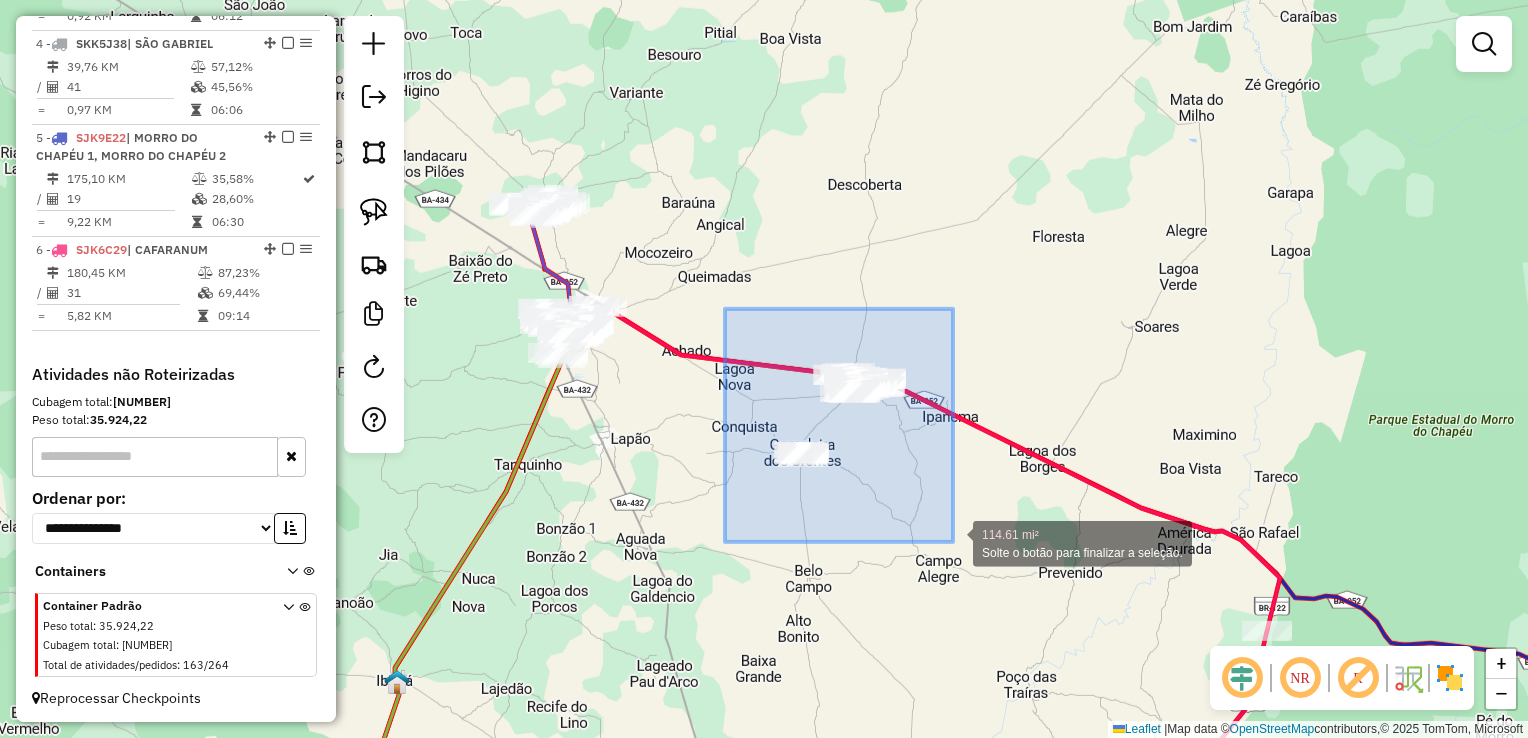 drag, startPoint x: 728, startPoint y: 310, endPoint x: 953, endPoint y: 542, distance: 323.1857 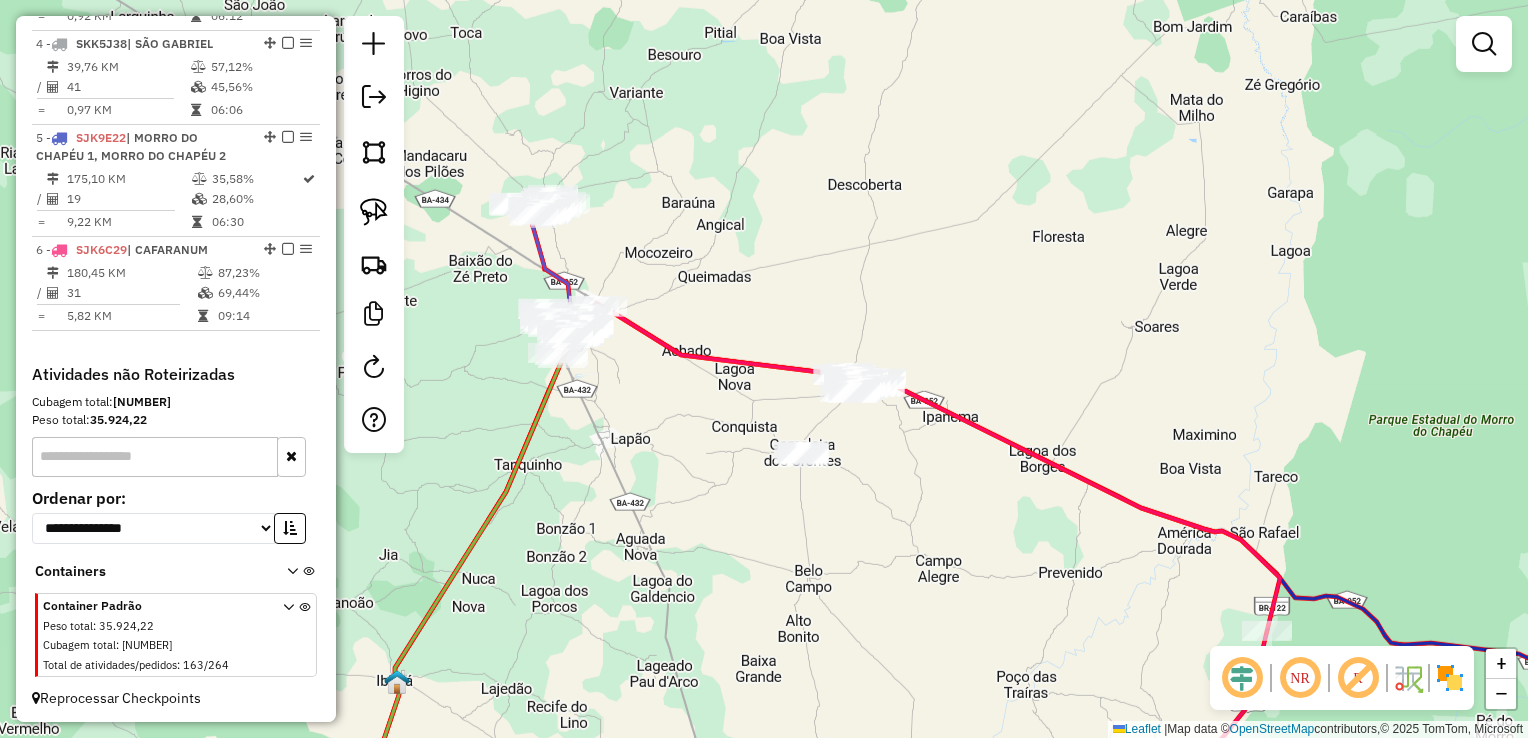click on "Janela de atendimento Grade de atendimento Capacidade Transportadoras Veículos Cliente Pedidos  Rotas Selecione os dias de semana para filtrar as janelas de atendimento  Seg   Ter   Qua   Qui   Sex   Sáb   Dom  Informe o período da janela de atendimento: De: Até:  Filtrar exatamente a janela do cliente  Considerar janela de atendimento padrão  Selecione os dias de semana para filtrar as grades de atendimento  Seg   Ter   Qua   Qui   Sex   Sáb   Dom   Considerar clientes sem dia de atendimento cadastrado  Clientes fora do dia de atendimento selecionado Filtrar as atividades entre os valores definidos abaixo:  Peso mínimo:   Peso máximo:   Cubagem mínima:   Cubagem máxima:   De:   Até:  Filtrar as atividades entre o tempo de atendimento definido abaixo:  De:   Até:   Considerar capacidade total dos clientes não roteirizados Transportadora: Selecione um ou mais itens Tipo de veículo: Selecione um ou mais itens Veículo: Selecione um ou mais itens Motorista: Selecione um ou mais itens Nome: Rótulo:" 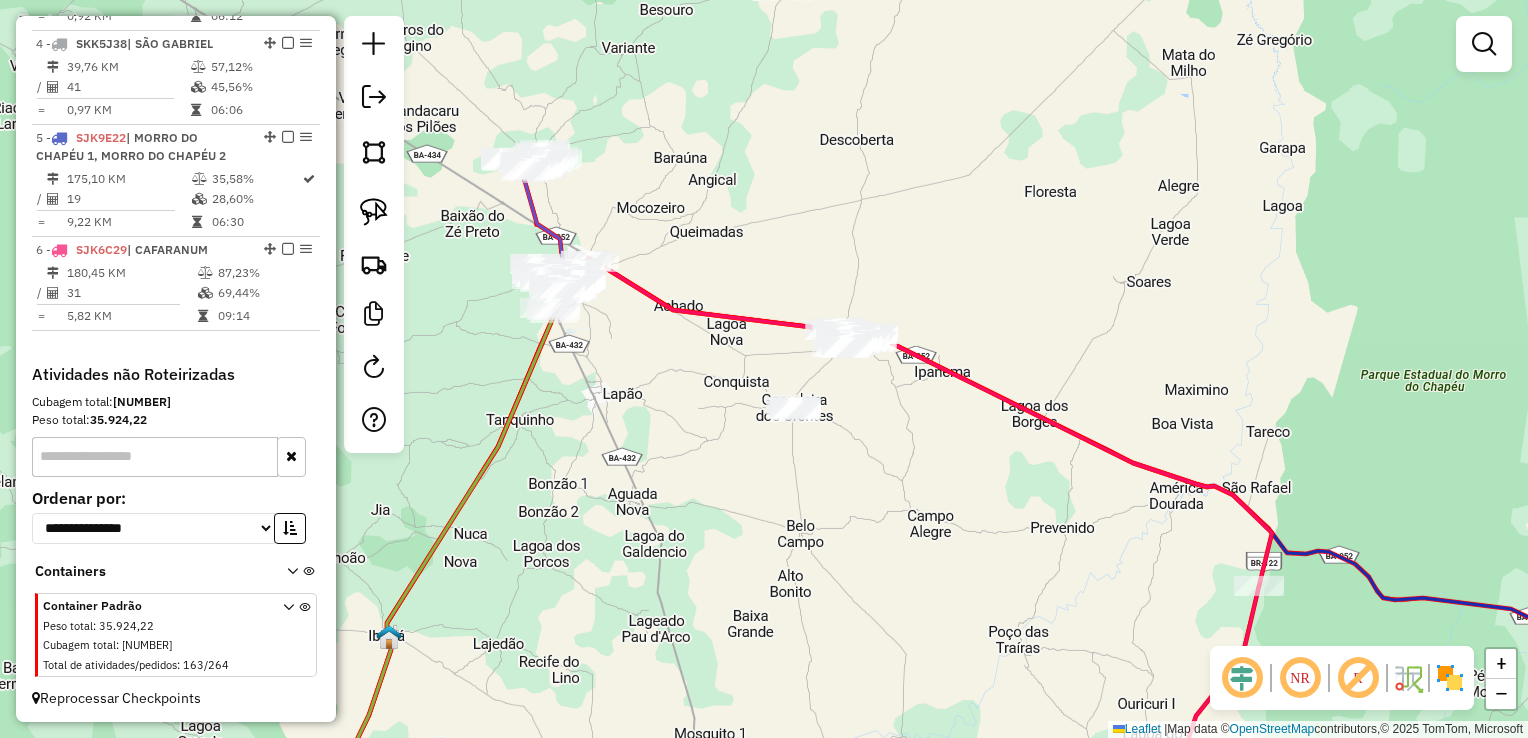 drag, startPoint x: 928, startPoint y: 485, endPoint x: 922, endPoint y: 451, distance: 34.525352 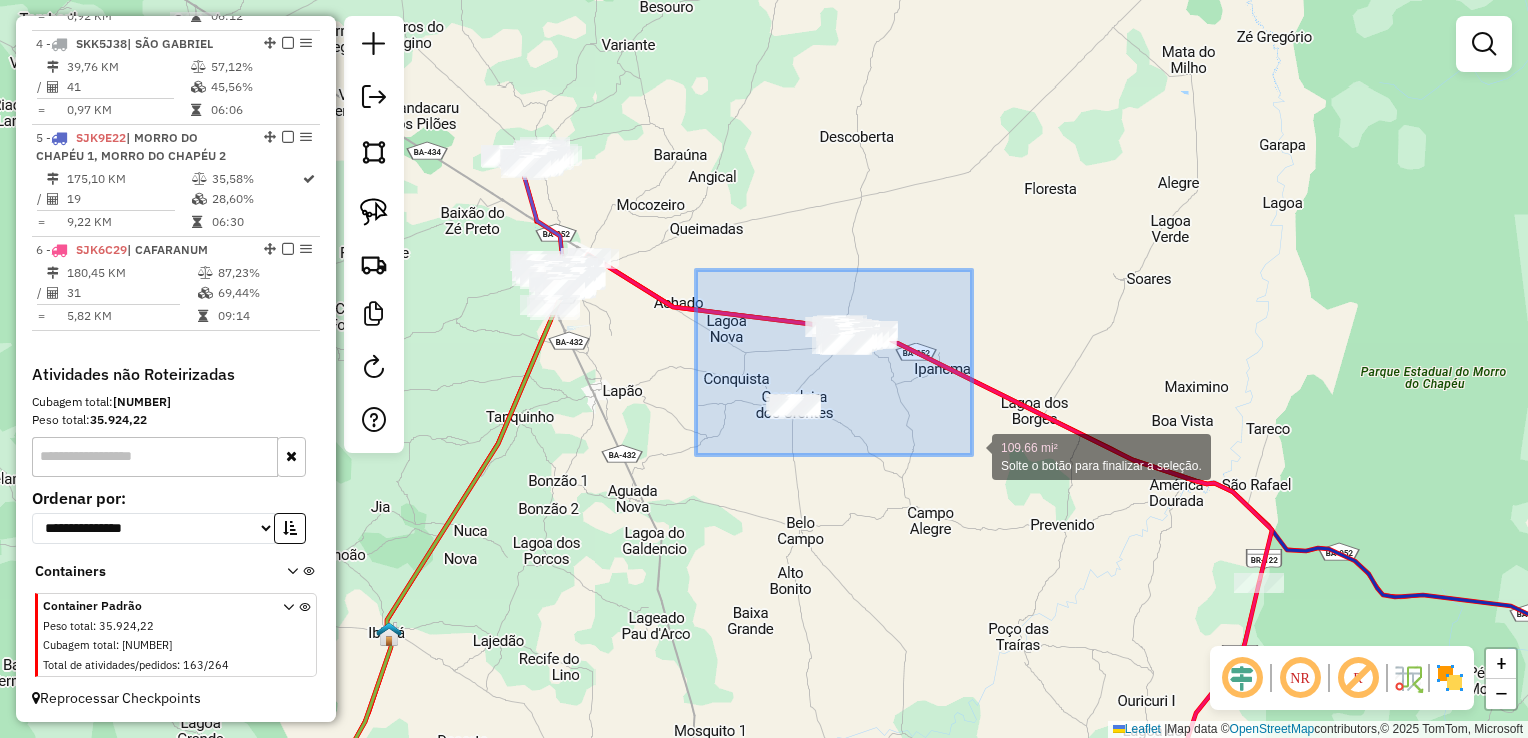 drag, startPoint x: 696, startPoint y: 270, endPoint x: 971, endPoint y: 454, distance: 330.87912 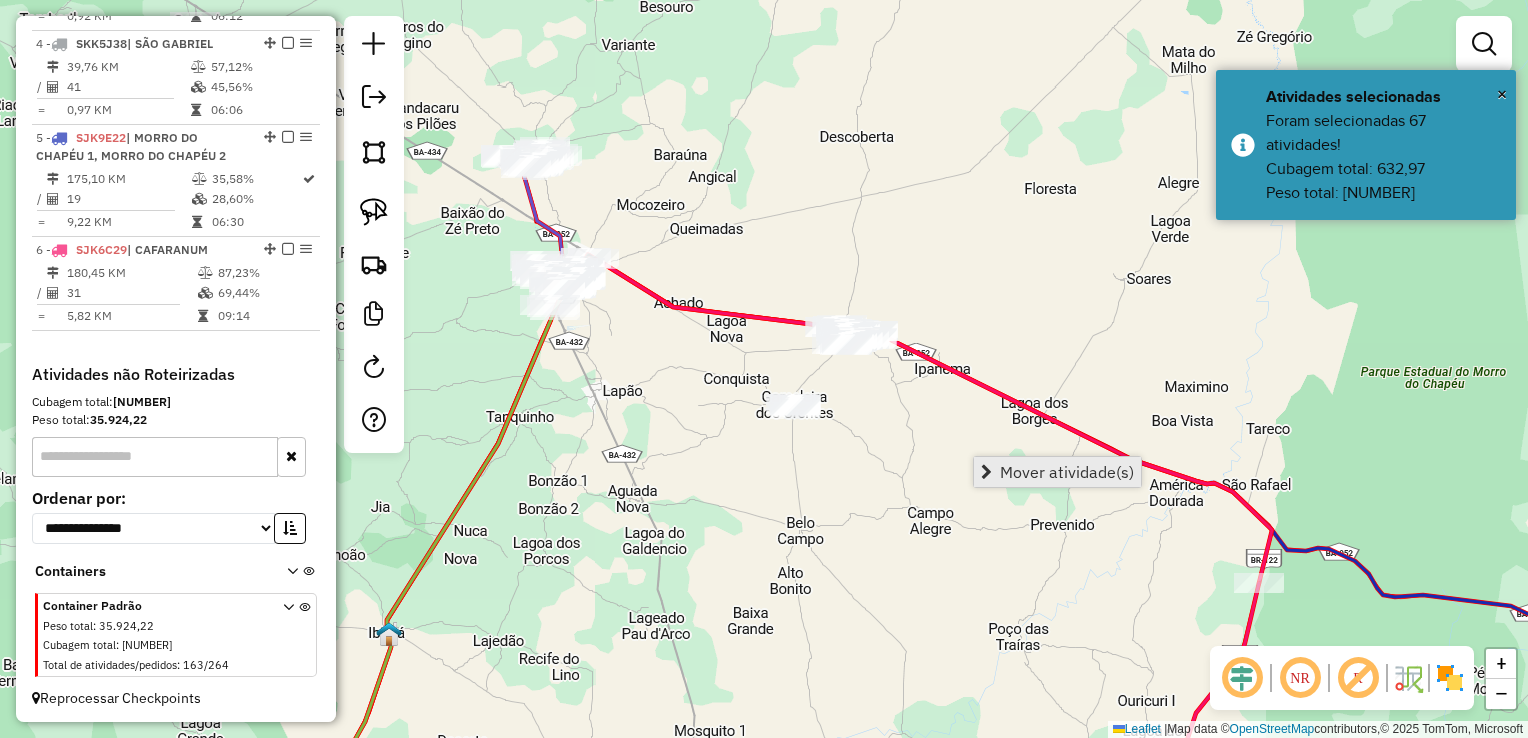 click on "Mover atividade(s)" at bounding box center (1067, 472) 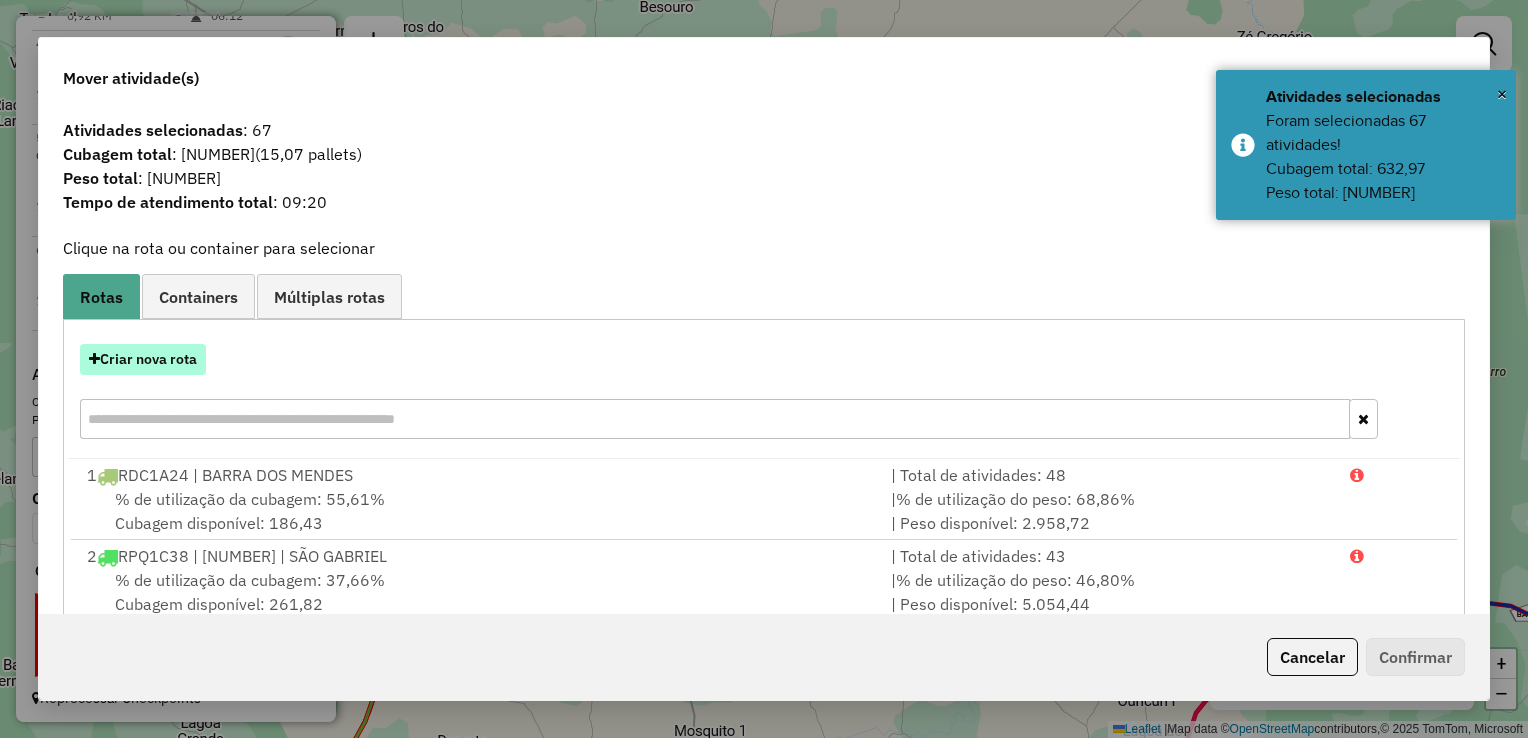 click on "Criar nova rota" at bounding box center [143, 359] 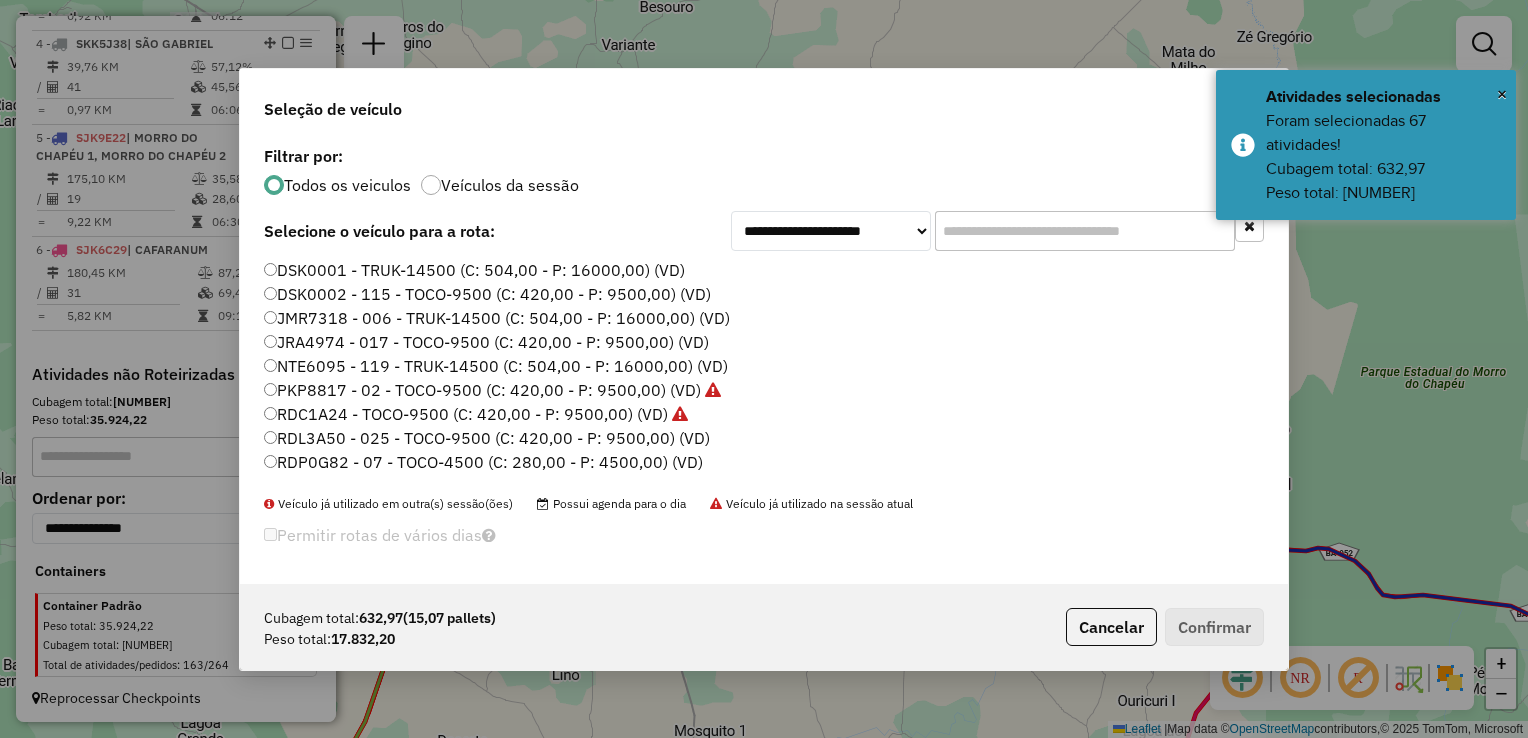 scroll, scrollTop: 10, scrollLeft: 6, axis: both 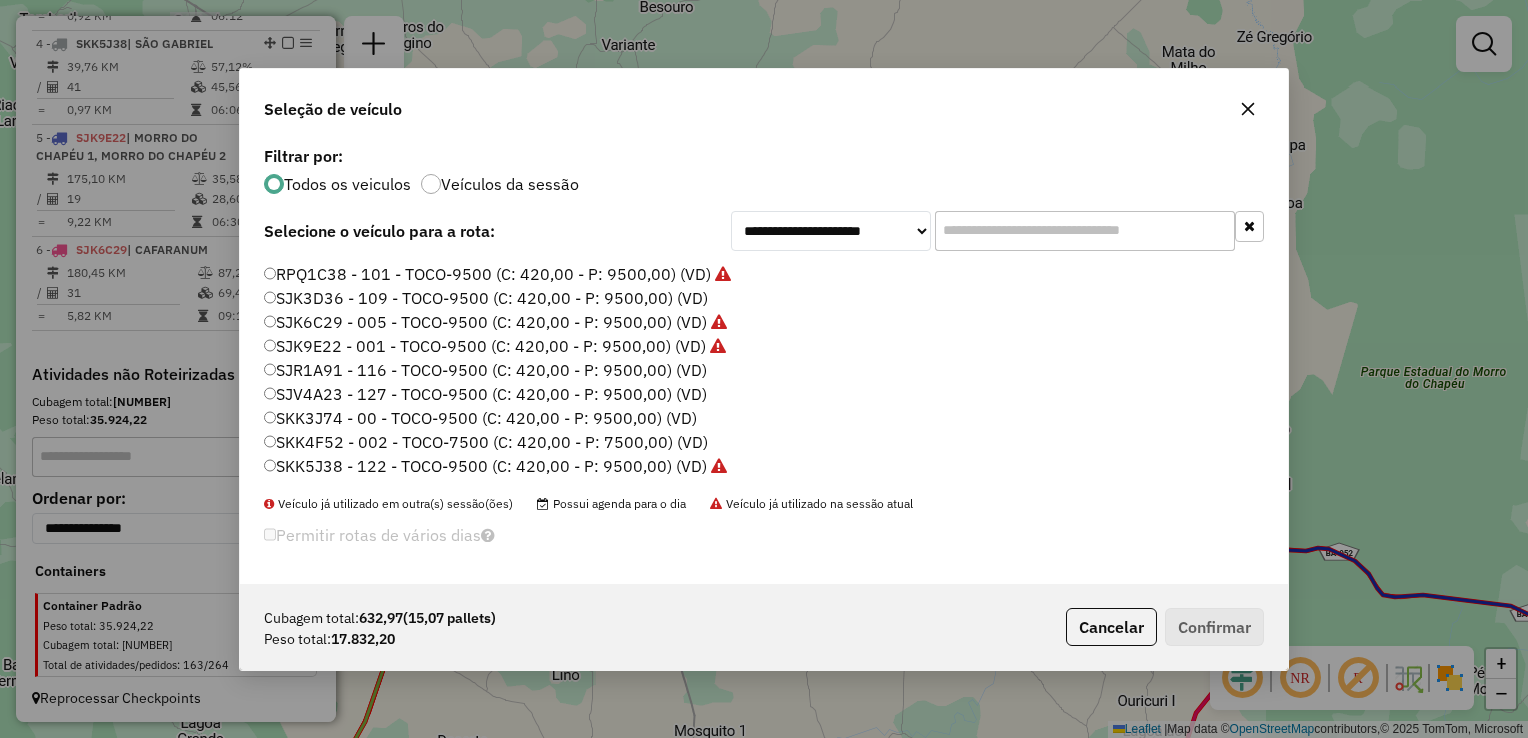 click on "SKK3J74 - 00 - TOCO-9500 (C: 420,00 - P: 9500,00) (VD)" 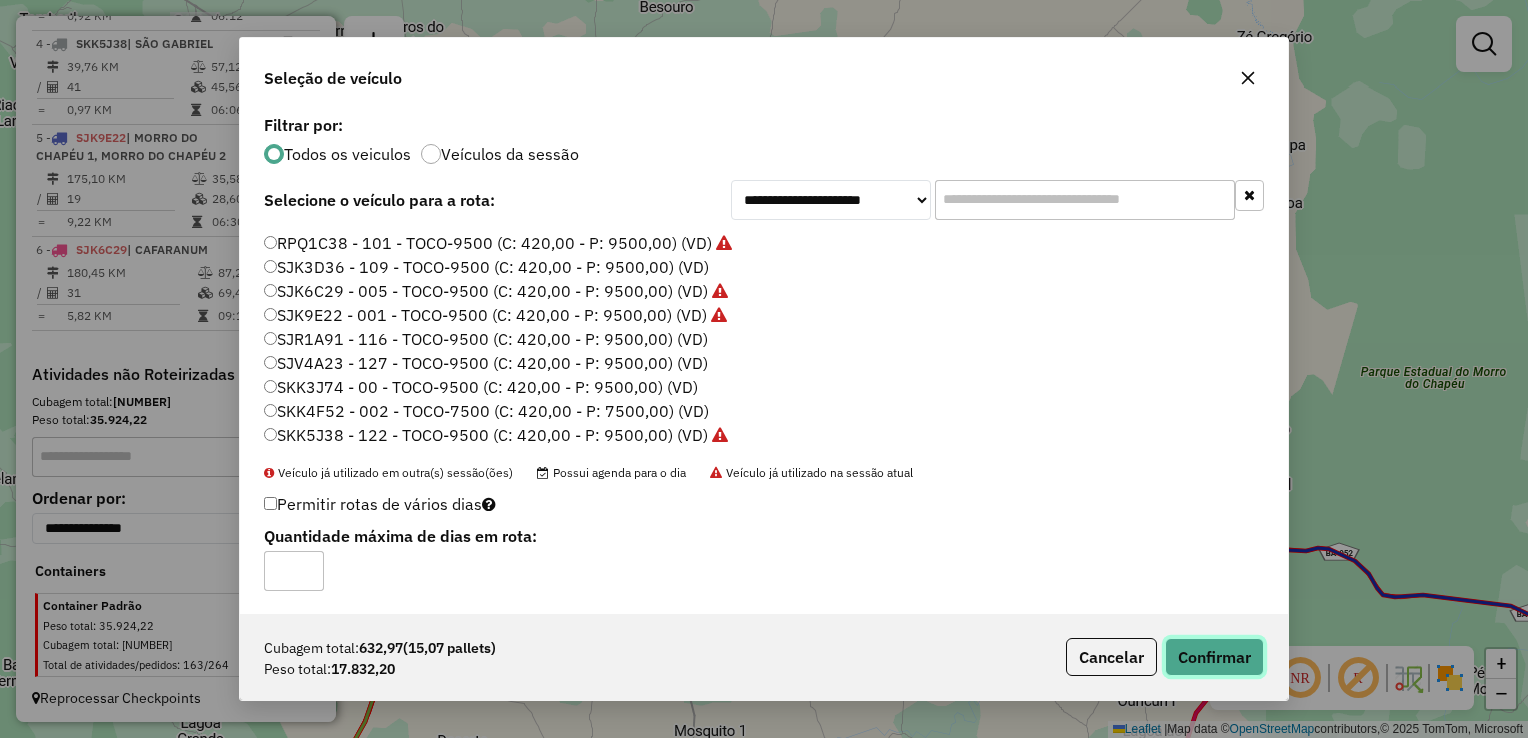 click on "Confirmar" 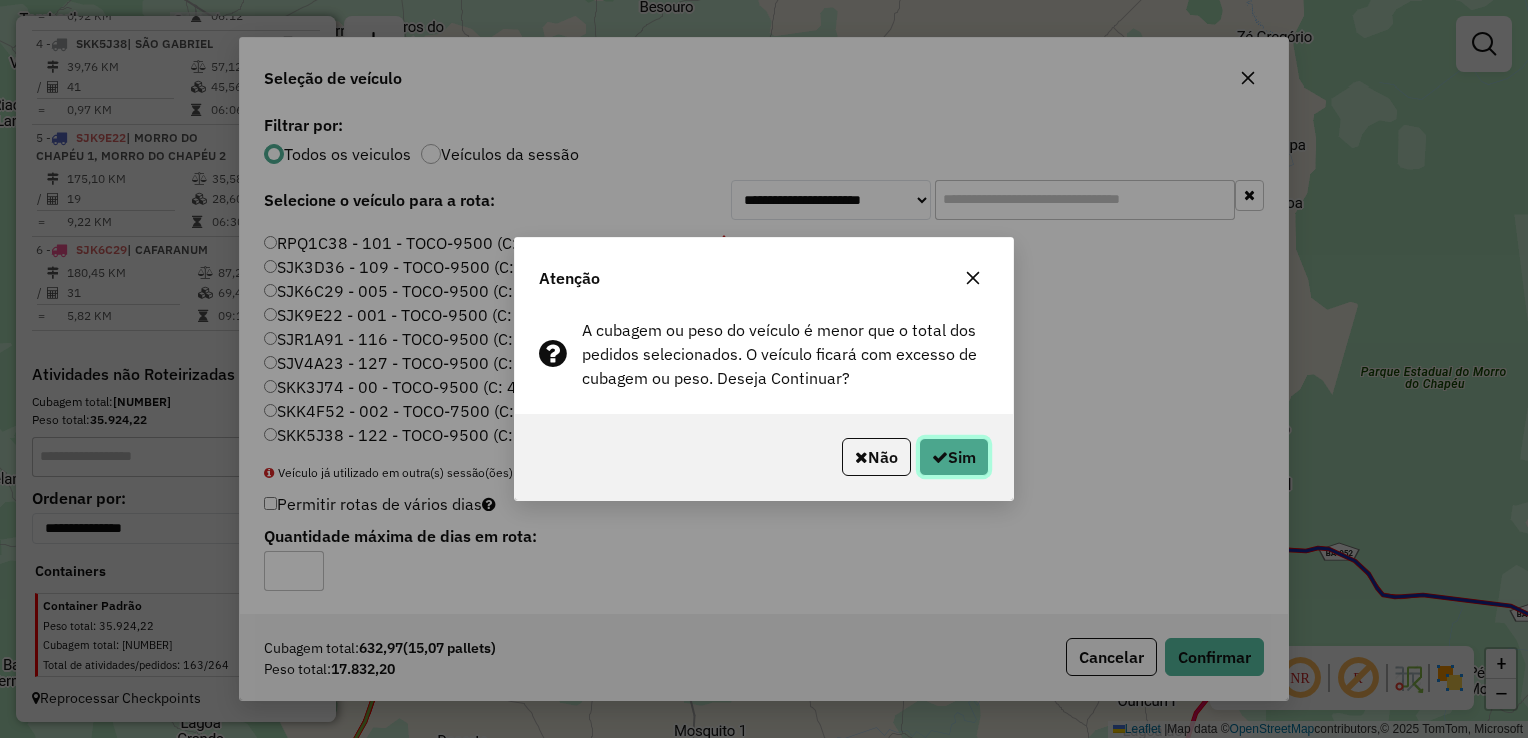 click on "Sim" 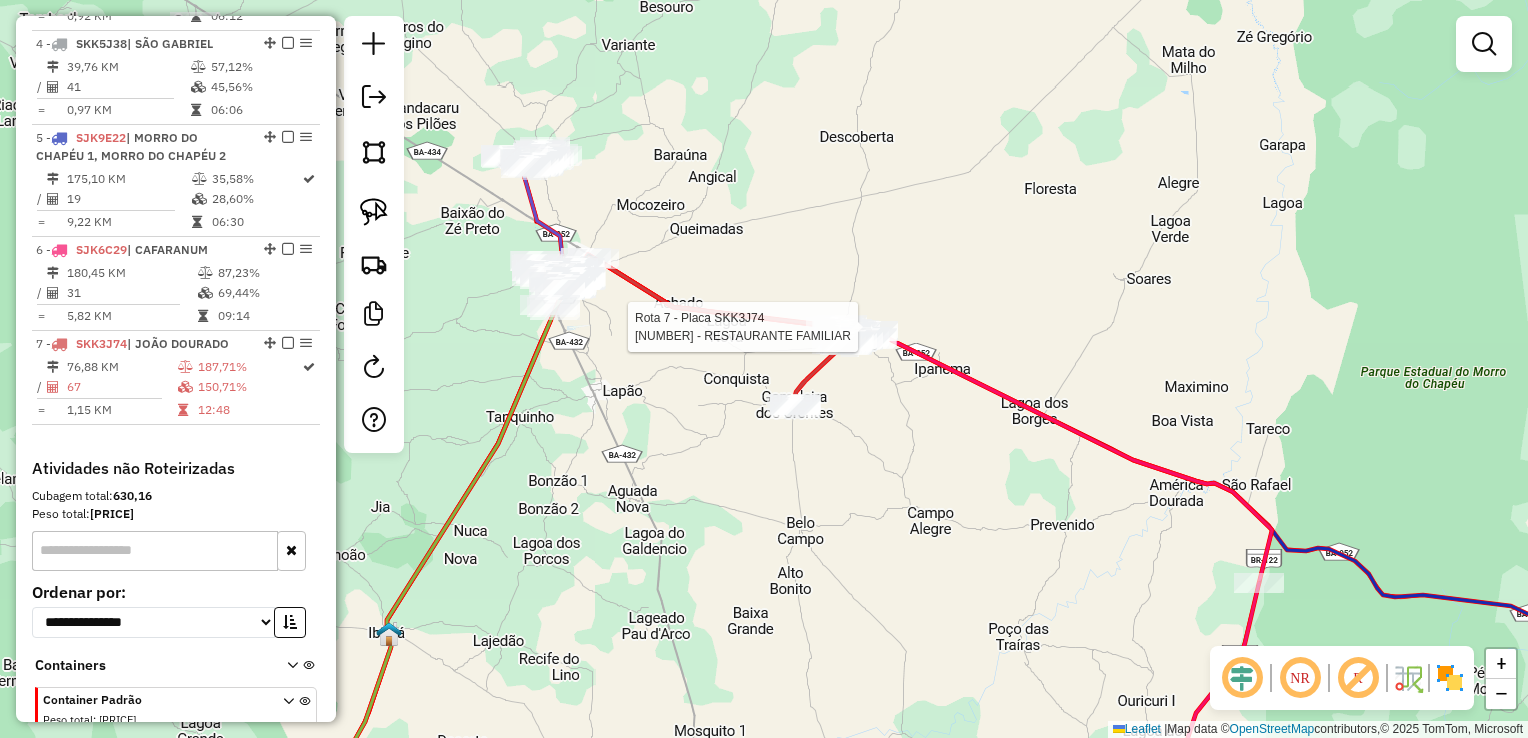 select on "*********" 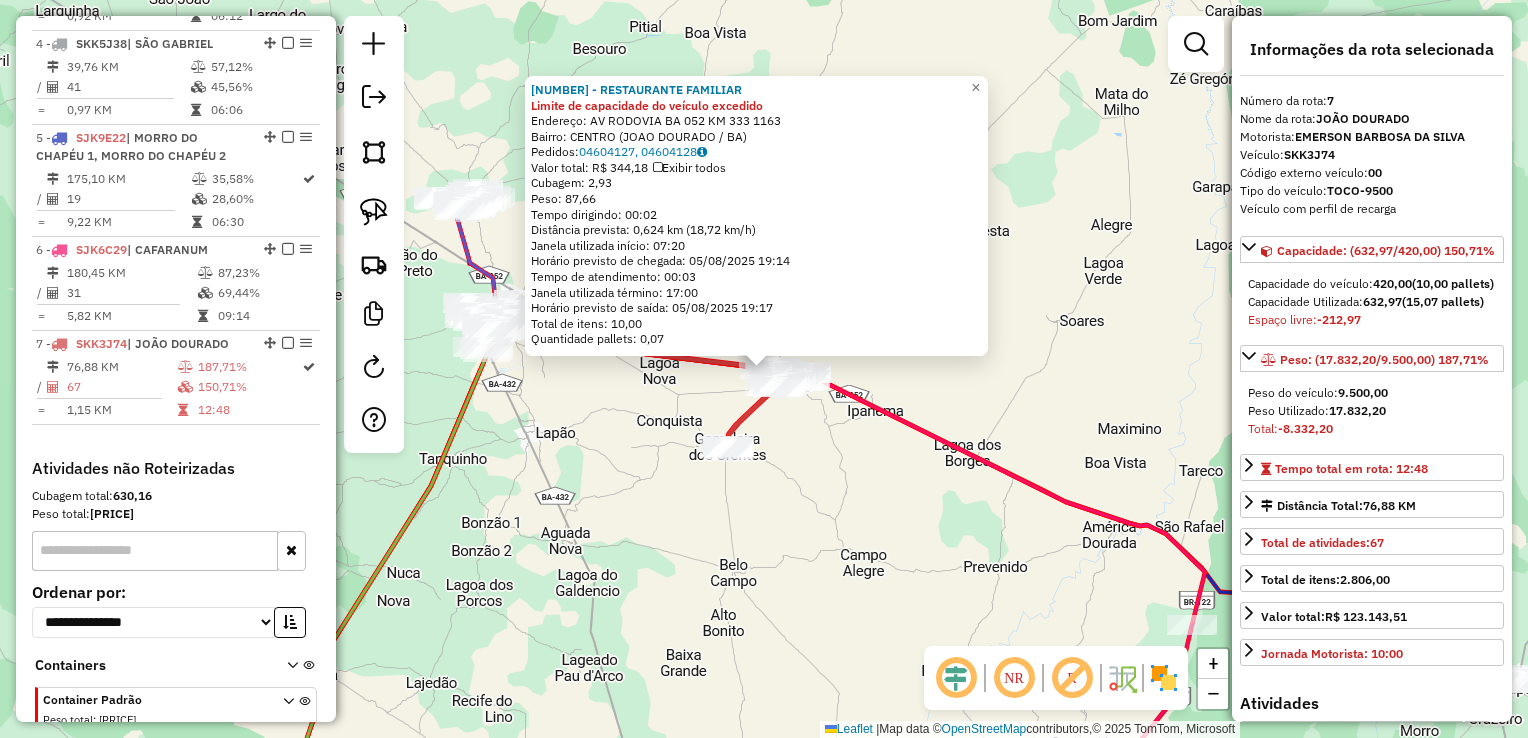 scroll, scrollTop: 1171, scrollLeft: 0, axis: vertical 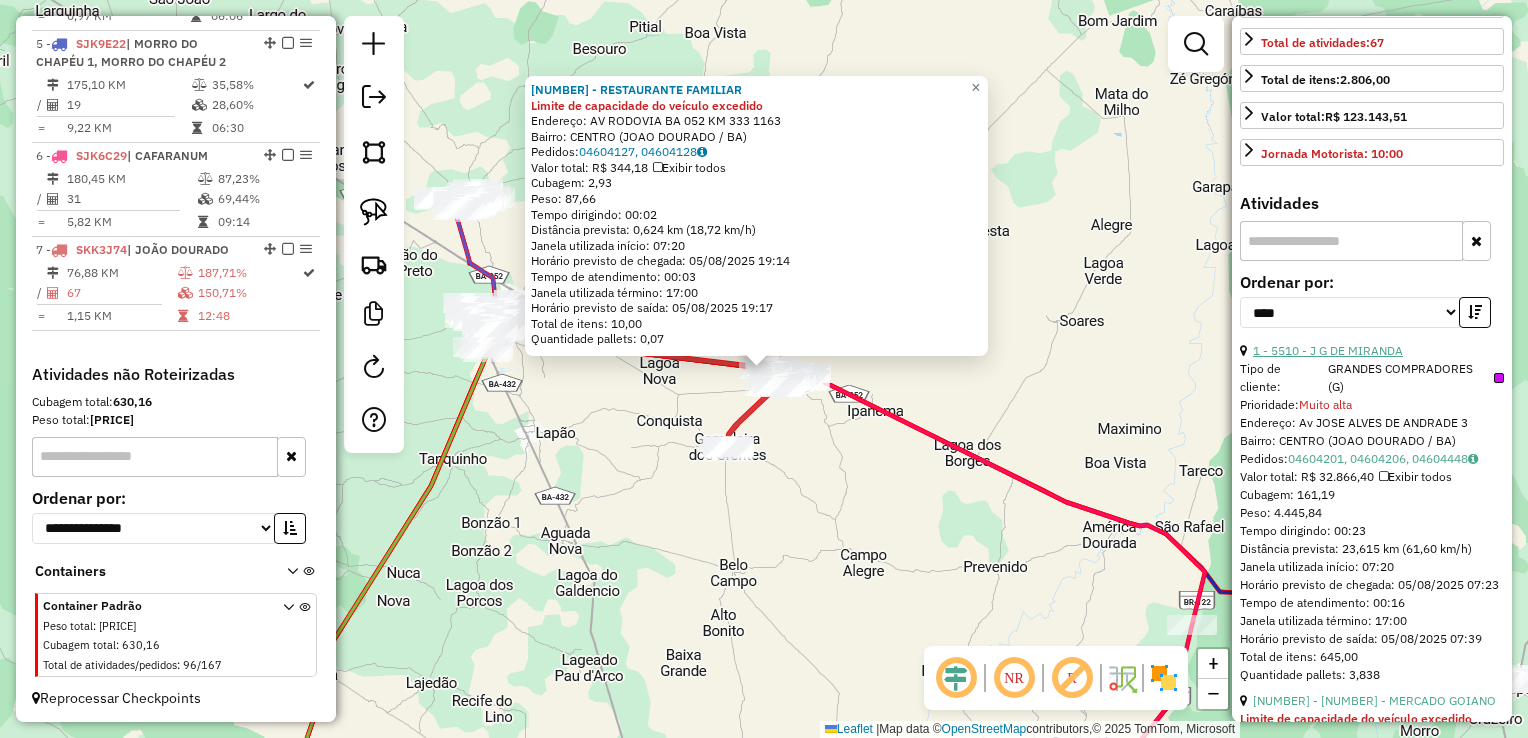 click on "1 - 5510 - J G DE MIRANDA" at bounding box center [1328, 350] 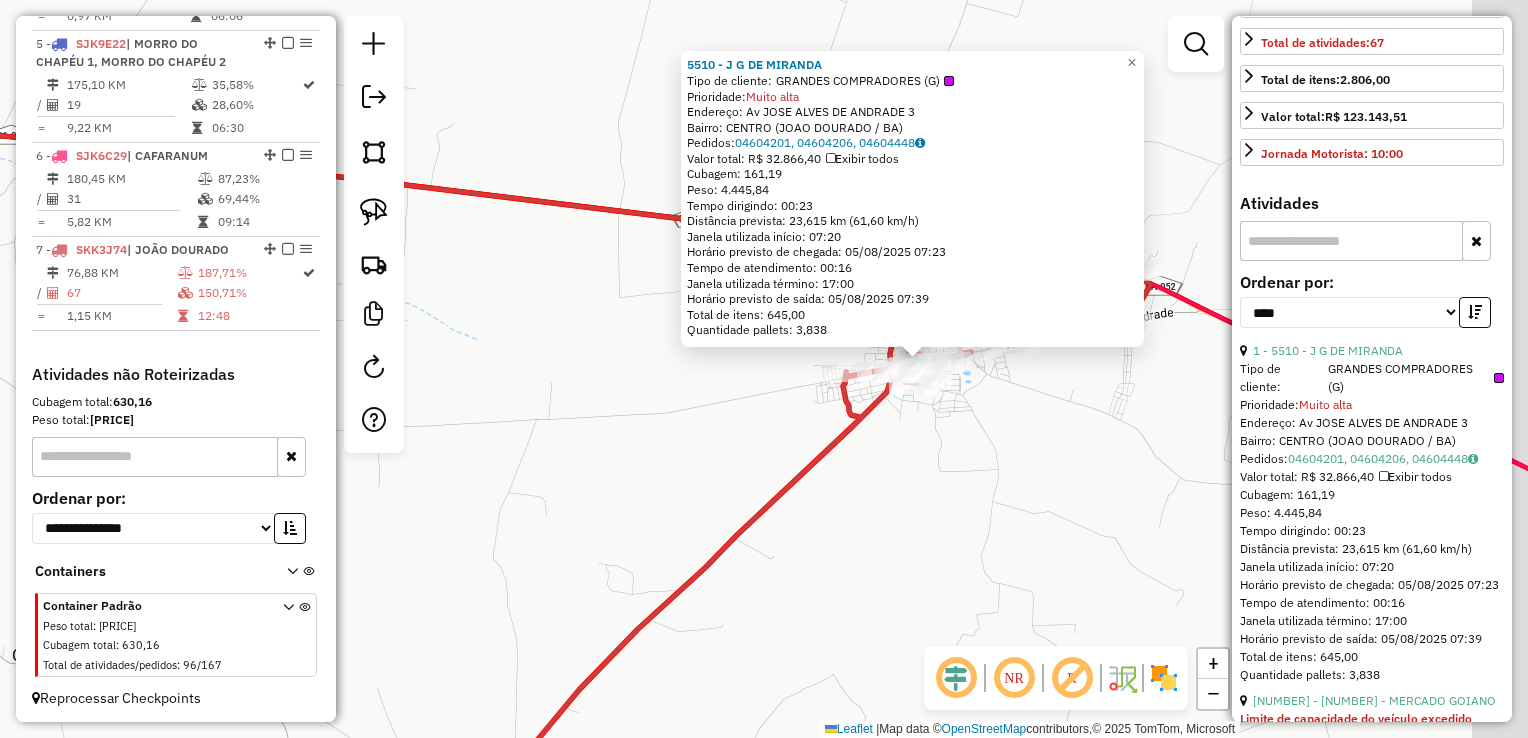 drag, startPoint x: 921, startPoint y: 385, endPoint x: 481, endPoint y: 378, distance: 440.05566 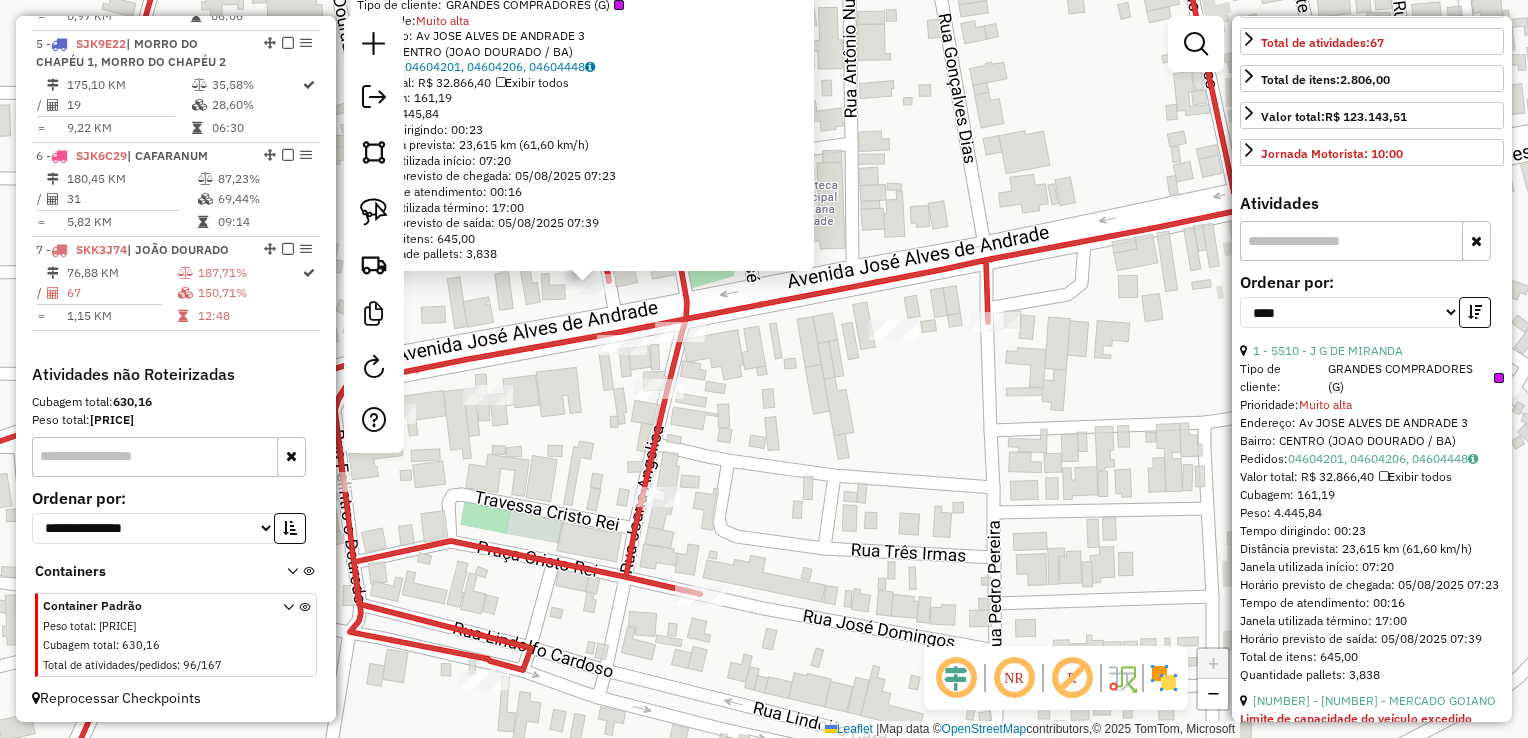 drag, startPoint x: 688, startPoint y: 330, endPoint x: 704, endPoint y: 345, distance: 21.931713 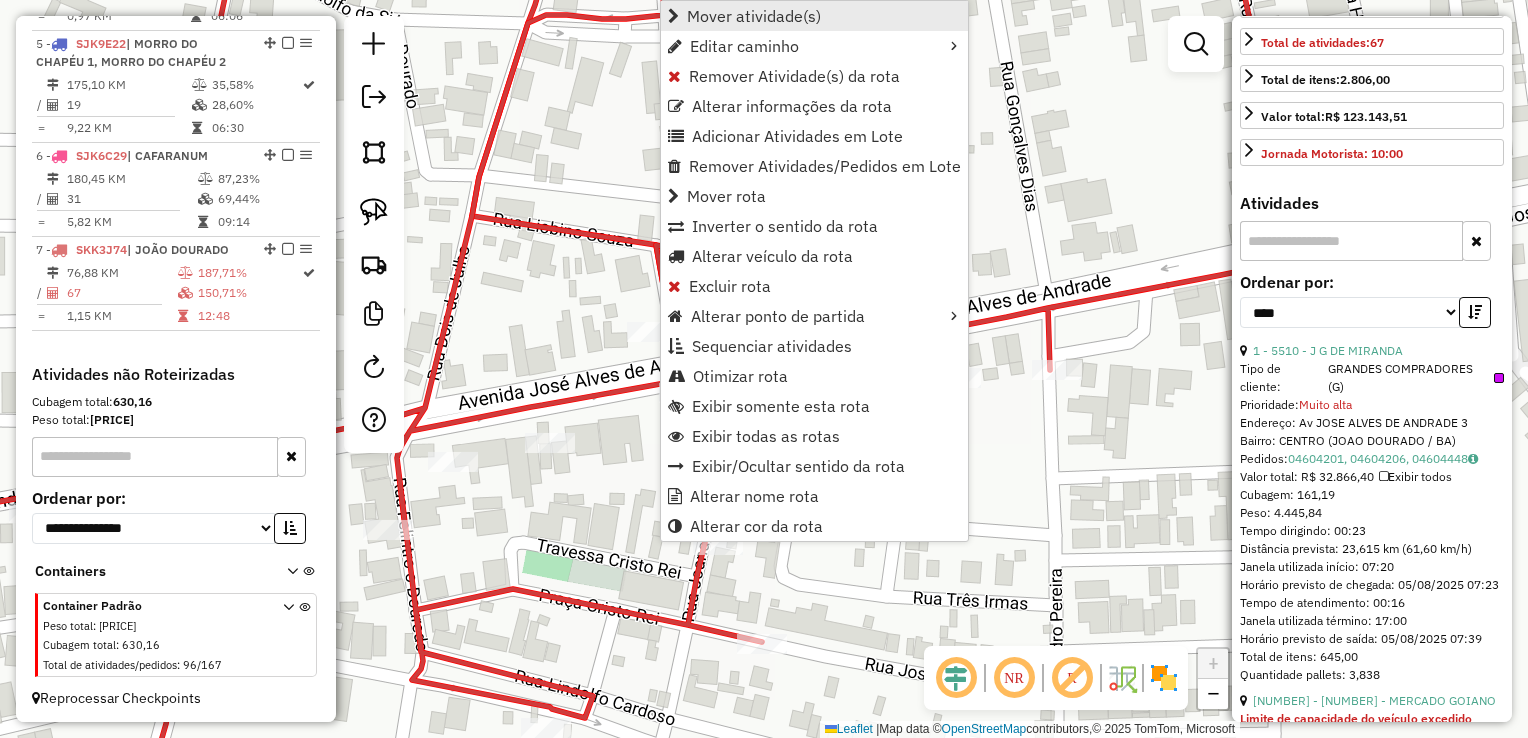 click on "Mover atividade(s)" at bounding box center [754, 16] 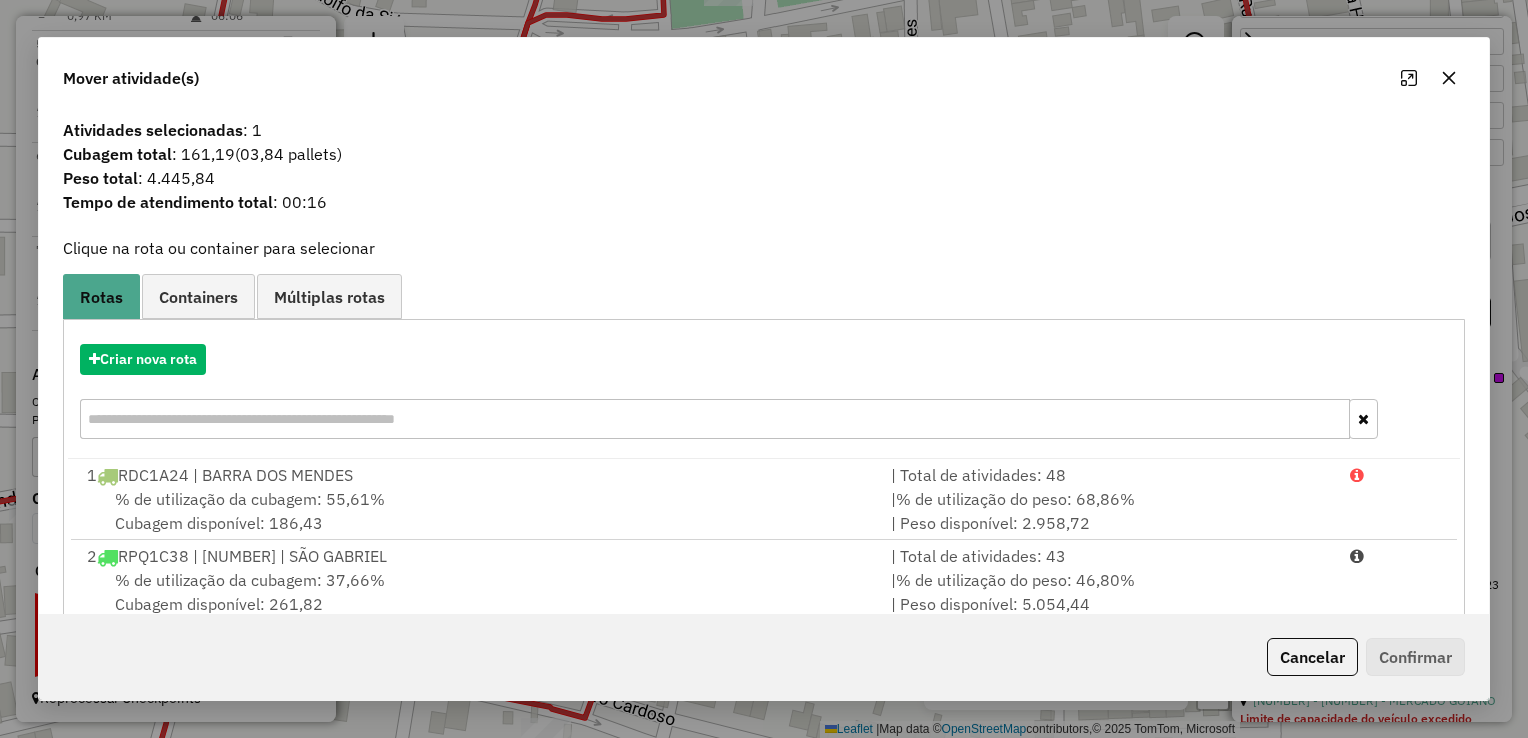 scroll, scrollTop: 278, scrollLeft: 0, axis: vertical 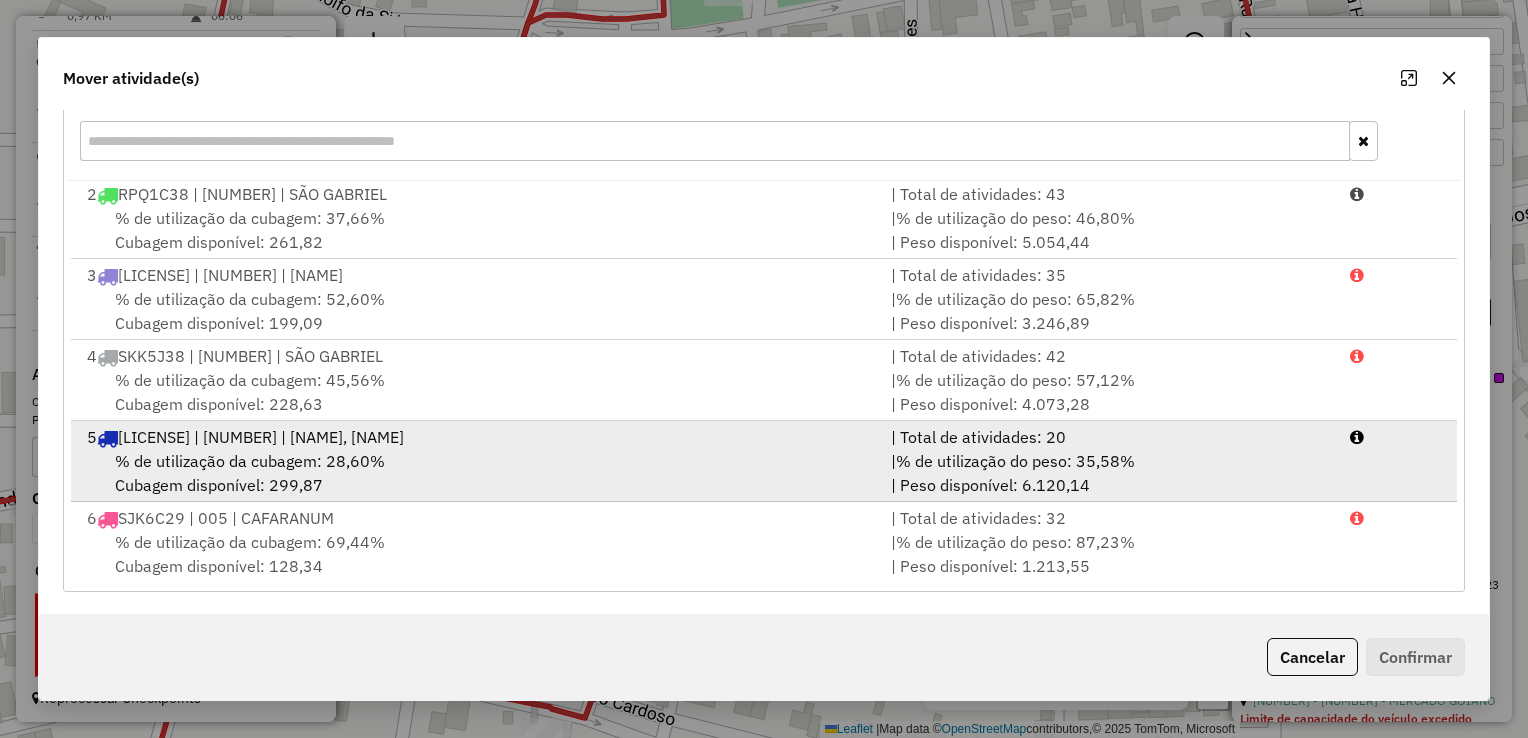click on "SJK9E22 | 001 | [CITY] 1, [CITY] 2" at bounding box center [261, 437] 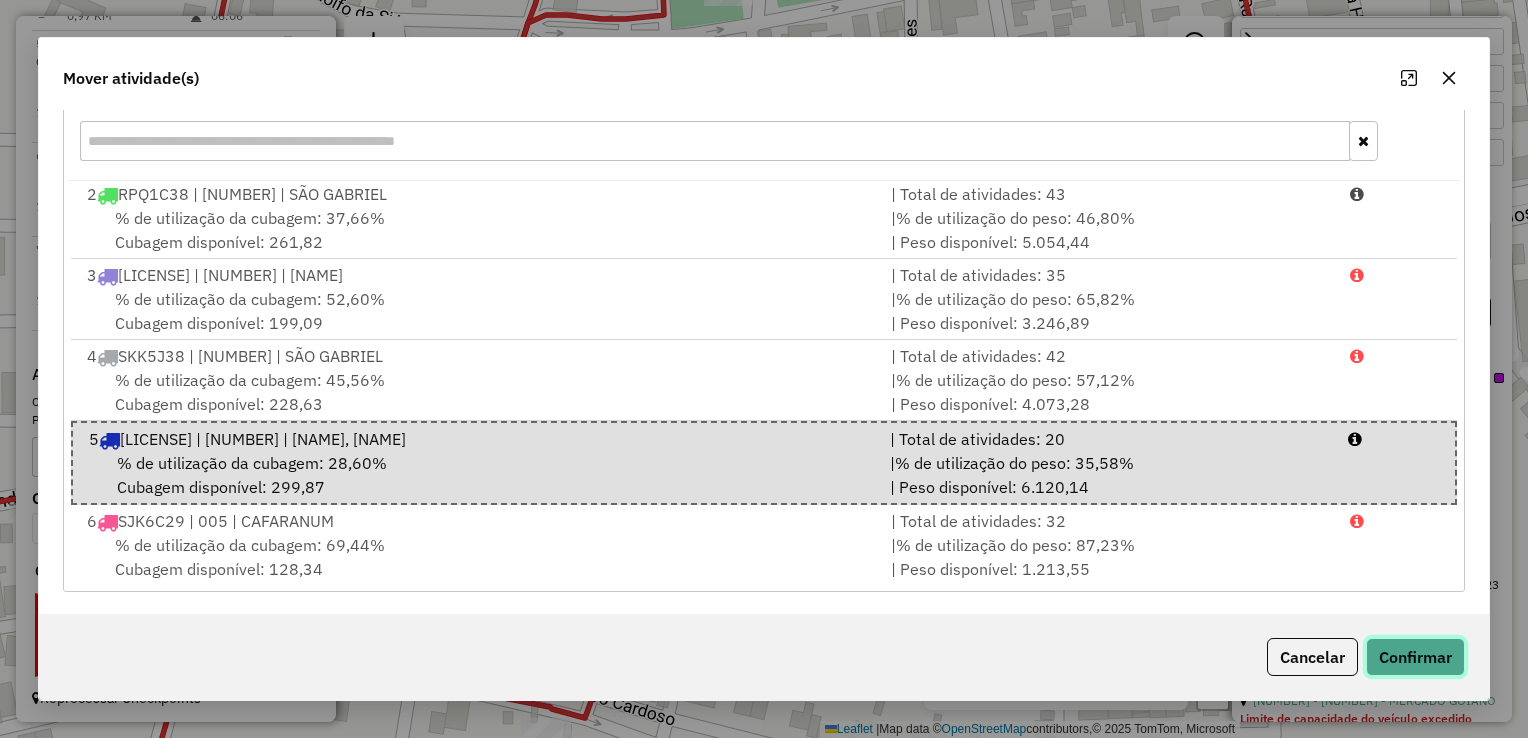 click on "Confirmar" 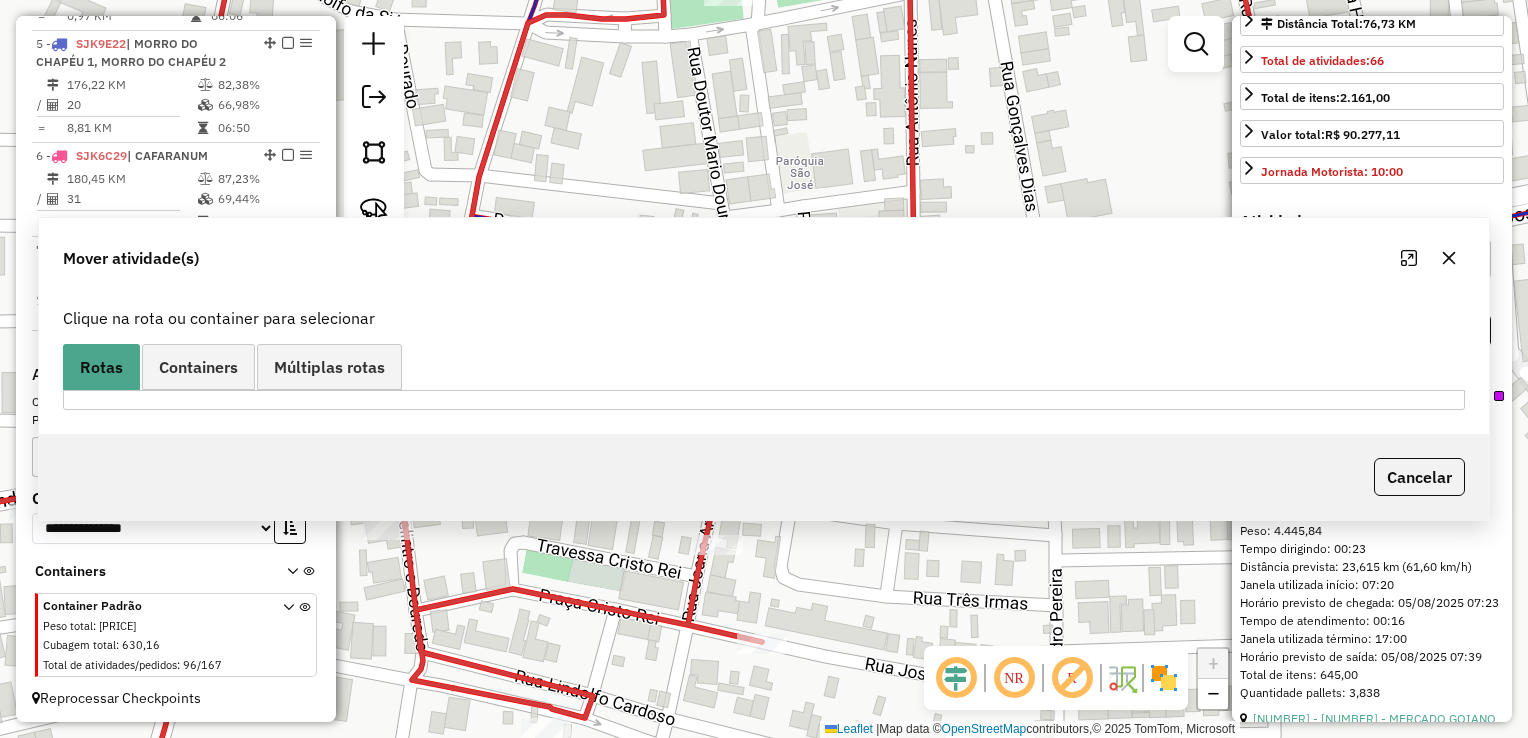 scroll, scrollTop: 0, scrollLeft: 0, axis: both 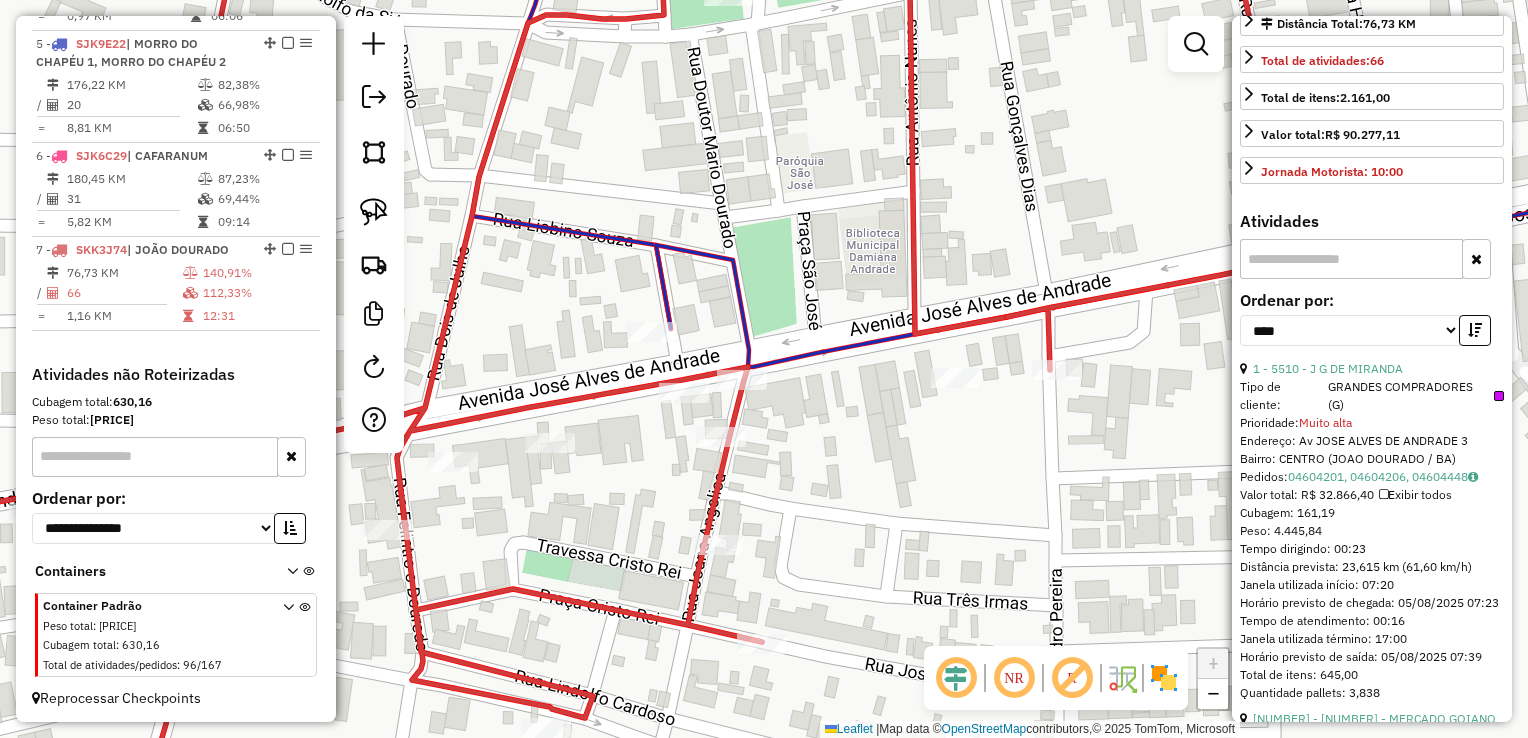click on "Janela de atendimento Grade de atendimento Capacidade Transportadoras Veículos Cliente Pedidos  Rotas Selecione os dias de semana para filtrar as janelas de atendimento  Seg   Ter   Qua   Qui   Sex   Sáb   Dom  Informe o período da janela de atendimento: De: Até:  Filtrar exatamente a janela do cliente  Considerar janela de atendimento padrão  Selecione os dias de semana para filtrar as grades de atendimento  Seg   Ter   Qua   Qui   Sex   Sáb   Dom   Considerar clientes sem dia de atendimento cadastrado  Clientes fora do dia de atendimento selecionado Filtrar as atividades entre os valores definidos abaixo:  Peso mínimo:   Peso máximo:   Cubagem mínima:   Cubagem máxima:   De:   Até:  Filtrar as atividades entre o tempo de atendimento definido abaixo:  De:   Até:   Considerar capacidade total dos clientes não roteirizados Transportadora: Selecione um ou mais itens Tipo de veículo: Selecione um ou mais itens Veículo: Selecione um ou mais itens Motorista: Selecione um ou mais itens Nome: Rótulo:" 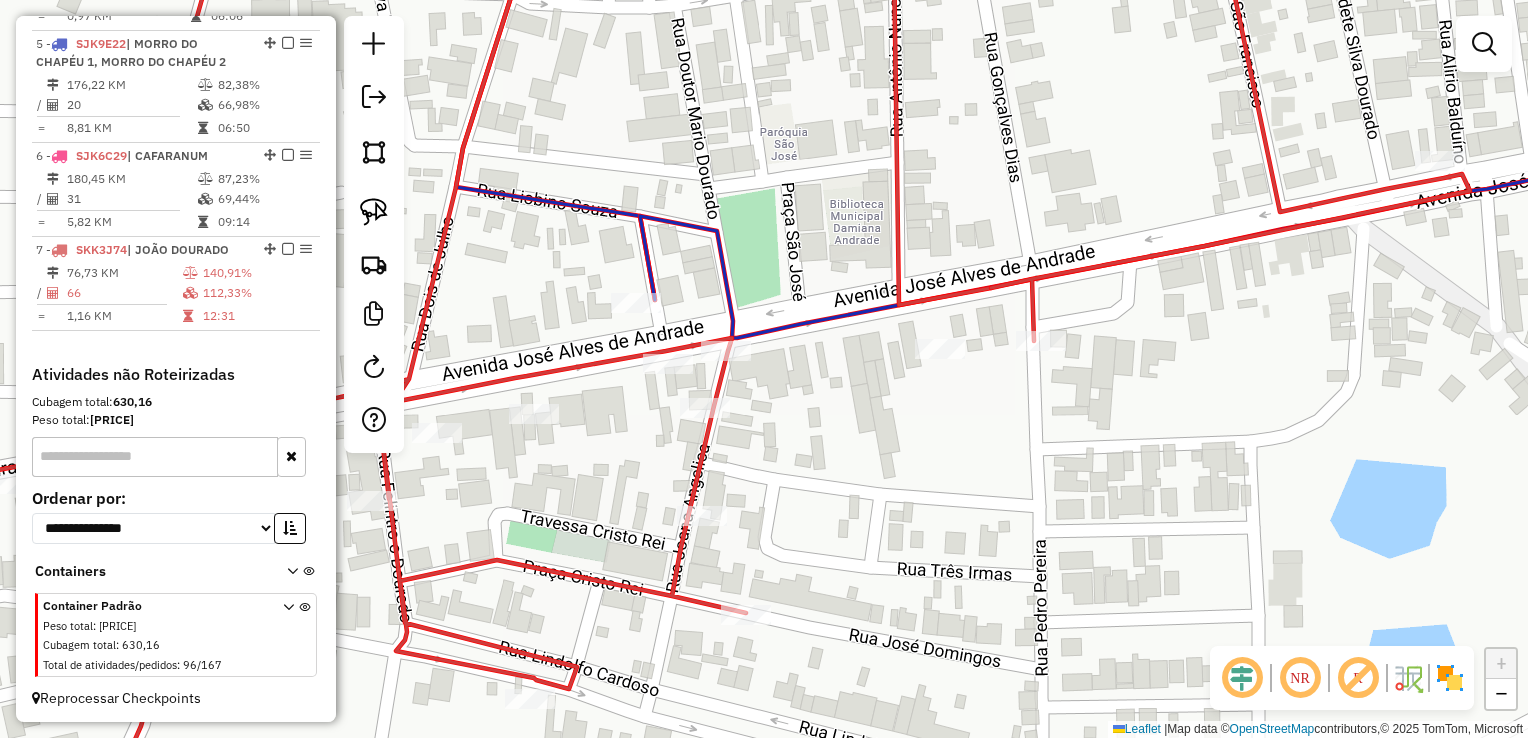 drag, startPoint x: 809, startPoint y: 301, endPoint x: 784, endPoint y: 239, distance: 66.85058 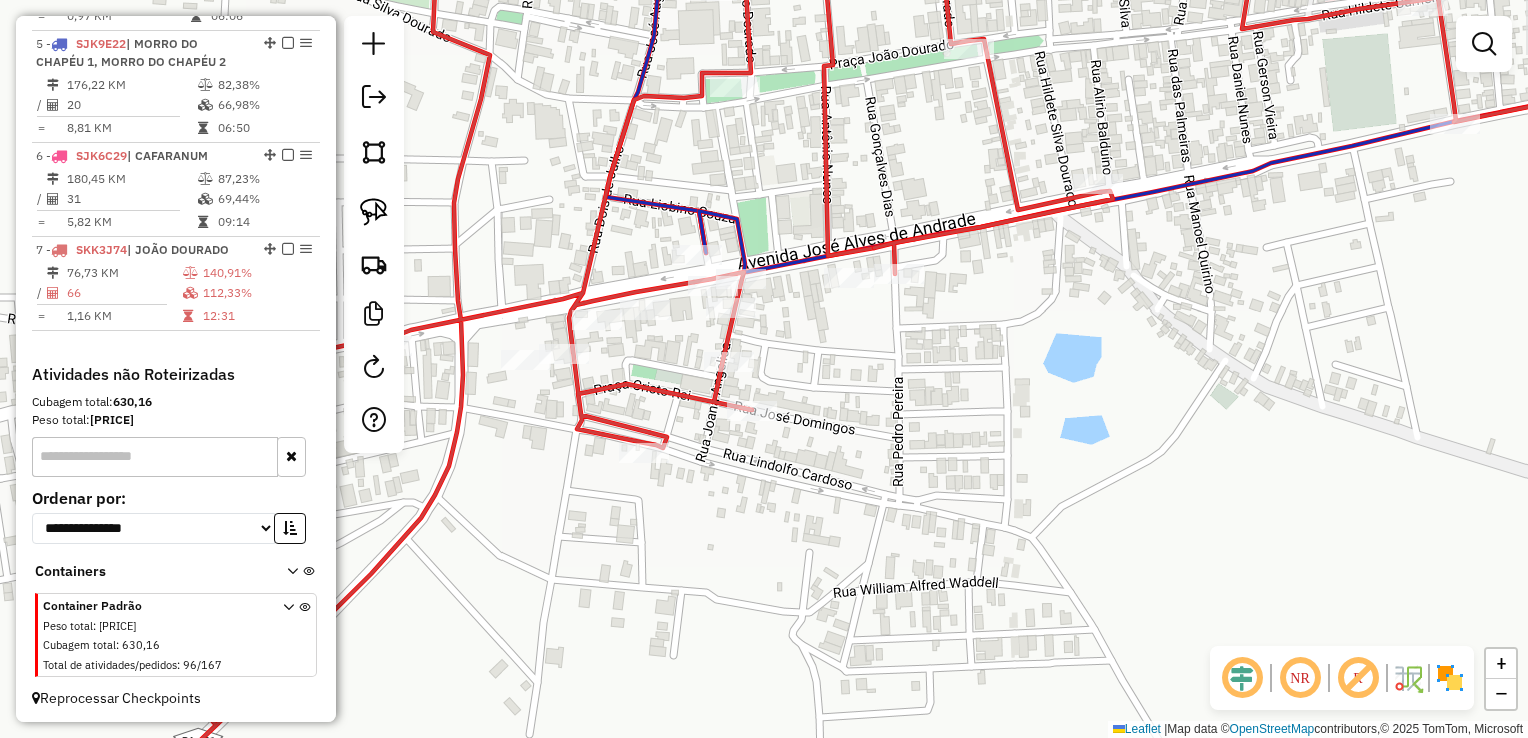 click on "Janela de atendimento Grade de atendimento Capacidade Transportadoras Veículos Cliente Pedidos  Rotas Selecione os dias de semana para filtrar as janelas de atendimento  Seg   Ter   Qua   Qui   Sex   Sáb   Dom  Informe o período da janela de atendimento: De: Até:  Filtrar exatamente a janela do cliente  Considerar janela de atendimento padrão  Selecione os dias de semana para filtrar as grades de atendimento  Seg   Ter   Qua   Qui   Sex   Sáb   Dom   Considerar clientes sem dia de atendimento cadastrado  Clientes fora do dia de atendimento selecionado Filtrar as atividades entre os valores definidos abaixo:  Peso mínimo:   Peso máximo:   Cubagem mínima:   Cubagem máxima:   De:   Até:  Filtrar as atividades entre o tempo de atendimento definido abaixo:  De:   Até:   Considerar capacidade total dos clientes não roteirizados Transportadora: Selecione um ou mais itens Tipo de veículo: Selecione um ou mais itens Veículo: Selecione um ou mais itens Motorista: Selecione um ou mais itens Nome: Rótulo:" 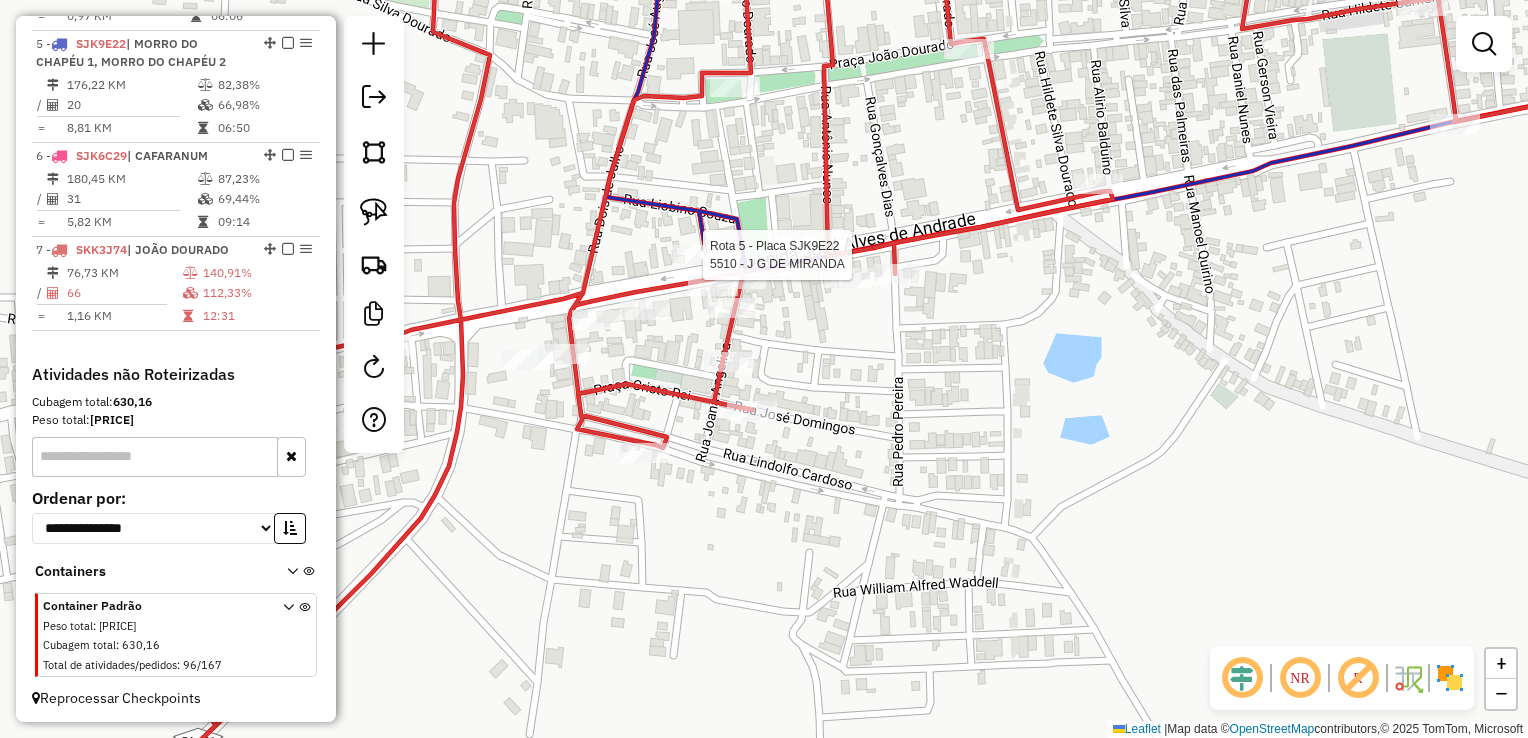 select on "*********" 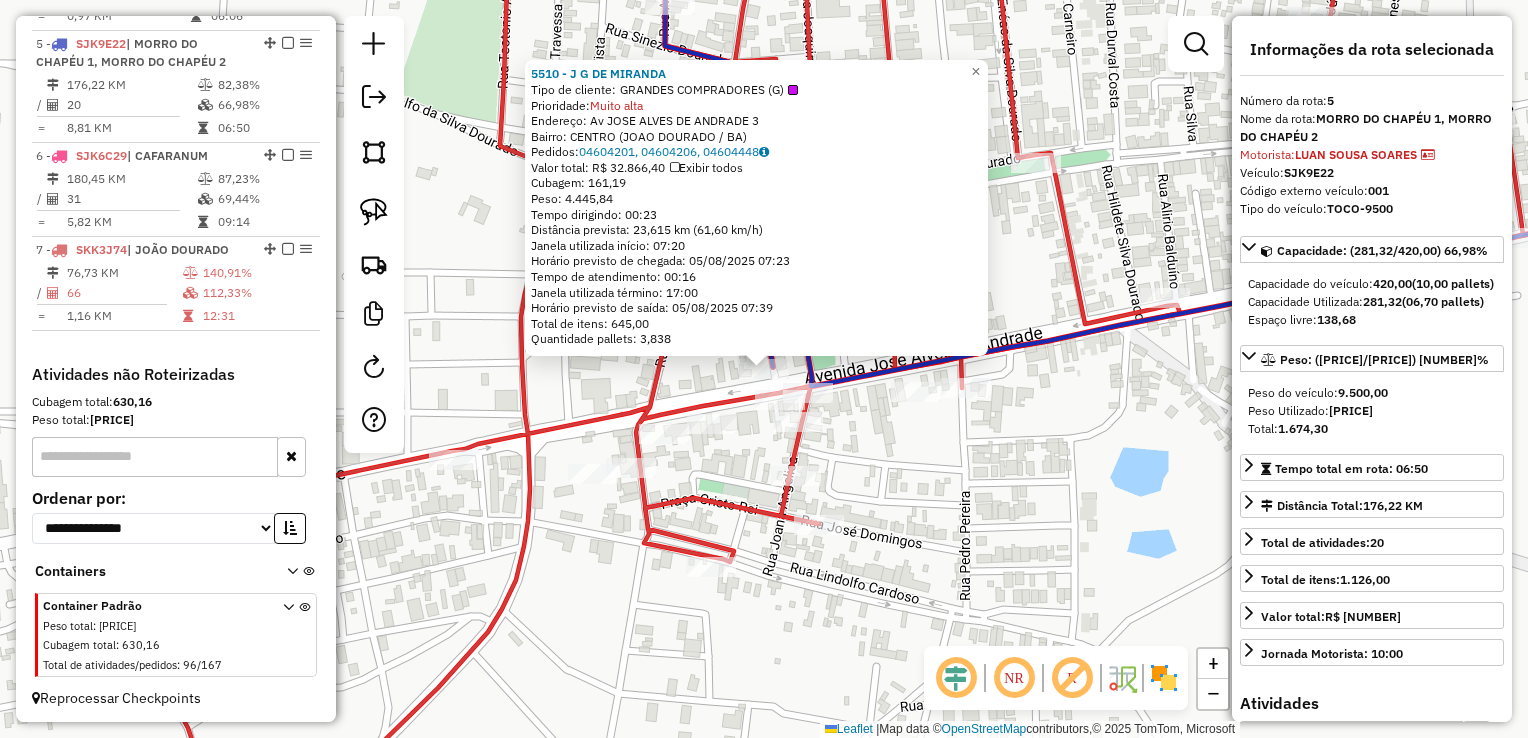 click on "5510 - J G DE MIRANDA  Tipo de cliente:   GRANDES COMPRADORES (G)   Prioridade:  Muito alta  Endereço: Av  JOSE ALVES DE ANDRADE          3   Bairro: CENTRO (JOAO DOURADO / BA)   Pedidos:  04604201, 04604206, 04604448   Valor total: R$ 32.866,40   Exibir todos   Cubagem: 161,19  Peso: 4.445,84  Tempo dirigindo: 00:23   Distância prevista: 23,615 km (61,60 km/h)   Janela utilizada início: 07:20   Horário previsto de chegada: 05/08/2025 07:23   Tempo de atendimento: 00:16   Janela utilizada término: 17:00   Horário previsto de saída: 05/08/2025 07:39   Total de itens: 645,00   Quantidade pallets: 3,838  × Janela de atendimento Grade de atendimento Capacidade Transportadoras Veículos Cliente Pedidos  Rotas Selecione os dias de semana para filtrar as janelas de atendimento  Seg   Ter   Qua   Qui   Sex   Sáb   Dom  Informe o período da janela de atendimento: De: Até:  Filtrar exatamente a janela do cliente  Considerar janela de atendimento padrão   Seg   Ter   Qua   Qui   Sex   Sáb   Dom   De:   De:" 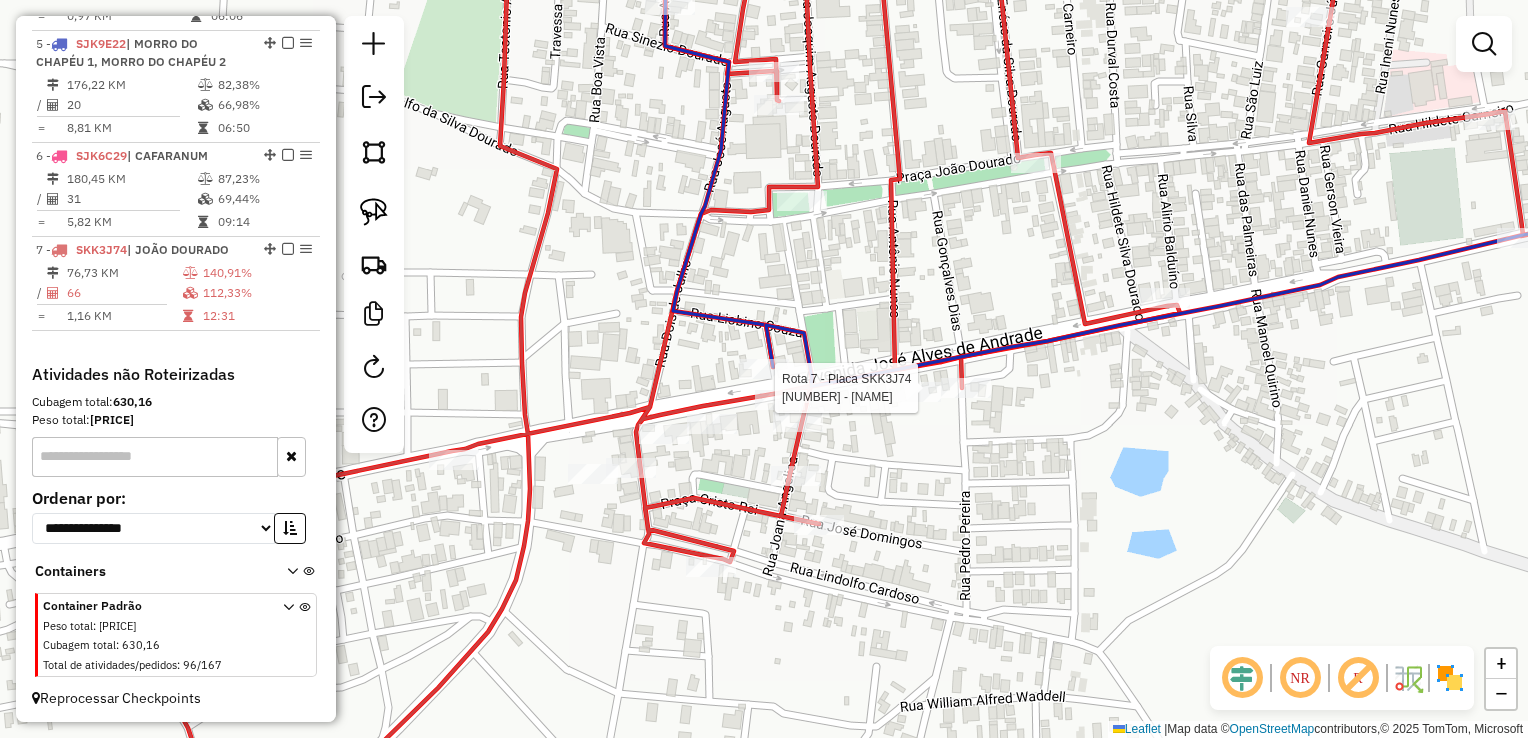 select on "*********" 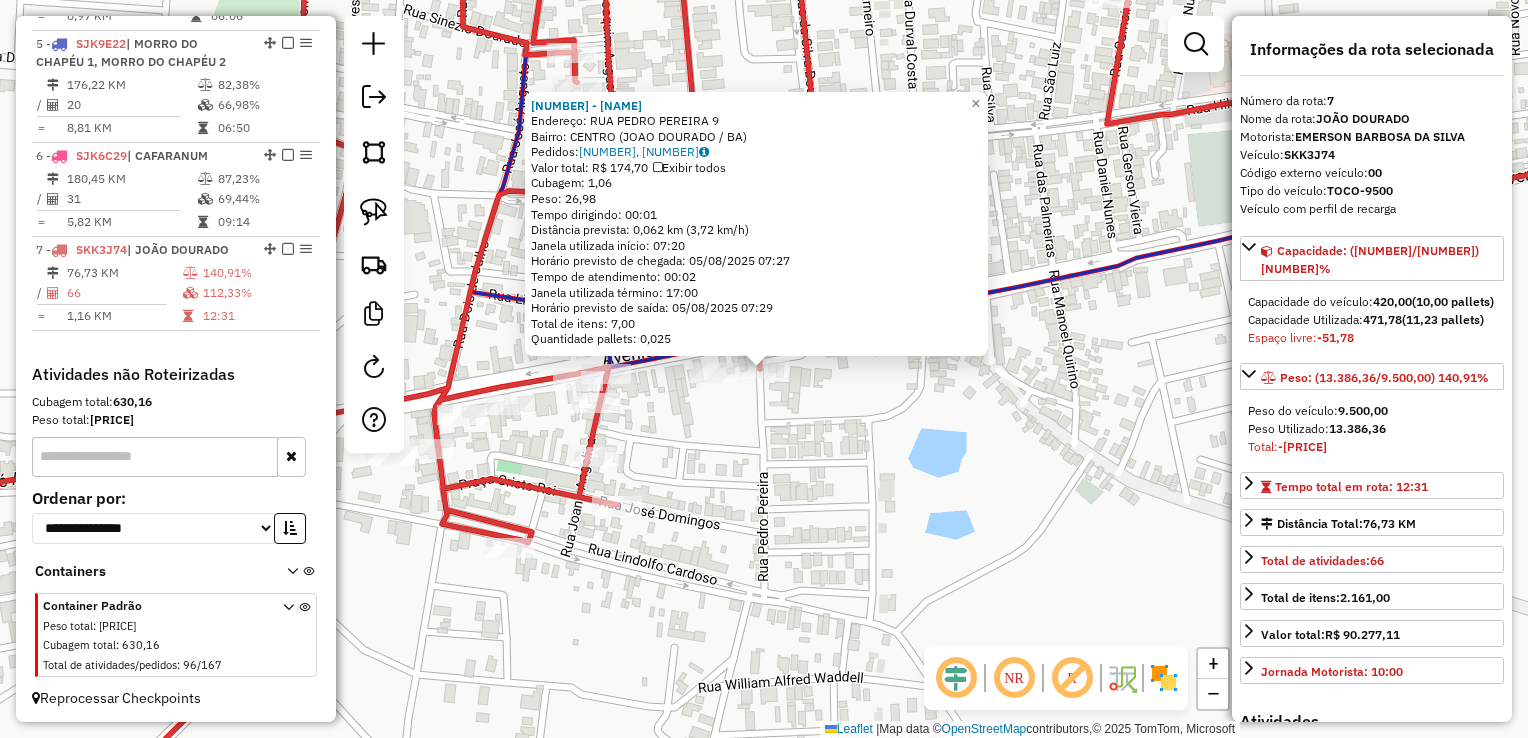 click on "17134 - BAR E RESTAURANTE  Endereço:  RUA PEDRO PEREIRA 9   Bairro: CENTRO (JOAO DOURADO / BA)   Pedidos:  04604265, 04604266   Valor total: R$ 174,70   Exibir todos   Cubagem: 1,06  Peso: 26,98  Tempo dirigindo: 00:01   Distância prevista: 0,062 km (3,72 km/h)   Janela utilizada início: 07:20   Horário previsto de chegada: 05/08/2025 07:27   Tempo de atendimento: 00:02   Janela utilizada término: 17:00   Horário previsto de saída: 05/08/2025 07:29   Total de itens: 7,00   Quantidade pallets: 0,025  × Janela de atendimento Grade de atendimento Capacidade Transportadoras Veículos Cliente Pedidos  Rotas Selecione os dias de semana para filtrar as janelas de atendimento  Seg   Ter   Qua   Qui   Sex   Sáb   Dom  Informe o período da janela de atendimento: De: Até:  Filtrar exatamente a janela do cliente  Considerar janela de atendimento padrão  Selecione os dias de semana para filtrar as grades de atendimento  Seg   Ter   Qua   Qui   Sex   Sáb   Dom   Clientes fora do dia de atendimento selecionado" 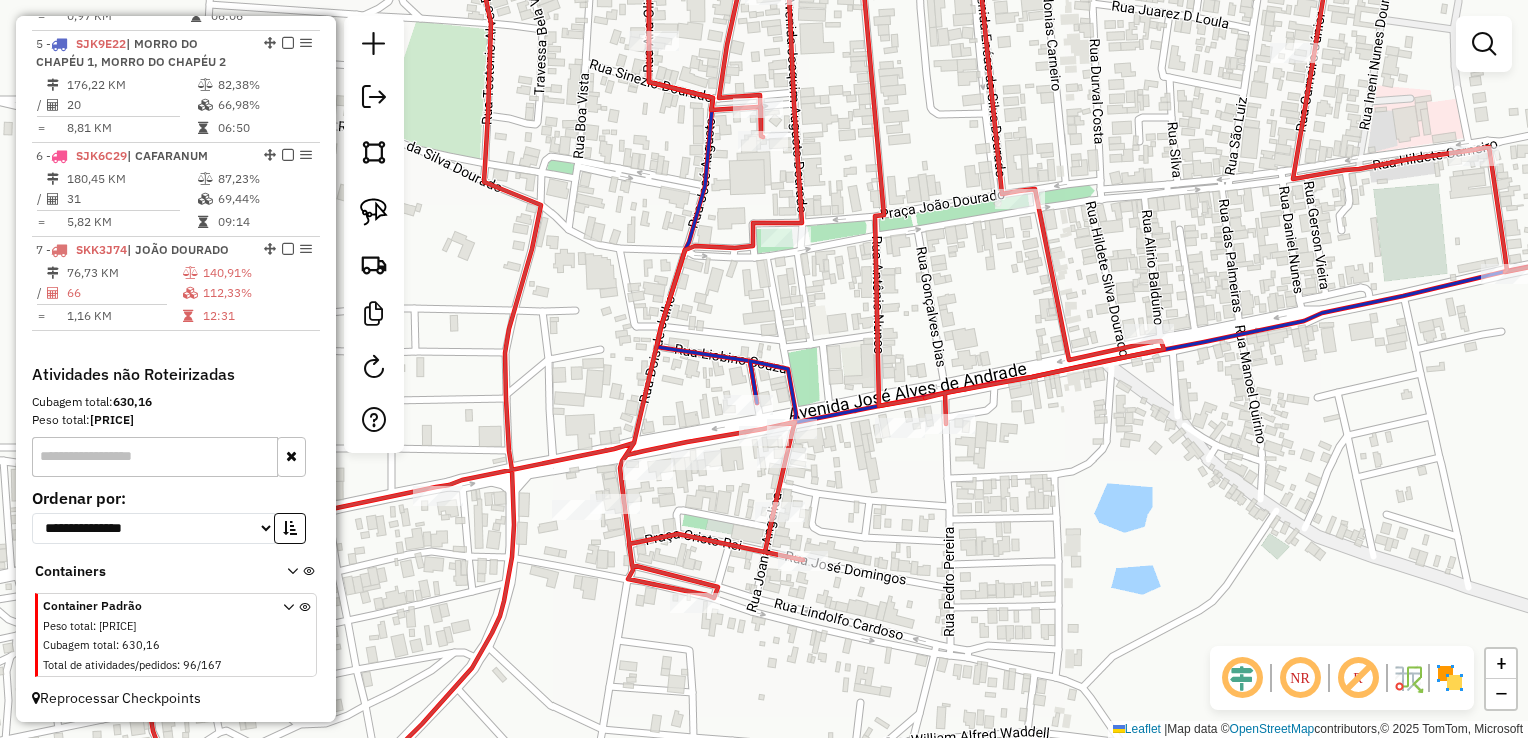 drag, startPoint x: 887, startPoint y: 502, endPoint x: 1100, endPoint y: 563, distance: 221.56264 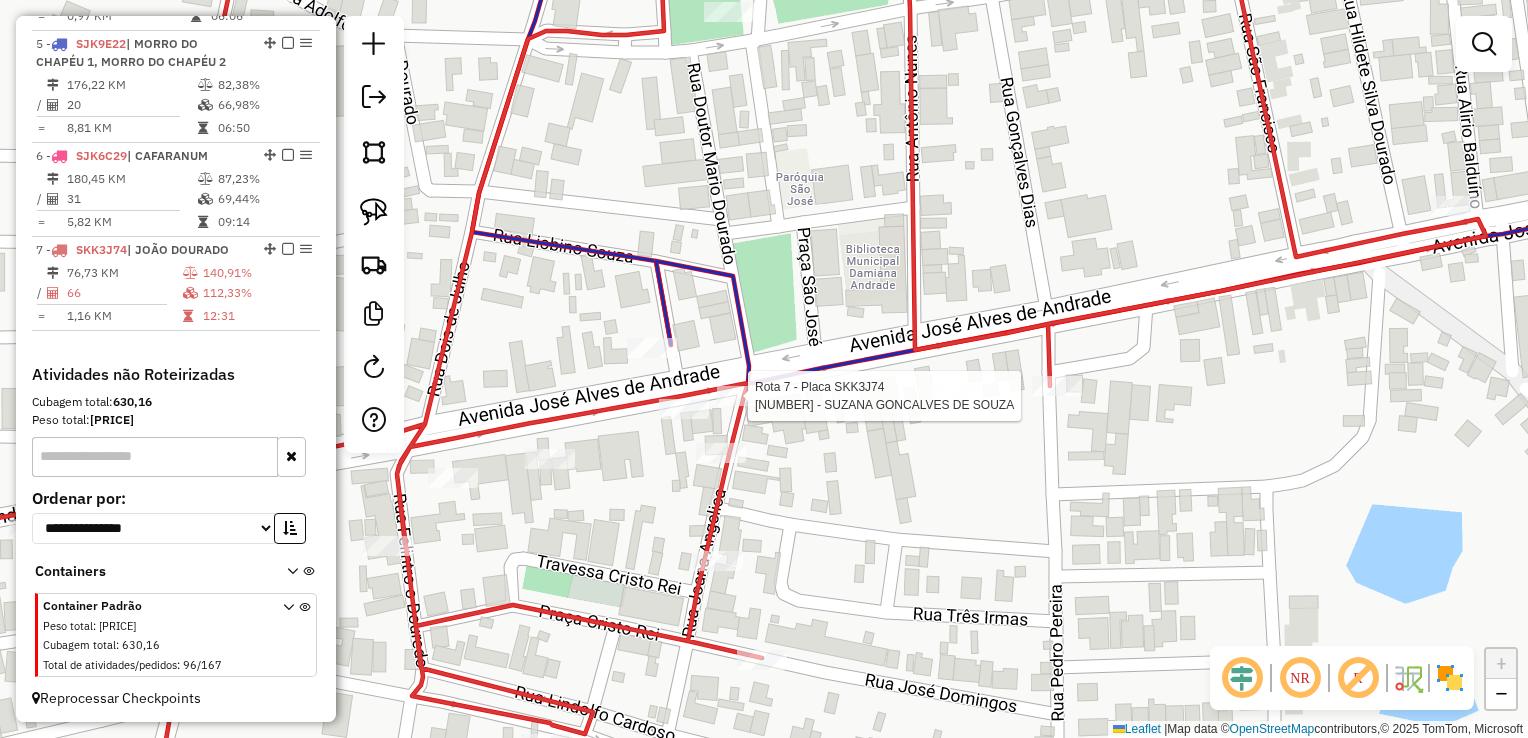 select on "*********" 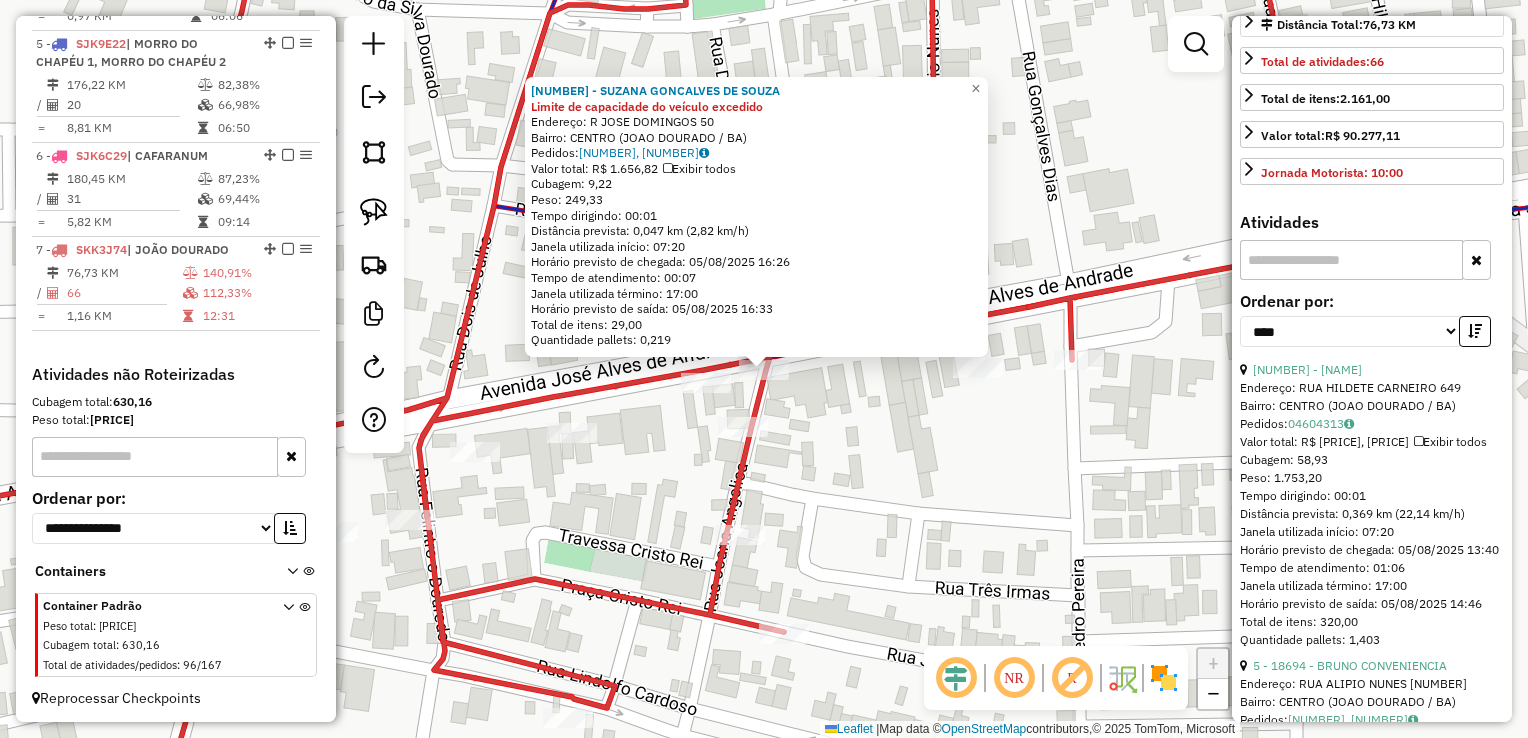 scroll, scrollTop: 500, scrollLeft: 0, axis: vertical 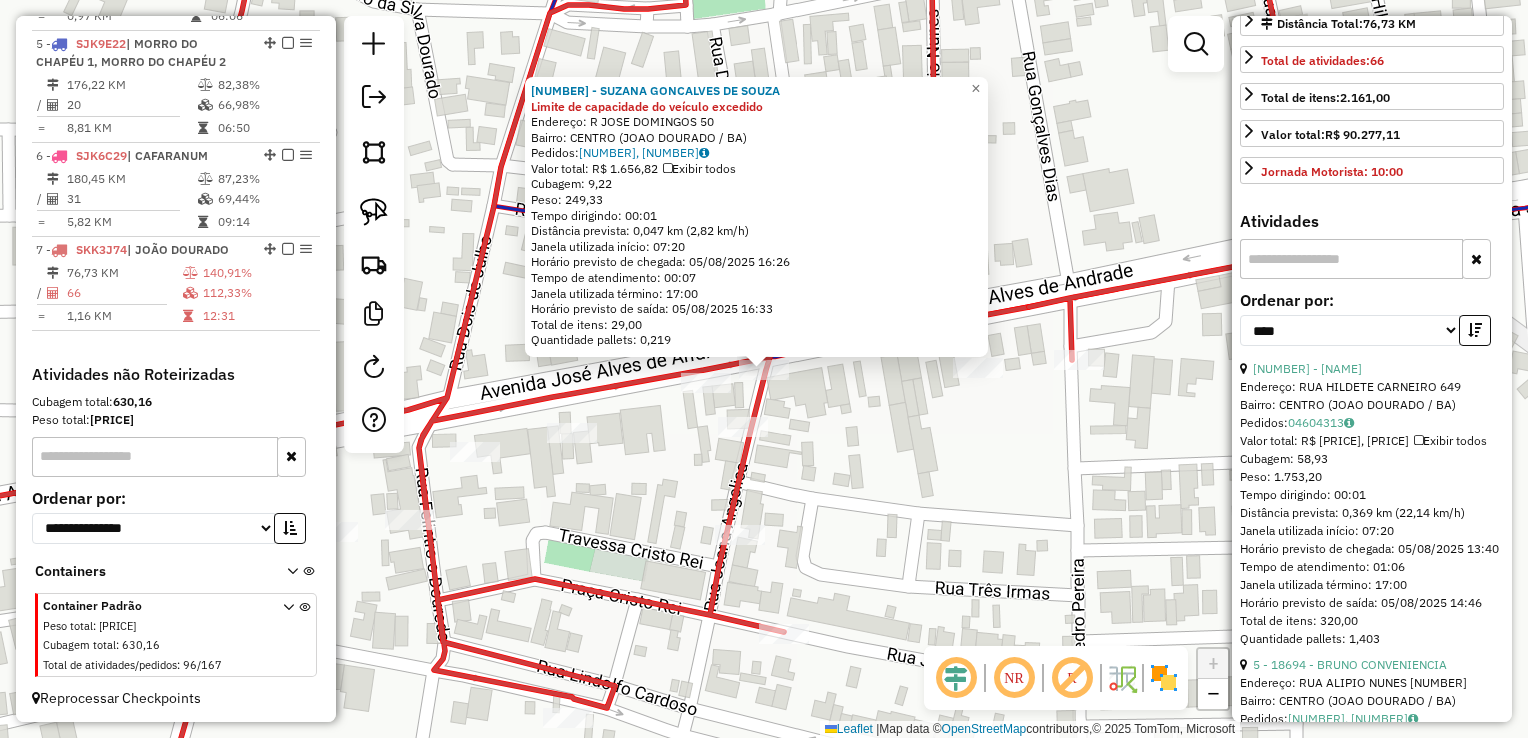 click on "9675 - SUZANA GONCALVES DE SOUZA Limite de capacidade do veículo excedido  Endereço: R   JOSE DOMINGOS                  50   Bairro: CENTRO (JOAO DOURADO / BA)   Pedidos:  04604316, 04604318   Valor total: R$ 1.656,82   Exibir todos   Cubagem: 9,22  Peso: 249,33  Tempo dirigindo: 00:01   Distância prevista: 0,047 km (2,82 km/h)   Janela utilizada início: 07:20   Horário previsto de chegada: 05/08/2025 16:26   Tempo de atendimento: 00:07   Janela utilizada término: 17:00   Horário previsto de saída: 05/08/2025 16:33   Total de itens: 29,00   Quantidade pallets: 0,219  × Janela de atendimento Grade de atendimento Capacidade Transportadoras Veículos Cliente Pedidos  Rotas Selecione os dias de semana para filtrar as janelas de atendimento  Seg   Ter   Qua   Qui   Sex   Sáb   Dom  Informe o período da janela de atendimento: De: Até:  Filtrar exatamente a janela do cliente  Considerar janela de atendimento padrão  Selecione os dias de semana para filtrar as grades de atendimento  Seg   Ter   Qua  De:" 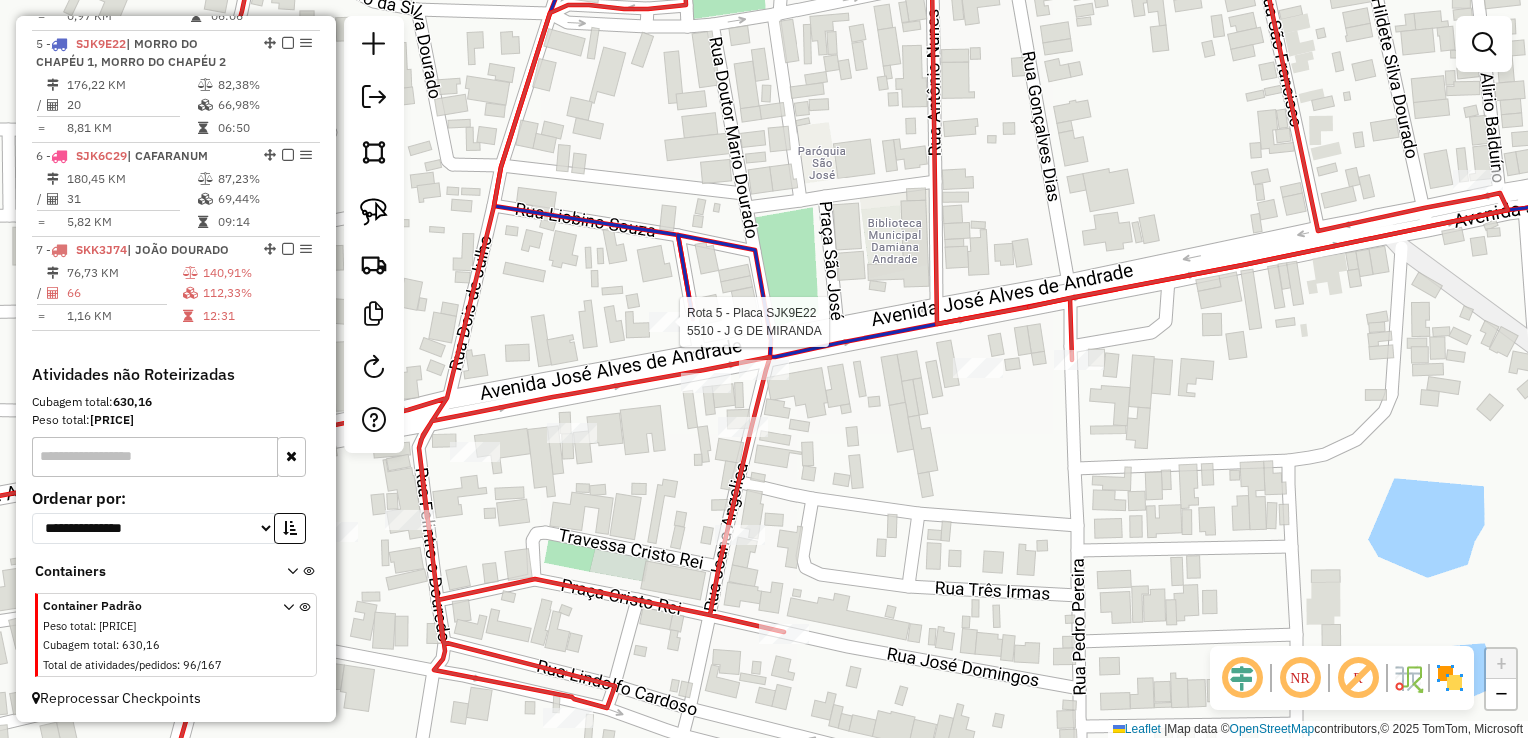 select on "*********" 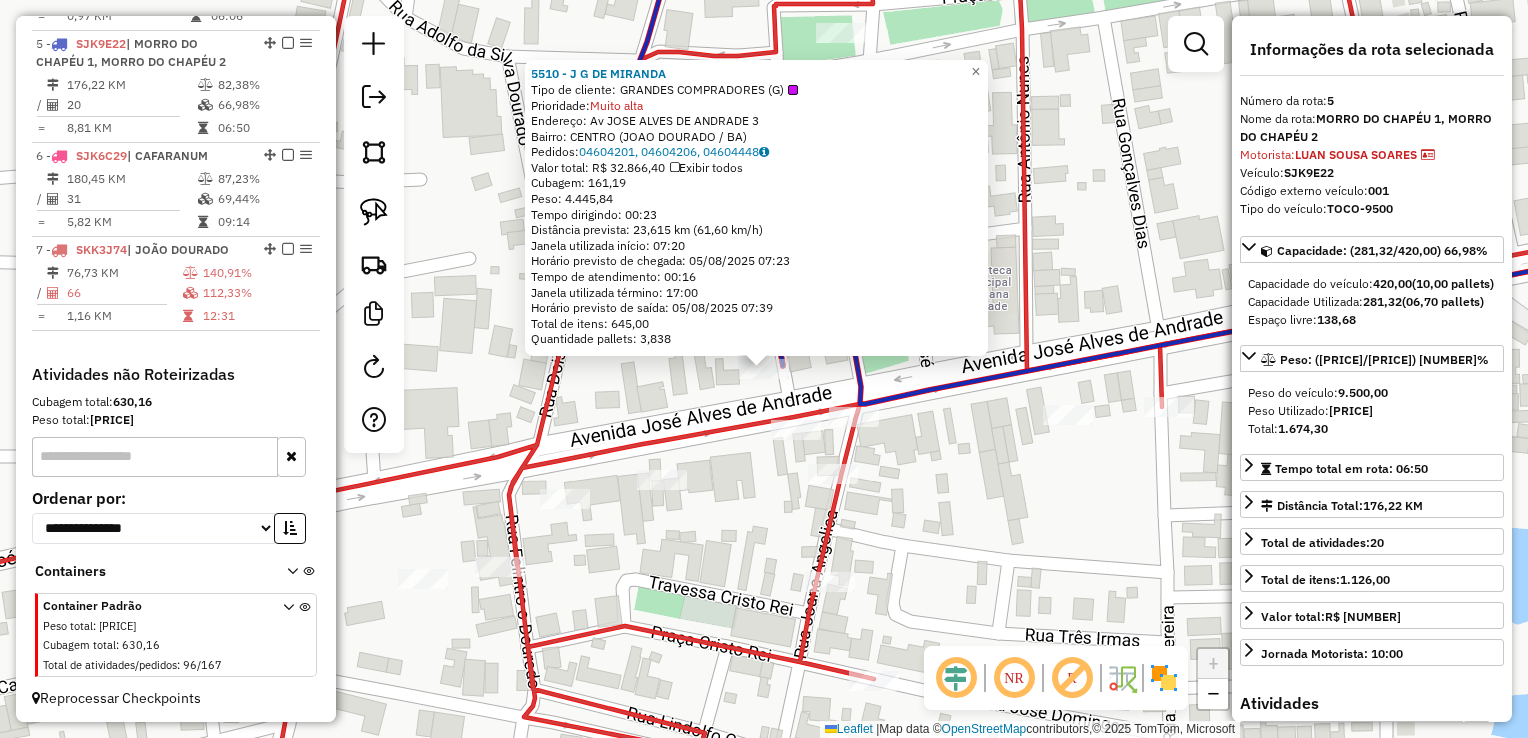 click on "5510 - J G DE MIRANDA  Tipo de cliente:   GRANDES COMPRADORES (G)   Prioridade:  Muito alta  Endereço: Av  JOSE ALVES DE ANDRADE          3   Bairro: CENTRO (JOAO DOURADO / BA)   Pedidos:  04604201, 04604206, 04604448   Valor total: R$ 32.866,40   Exibir todos   Cubagem: 161,19  Peso: 4.445,84  Tempo dirigindo: 00:23   Distância prevista: 23,615 km (61,60 km/h)   Janela utilizada início: 07:20   Horário previsto de chegada: 05/08/2025 07:23   Tempo de atendimento: 00:16   Janela utilizada término: 17:00   Horário previsto de saída: 05/08/2025 07:39   Total de itens: 645,00   Quantidade pallets: 3,838  × Janela de atendimento Grade de atendimento Capacidade Transportadoras Veículos Cliente Pedidos  Rotas Selecione os dias de semana para filtrar as janelas de atendimento  Seg   Ter   Qua   Qui   Sex   Sáb   Dom  Informe o período da janela de atendimento: De: Até:  Filtrar exatamente a janela do cliente  Considerar janela de atendimento padrão   Seg   Ter   Qua   Qui   Sex   Sáb   Dom   De:   De:" 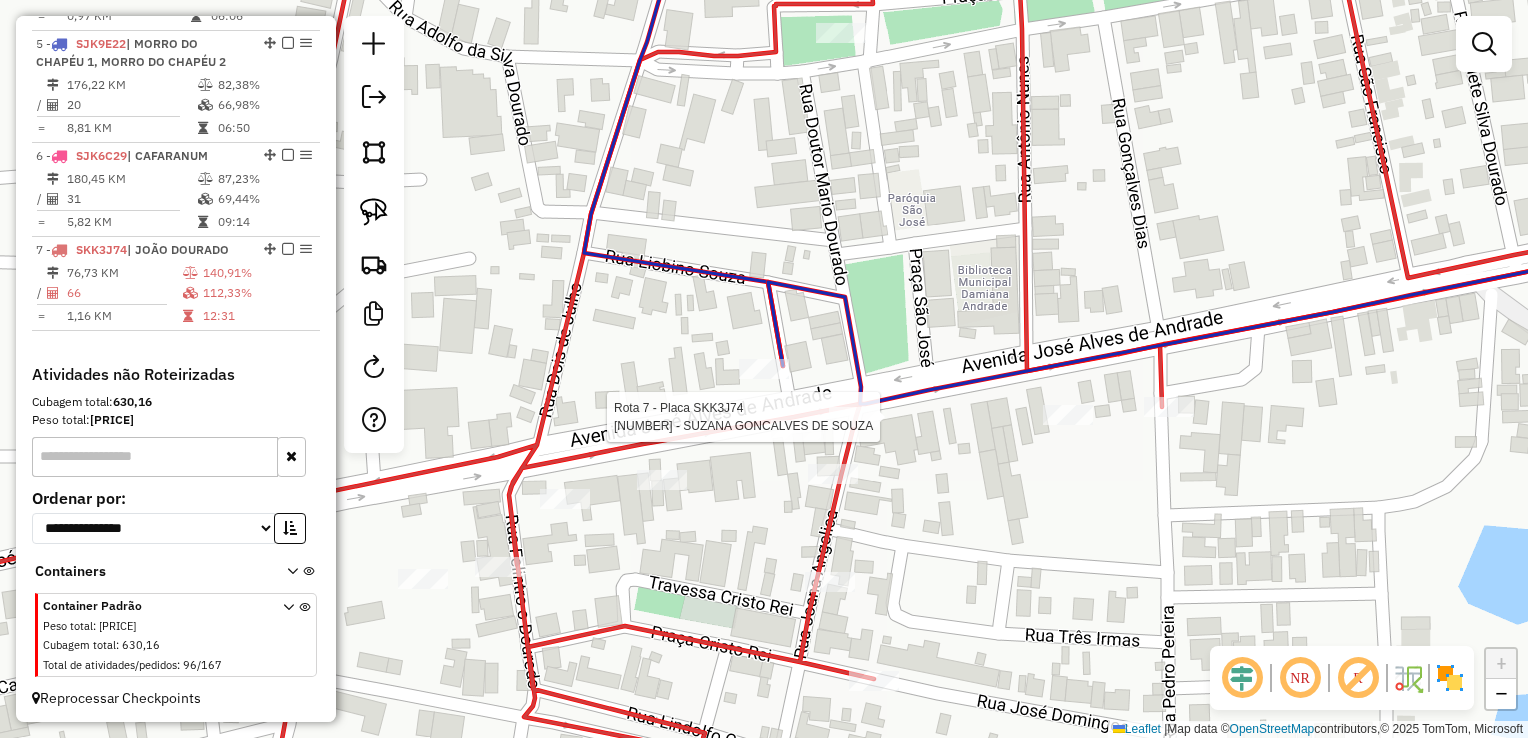 select on "*********" 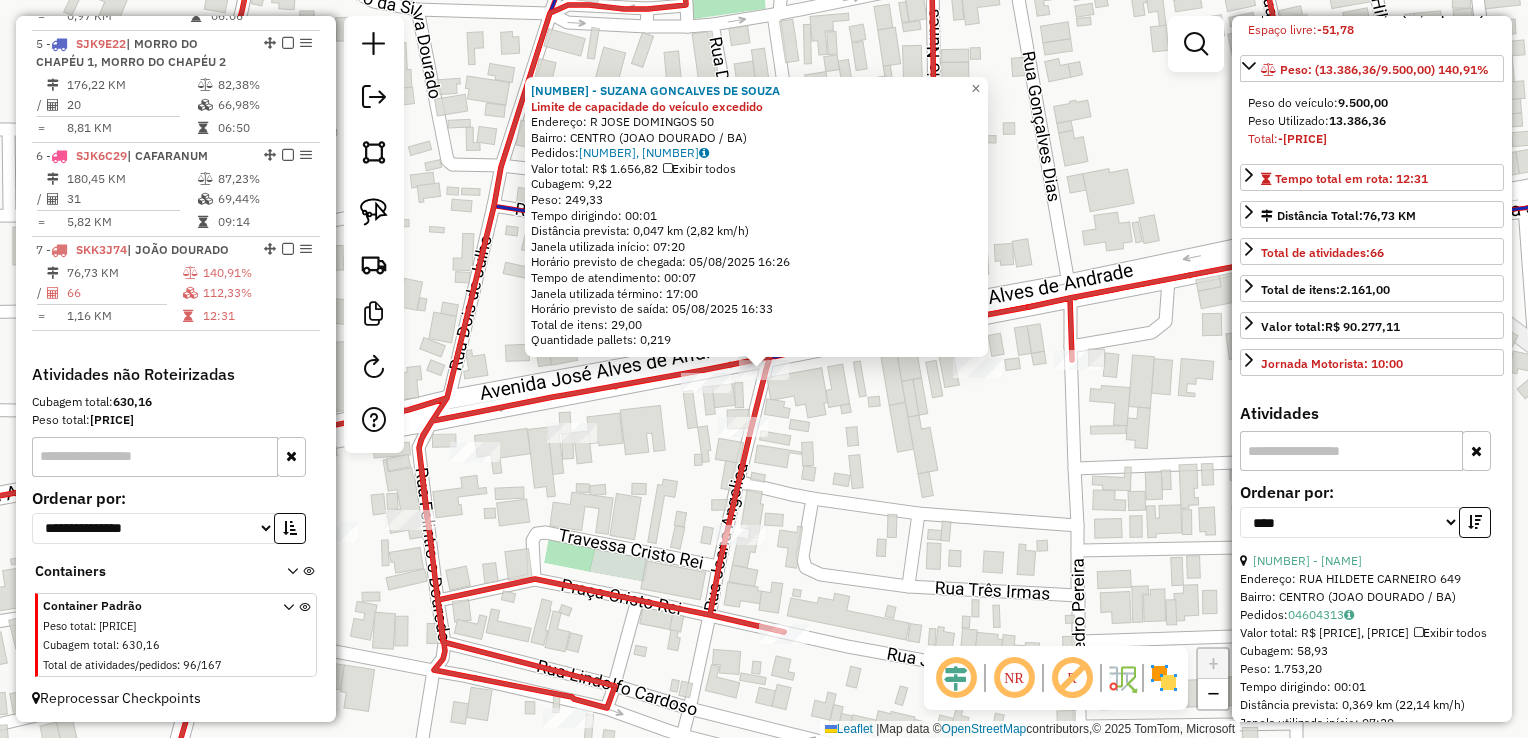 scroll, scrollTop: 500, scrollLeft: 0, axis: vertical 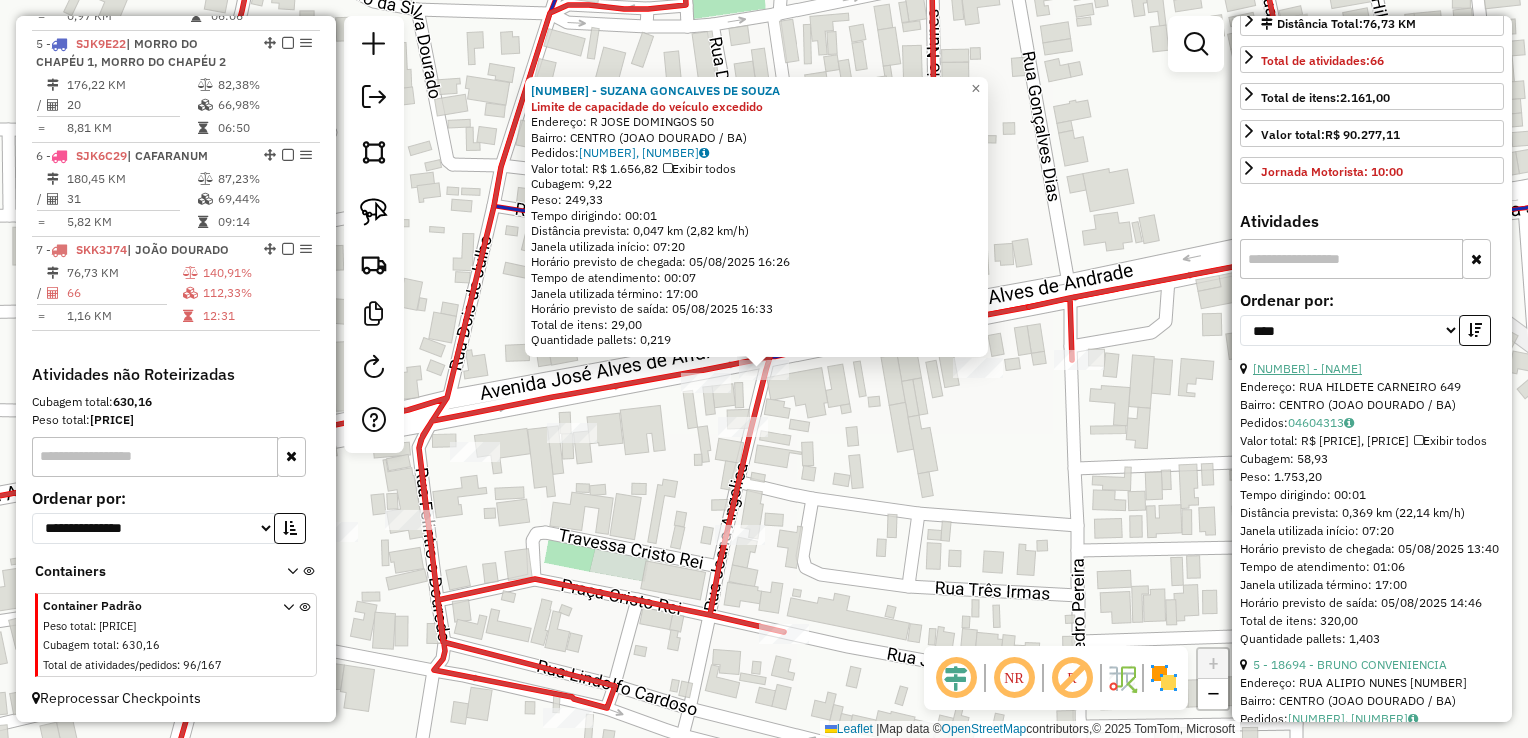 click on "30 - 17332 - MERCADO GOIANO" at bounding box center (1307, 368) 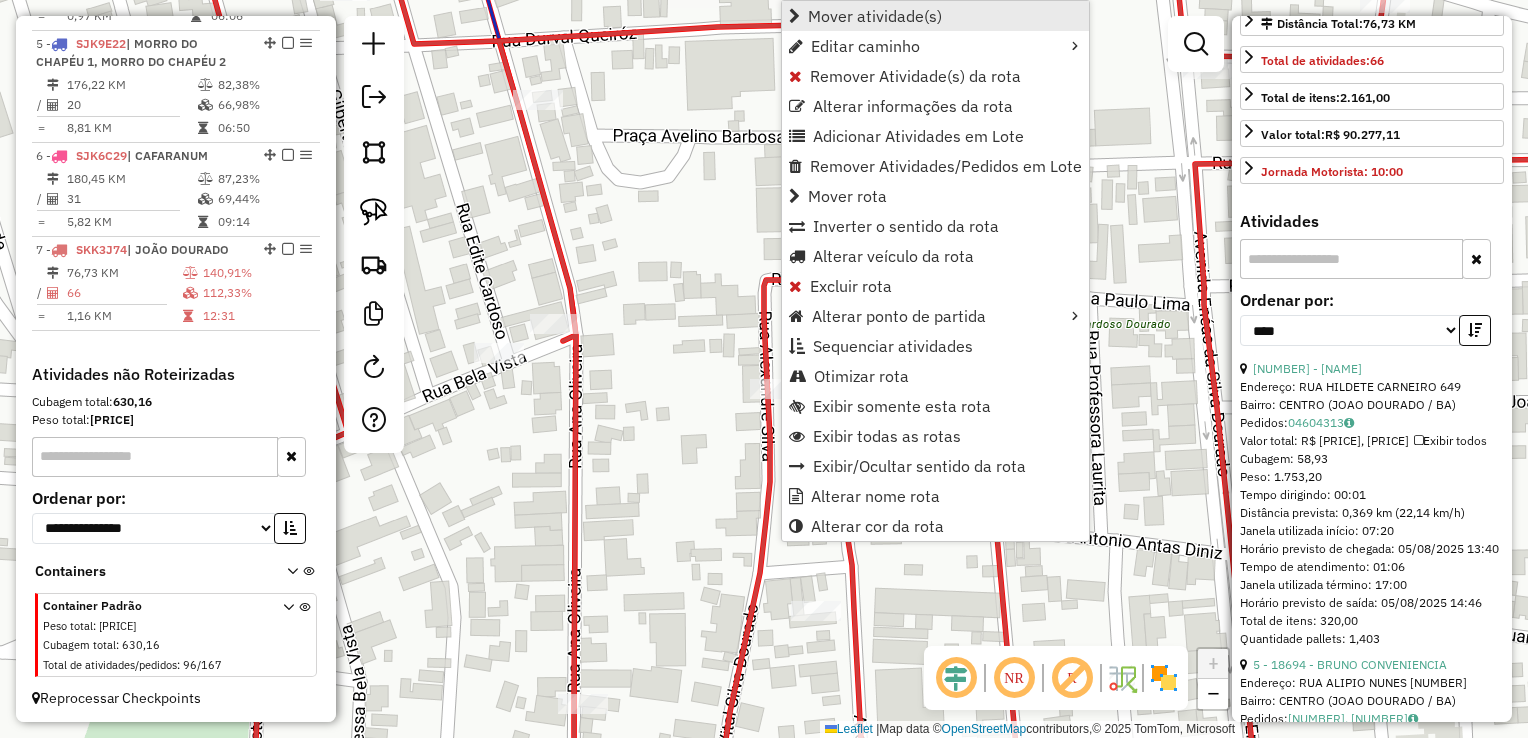 click on "Mover atividade(s)" at bounding box center (875, 16) 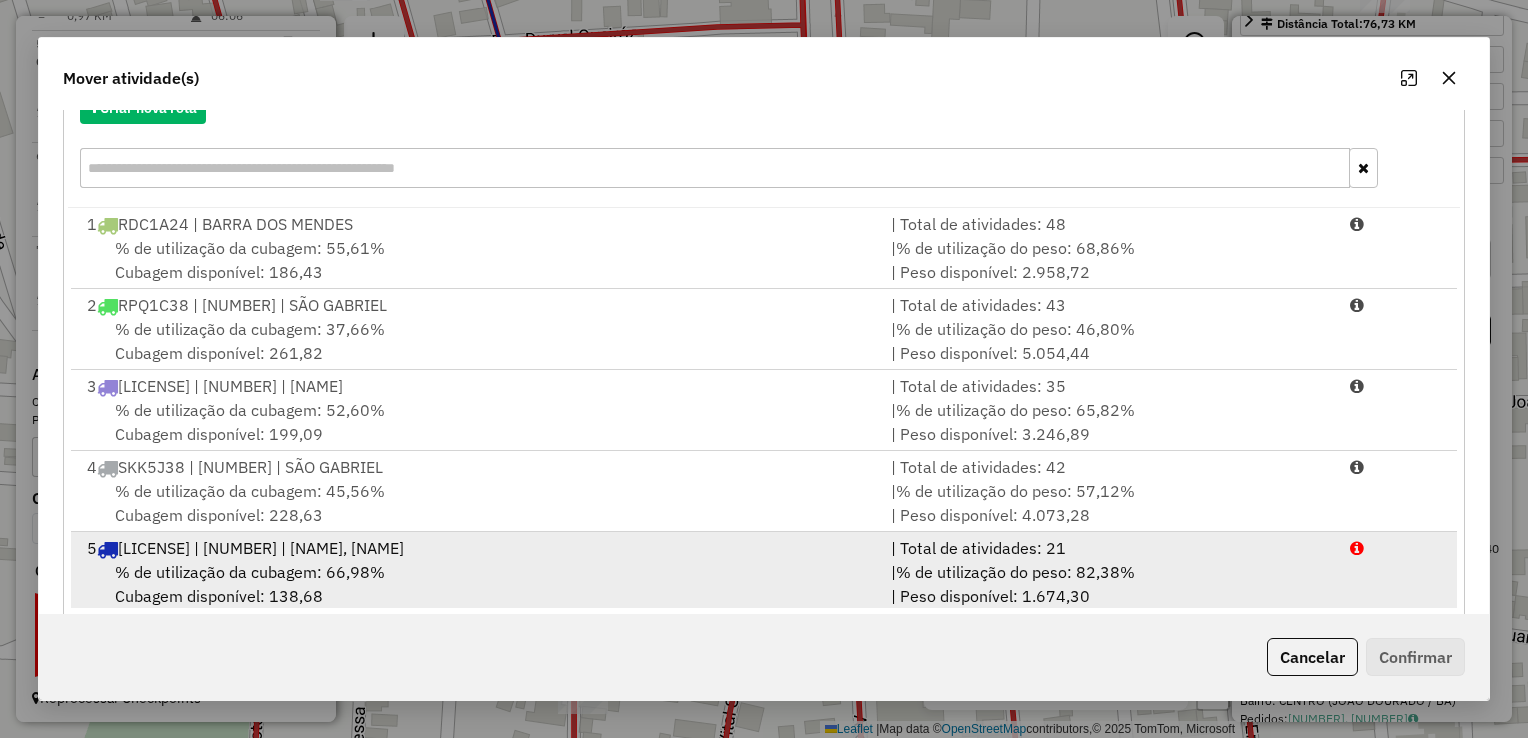 scroll, scrollTop: 278, scrollLeft: 0, axis: vertical 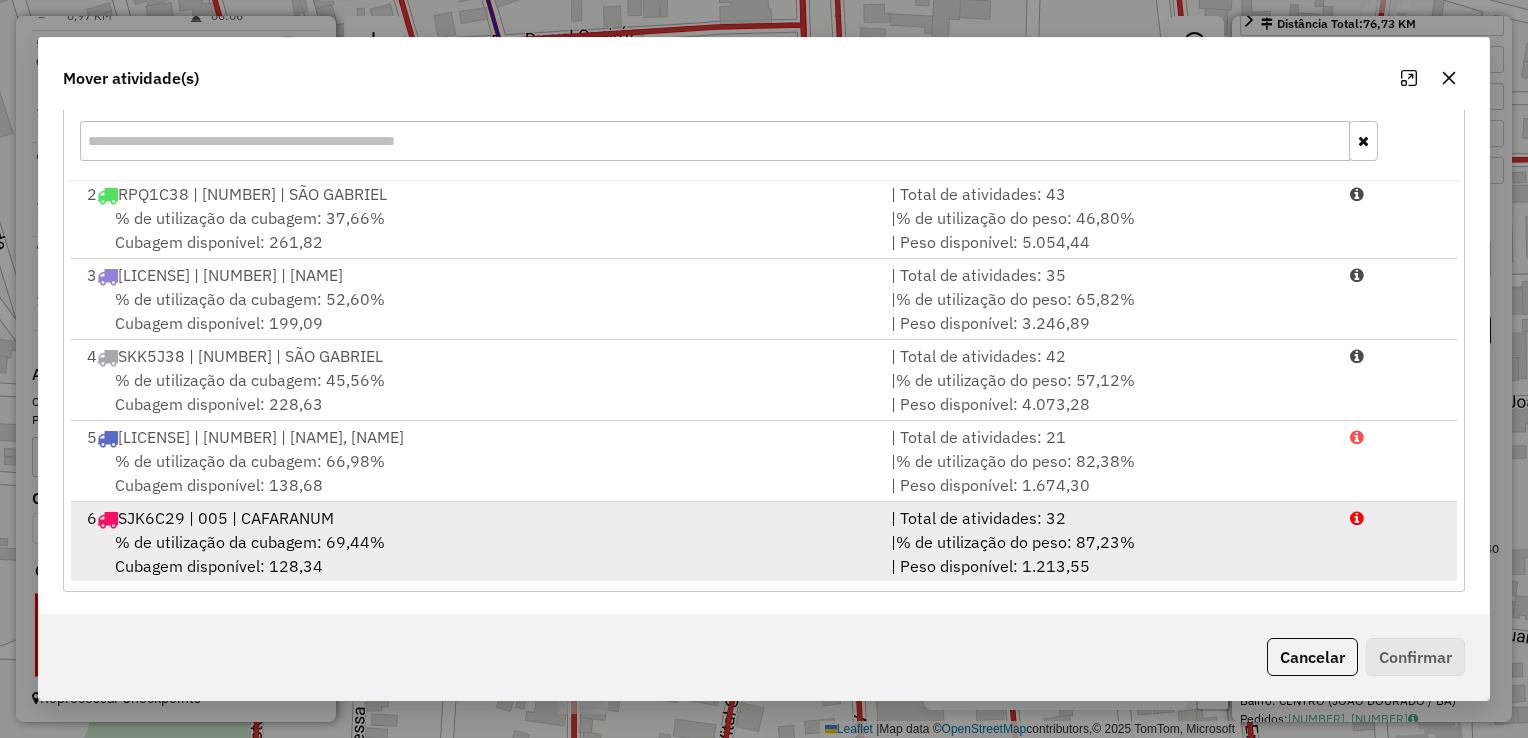 click on "% de utilização da cubagem: 69,44%  Cubagem disponível: 128,34" at bounding box center (477, 554) 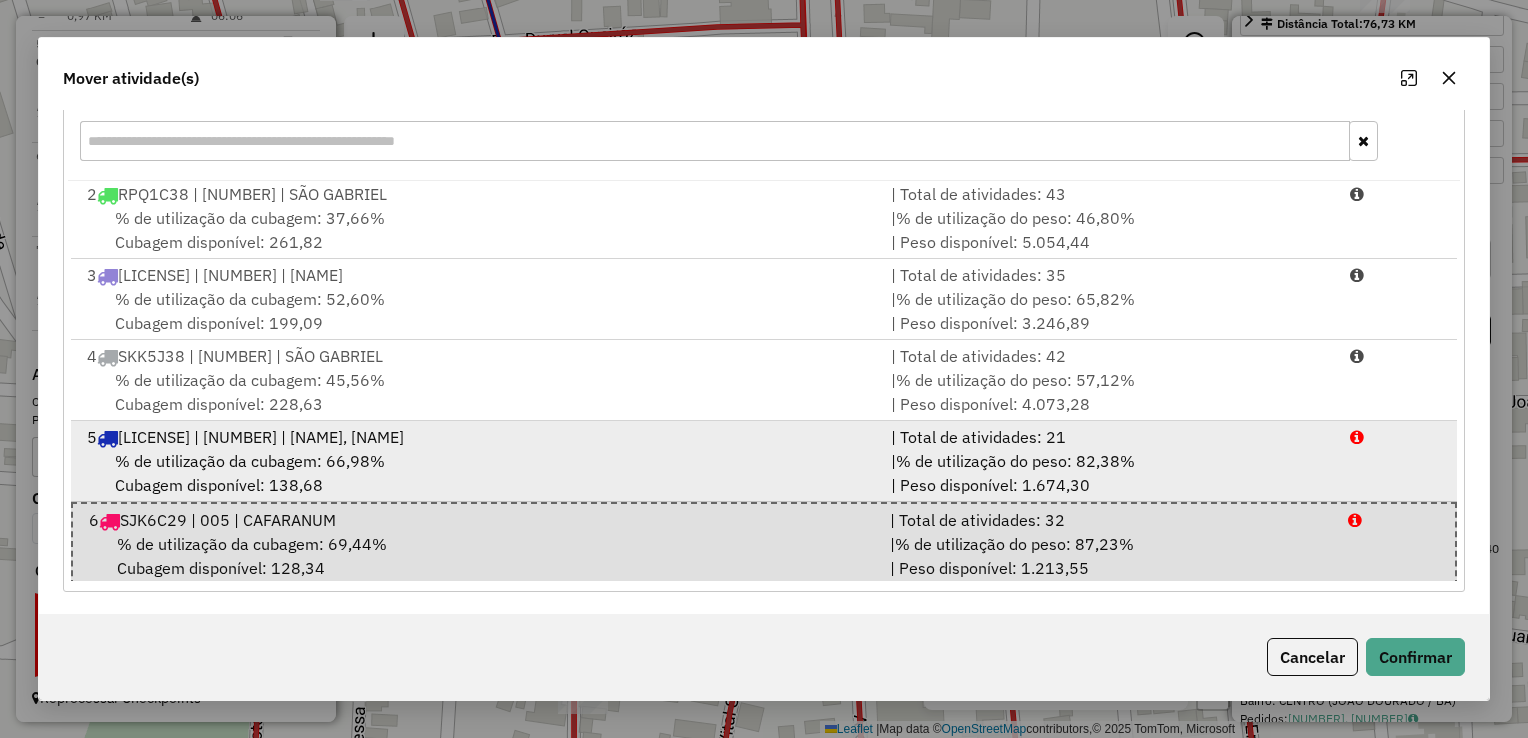 click on "% de utilização da cubagem: 66,98%  Cubagem disponível: 138,68" at bounding box center (477, 473) 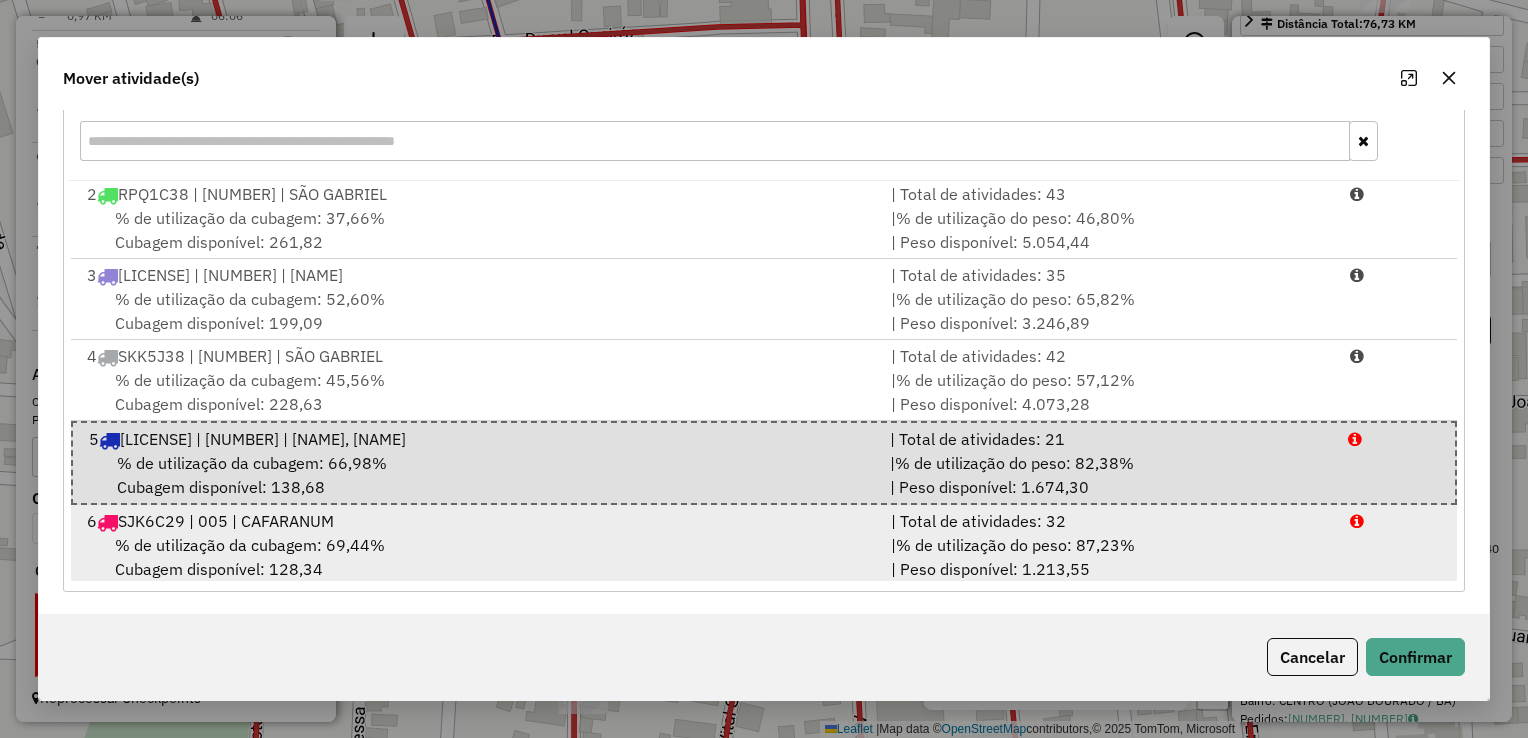 scroll, scrollTop: 87, scrollLeft: 0, axis: vertical 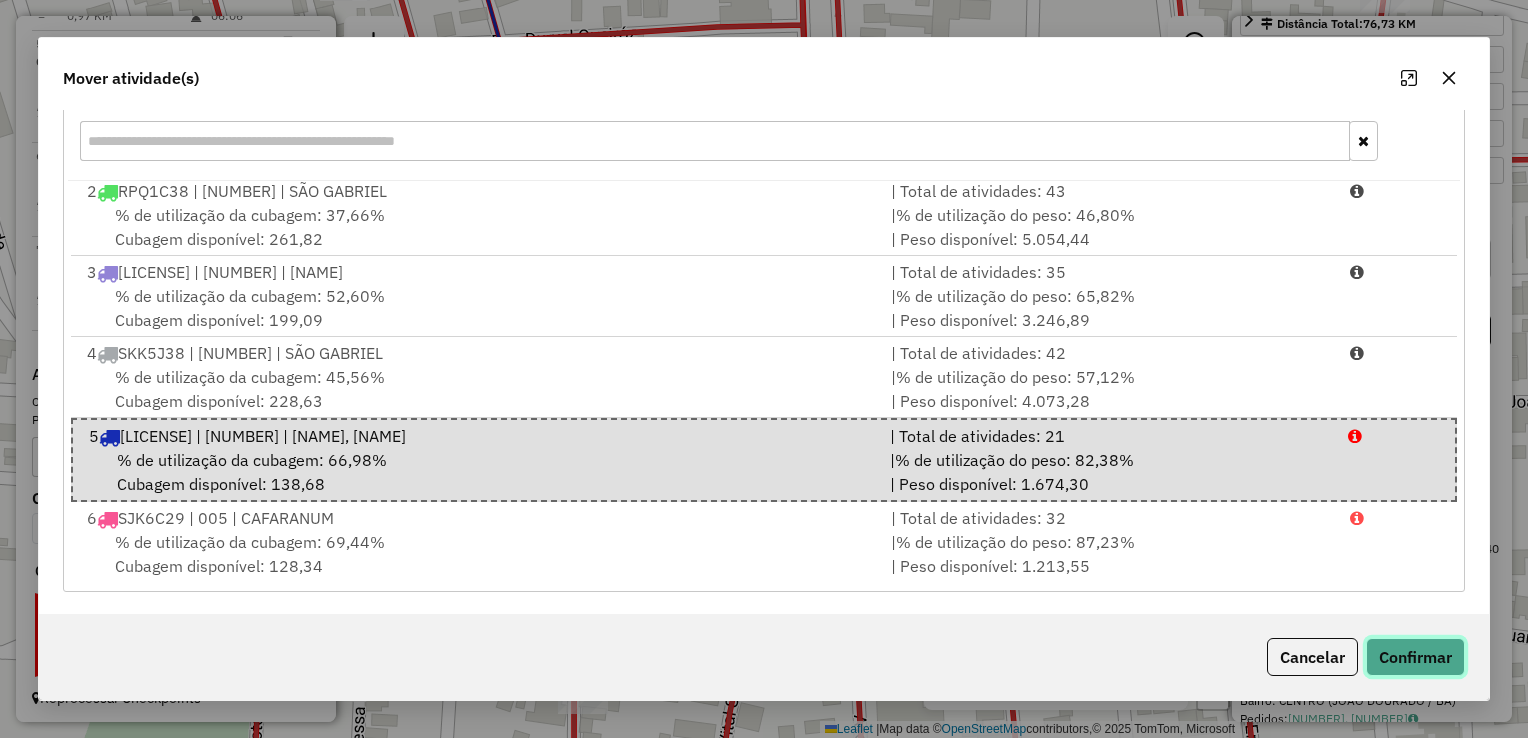 click on "Confirmar" 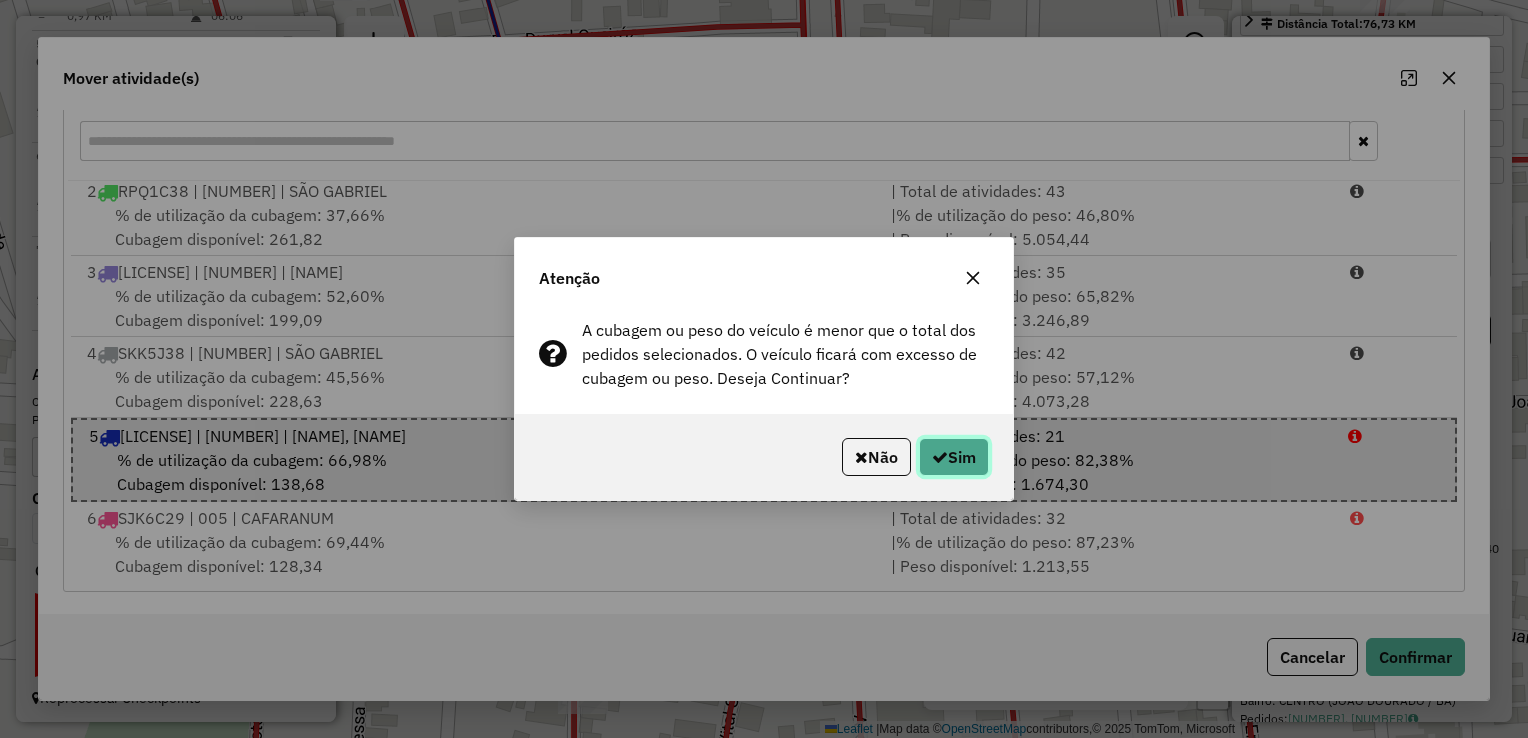 click on "Sim" 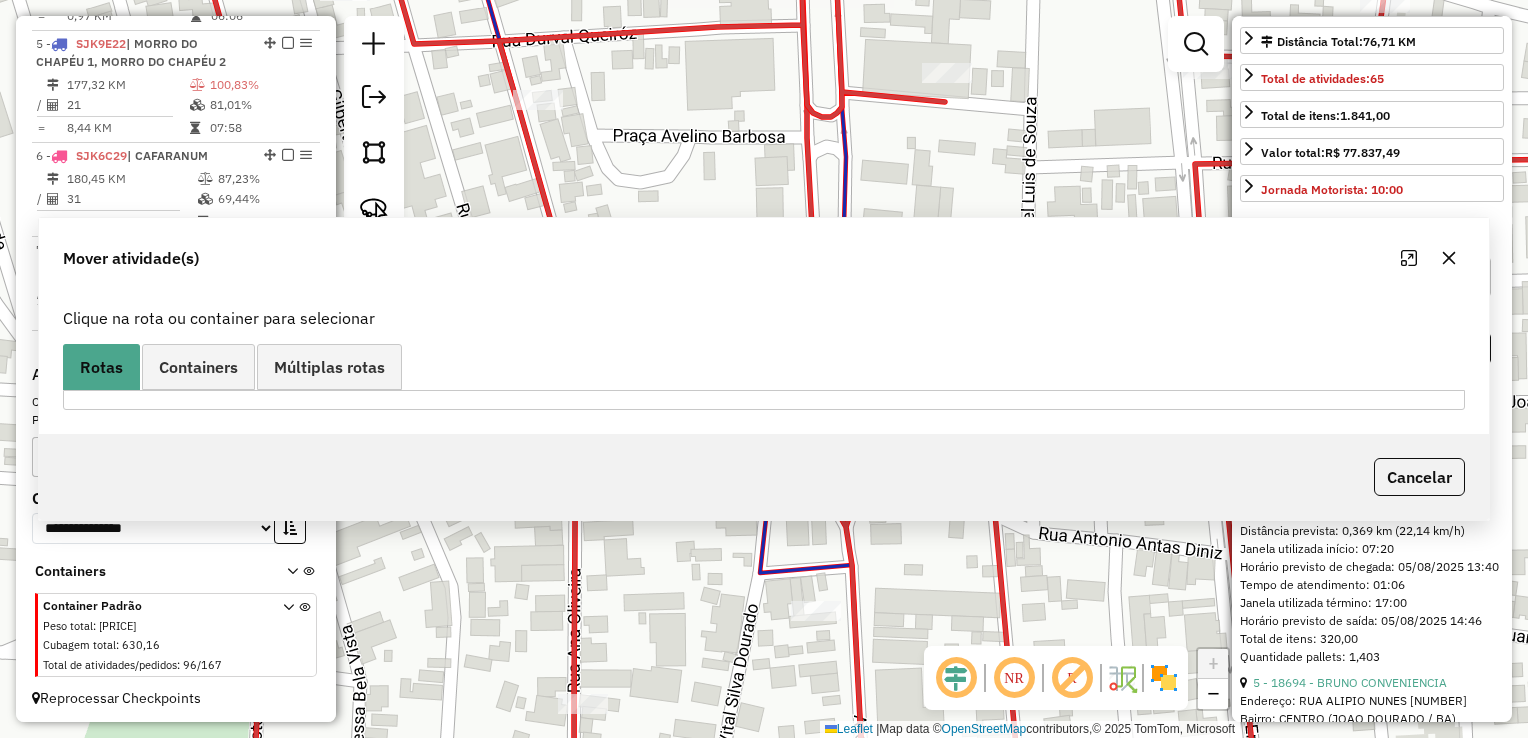 scroll, scrollTop: 482, scrollLeft: 0, axis: vertical 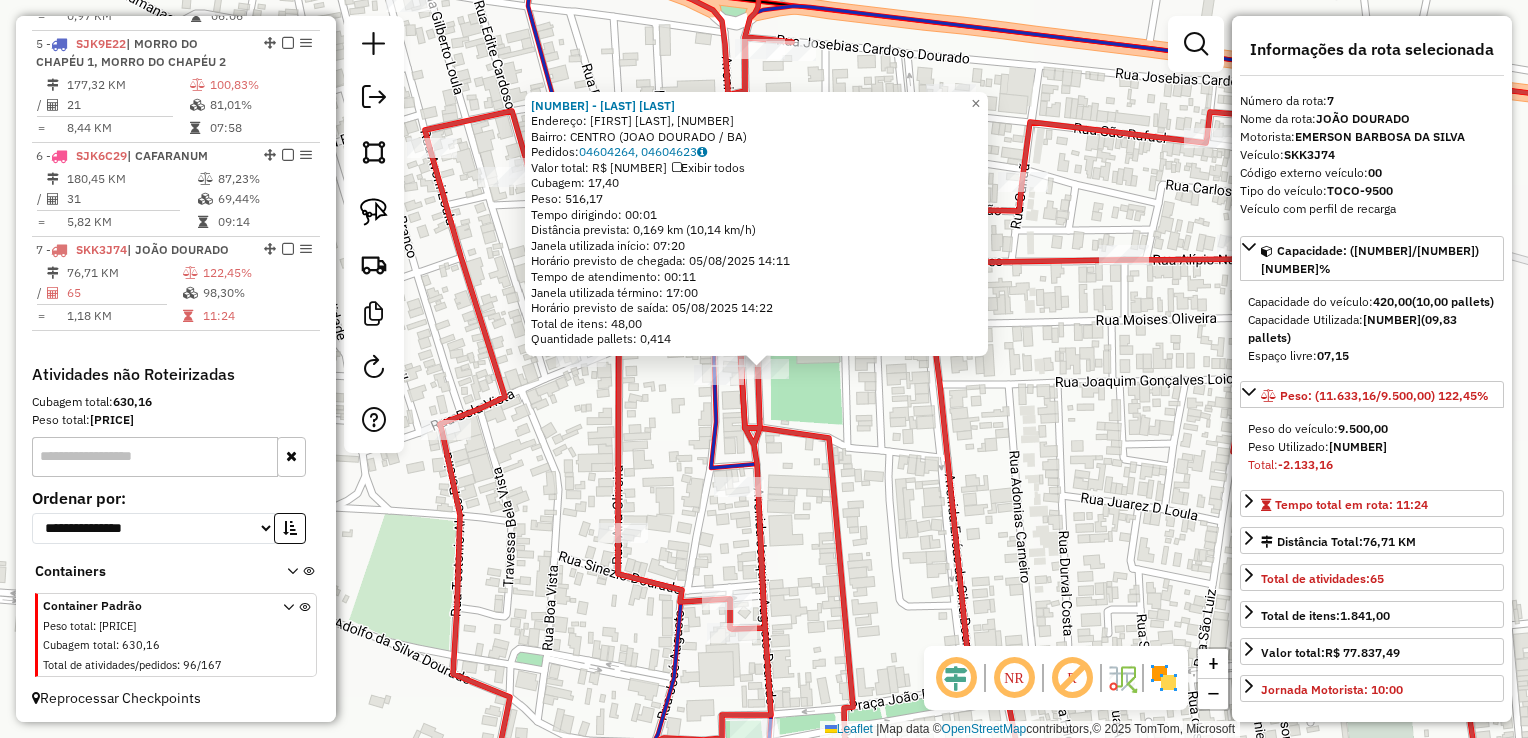 drag, startPoint x: 886, startPoint y: 391, endPoint x: 804, endPoint y: 374, distance: 83.74366 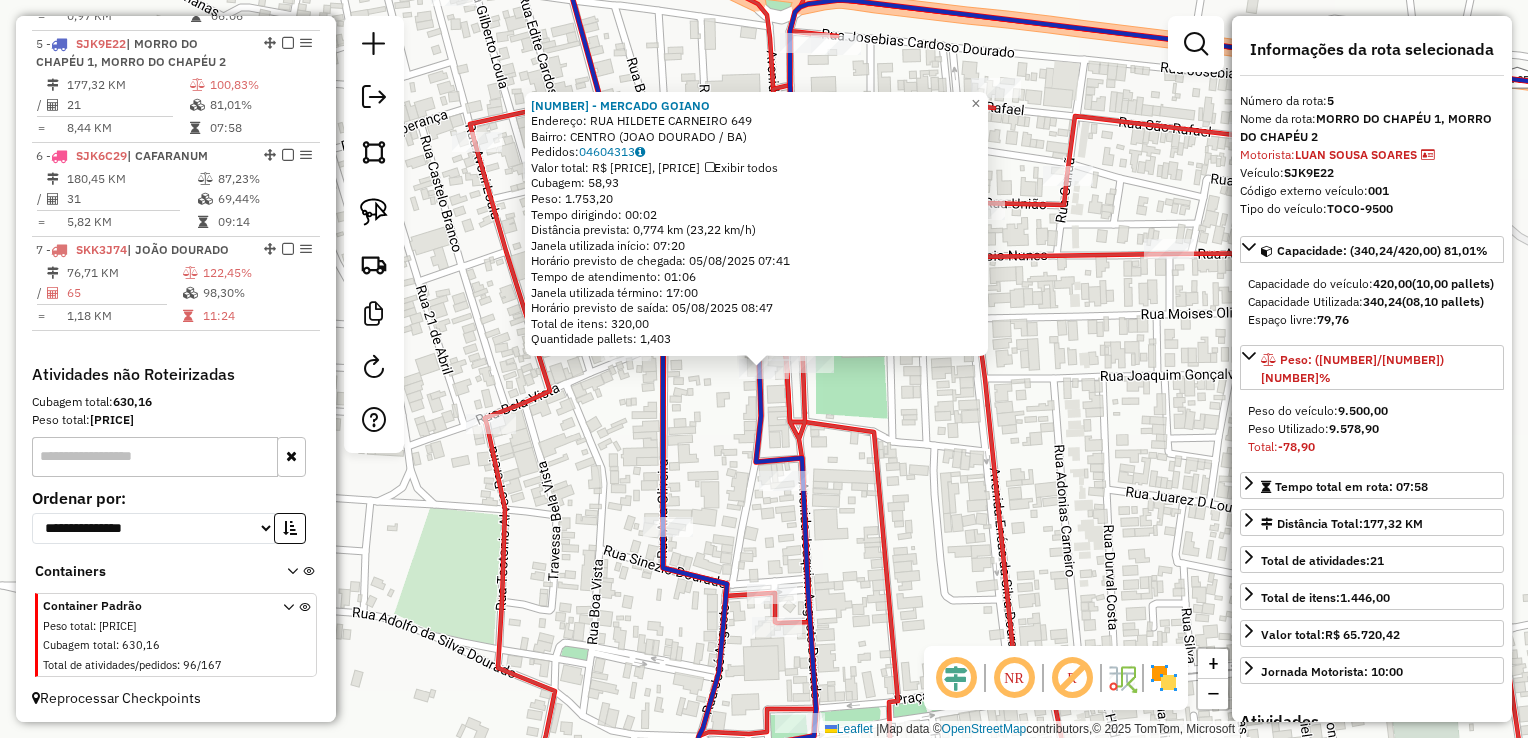 click on "17332 - MERCADO GOIANO  Endereço:  RUA HILDETE CARNEIRO 649   Bairro: CENTRO (JOAO DOURADO / BA)   Pedidos:  04604313   Valor total: R$ 12.439,62   Exibir todos   Cubagem: 58,93  Peso: 1.753,20  Tempo dirigindo: 00:02   Distância prevista: 0,774 km (23,22 km/h)   Janela utilizada início: 07:20   Horário previsto de chegada: 05/08/2025 07:41   Tempo de atendimento: 01:06   Janela utilizada término: 17:00   Horário previsto de saída: 05/08/2025 08:47   Total de itens: 320,00   Quantidade pallets: 1,403  × Janela de atendimento Grade de atendimento Capacidade Transportadoras Veículos Cliente Pedidos  Rotas Selecione os dias de semana para filtrar as janelas de atendimento  Seg   Ter   Qua   Qui   Sex   Sáb   Dom  Informe o período da janela de atendimento: De: Até:  Filtrar exatamente a janela do cliente  Considerar janela de atendimento padrão  Selecione os dias de semana para filtrar as grades de atendimento  Seg   Ter   Qua   Qui   Sex   Sáb   Dom   Peso mínimo:   Peso máximo:   De:   Até:  +" 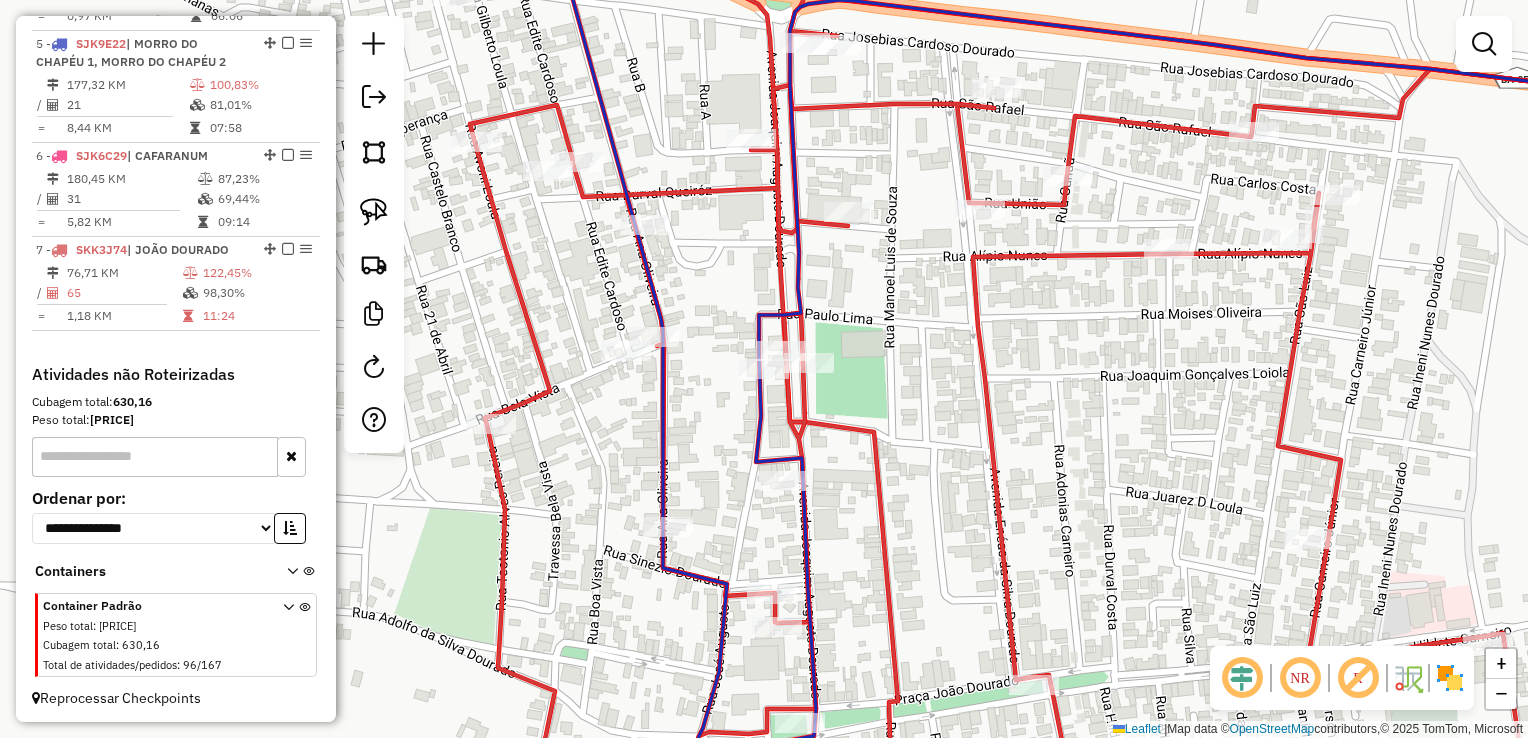 drag, startPoint x: 940, startPoint y: 472, endPoint x: 937, endPoint y: 385, distance: 87.05171 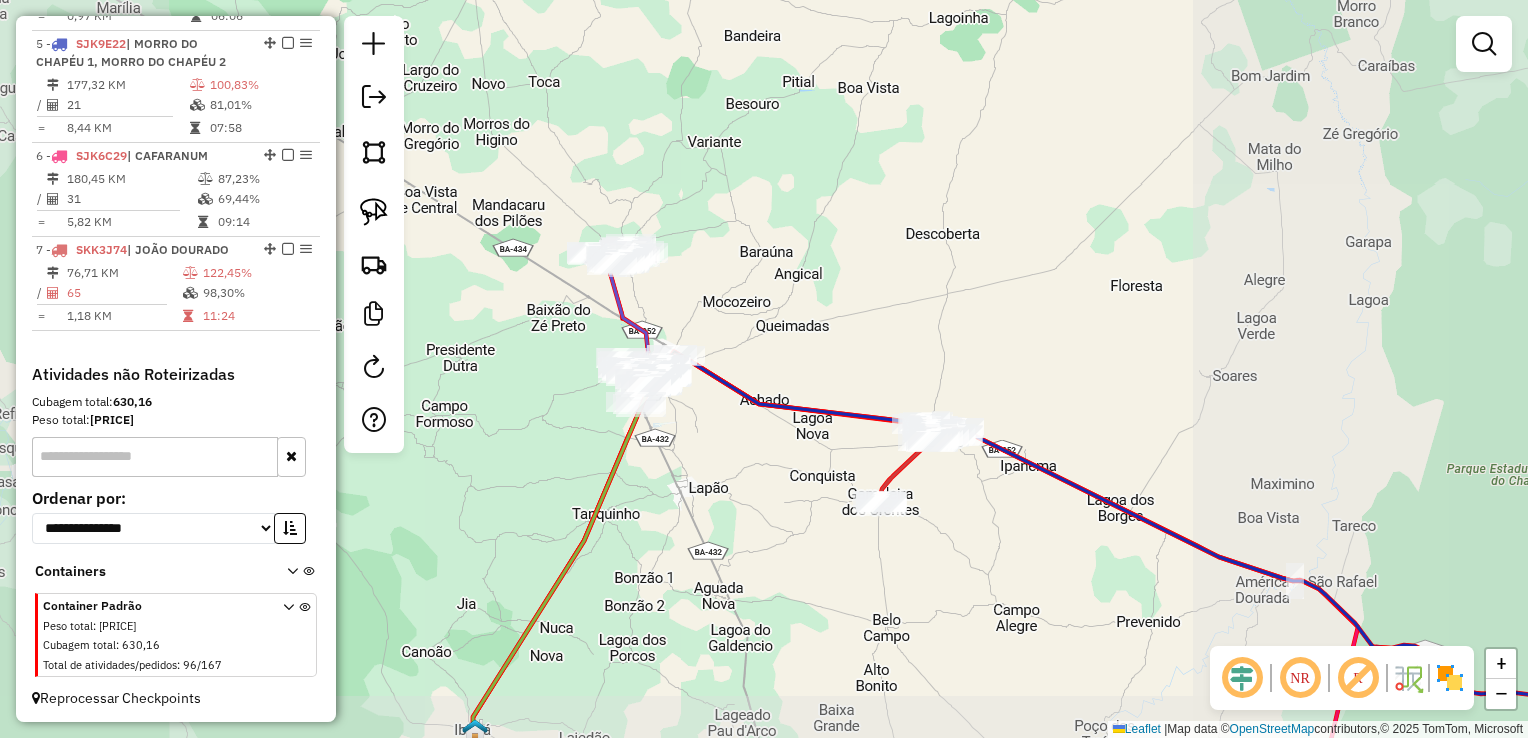 drag, startPoint x: 938, startPoint y: 523, endPoint x: 1045, endPoint y: 380, distance: 178.60011 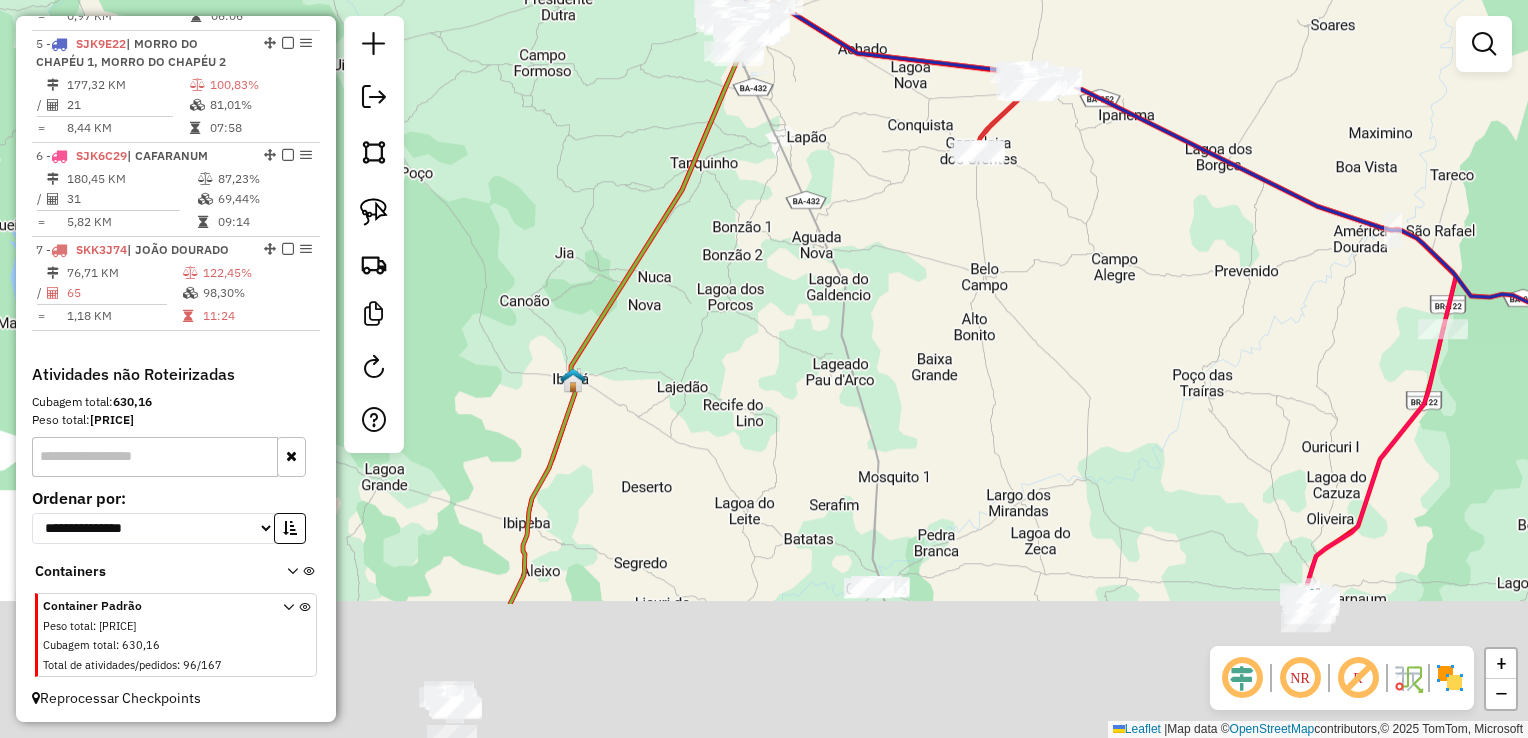 drag, startPoint x: 969, startPoint y: 518, endPoint x: 958, endPoint y: 326, distance: 192.31485 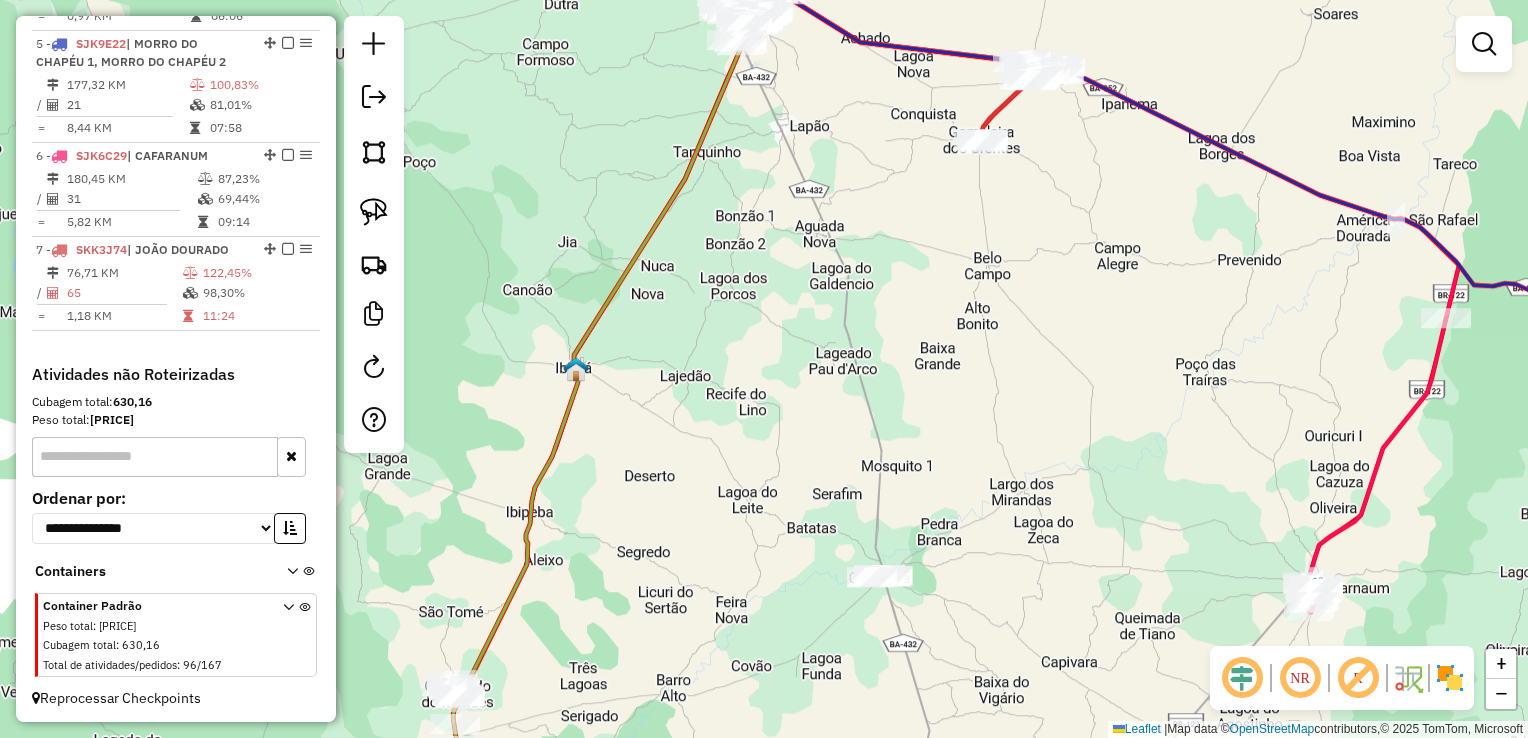 drag, startPoint x: 943, startPoint y: 462, endPoint x: 941, endPoint y: 279, distance: 183.01093 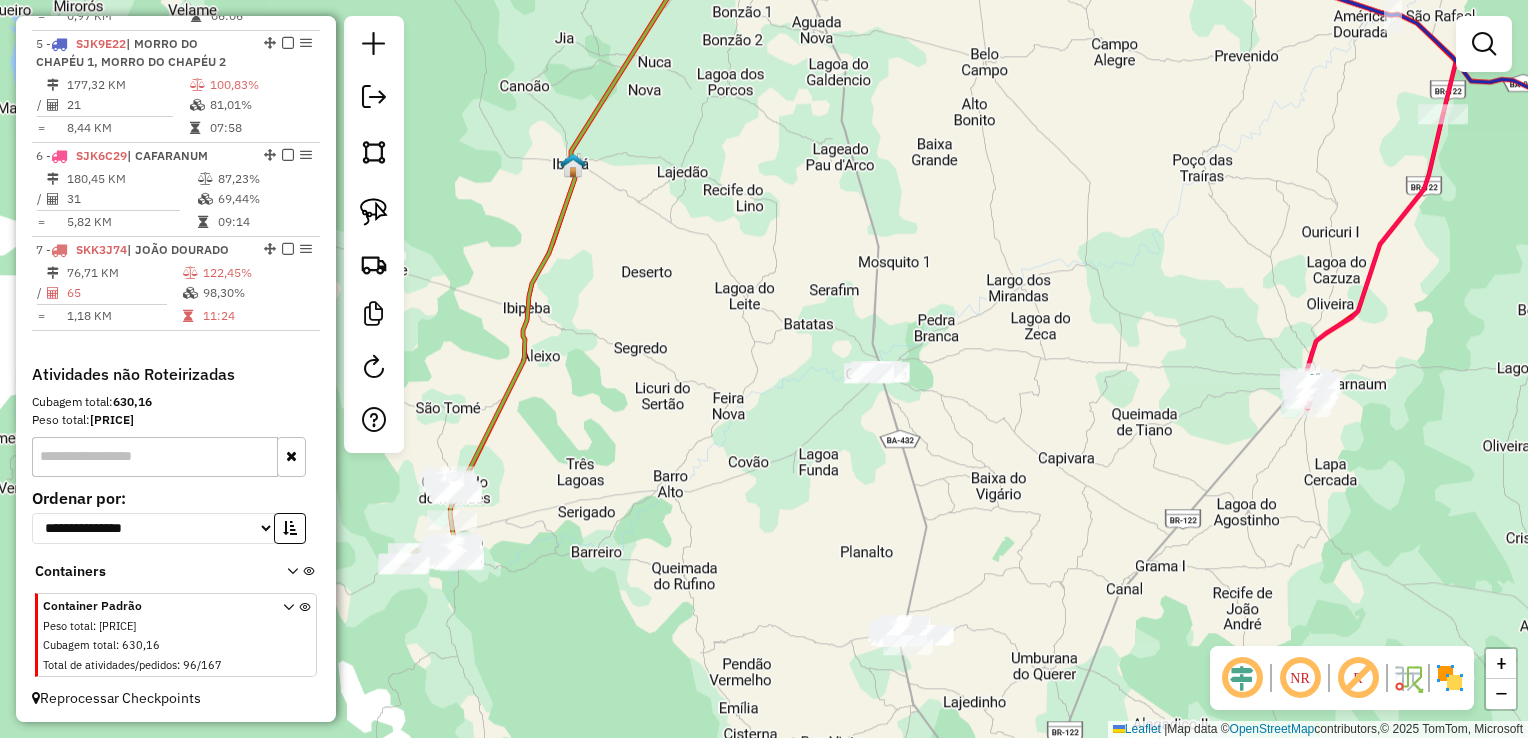 drag, startPoint x: 1000, startPoint y: 454, endPoint x: 946, endPoint y: 312, distance: 151.92104 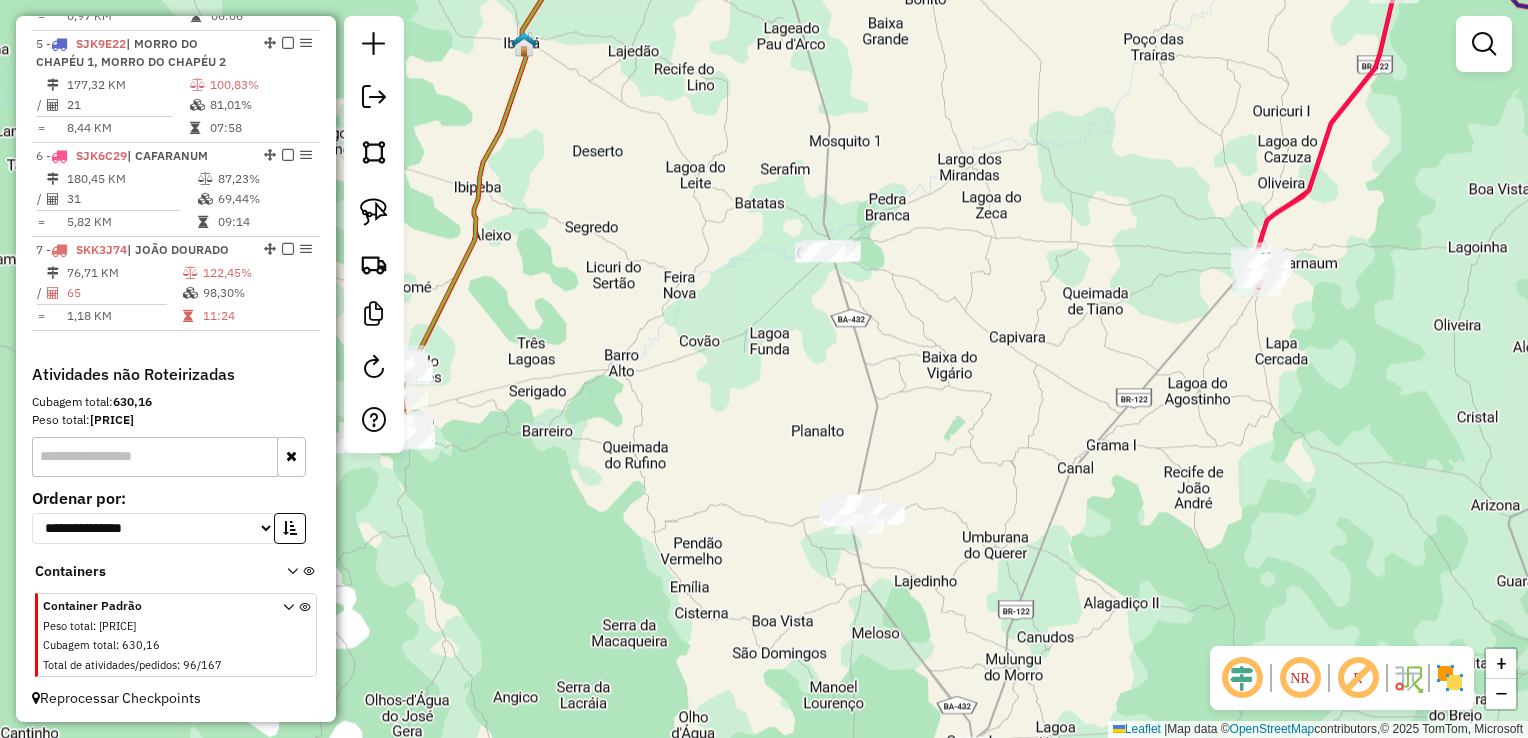 drag, startPoint x: 989, startPoint y: 426, endPoint x: 926, endPoint y: 355, distance: 94.92102 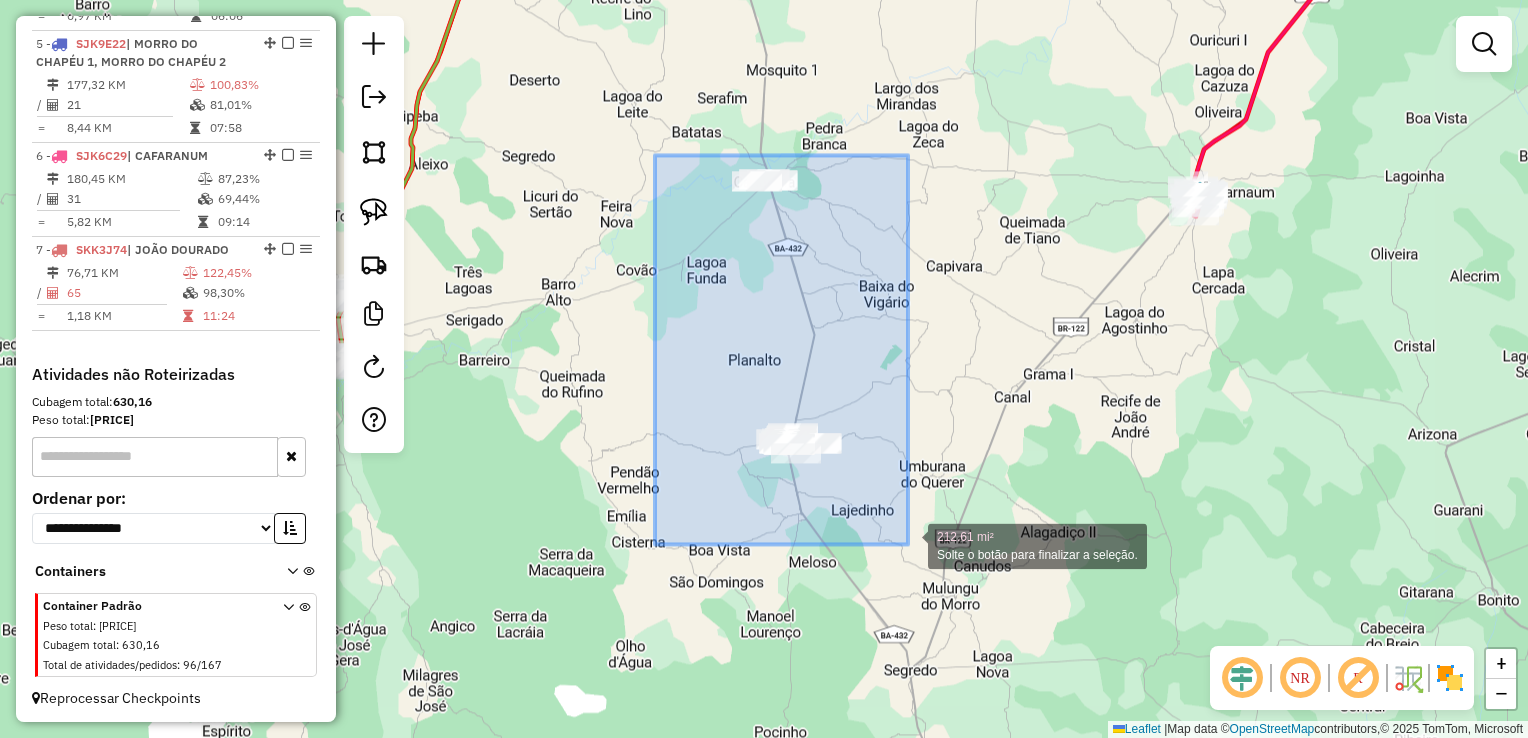 drag, startPoint x: 655, startPoint y: 155, endPoint x: 908, endPoint y: 545, distance: 464.87524 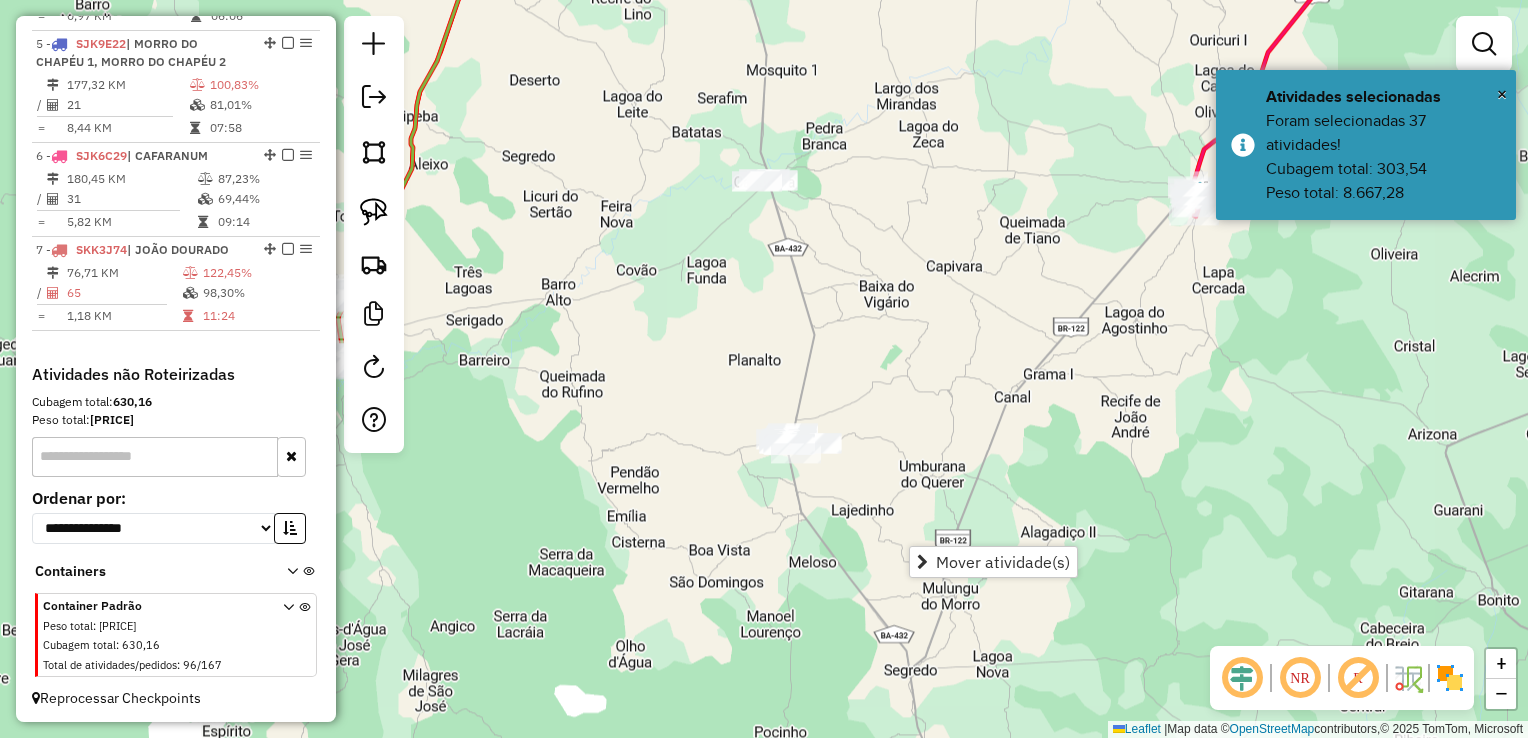 click on "Janela de atendimento Grade de atendimento Capacidade Transportadoras Veículos Cliente Pedidos  Rotas Selecione os dias de semana para filtrar as janelas de atendimento  Seg   Ter   Qua   Qui   Sex   Sáb   Dom  Informe o período da janela de atendimento: De: Até:  Filtrar exatamente a janela do cliente  Considerar janela de atendimento padrão  Selecione os dias de semana para filtrar as grades de atendimento  Seg   Ter   Qua   Qui   Sex   Sáb   Dom   Considerar clientes sem dia de atendimento cadastrado  Clientes fora do dia de atendimento selecionado Filtrar as atividades entre os valores definidos abaixo:  Peso mínimo:   Peso máximo:   Cubagem mínima:   Cubagem máxima:   De:   Até:  Filtrar as atividades entre o tempo de atendimento definido abaixo:  De:   Até:   Considerar capacidade total dos clientes não roteirizados Transportadora: Selecione um ou mais itens Tipo de veículo: Selecione um ou mais itens Veículo: Selecione um ou mais itens Motorista: Selecione um ou mais itens Nome: Rótulo:" 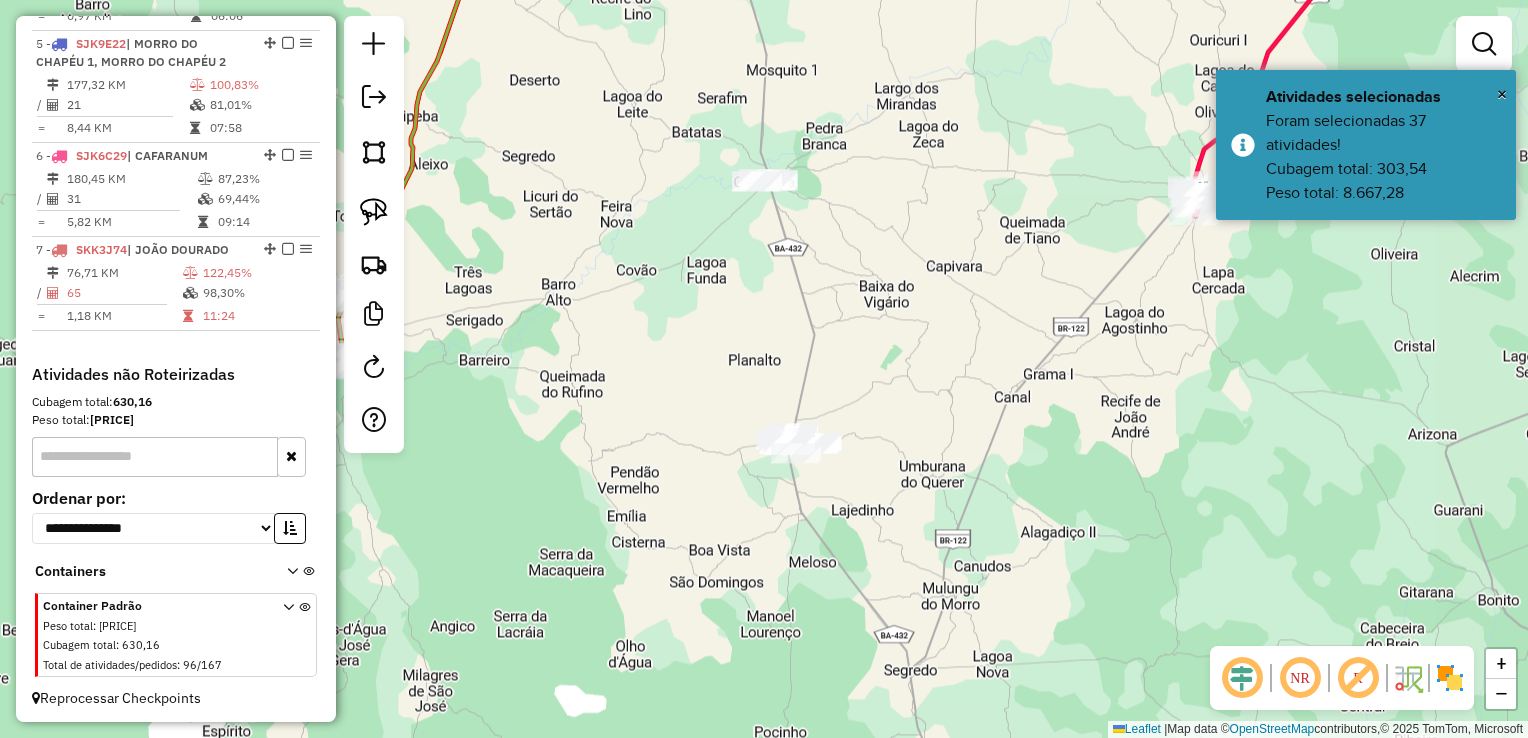 drag, startPoint x: 856, startPoint y: 334, endPoint x: 864, endPoint y: 533, distance: 199.16074 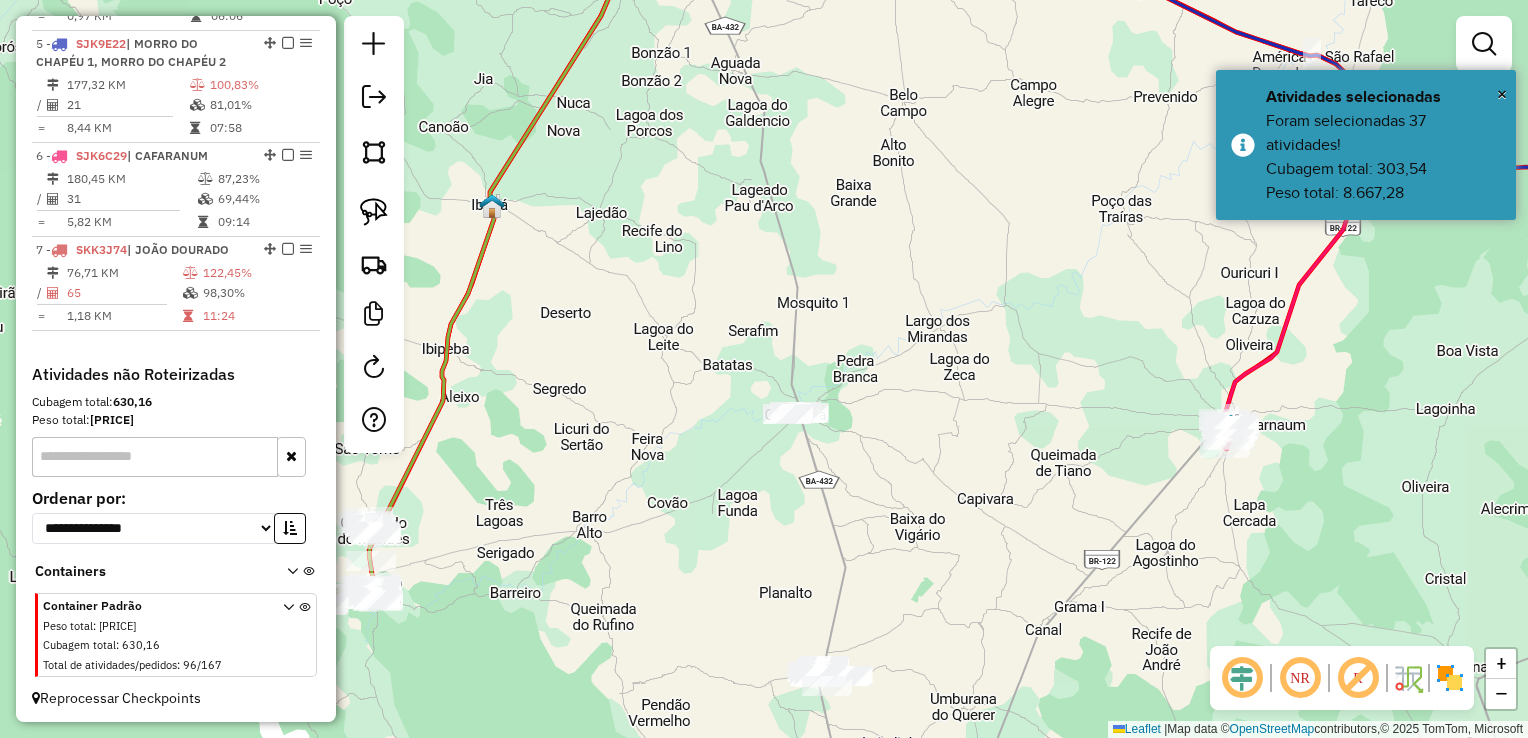 drag, startPoint x: 824, startPoint y: 297, endPoint x: 868, endPoint y: 402, distance: 113.84639 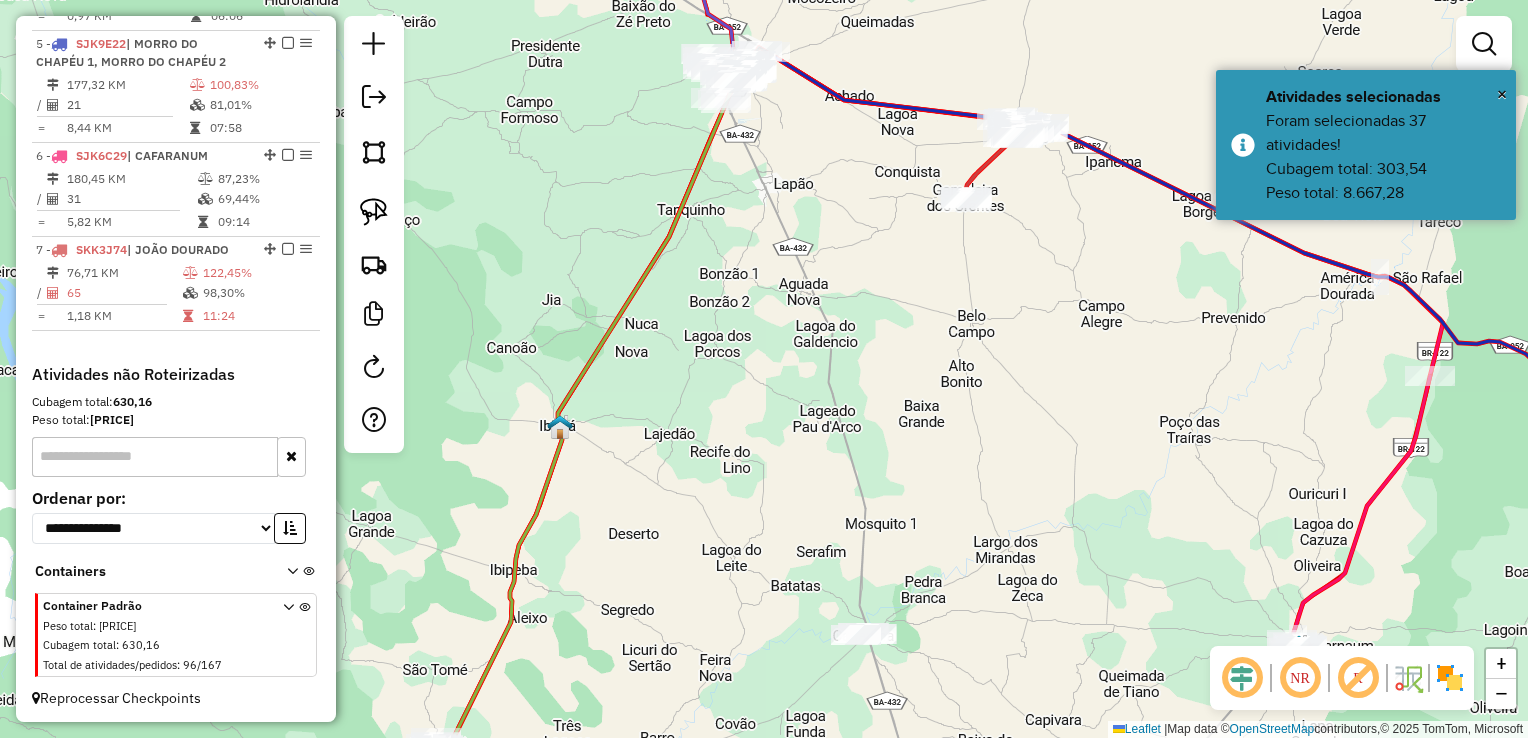 drag, startPoint x: 860, startPoint y: 338, endPoint x: 788, endPoint y: 209, distance: 147.73286 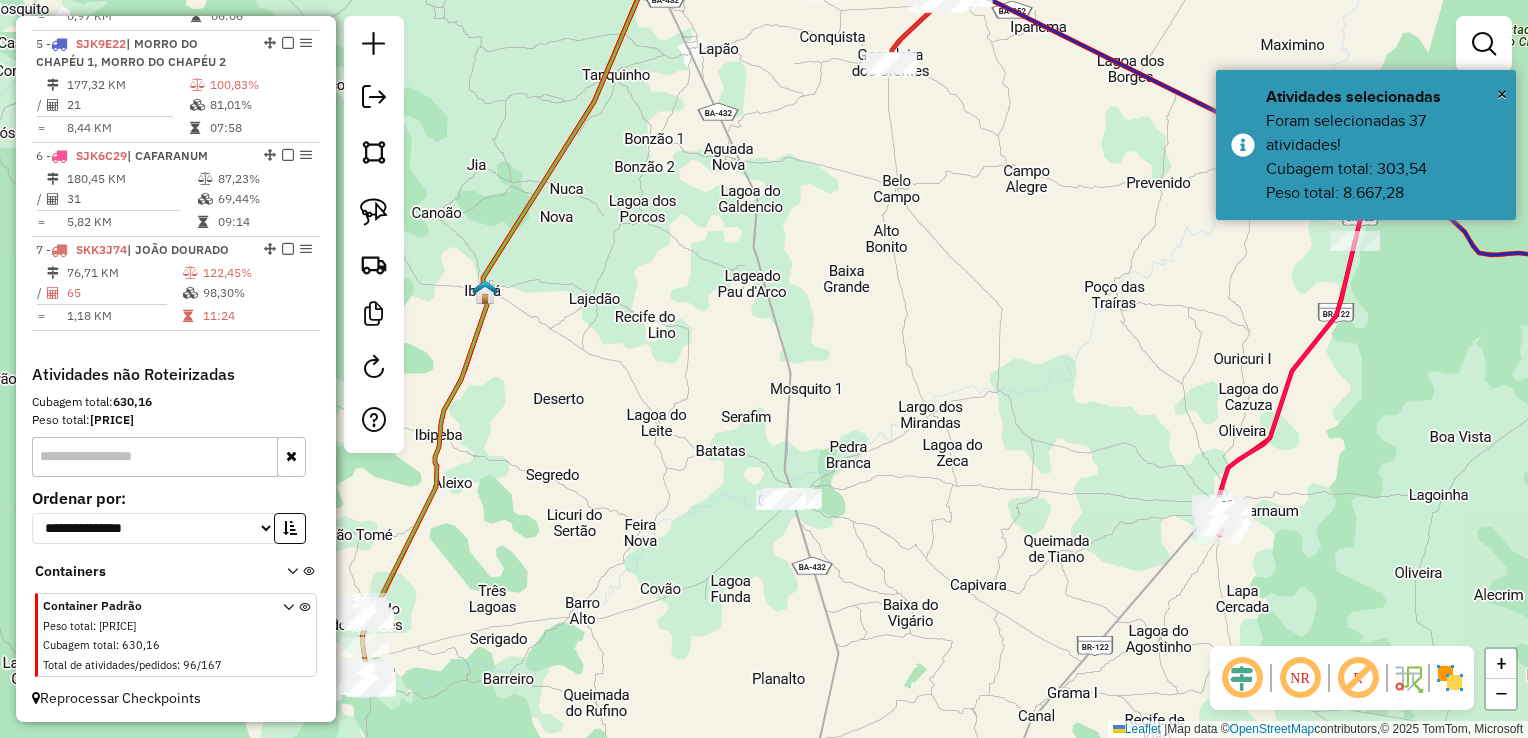drag, startPoint x: 944, startPoint y: 499, endPoint x: 868, endPoint y: 363, distance: 155.79474 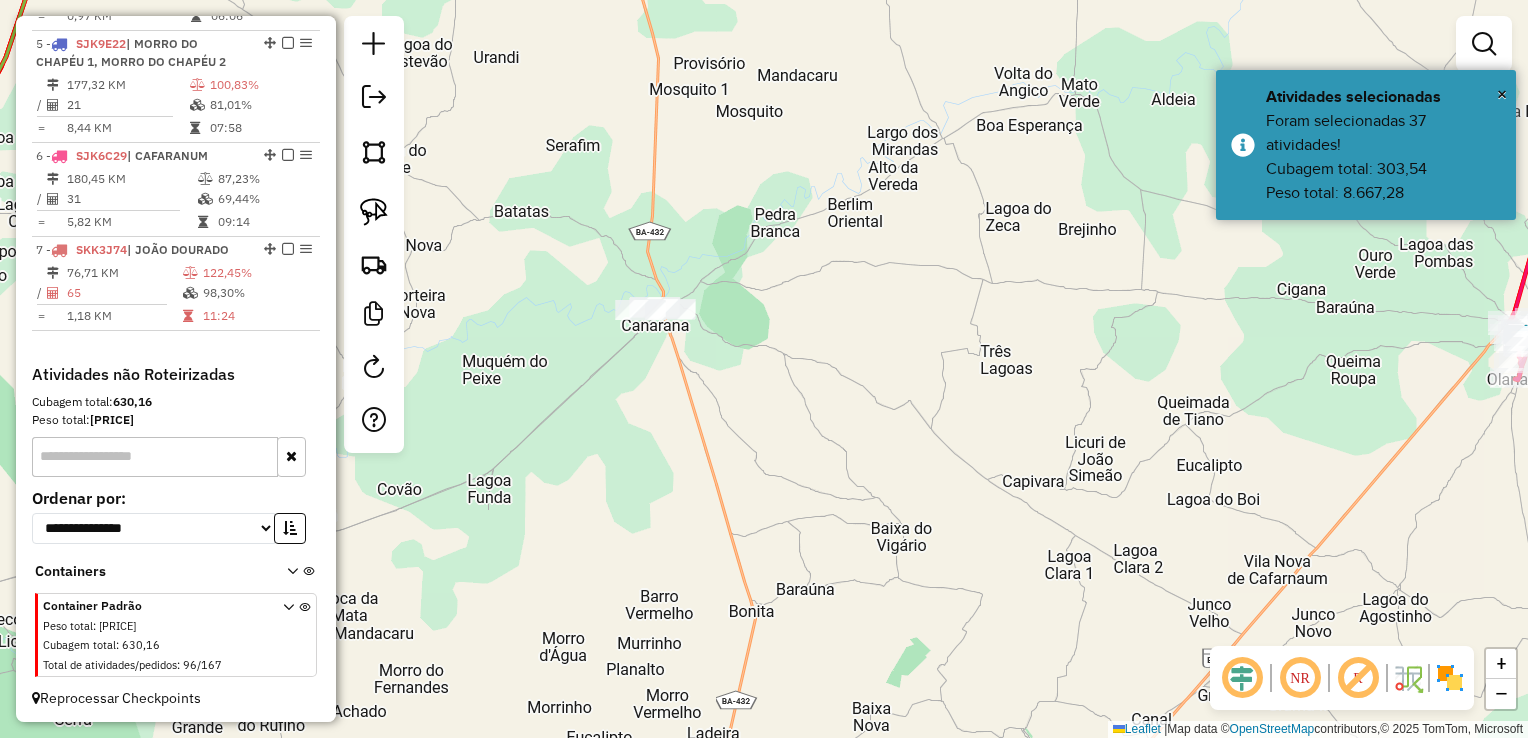 drag, startPoint x: 780, startPoint y: 496, endPoint x: 772, endPoint y: 296, distance: 200.15994 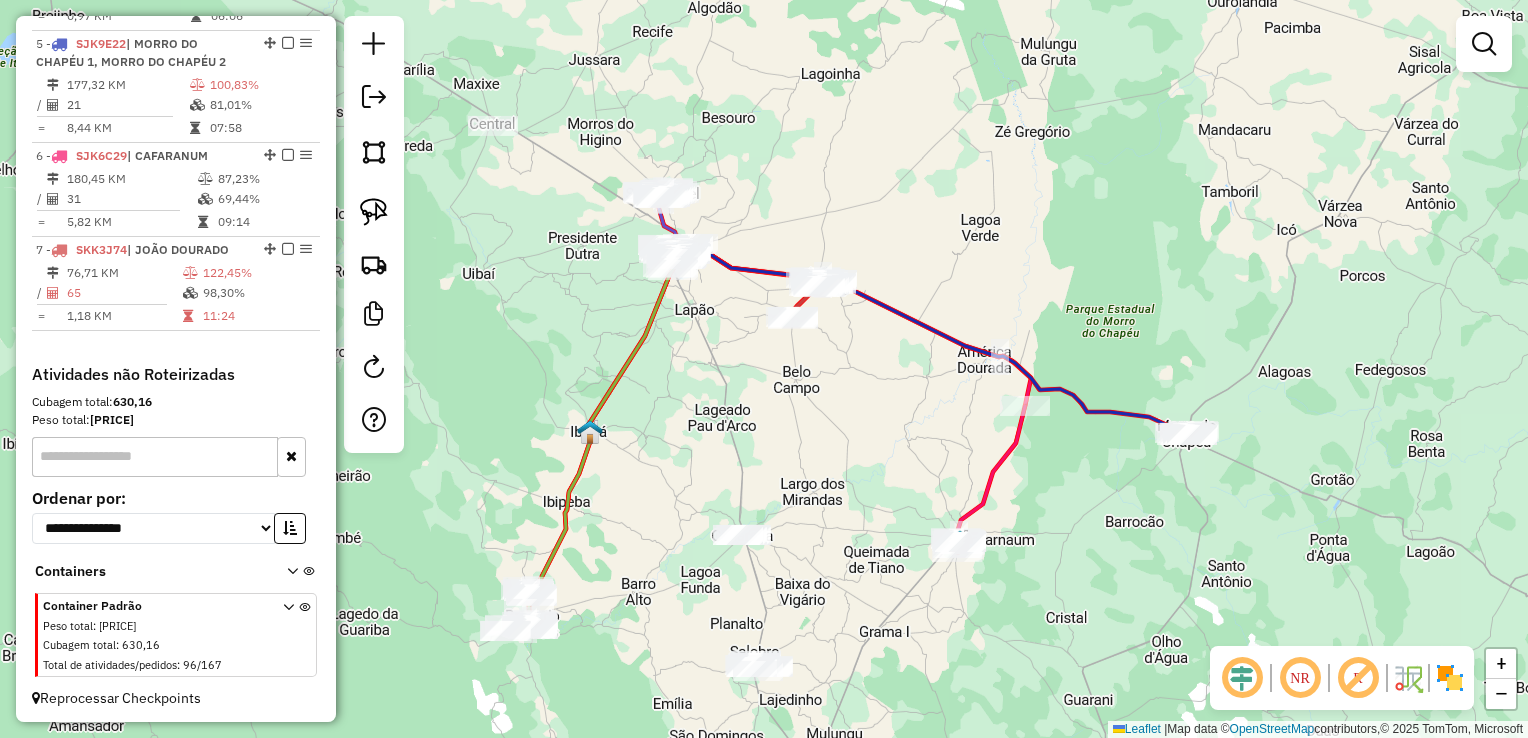 drag, startPoint x: 796, startPoint y: 457, endPoint x: 799, endPoint y: 568, distance: 111.040535 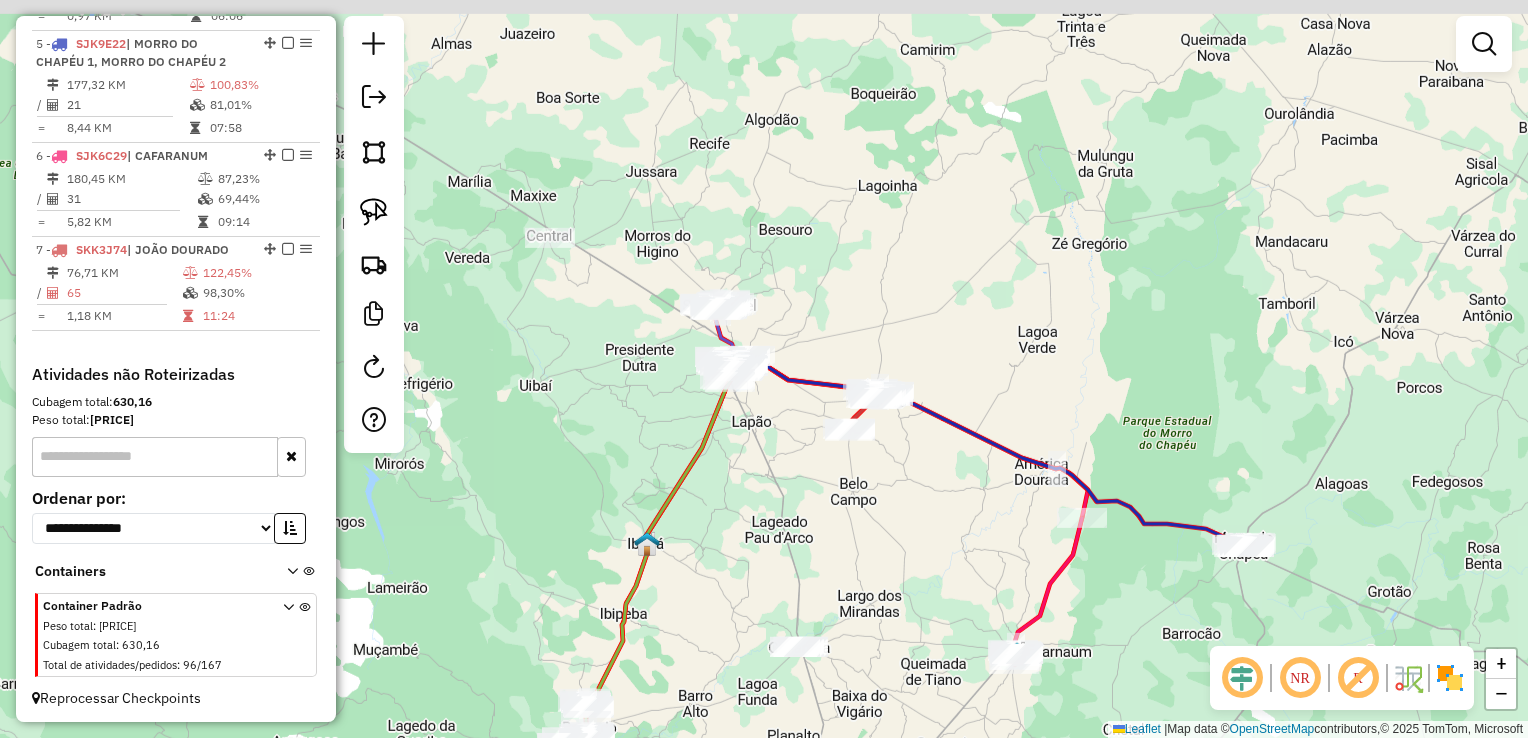 drag, startPoint x: 775, startPoint y: 468, endPoint x: 824, endPoint y: 555, distance: 99.849884 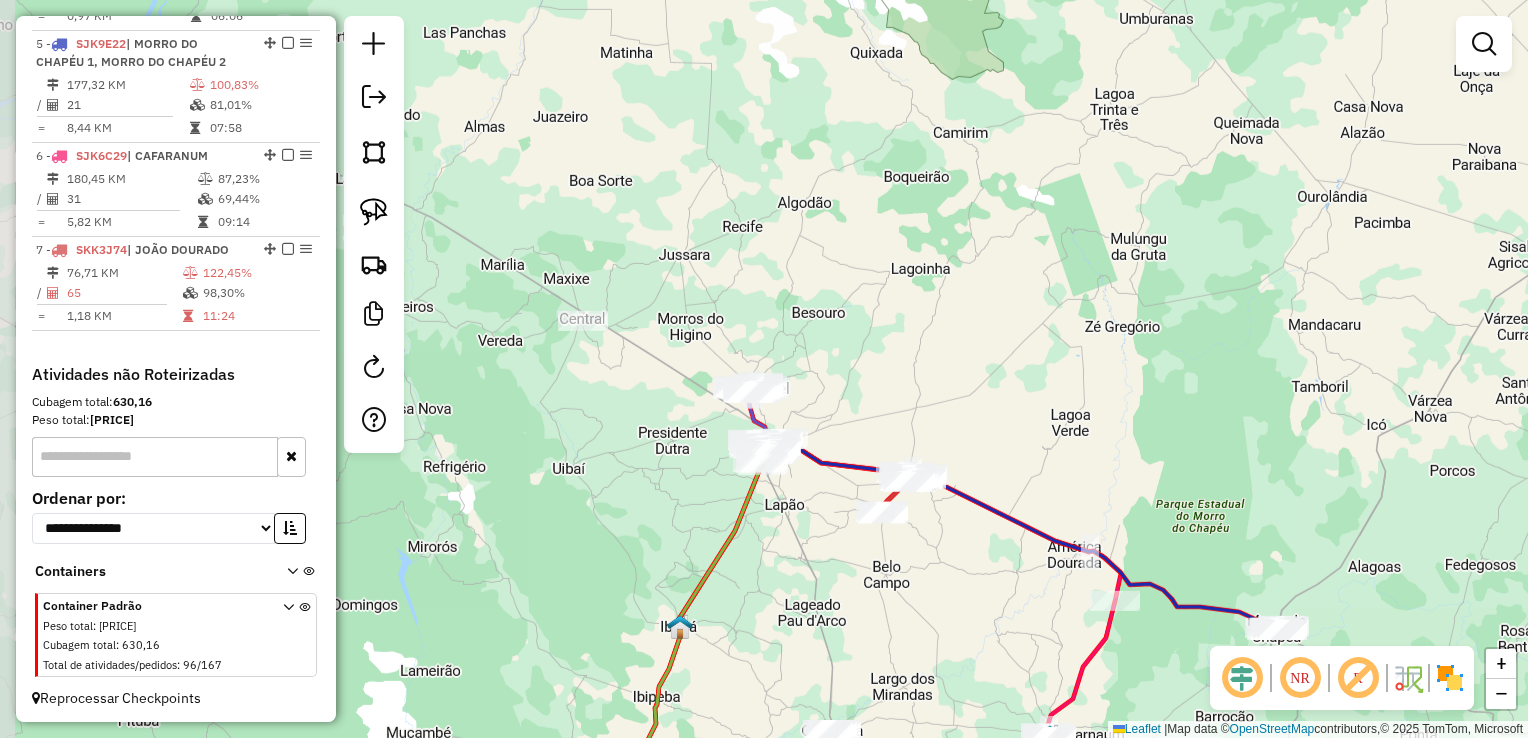 drag, startPoint x: 788, startPoint y: 464, endPoint x: 818, endPoint y: 542, distance: 83.57033 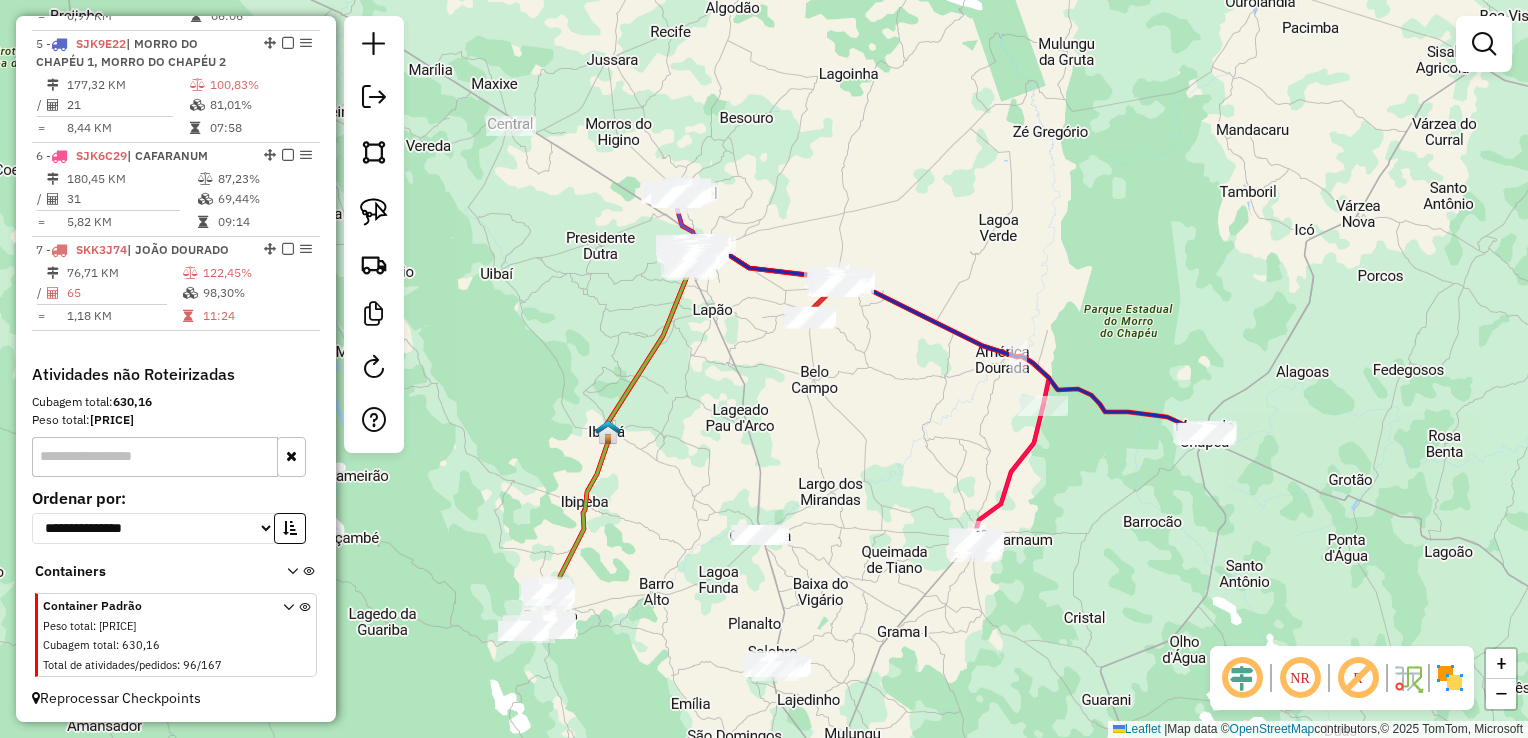 drag, startPoint x: 831, startPoint y: 583, endPoint x: 759, endPoint y: 388, distance: 207.86775 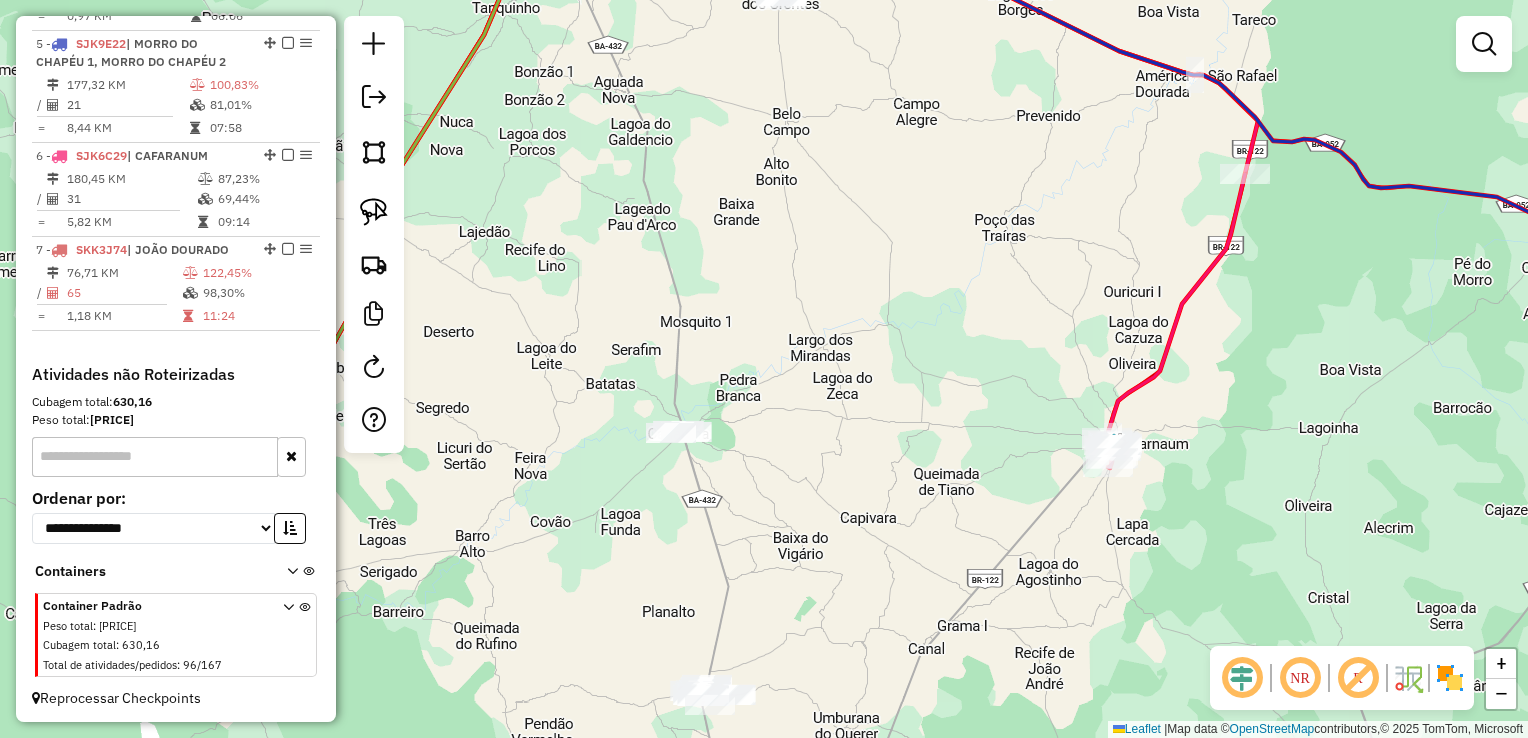 drag, startPoint x: 637, startPoint y: 370, endPoint x: 627, endPoint y: 262, distance: 108.461975 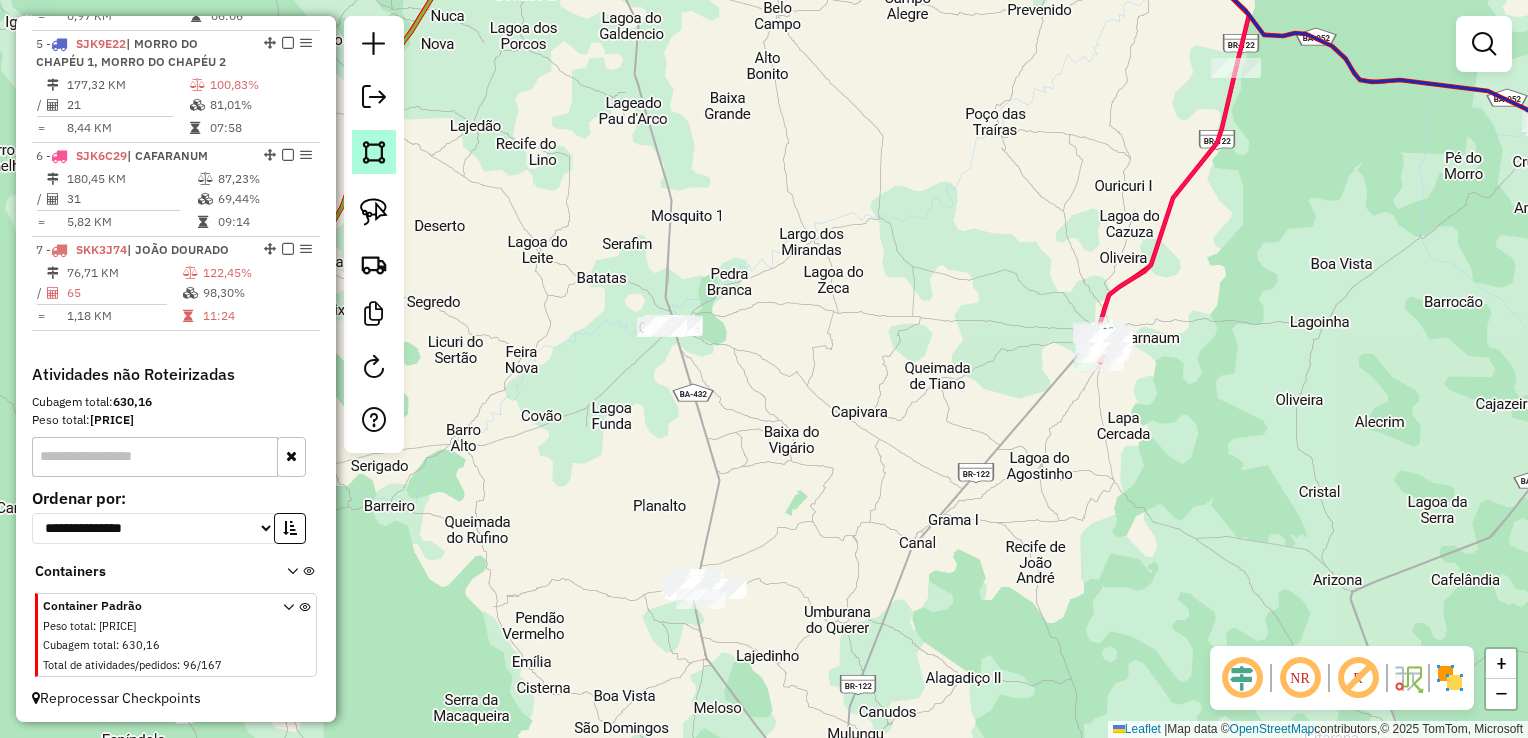 click 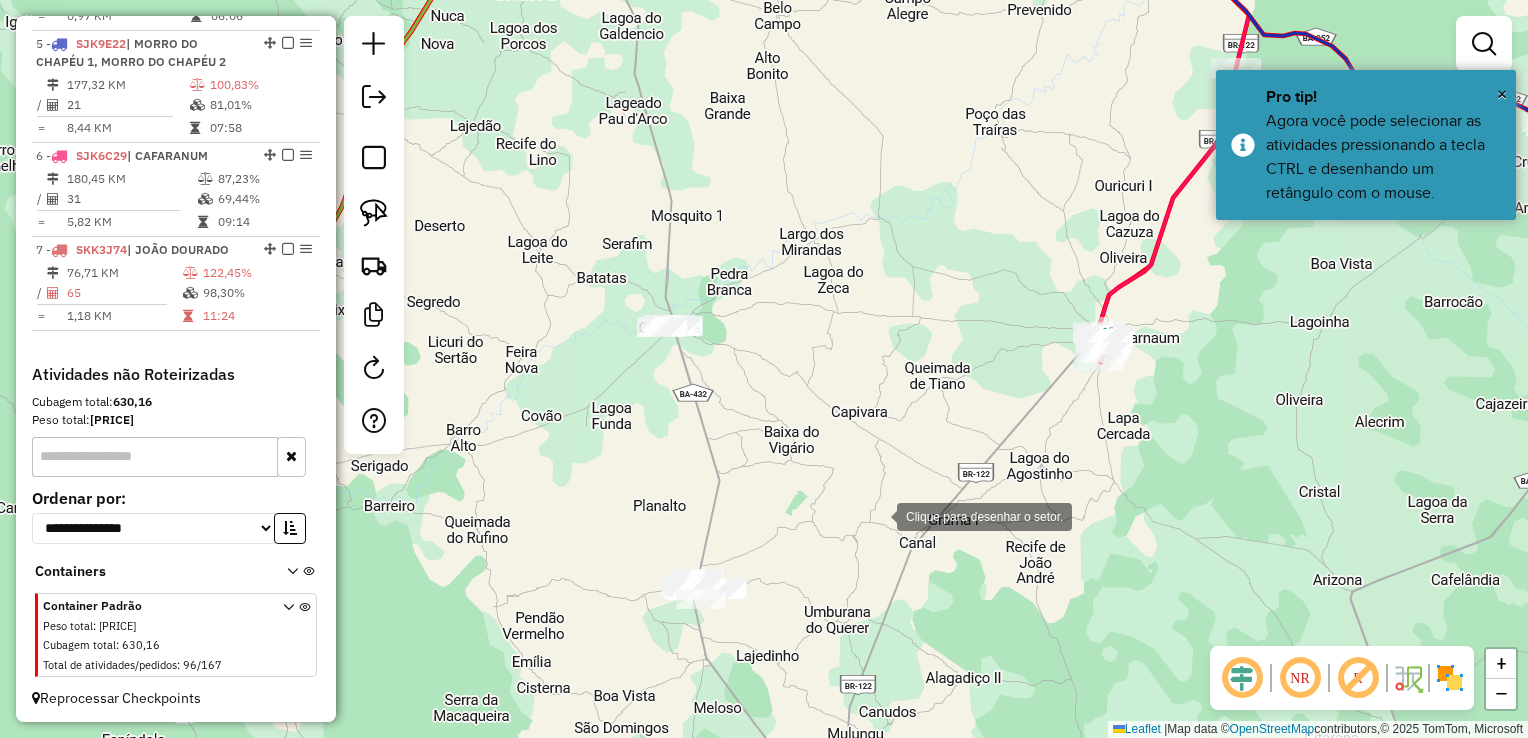 drag, startPoint x: 877, startPoint y: 515, endPoint x: 767, endPoint y: 518, distance: 110.0409 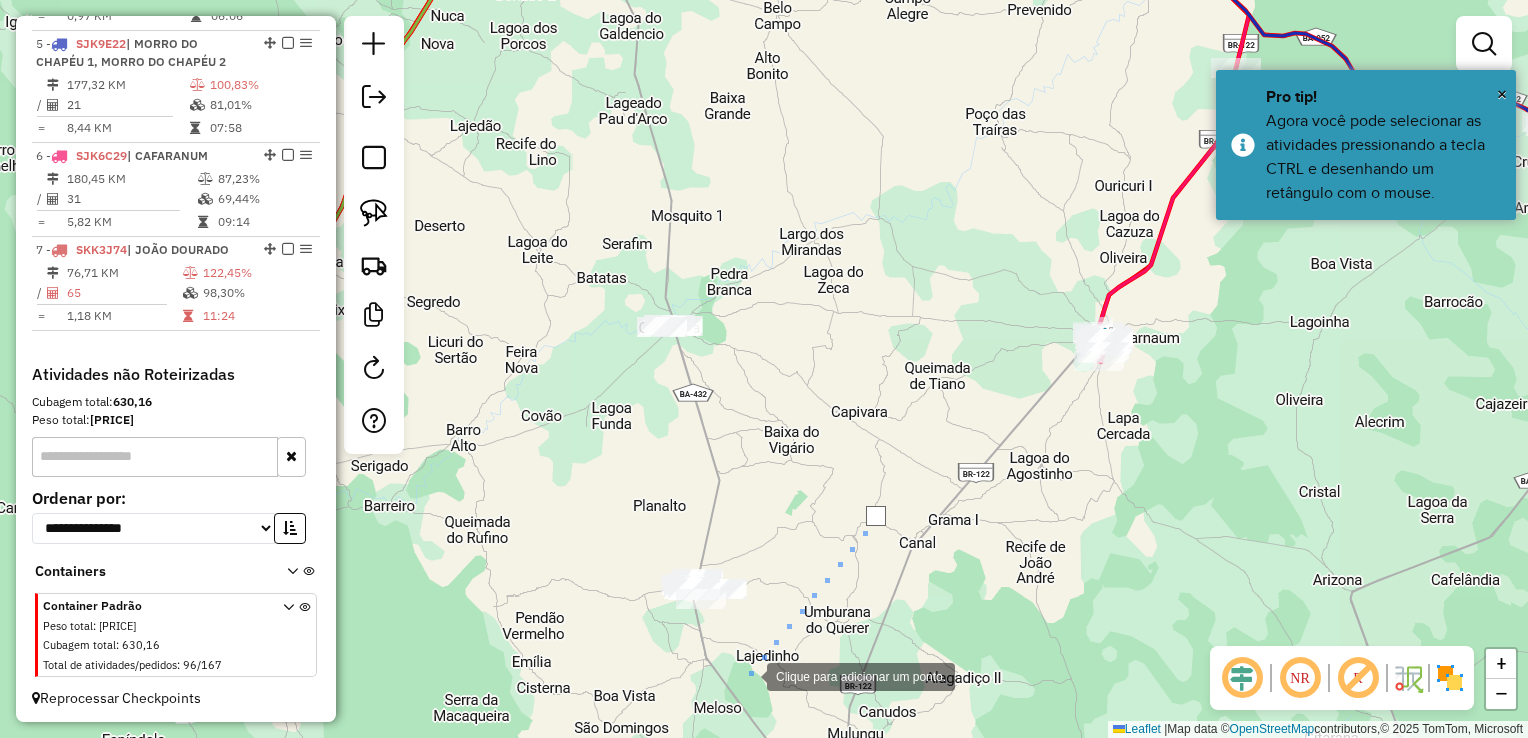 click 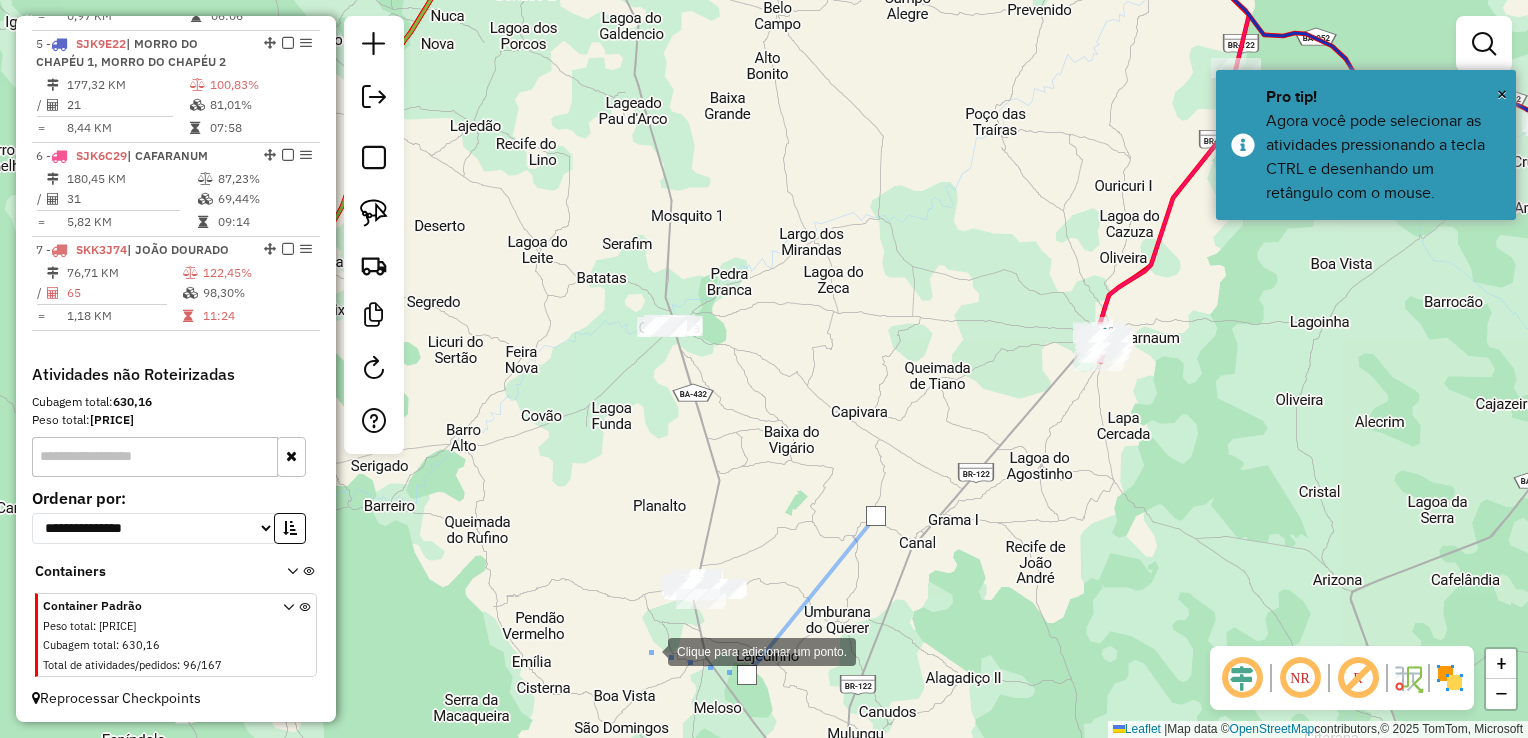 click 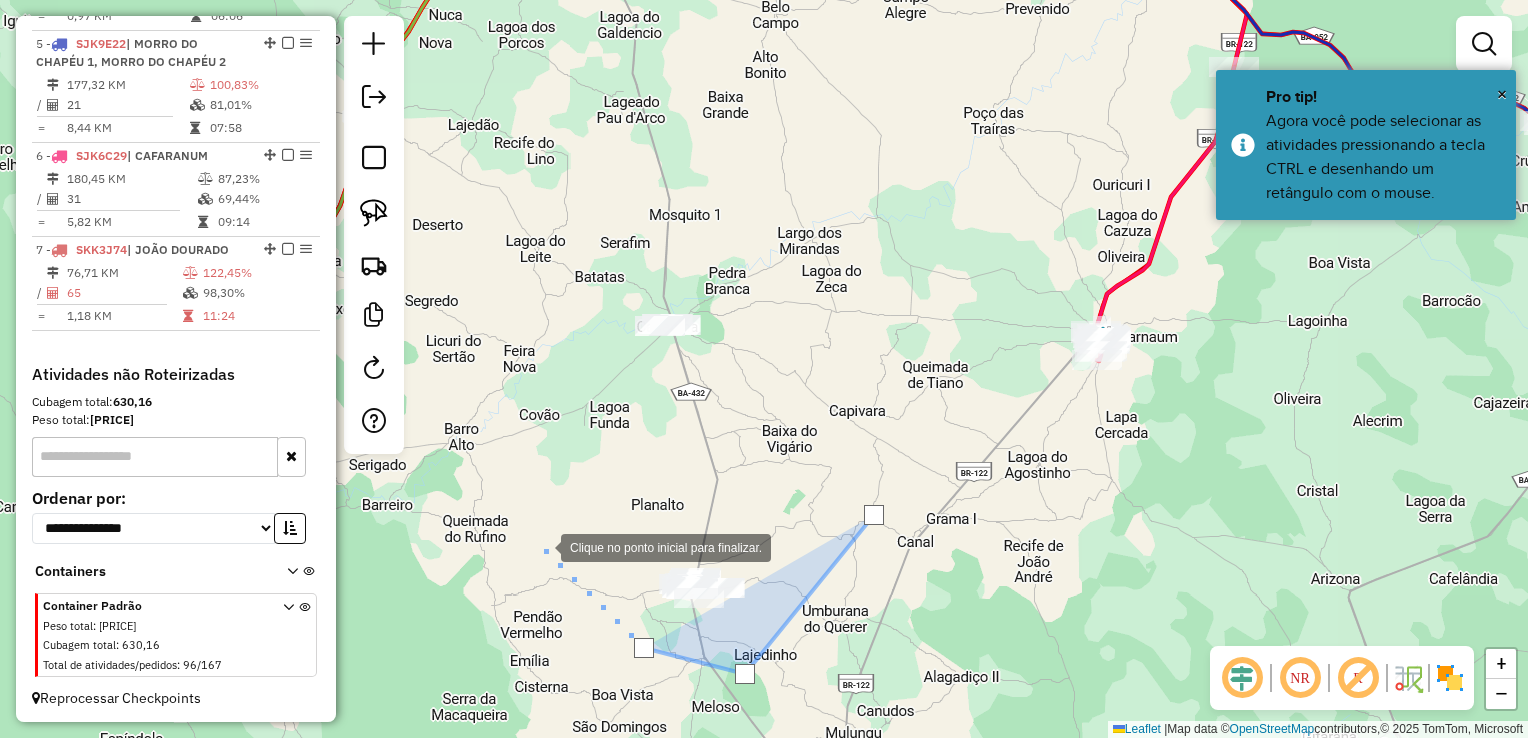 click 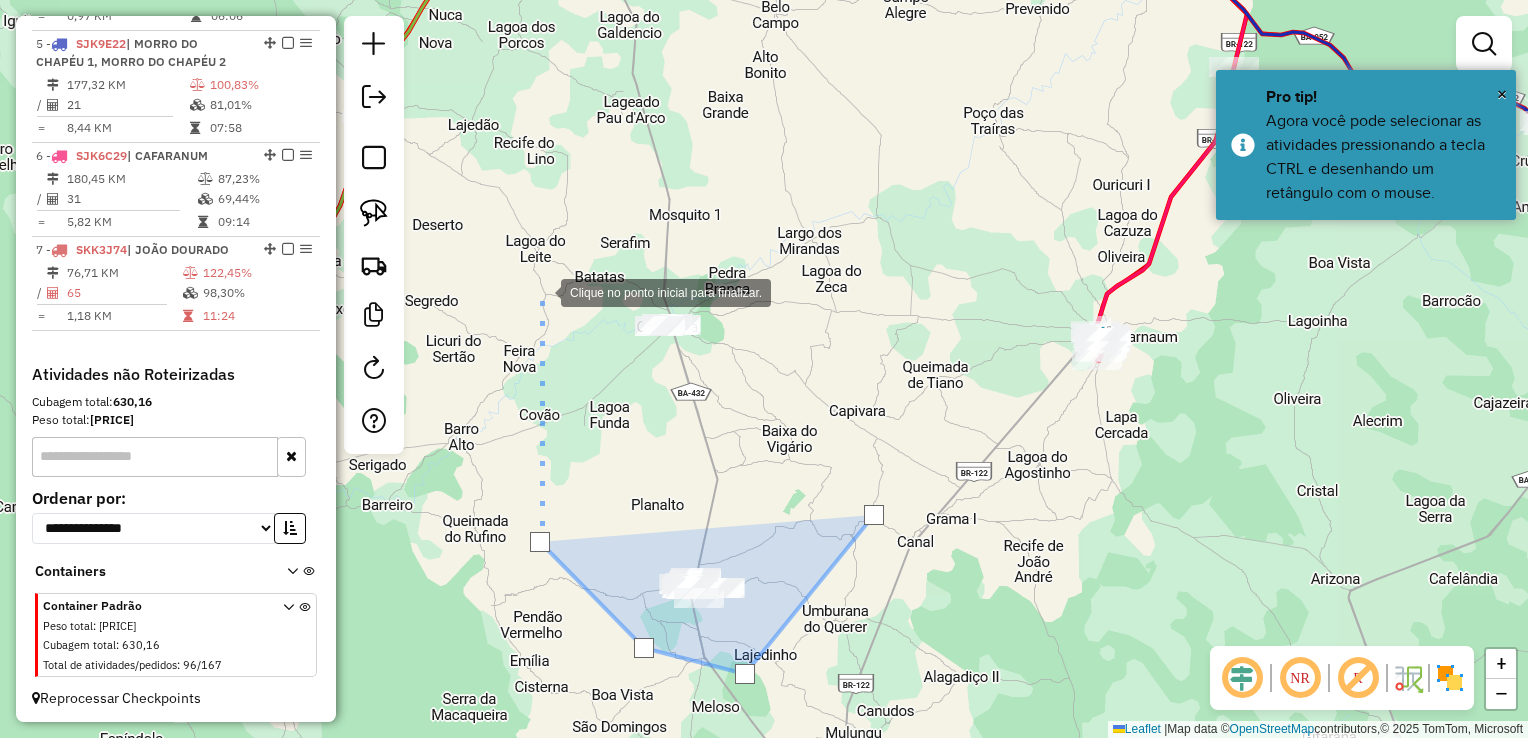 click 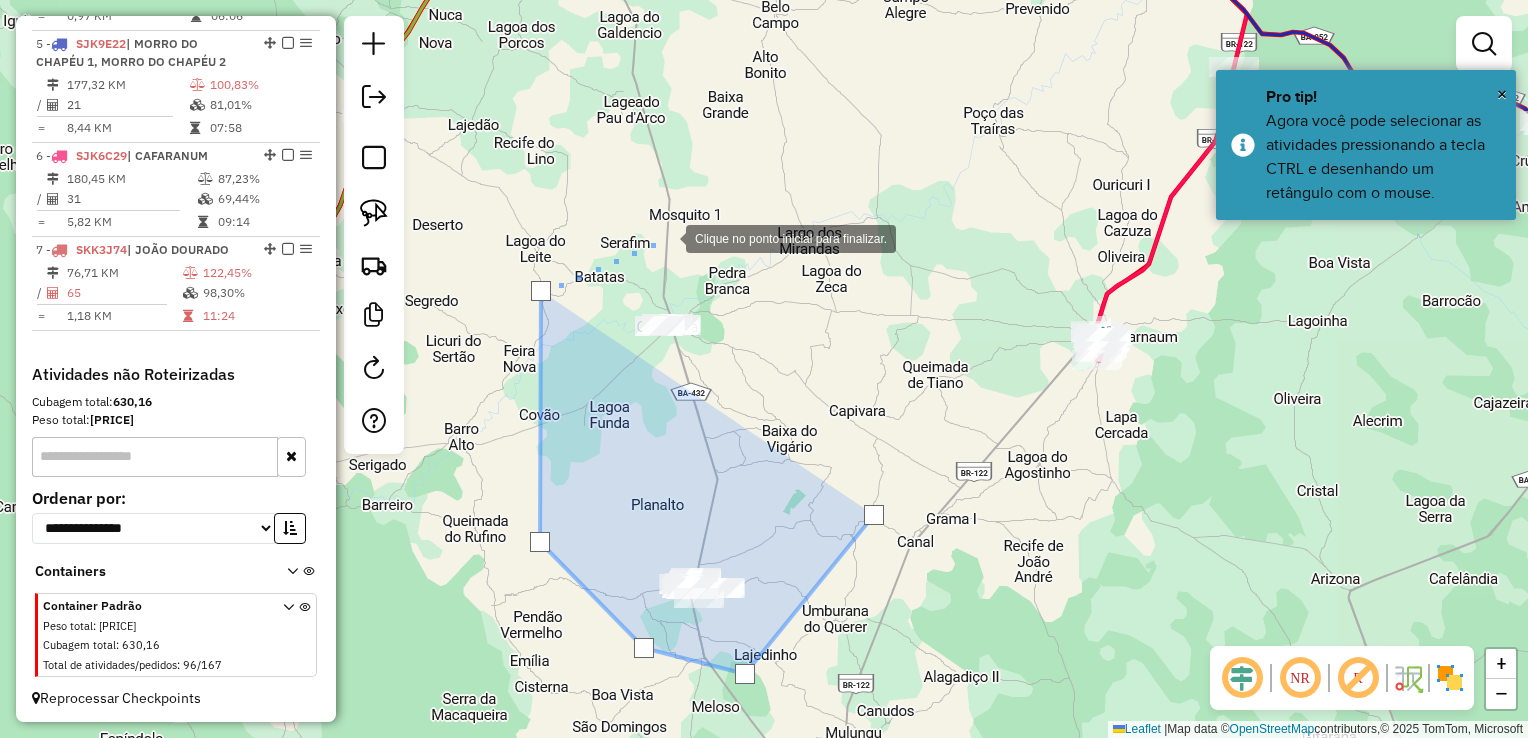 click 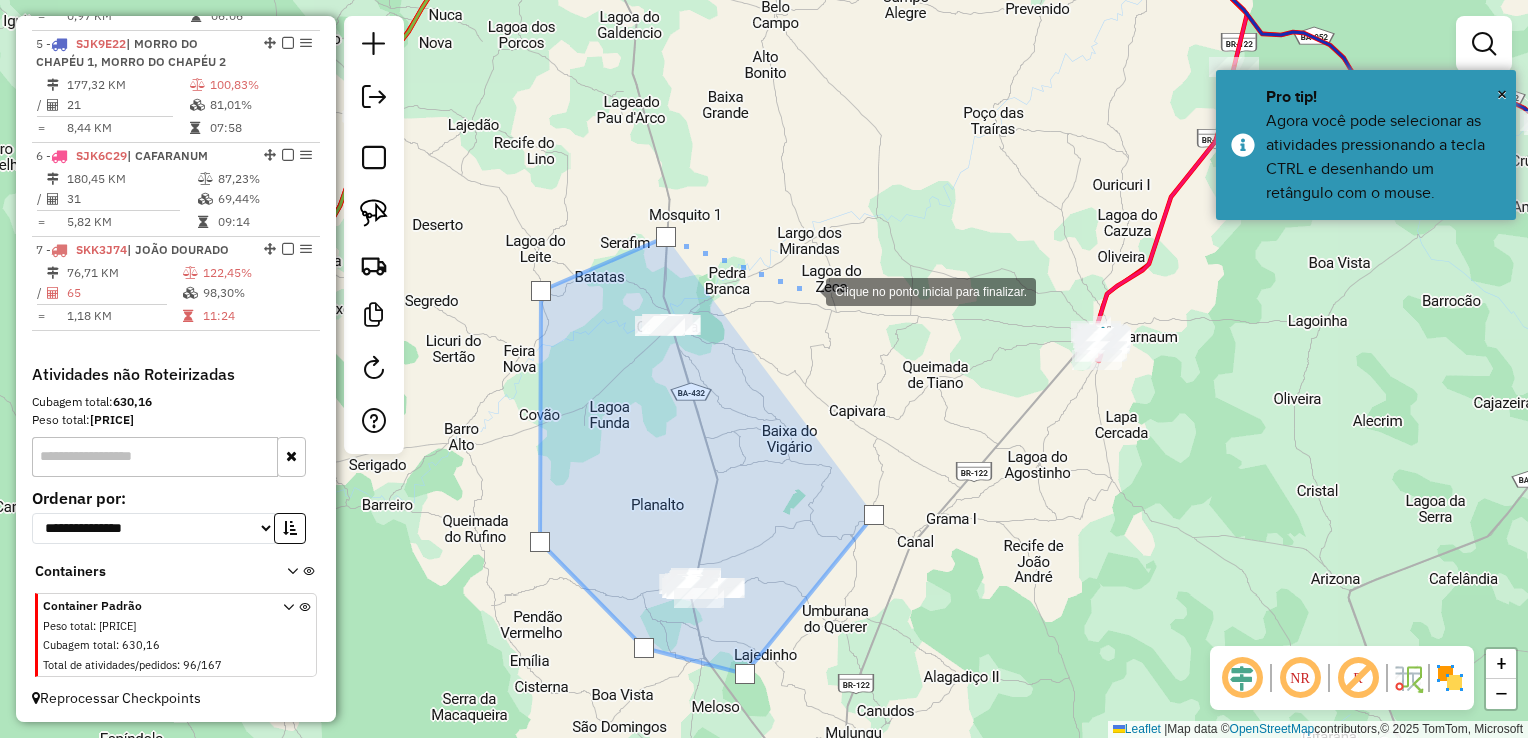 click 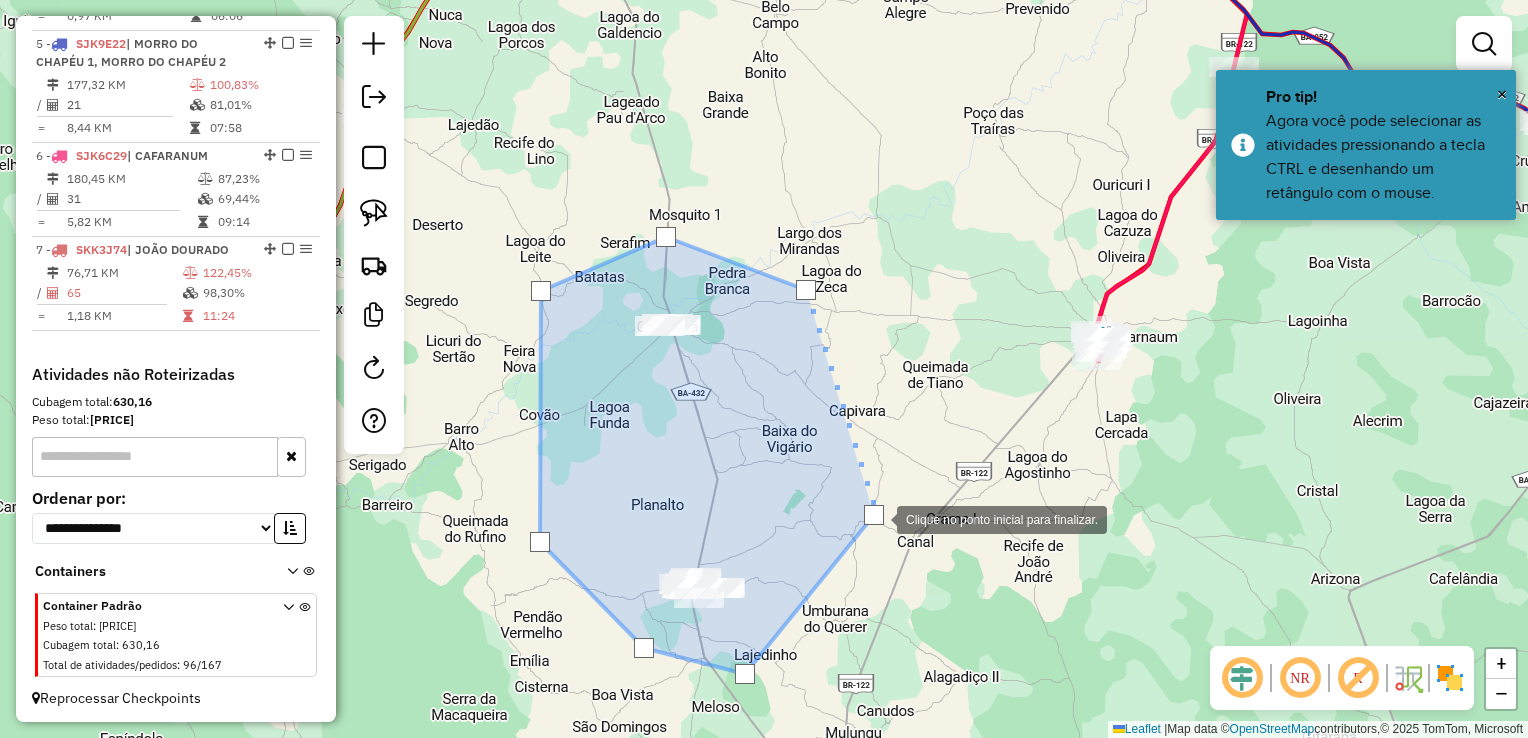 click 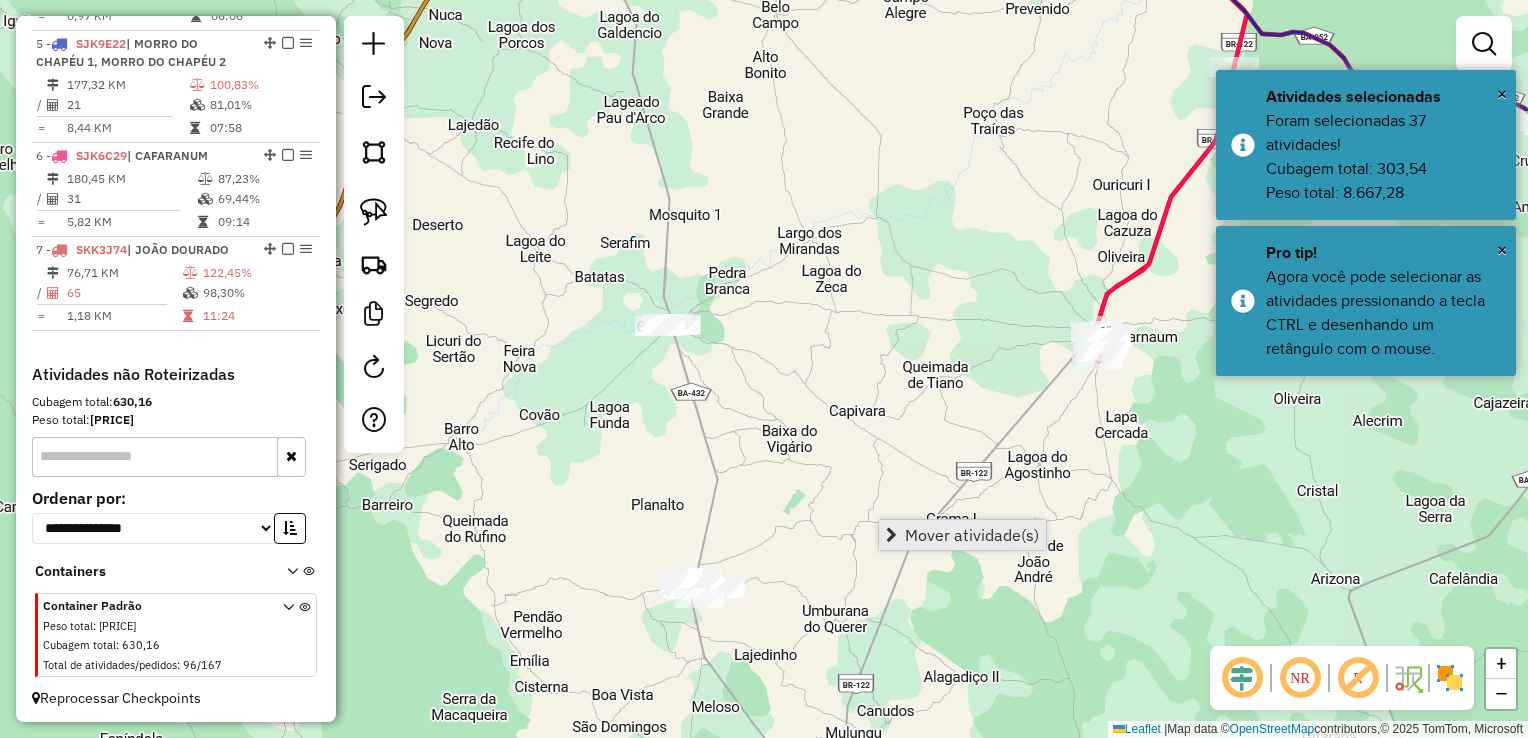click on "Mover atividade(s)" at bounding box center (972, 535) 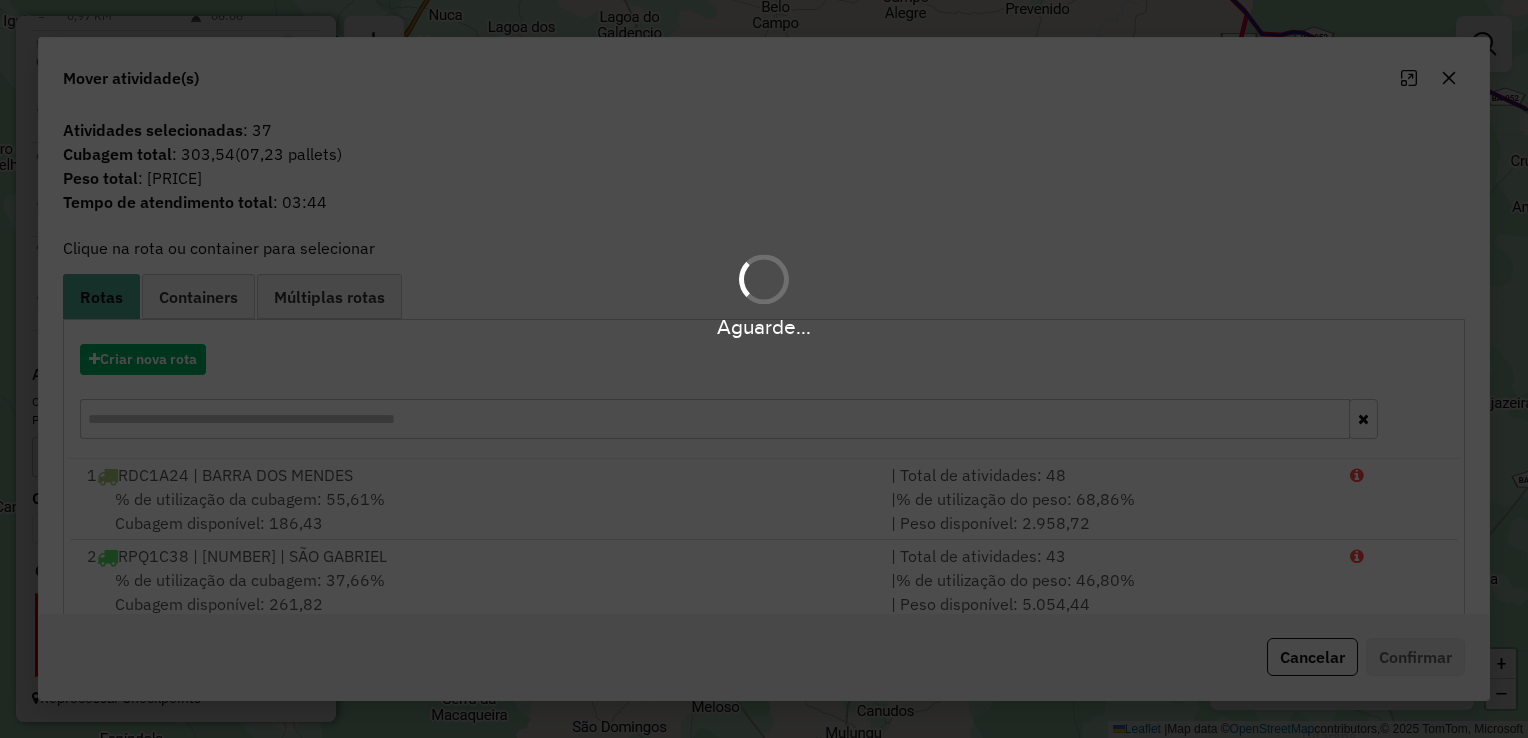 click on "Aguarde..." at bounding box center [764, 369] 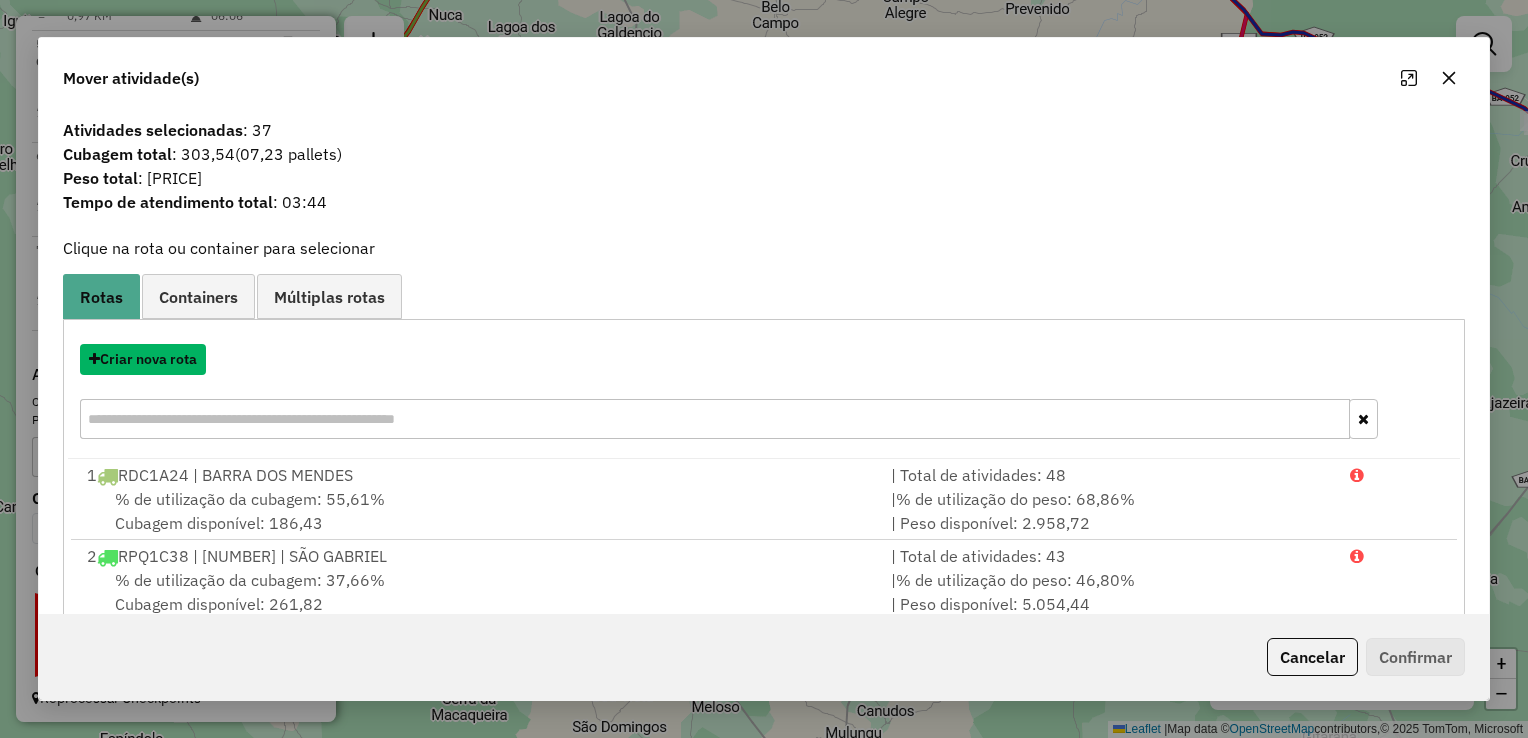 click on "Criar nova rota" at bounding box center (143, 359) 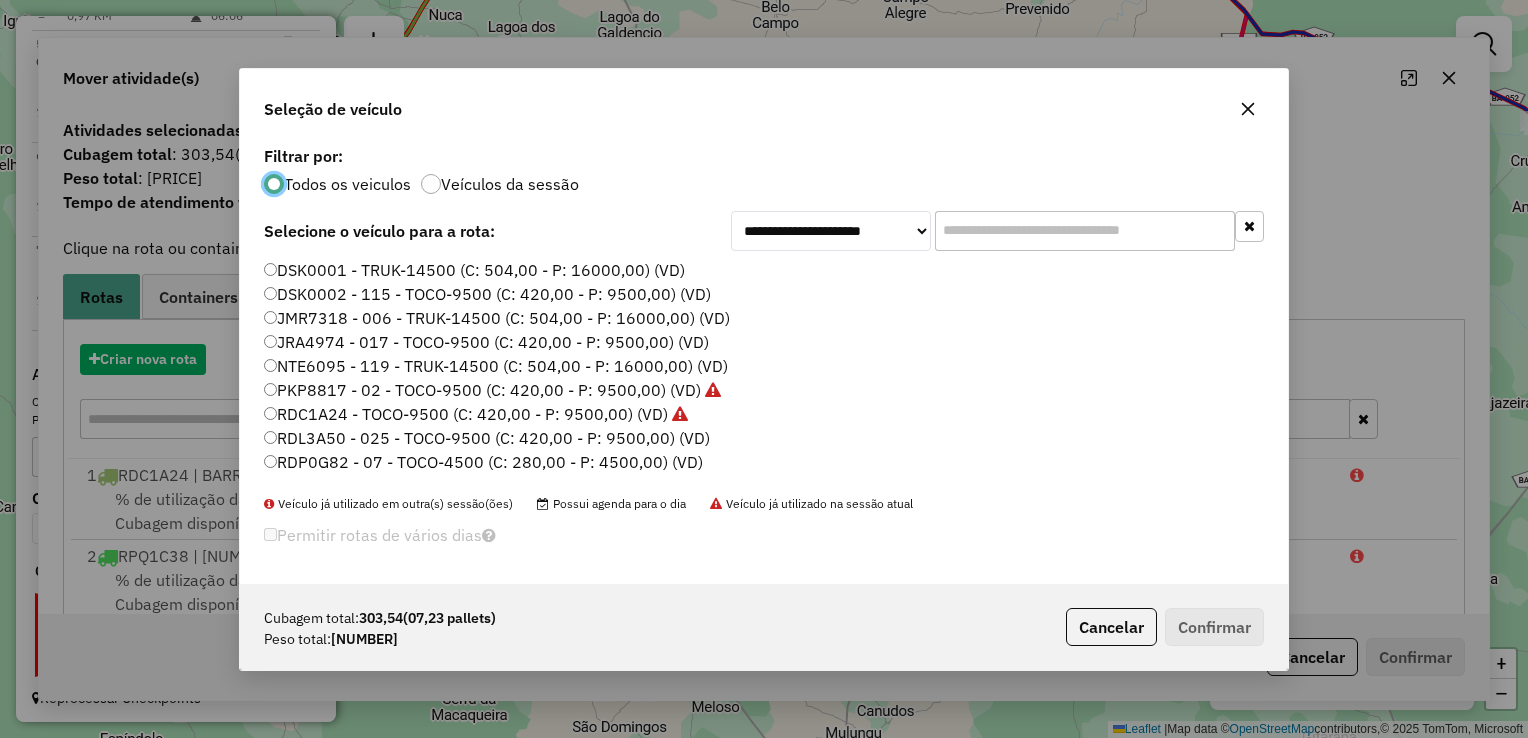 scroll, scrollTop: 10, scrollLeft: 6, axis: both 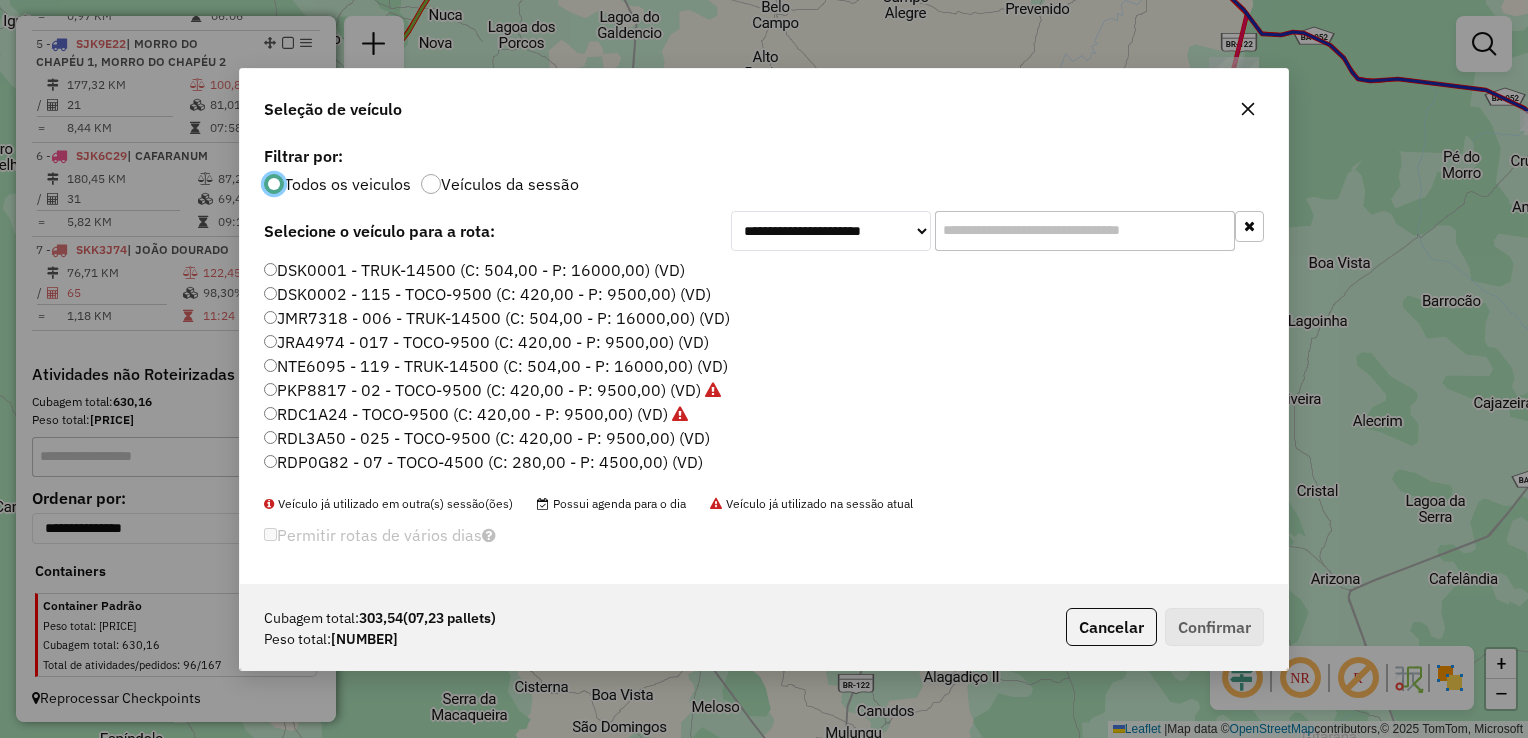 click on "RDL3A50 - 025 - TOCO-9500 (C: 420,00 - P: 9500,00) (VD)" 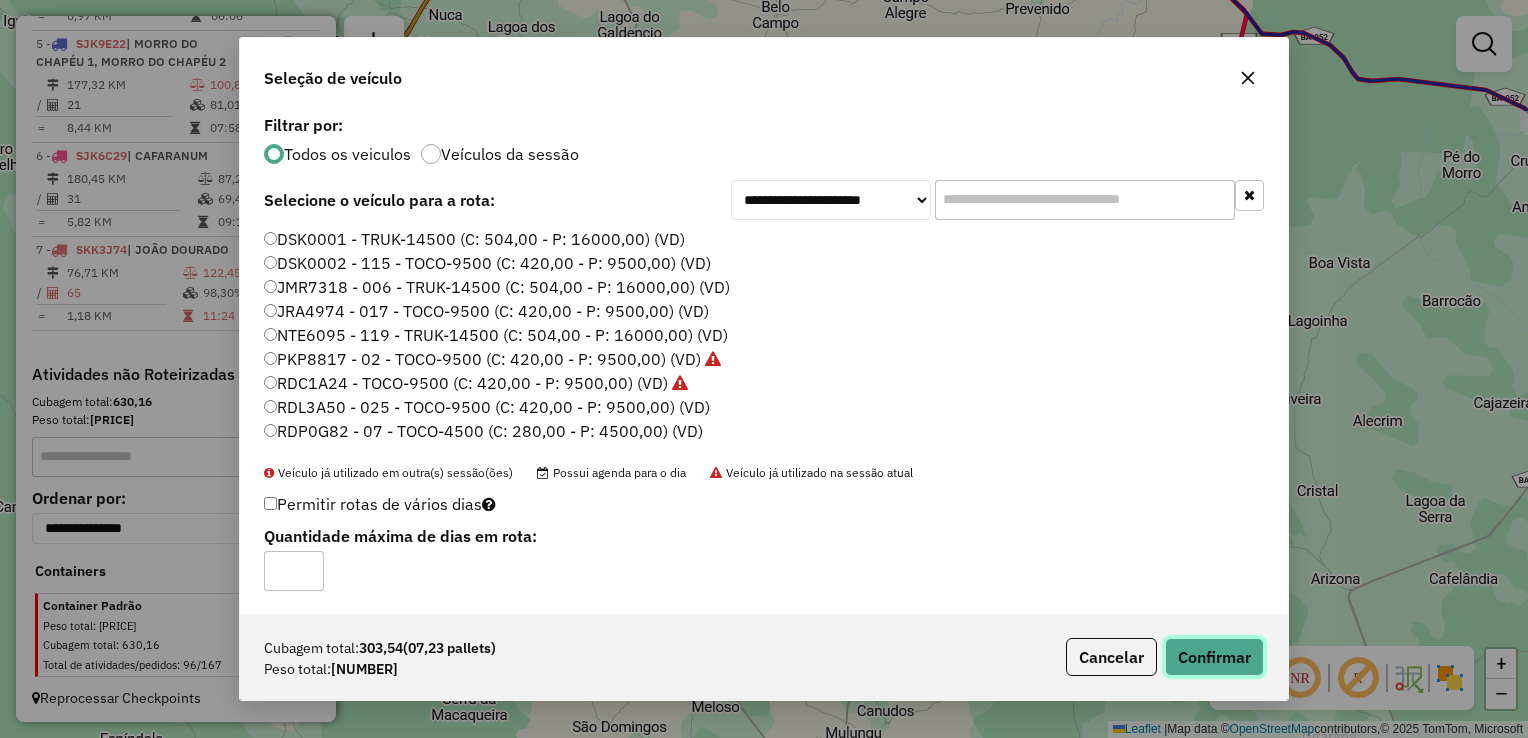 click on "Confirmar" 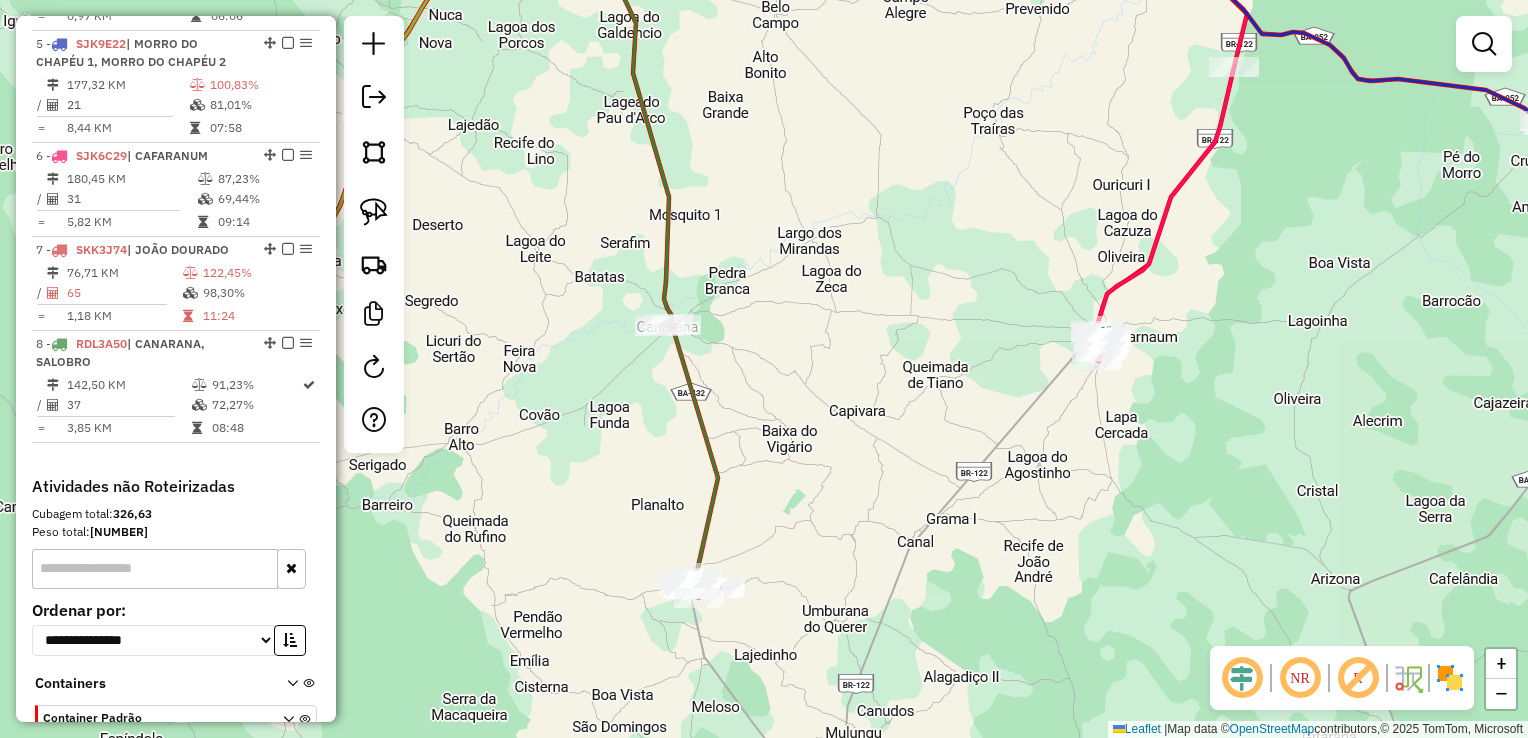 drag, startPoint x: 805, startPoint y: 388, endPoint x: 681, endPoint y: 390, distance: 124.01613 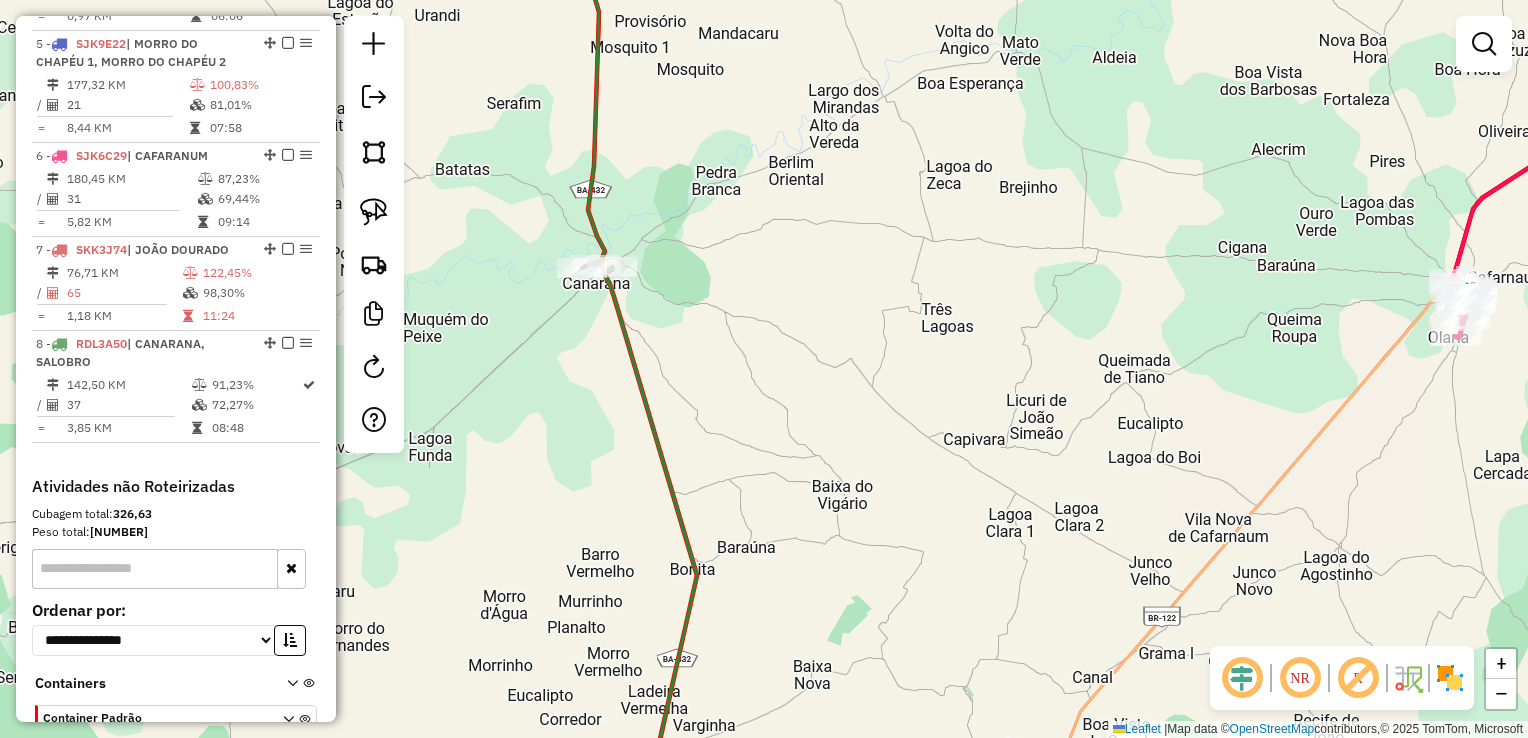drag, startPoint x: 783, startPoint y: 335, endPoint x: 710, endPoint y: 338, distance: 73.061615 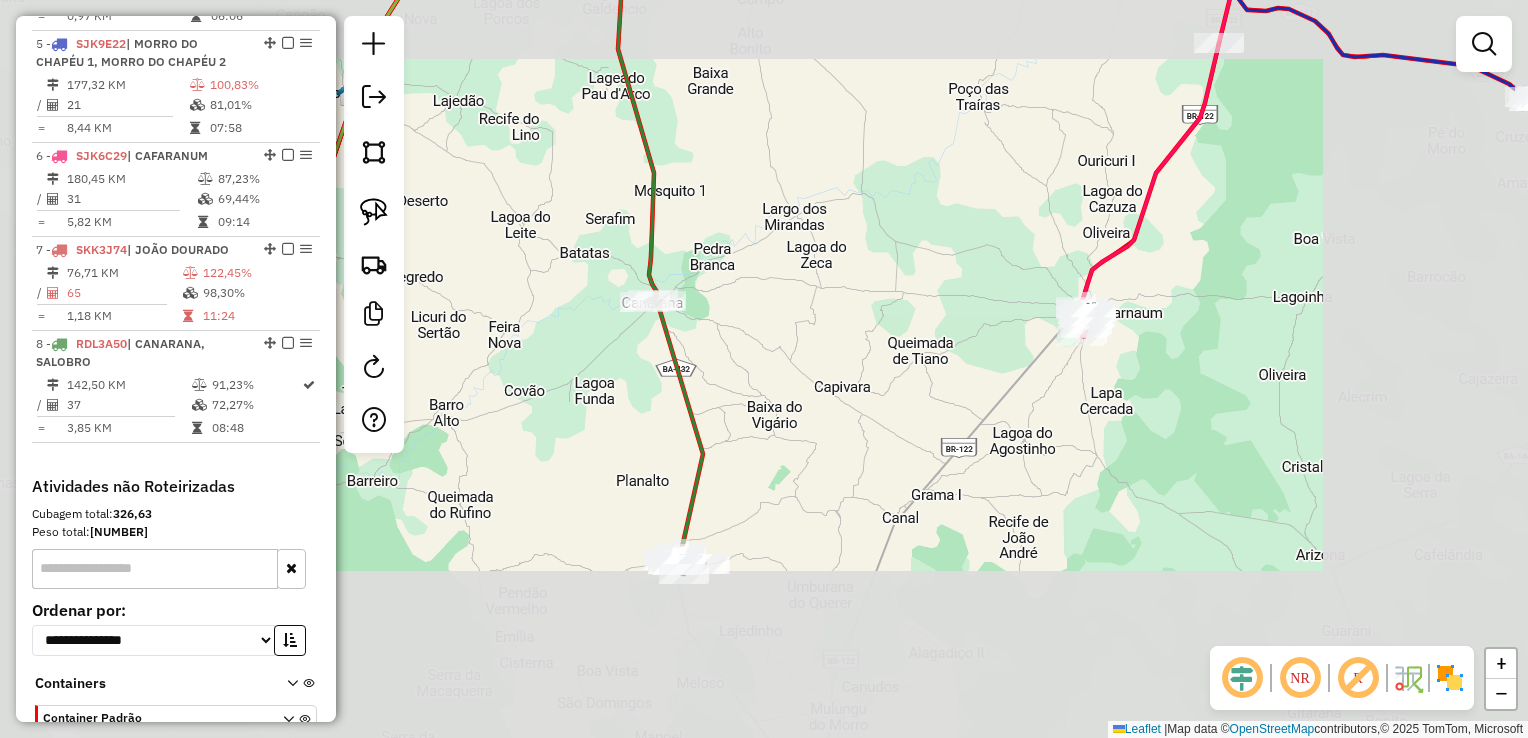 drag, startPoint x: 742, startPoint y: 299, endPoint x: 756, endPoint y: 451, distance: 152.64337 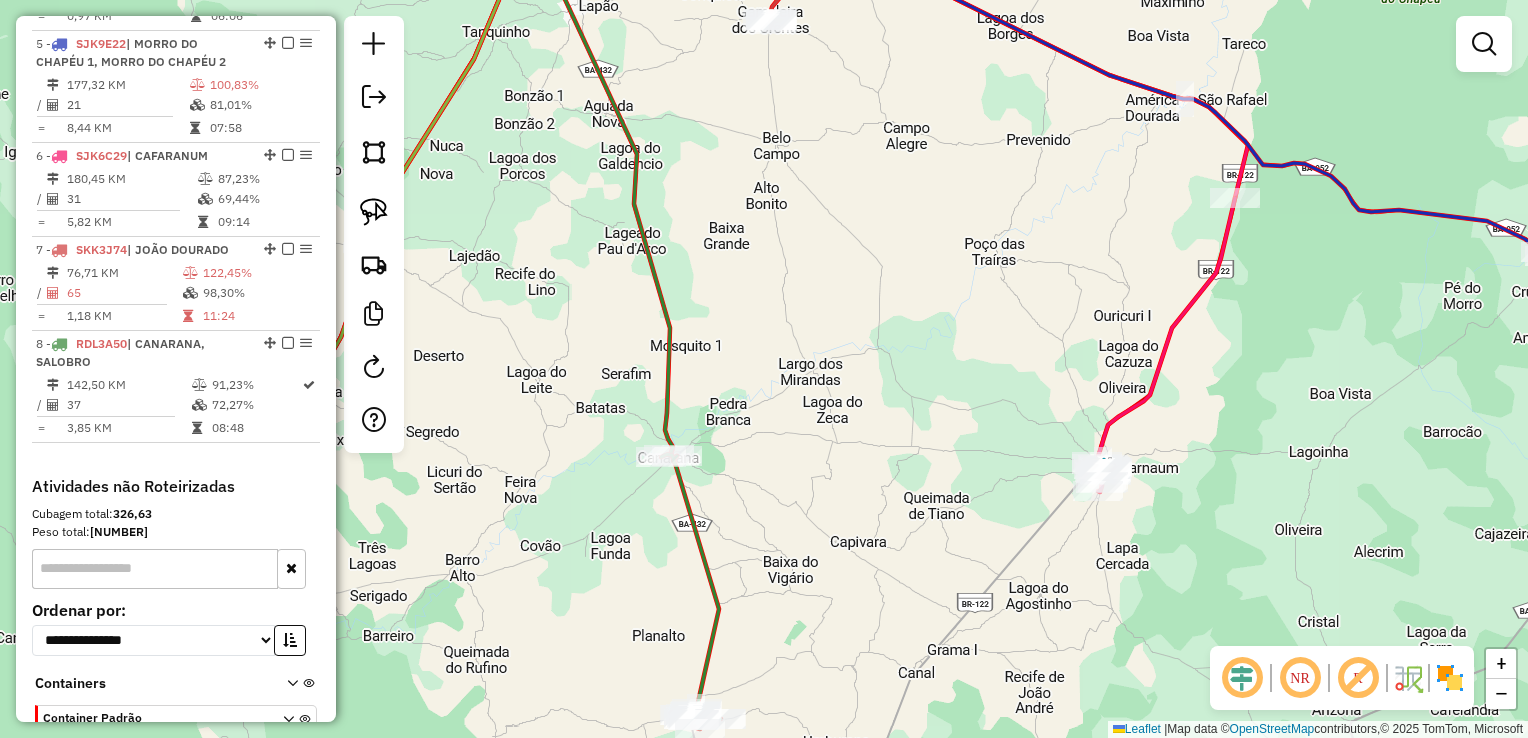 drag, startPoint x: 914, startPoint y: 361, endPoint x: 924, endPoint y: 325, distance: 37.363083 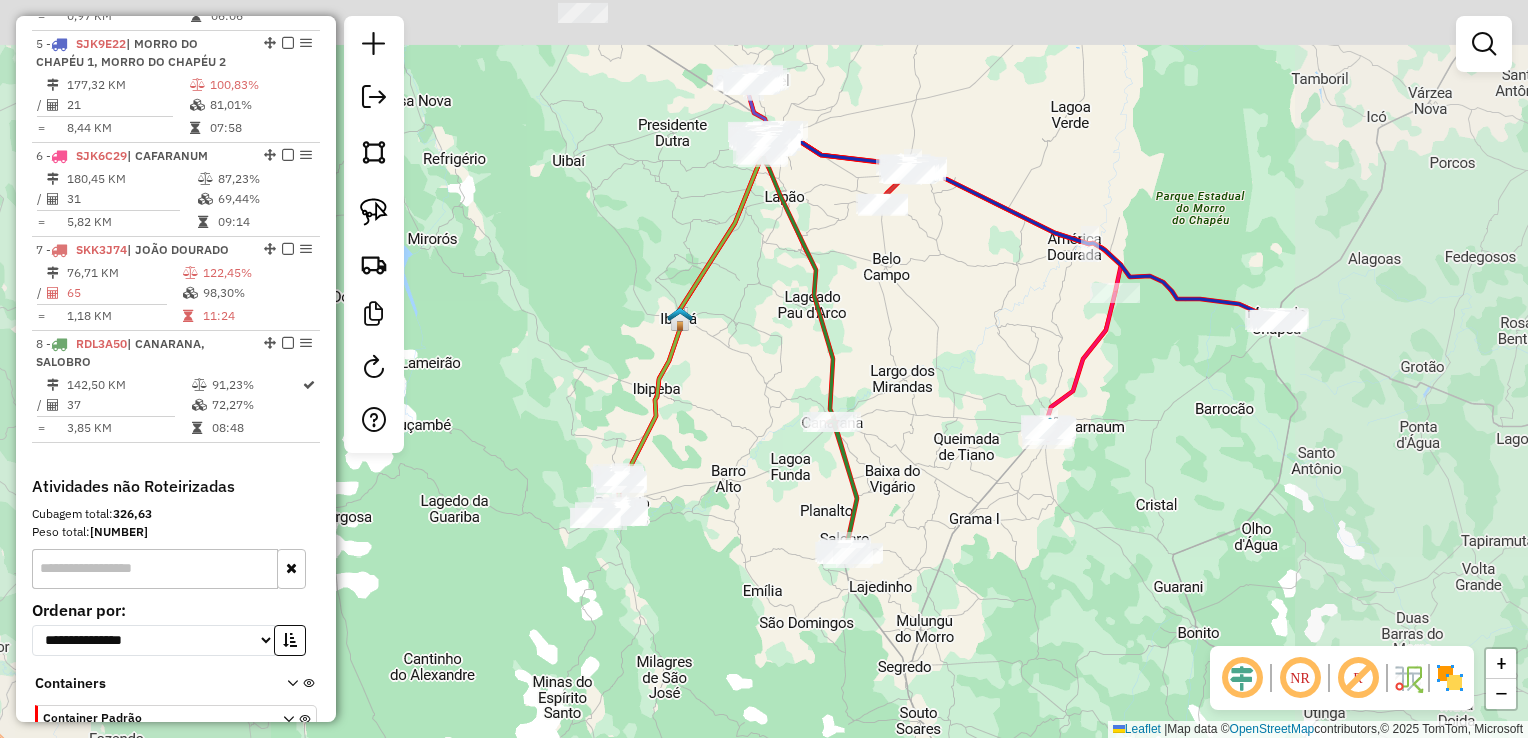 drag, startPoint x: 888, startPoint y: 334, endPoint x: 887, endPoint y: 394, distance: 60.00833 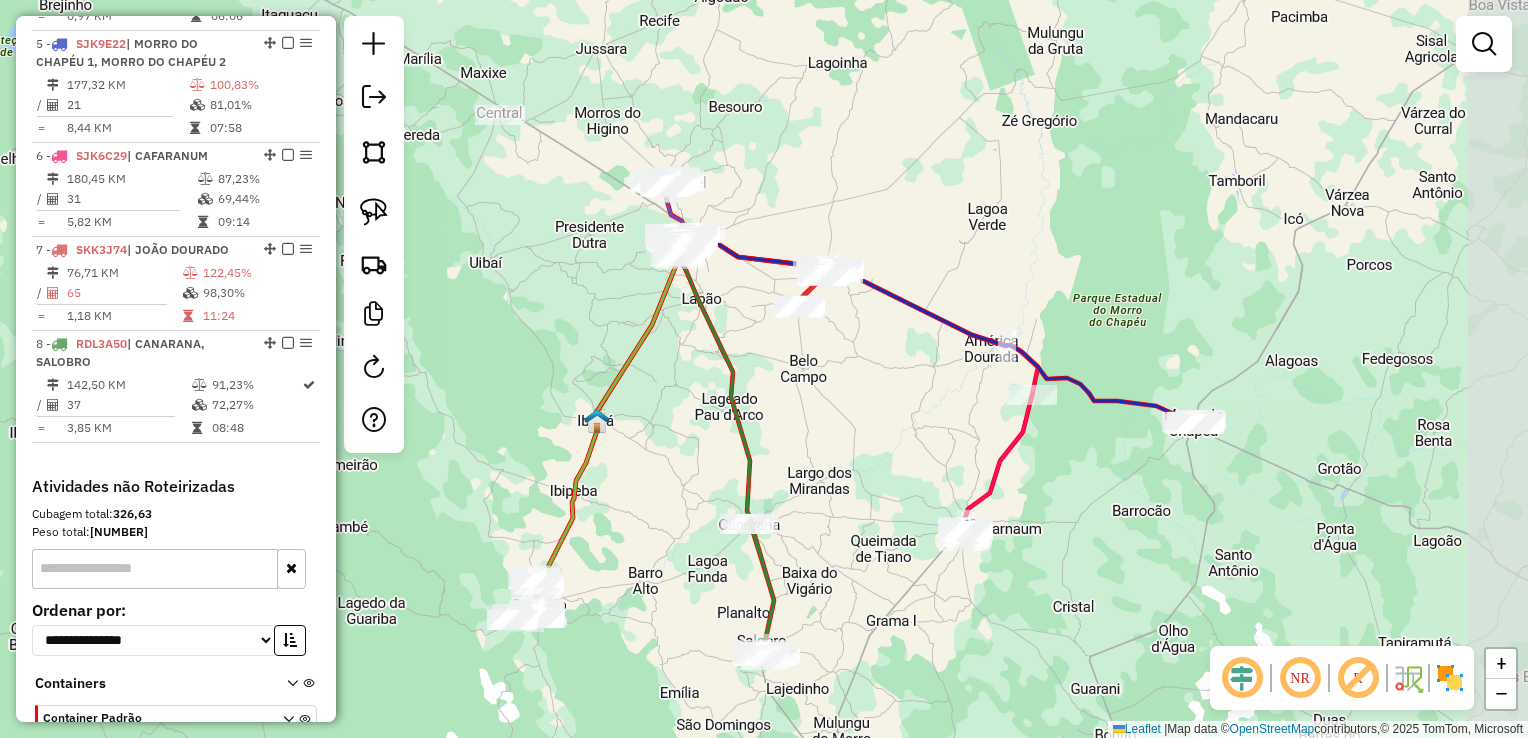 drag, startPoint x: 891, startPoint y: 366, endPoint x: 813, endPoint y: 460, distance: 122.14745 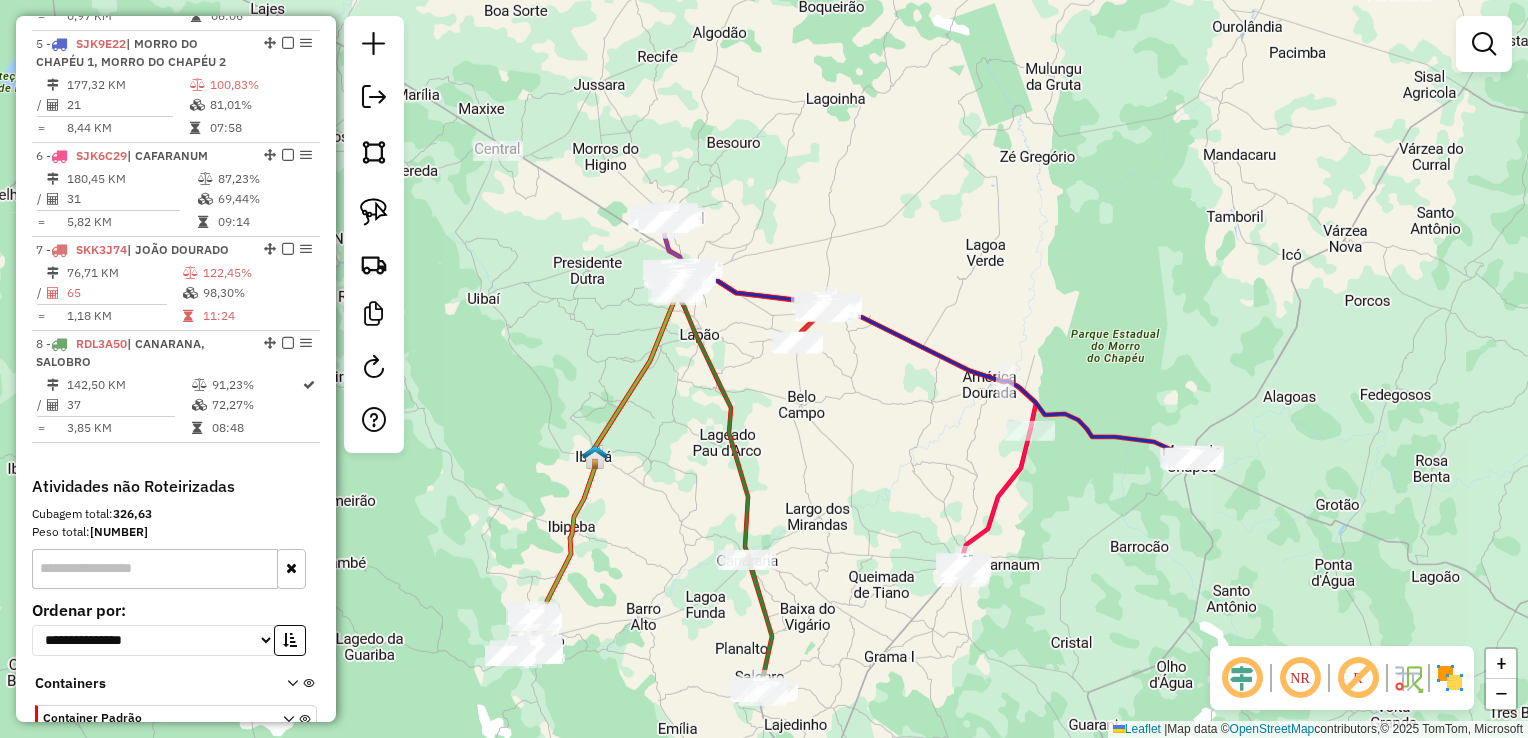 drag, startPoint x: 802, startPoint y: 418, endPoint x: 779, endPoint y: 484, distance: 69.89278 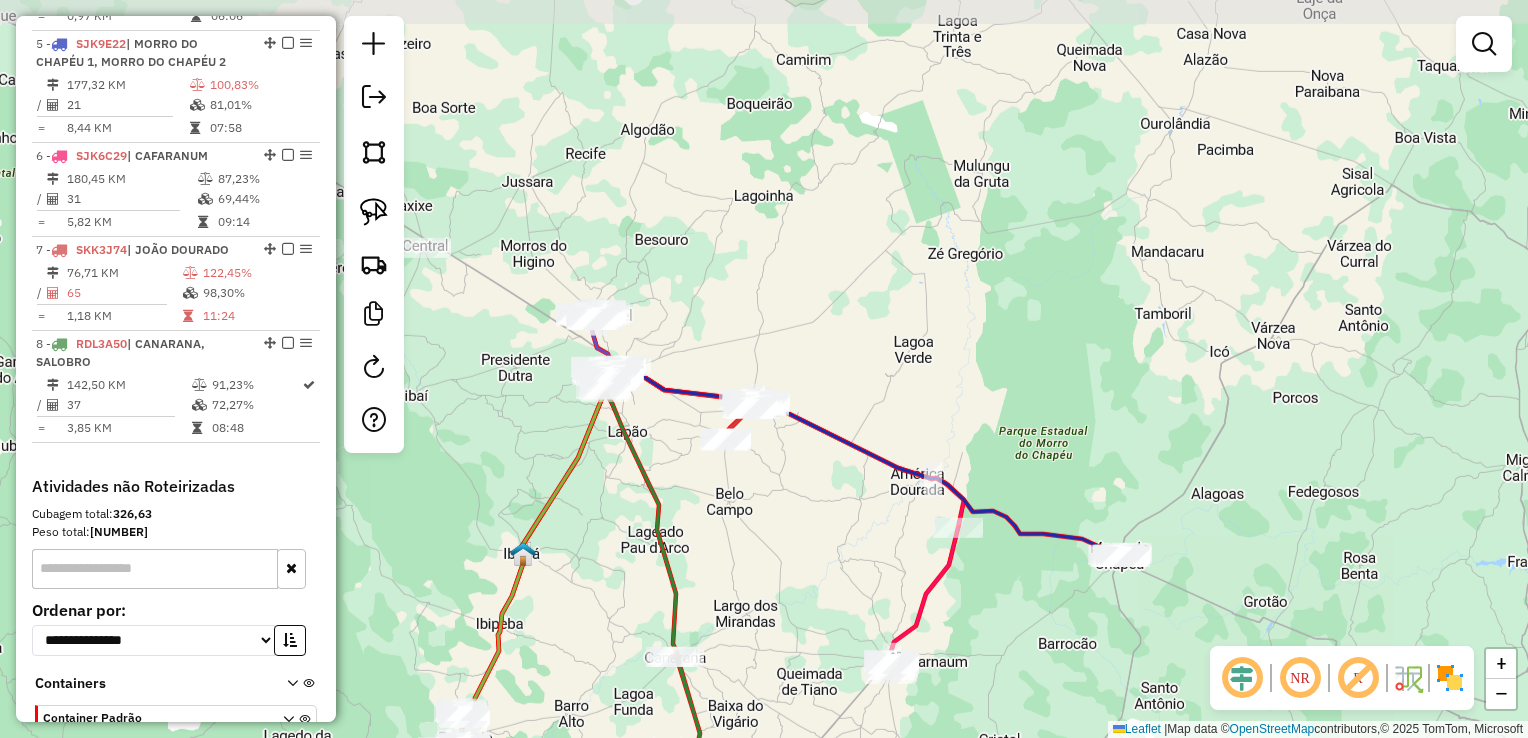 drag, startPoint x: 744, startPoint y: 441, endPoint x: 680, endPoint y: 414, distance: 69.46222 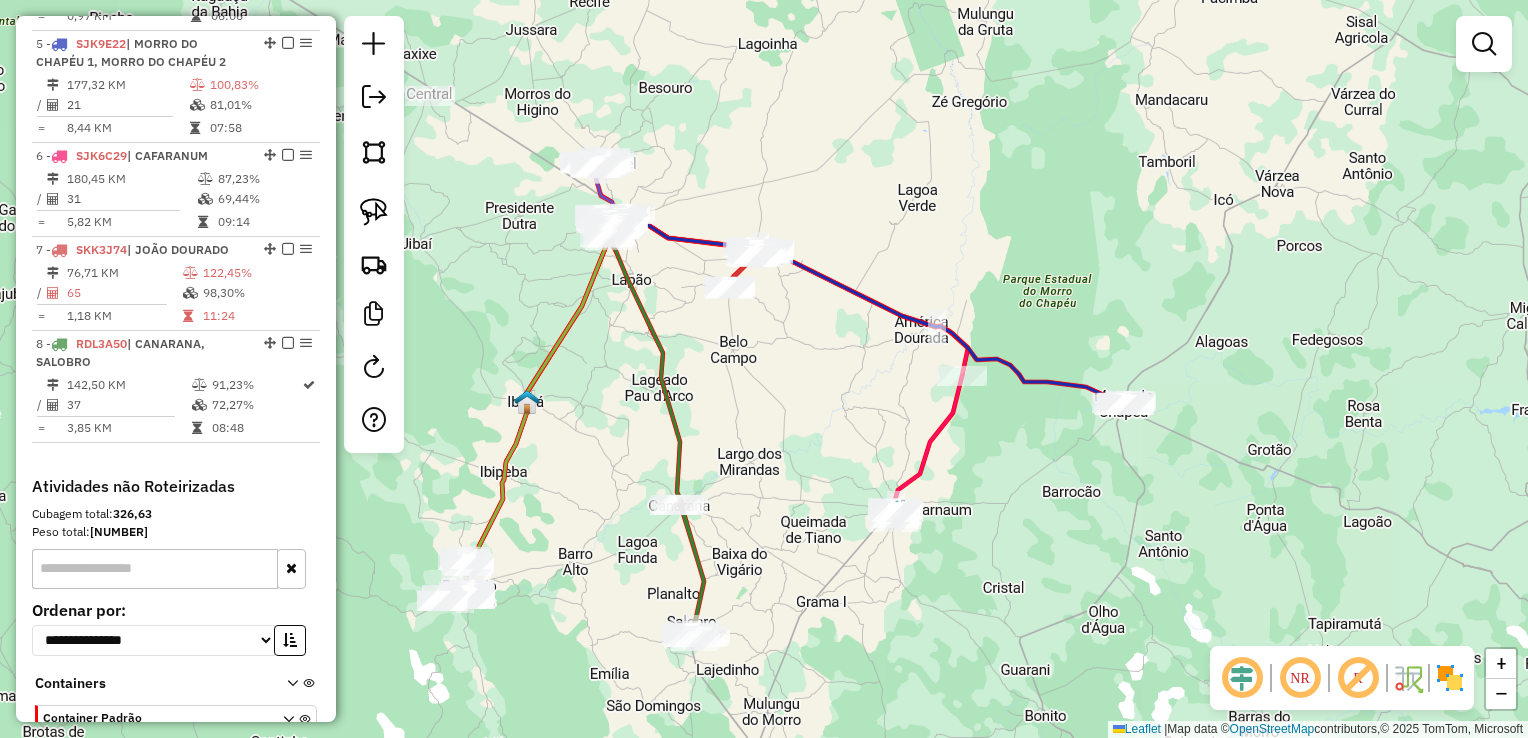 drag, startPoint x: 890, startPoint y: 256, endPoint x: 927, endPoint y: 160, distance: 102.88343 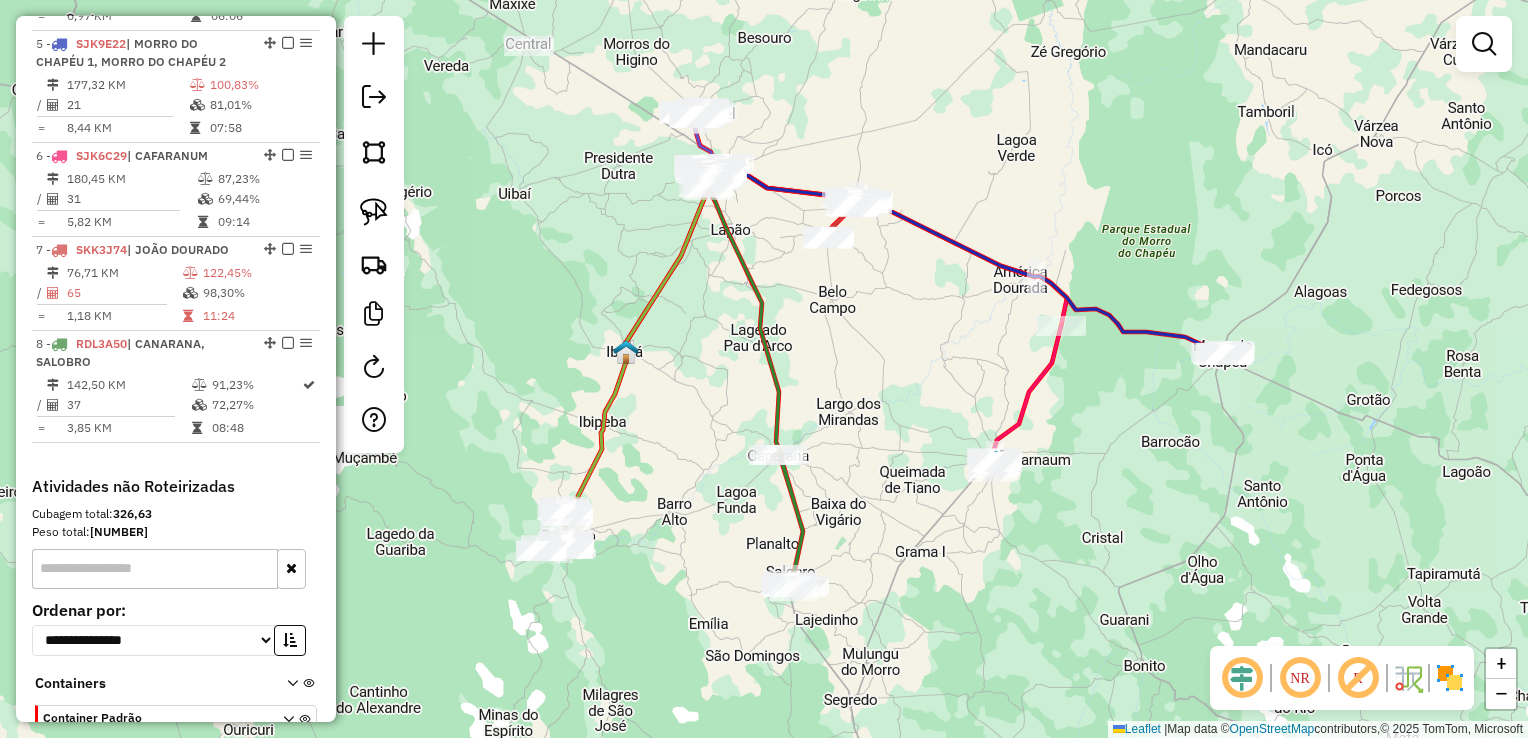 drag, startPoint x: 726, startPoint y: 433, endPoint x: 808, endPoint y: 408, distance: 85.72631 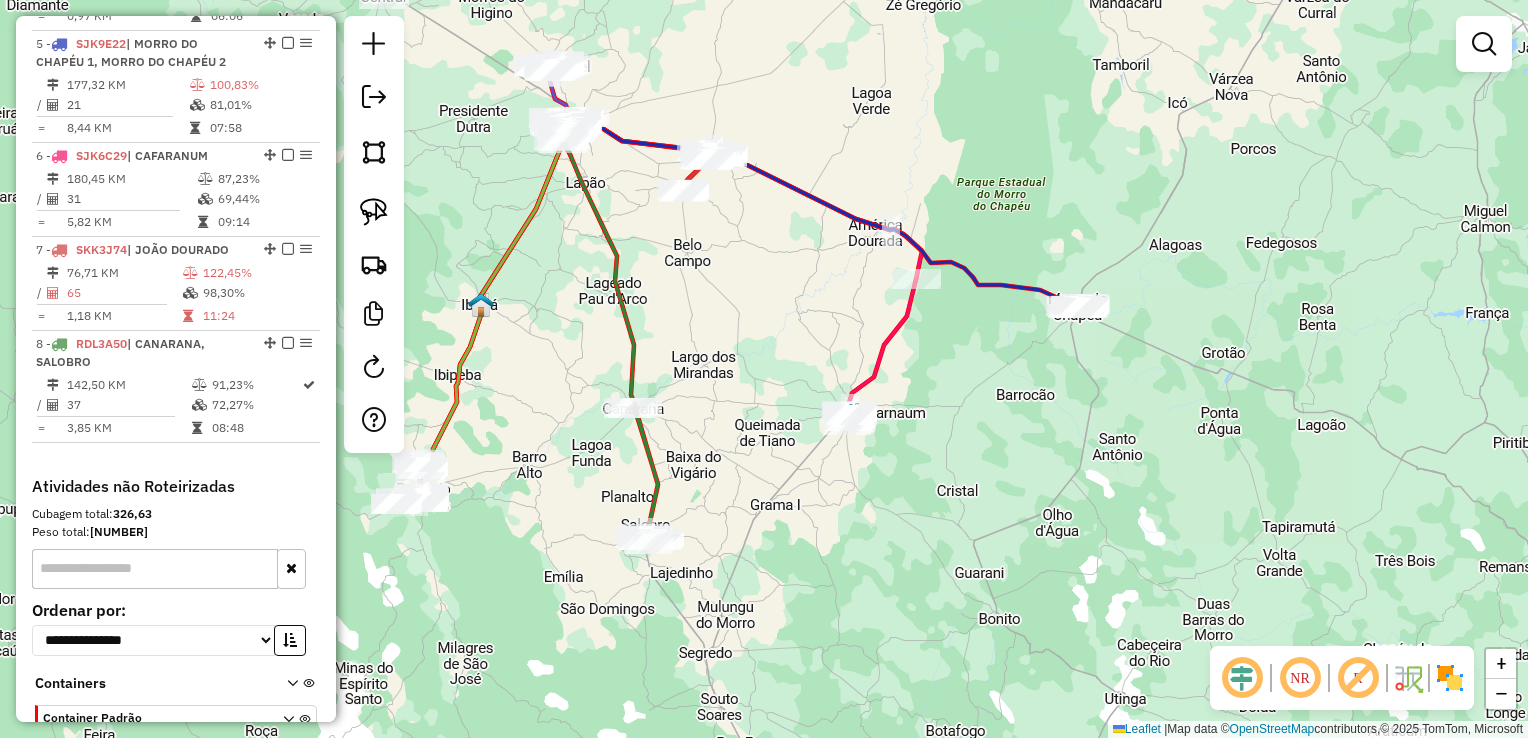 drag, startPoint x: 897, startPoint y: 414, endPoint x: 756, endPoint y: 369, distance: 148.00676 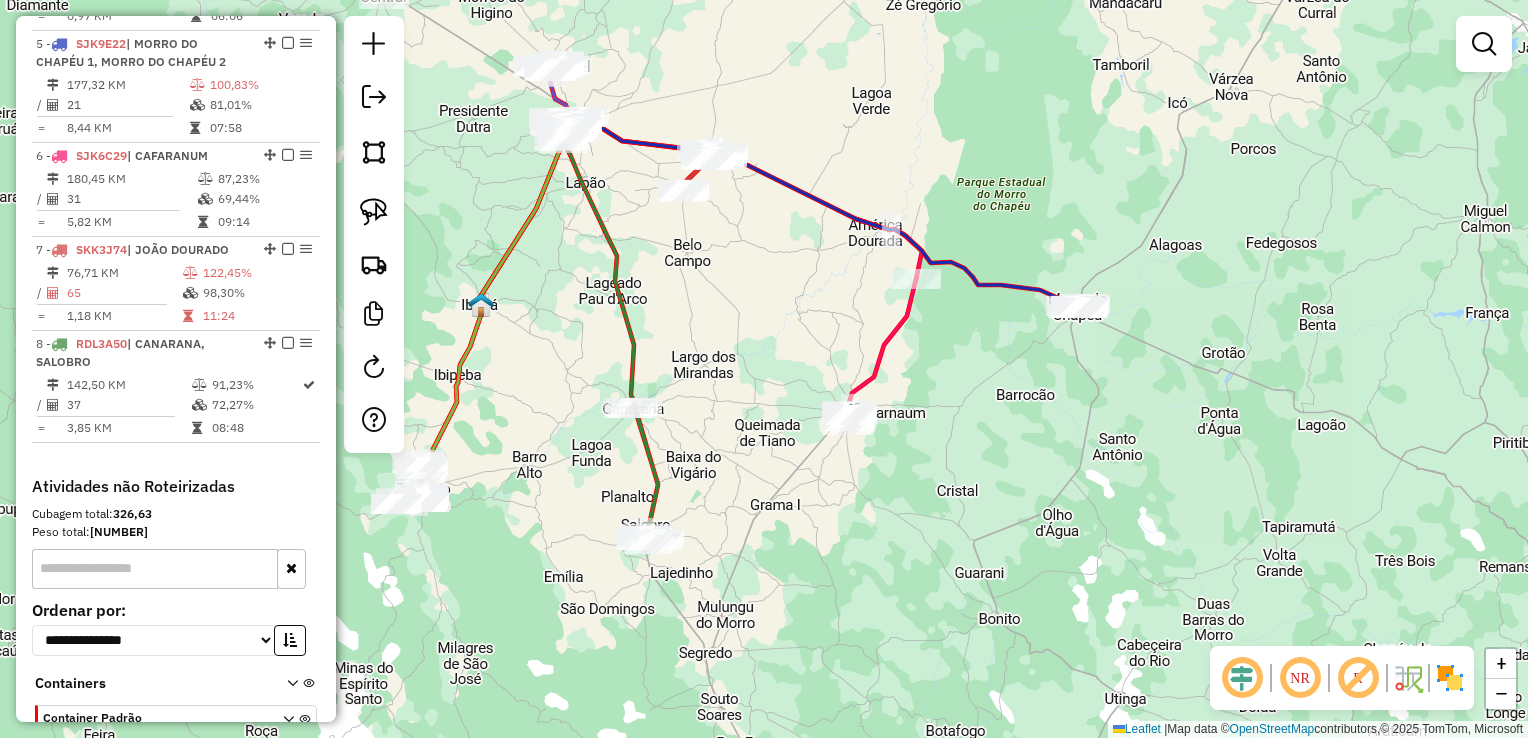 drag, startPoint x: 729, startPoint y: 289, endPoint x: 752, endPoint y: 414, distance: 127.09839 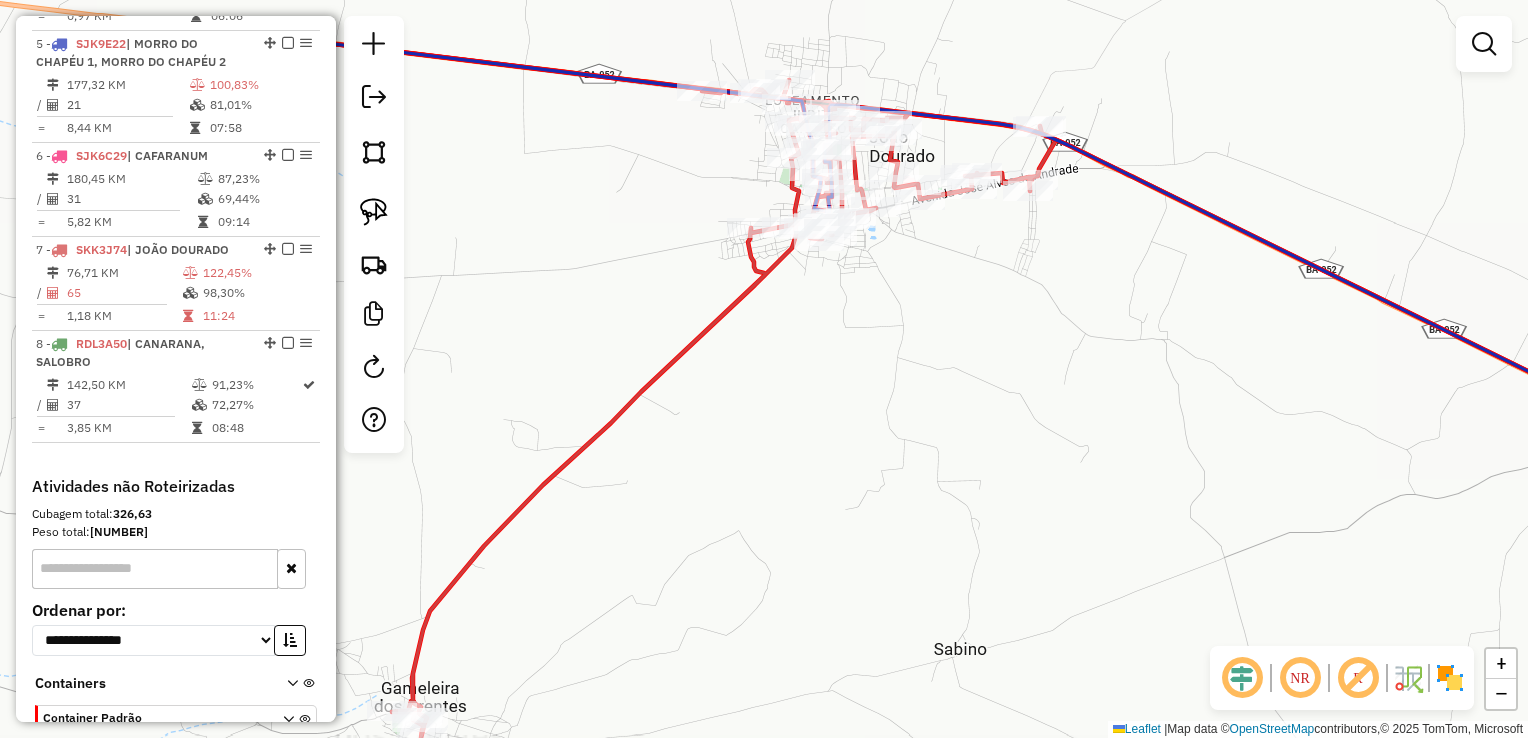 drag, startPoint x: 826, startPoint y: 286, endPoint x: 762, endPoint y: 378, distance: 112.0714 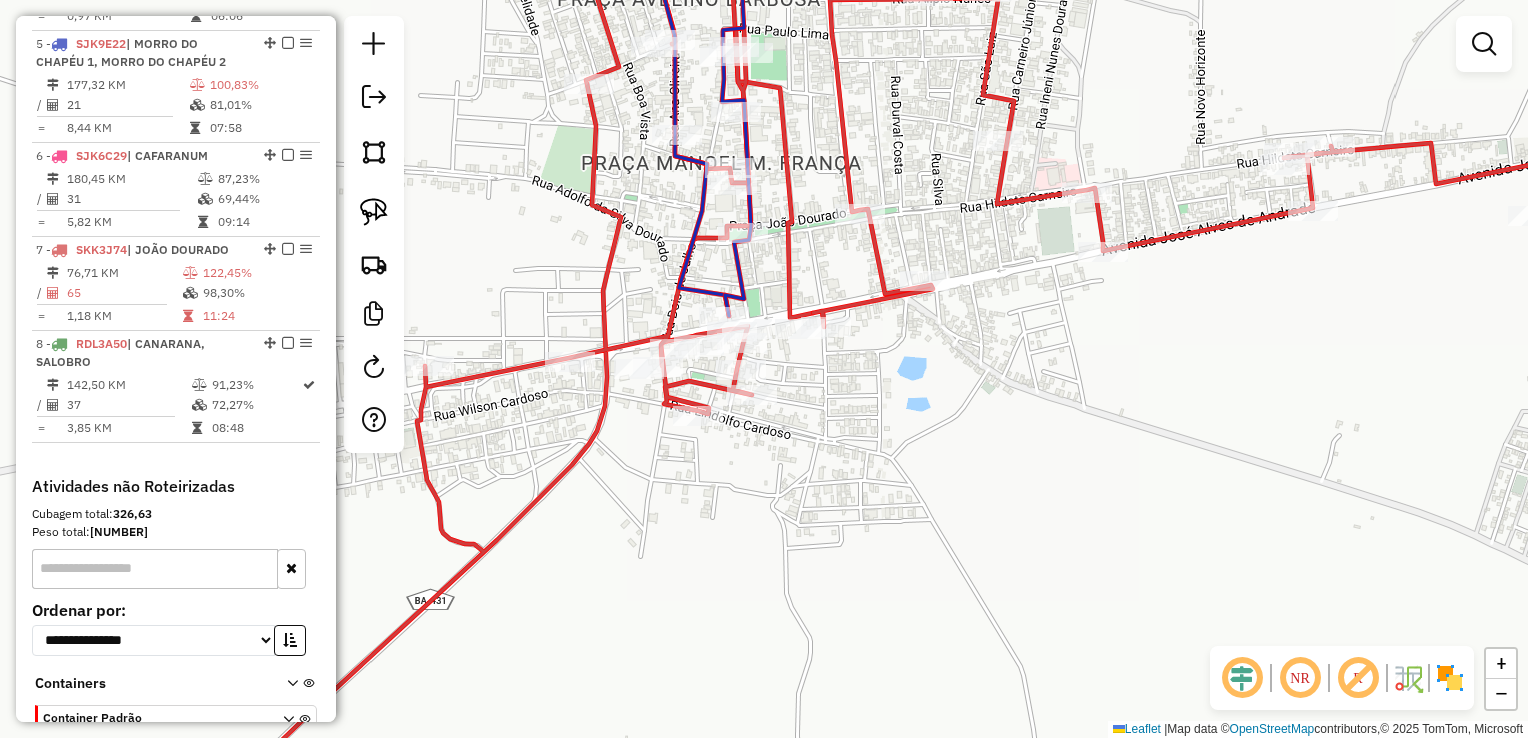 drag, startPoint x: 768, startPoint y: 231, endPoint x: 796, endPoint y: 366, distance: 137.87312 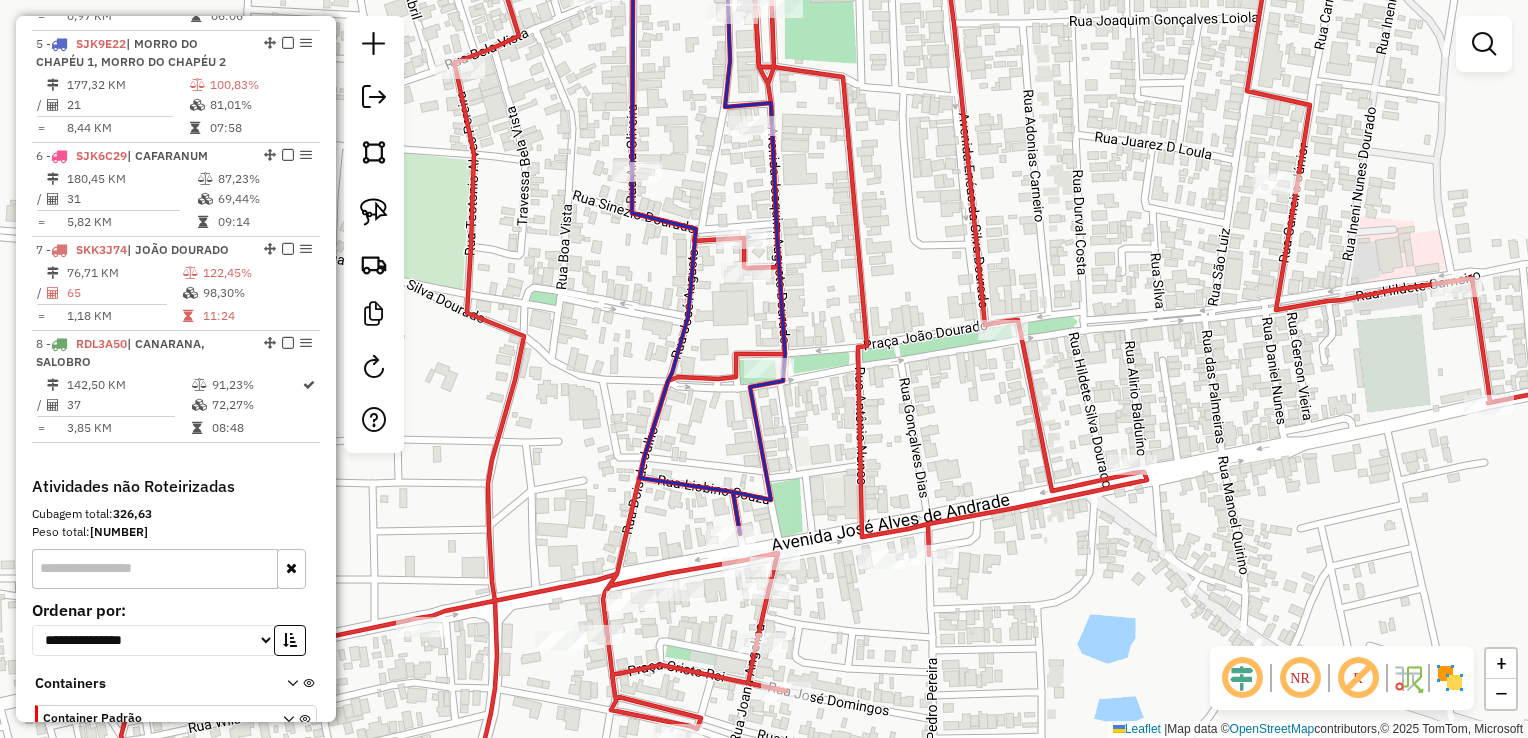drag, startPoint x: 796, startPoint y: 438, endPoint x: 768, endPoint y: 302, distance: 138.85243 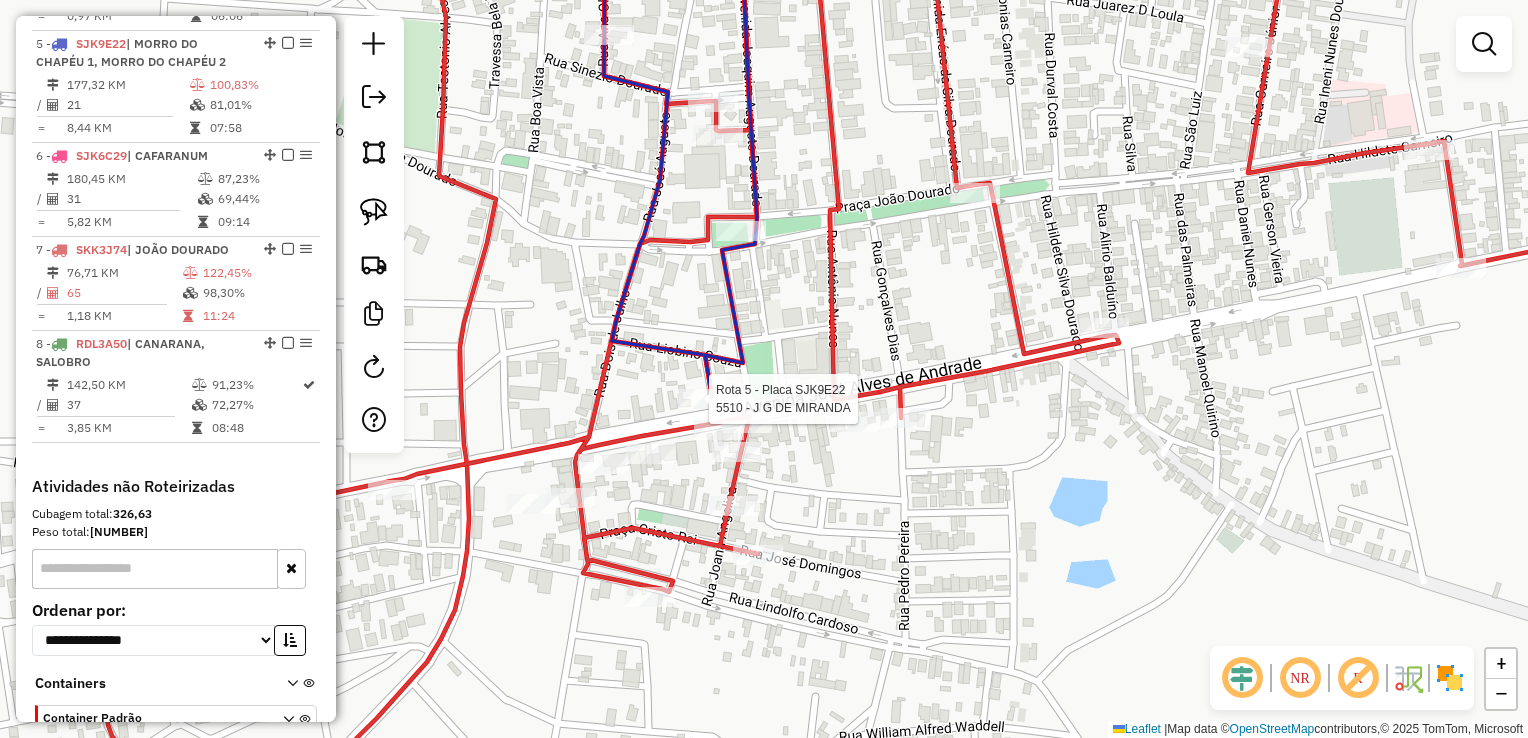 select on "*********" 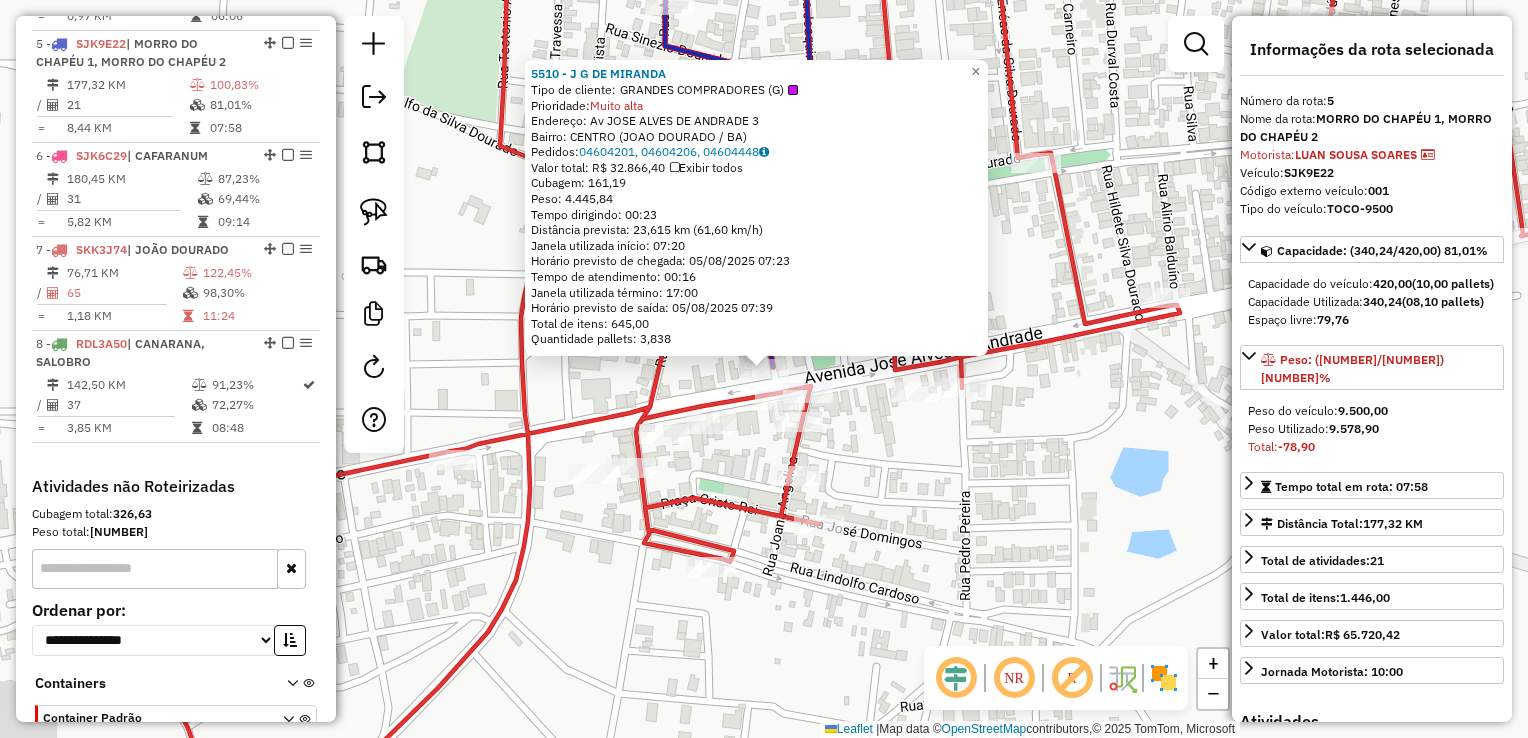 scroll, scrollTop: 1184, scrollLeft: 0, axis: vertical 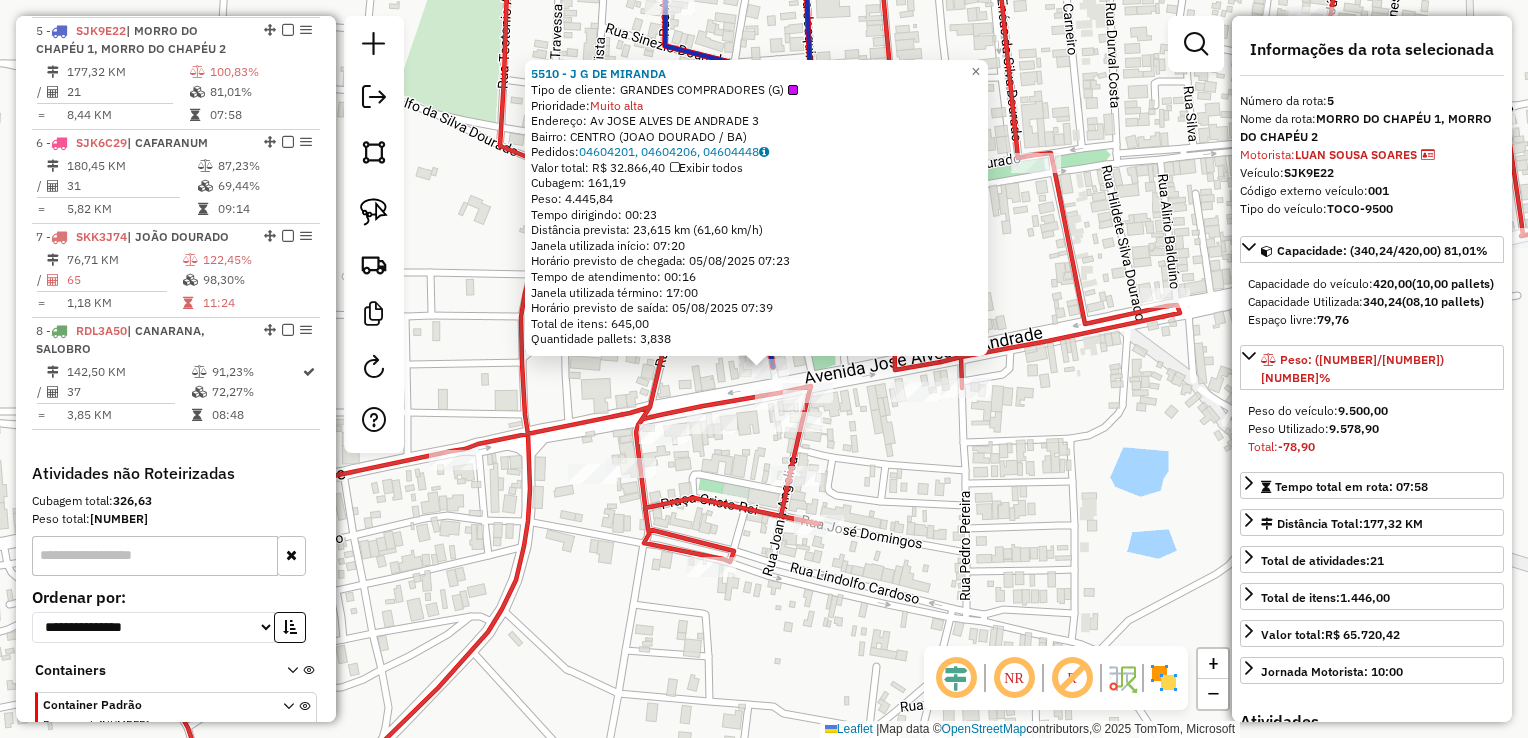 click on "Rota 7 - Placa SKK3J74  13396 - PADARIA MARTINS 5510 - J G DE MIRANDA  Tipo de cliente:   GRANDES COMPRADORES (G)   Prioridade:  Muito alta  Endereço: Av  JOSE ALVES DE ANDRADE          3   Bairro: CENTRO (JOAO DOURADO / BA)   Pedidos:  04604201, 04604206, 04604448   Valor total: R$ 32.866,40   Exibir todos   Cubagem: 161,19  Peso: 4.445,84  Tempo dirigindo: 00:23   Distância prevista: 23,615 km (61,60 km/h)   Janela utilizada início: 07:20   Horário previsto de chegada: 05/08/2025 07:23   Tempo de atendimento: 00:16   Janela utilizada término: 17:00   Horário previsto de saída: 05/08/2025 07:39   Total de itens: 645,00   Quantidade pallets: 3,838  × Janela de atendimento Grade de atendimento Capacidade Transportadoras Veículos Cliente Pedidos  Rotas Selecione os dias de semana para filtrar as janelas de atendimento  Seg   Ter   Qua   Qui   Sex   Sáb   Dom  Informe o período da janela de atendimento: De: Até:  Filtrar exatamente a janela do cliente  Considerar janela de atendimento padrão   Seg" 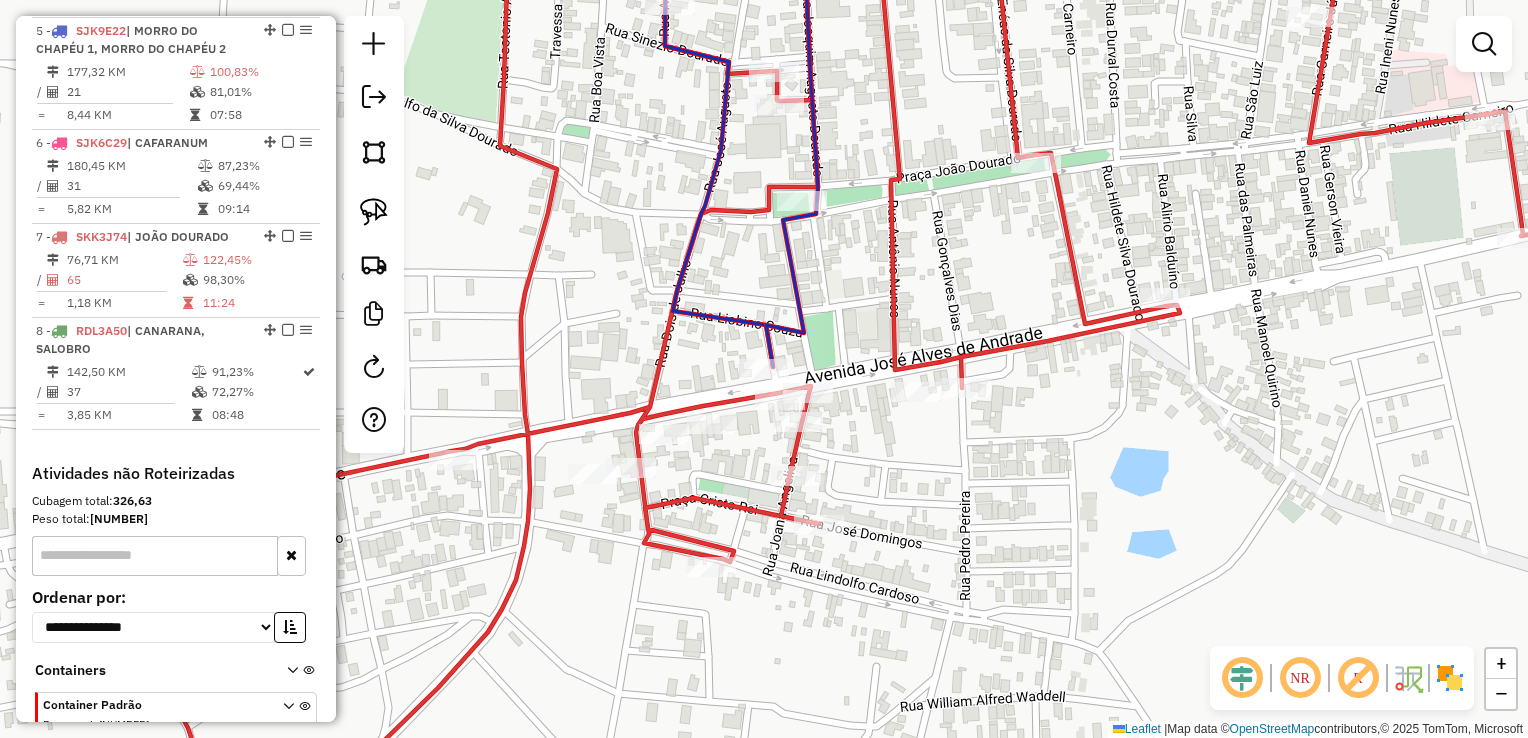 drag, startPoint x: 870, startPoint y: 420, endPoint x: 886, endPoint y: 539, distance: 120.070816 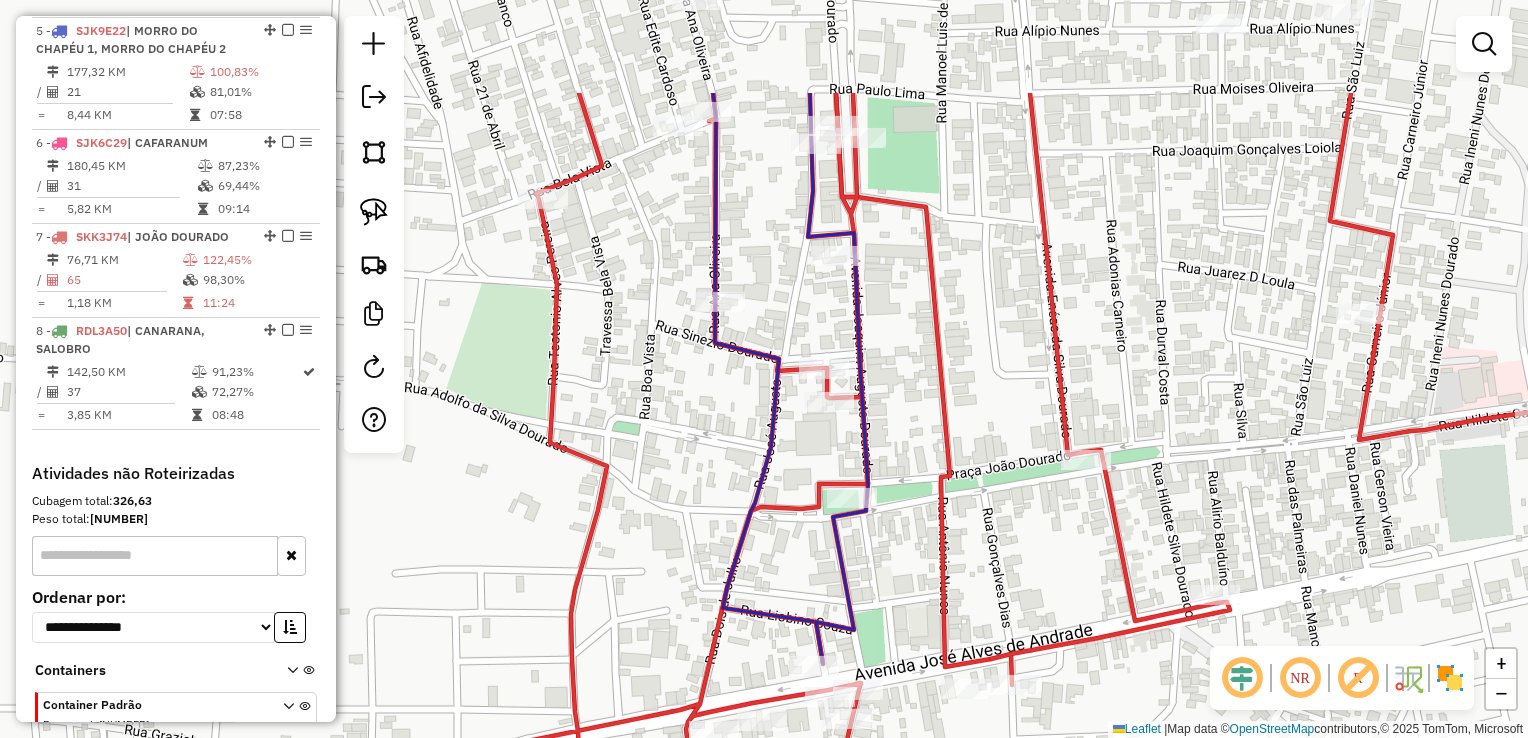 drag, startPoint x: 808, startPoint y: 159, endPoint x: 819, endPoint y: 314, distance: 155.38983 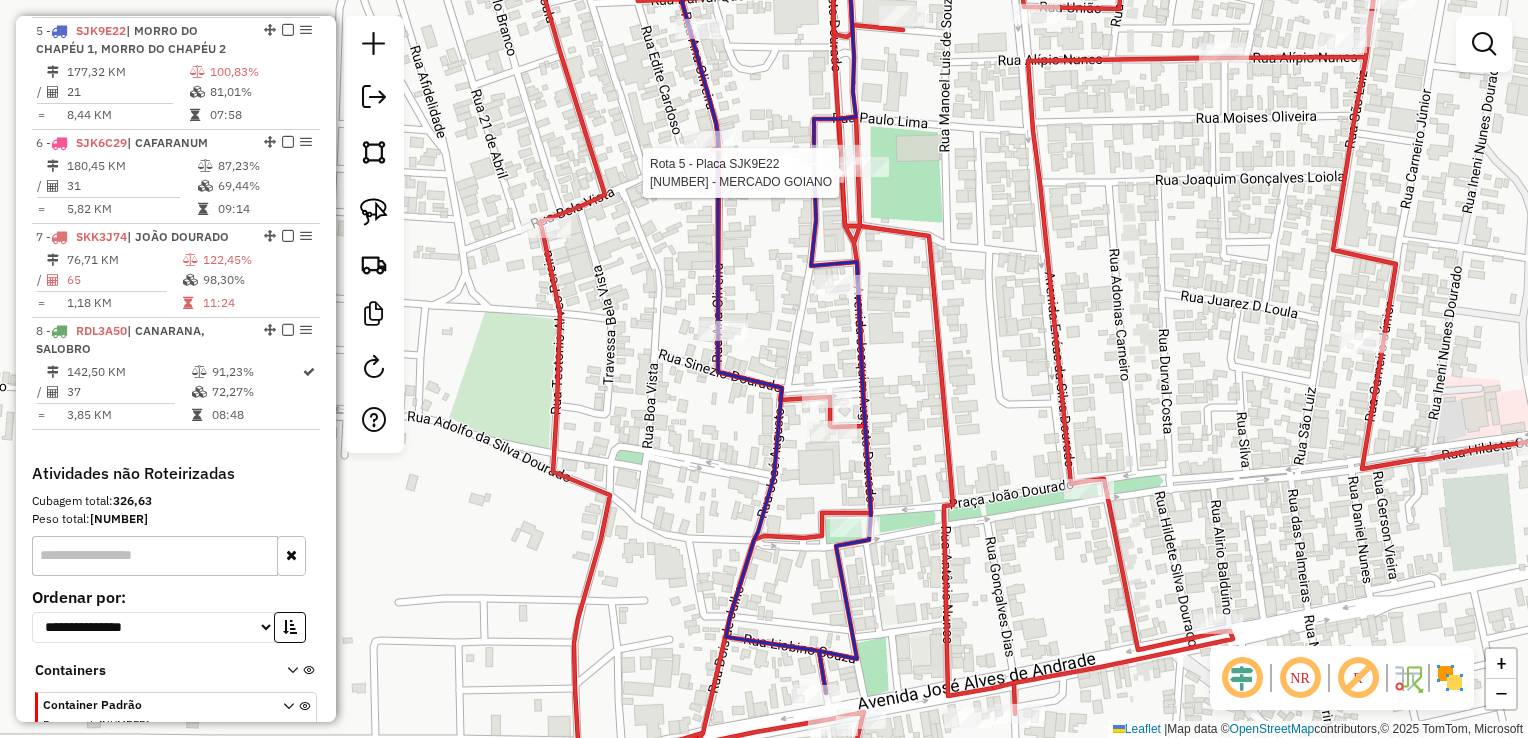 select on "*********" 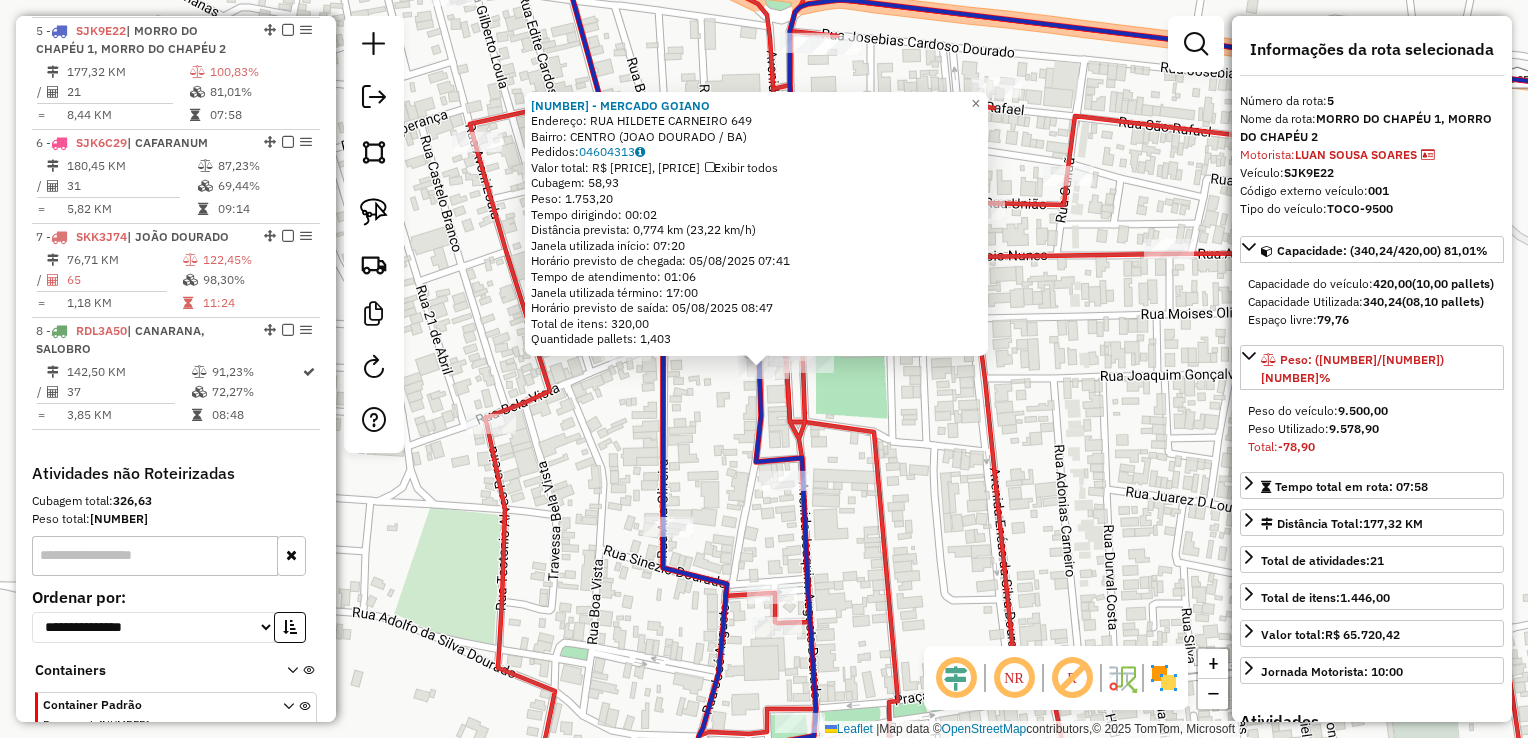 click on "17332 - MERCADO GOIANO  Endereço:  RUA HILDETE CARNEIRO 649   Bairro: CENTRO (JOAO DOURADO / BA)   Pedidos:  04604313   Valor total: R$ 12.439,62   Exibir todos   Cubagem: 58,93  Peso: 1.753,20  Tempo dirigindo: 00:02   Distância prevista: 0,774 km (23,22 km/h)   Janela utilizada início: 07:20   Horário previsto de chegada: 05/08/2025 07:41   Tempo de atendimento: 01:06   Janela utilizada término: 17:00   Horário previsto de saída: 05/08/2025 08:47   Total de itens: 320,00   Quantidade pallets: 1,403  × Janela de atendimento Grade de atendimento Capacidade Transportadoras Veículos Cliente Pedidos  Rotas Selecione os dias de semana para filtrar as janelas de atendimento  Seg   Ter   Qua   Qui   Sex   Sáb   Dom  Informe o período da janela de atendimento: De: Até:  Filtrar exatamente a janela do cliente  Considerar janela de atendimento padrão  Selecione os dias de semana para filtrar as grades de atendimento  Seg   Ter   Qua   Qui   Sex   Sáb   Dom   Peso mínimo:   Peso máximo:   De:   Até:  +" 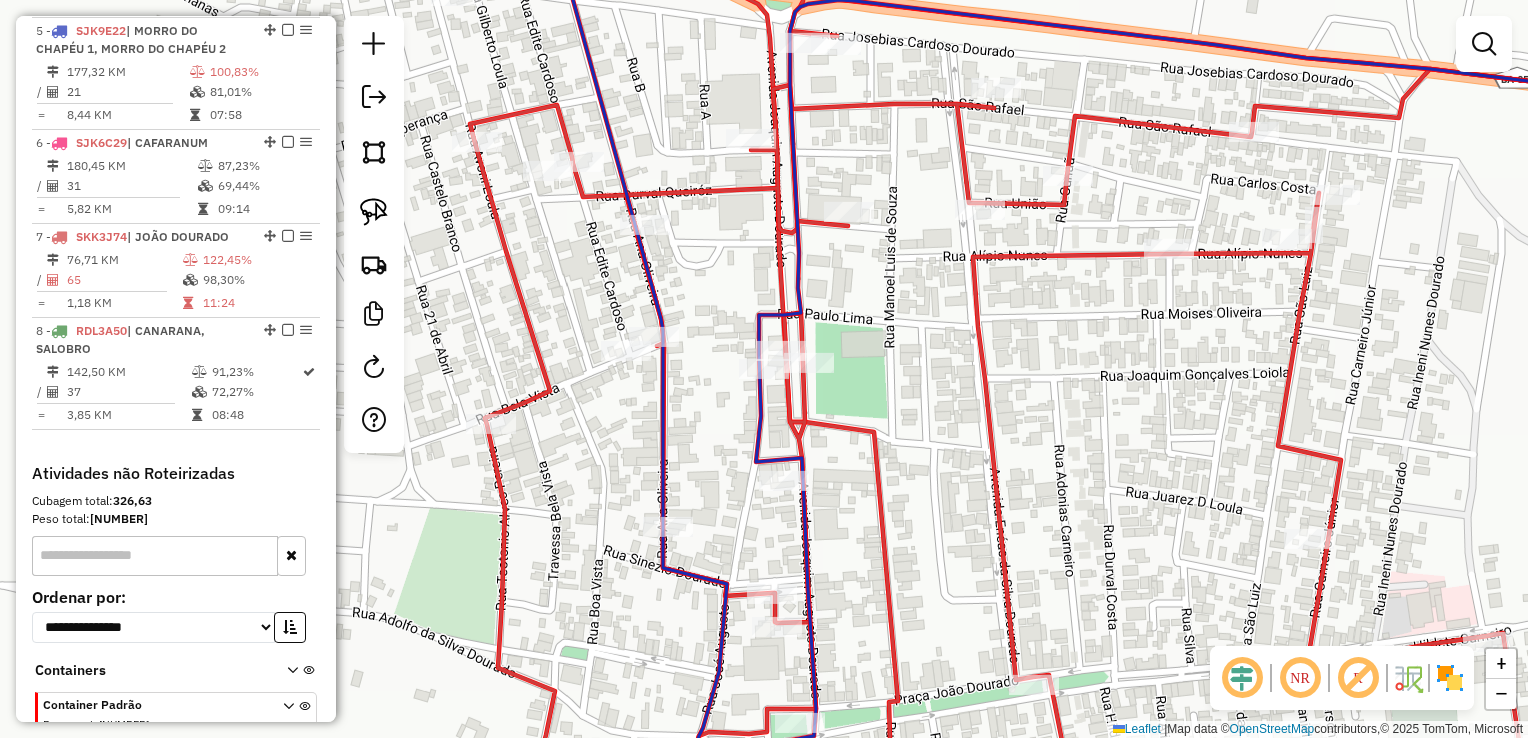 drag, startPoint x: 906, startPoint y: 305, endPoint x: 878, endPoint y: 294, distance: 30.083218 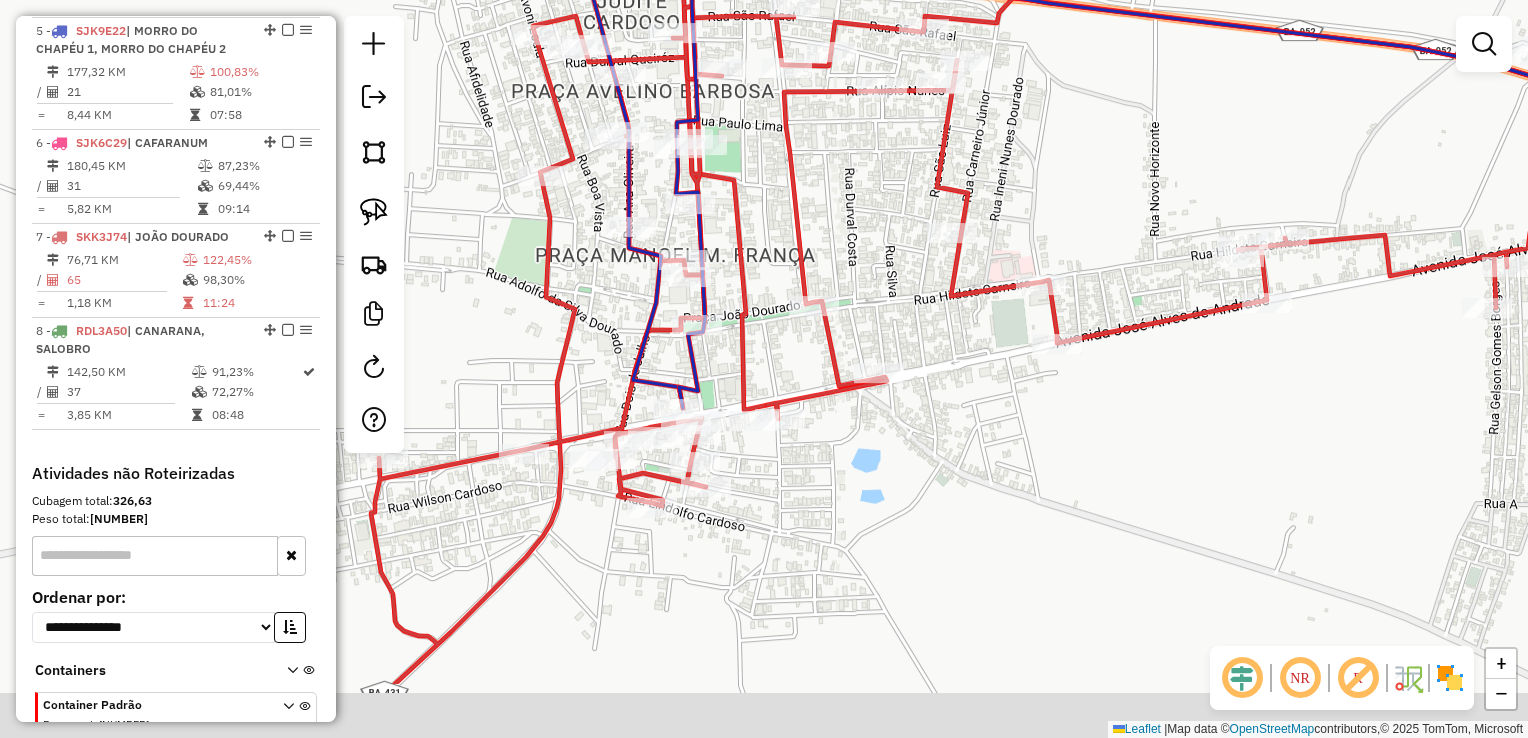 drag, startPoint x: 809, startPoint y: 249, endPoint x: 804, endPoint y: 238, distance: 12.083046 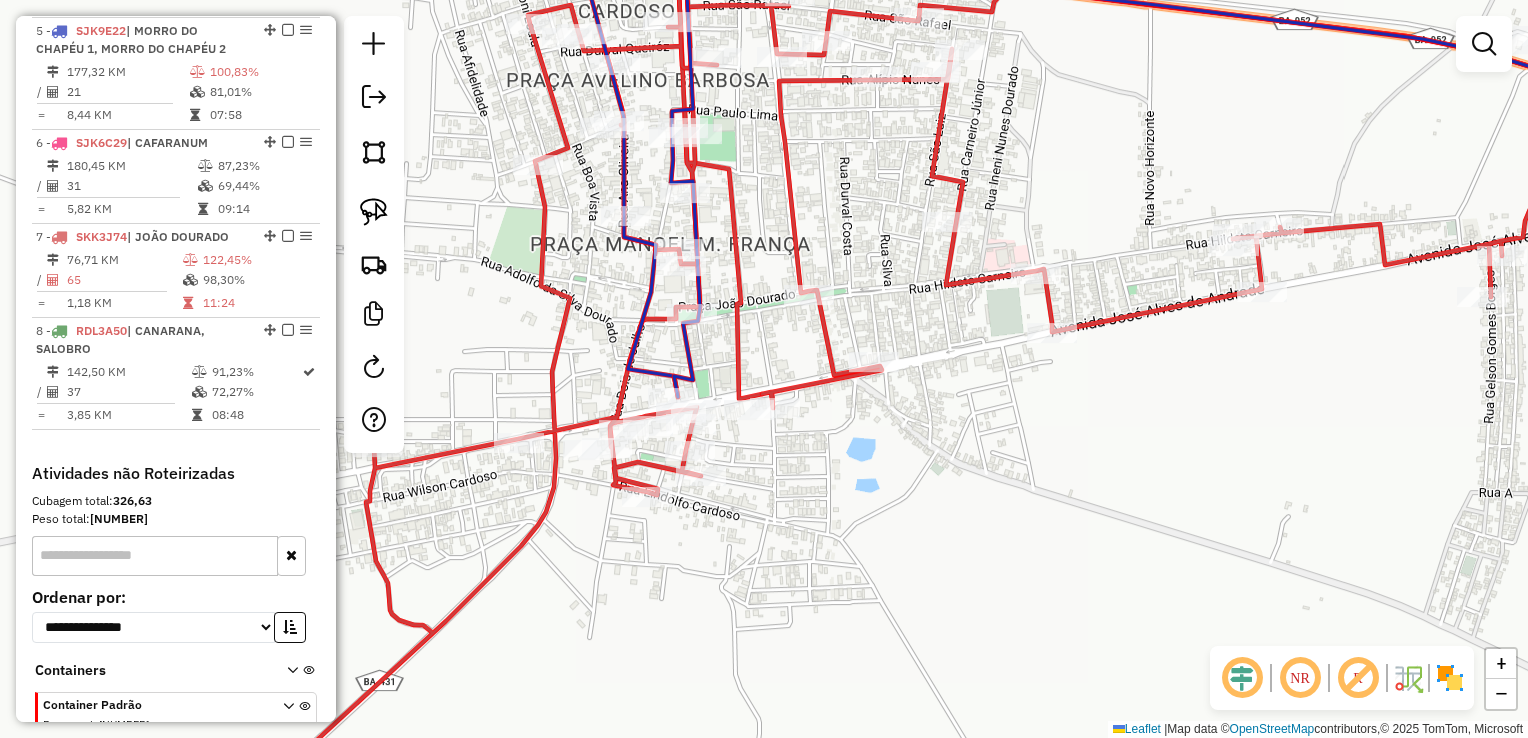 click 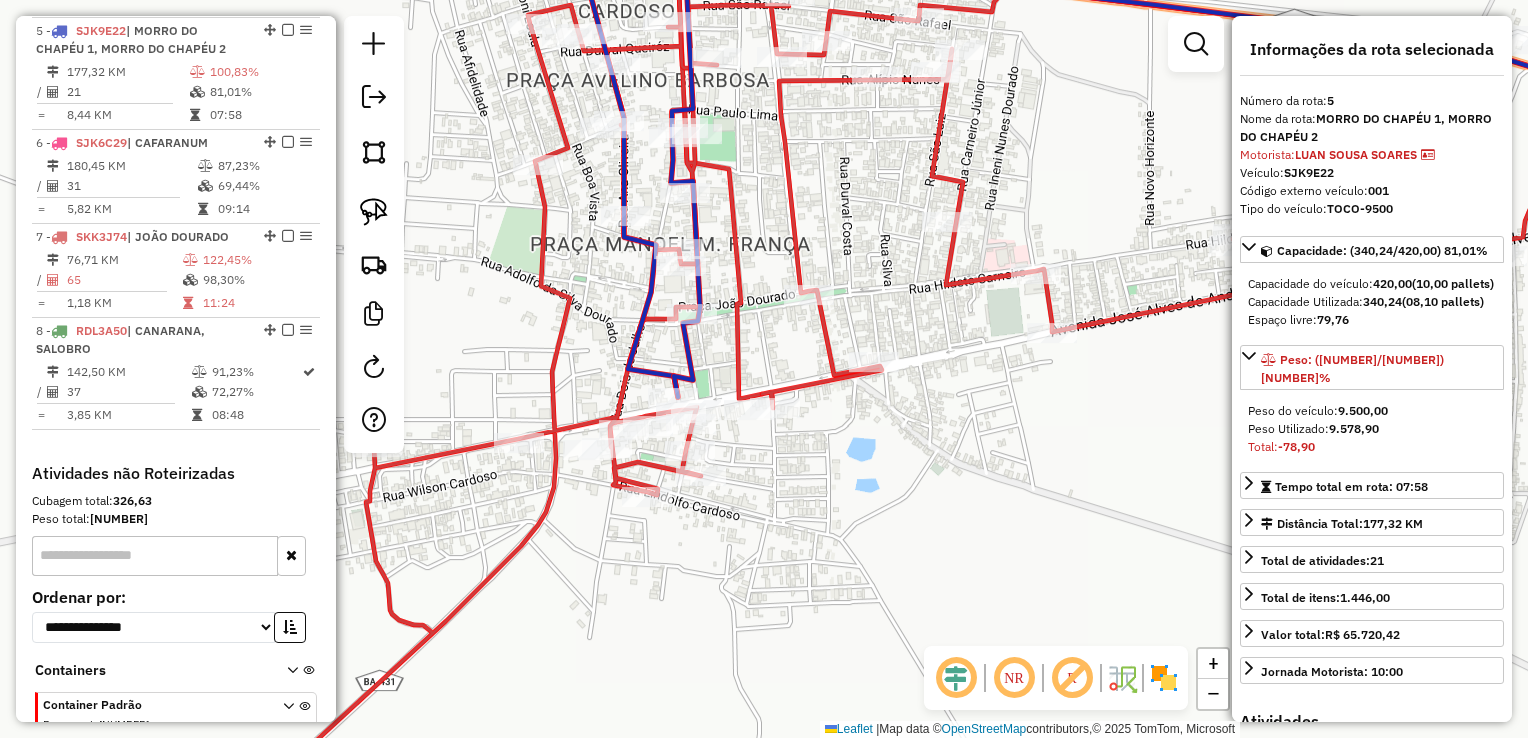 click on "Janela de atendimento Grade de atendimento Capacidade Transportadoras Veículos Cliente Pedidos  Rotas Selecione os dias de semana para filtrar as janelas de atendimento  Seg   Ter   Qua   Qui   Sex   Sáb   Dom  Informe o período da janela de atendimento: De: Até:  Filtrar exatamente a janela do cliente  Considerar janela de atendimento padrão  Selecione os dias de semana para filtrar as grades de atendimento  Seg   Ter   Qua   Qui   Sex   Sáb   Dom   Considerar clientes sem dia de atendimento cadastrado  Clientes fora do dia de atendimento selecionado Filtrar as atividades entre os valores definidos abaixo:  Peso mínimo:   Peso máximo:   Cubagem mínima:   Cubagem máxima:   De:   Até:  Filtrar as atividades entre o tempo de atendimento definido abaixo:  De:   Até:   Considerar capacidade total dos clientes não roteirizados Transportadora: Selecione um ou mais itens Tipo de veículo: Selecione um ou mais itens Veículo: Selecione um ou mais itens Motorista: Selecione um ou mais itens Nome: Rótulo:" 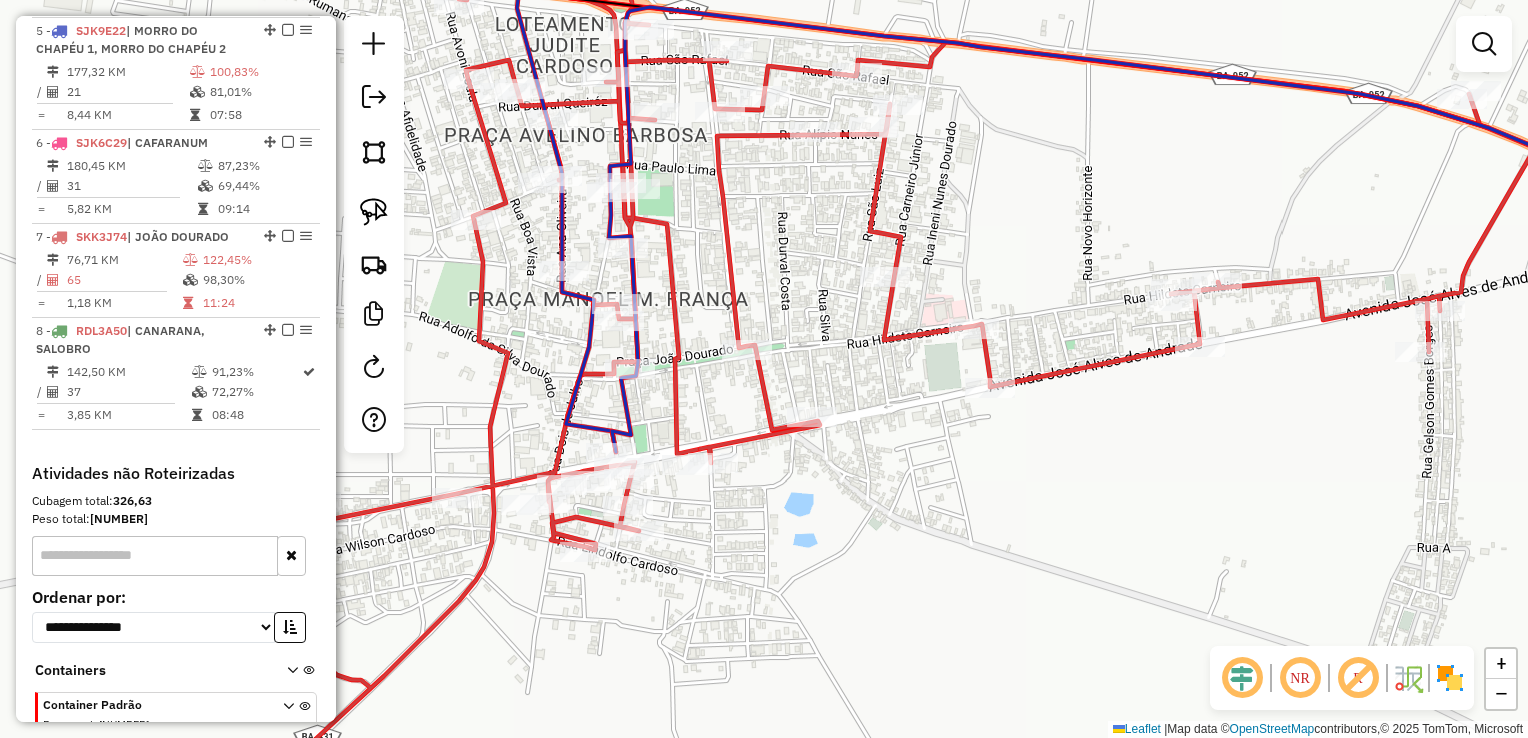 drag, startPoint x: 775, startPoint y: 372, endPoint x: 713, endPoint y: 413, distance: 74.330345 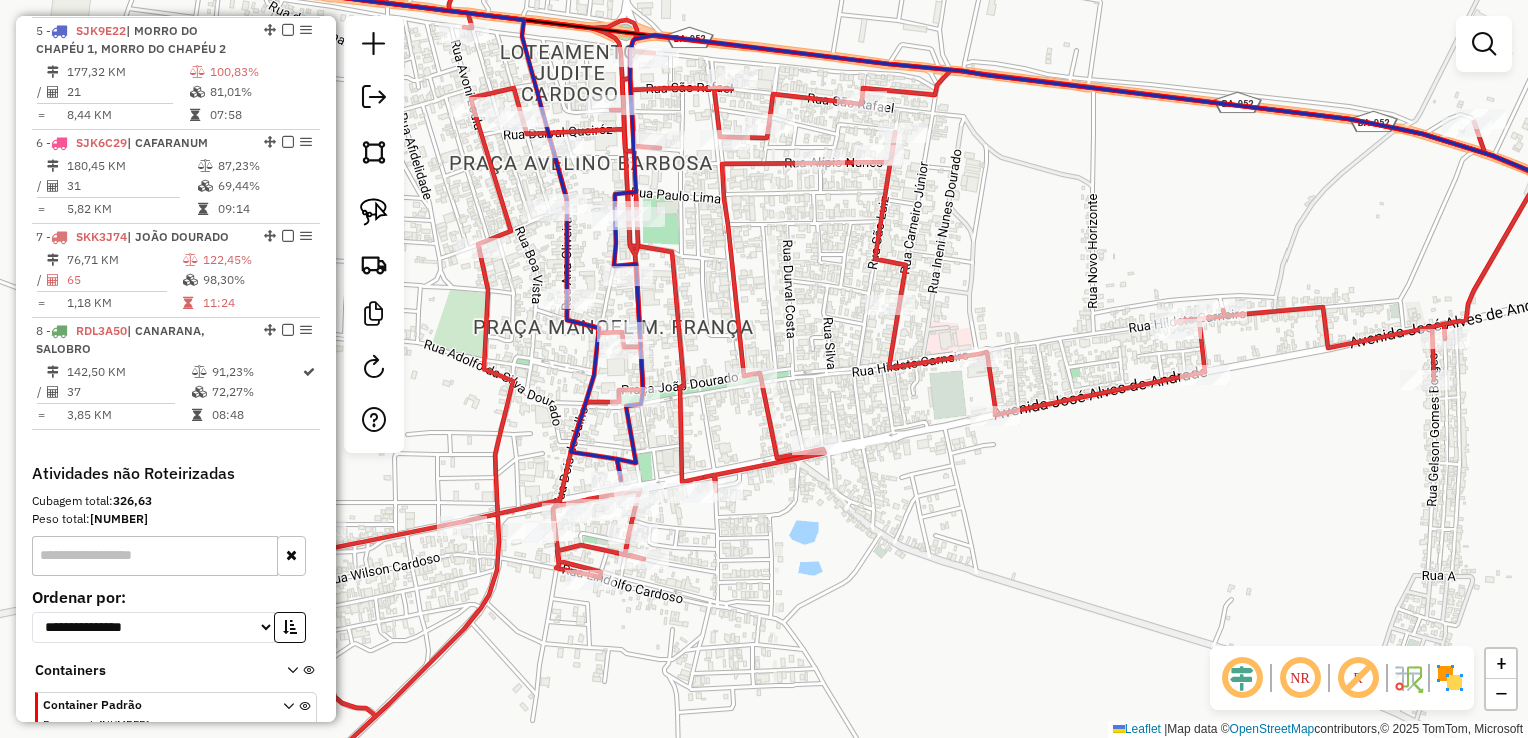 drag, startPoint x: 741, startPoint y: 409, endPoint x: 745, endPoint y: 434, distance: 25.317978 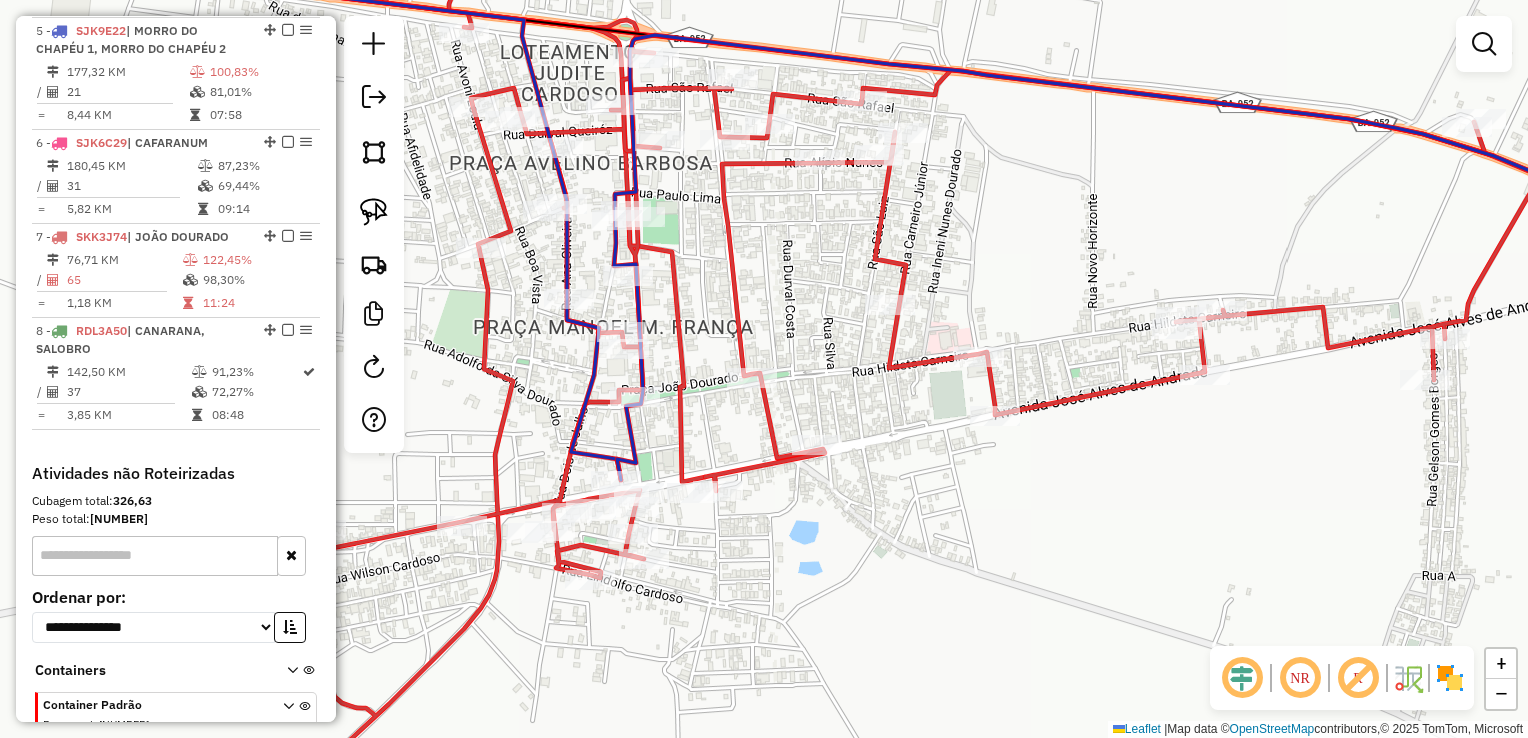 click 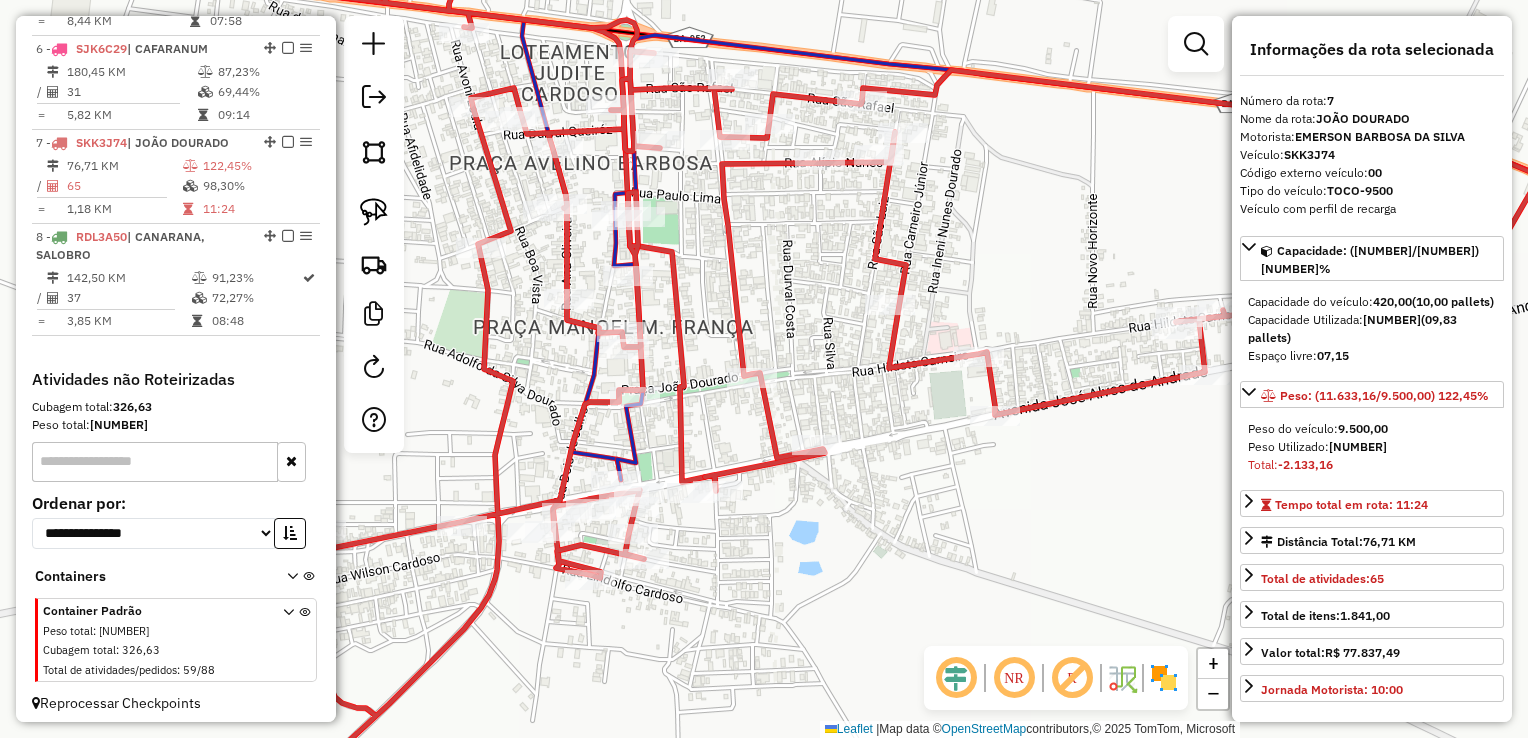 scroll, scrollTop: 1283, scrollLeft: 0, axis: vertical 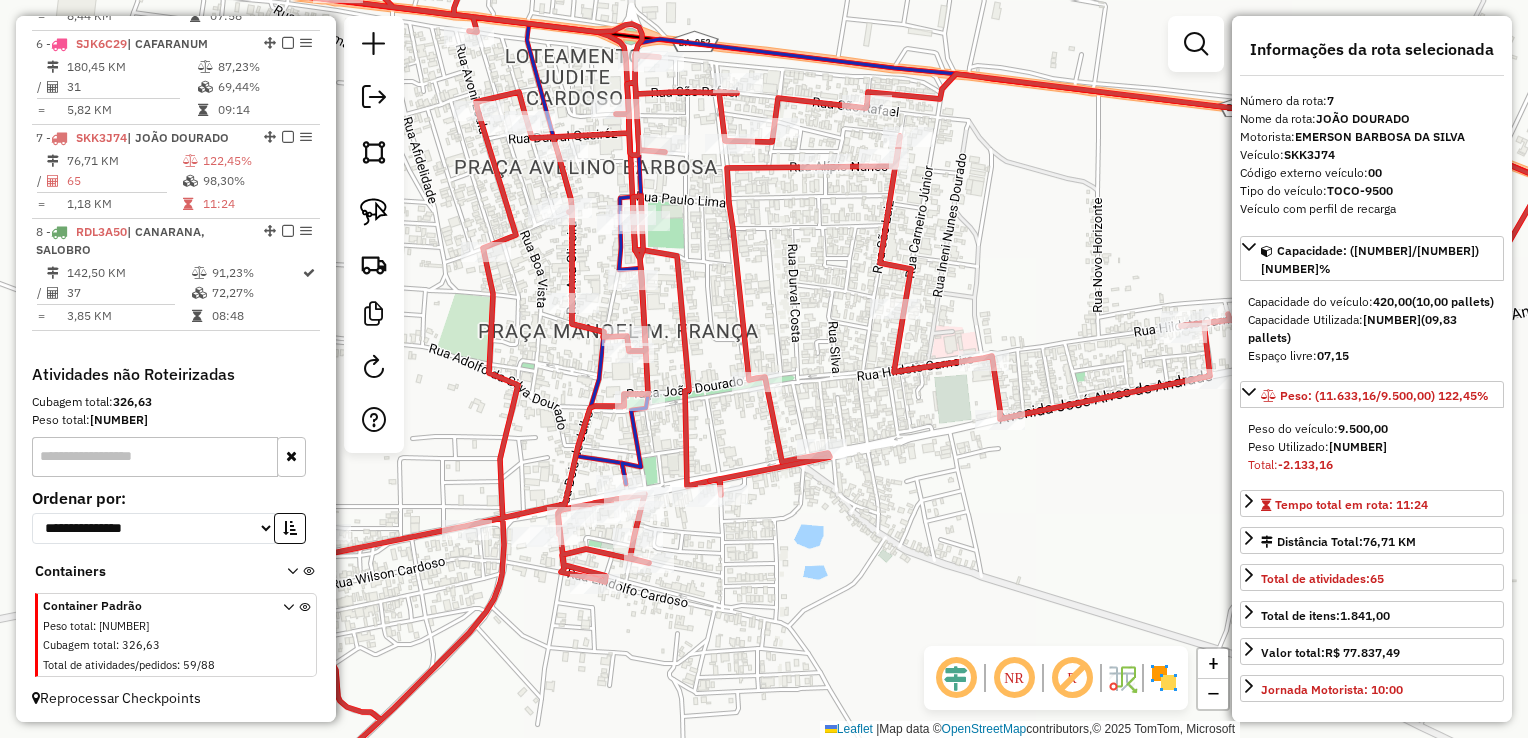 drag, startPoint x: 766, startPoint y: 291, endPoint x: 885, endPoint y: 357, distance: 136.07718 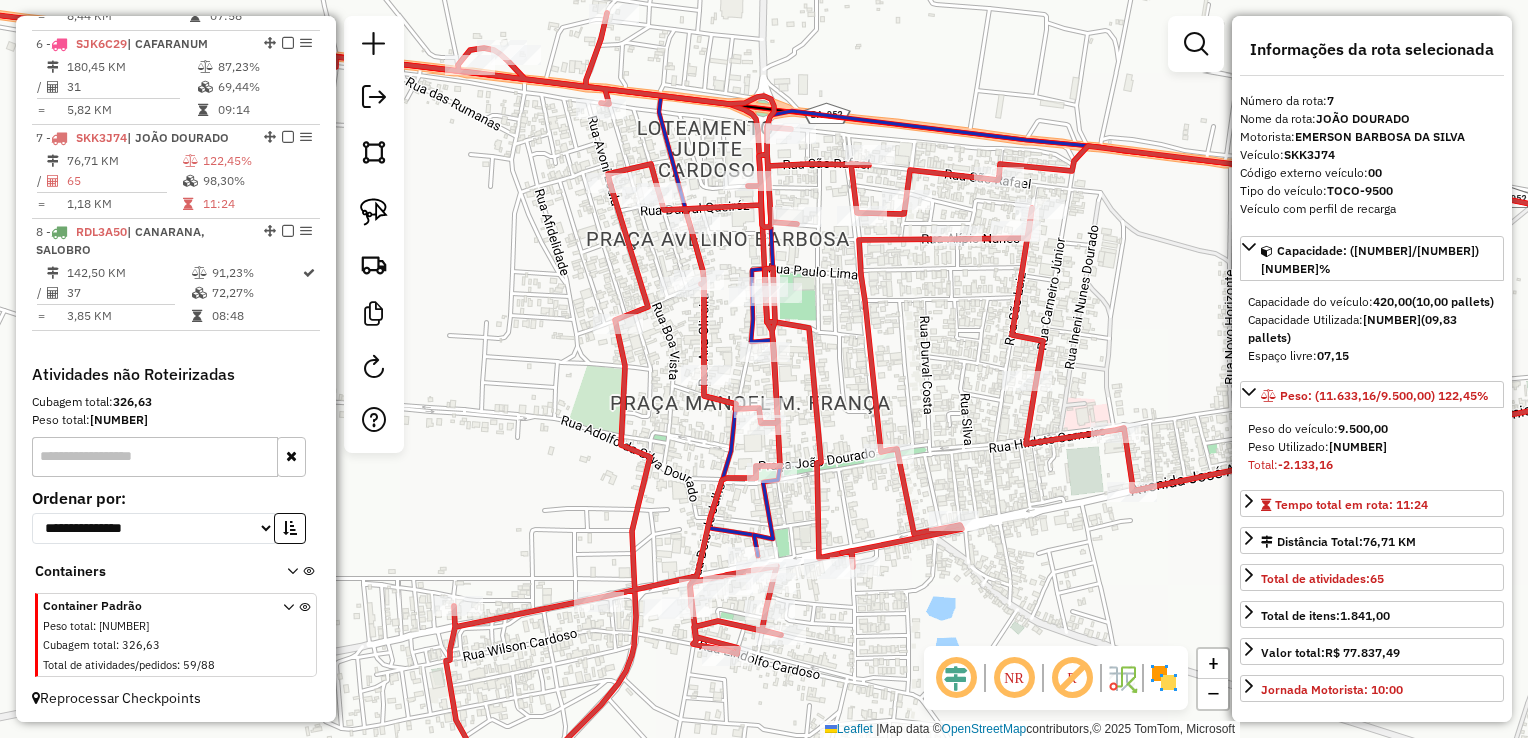 drag, startPoint x: 902, startPoint y: 360, endPoint x: 959, endPoint y: 386, distance: 62.649822 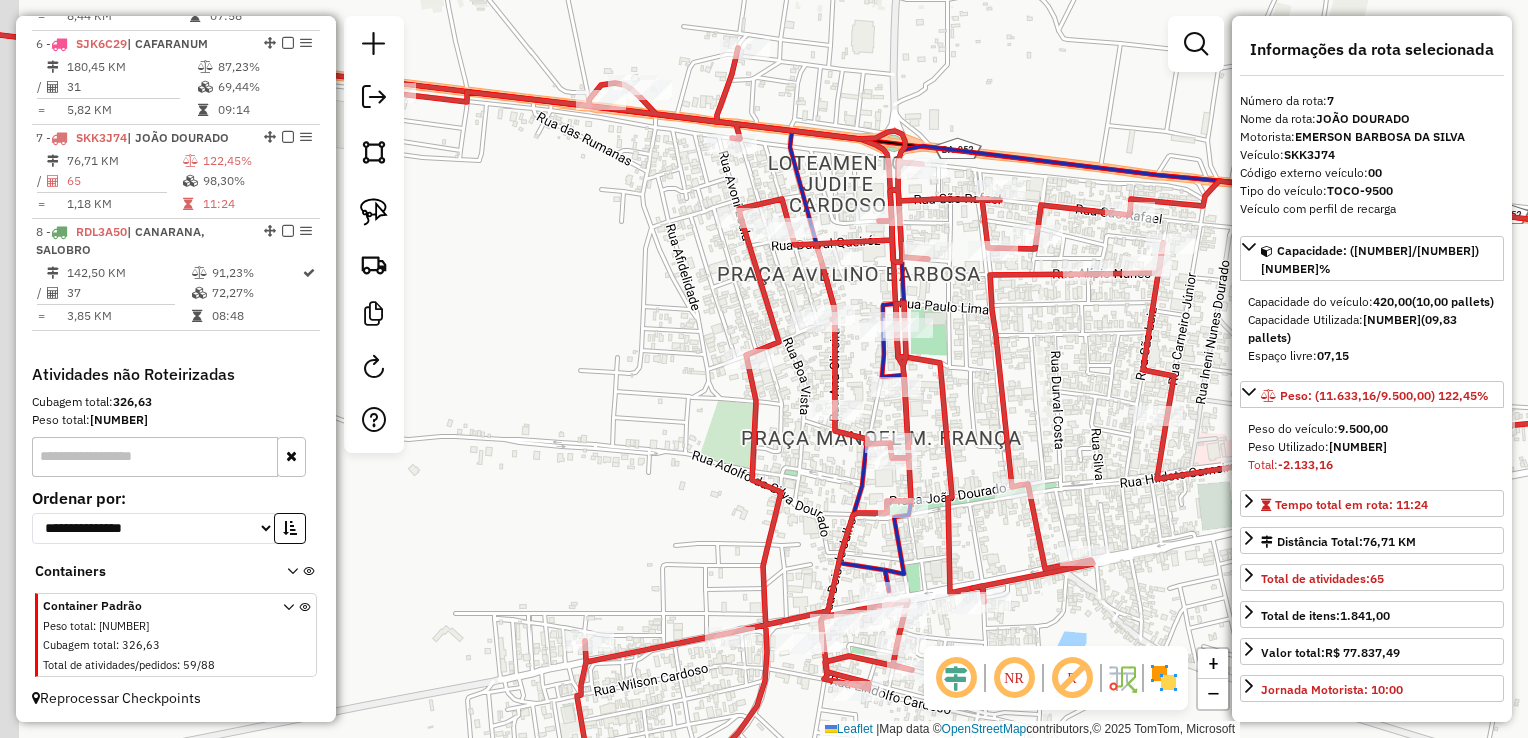 drag, startPoint x: 597, startPoint y: 390, endPoint x: 751, endPoint y: 411, distance: 155.42522 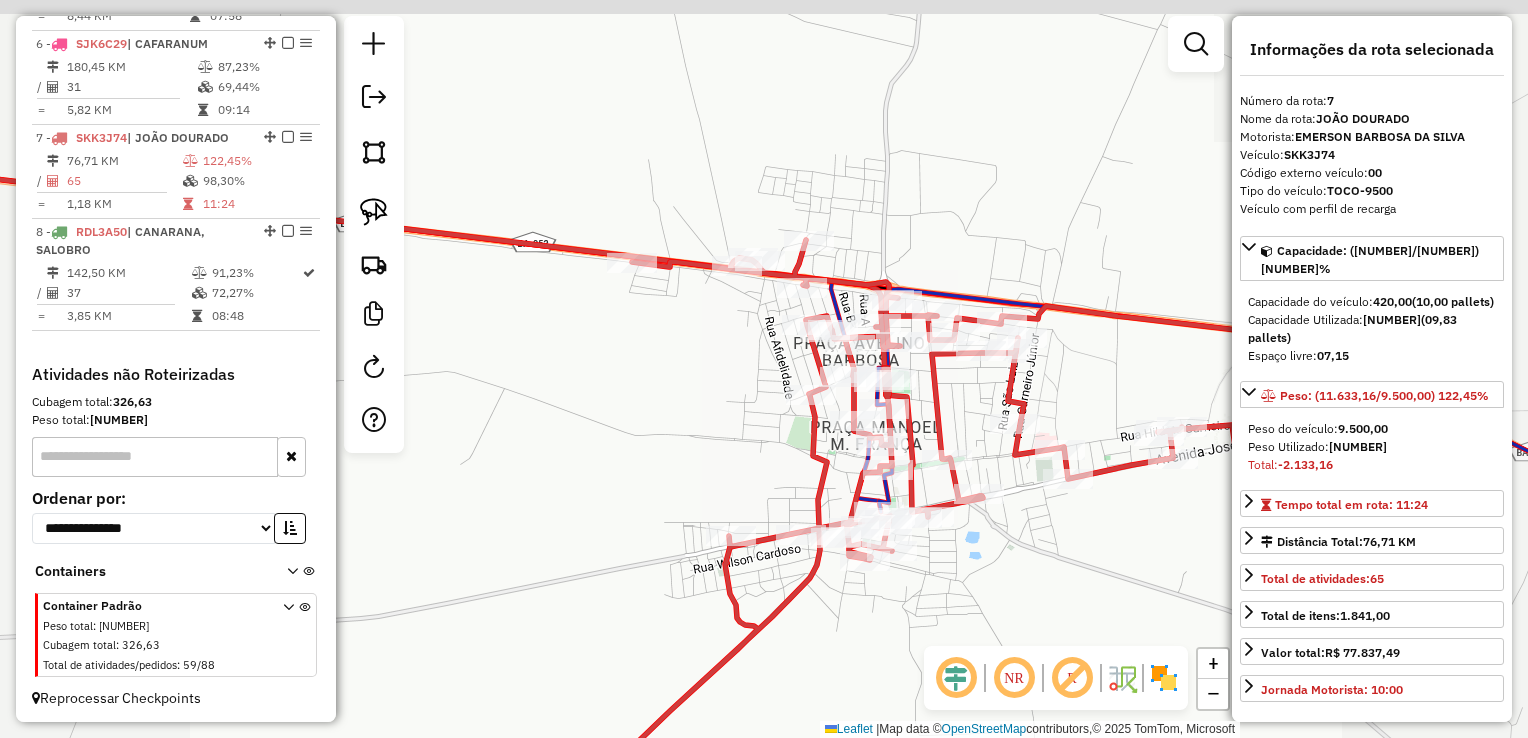 drag, startPoint x: 705, startPoint y: 422, endPoint x: 830, endPoint y: 398, distance: 127.28315 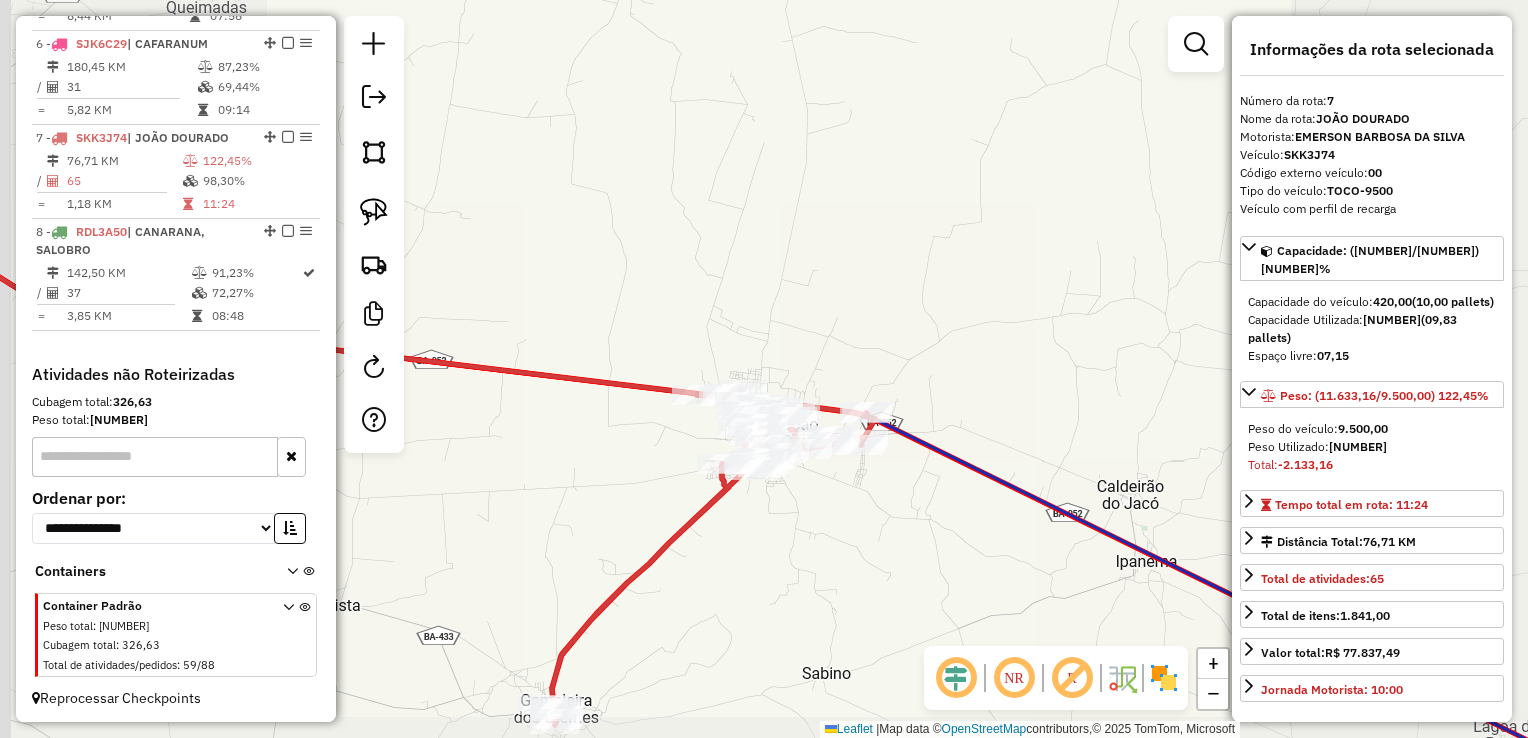 drag, startPoint x: 564, startPoint y: 464, endPoint x: 844, endPoint y: 405, distance: 286.14856 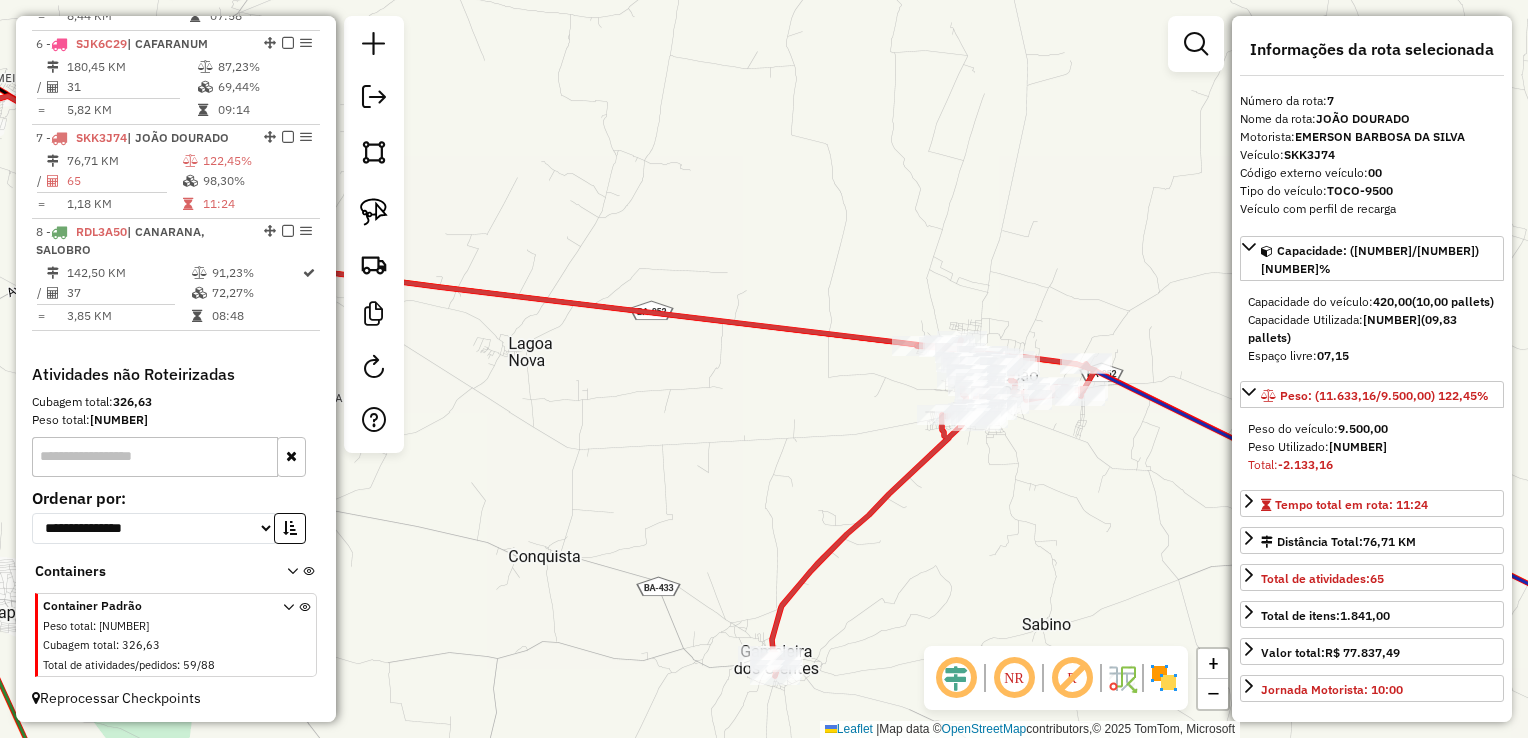 drag, startPoint x: 795, startPoint y: 439, endPoint x: 766, endPoint y: 446, distance: 29.832869 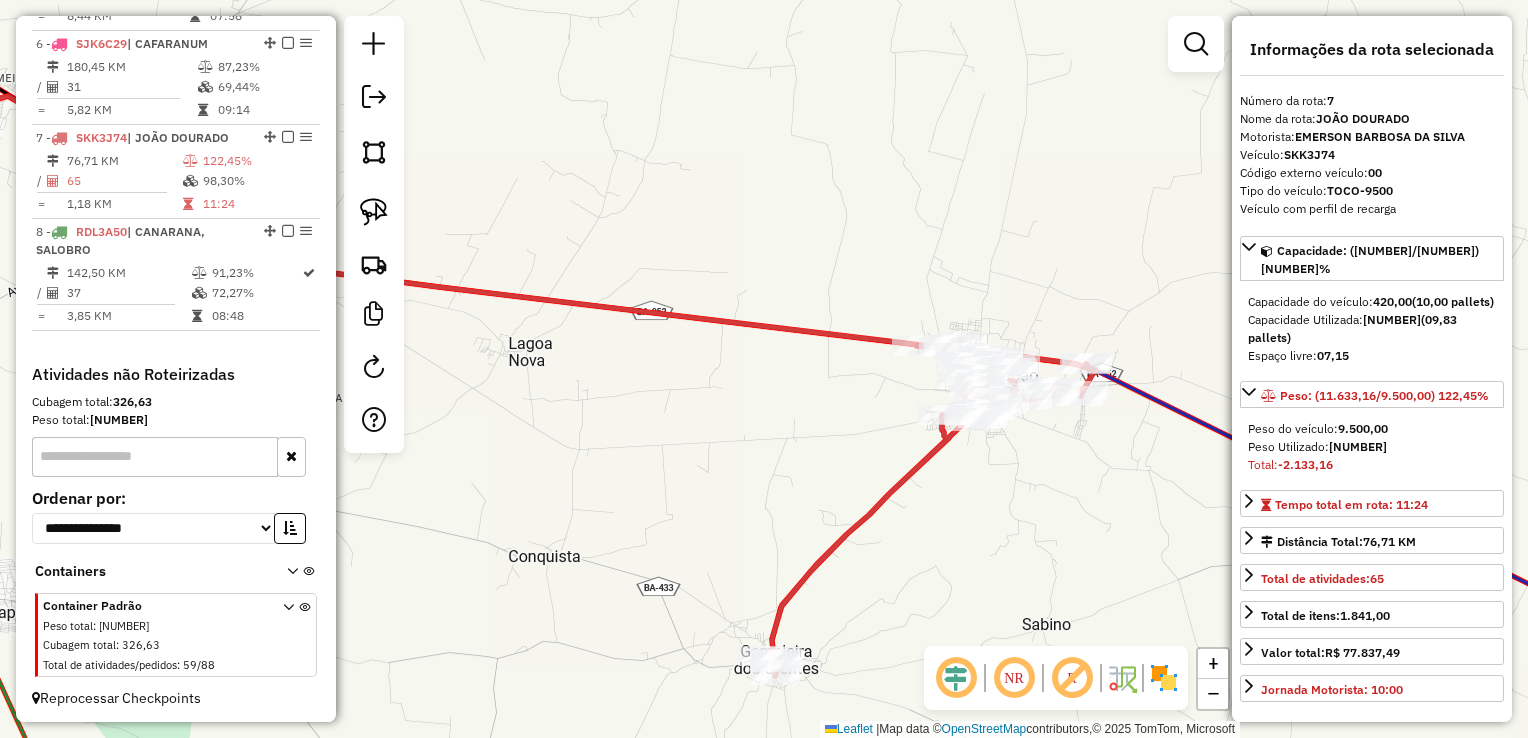 drag, startPoint x: 795, startPoint y: 498, endPoint x: 870, endPoint y: 483, distance: 76.48529 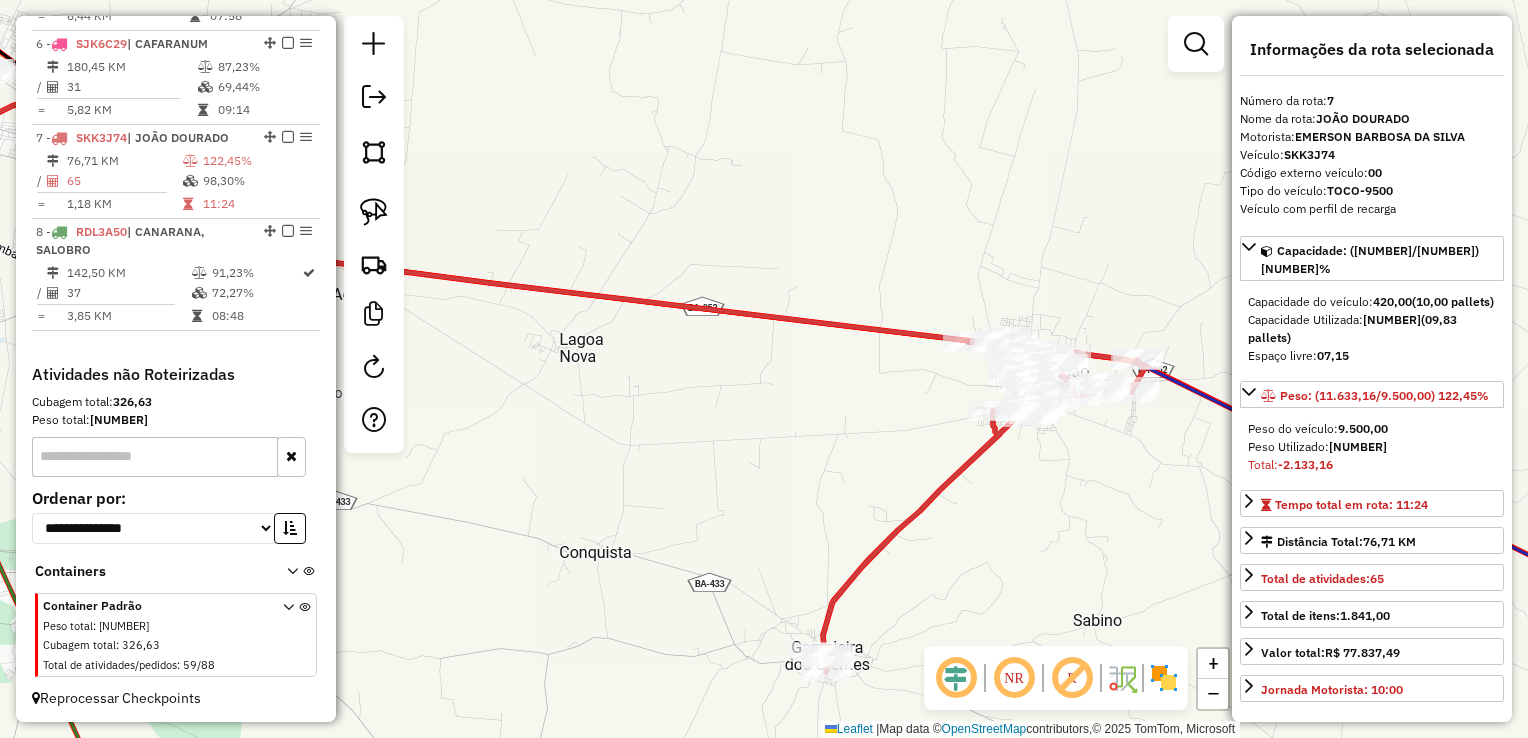 drag, startPoint x: 756, startPoint y: 477, endPoint x: 1020, endPoint y: 450, distance: 265.37708 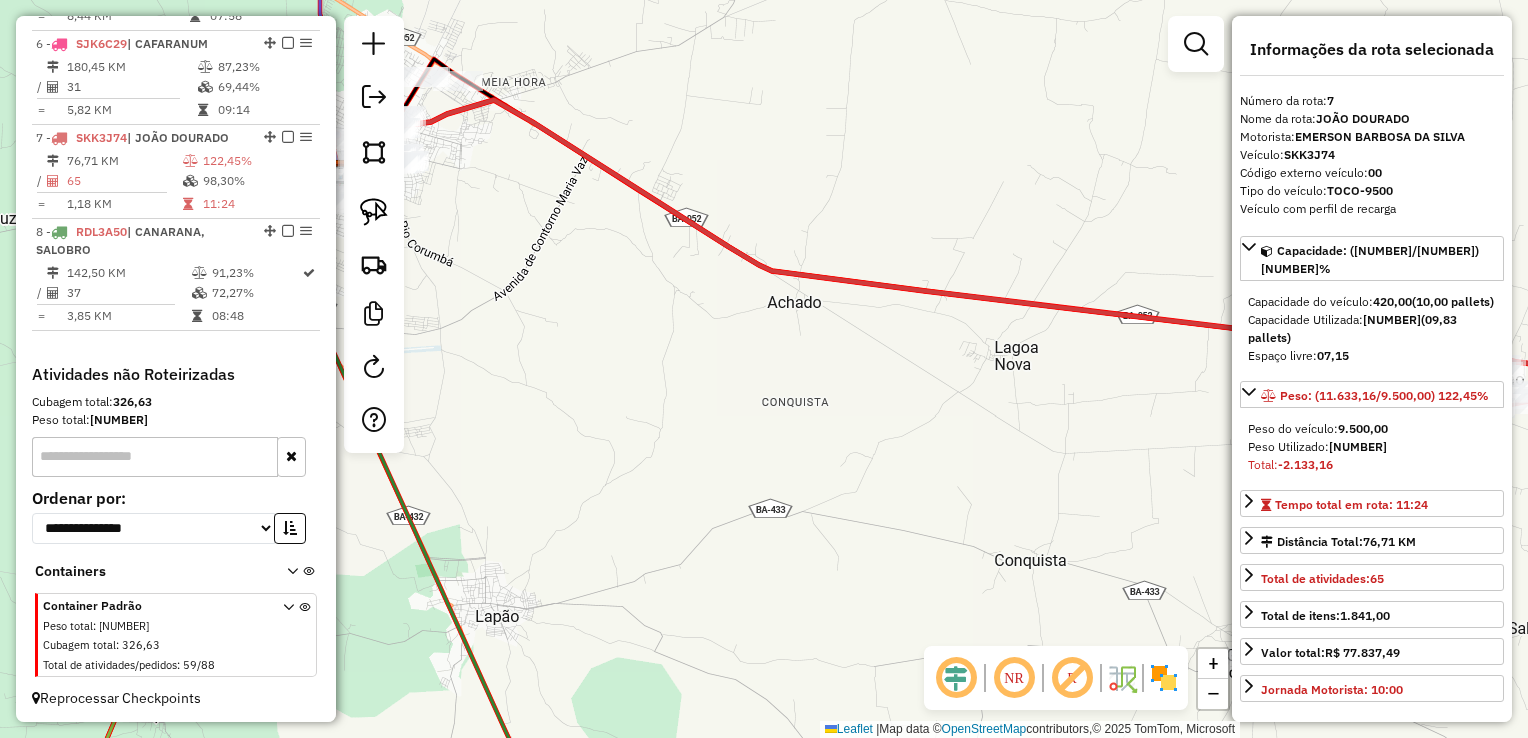drag, startPoint x: 862, startPoint y: 468, endPoint x: 1028, endPoint y: 500, distance: 169.0562 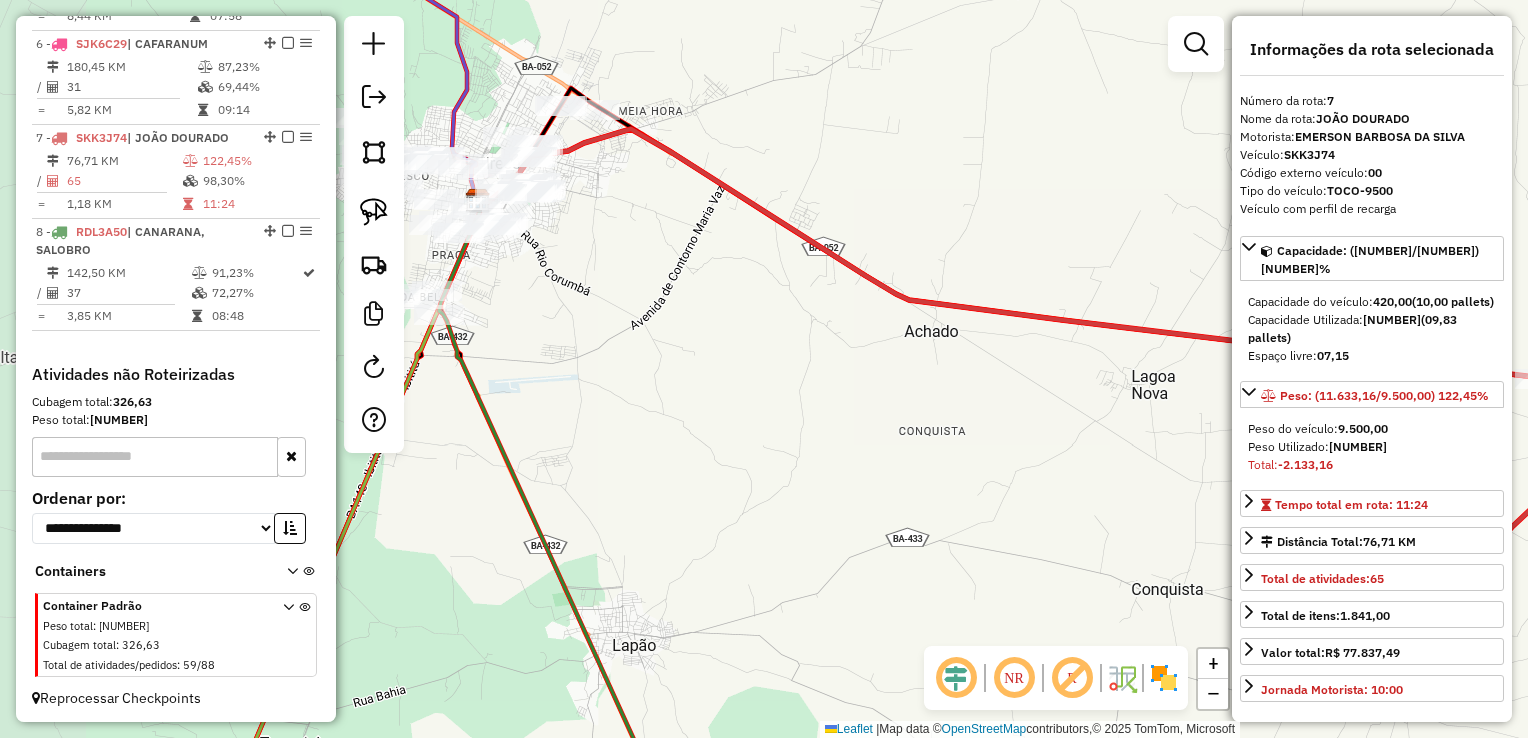 click on "Janela de atendimento Grade de atendimento Capacidade Transportadoras Veículos Cliente Pedidos  Rotas Selecione os dias de semana para filtrar as janelas de atendimento  Seg   Ter   Qua   Qui   Sex   Sáb   Dom  Informe o período da janela de atendimento: De: Até:  Filtrar exatamente a janela do cliente  Considerar janela de atendimento padrão  Selecione os dias de semana para filtrar as grades de atendimento  Seg   Ter   Qua   Qui   Sex   Sáb   Dom   Considerar clientes sem dia de atendimento cadastrado  Clientes fora do dia de atendimento selecionado Filtrar as atividades entre os valores definidos abaixo:  Peso mínimo:   Peso máximo:   Cubagem mínima:   Cubagem máxima:   De:   Até:  Filtrar as atividades entre o tempo de atendimento definido abaixo:  De:   Até:   Considerar capacidade total dos clientes não roteirizados Transportadora: Selecione um ou mais itens Tipo de veículo: Selecione um ou mais itens Veículo: Selecione um ou mais itens Motorista: Selecione um ou mais itens Nome: Rótulo:" 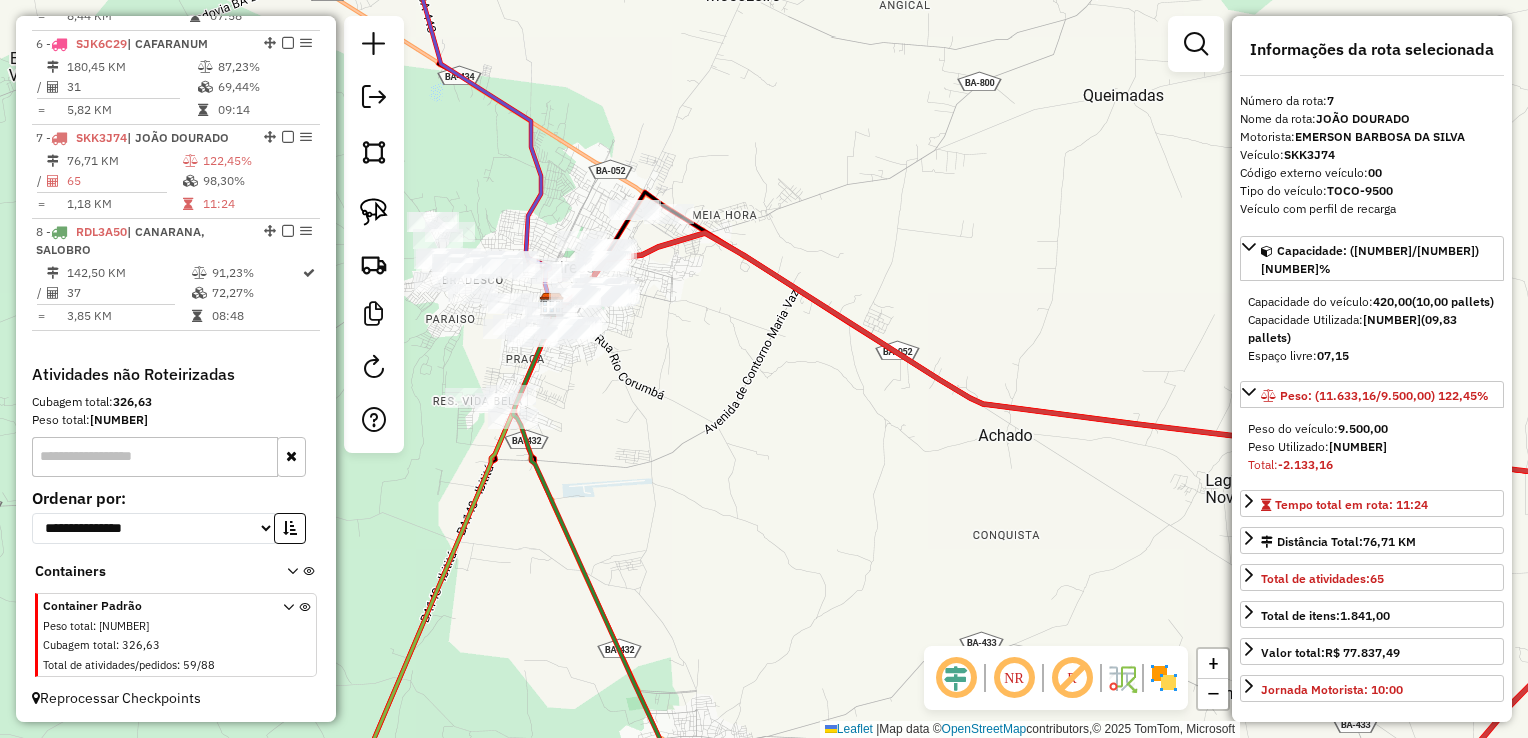 drag 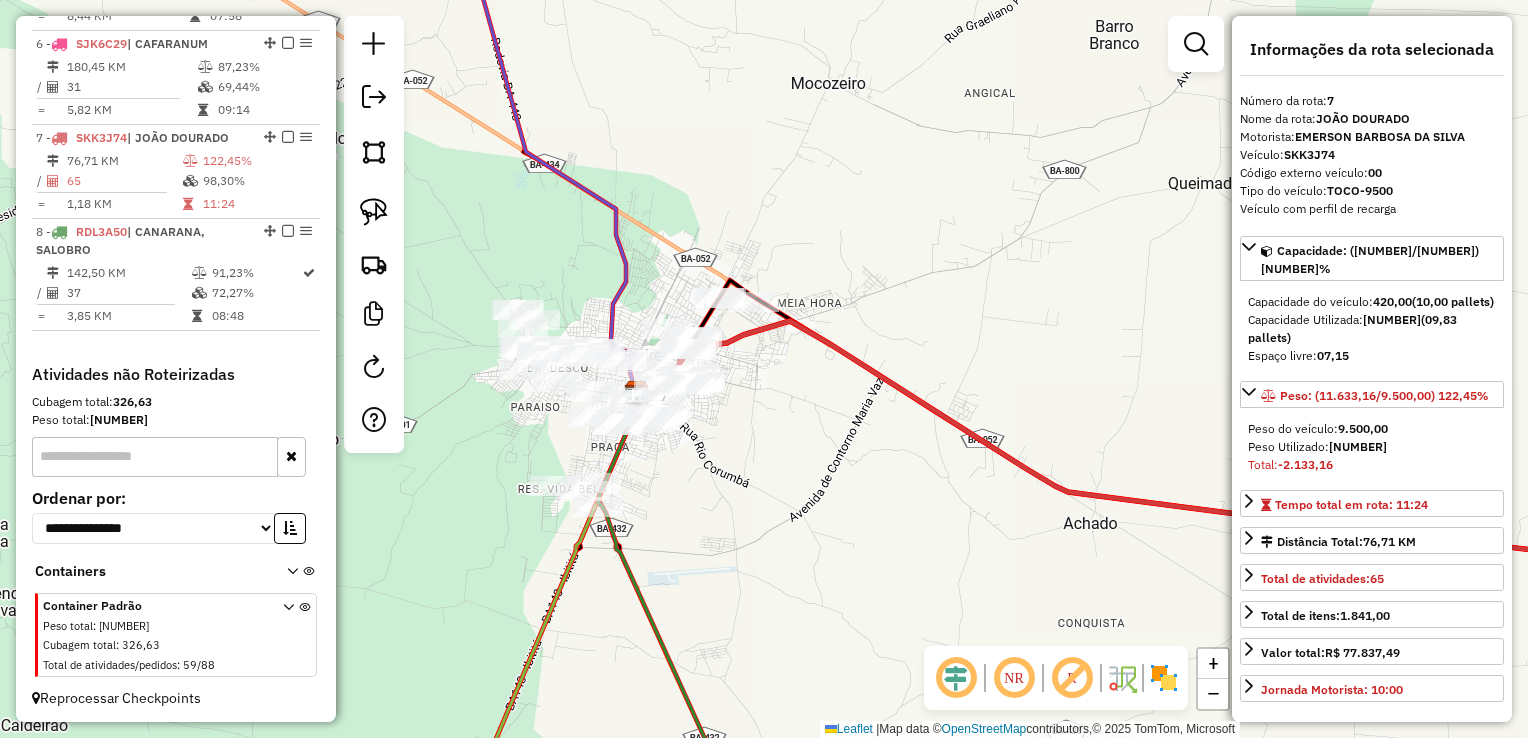 click on "Janela de atendimento Grade de atendimento Capacidade Transportadoras Veículos Cliente Pedidos  Rotas Selecione os dias de semana para filtrar as janelas de atendimento  Seg   Ter   Qua   Qui   Sex   Sáb   Dom  Informe o período da janela de atendimento: De: Até:  Filtrar exatamente a janela do cliente  Considerar janela de atendimento padrão  Selecione os dias de semana para filtrar as grades de atendimento  Seg   Ter   Qua   Qui   Sex   Sáb   Dom   Considerar clientes sem dia de atendimento cadastrado  Clientes fora do dia de atendimento selecionado Filtrar as atividades entre os valores definidos abaixo:  Peso mínimo:   Peso máximo:   Cubagem mínima:   Cubagem máxima:   De:   Até:  Filtrar as atividades entre o tempo de atendimento definido abaixo:  De:   Até:   Considerar capacidade total dos clientes não roteirizados Transportadora: Selecione um ou mais itens Tipo de veículo: Selecione um ou mais itens Veículo: Selecione um ou mais itens Motorista: Selecione um ou mais itens Nome: Rótulo:" 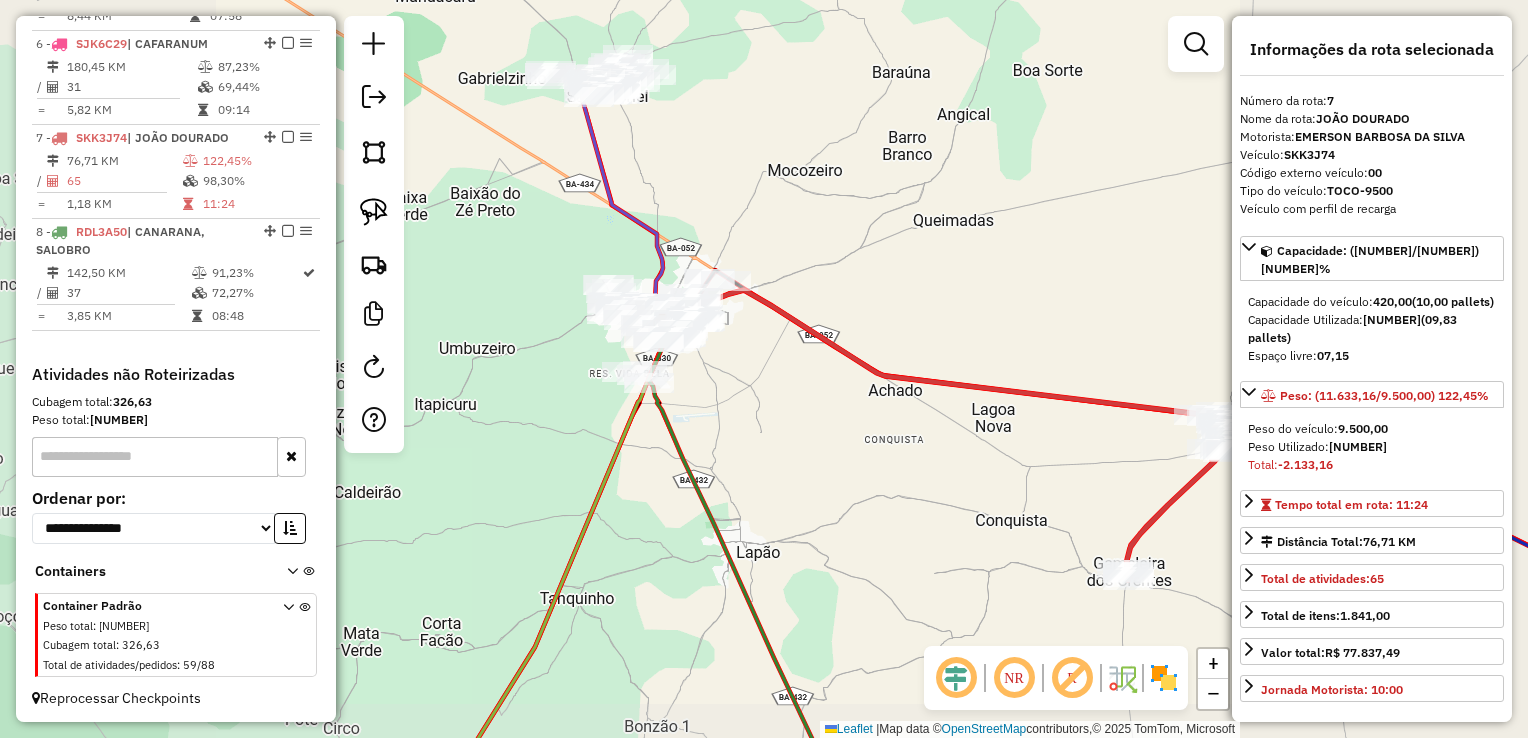 click on "Janela de atendimento Grade de atendimento Capacidade Transportadoras Veículos Cliente Pedidos  Rotas Selecione os dias de semana para filtrar as janelas de atendimento  Seg   Ter   Qua   Qui   Sex   Sáb   Dom  Informe o período da janela de atendimento: De: Até:  Filtrar exatamente a janela do cliente  Considerar janela de atendimento padrão  Selecione os dias de semana para filtrar as grades de atendimento  Seg   Ter   Qua   Qui   Sex   Sáb   Dom   Considerar clientes sem dia de atendimento cadastrado  Clientes fora do dia de atendimento selecionado Filtrar as atividades entre os valores definidos abaixo:  Peso mínimo:   Peso máximo:   Cubagem mínima:   Cubagem máxima:   De:   Até:  Filtrar as atividades entre o tempo de atendimento definido abaixo:  De:   Até:   Considerar capacidade total dos clientes não roteirizados Transportadora: Selecione um ou mais itens Tipo de veículo: Selecione um ou mais itens Veículo: Selecione um ou mais itens Motorista: Selecione um ou mais itens Nome: Rótulo:" 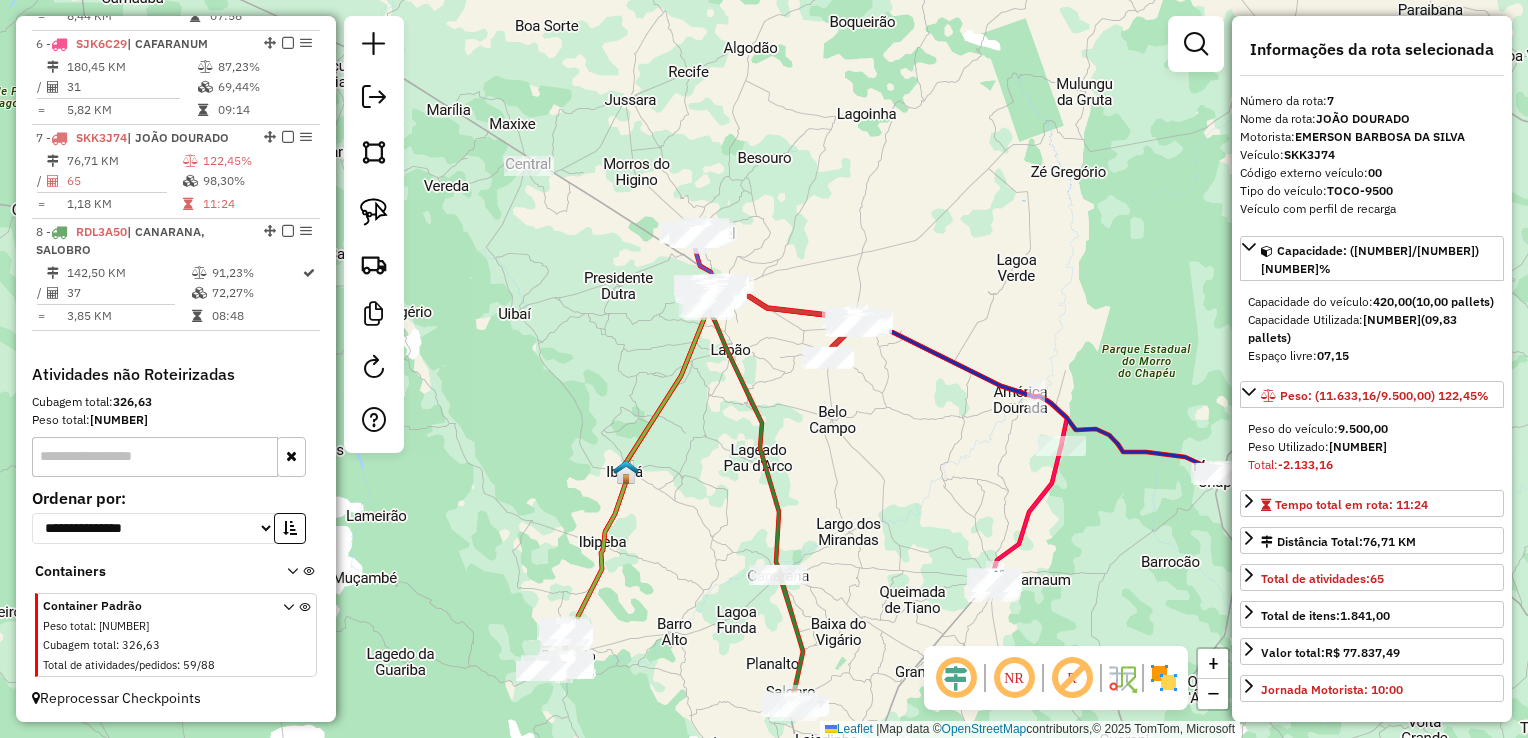 click on "Janela de atendimento Grade de atendimento Capacidade Transportadoras Veículos Cliente Pedidos  Rotas Selecione os dias de semana para filtrar as janelas de atendimento  Seg   Ter   Qua   Qui   Sex   Sáb   Dom  Informe o período da janela de atendimento: De: Até:  Filtrar exatamente a janela do cliente  Considerar janela de atendimento padrão  Selecione os dias de semana para filtrar as grades de atendimento  Seg   Ter   Qua   Qui   Sex   Sáb   Dom   Considerar clientes sem dia de atendimento cadastrado  Clientes fora do dia de atendimento selecionado Filtrar as atividades entre os valores definidos abaixo:  Peso mínimo:   Peso máximo:   Cubagem mínima:   Cubagem máxima:   De:   Até:  Filtrar as atividades entre o tempo de atendimento definido abaixo:  De:   Até:   Considerar capacidade total dos clientes não roteirizados Transportadora: Selecione um ou mais itens Tipo de veículo: Selecione um ou mais itens Veículo: Selecione um ou mais itens Motorista: Selecione um ou mais itens Nome: Rótulo:" 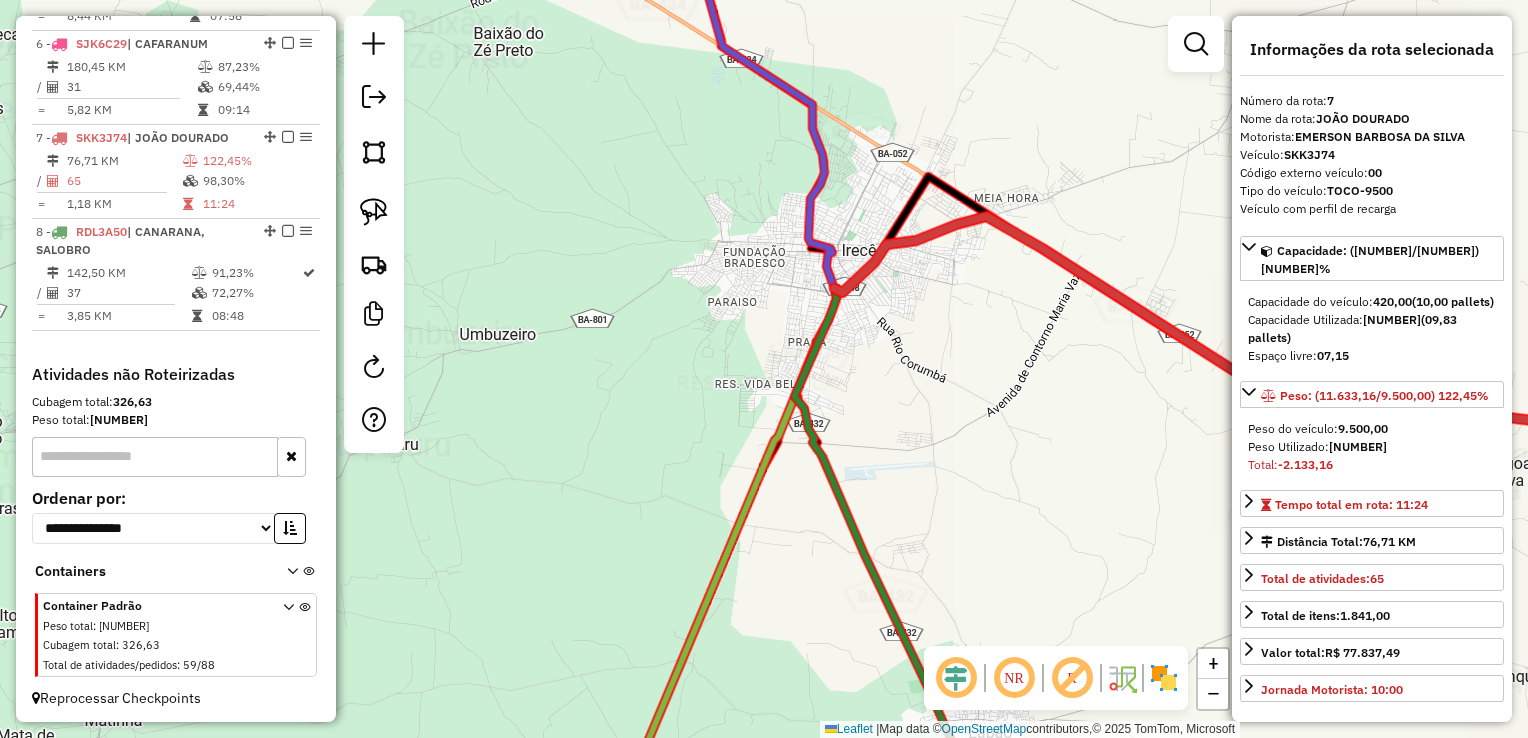 click on "Janela de atendimento Grade de atendimento Capacidade Transportadoras Veículos Cliente Pedidos  Rotas Selecione os dias de semana para filtrar as janelas de atendimento  Seg   Ter   Qua   Qui   Sex   Sáb   Dom  Informe o período da janela de atendimento: De: Até:  Filtrar exatamente a janela do cliente  Considerar janela de atendimento padrão  Selecione os dias de semana para filtrar as grades de atendimento  Seg   Ter   Qua   Qui   Sex   Sáb   Dom   Considerar clientes sem dia de atendimento cadastrado  Clientes fora do dia de atendimento selecionado Filtrar as atividades entre os valores definidos abaixo:  Peso mínimo:   Peso máximo:   Cubagem mínima:   Cubagem máxima:   De:   Até:  Filtrar as atividades entre o tempo de atendimento definido abaixo:  De:   Até:   Considerar capacidade total dos clientes não roteirizados Transportadora: Selecione um ou mais itens Tipo de veículo: Selecione um ou mais itens Veículo: Selecione um ou mais itens Motorista: Selecione um ou mais itens Nome: Rótulo:" 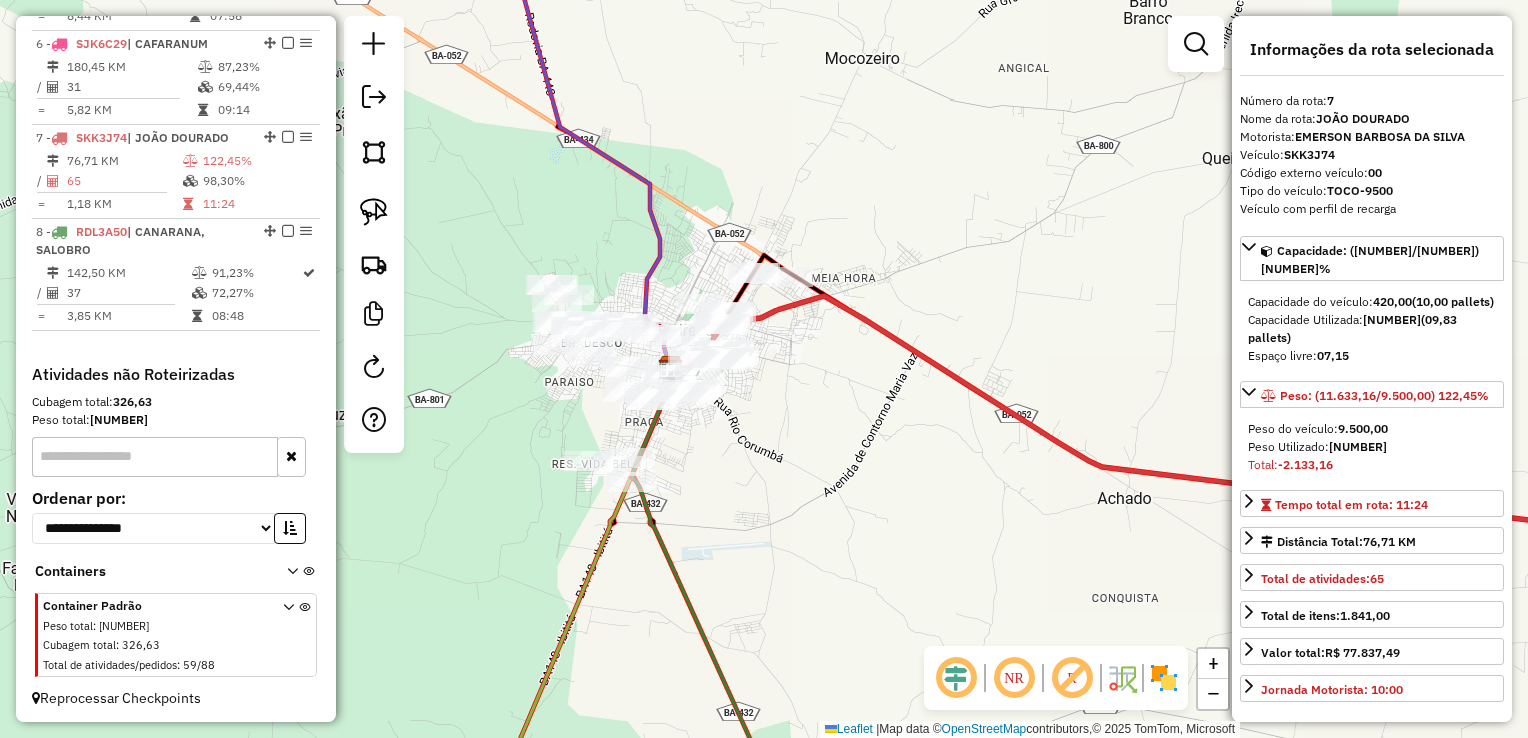click on "Janela de atendimento Grade de atendimento Capacidade Transportadoras Veículos Cliente Pedidos  Rotas Selecione os dias de semana para filtrar as janelas de atendimento  Seg   Ter   Qua   Qui   Sex   Sáb   Dom  Informe o período da janela de atendimento: De: Até:  Filtrar exatamente a janela do cliente  Considerar janela de atendimento padrão  Selecione os dias de semana para filtrar as grades de atendimento  Seg   Ter   Qua   Qui   Sex   Sáb   Dom   Considerar clientes sem dia de atendimento cadastrado  Clientes fora do dia de atendimento selecionado Filtrar as atividades entre os valores definidos abaixo:  Peso mínimo:   Peso máximo:   Cubagem mínima:   Cubagem máxima:   De:   Até:  Filtrar as atividades entre o tempo de atendimento definido abaixo:  De:   Até:   Considerar capacidade total dos clientes não roteirizados Transportadora: Selecione um ou mais itens Tipo de veículo: Selecione um ou mais itens Veículo: Selecione um ou mais itens Motorista: Selecione um ou mais itens Nome: Rótulo:" 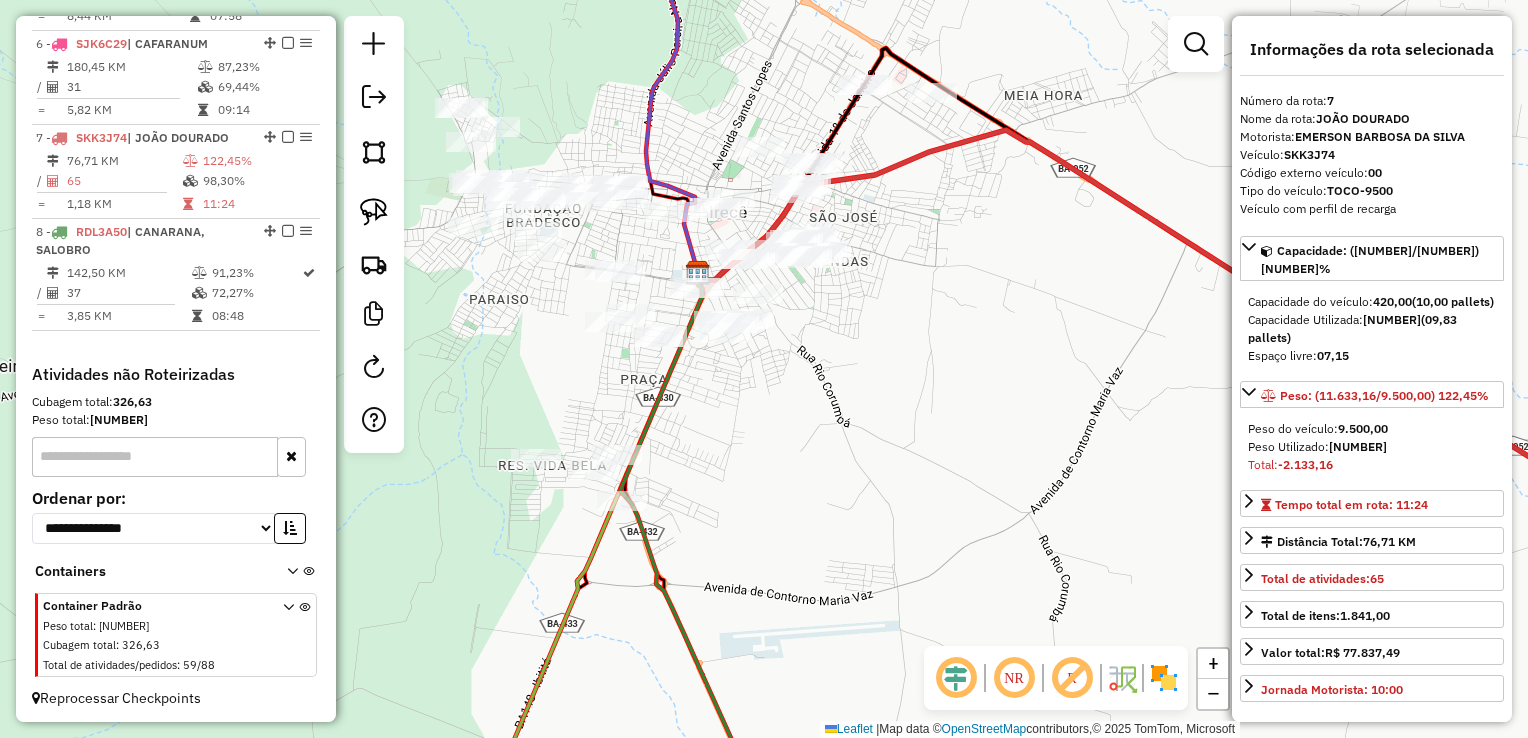click on "Janela de atendimento Grade de atendimento Capacidade Transportadoras Veículos Cliente Pedidos  Rotas Selecione os dias de semana para filtrar as janelas de atendimento  Seg   Ter   Qua   Qui   Sex   Sáb   Dom  Informe o período da janela de atendimento: De: Até:  Filtrar exatamente a janela do cliente  Considerar janela de atendimento padrão  Selecione os dias de semana para filtrar as grades de atendimento  Seg   Ter   Qua   Qui   Sex   Sáb   Dom   Considerar clientes sem dia de atendimento cadastrado  Clientes fora do dia de atendimento selecionado Filtrar as atividades entre os valores definidos abaixo:  Peso mínimo:   Peso máximo:   Cubagem mínima:   Cubagem máxima:   De:   Até:  Filtrar as atividades entre o tempo de atendimento definido abaixo:  De:   Até:   Considerar capacidade total dos clientes não roteirizados Transportadora: Selecione um ou mais itens Tipo de veículo: Selecione um ou mais itens Veículo: Selecione um ou mais itens Motorista: Selecione um ou mais itens Nome: Rótulo:" 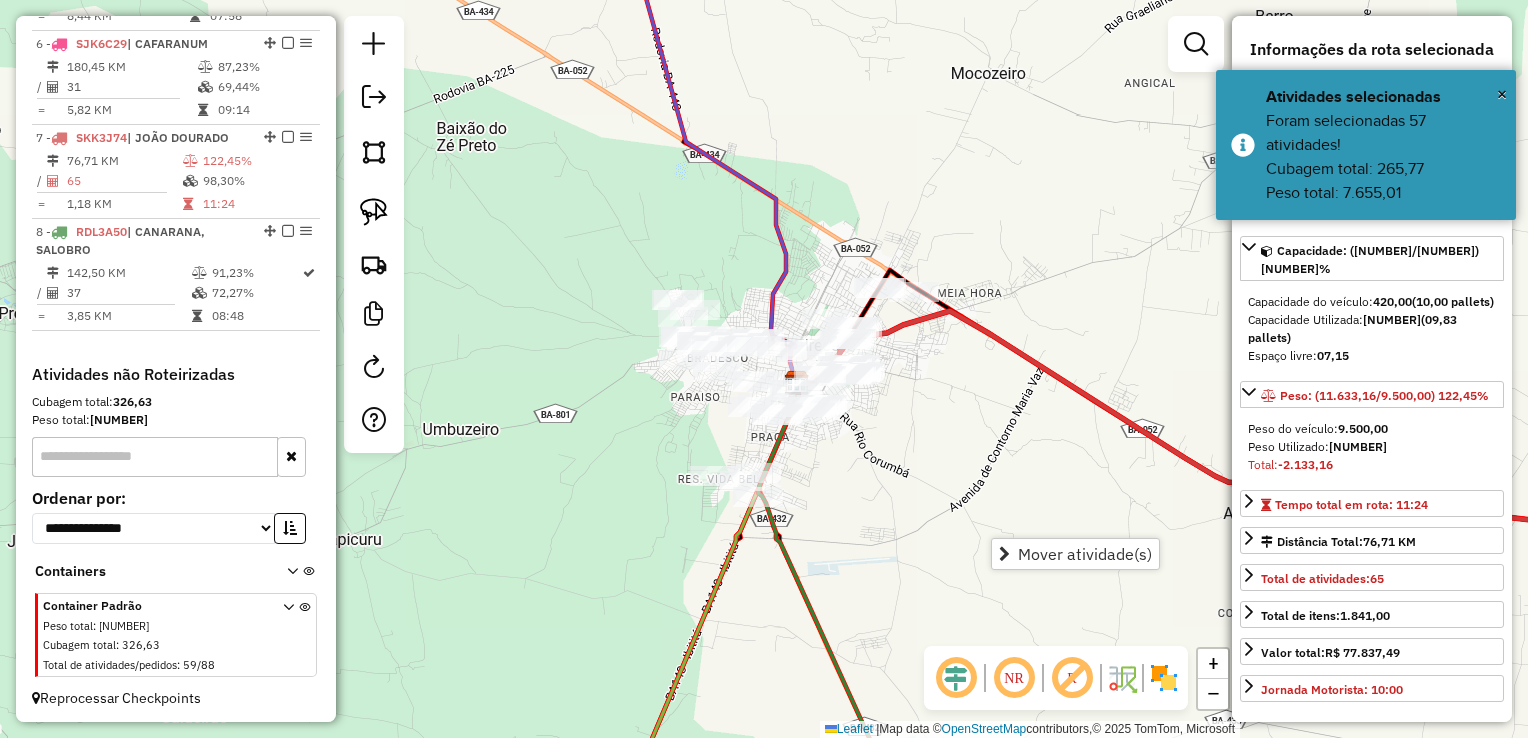 click on "Janela de atendimento Grade de atendimento Capacidade Transportadoras Veículos Cliente Pedidos  Rotas Selecione os dias de semana para filtrar as janelas de atendimento  Seg   Ter   Qua   Qui   Sex   Sáb   Dom  Informe o período da janela de atendimento: De: Até:  Filtrar exatamente a janela do cliente  Considerar janela de atendimento padrão  Selecione os dias de semana para filtrar as grades de atendimento  Seg   Ter   Qua   Qui   Sex   Sáb   Dom   Considerar clientes sem dia de atendimento cadastrado  Clientes fora do dia de atendimento selecionado Filtrar as atividades entre os valores definidos abaixo:  Peso mínimo:   Peso máximo:   Cubagem mínima:   Cubagem máxima:   De:   Até:  Filtrar as atividades entre o tempo de atendimento definido abaixo:  De:   Até:   Considerar capacidade total dos clientes não roteirizados Transportadora: Selecione um ou mais itens Tipo de veículo: Selecione um ou mais itens Veículo: Selecione um ou mais itens Motorista: Selecione um ou mais itens Nome: Rótulo:" 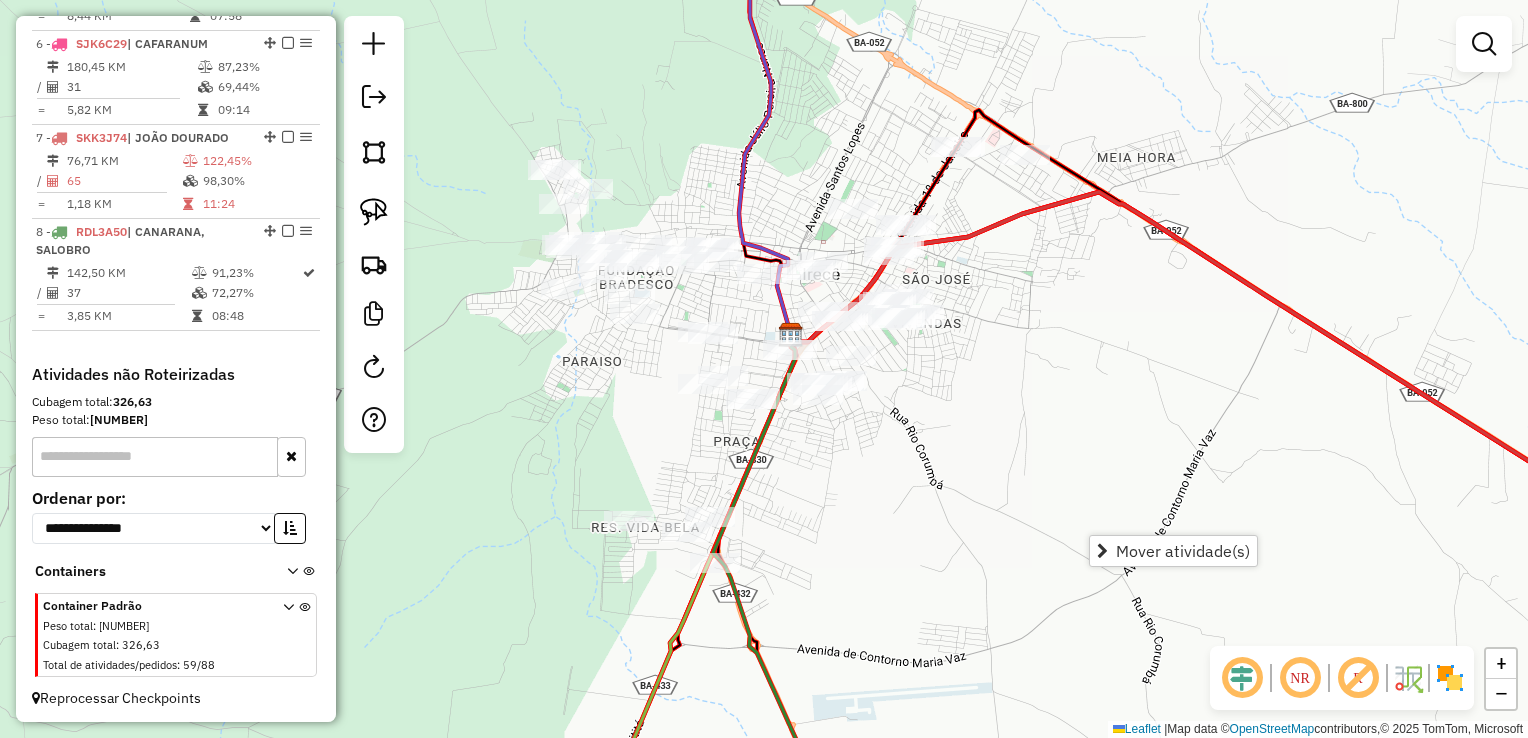 click on "Janela de atendimento Grade de atendimento Capacidade Transportadoras Veículos Cliente Pedidos  Rotas Selecione os dias de semana para filtrar as janelas de atendimento  Seg   Ter   Qua   Qui   Sex   Sáb   Dom  Informe o período da janela de atendimento: De: Até:  Filtrar exatamente a janela do cliente  Considerar janela de atendimento padrão  Selecione os dias de semana para filtrar as grades de atendimento  Seg   Ter   Qua   Qui   Sex   Sáb   Dom   Considerar clientes sem dia de atendimento cadastrado  Clientes fora do dia de atendimento selecionado Filtrar as atividades entre os valores definidos abaixo:  Peso mínimo:   Peso máximo:   Cubagem mínima:   Cubagem máxima:   De:   Até:  Filtrar as atividades entre o tempo de atendimento definido abaixo:  De:   Até:   Considerar capacidade total dos clientes não roteirizados Transportadora: Selecione um ou mais itens Tipo de veículo: Selecione um ou mais itens Veículo: Selecione um ou mais itens Motorista: Selecione um ou mais itens Nome: Rótulo:" 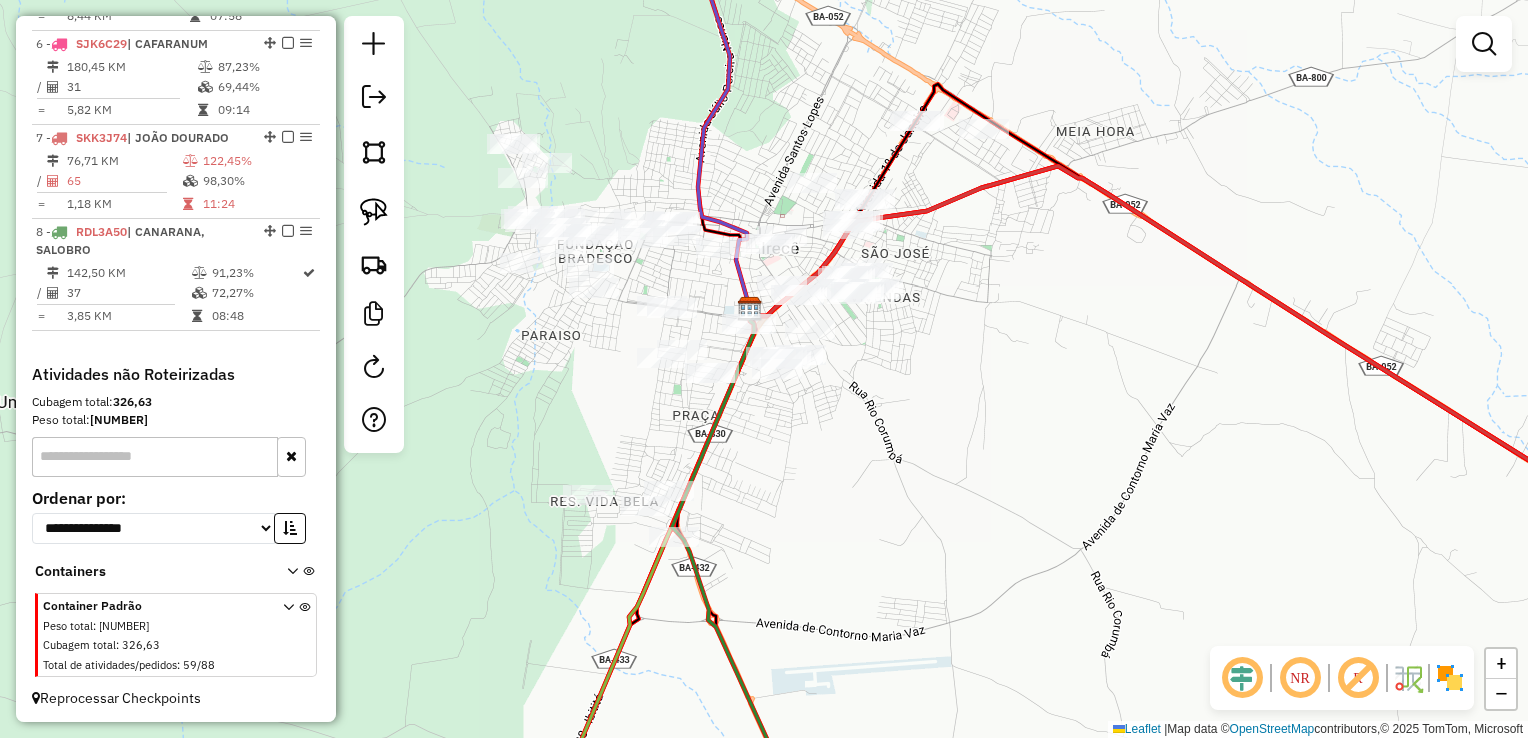 click on "Janela de atendimento Grade de atendimento Capacidade Transportadoras Veículos Cliente Pedidos  Rotas Selecione os dias de semana para filtrar as janelas de atendimento  Seg   Ter   Qua   Qui   Sex   Sáb   Dom  Informe o período da janela de atendimento: De: Até:  Filtrar exatamente a janela do cliente  Considerar janela de atendimento padrão  Selecione os dias de semana para filtrar as grades de atendimento  Seg   Ter   Qua   Qui   Sex   Sáb   Dom   Considerar clientes sem dia de atendimento cadastrado  Clientes fora do dia de atendimento selecionado Filtrar as atividades entre os valores definidos abaixo:  Peso mínimo:   Peso máximo:   Cubagem mínima:   Cubagem máxima:   De:   Até:  Filtrar as atividades entre o tempo de atendimento definido abaixo:  De:   Até:   Considerar capacidade total dos clientes não roteirizados Transportadora: Selecione um ou mais itens Tipo de veículo: Selecione um ou mais itens Veículo: Selecione um ou mais itens Motorista: Selecione um ou mais itens Nome: Rótulo:" 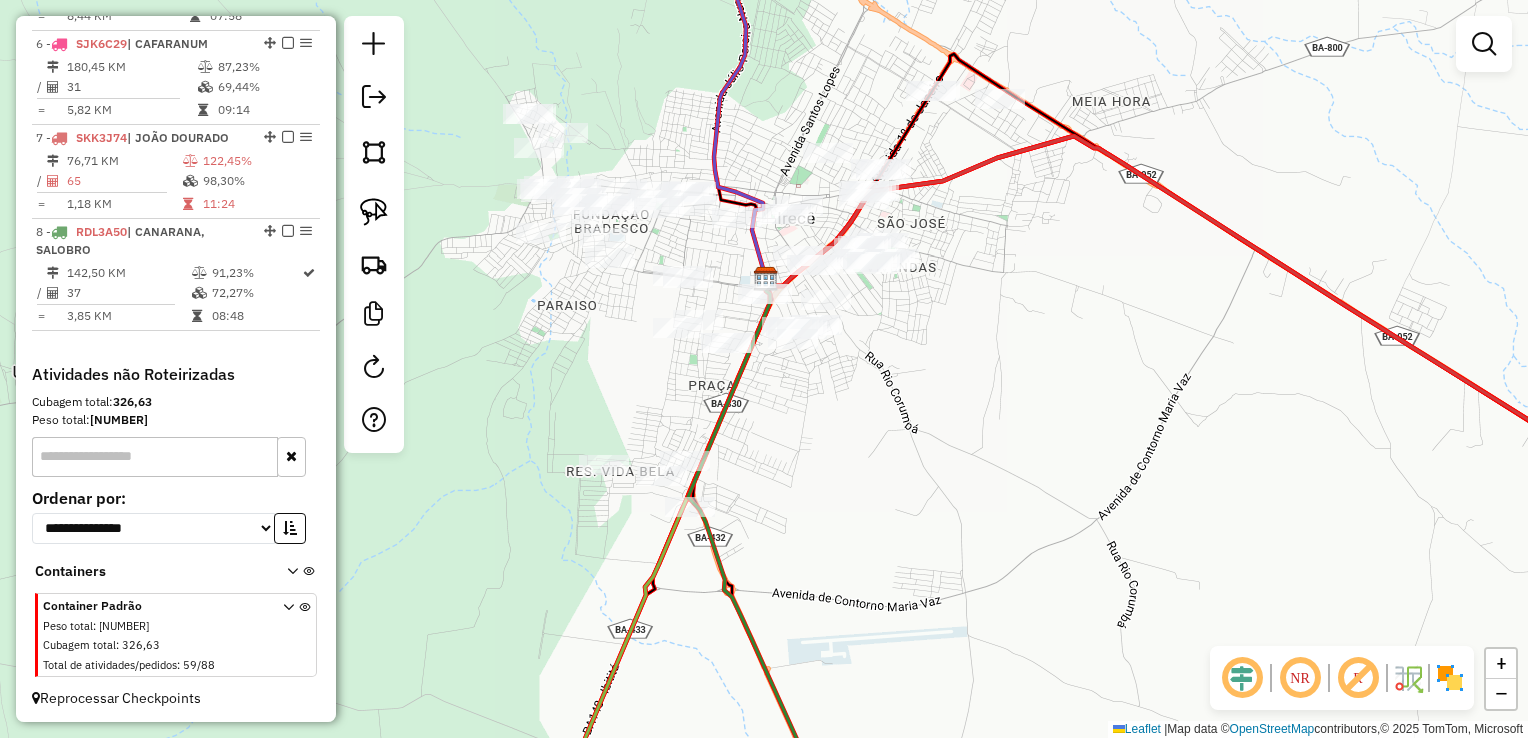 click on "Janela de atendimento Grade de atendimento Capacidade Transportadoras Veículos Cliente Pedidos  Rotas Selecione os dias de semana para filtrar as janelas de atendimento  Seg   Ter   Qua   Qui   Sex   Sáb   Dom  Informe o período da janela de atendimento: De: Até:  Filtrar exatamente a janela do cliente  Considerar janela de atendimento padrão  Selecione os dias de semana para filtrar as grades de atendimento  Seg   Ter   Qua   Qui   Sex   Sáb   Dom   Considerar clientes sem dia de atendimento cadastrado  Clientes fora do dia de atendimento selecionado Filtrar as atividades entre os valores definidos abaixo:  Peso mínimo:   Peso máximo:   Cubagem mínima:   Cubagem máxima:   De:   Até:  Filtrar as atividades entre o tempo de atendimento definido abaixo:  De:   Até:   Considerar capacidade total dos clientes não roteirizados Transportadora: Selecione um ou mais itens Tipo de veículo: Selecione um ou mais itens Veículo: Selecione um ou mais itens Motorista: Selecione um ou mais itens Nome: Rótulo:" 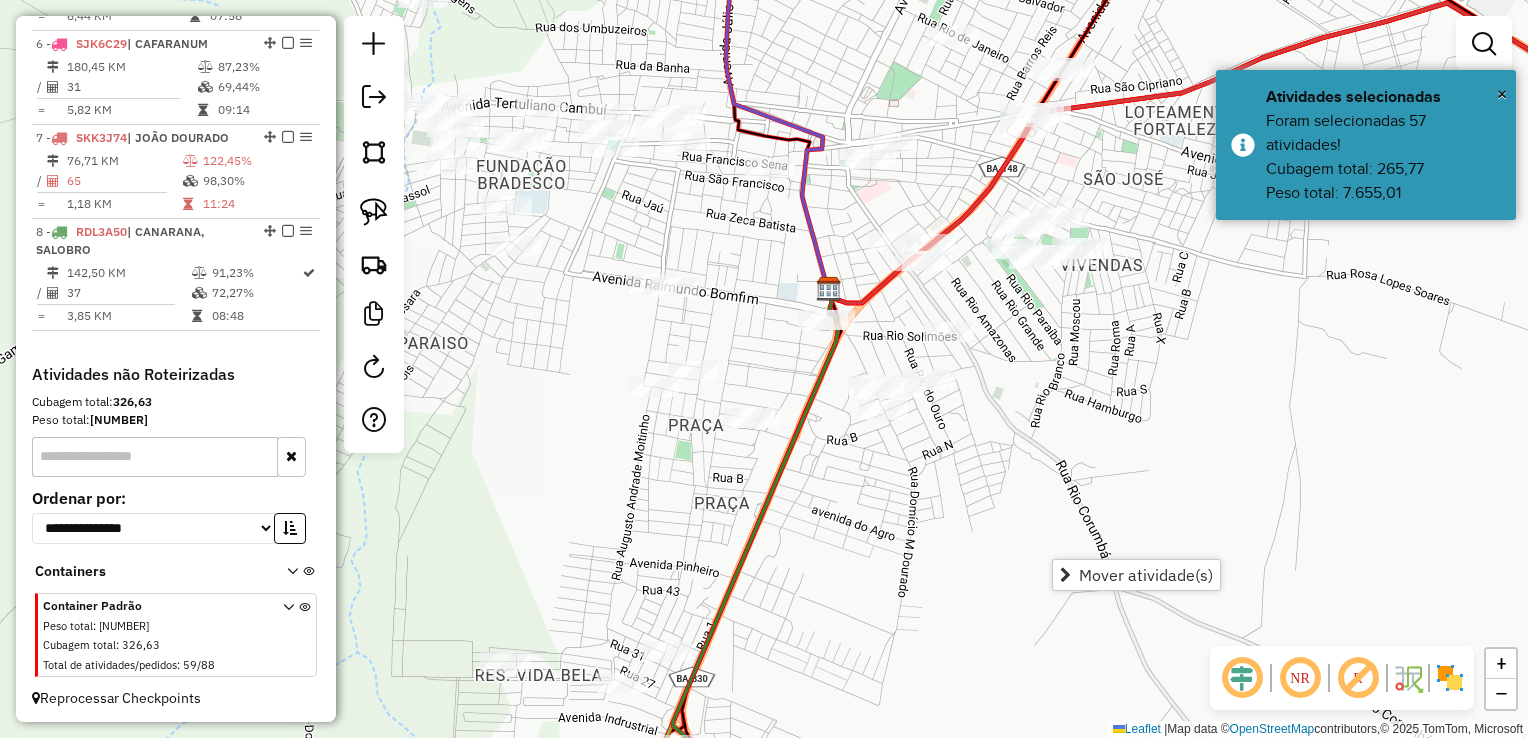 drag, startPoint x: 885, startPoint y: 472, endPoint x: 863, endPoint y: 484, distance: 25.059929 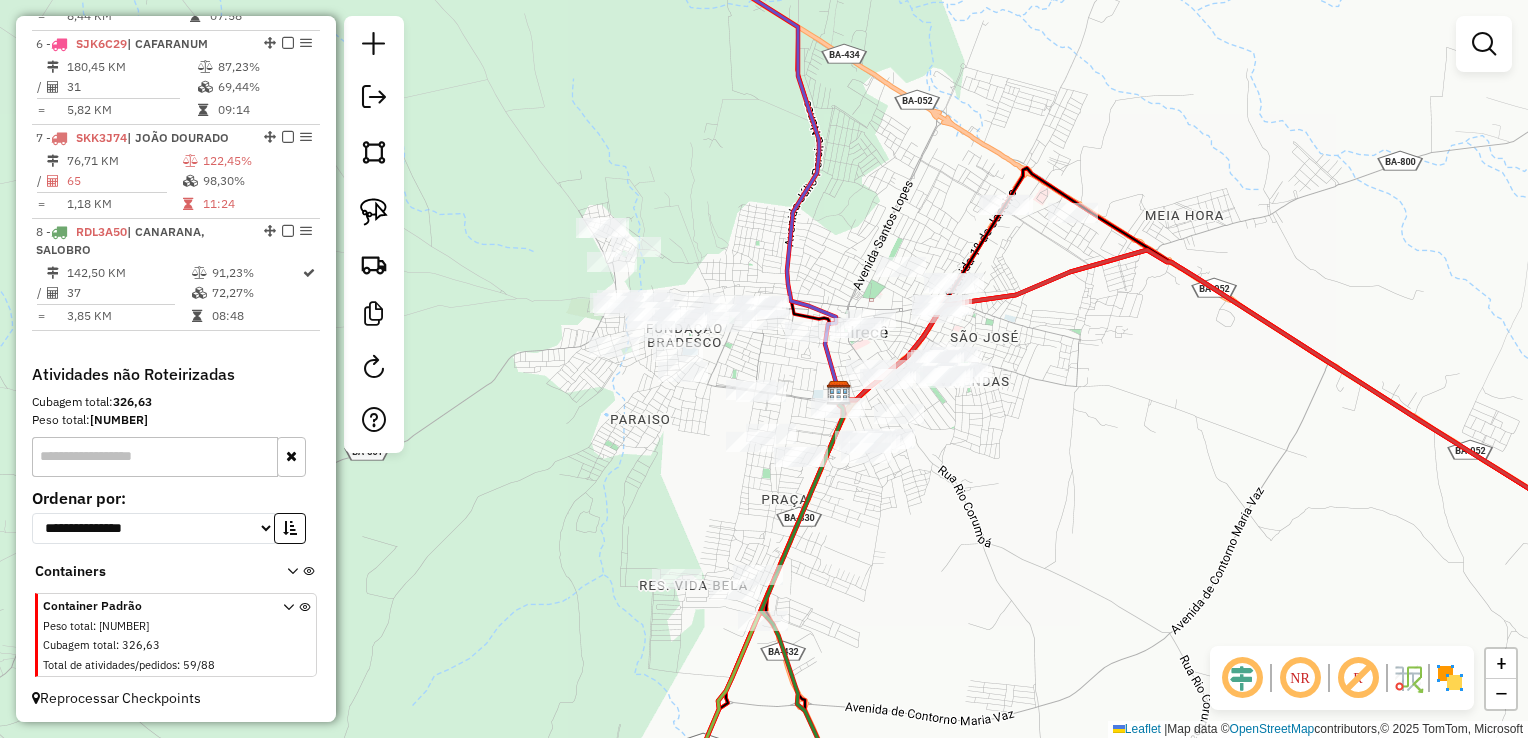 drag, startPoint x: 888, startPoint y: 502, endPoint x: 872, endPoint y: 522, distance: 25.612497 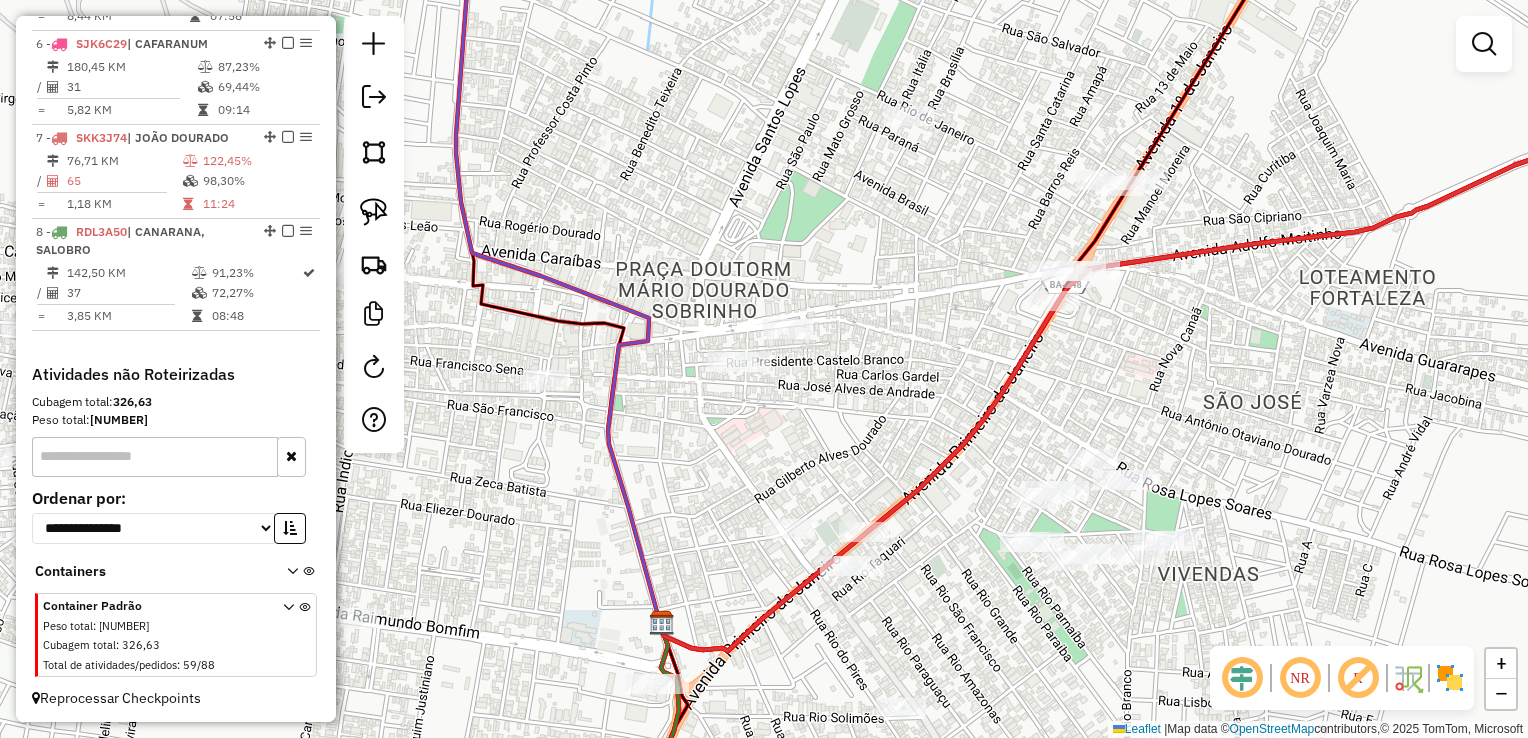 click on "Janela de atendimento Grade de atendimento Capacidade Transportadoras Veículos Cliente Pedidos  Rotas Selecione os dias de semana para filtrar as janelas de atendimento  Seg   Ter   Qua   Qui   Sex   Sáb   Dom  Informe o período da janela de atendimento: De: Até:  Filtrar exatamente a janela do cliente  Considerar janela de atendimento padrão  Selecione os dias de semana para filtrar as grades de atendimento  Seg   Ter   Qua   Qui   Sex   Sáb   Dom   Considerar clientes sem dia de atendimento cadastrado  Clientes fora do dia de atendimento selecionado Filtrar as atividades entre os valores definidos abaixo:  Peso mínimo:   Peso máximo:   Cubagem mínima:   Cubagem máxima:   De:   Até:  Filtrar as atividades entre o tempo de atendimento definido abaixo:  De:   Até:   Considerar capacidade total dos clientes não roteirizados Transportadora: Selecione um ou mais itens Tipo de veículo: Selecione um ou mais itens Veículo: Selecione um ou mais itens Motorista: Selecione um ou mais itens Nome: Rótulo:" 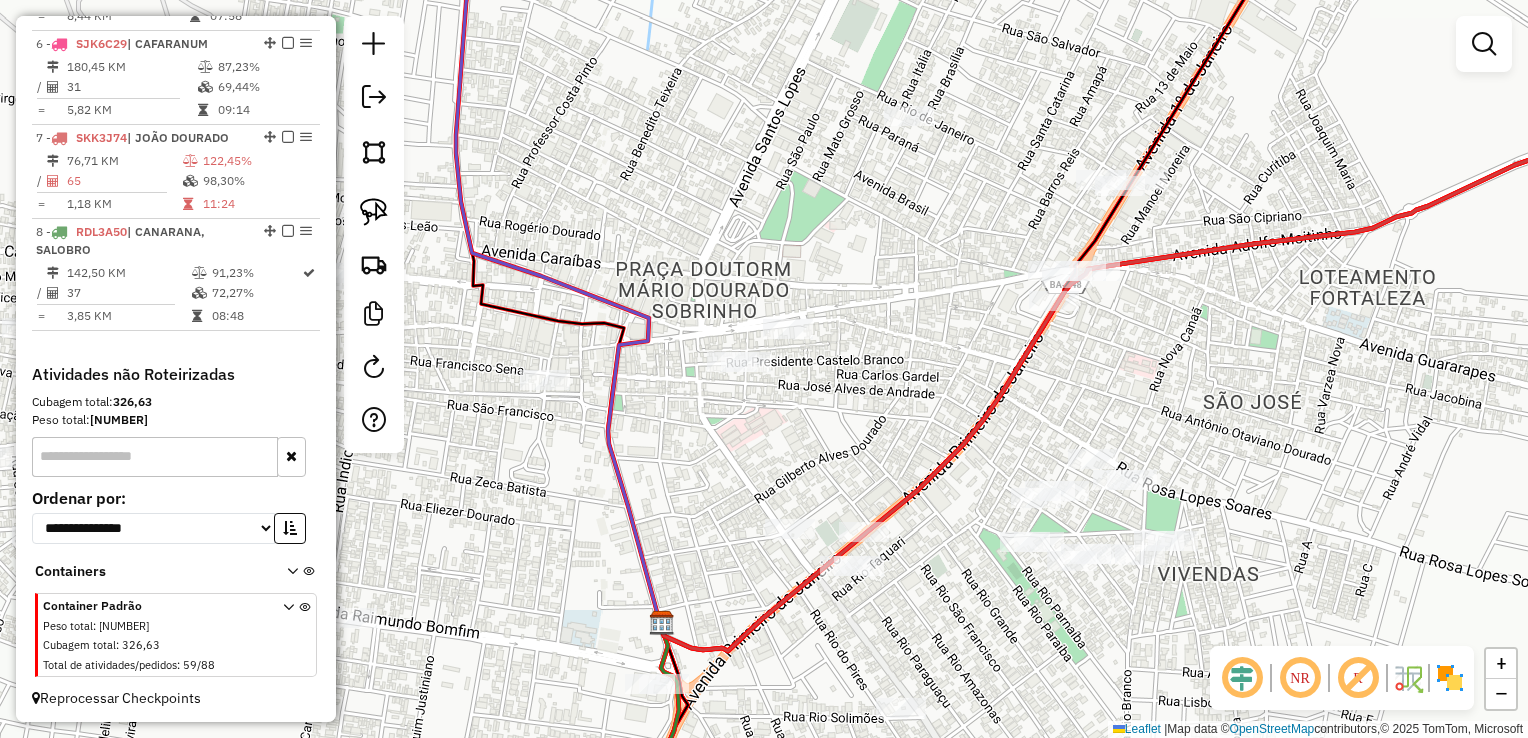 drag, startPoint x: 858, startPoint y: 456, endPoint x: 863, endPoint y: 402, distance: 54.230988 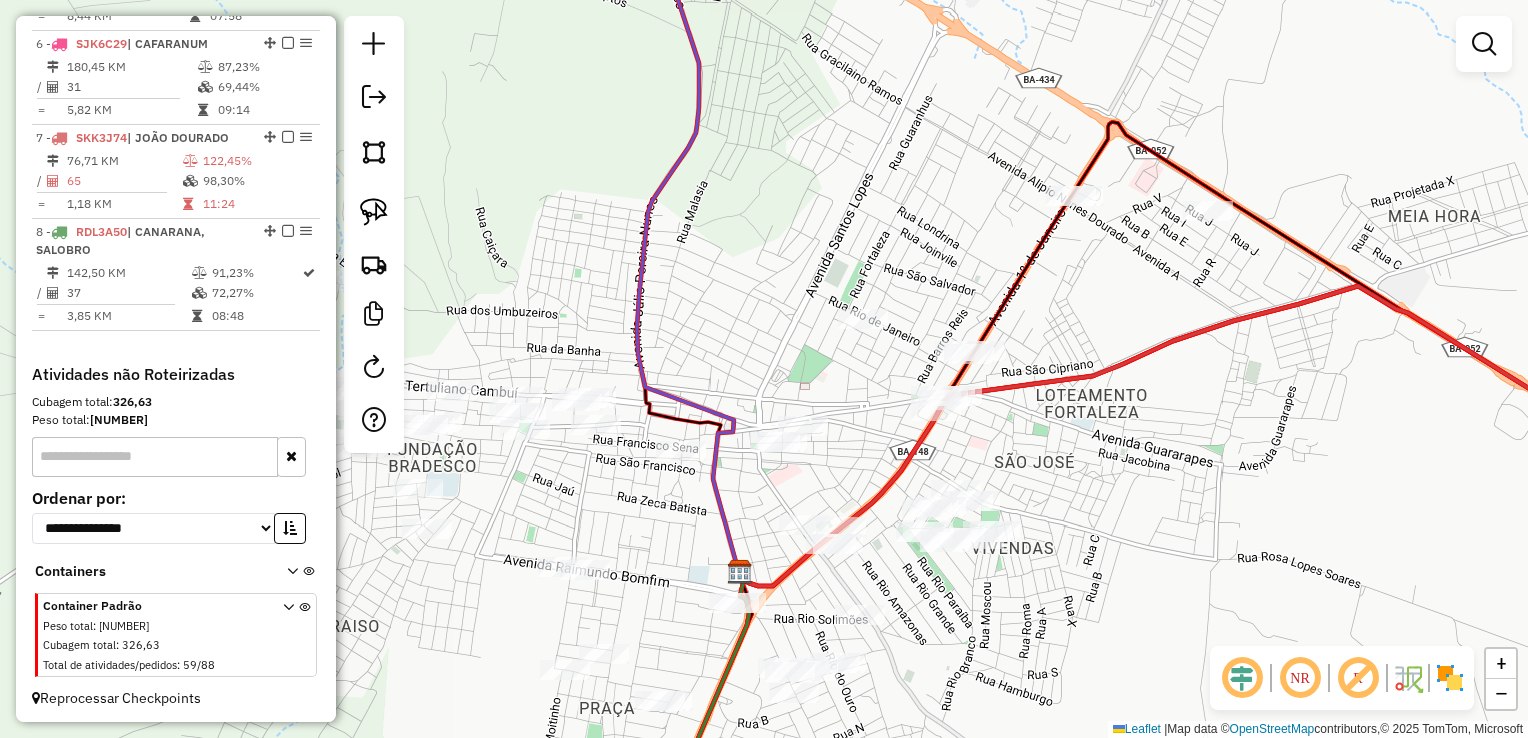 drag, startPoint x: 868, startPoint y: 382, endPoint x: 899, endPoint y: 441, distance: 66.64833 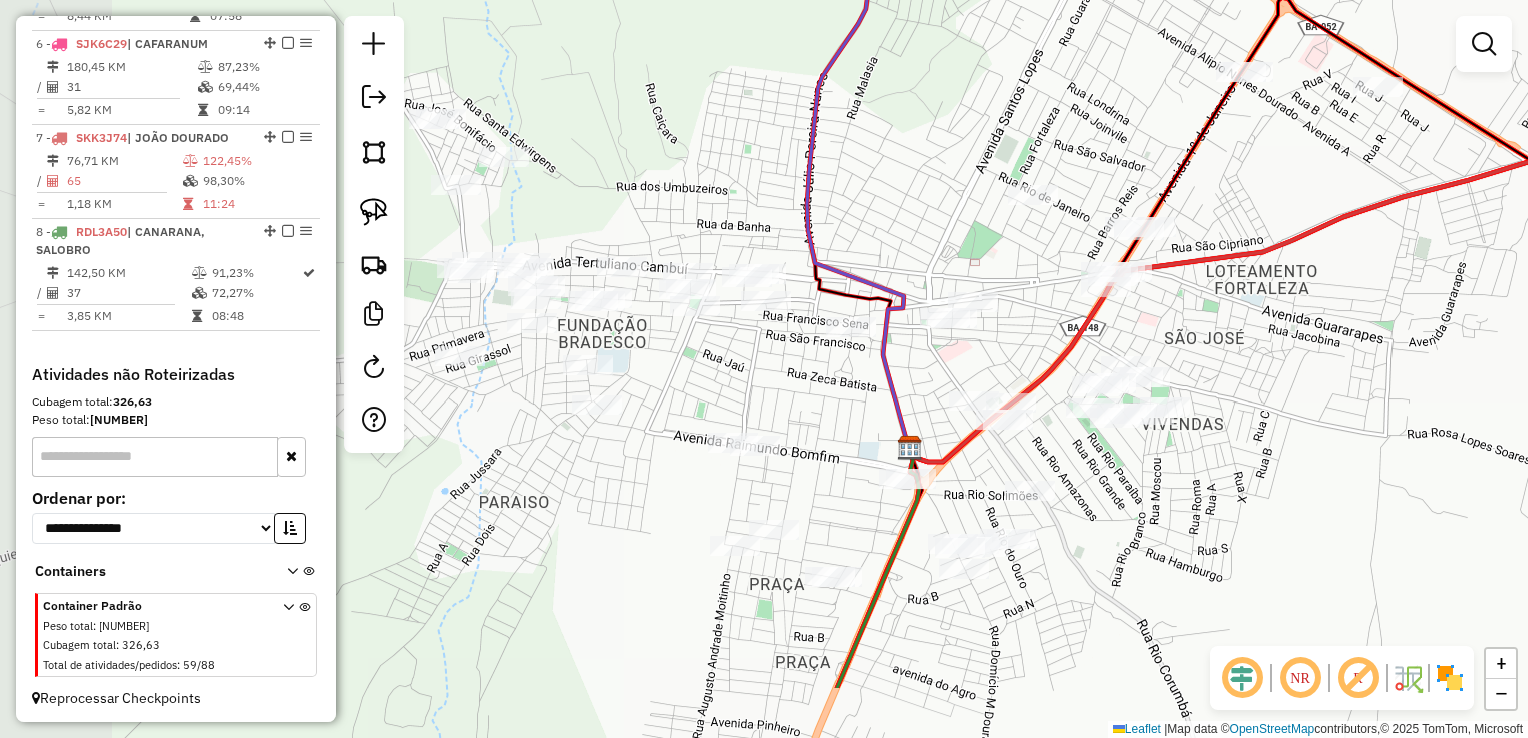 drag, startPoint x: 885, startPoint y: 446, endPoint x: 1055, endPoint y: 322, distance: 210.41862 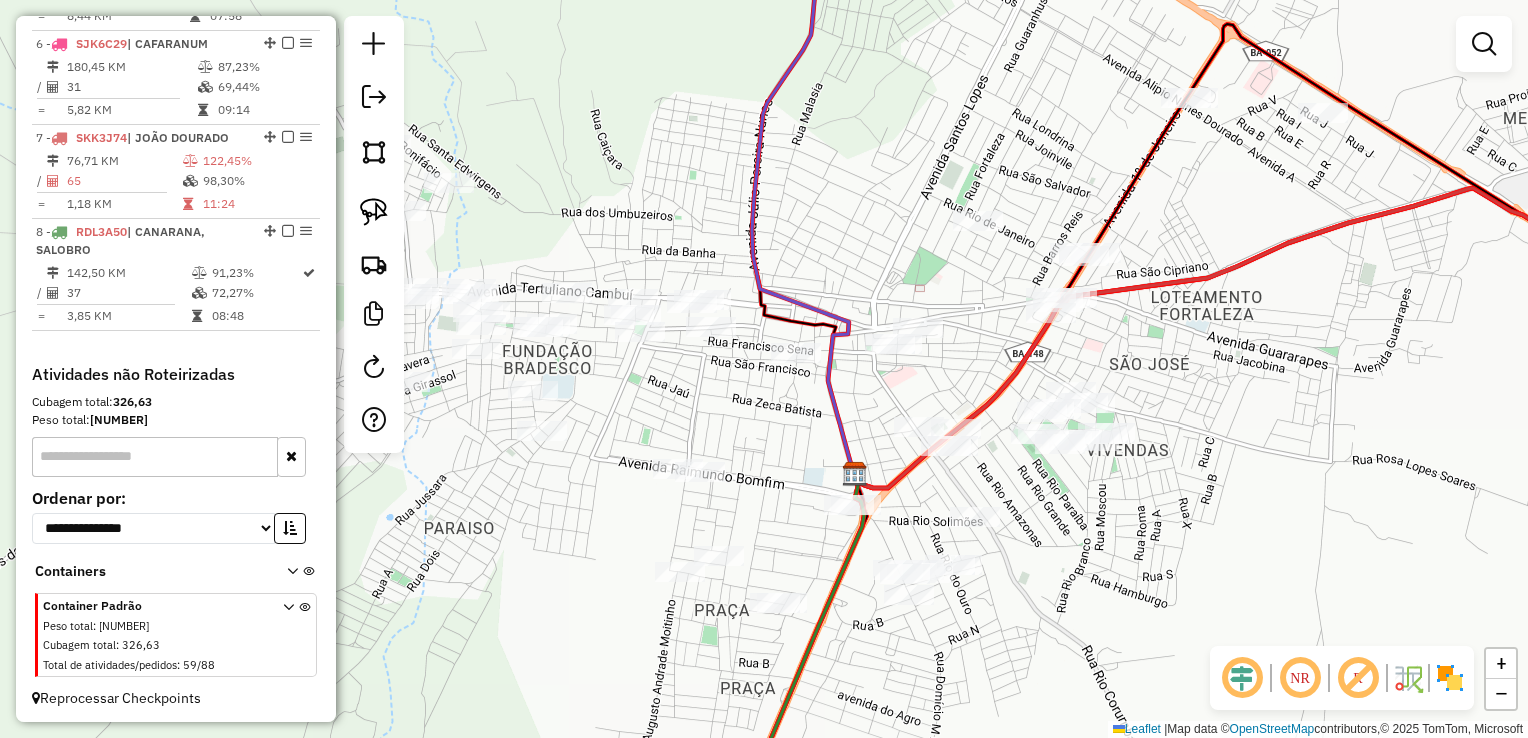 drag, startPoint x: 956, startPoint y: 389, endPoint x: 800, endPoint y: 458, distance: 170.57843 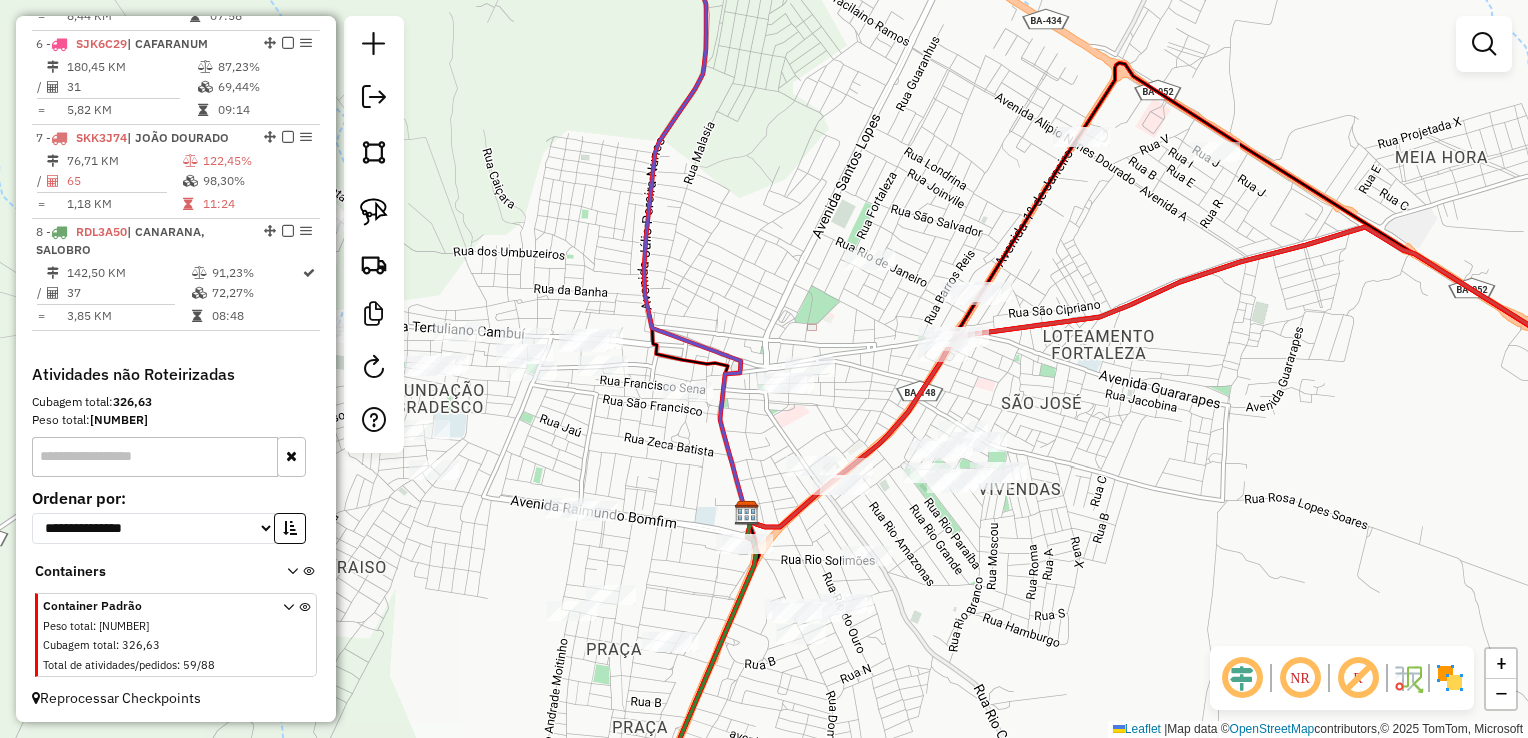 drag, startPoint x: 846, startPoint y: 431, endPoint x: 803, endPoint y: 417, distance: 45.221676 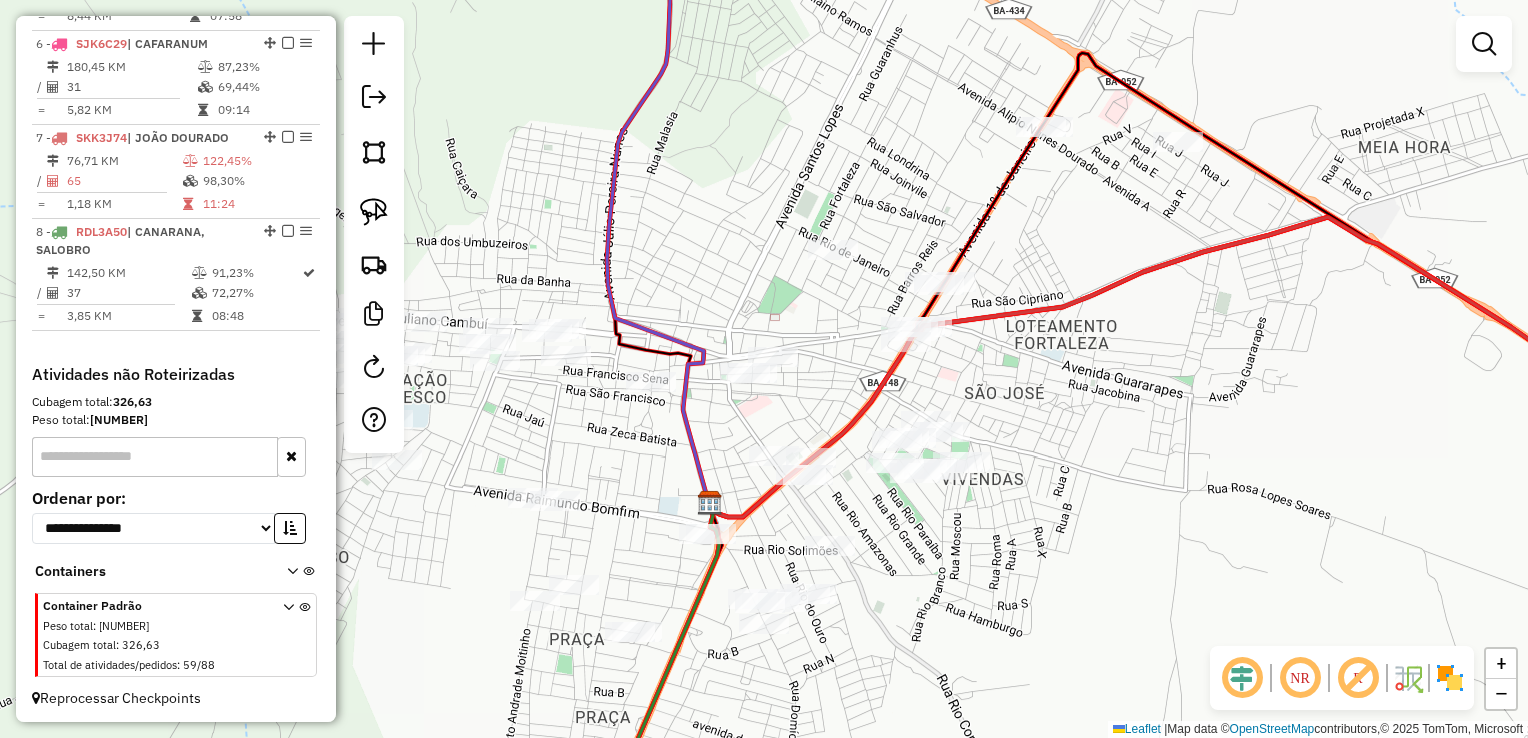 drag, startPoint x: 396, startPoint y: 150, endPoint x: 404, endPoint y: 158, distance: 11.313708 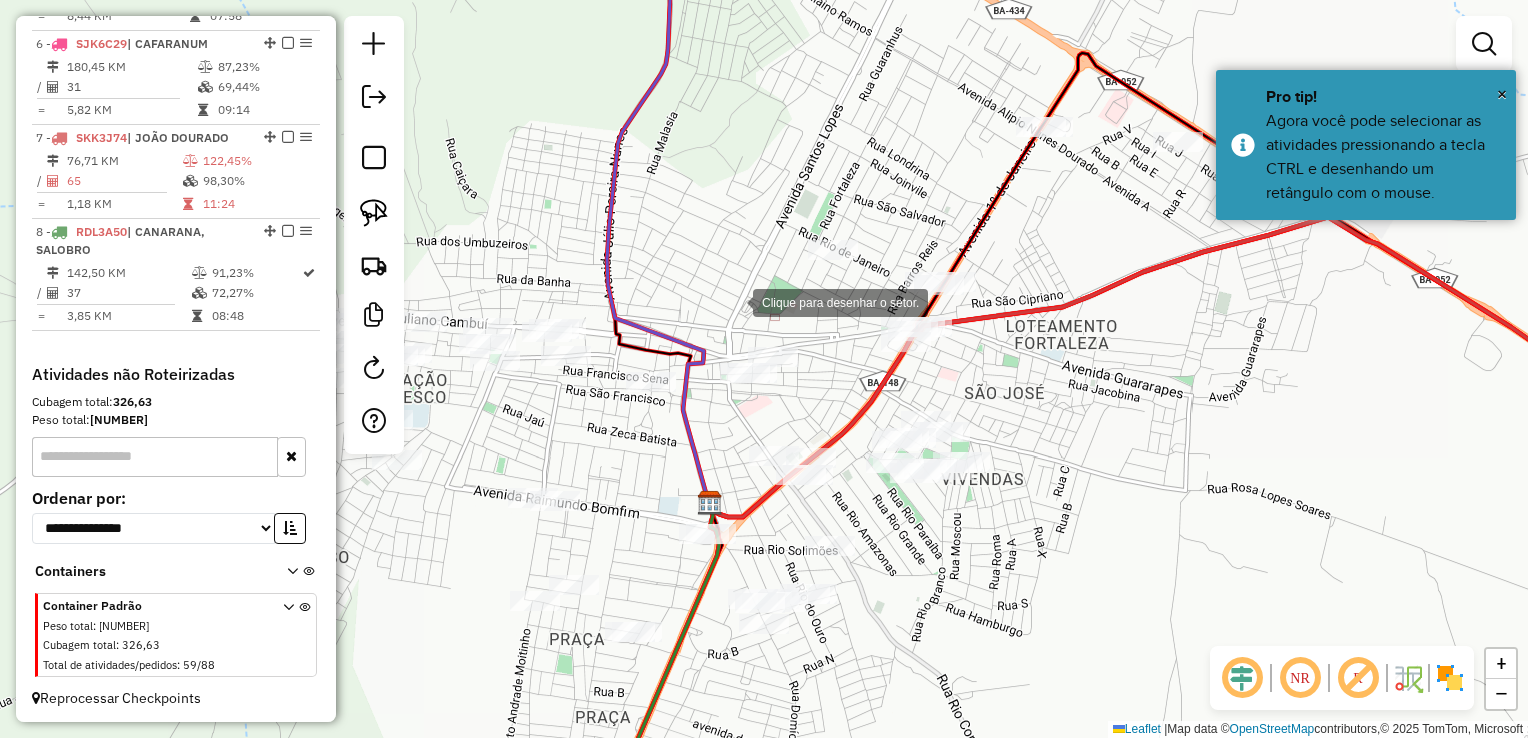 click 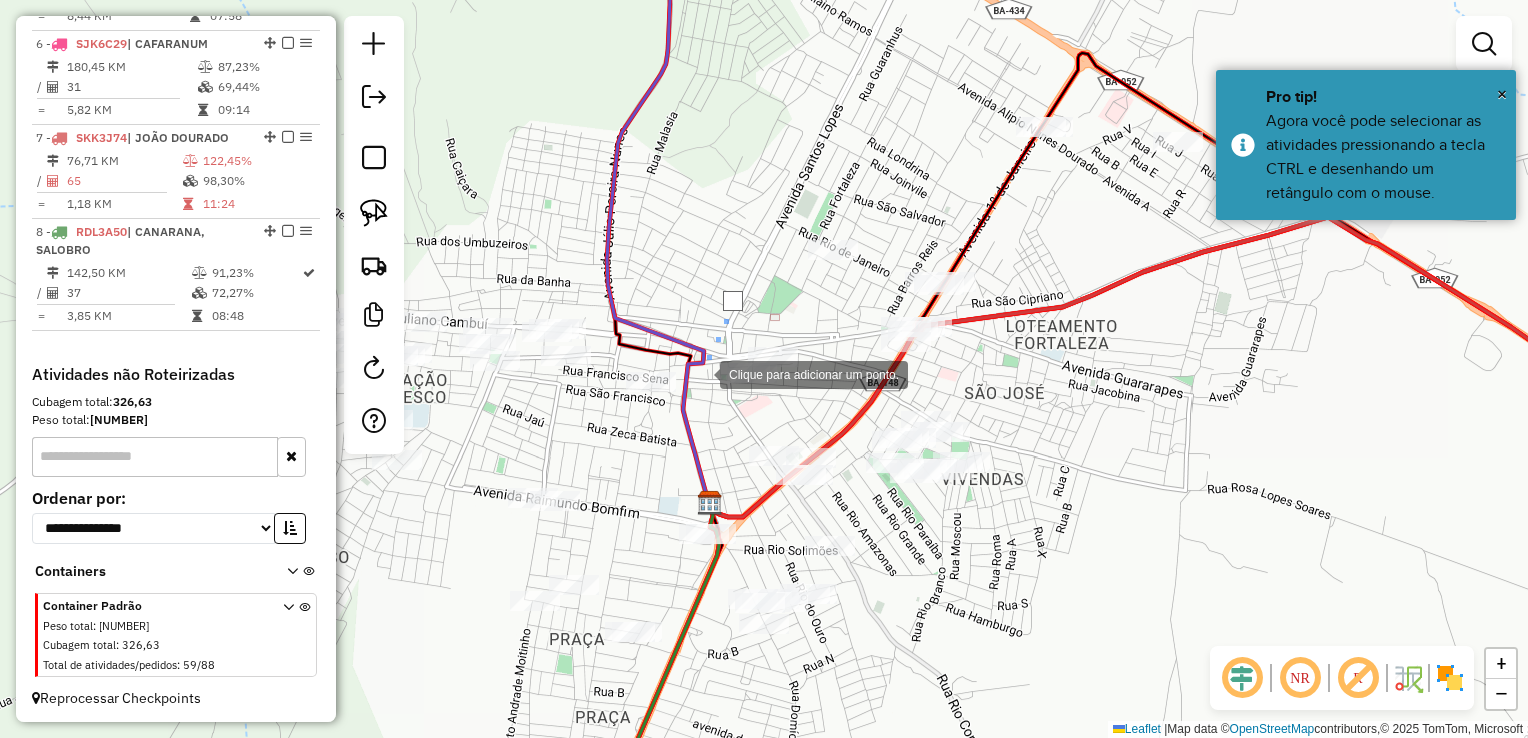 click 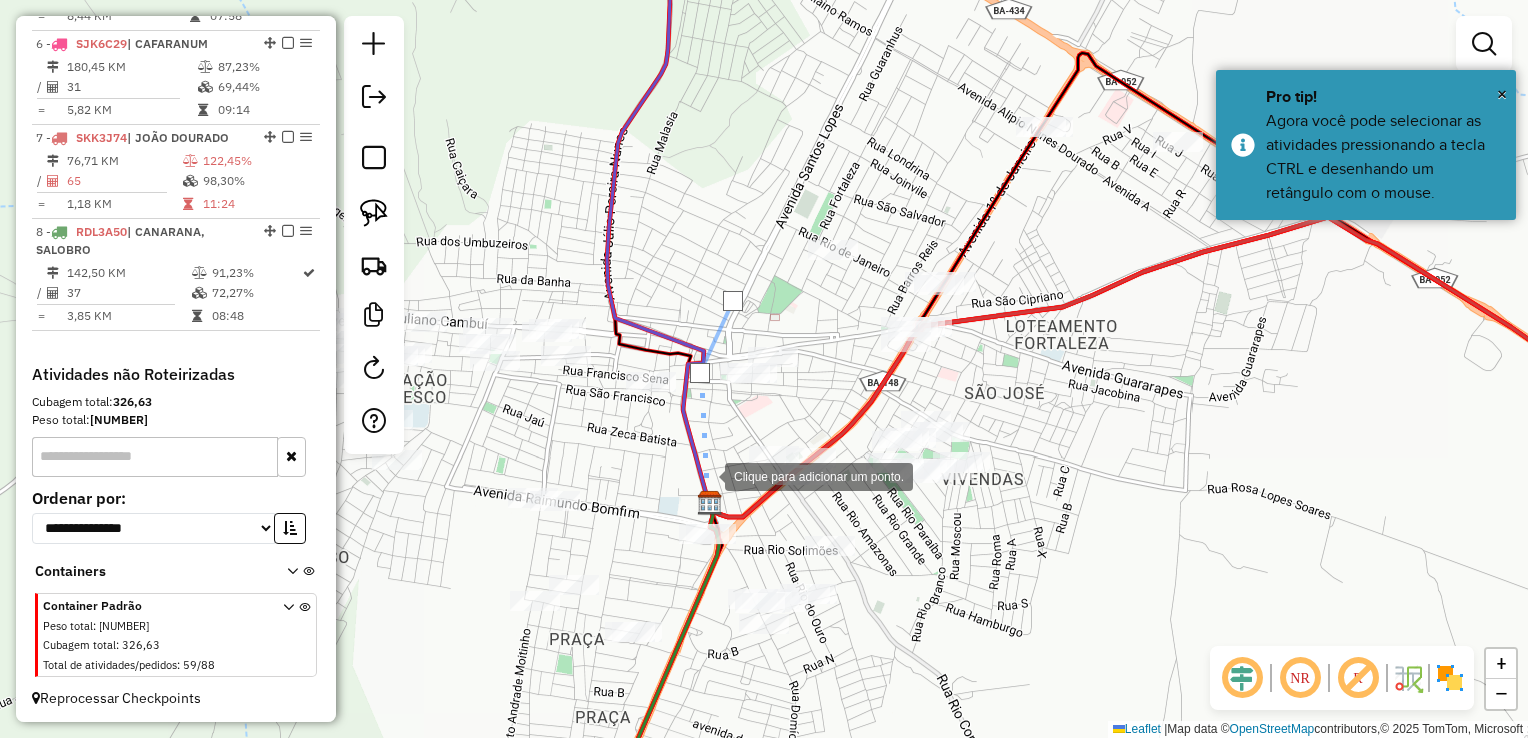 click 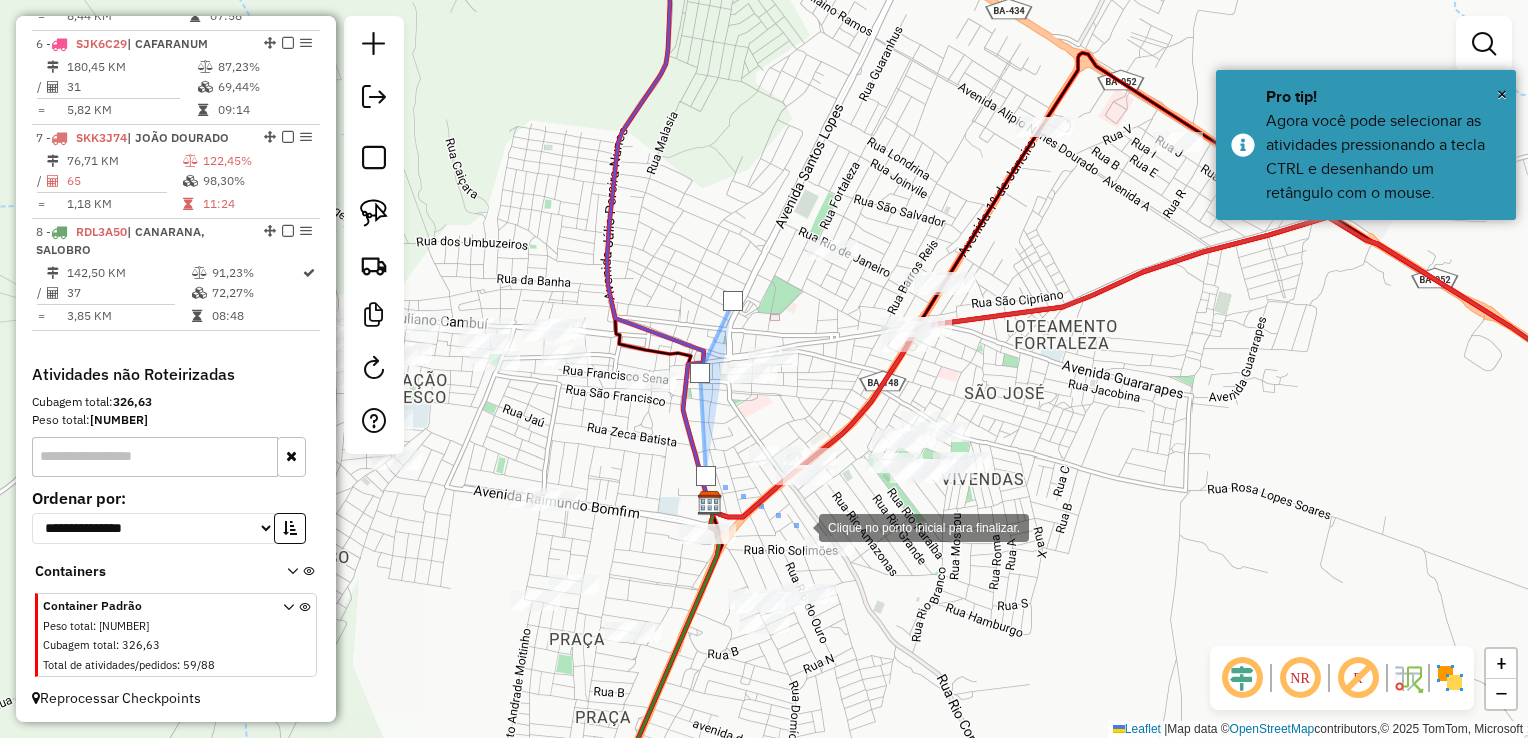 drag, startPoint x: 799, startPoint y: 526, endPoint x: 852, endPoint y: 486, distance: 66.4003 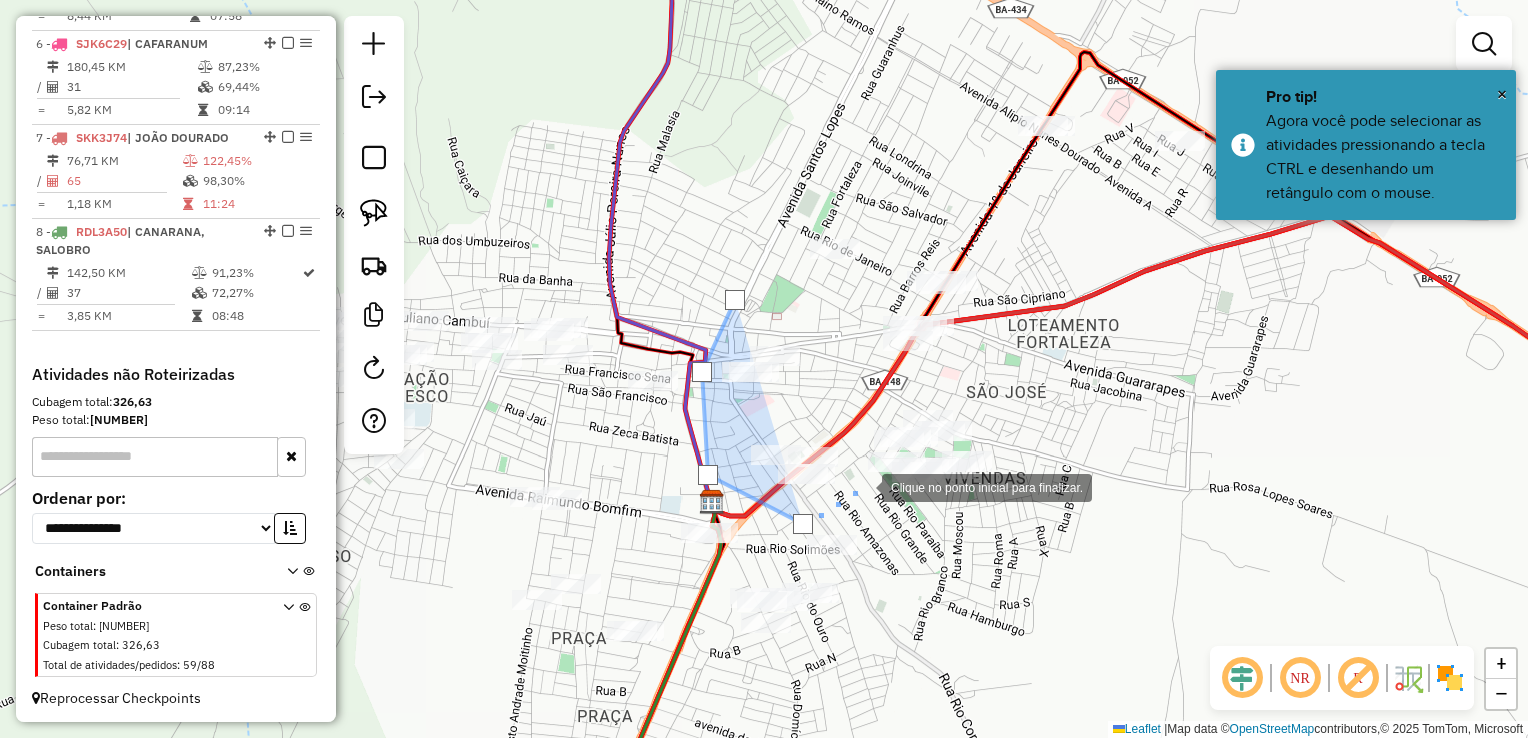 click 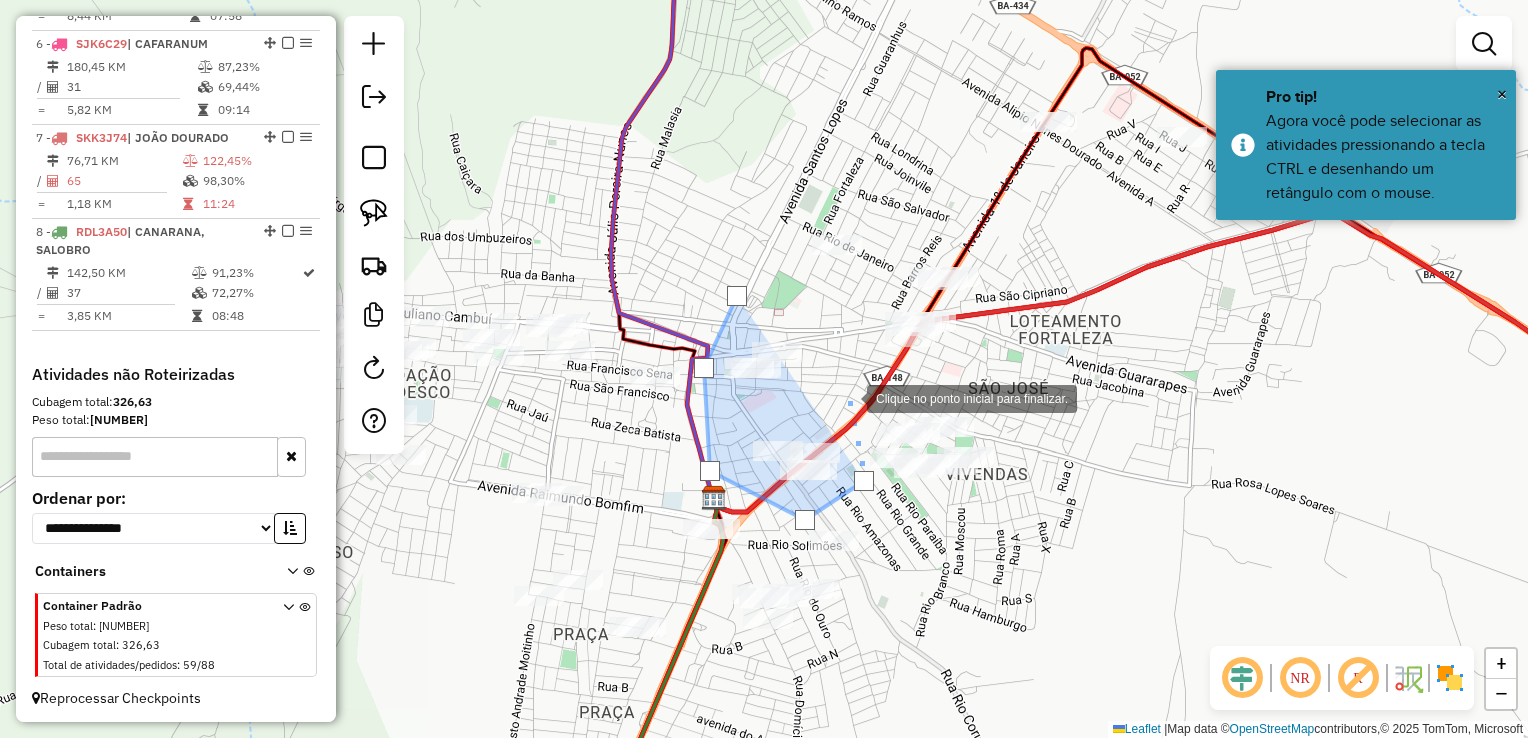 click 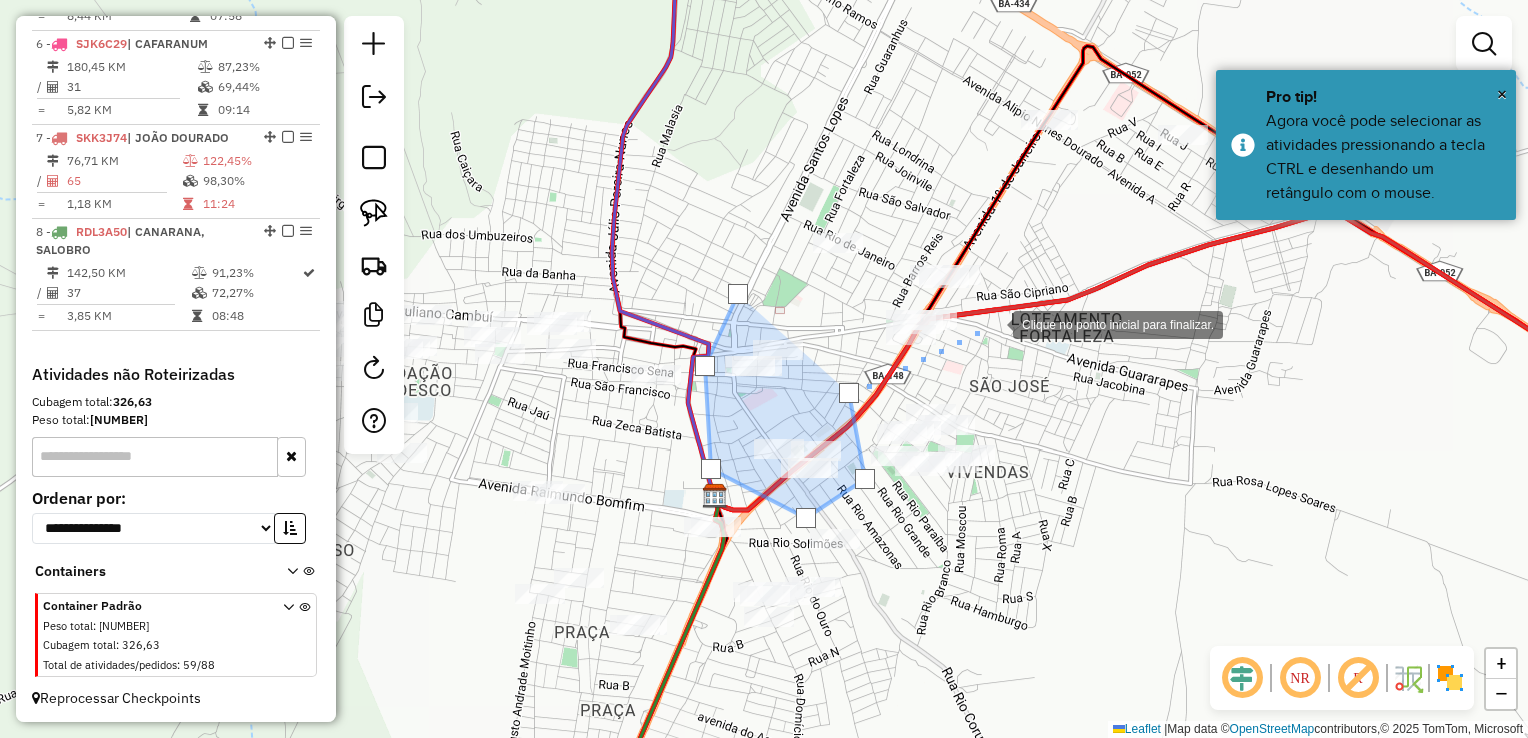 click 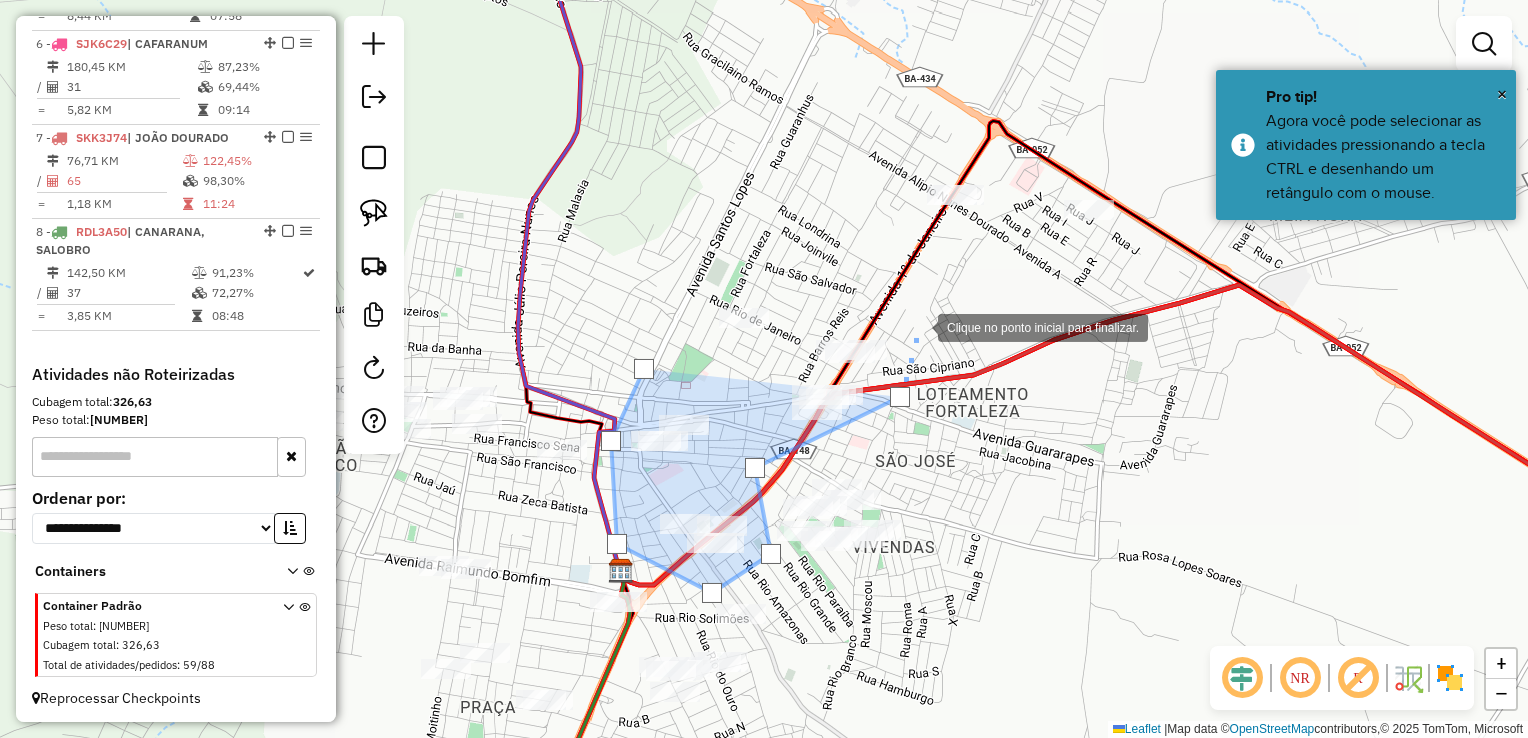 click 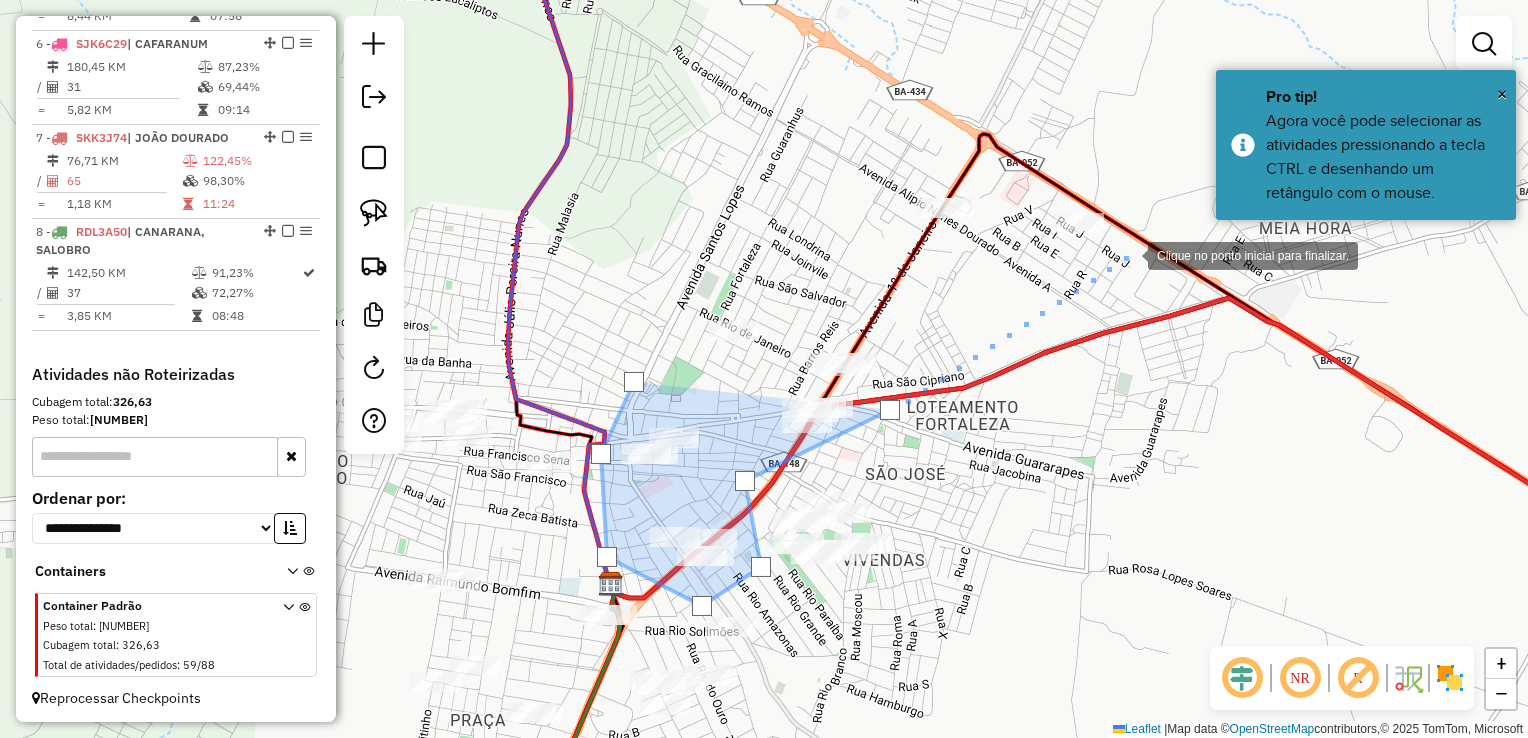 click 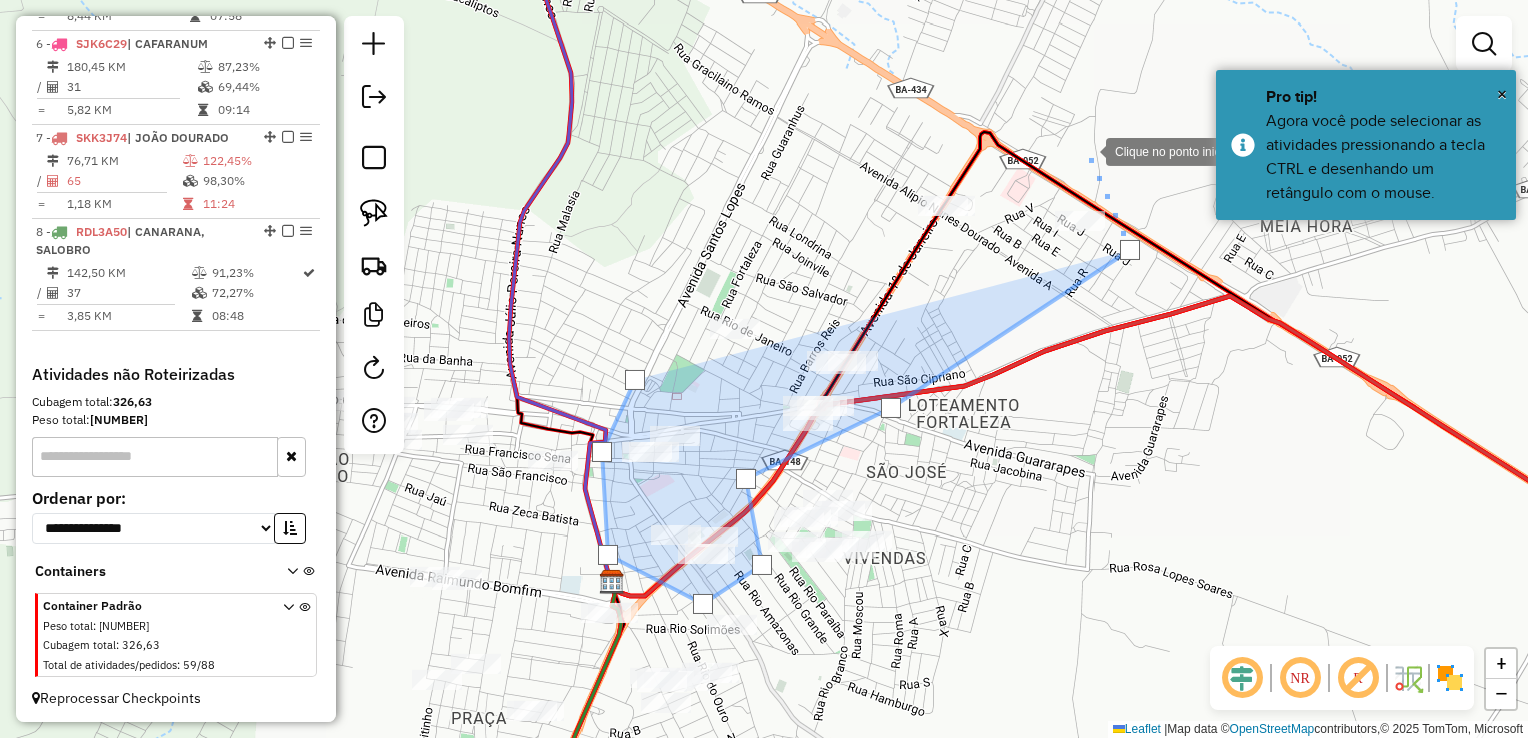 click 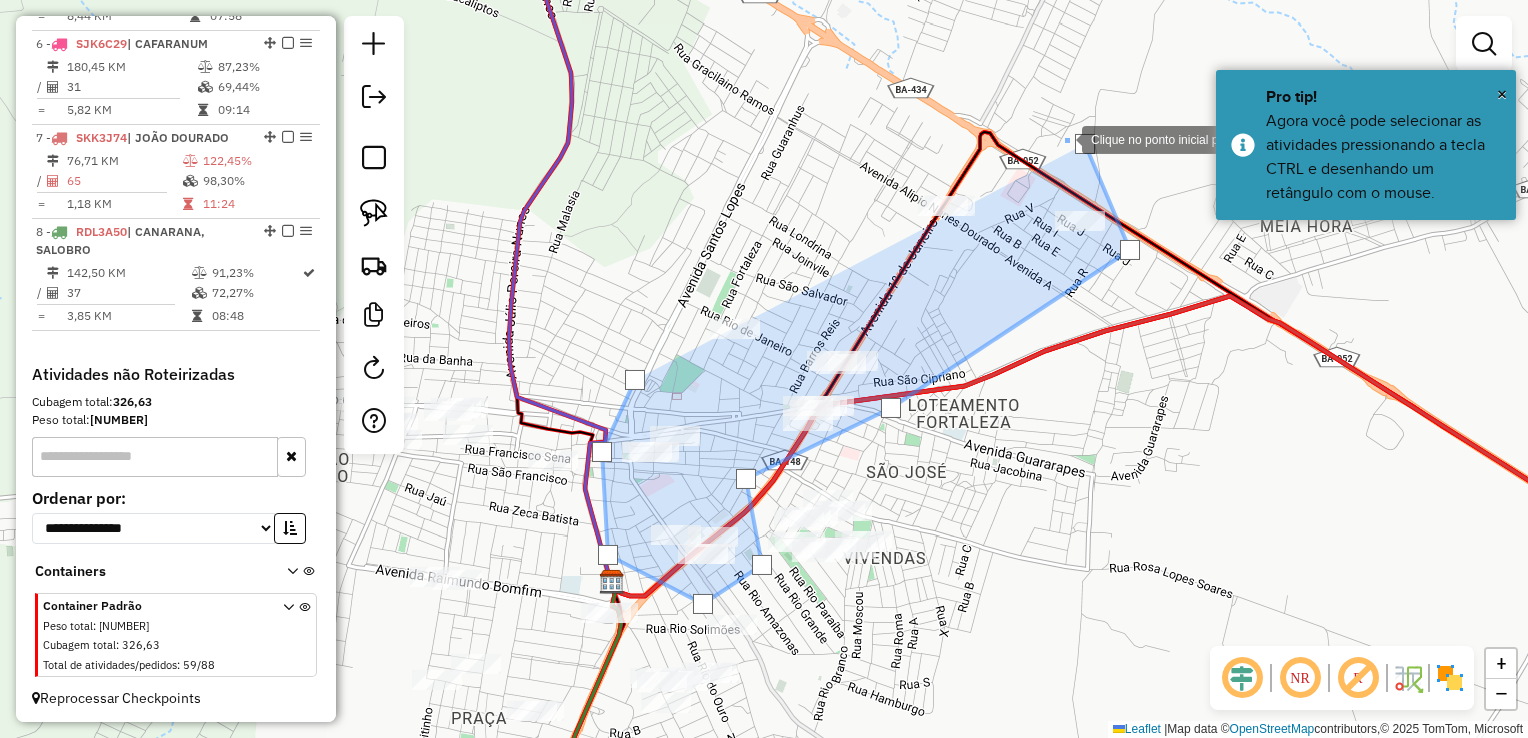 click 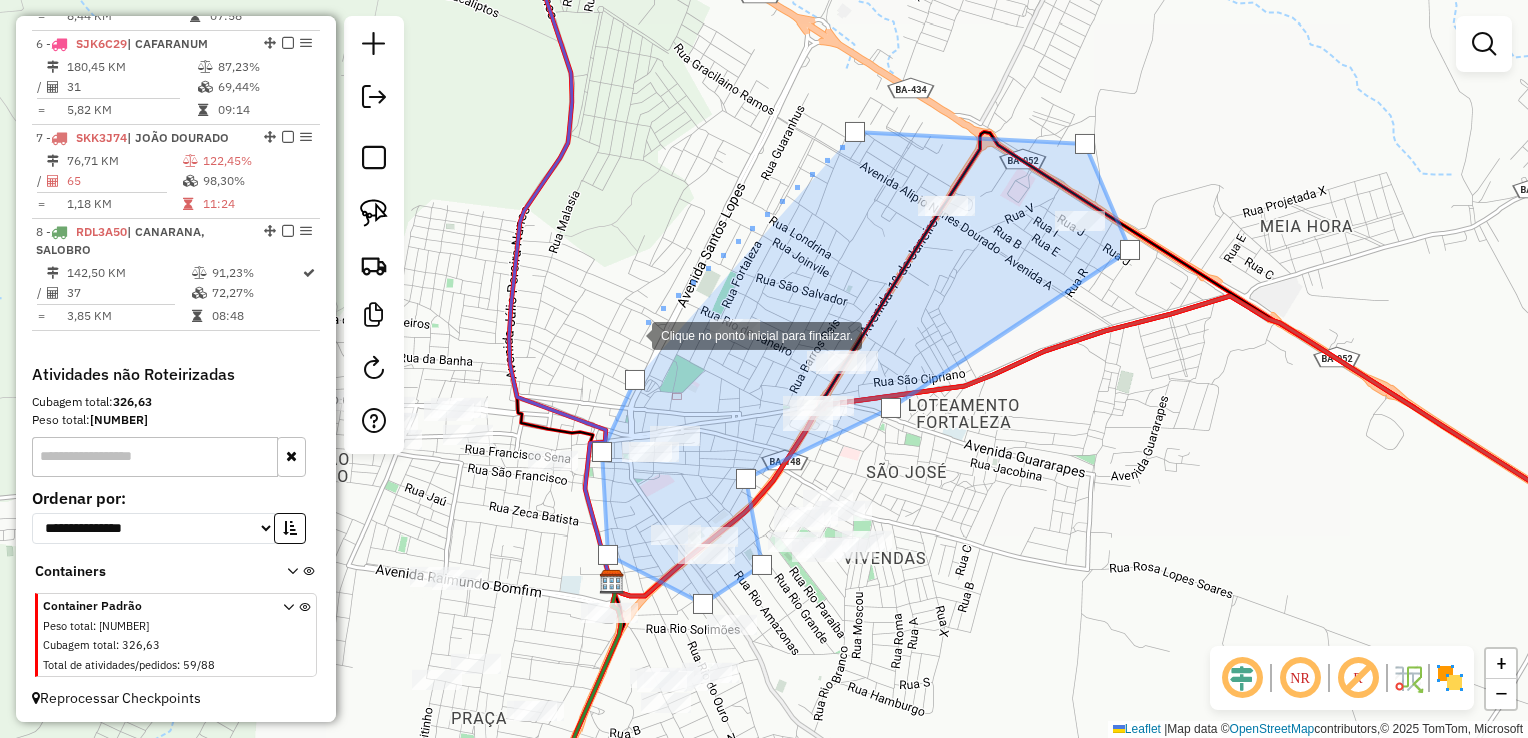 click 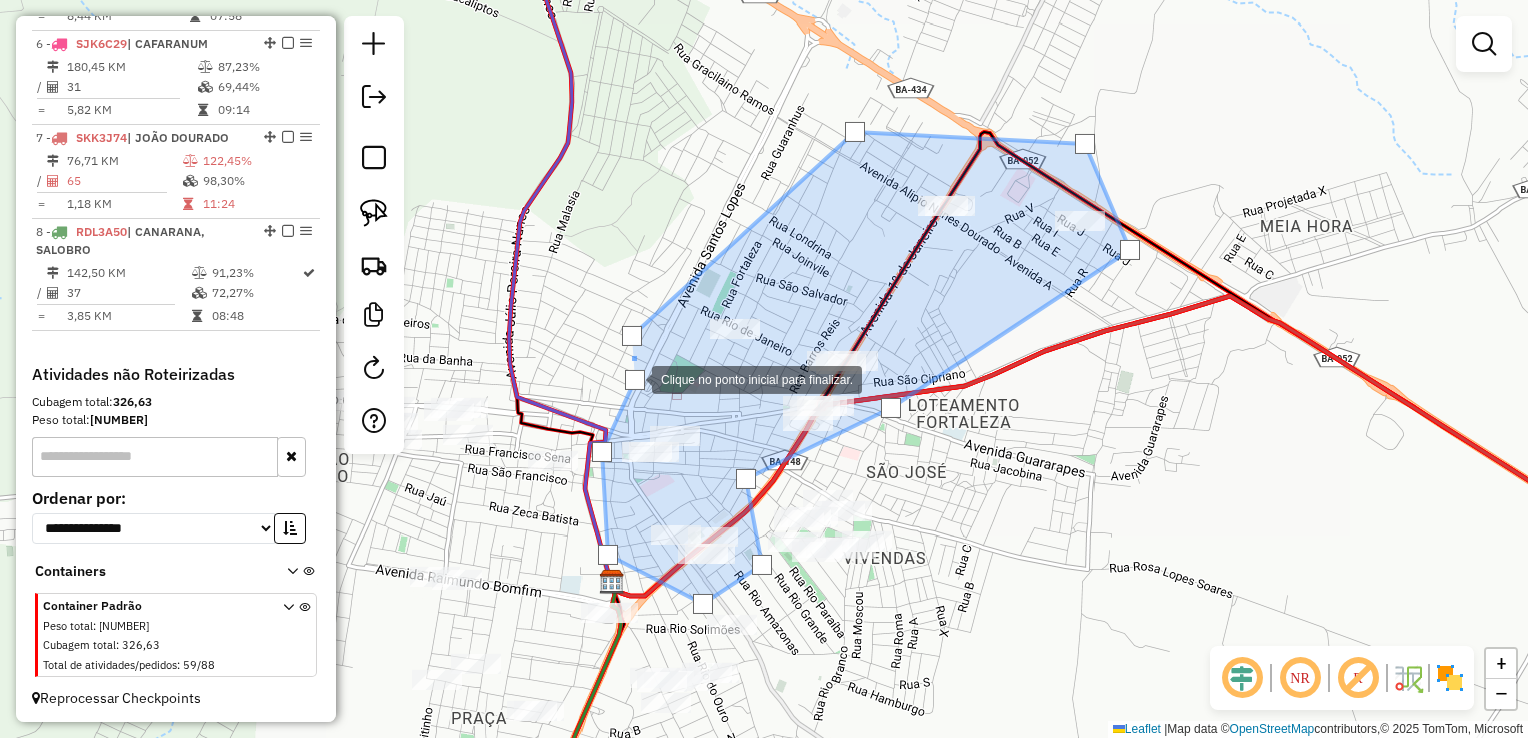 click 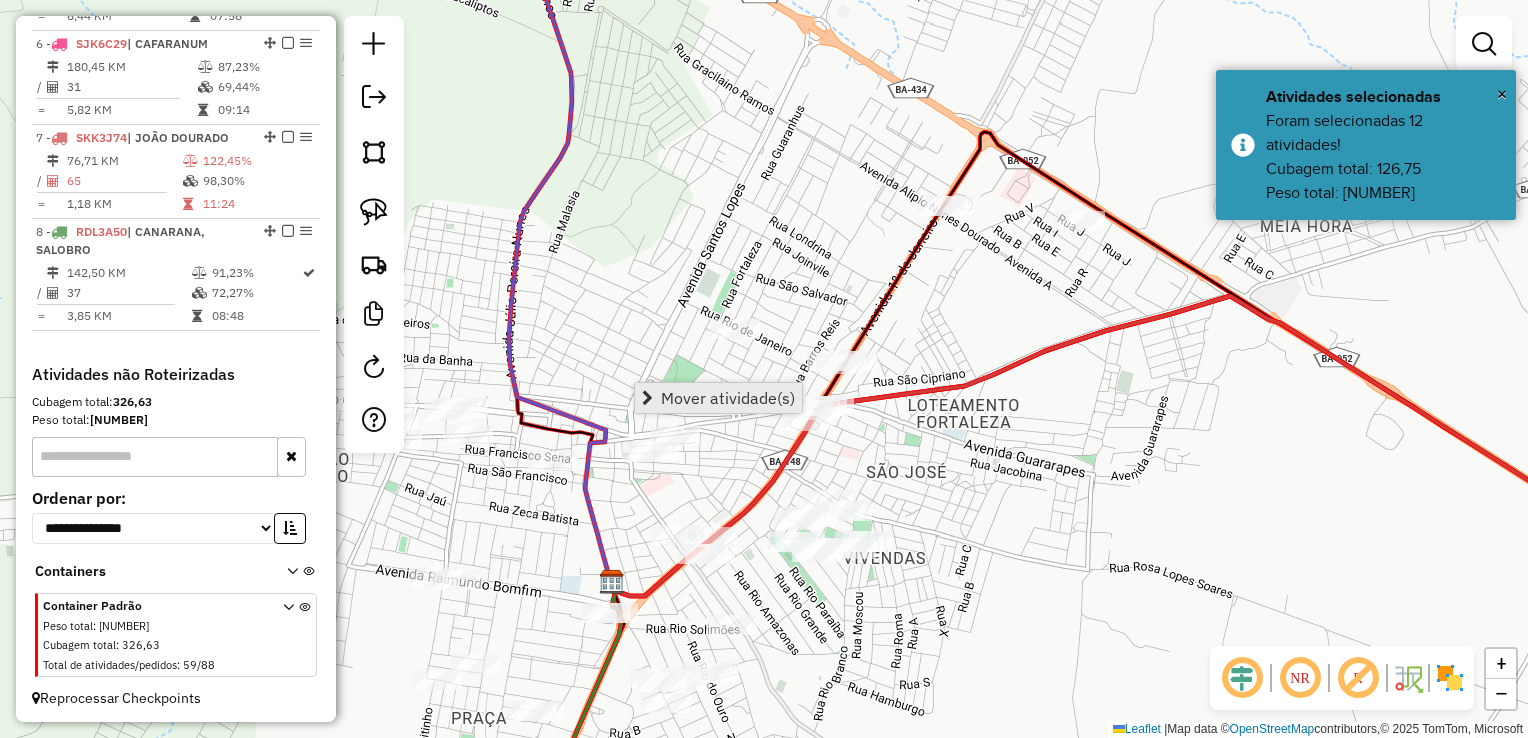 click at bounding box center (647, 398) 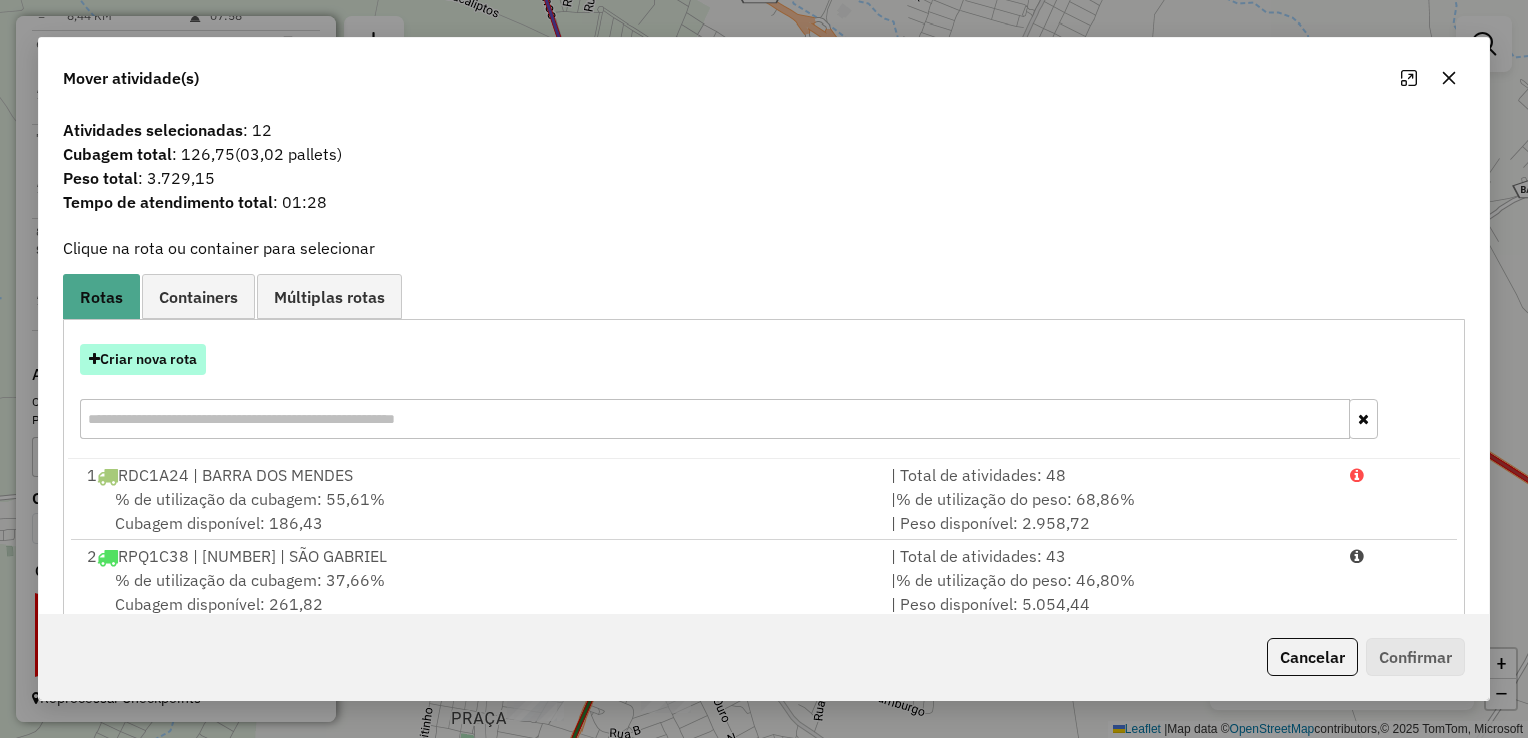 click on "Criar nova rota" at bounding box center [143, 359] 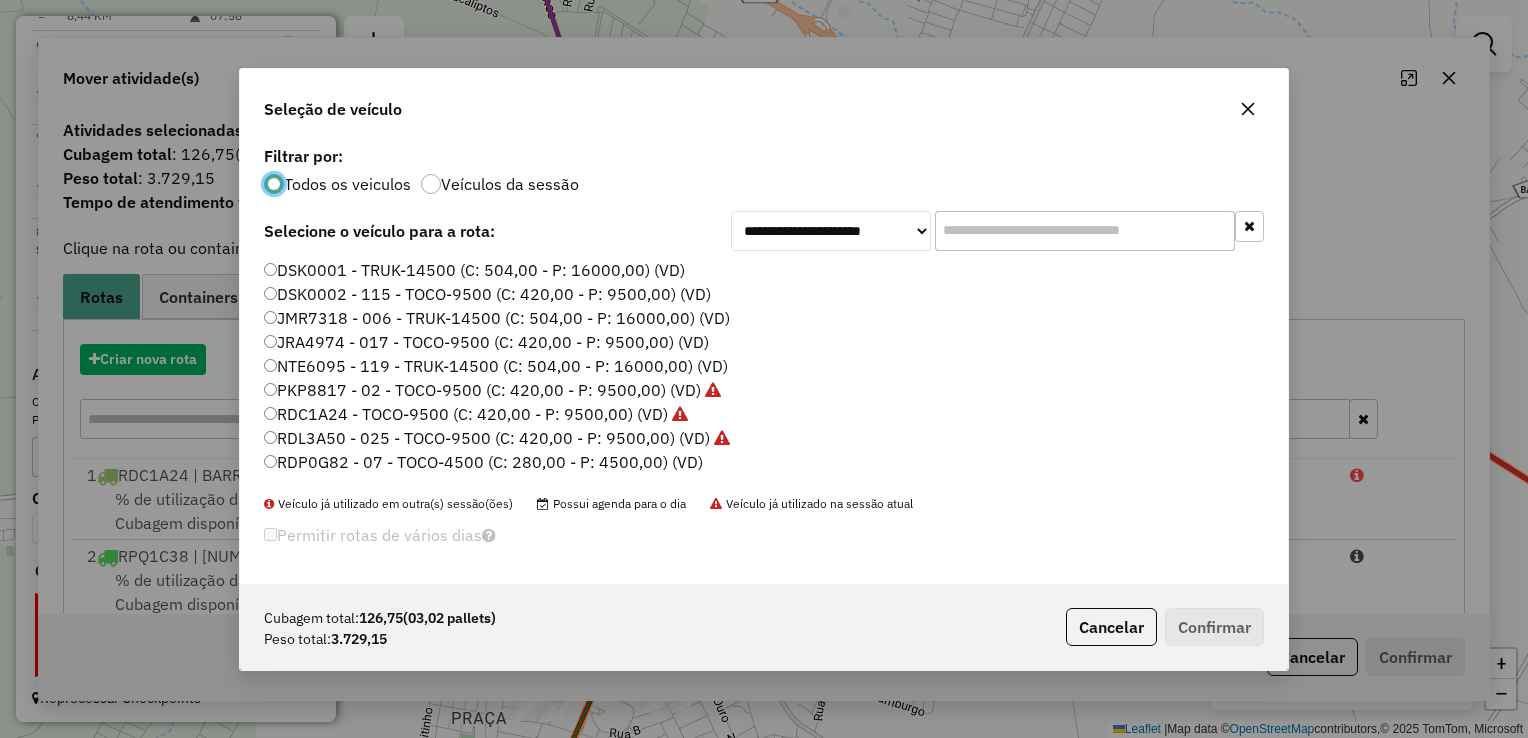 scroll, scrollTop: 10, scrollLeft: 6, axis: both 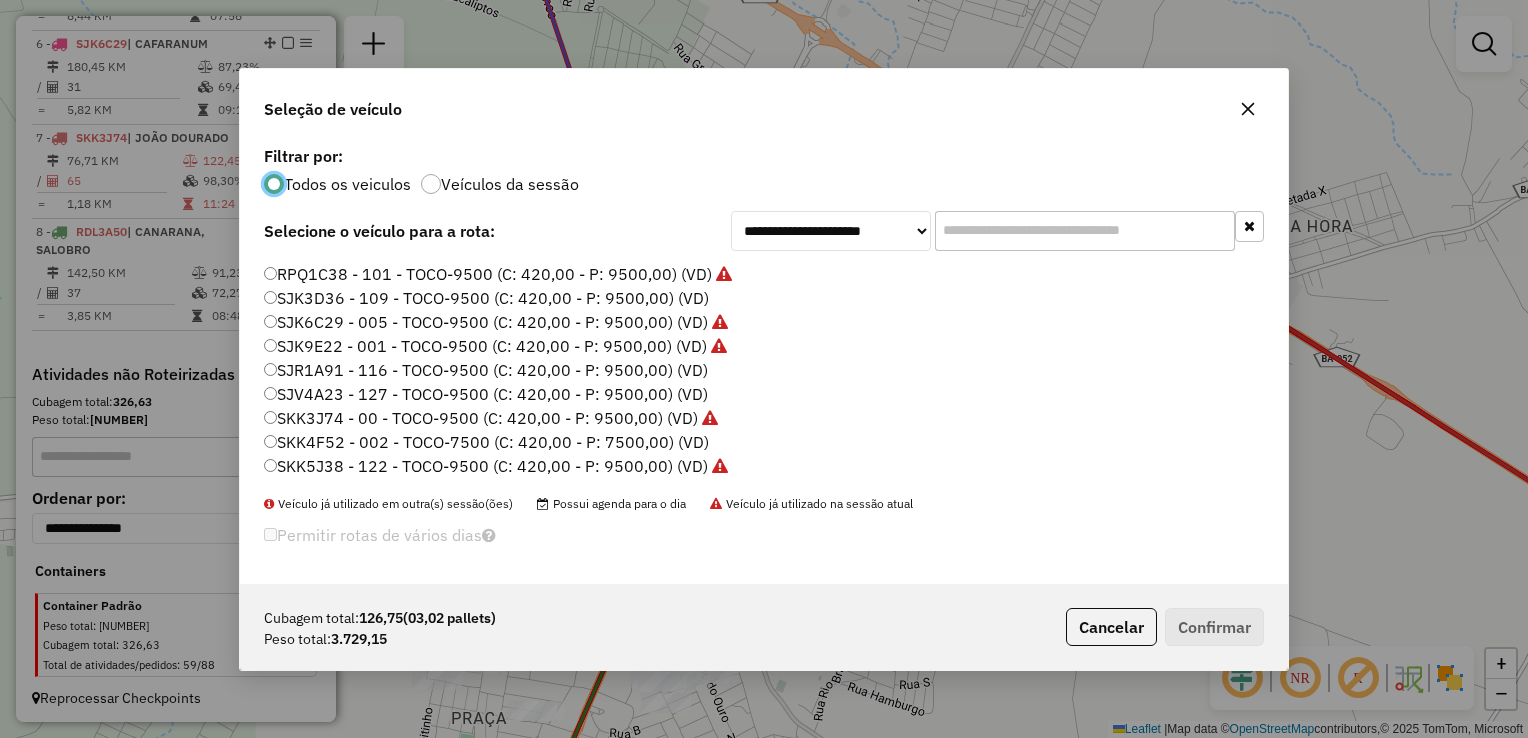 drag, startPoint x: 369, startPoint y: 435, endPoint x: 755, endPoint y: 518, distance: 394.82275 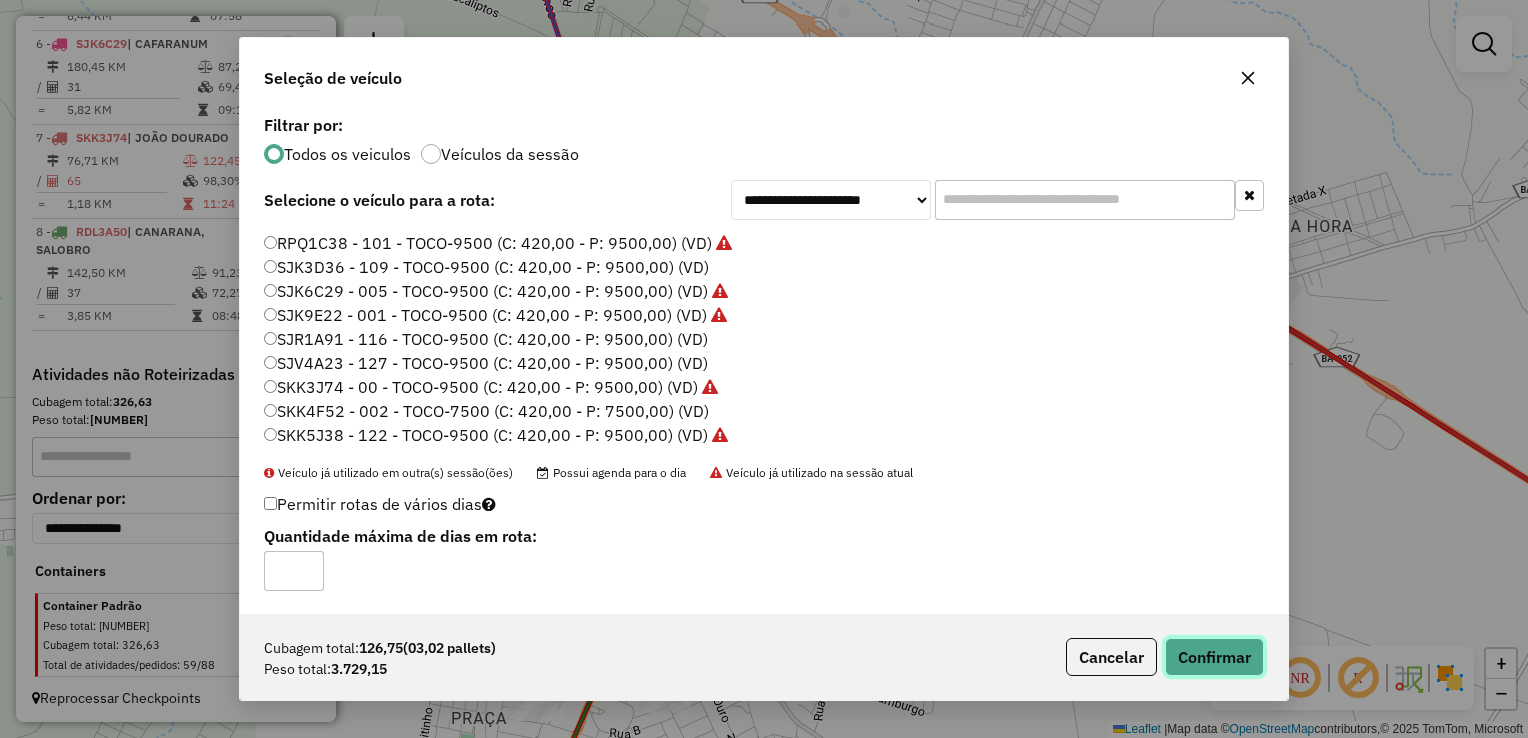 click on "Confirmar" 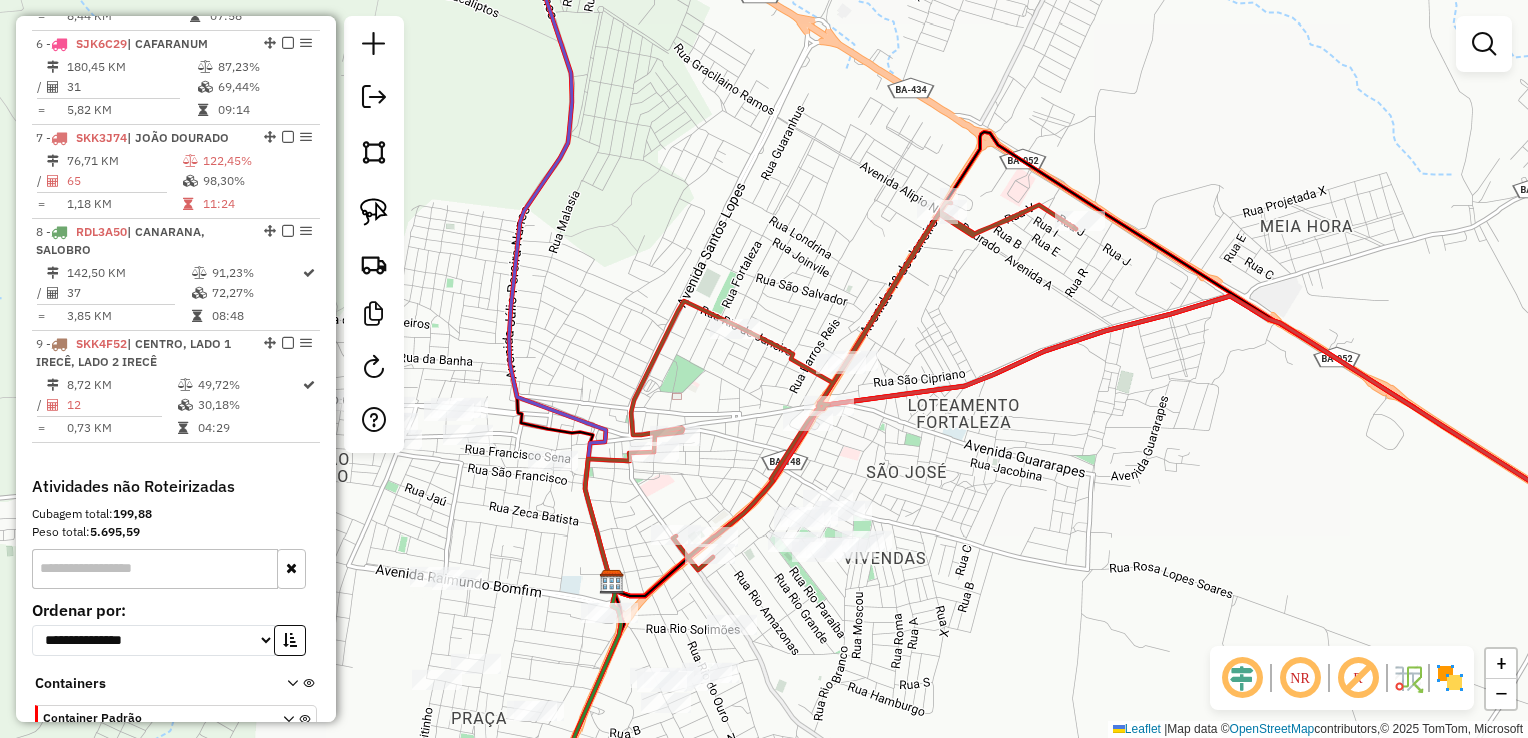 click 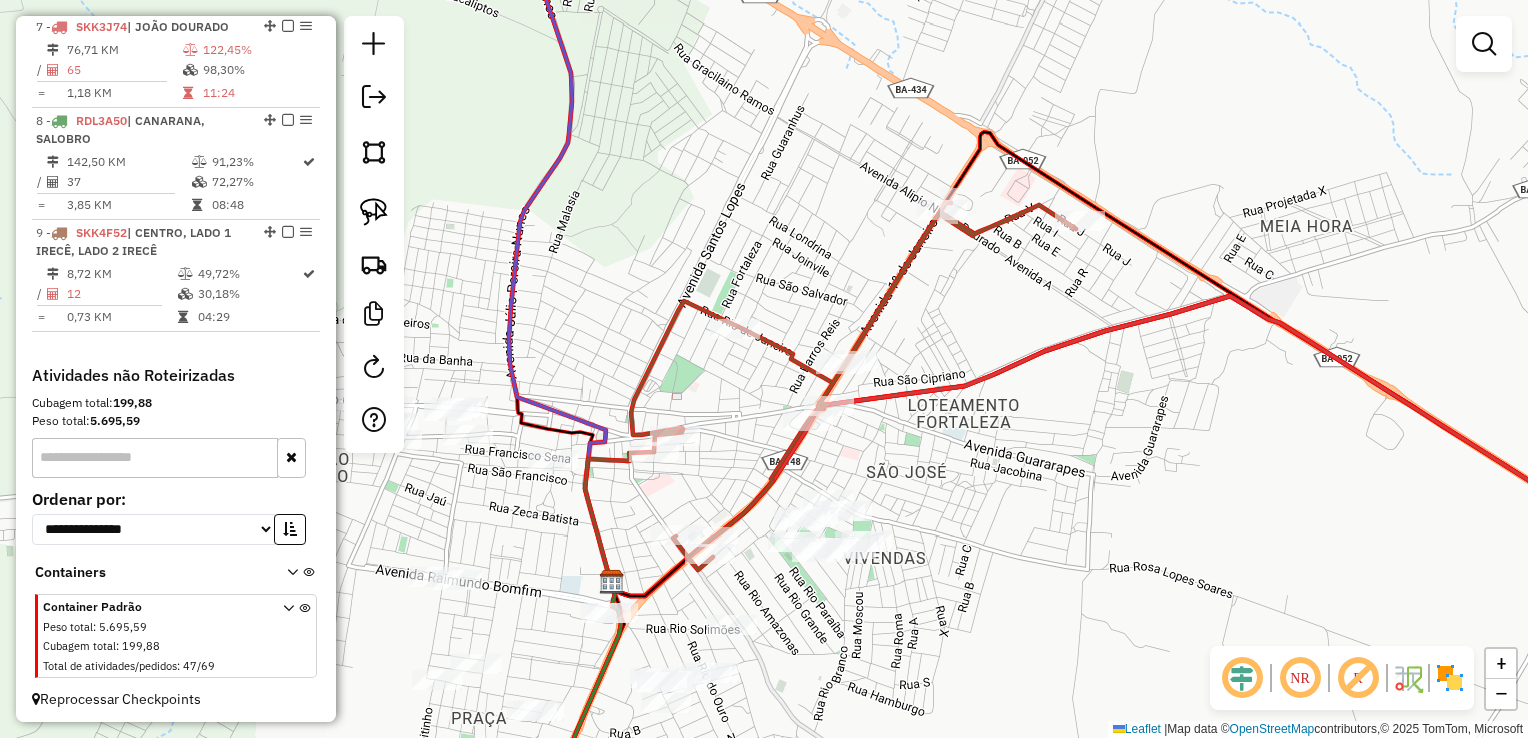 select on "*********" 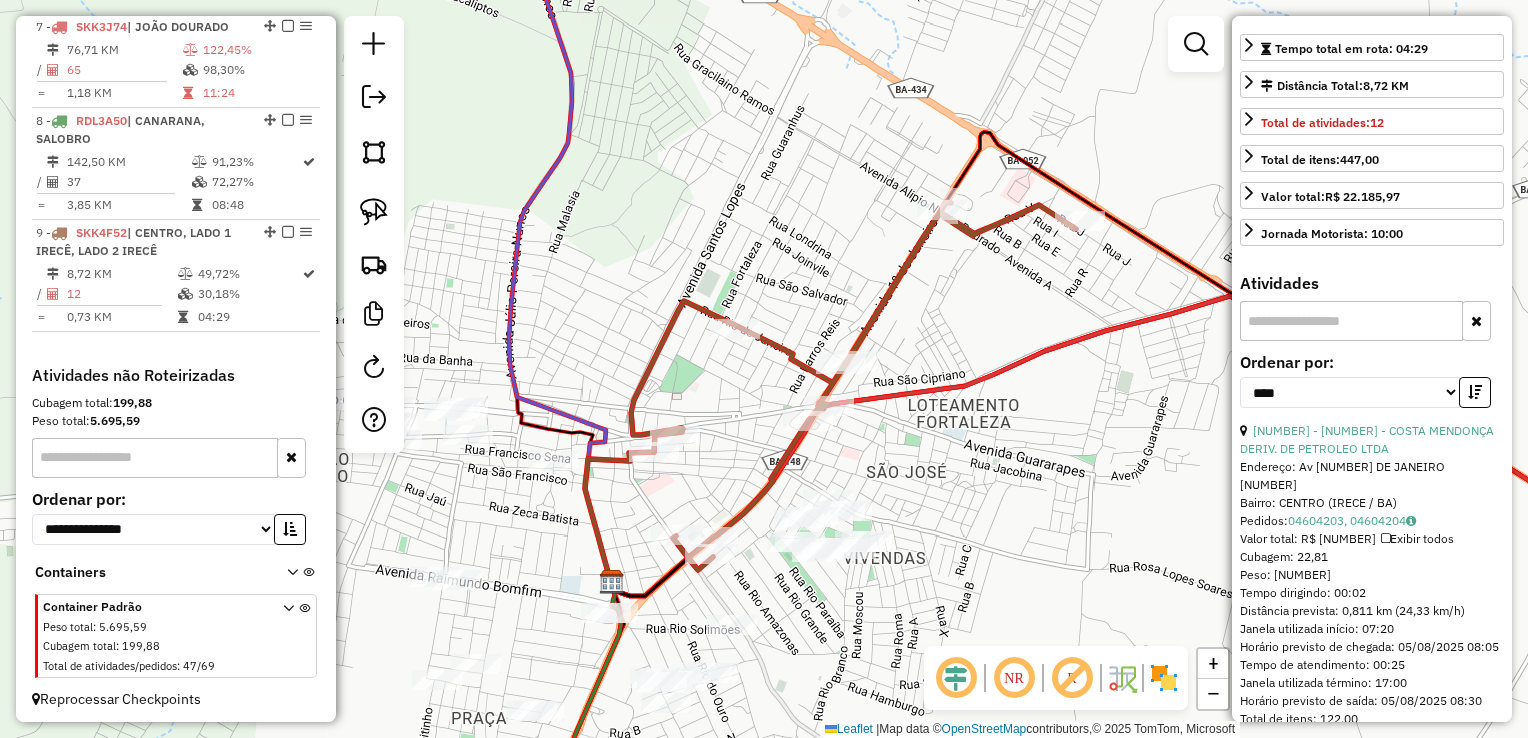 scroll, scrollTop: 500, scrollLeft: 0, axis: vertical 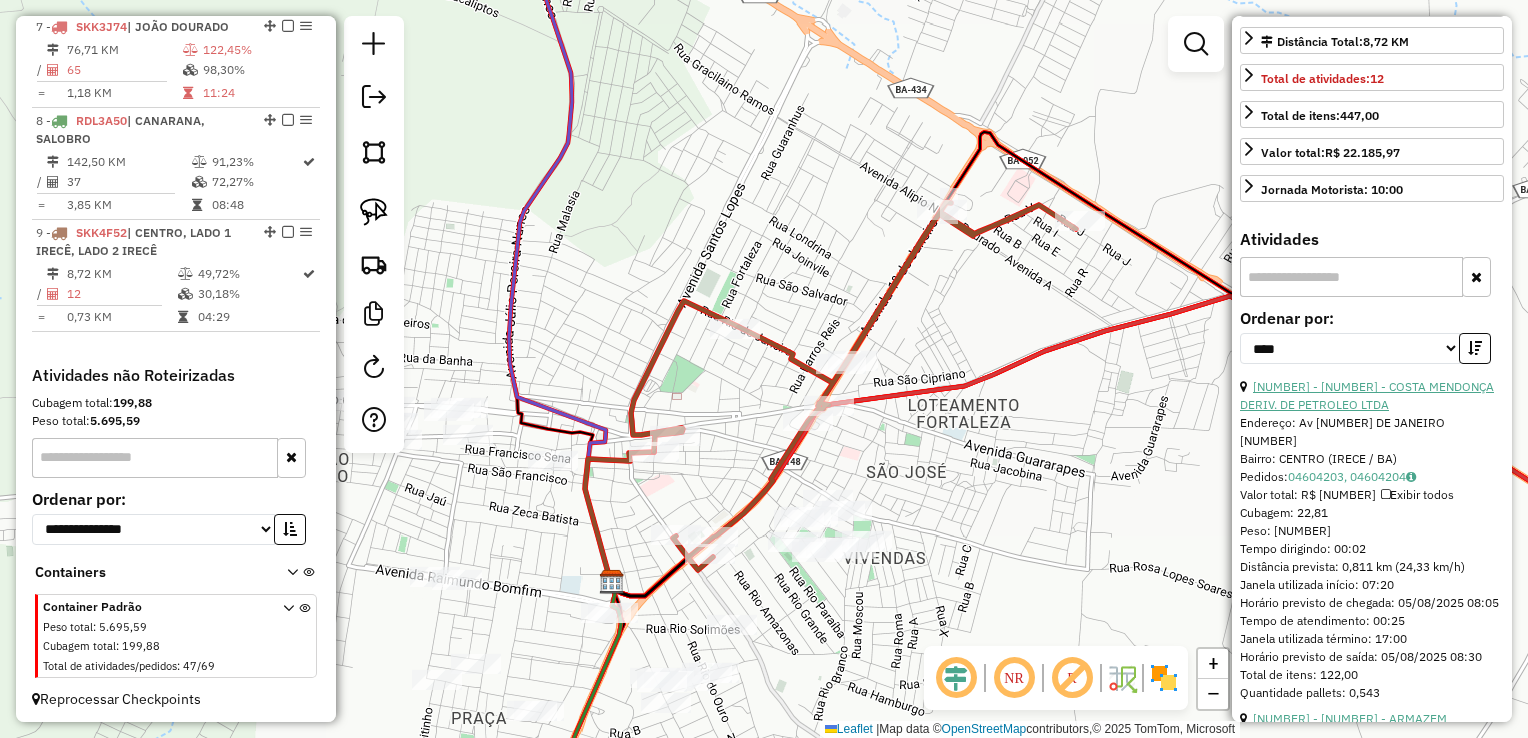 click on "6 - 387 - COSTA MENDON?A DERIV. DE PETROLEO LTDA" at bounding box center (1367, 395) 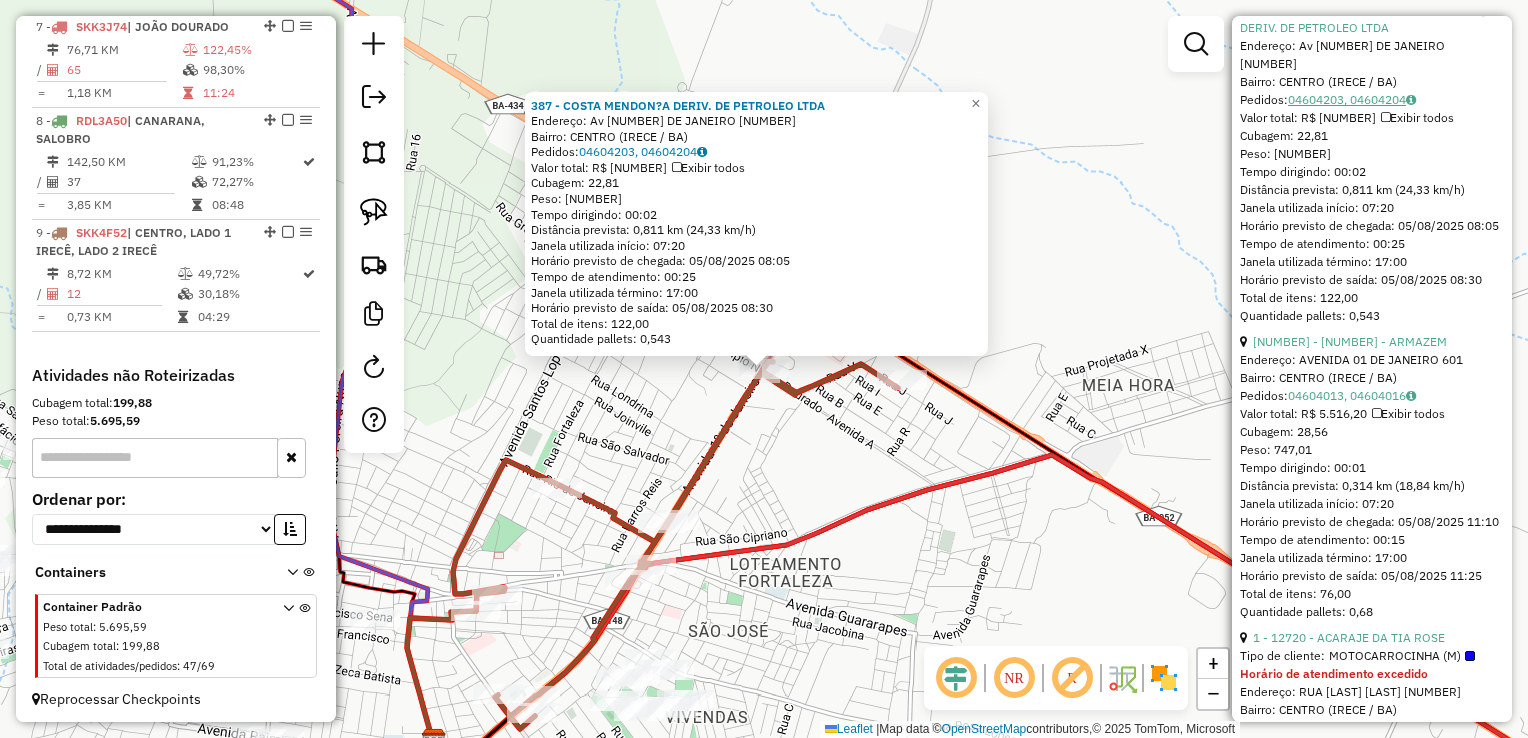 scroll, scrollTop: 900, scrollLeft: 0, axis: vertical 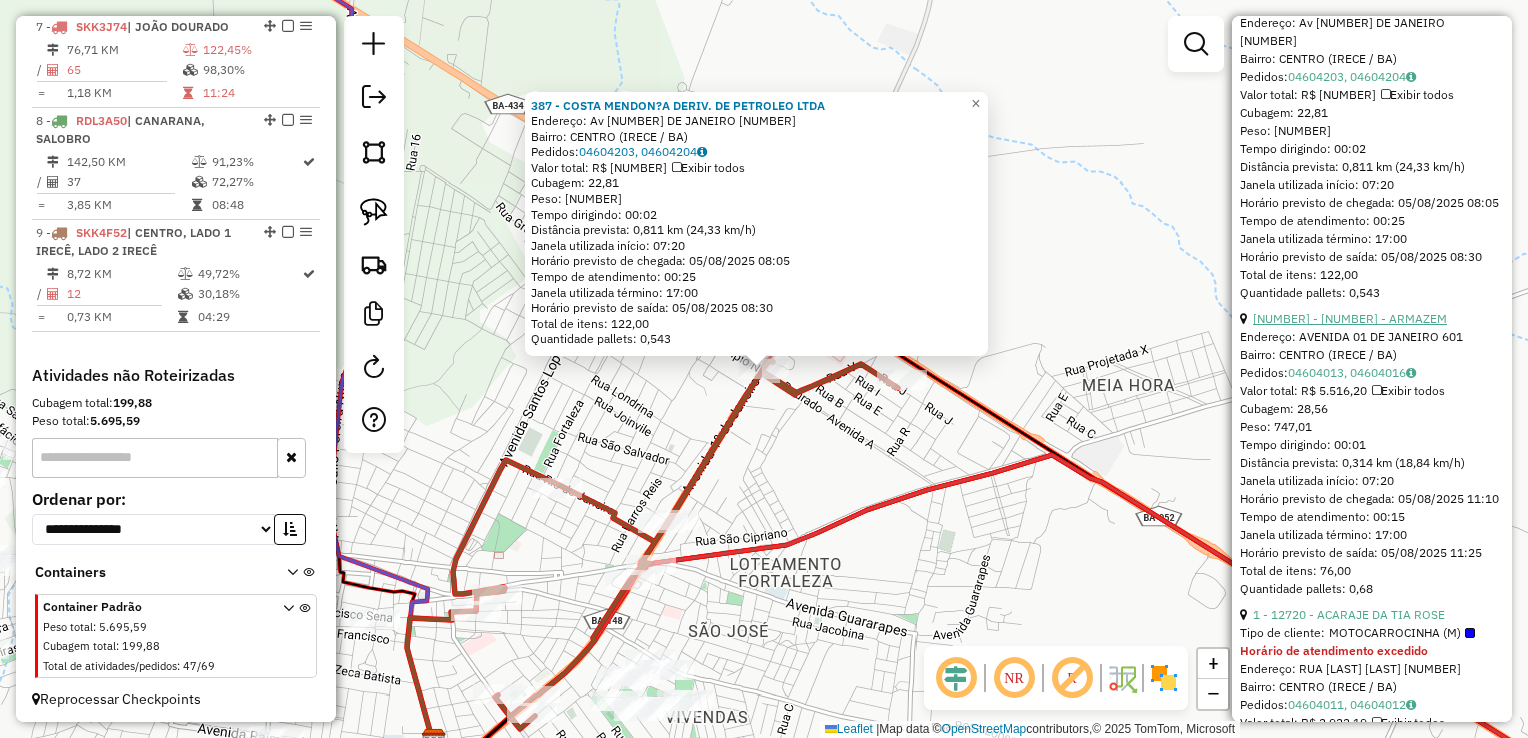 click on "11 - 12750 - ARMAZEM" at bounding box center [1350, 318] 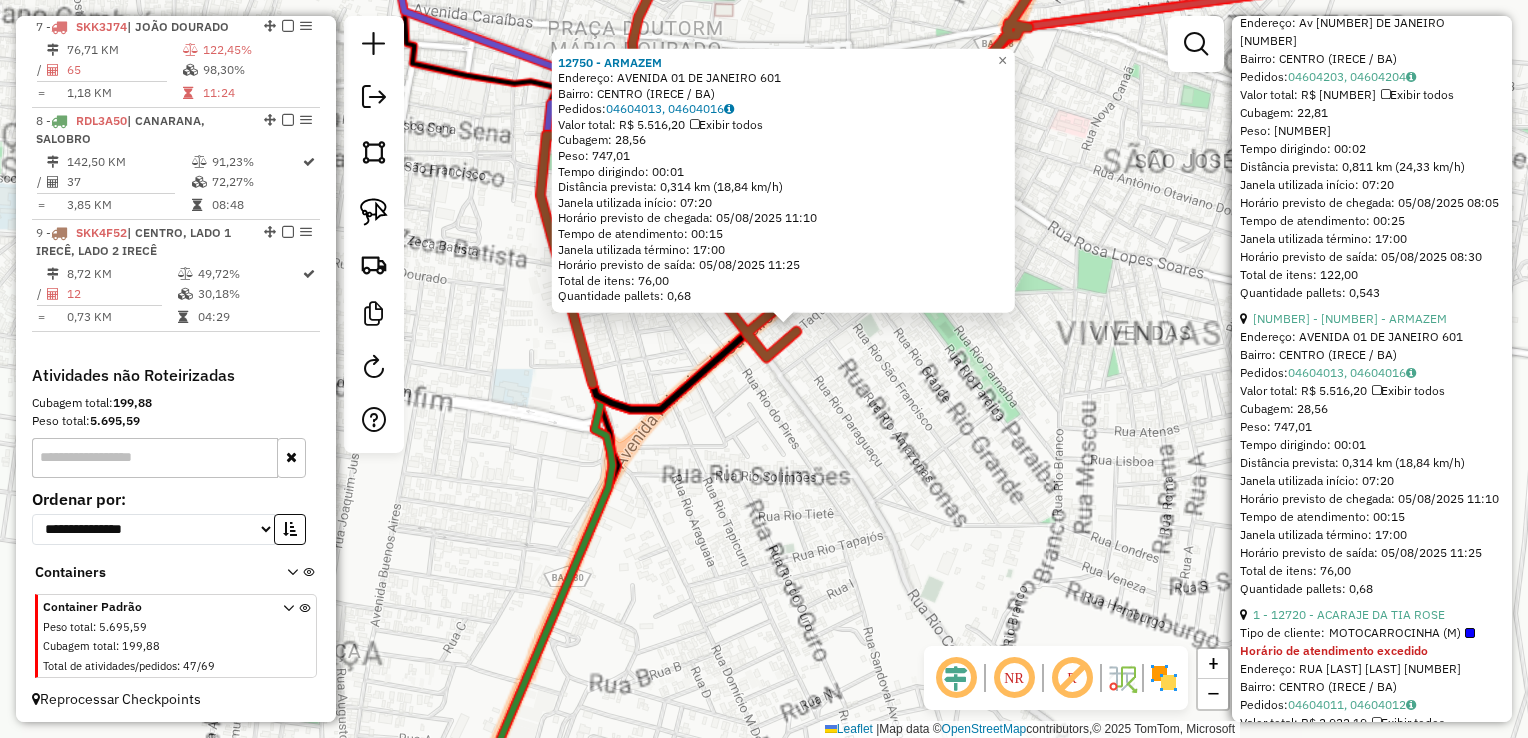 click on "12750 - ARMAZEM  Endereço:  AVENIDA  01 DE JANEIRO 601   Bairro: CENTRO (IRECE / BA)   Pedidos:  04604013, 04604016   Valor total: R$ 5.516,20   Exibir todos   Cubagem: 28,56  Peso: 747,01  Tempo dirigindo: 00:01   Distância prevista: 0,314 km (18,84 km/h)   Janela utilizada início: 07:20   Horário previsto de chegada: 05/08/2025 11:10   Tempo de atendimento: 00:15   Janela utilizada término: 17:00   Horário previsto de saída: 05/08/2025 11:25   Total de itens: 76,00   Quantidade pallets: 0,68  × Janela de atendimento Grade de atendimento Capacidade Transportadoras Veículos Cliente Pedidos  Rotas Selecione os dias de semana para filtrar as janelas de atendimento  Seg   Ter   Qua   Qui   Sex   Sáb   Dom  Informe o período da janela de atendimento: De: Até:  Filtrar exatamente a janela do cliente  Considerar janela de atendimento padrão  Selecione os dias de semana para filtrar as grades de atendimento  Seg   Ter   Qua   Qui   Sex   Sáb   Dom   Considerar clientes sem dia de atendimento cadastrado" 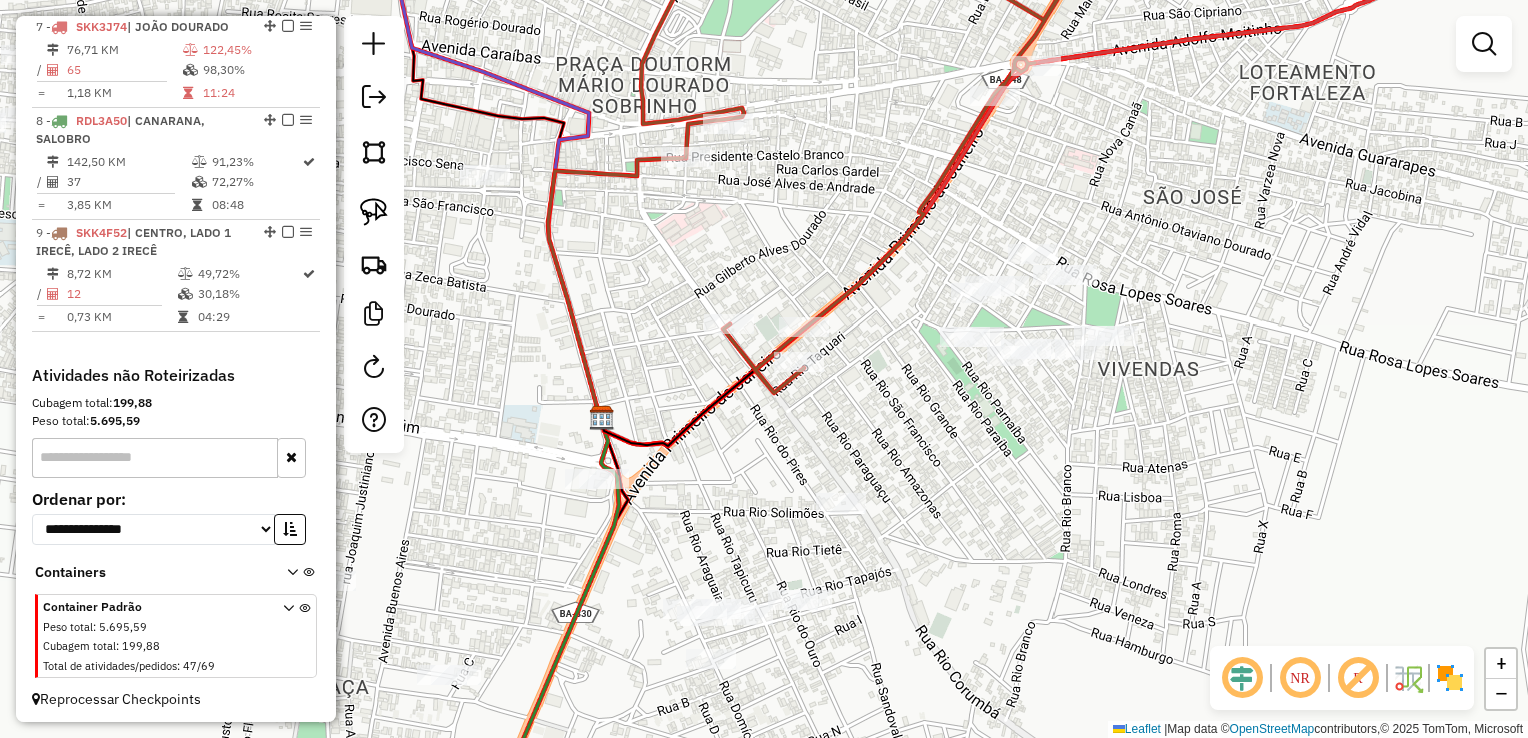 drag, startPoint x: 750, startPoint y: 446, endPoint x: 780, endPoint y: 444, distance: 30.066593 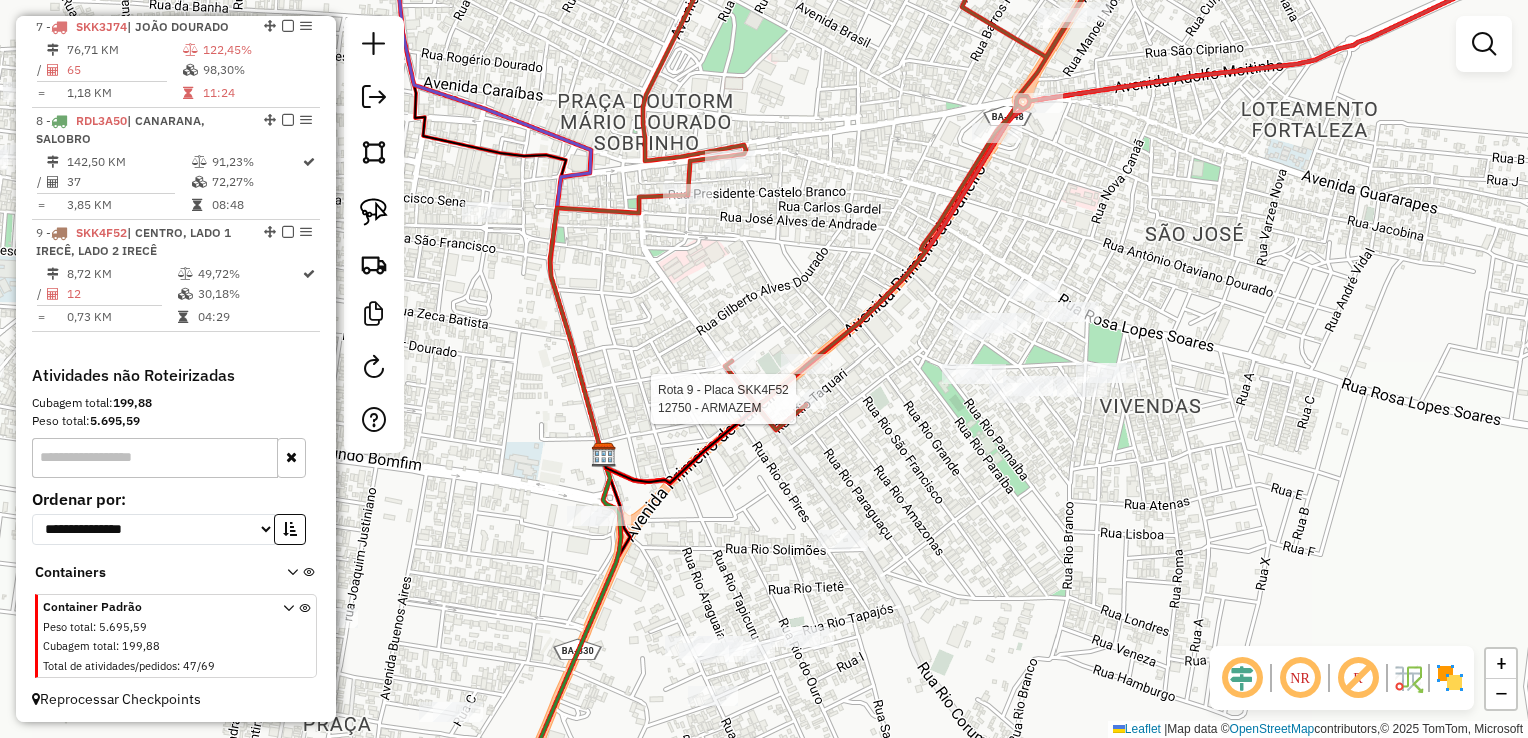select on "*********" 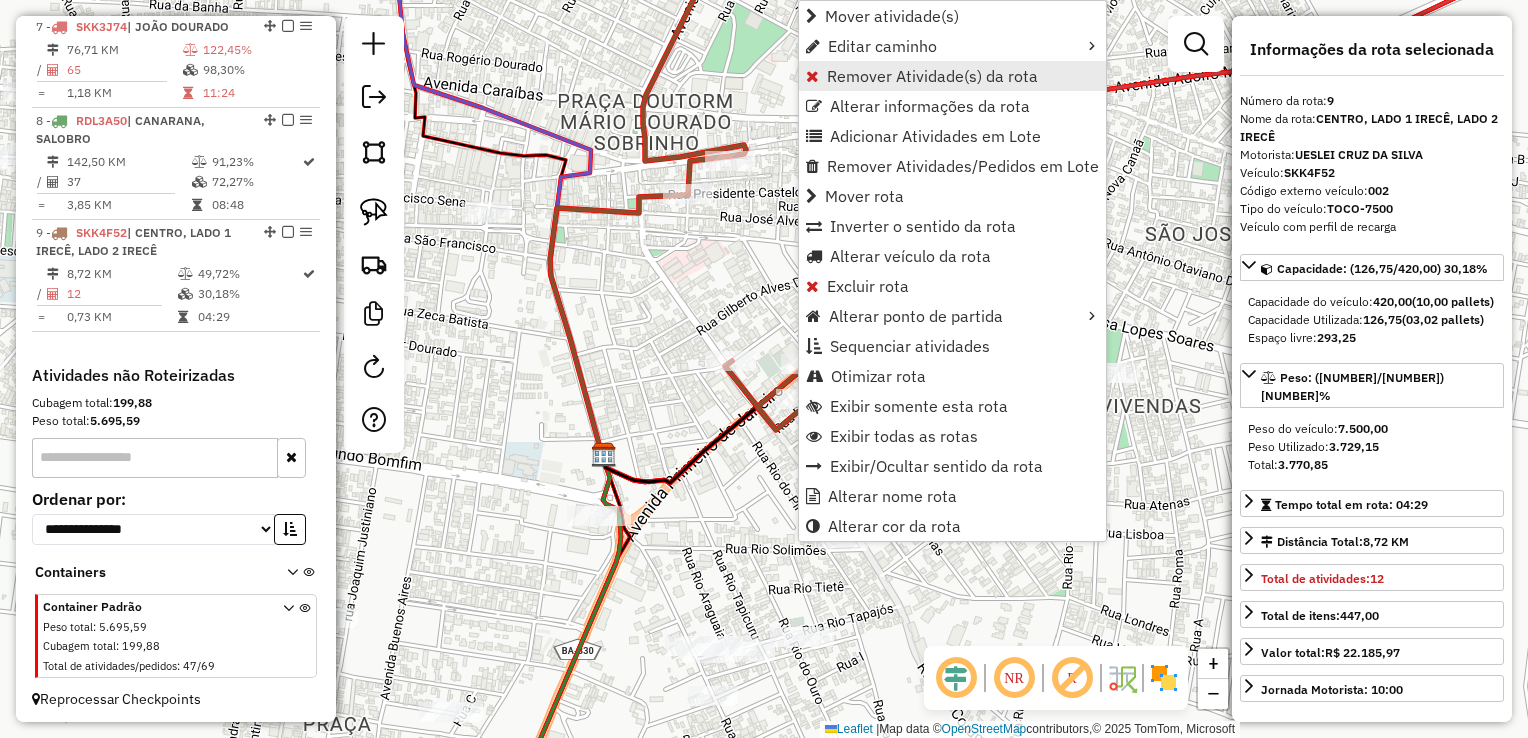 click on "Remover Atividade(s) da rota" at bounding box center [932, 76] 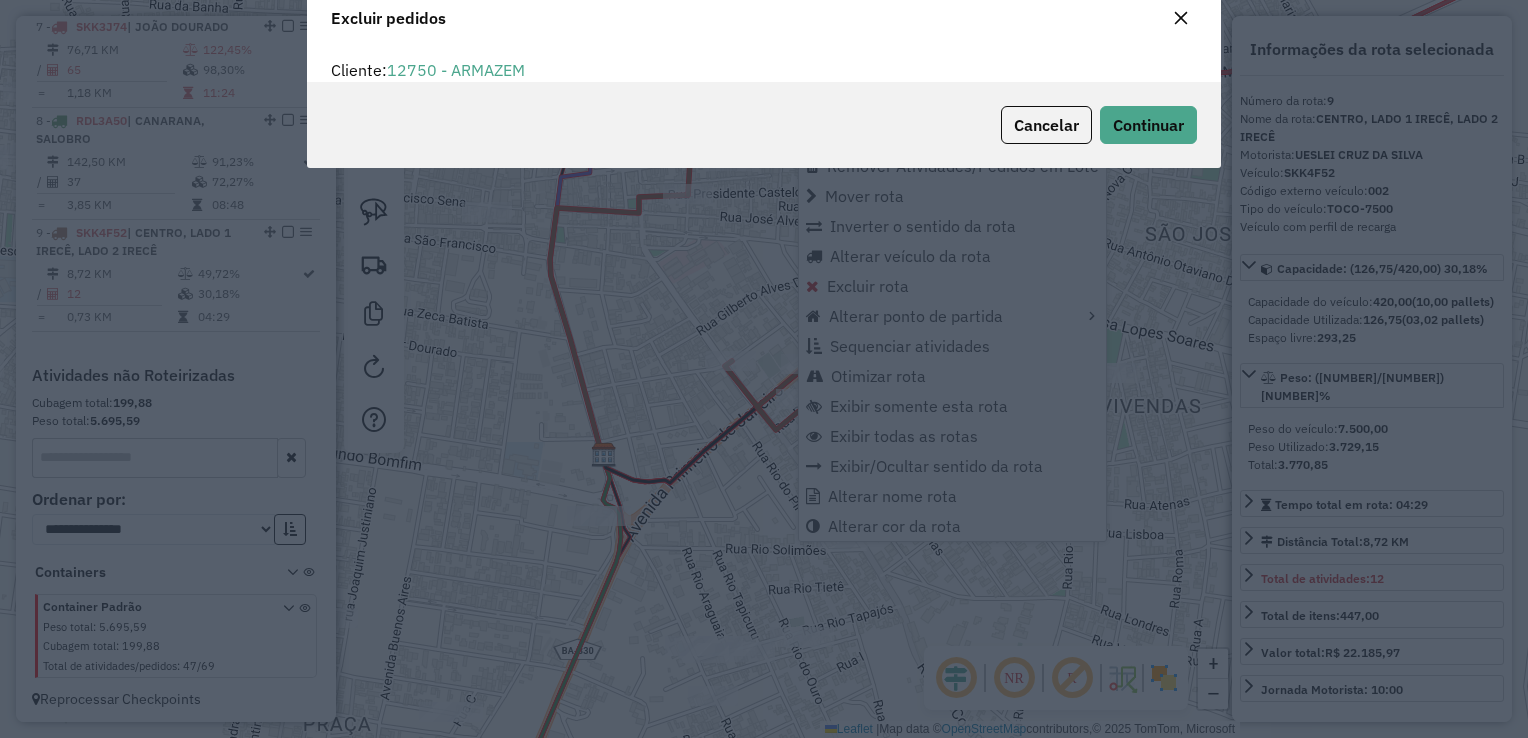 scroll, scrollTop: 69, scrollLeft: 0, axis: vertical 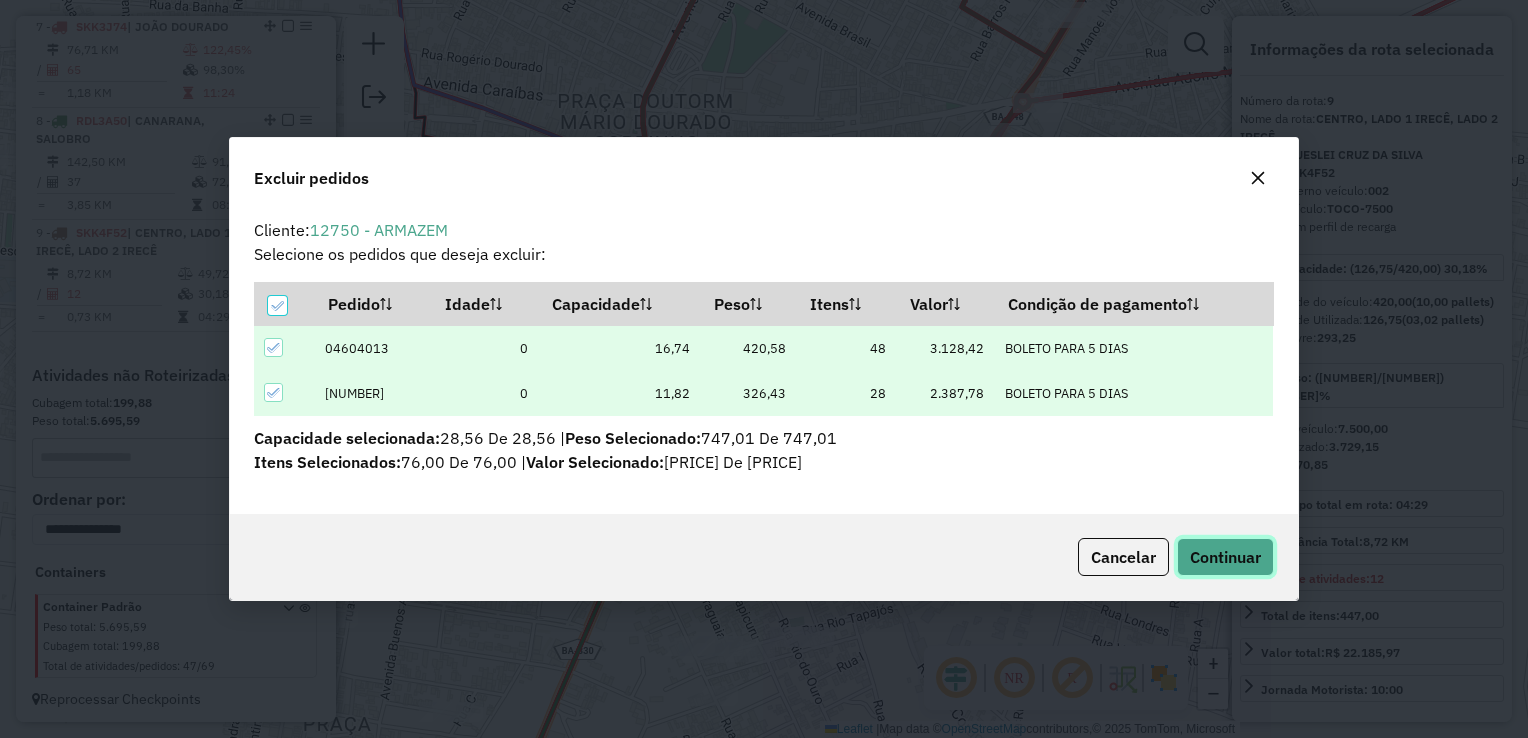click on "Continuar" 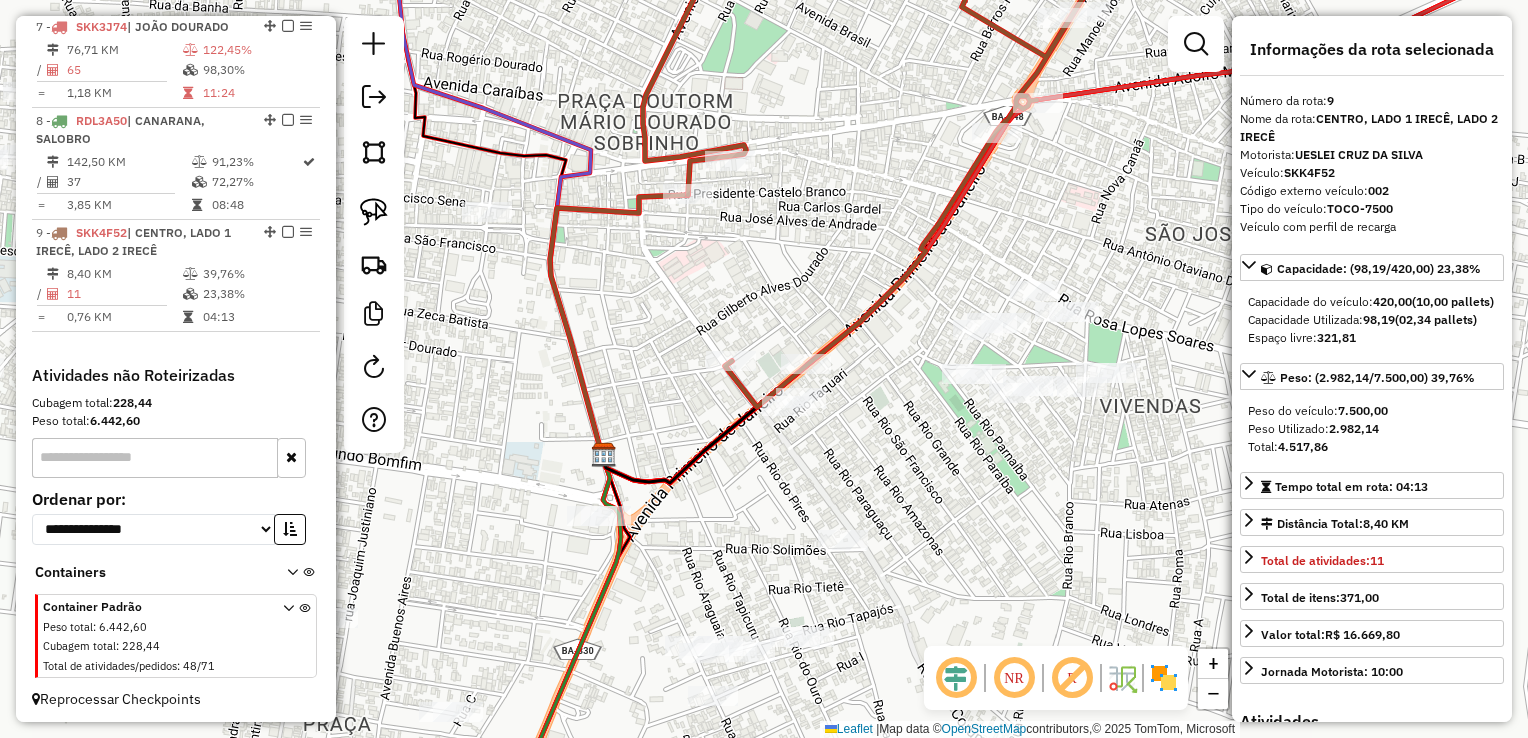click on "Janela de atendimento Grade de atendimento Capacidade Transportadoras Veículos Cliente Pedidos  Rotas Selecione os dias de semana para filtrar as janelas de atendimento  Seg   Ter   Qua   Qui   Sex   Sáb   Dom  Informe o período da janela de atendimento: De: Até:  Filtrar exatamente a janela do cliente  Considerar janela de atendimento padrão  Selecione os dias de semana para filtrar as grades de atendimento  Seg   Ter   Qua   Qui   Sex   Sáb   Dom   Considerar clientes sem dia de atendimento cadastrado  Clientes fora do dia de atendimento selecionado Filtrar as atividades entre os valores definidos abaixo:  Peso mínimo:   Peso máximo:   Cubagem mínima:   Cubagem máxima:   De:   Até:  Filtrar as atividades entre o tempo de atendimento definido abaixo:  De:   Até:   Considerar capacidade total dos clientes não roteirizados Transportadora: Selecione um ou mais itens Tipo de veículo: Selecione um ou mais itens Veículo: Selecione um ou mais itens Motorista: Selecione um ou mais itens Nome: Rótulo:" 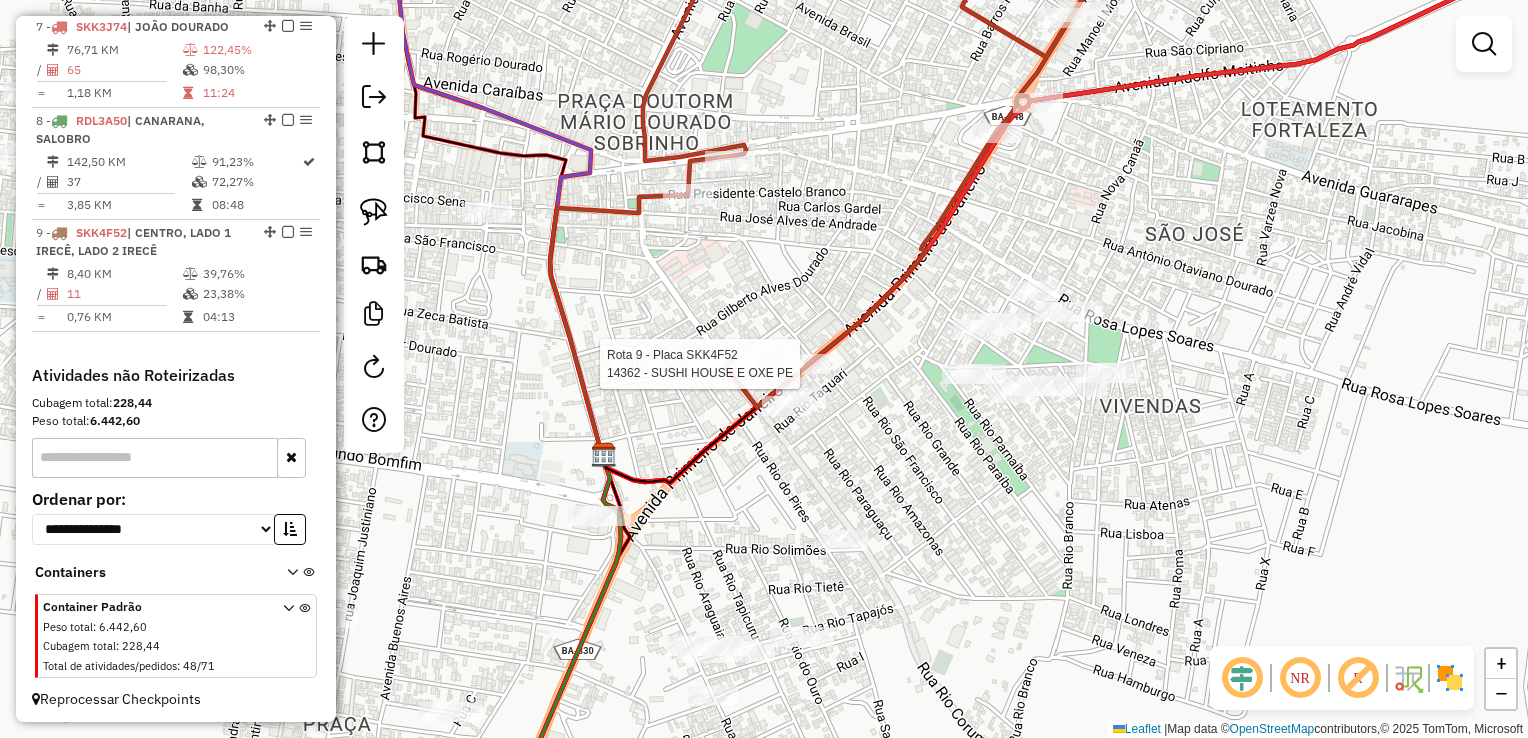 select on "*********" 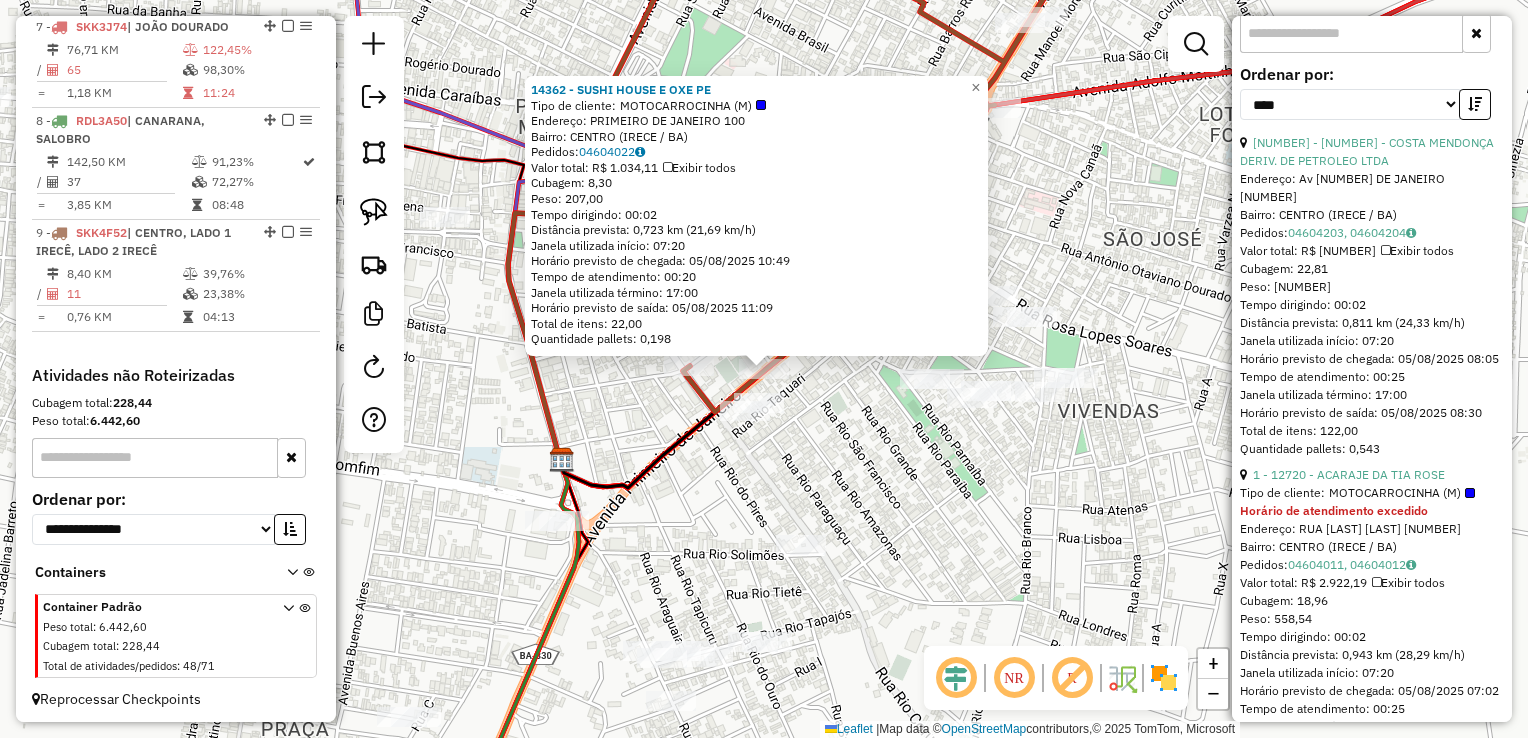 scroll, scrollTop: 800, scrollLeft: 0, axis: vertical 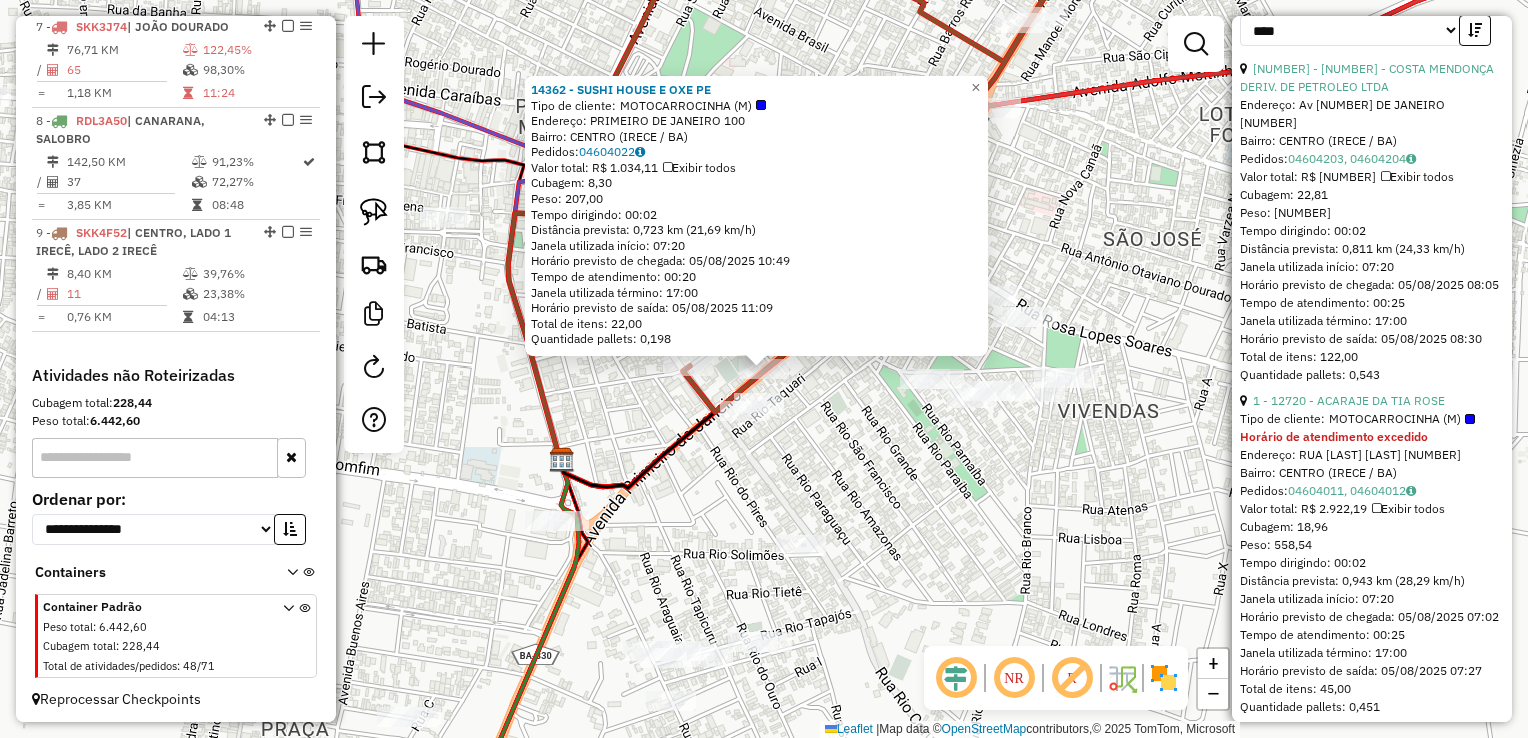 click on "1 - 12720 - ACARAJE  DA TIA ROSE" at bounding box center [1372, 401] 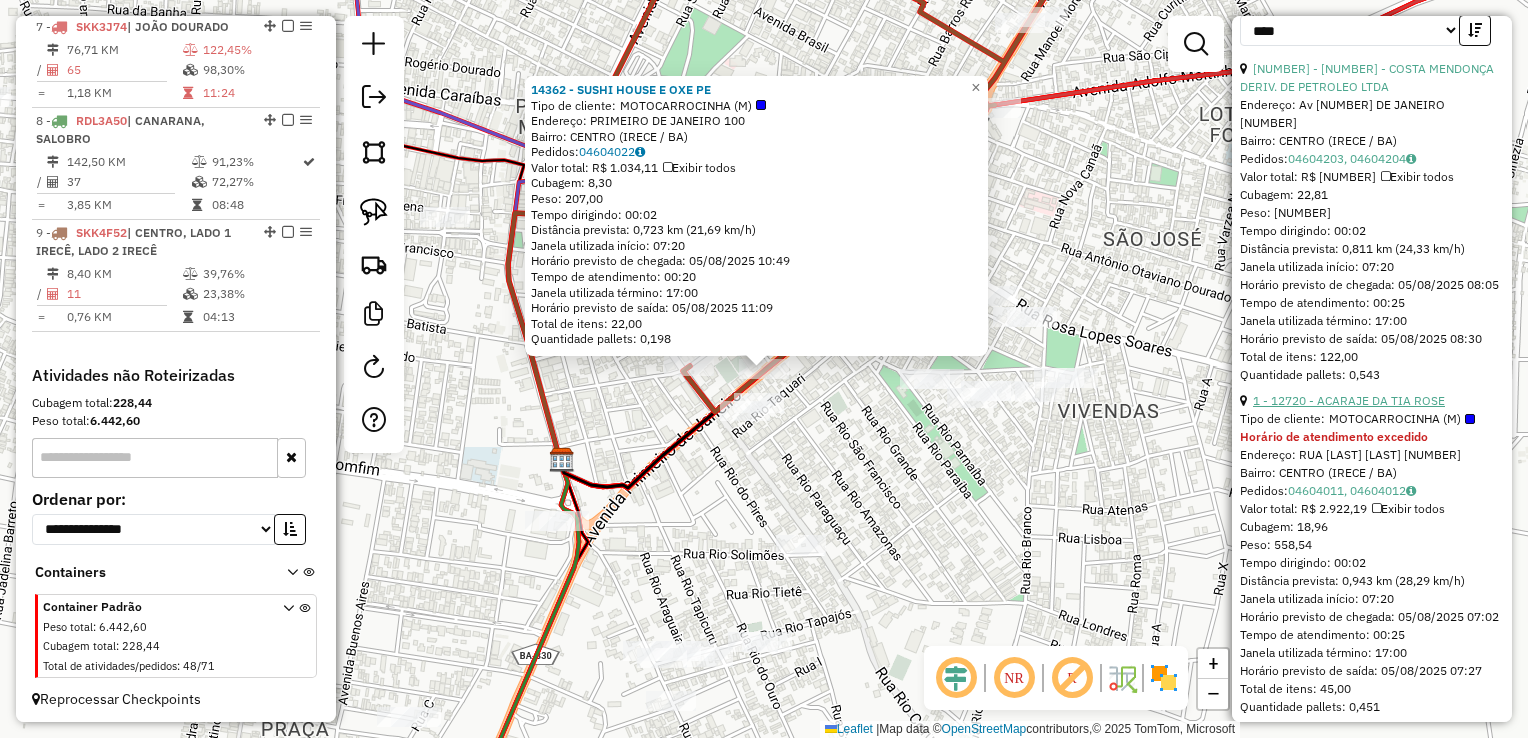 click on "1 - 12720 - ACARAJE  DA TIA ROSE" at bounding box center [1349, 400] 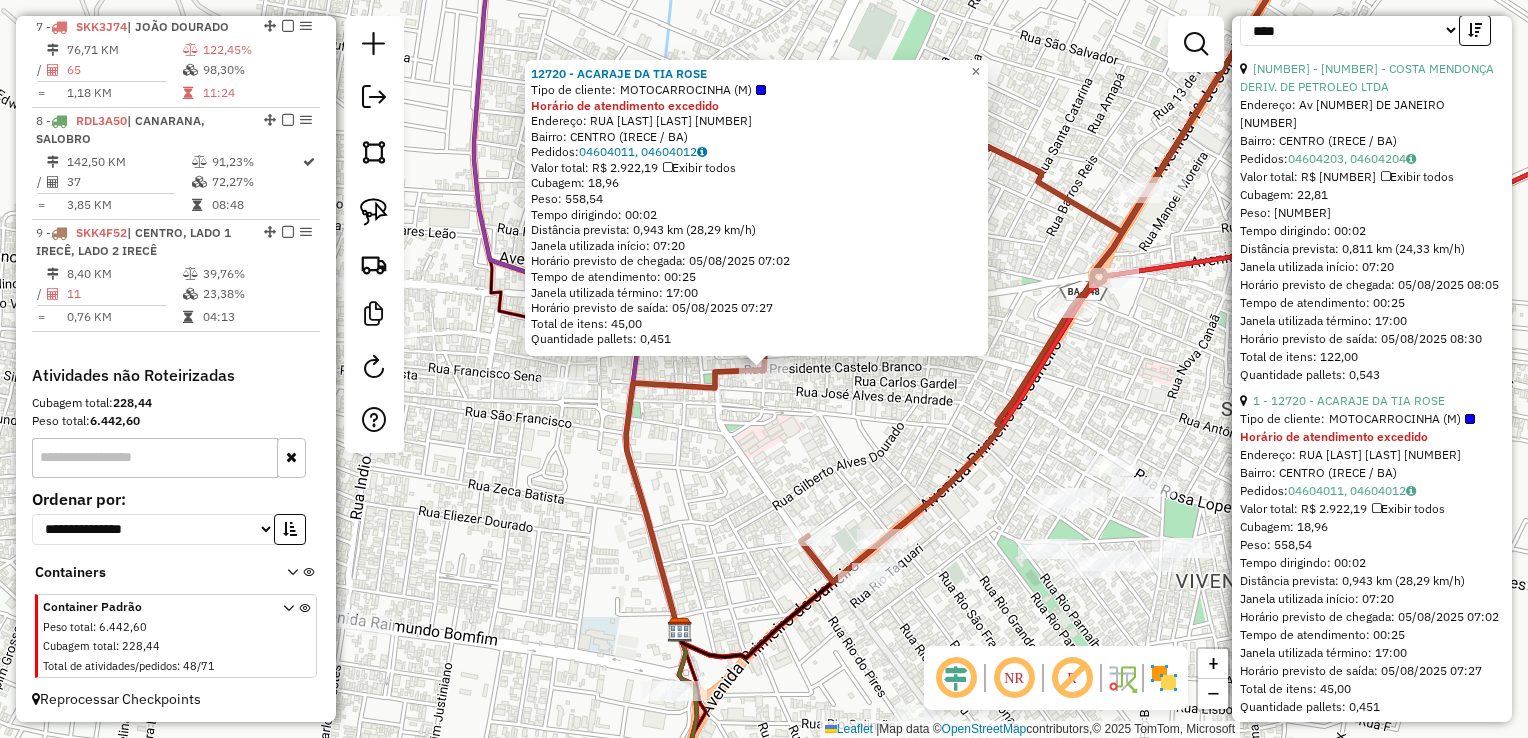 click on "12720 - ACARAJE  DA TIA ROSE  Tipo de cliente:   MOTOCARROCINHA (M)  Horário de atendimento excedido  Endereço:  RUA CASTELO BRANCO 143   Bairro: CENTRO (IRECE / BA)   Pedidos:  04604011, 04604012   Valor total: R$ 2.922,19   Exibir todos   Cubagem: 18,96  Peso: 558,54  Tempo dirigindo: 00:02   Distância prevista: 0,943 km (28,29 km/h)   Janela utilizada início: 07:20   Horário previsto de chegada: 05/08/2025 07:02   Tempo de atendimento: 00:25   Janela utilizada término: 17:00   Horário previsto de saída: 05/08/2025 07:27   Total de itens: 45,00   Quantidade pallets: 0,451  × Janela de atendimento Grade de atendimento Capacidade Transportadoras Veículos Cliente Pedidos  Rotas Selecione os dias de semana para filtrar as janelas de atendimento  Seg   Ter   Qua   Qui   Sex   Sáb   Dom  Informe o período da janela de atendimento: De: Até:  Filtrar exatamente a janela do cliente  Considerar janela de atendimento padrão  Selecione os dias de semana para filtrar as grades de atendimento  Seg   Ter  +" 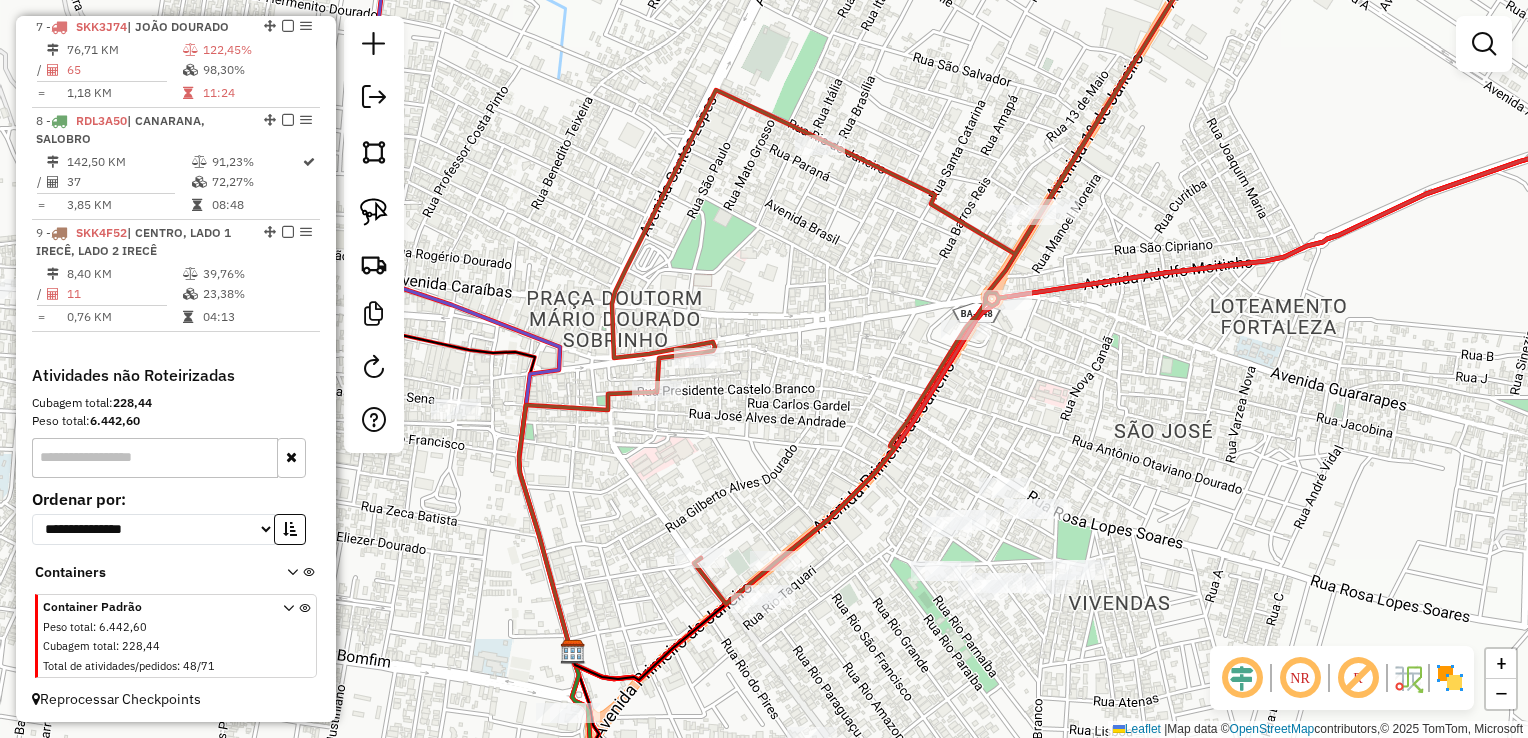 drag, startPoint x: 904, startPoint y: 420, endPoint x: 744, endPoint y: 447, distance: 162.26213 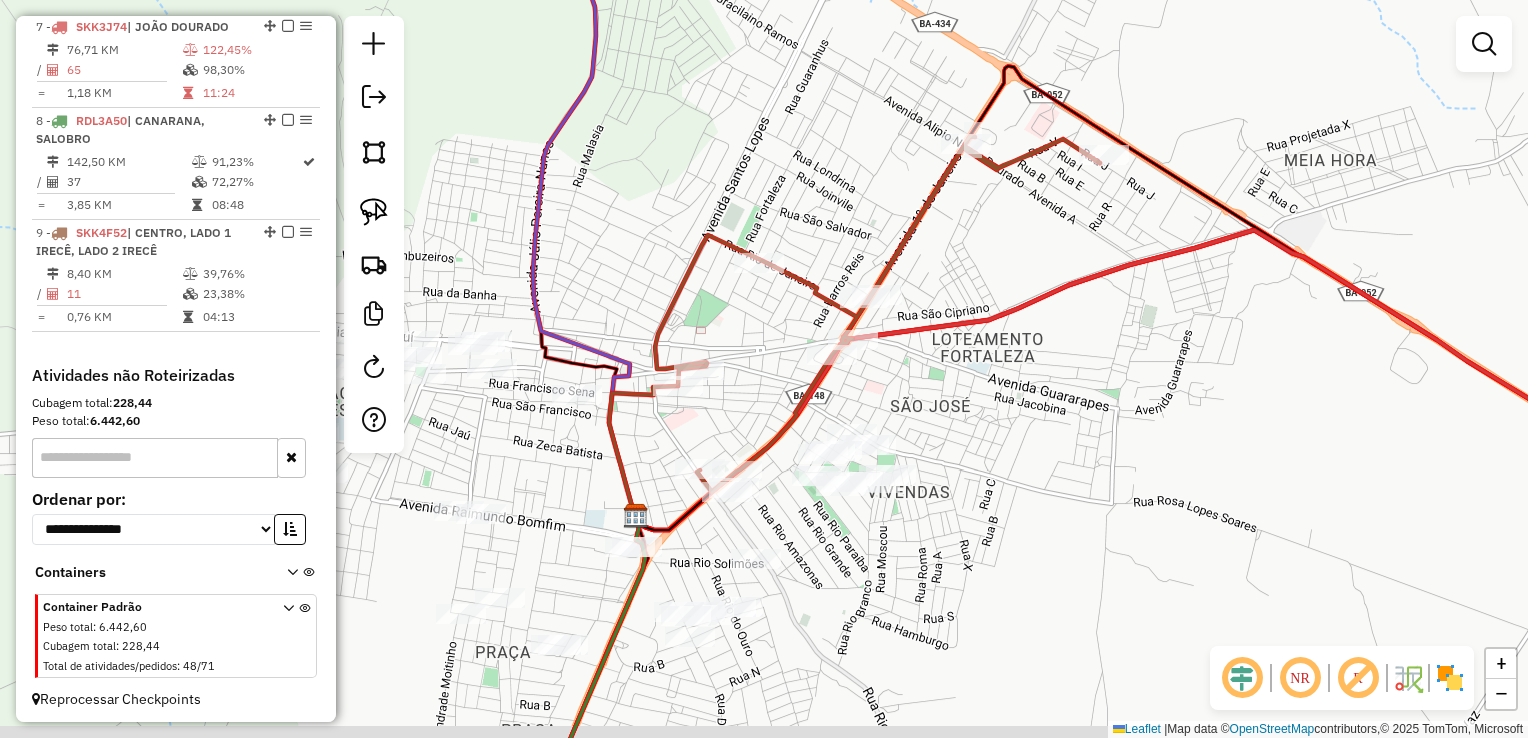 drag, startPoint x: 1020, startPoint y: 413, endPoint x: 1067, endPoint y: 323, distance: 101.53325 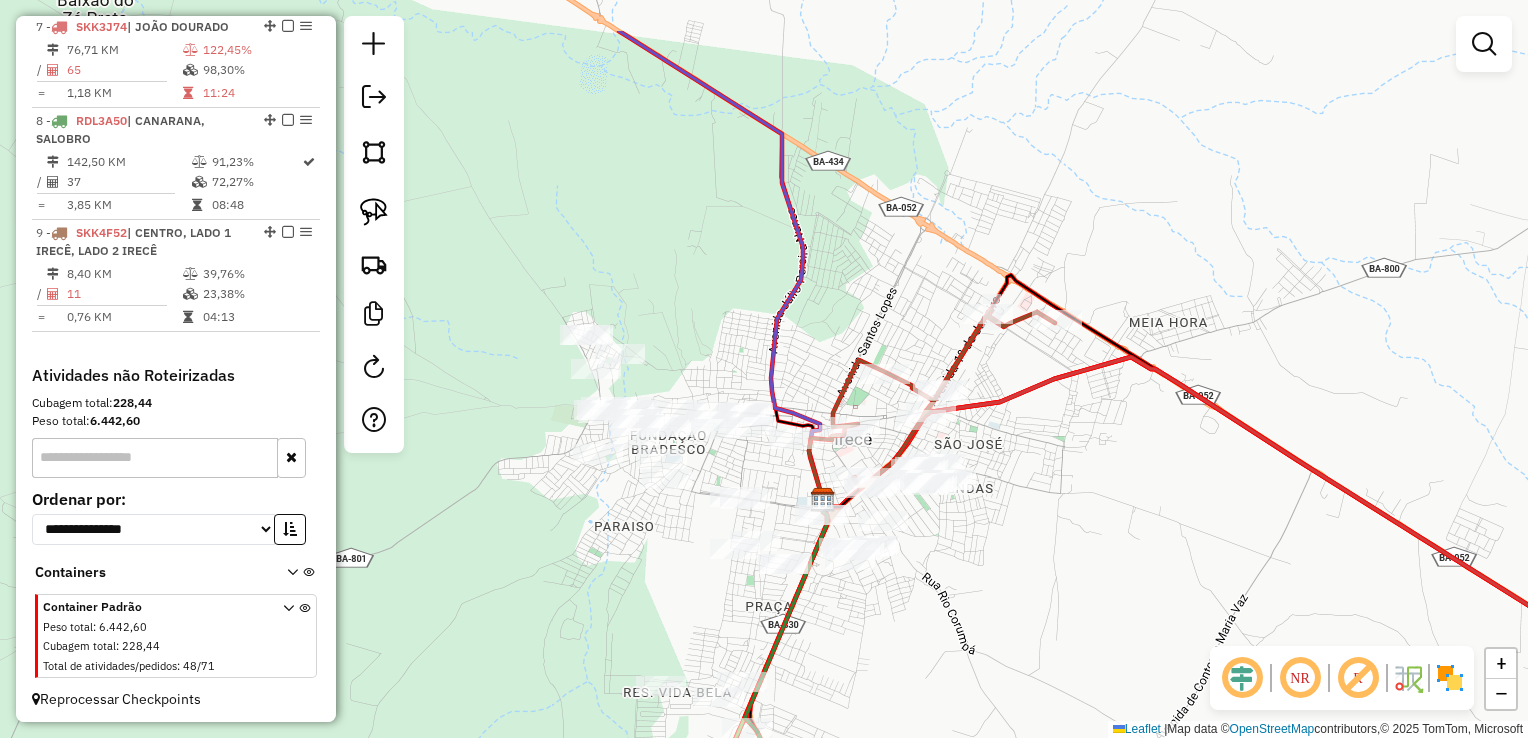 drag, startPoint x: 1016, startPoint y: 445, endPoint x: 1001, endPoint y: 426, distance: 24.207438 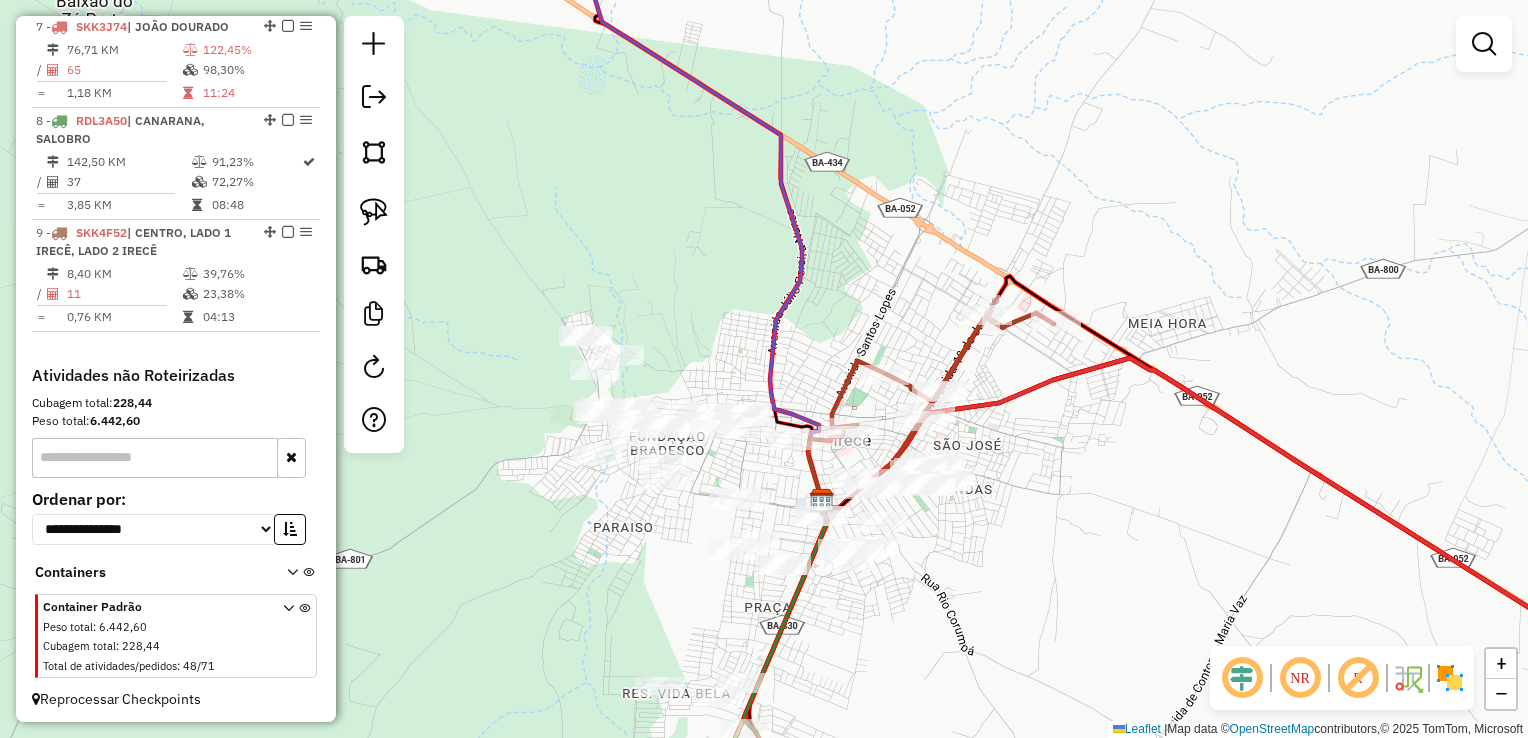 click 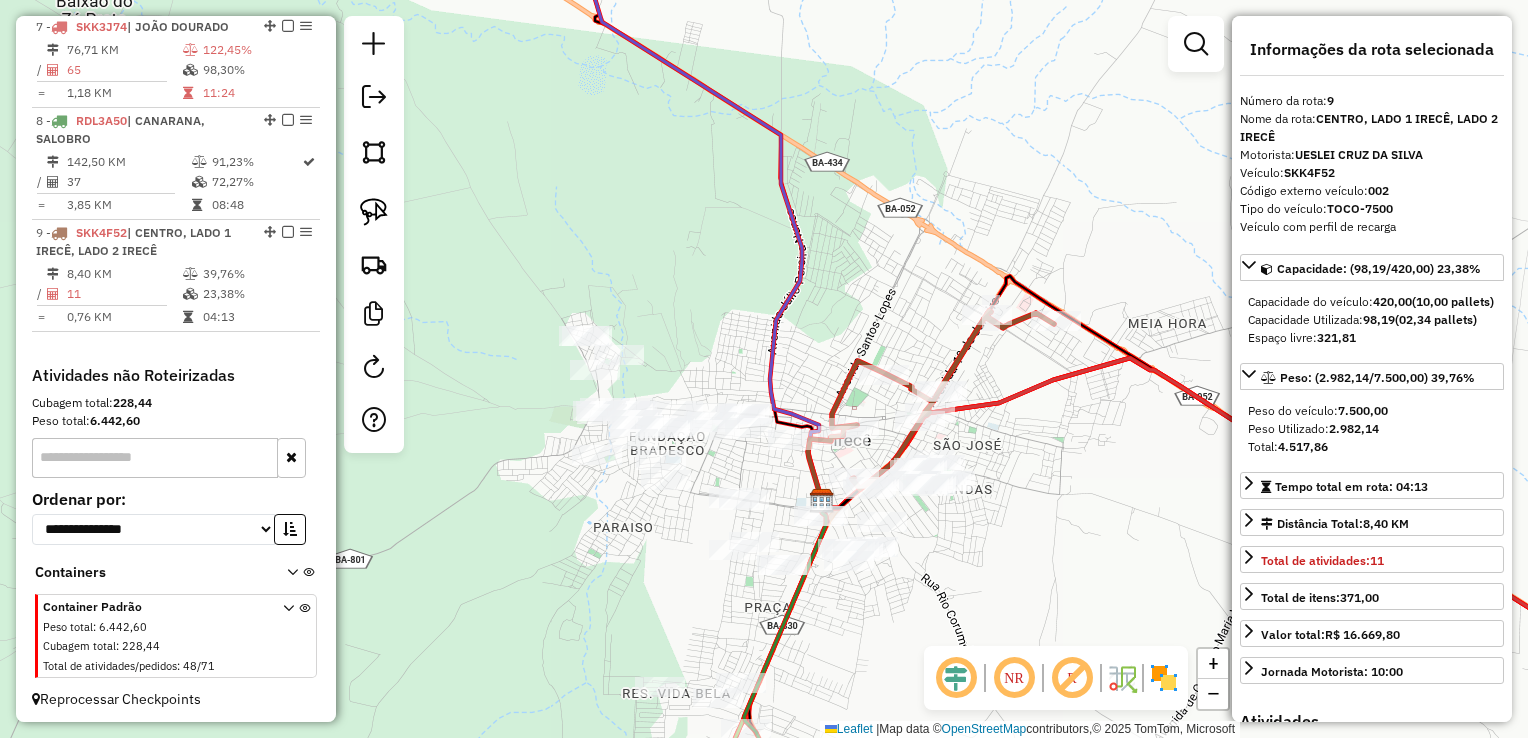 click on "Janela de atendimento Grade de atendimento Capacidade Transportadoras Veículos Cliente Pedidos  Rotas Selecione os dias de semana para filtrar as janelas de atendimento  Seg   Ter   Qua   Qui   Sex   Sáb   Dom  Informe o período da janela de atendimento: De: Até:  Filtrar exatamente a janela do cliente  Considerar janela de atendimento padrão  Selecione os dias de semana para filtrar as grades de atendimento  Seg   Ter   Qua   Qui   Sex   Sáb   Dom   Considerar clientes sem dia de atendimento cadastrado  Clientes fora do dia de atendimento selecionado Filtrar as atividades entre os valores definidos abaixo:  Peso mínimo:   Peso máximo:   Cubagem mínima:   Cubagem máxima:   De:   Até:  Filtrar as atividades entre o tempo de atendimento definido abaixo:  De:   Até:   Considerar capacidade total dos clientes não roteirizados Transportadora: Selecione um ou mais itens Tipo de veículo: Selecione um ou mais itens Veículo: Selecione um ou mais itens Motorista: Selecione um ou mais itens Nome: Rótulo:" 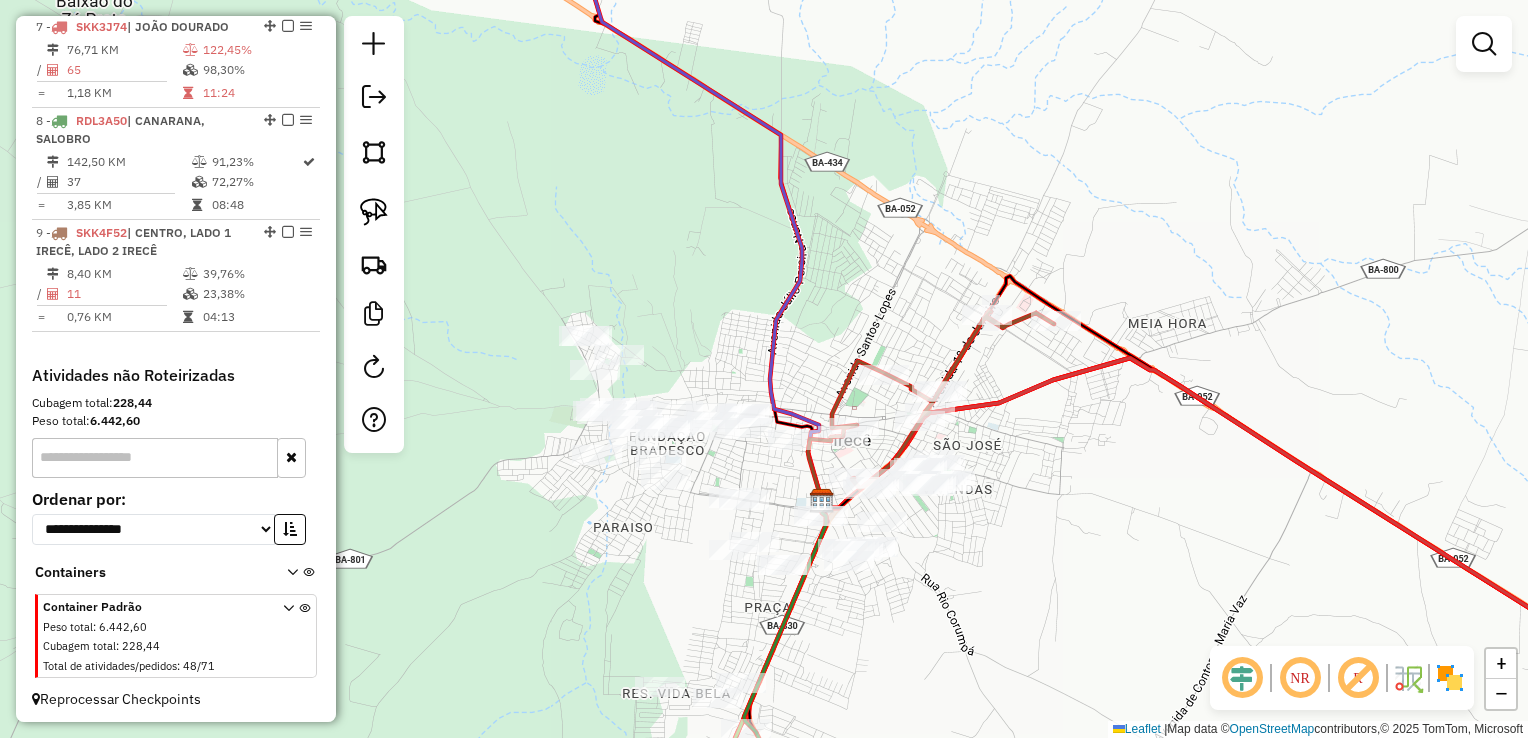 drag, startPoint x: 1189, startPoint y: 487, endPoint x: 652, endPoint y: 387, distance: 546.2316 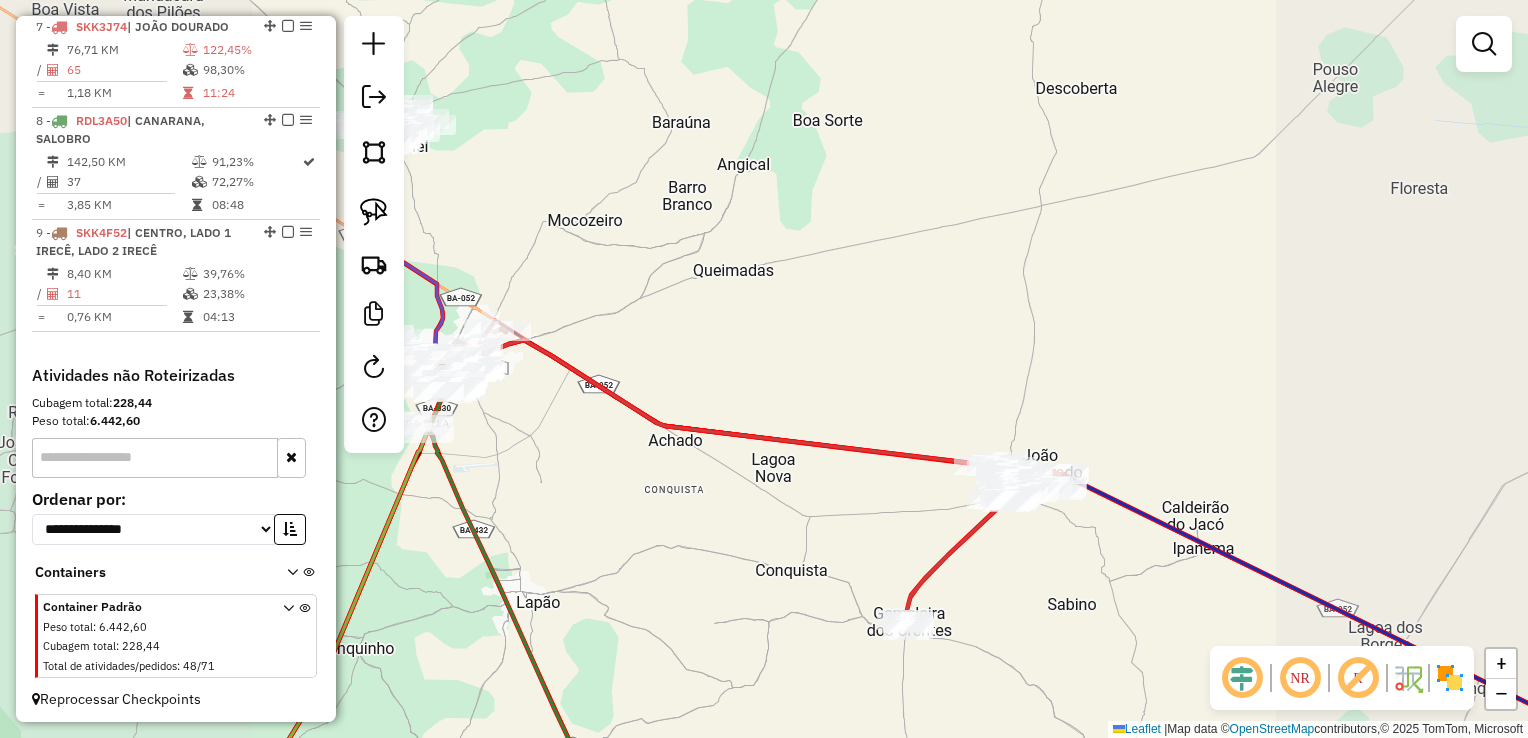 drag, startPoint x: 831, startPoint y: 448, endPoint x: 577, endPoint y: 398, distance: 258.87448 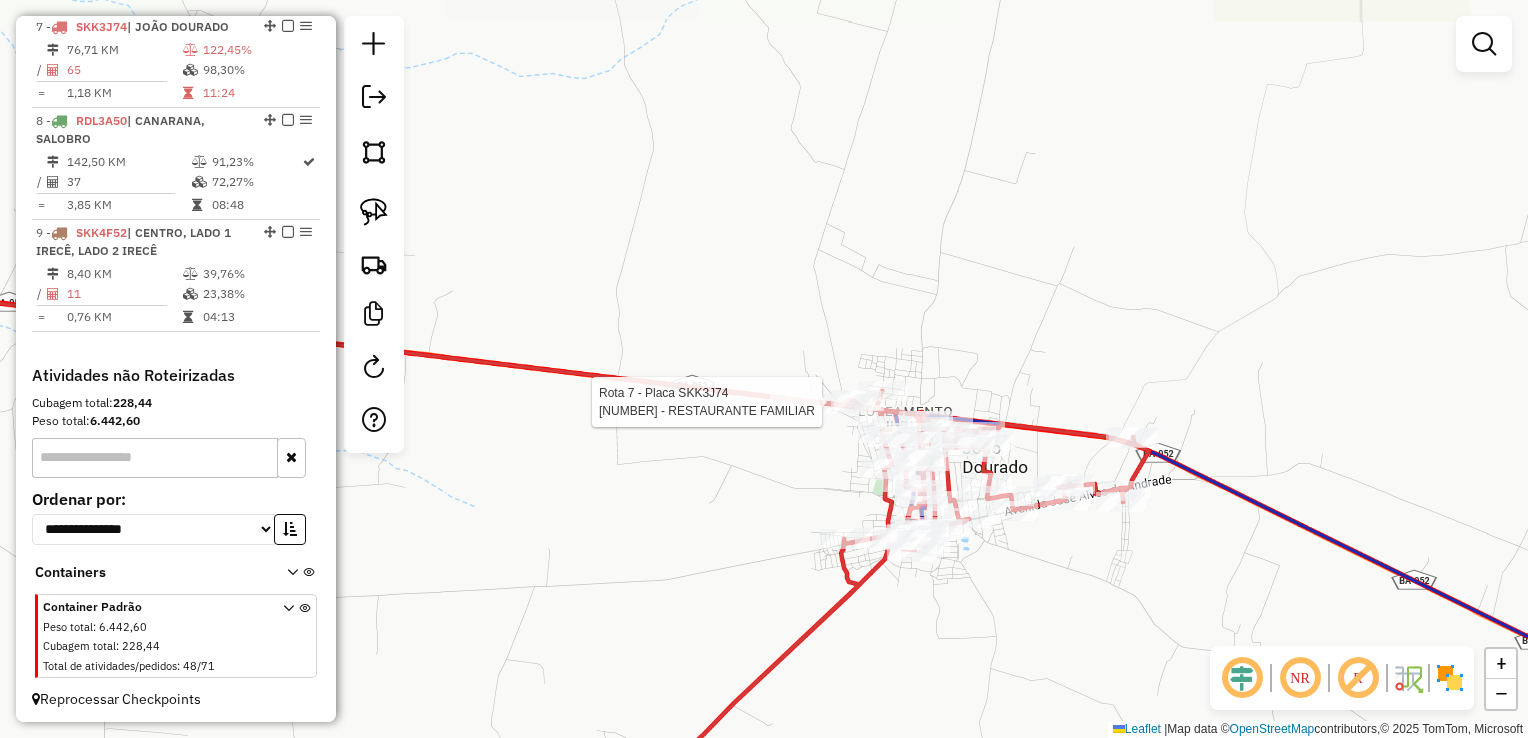 drag, startPoint x: 776, startPoint y: 413, endPoint x: 554, endPoint y: 380, distance: 224.4393 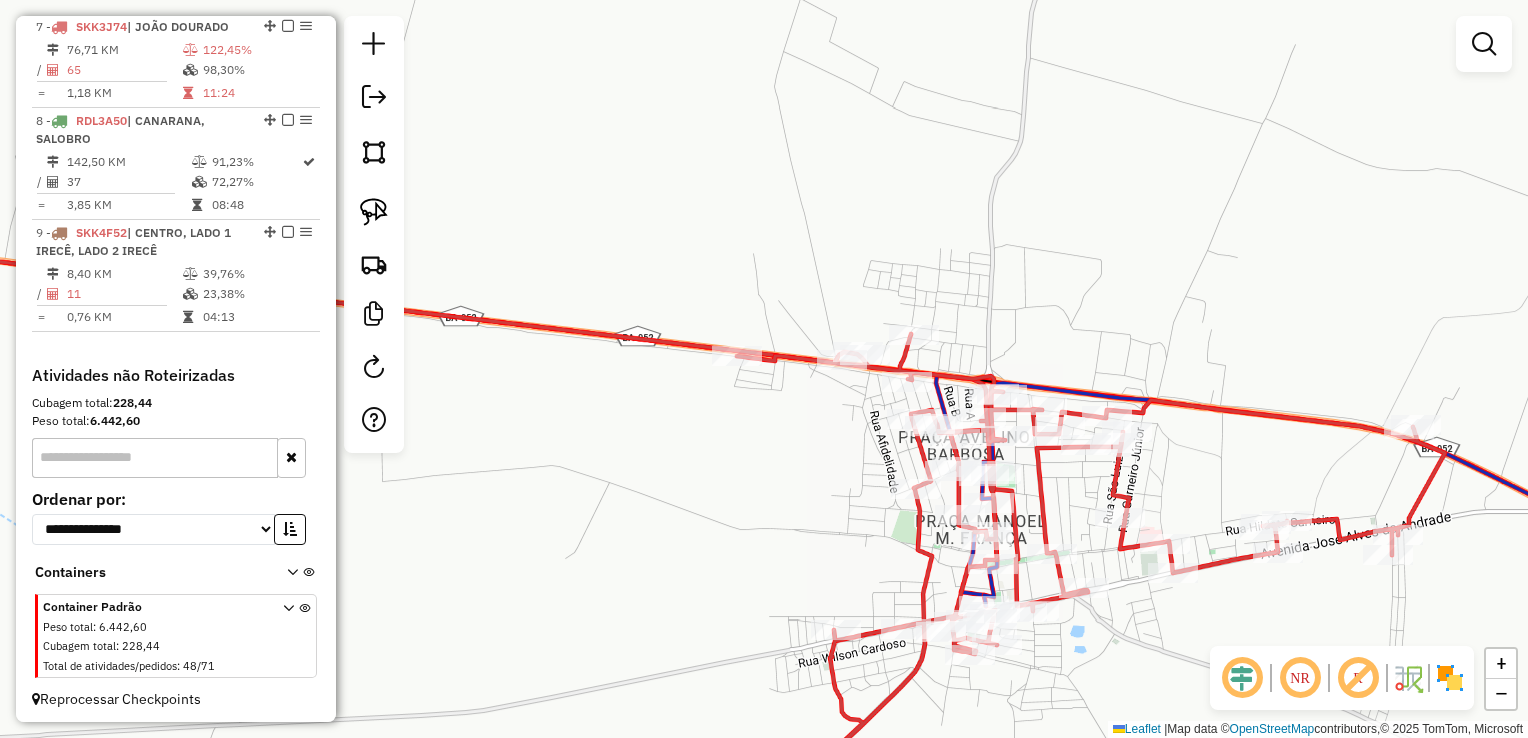 drag, startPoint x: 808, startPoint y: 439, endPoint x: 604, endPoint y: 373, distance: 214.41083 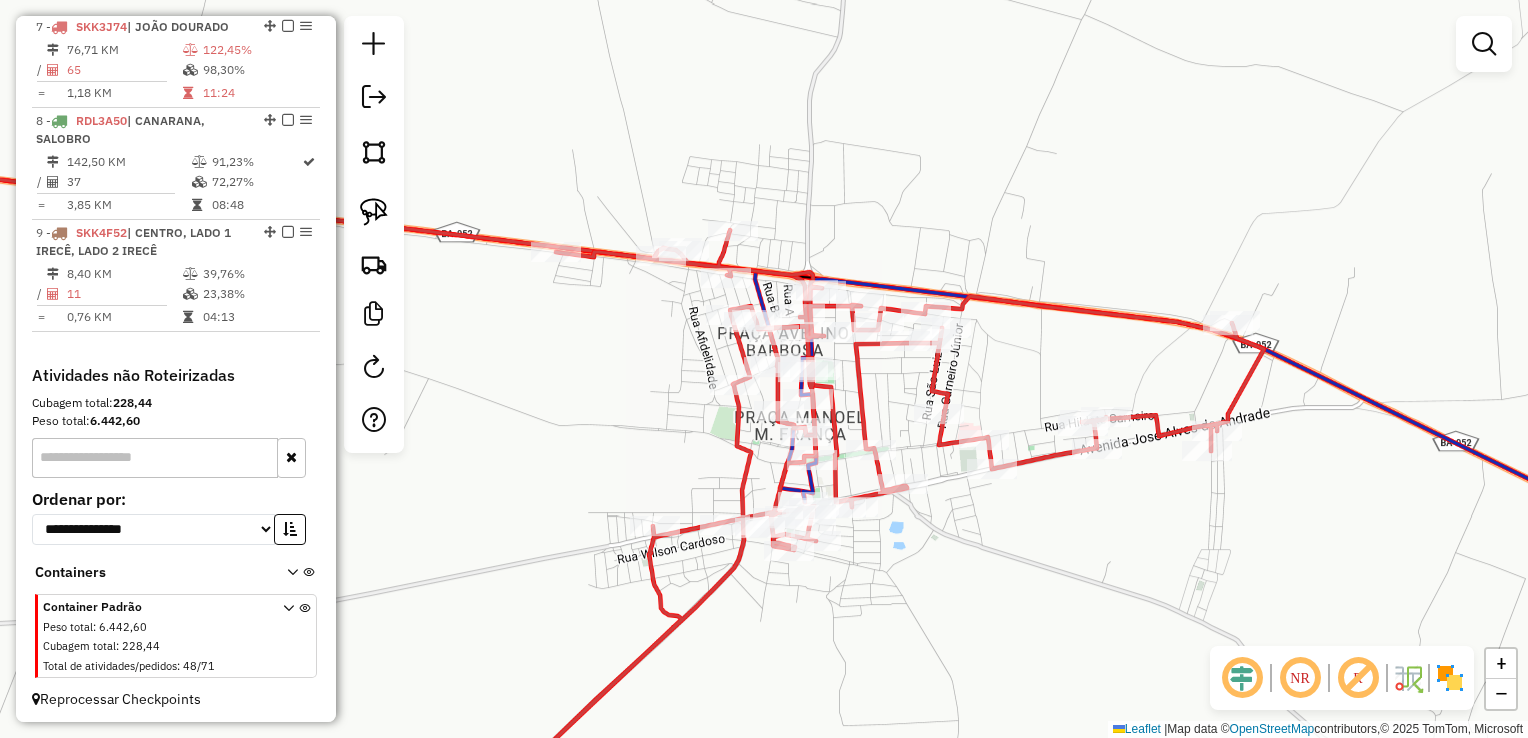 drag, startPoint x: 747, startPoint y: 440, endPoint x: 628, endPoint y: 350, distance: 149.2012 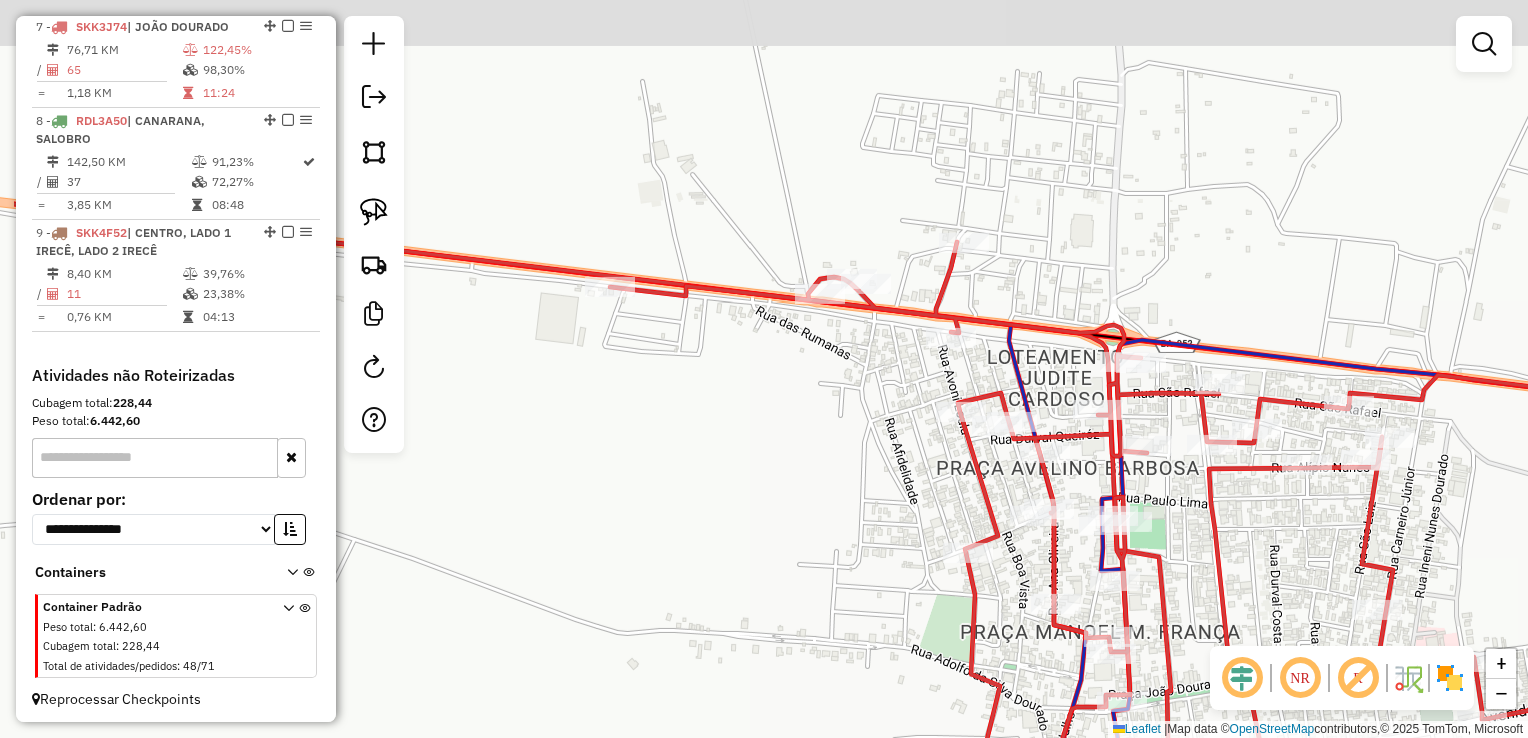 drag, startPoint x: 709, startPoint y: 310, endPoint x: 884, endPoint y: 478, distance: 242.58813 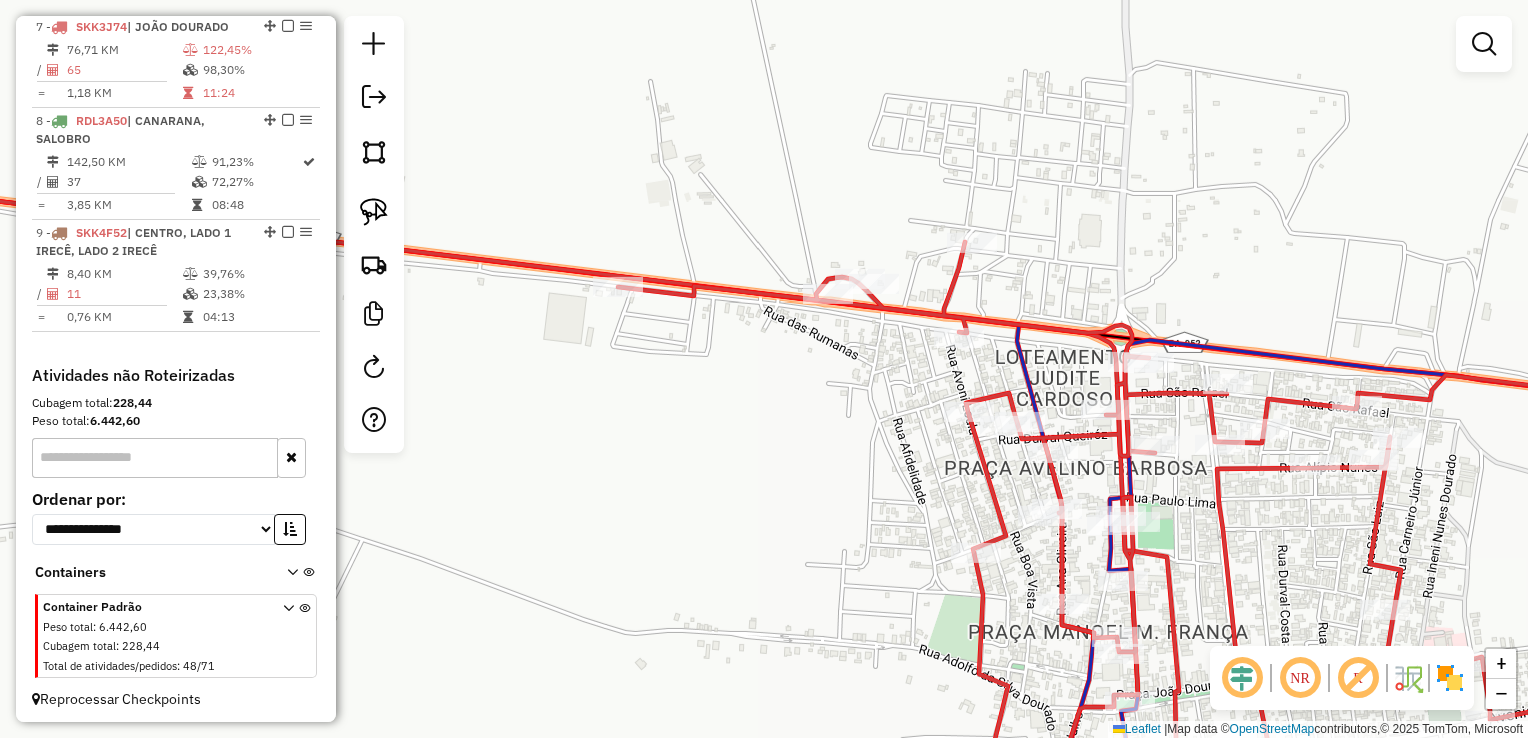drag, startPoint x: 714, startPoint y: 418, endPoint x: 722, endPoint y: 462, distance: 44.72136 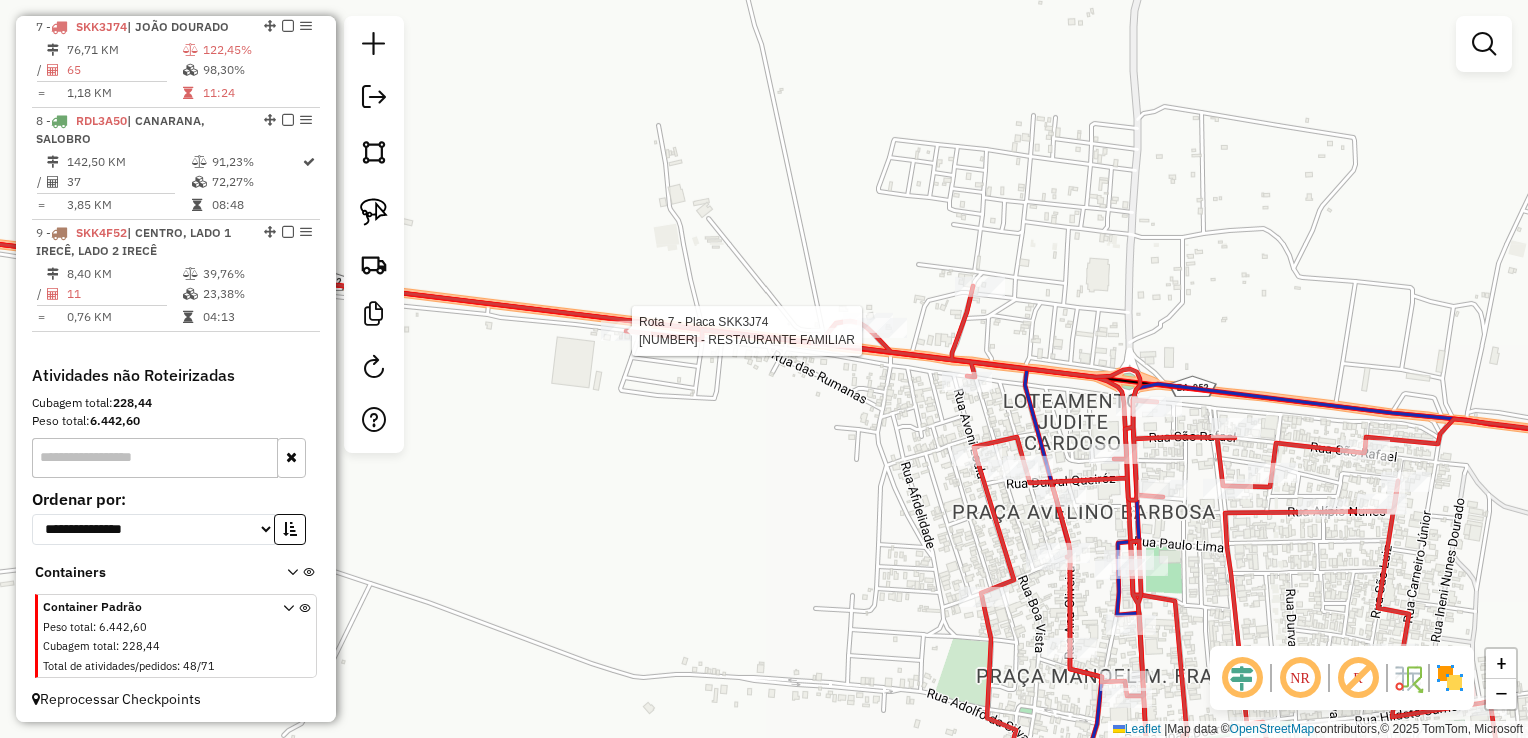 select on "*********" 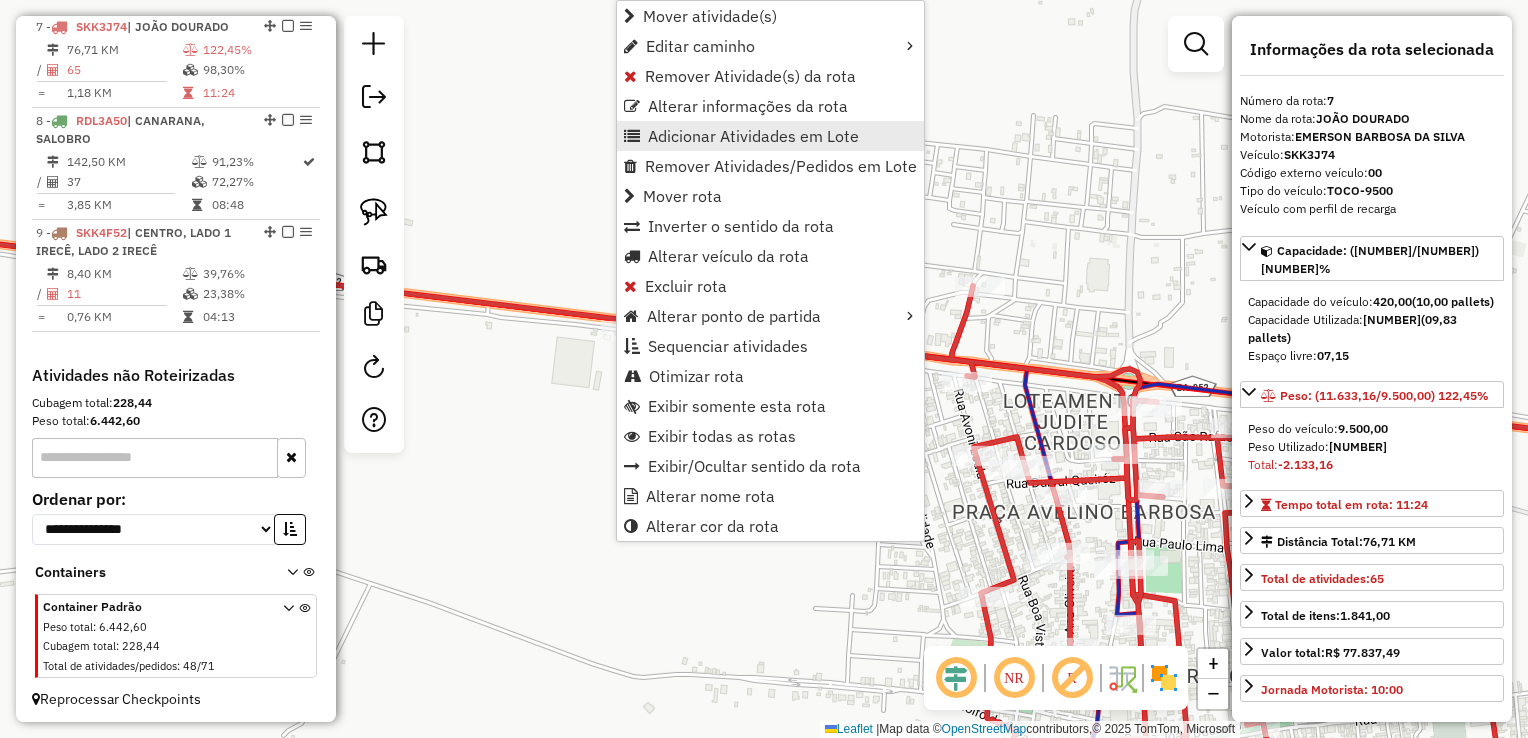 scroll, scrollTop: 1391, scrollLeft: 0, axis: vertical 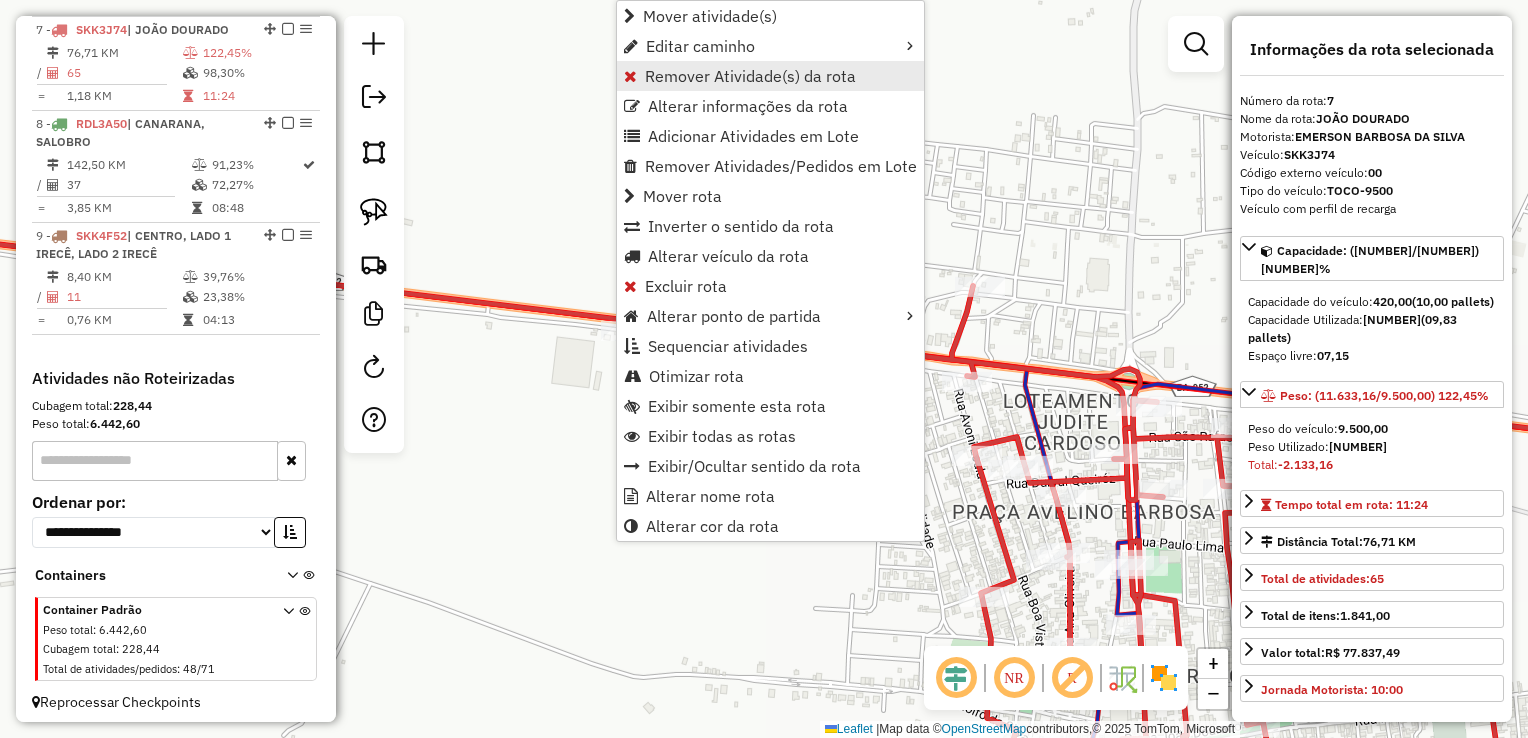 click on "Remover Atividade(s) da rota" at bounding box center [750, 76] 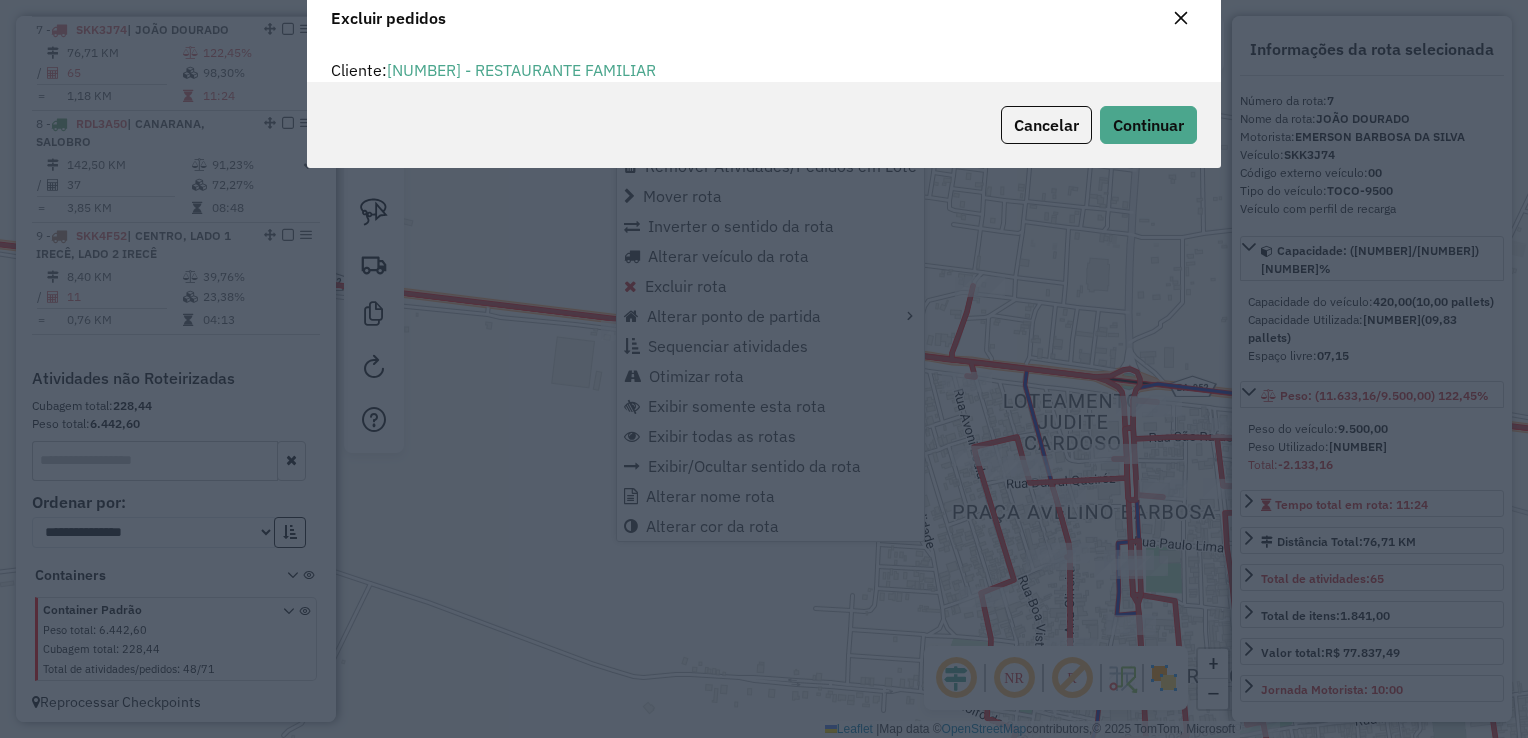 scroll, scrollTop: 10, scrollLeft: 6, axis: both 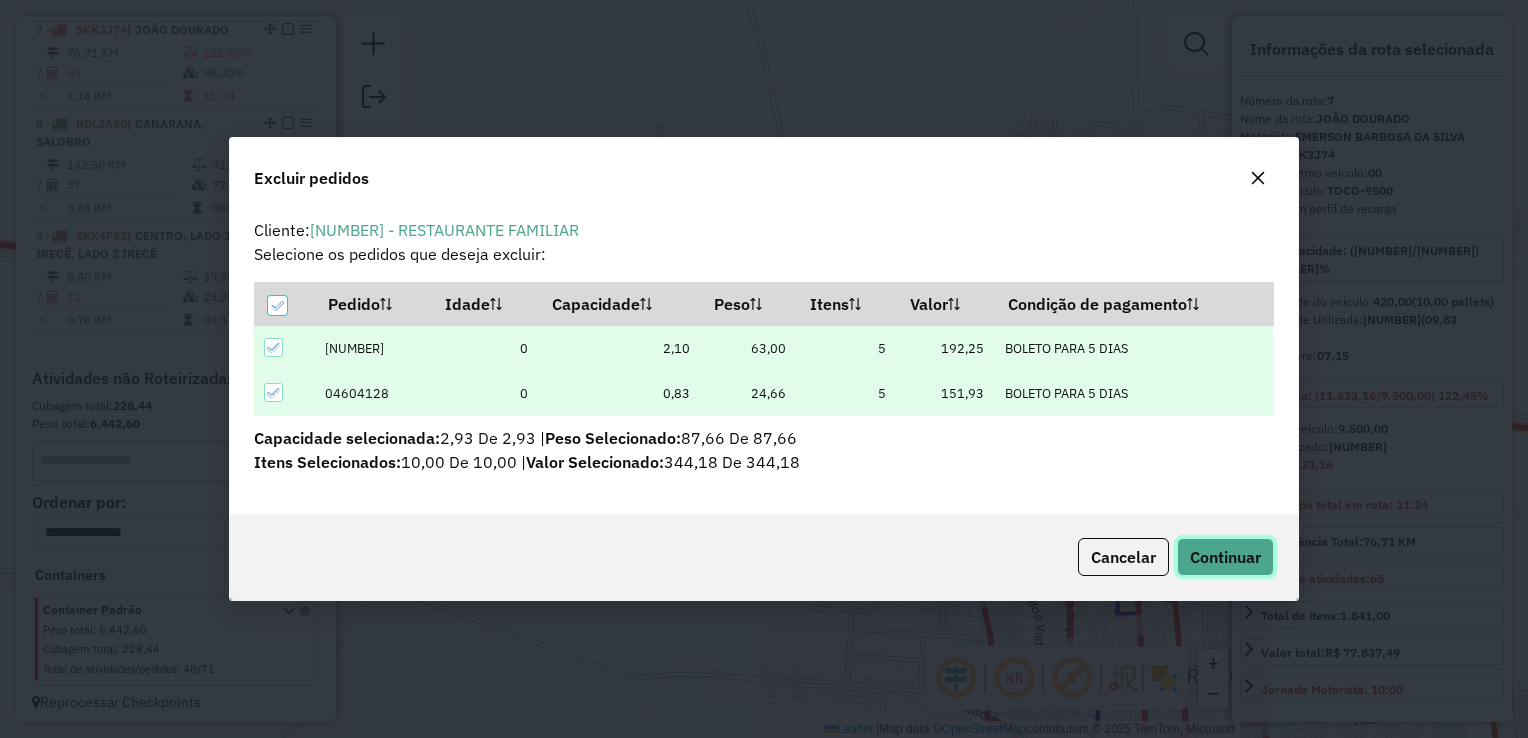 click on "Continuar" 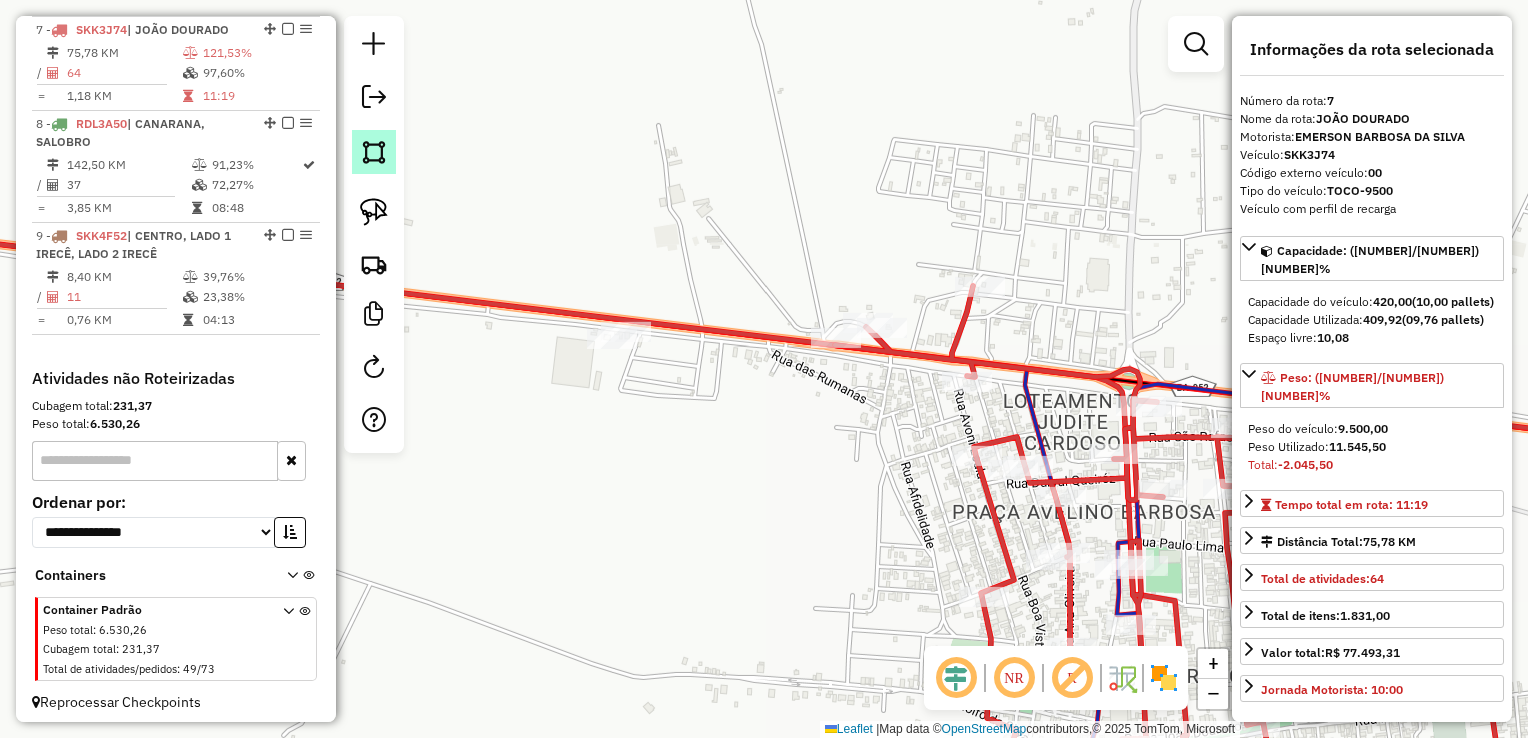 click 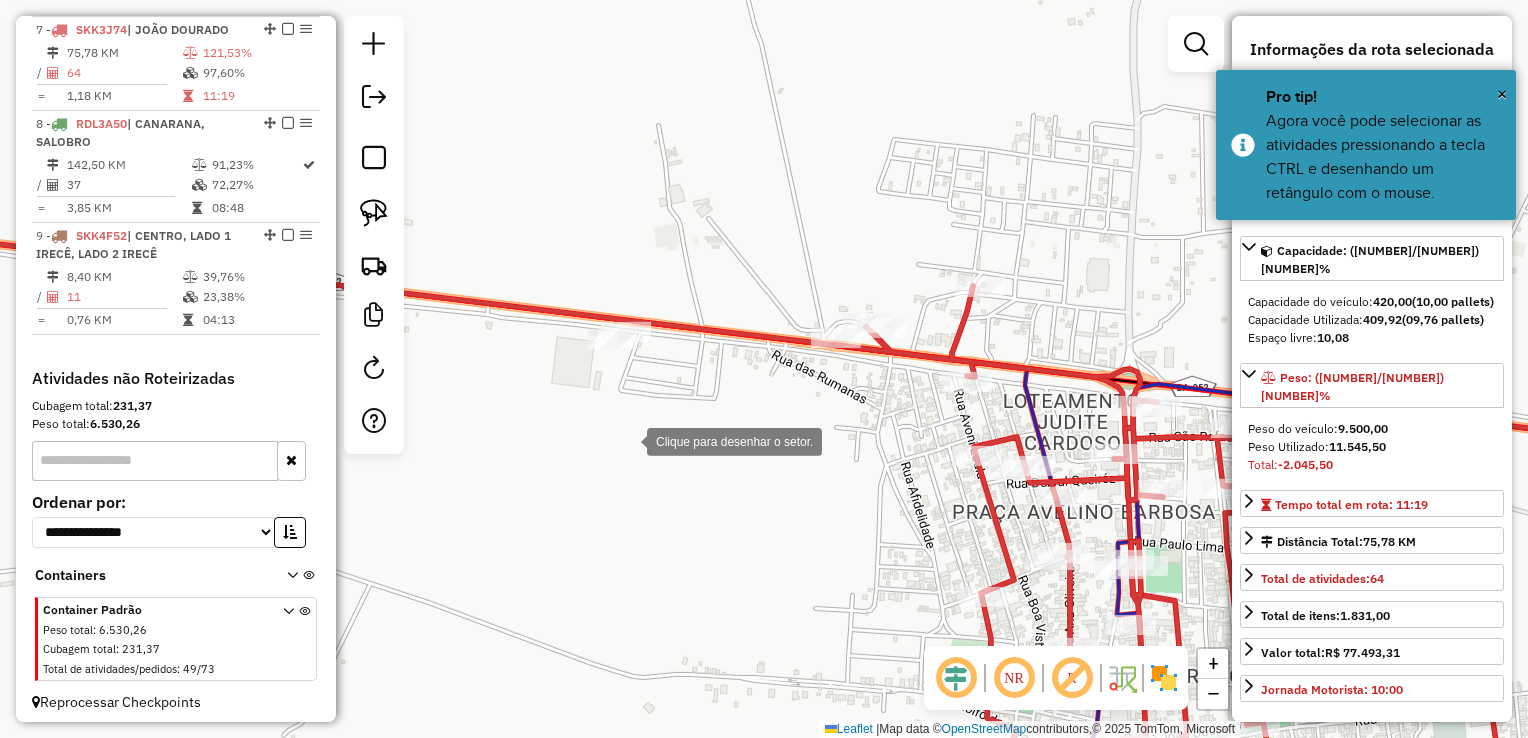 click 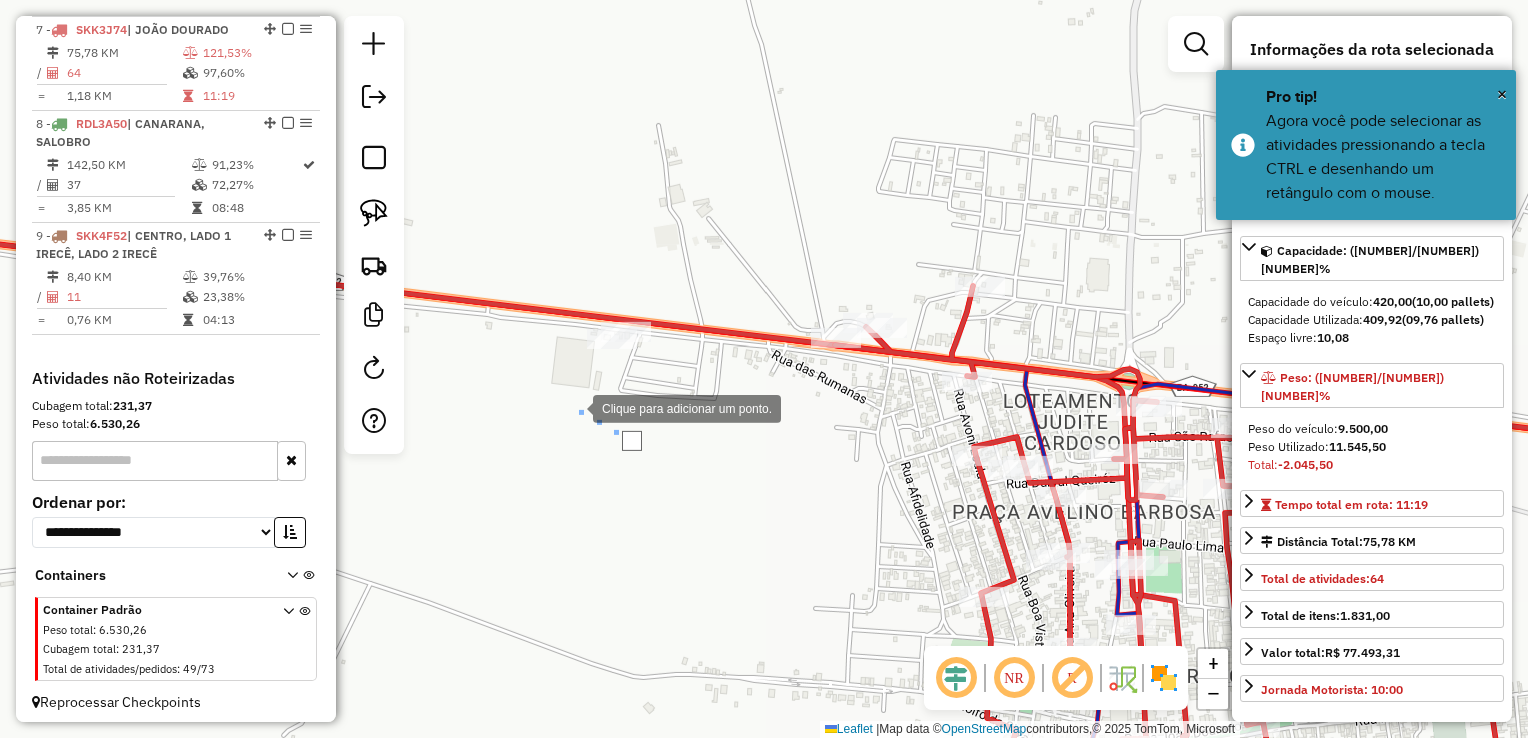 click 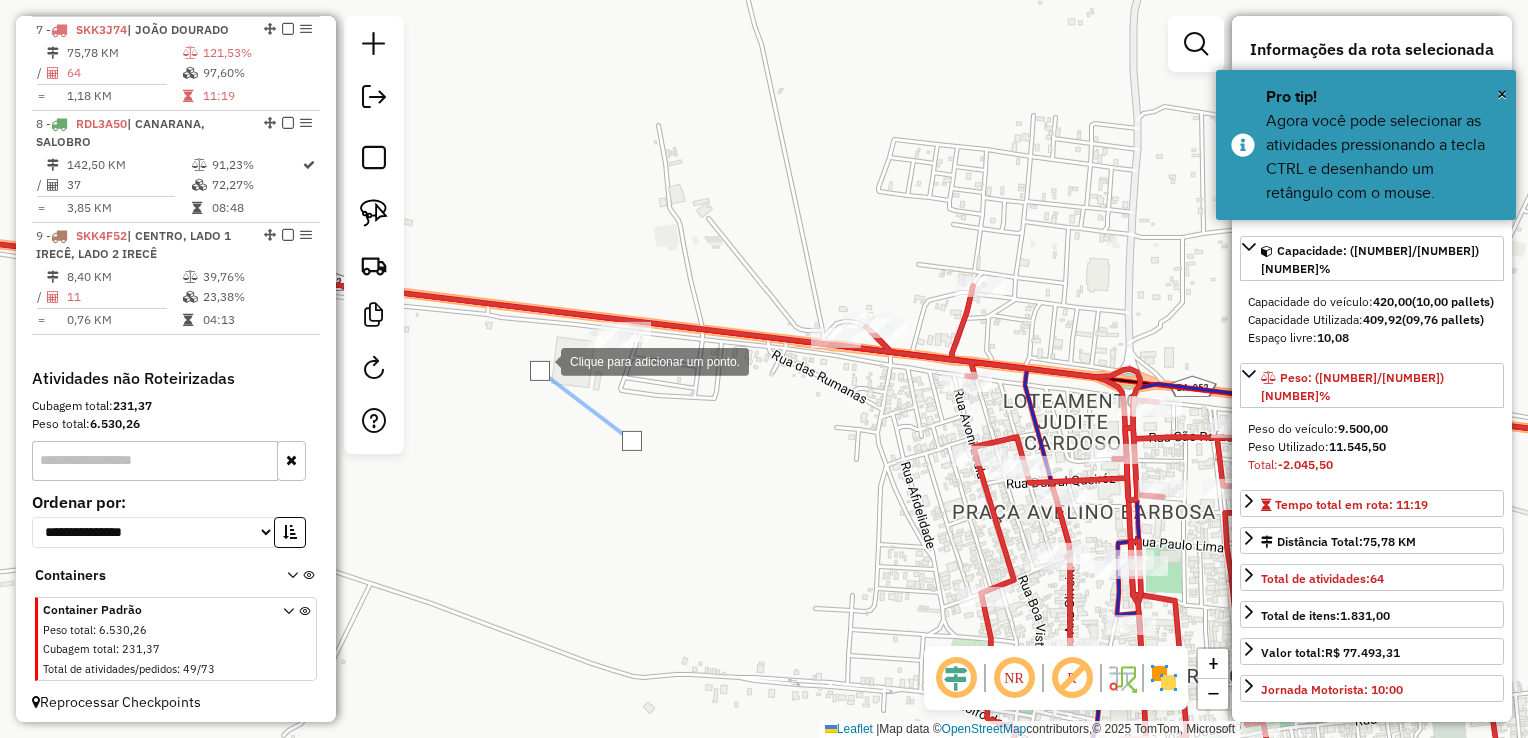 click 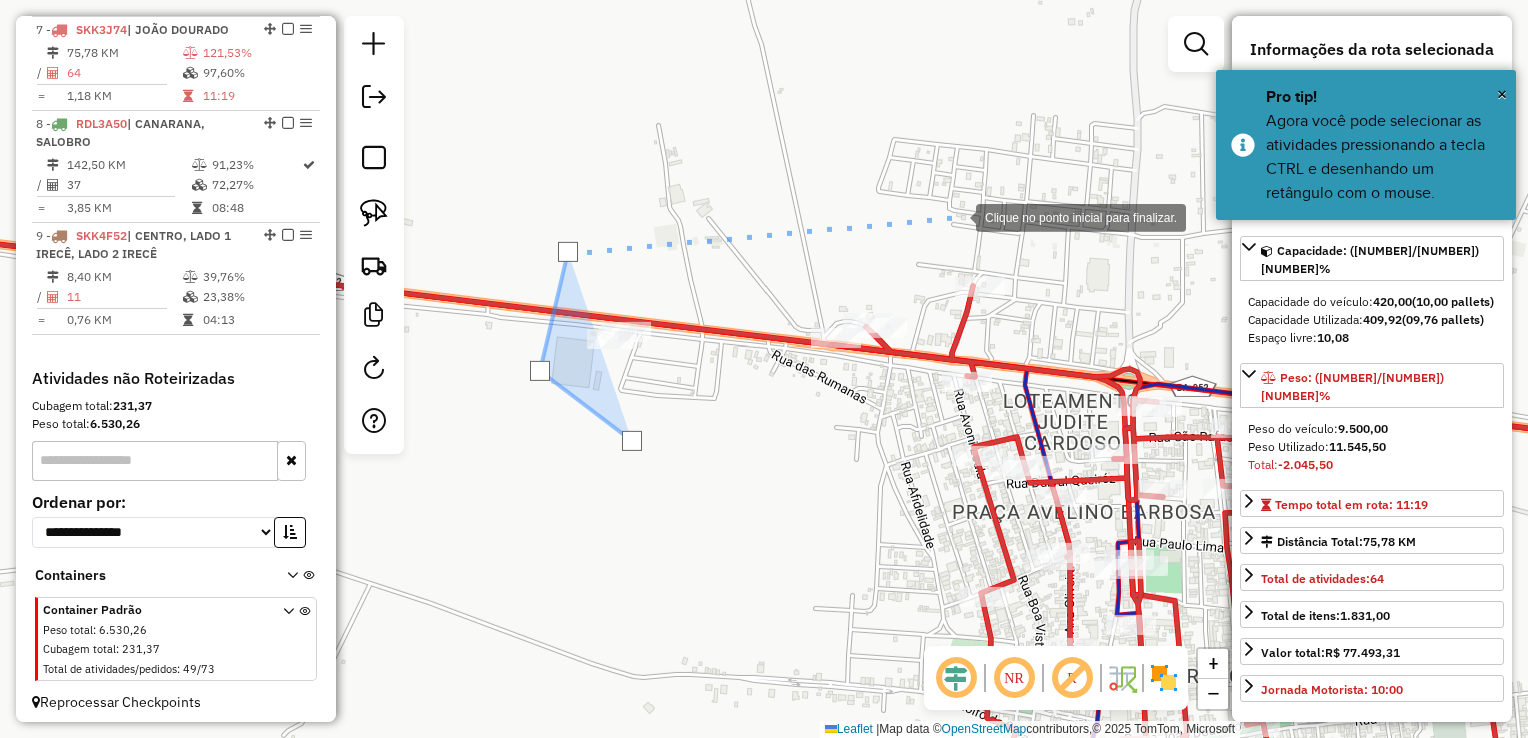 click 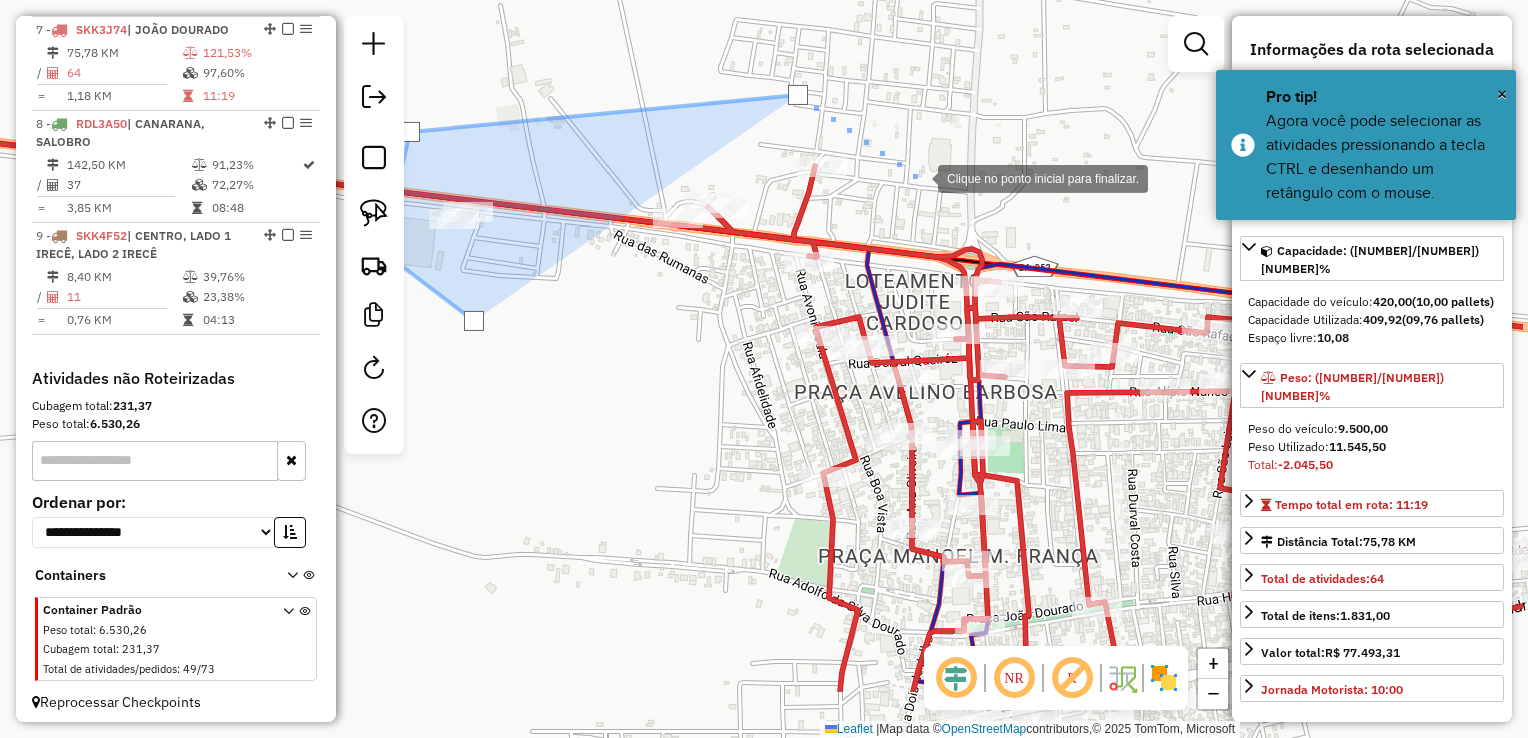 drag, startPoint x: 1094, startPoint y: 310, endPoint x: 873, endPoint y: 144, distance: 276.4001 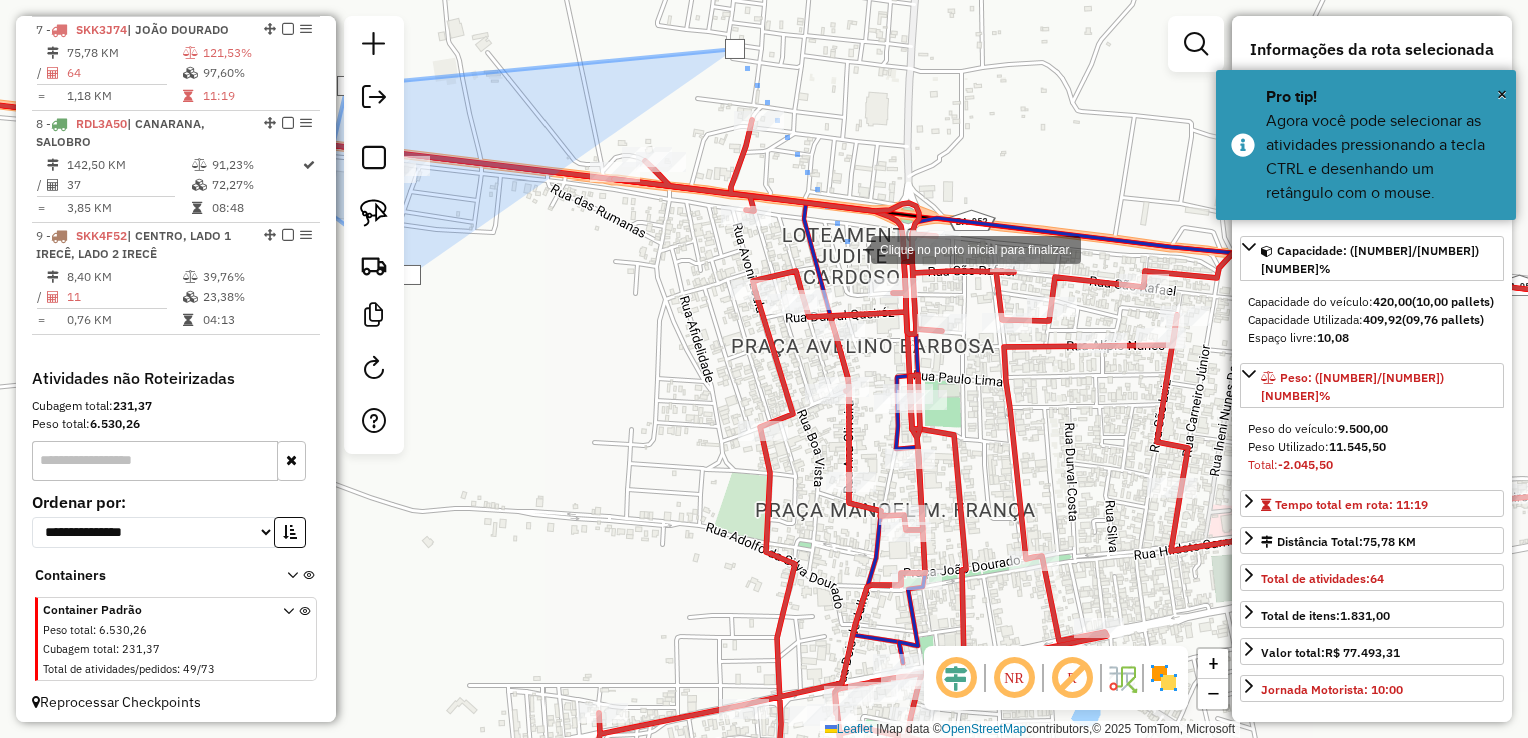 click 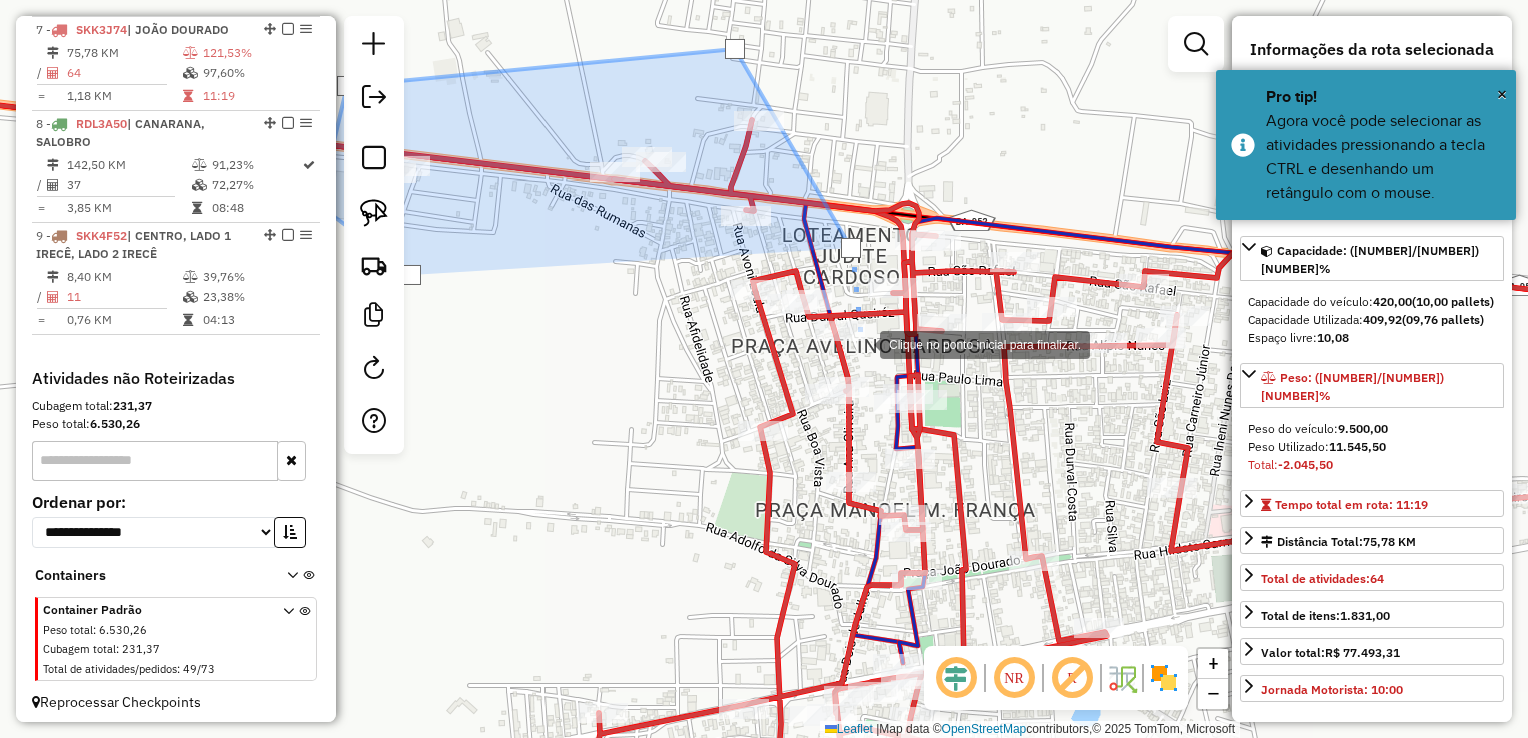 drag, startPoint x: 860, startPoint y: 343, endPoint x: 870, endPoint y: 369, distance: 27.856777 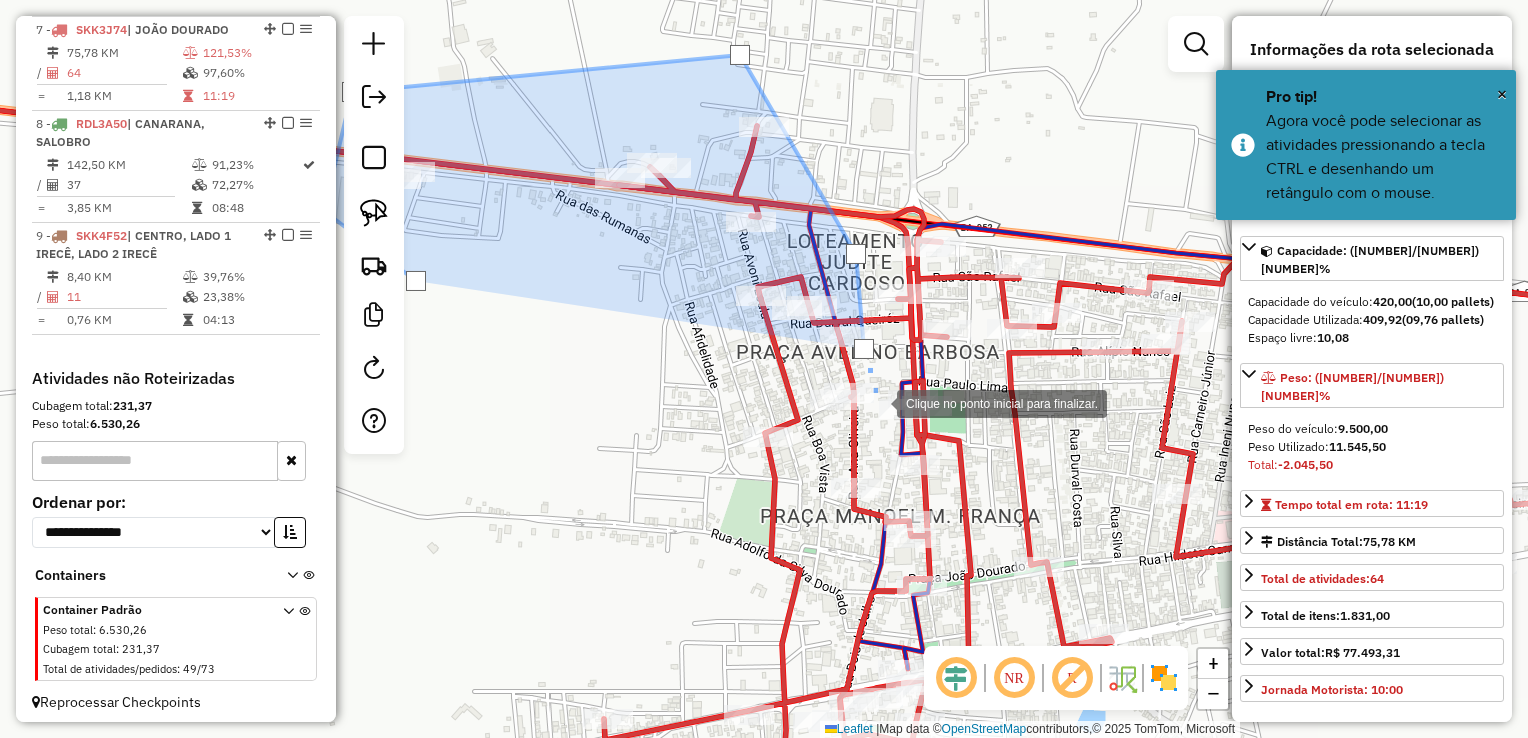 click 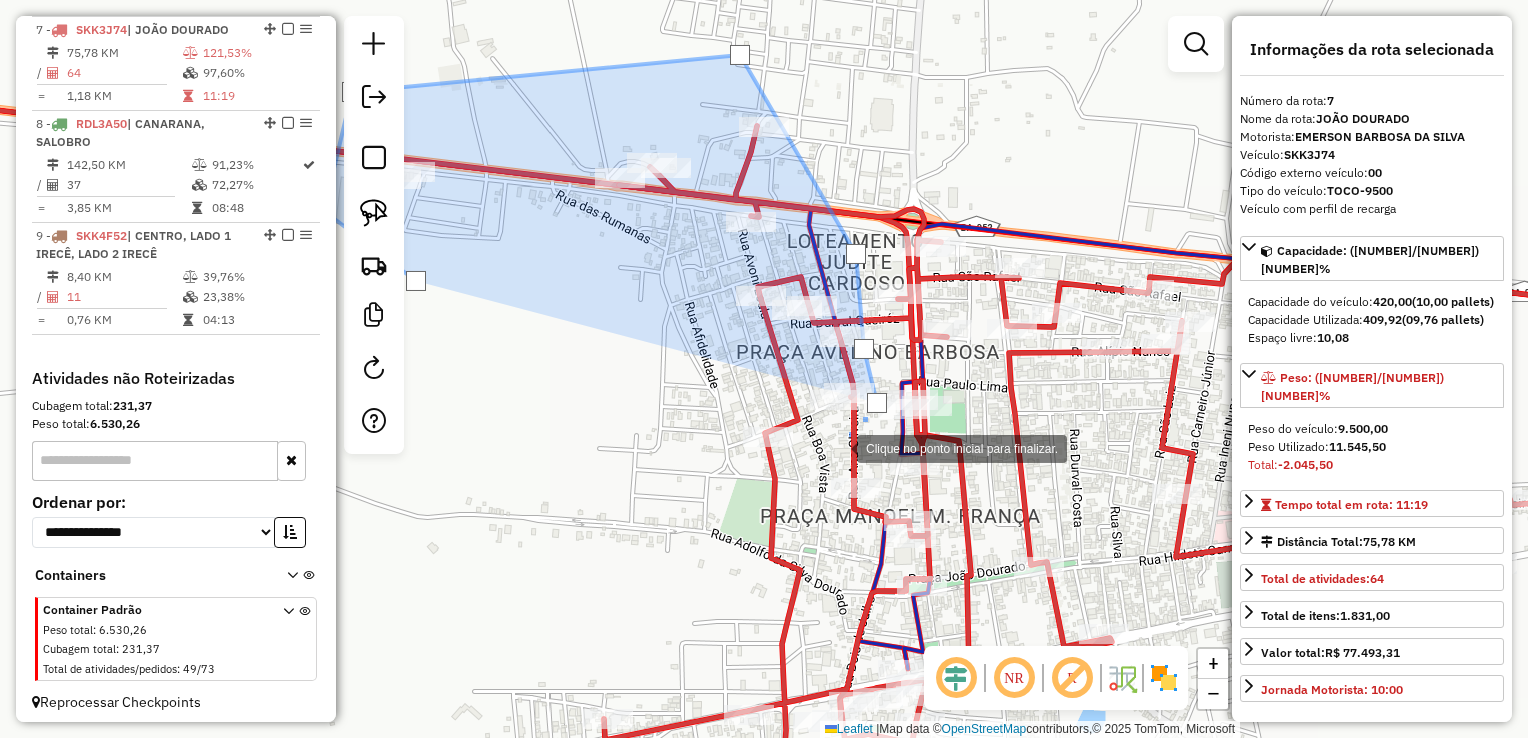 click 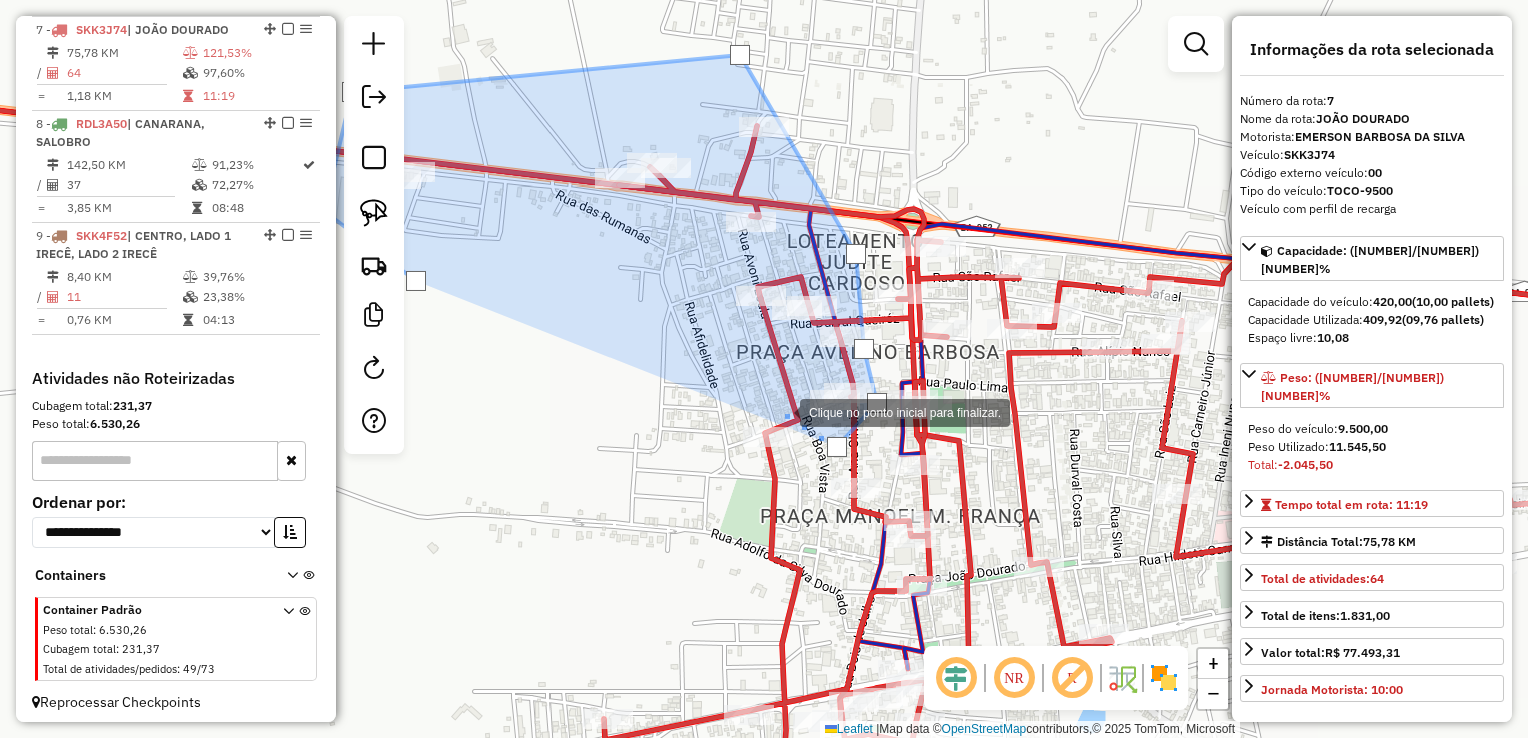 drag, startPoint x: 780, startPoint y: 411, endPoint x: 629, endPoint y: 345, distance: 164.79381 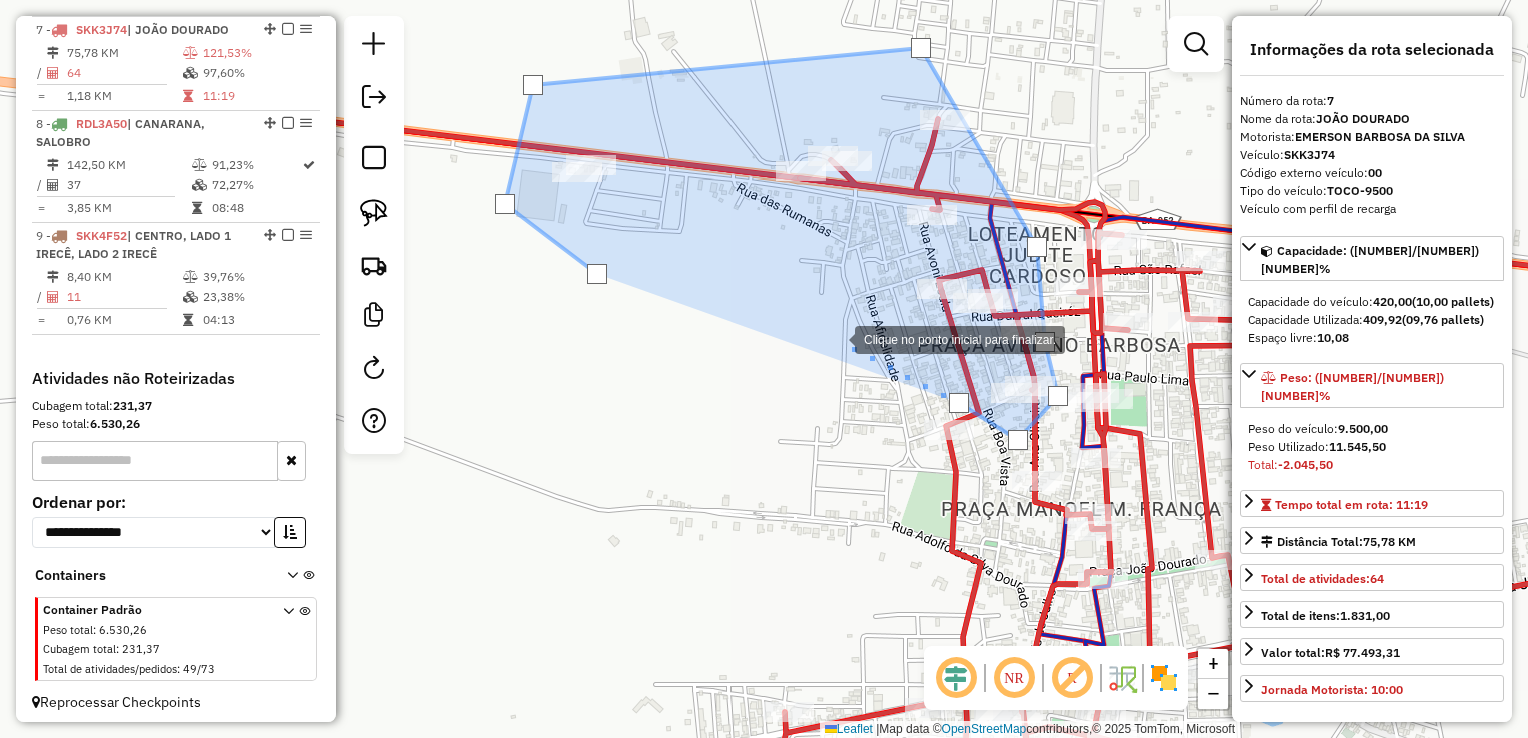 drag, startPoint x: 629, startPoint y: 345, endPoint x: 876, endPoint y: 330, distance: 247.45505 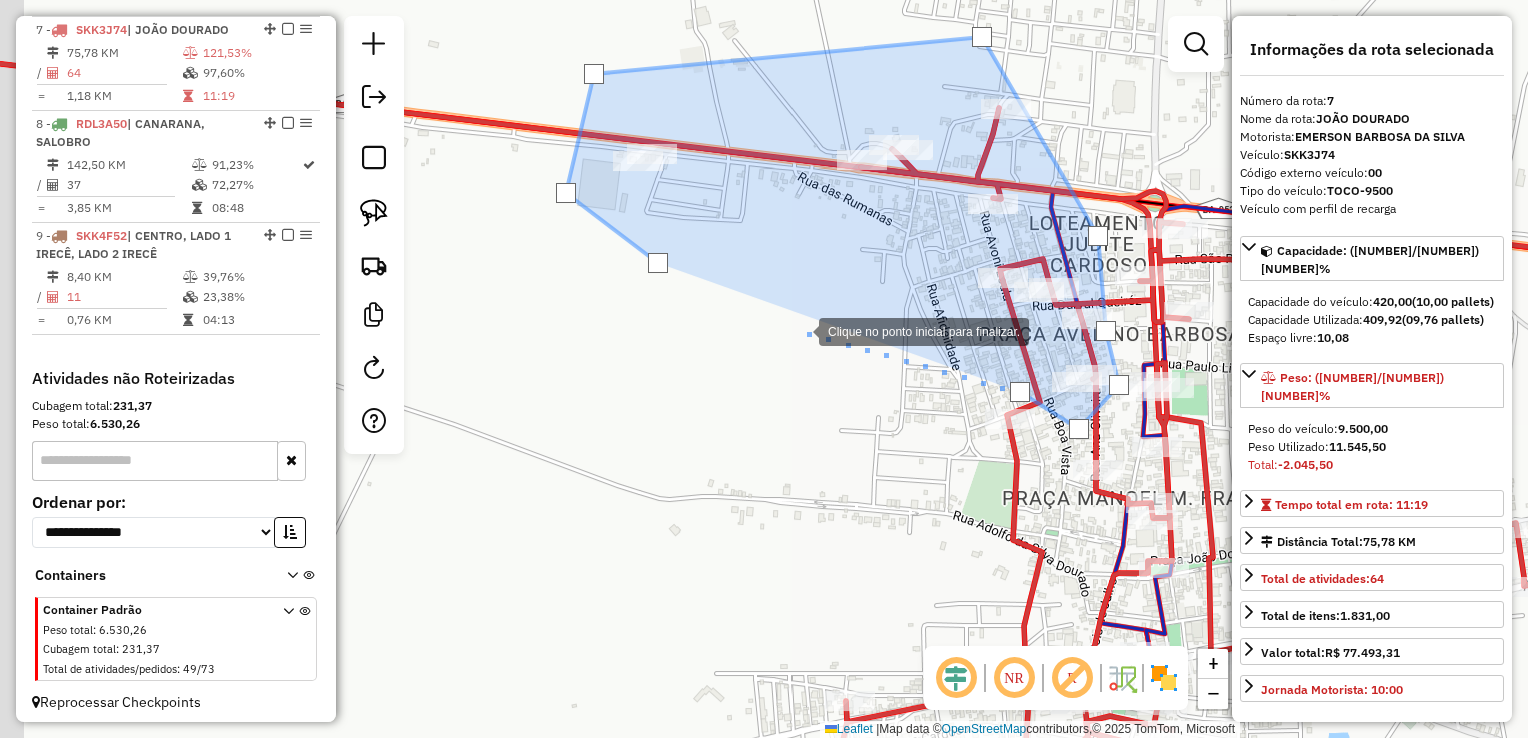 click 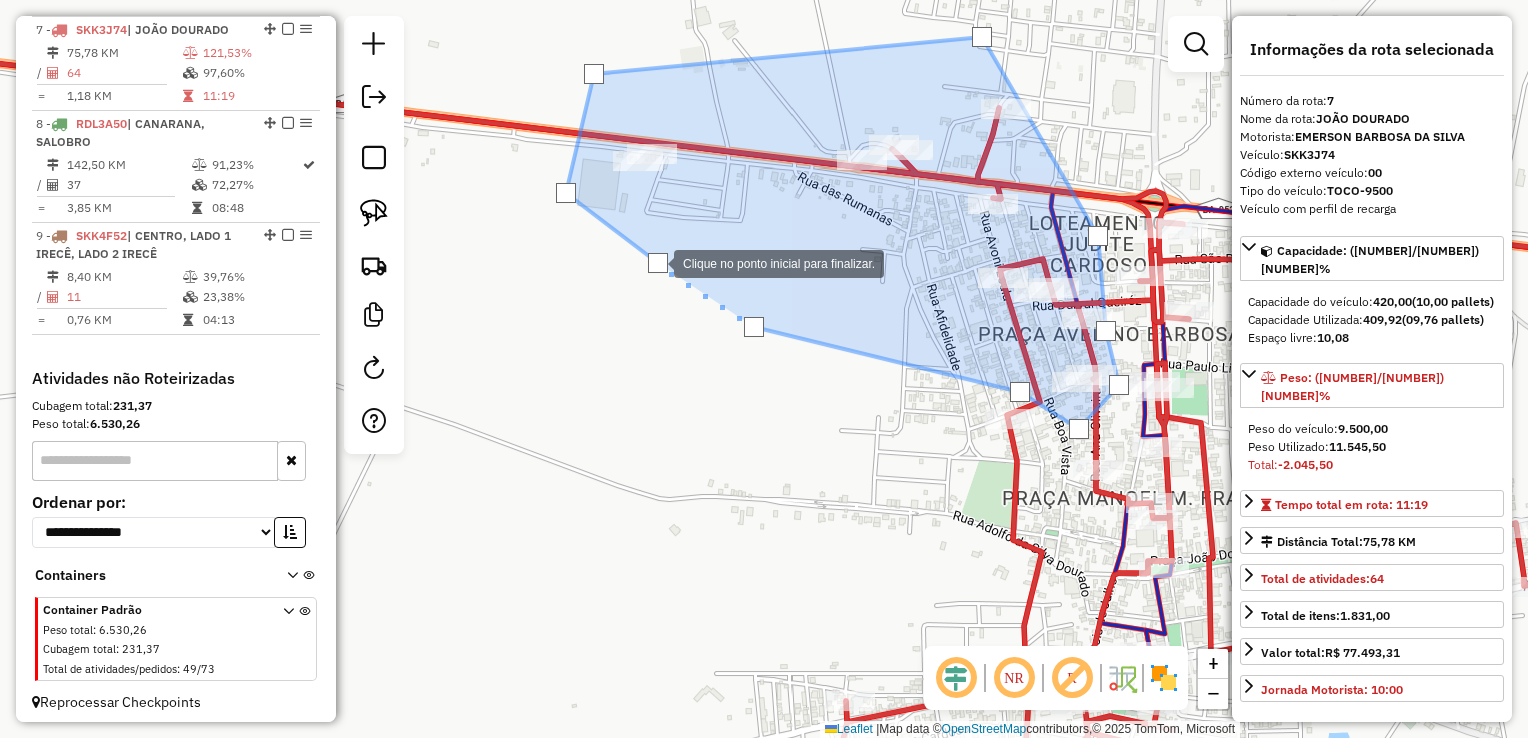 click 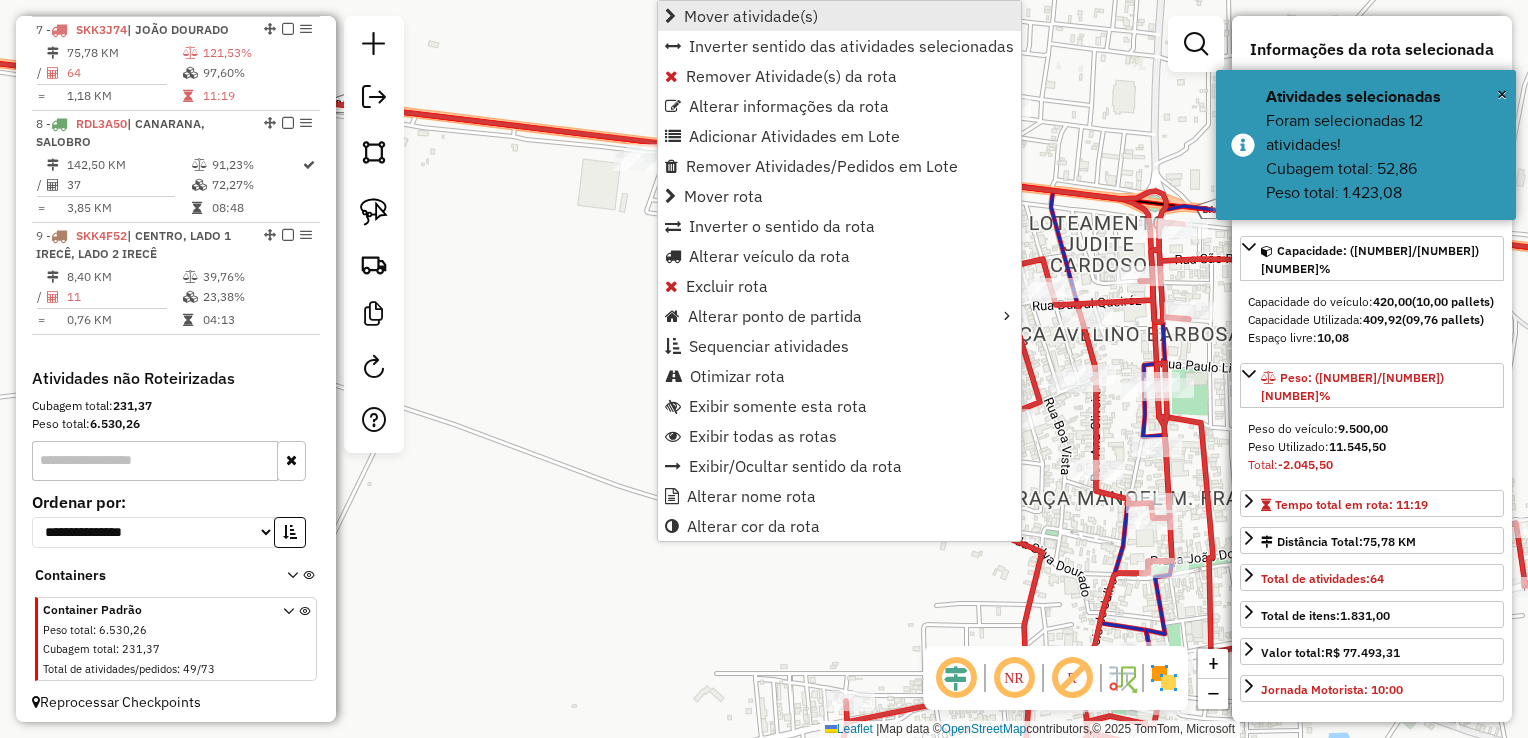 click on "Mover atividade(s)" at bounding box center (751, 16) 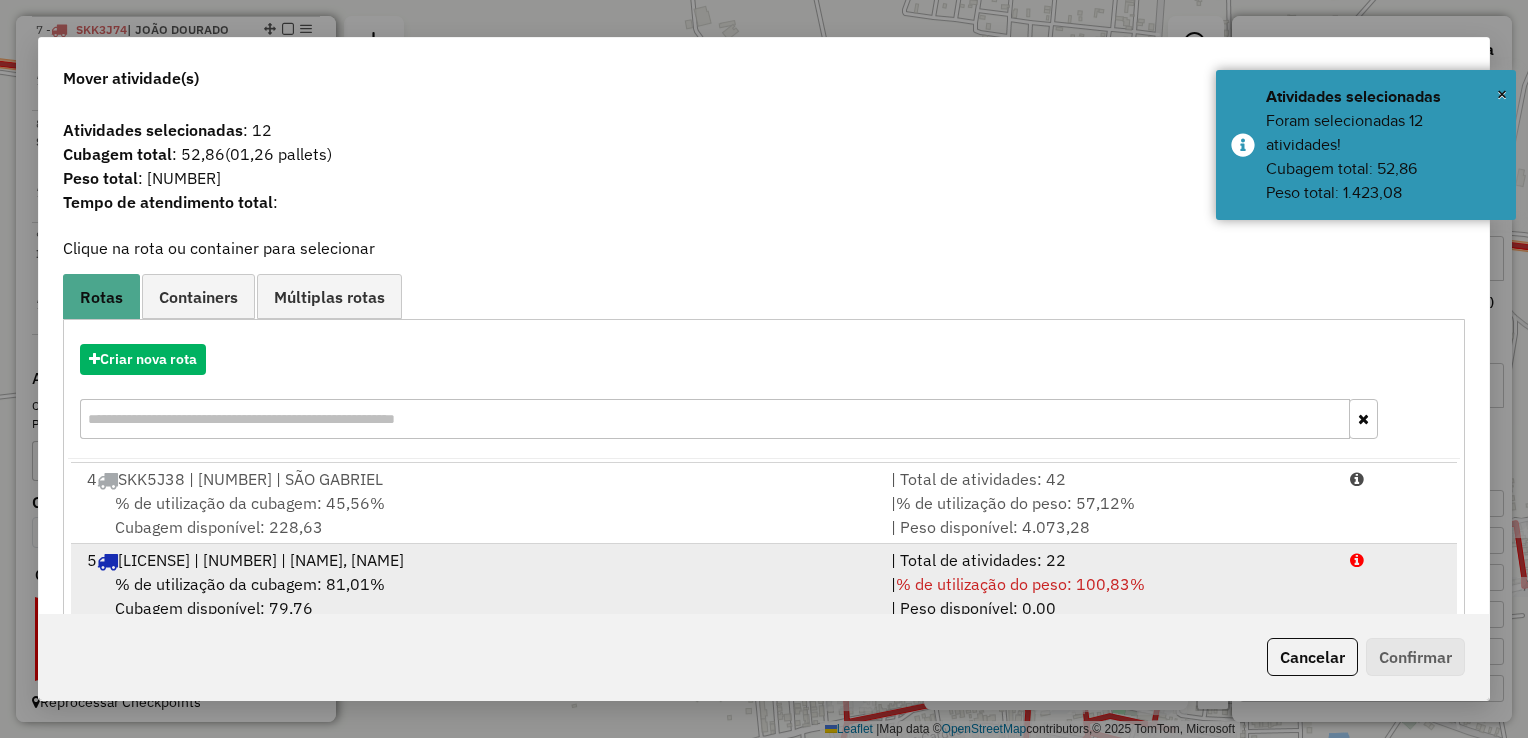 scroll, scrollTop: 246, scrollLeft: 0, axis: vertical 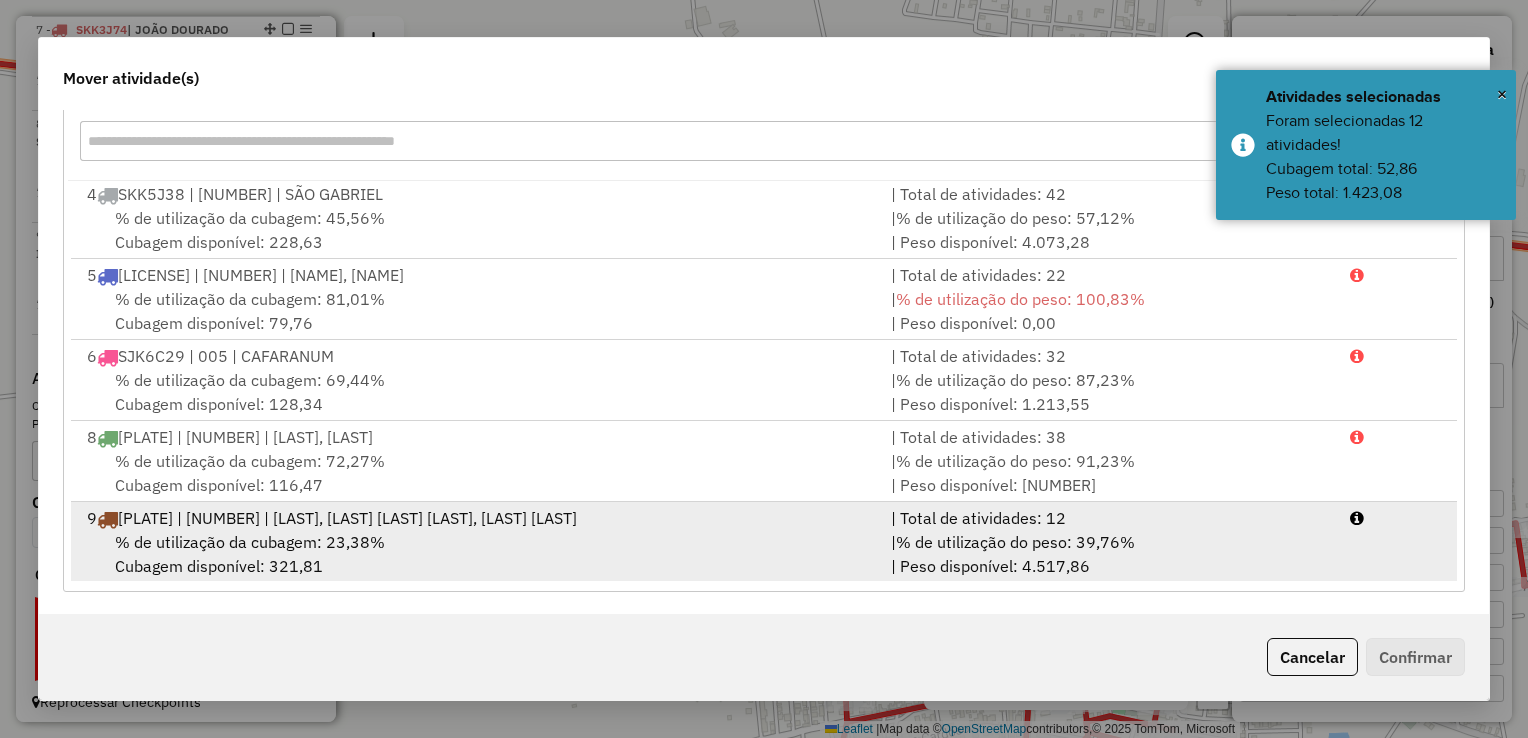 click on "% de utilização da cubagem: 23,38%  Cubagem disponível: 321,81" at bounding box center [477, 554] 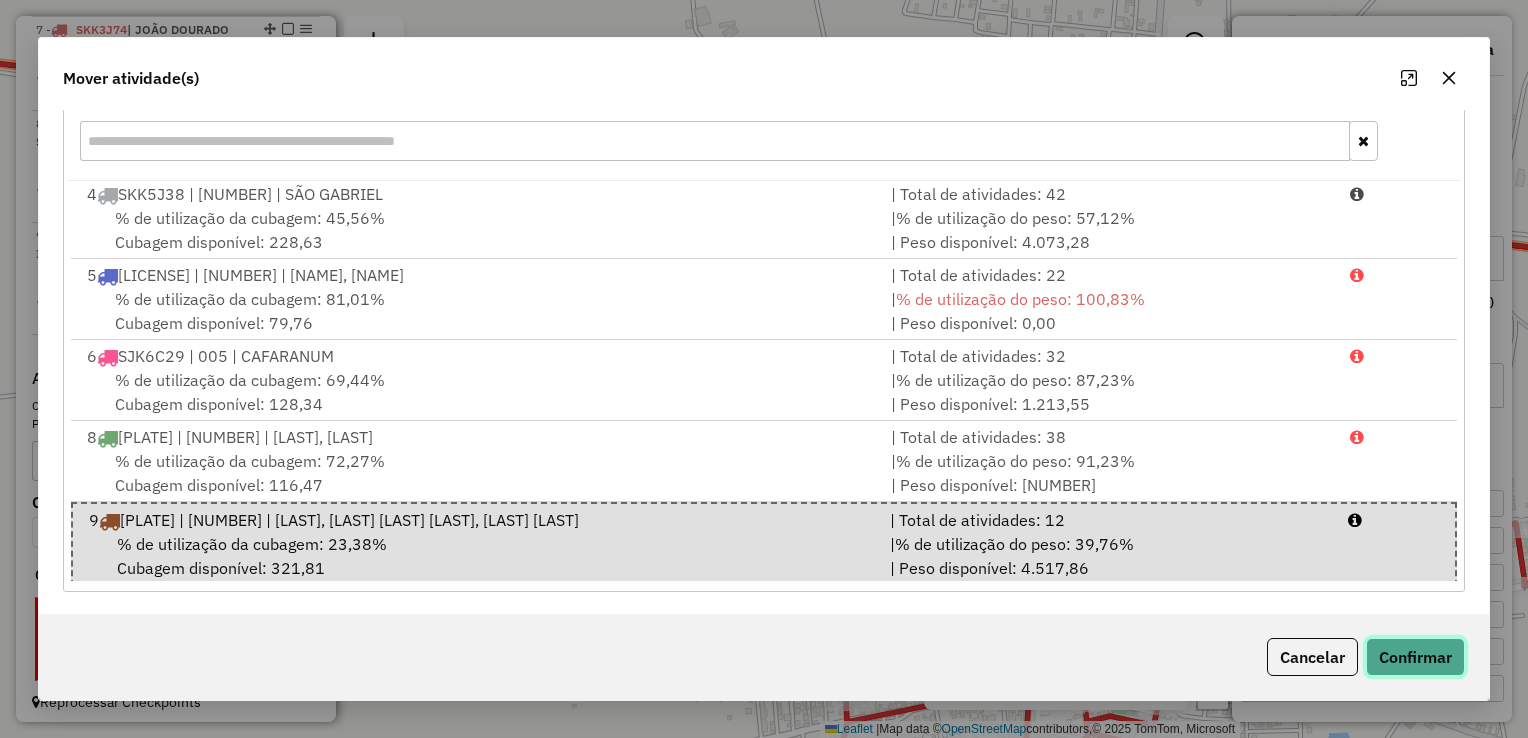 click on "Confirmar" 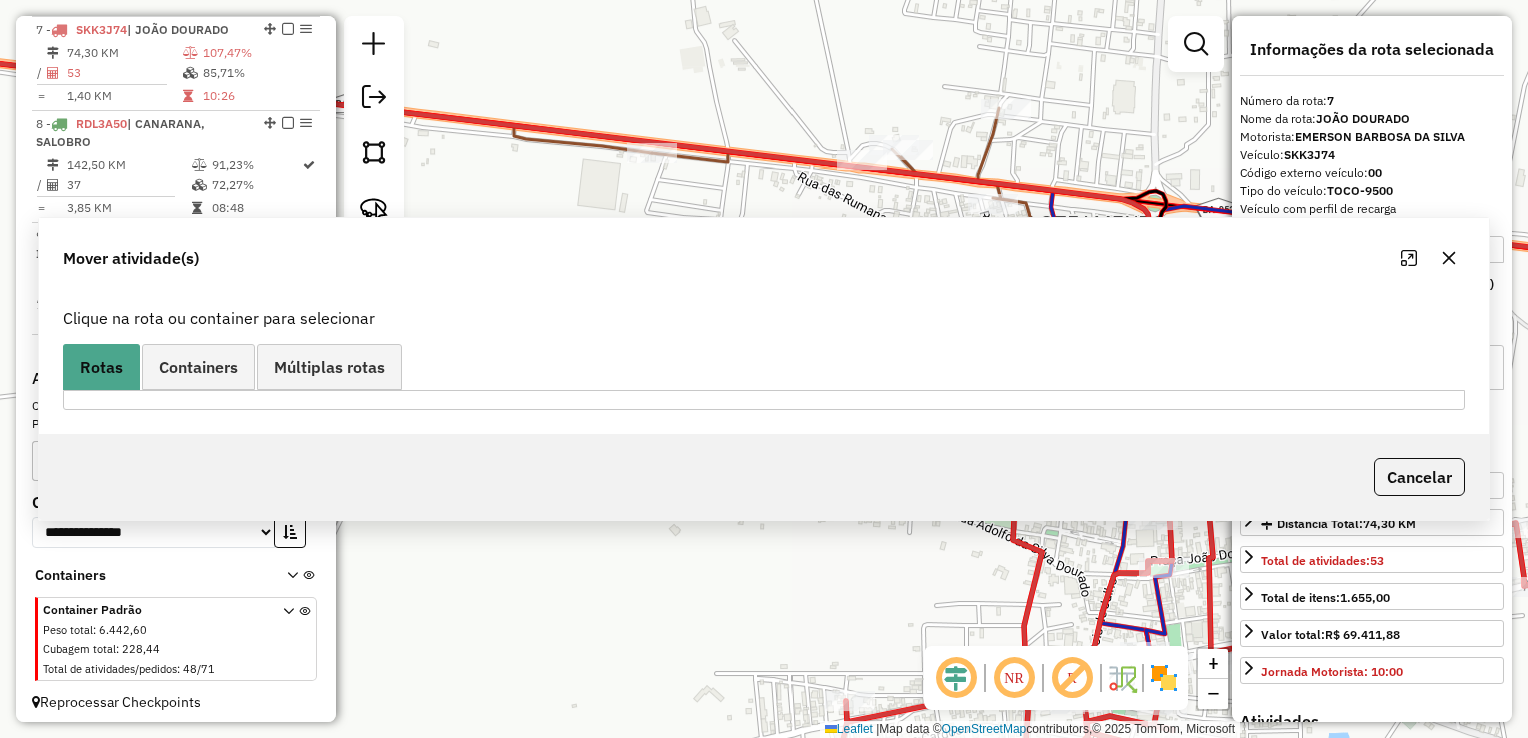 scroll, scrollTop: 0, scrollLeft: 0, axis: both 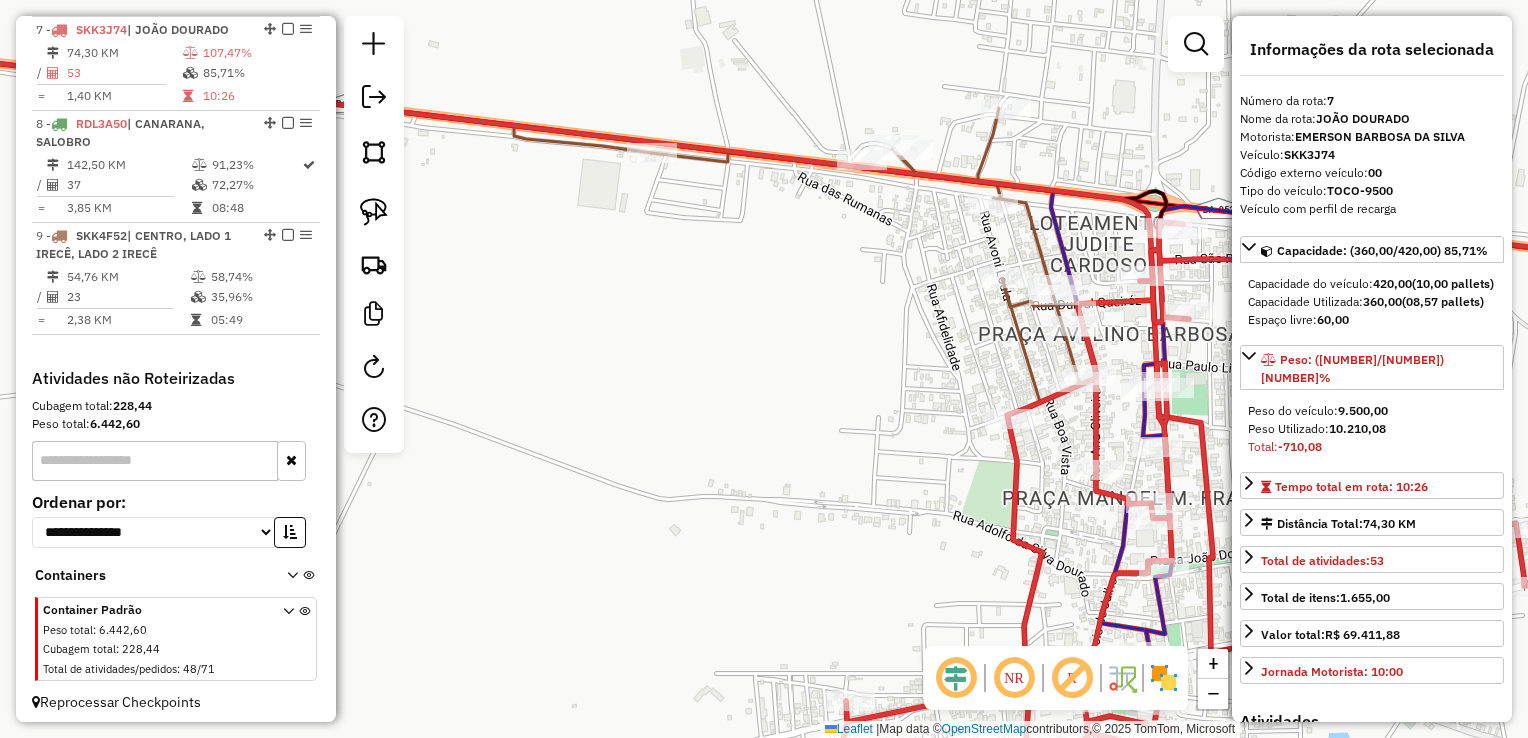 click on "Janela de atendimento Grade de atendimento Capacidade Transportadoras Veículos Cliente Pedidos  Rotas Selecione os dias de semana para filtrar as janelas de atendimento  Seg   Ter   Qua   Qui   Sex   Sáb   Dom  Informe o período da janela de atendimento: De: Até:  Filtrar exatamente a janela do cliente  Considerar janela de atendimento padrão  Selecione os dias de semana para filtrar as grades de atendimento  Seg   Ter   Qua   Qui   Sex   Sáb   Dom   Considerar clientes sem dia de atendimento cadastrado  Clientes fora do dia de atendimento selecionado Filtrar as atividades entre os valores definidos abaixo:  Peso mínimo:   Peso máximo:   Cubagem mínima:   Cubagem máxima:   De:   Até:  Filtrar as atividades entre o tempo de atendimento definido abaixo:  De:   Até:   Considerar capacidade total dos clientes não roteirizados Transportadora: Selecione um ou mais itens Tipo de veículo: Selecione um ou mais itens Veículo: Selecione um ou mais itens Motorista: Selecione um ou mais itens Nome: Rótulo:" 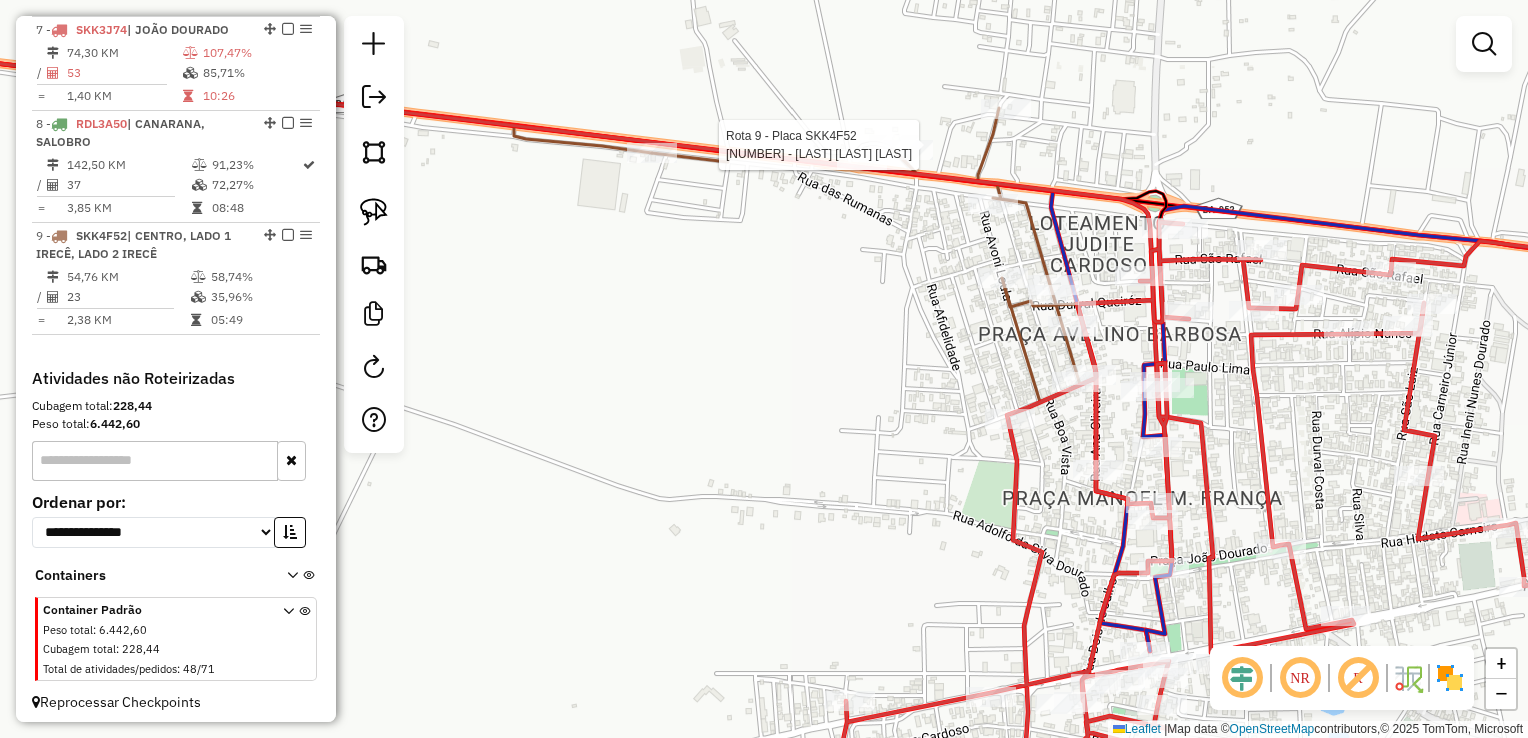 scroll, scrollTop: 1394, scrollLeft: 0, axis: vertical 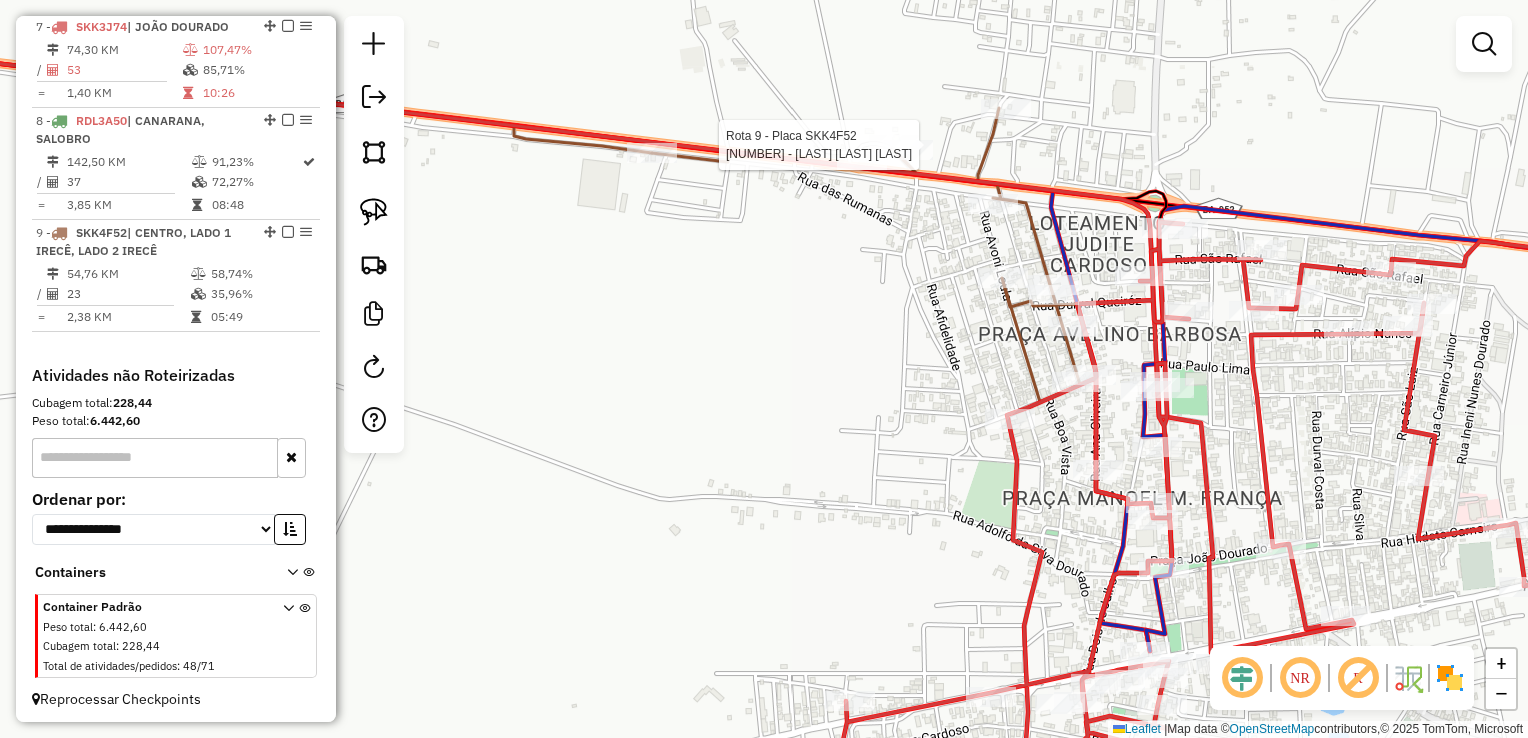 select on "*********" 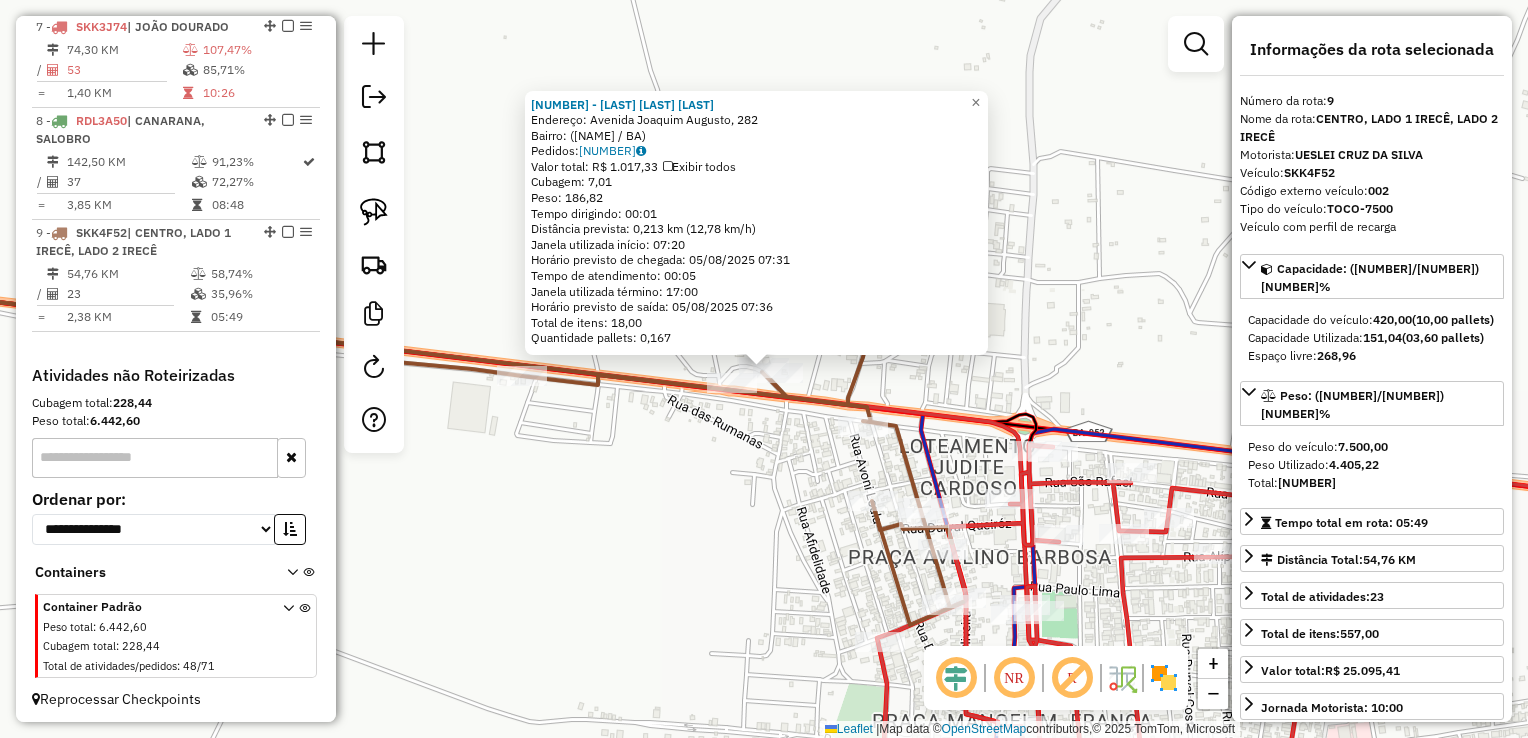 click on "12906 - FRANGO FRITO J.D  Endereço: Avenida Joaquim Augusto, 282   Bairro:  (João Dourado / BA)   Pedidos:  04604020   Valor total: R$ 1.017,33   Exibir todos   Cubagem: 7,01  Peso: 186,82  Tempo dirigindo: 00:01   Distância prevista: 0,213 km (12,78 km/h)   Janela utilizada início: 07:20   Horário previsto de chegada: 05/08/2025 07:31   Tempo de atendimento: 00:05   Janela utilizada término: 17:00   Horário previsto de saída: 05/08/2025 07:36   Total de itens: 18,00   Quantidade pallets: 0,167  × Janela de atendimento Grade de atendimento Capacidade Transportadoras Veículos Cliente Pedidos  Rotas Selecione os dias de semana para filtrar as janelas de atendimento  Seg   Ter   Qua   Qui   Sex   Sáb   Dom  Informe o período da janela de atendimento: De: Até:  Filtrar exatamente a janela do cliente  Considerar janela de atendimento padrão  Selecione os dias de semana para filtrar as grades de atendimento  Seg   Ter   Qua   Qui   Sex   Sáb   Dom   Clientes fora do dia de atendimento selecionado De:" 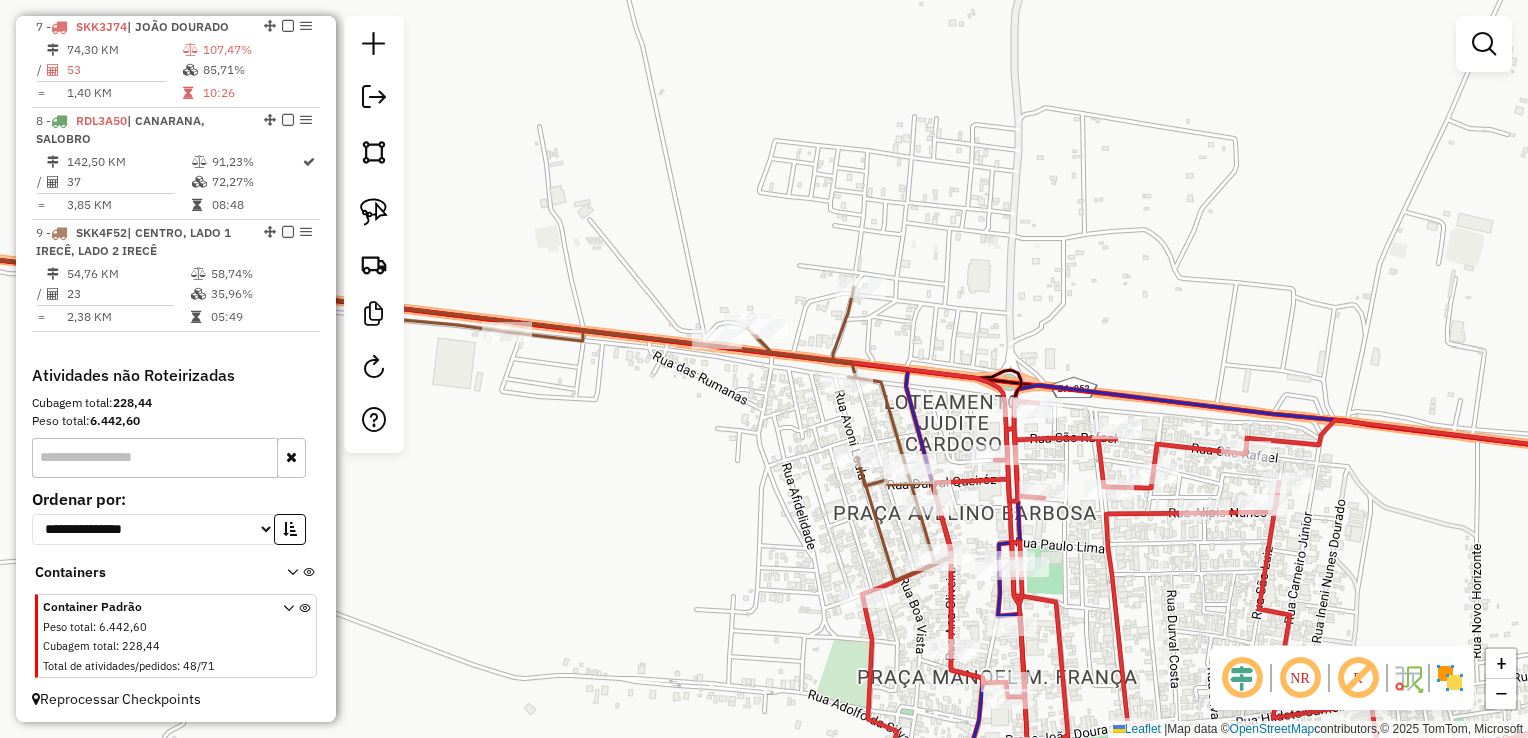 drag, startPoint x: 701, startPoint y: 510, endPoint x: 720, endPoint y: 280, distance: 230.78345 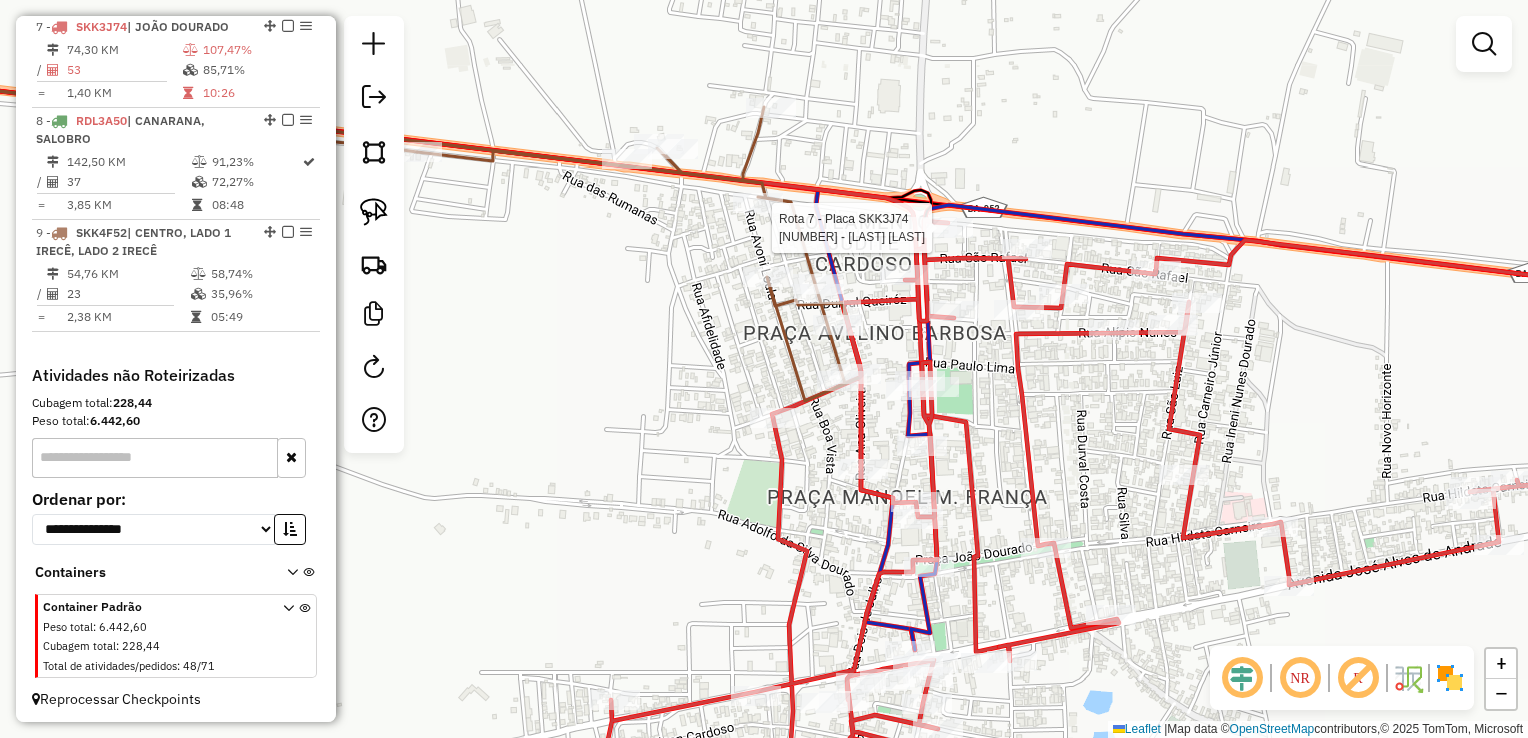 select on "*********" 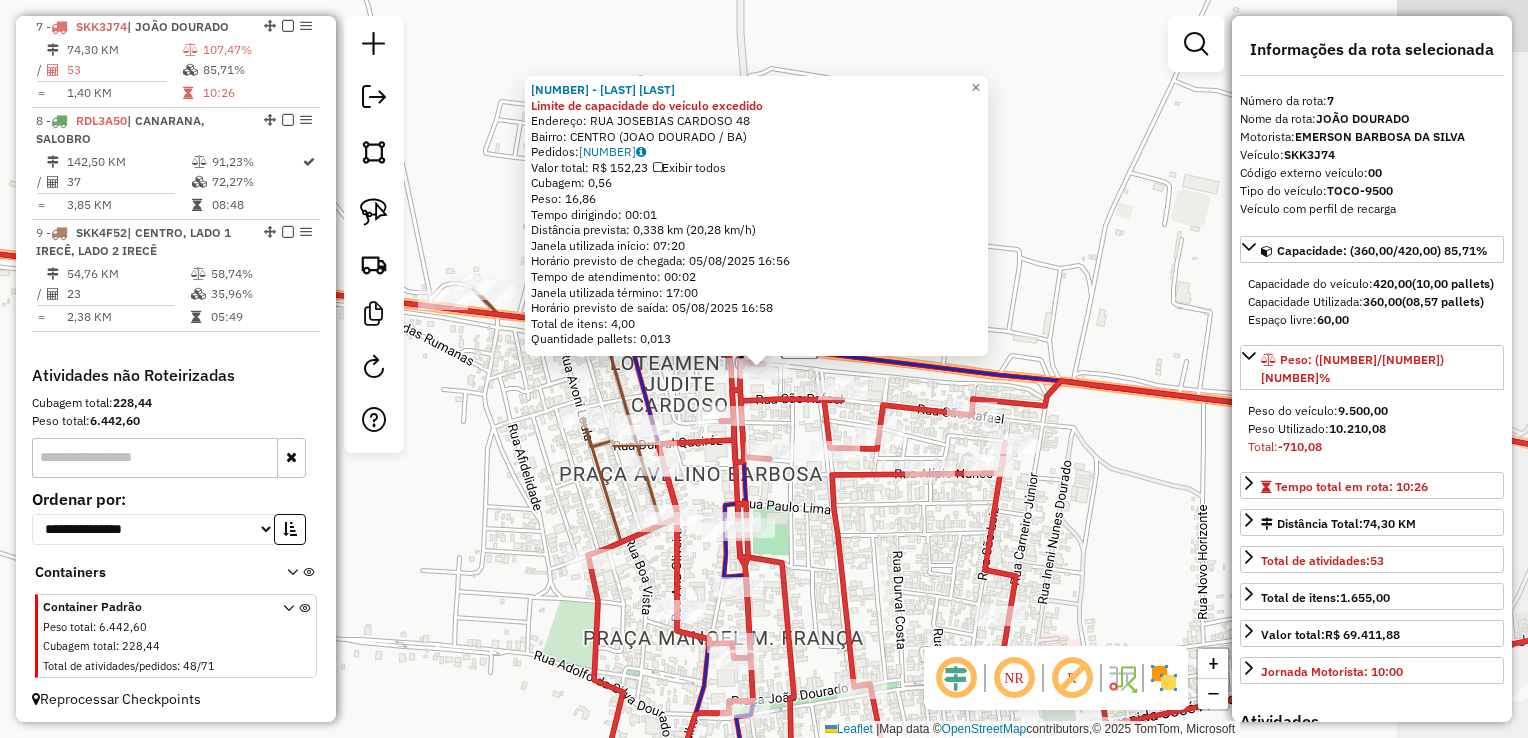 scroll, scrollTop: 1391, scrollLeft: 0, axis: vertical 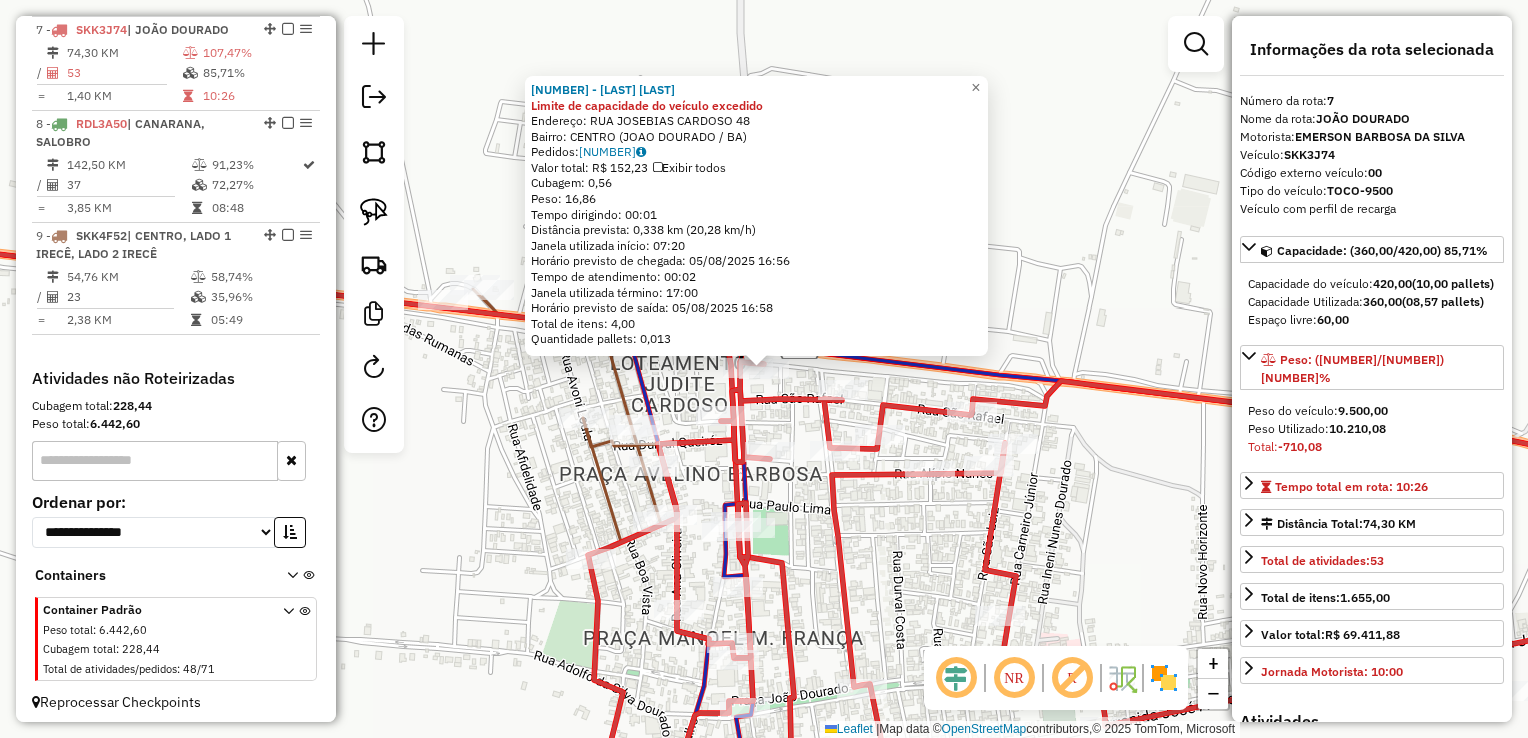 click on "12872 - BAIANINHO RODAS Limite de capacidade do veículo excedido  Endereço:  RUA JOSEBIAS CARDOSO 48   Bairro: CENTRO (JOAO DOURADO / BA)   Pedidos:  04604135   Valor total: R$ 152,23   Exibir todos   Cubagem: 0,56  Peso: 16,86  Tempo dirigindo: 00:01   Distância prevista: 0,338 km (20,28 km/h)   Janela utilizada início: 07:20   Horário previsto de chegada: 05/08/2025 16:56   Tempo de atendimento: 00:02   Janela utilizada término: 17:00   Horário previsto de saída: 05/08/2025 16:58   Total de itens: 4,00   Quantidade pallets: 0,013  × Janela de atendimento Grade de atendimento Capacidade Transportadoras Veículos Cliente Pedidos  Rotas Selecione os dias de semana para filtrar as janelas de atendimento  Seg   Ter   Qua   Qui   Sex   Sáb   Dom  Informe o período da janela de atendimento: De: Até:  Filtrar exatamente a janela do cliente  Considerar janela de atendimento padrão  Selecione os dias de semana para filtrar as grades de atendimento  Seg   Ter   Qua   Qui   Sex   Sáb   Dom   De:   Até:" 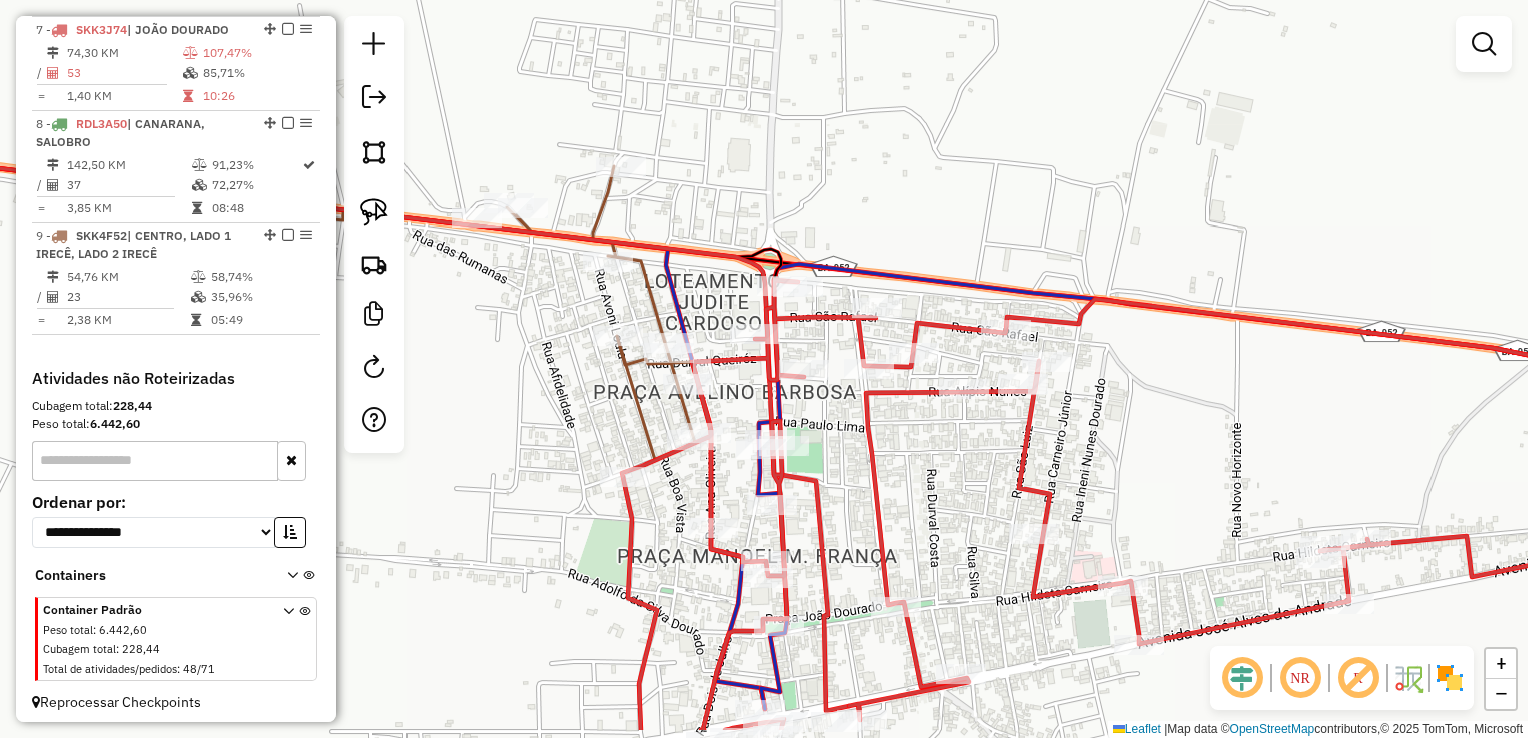 click on "Janela de atendimento Grade de atendimento Capacidade Transportadoras Veículos Cliente Pedidos  Rotas Selecione os dias de semana para filtrar as janelas de atendimento  Seg   Ter   Qua   Qui   Sex   Sáb   Dom  Informe o período da janela de atendimento: De: Até:  Filtrar exatamente a janela do cliente  Considerar janela de atendimento padrão  Selecione os dias de semana para filtrar as grades de atendimento  Seg   Ter   Qua   Qui   Sex   Sáb   Dom   Considerar clientes sem dia de atendimento cadastrado  Clientes fora do dia de atendimento selecionado Filtrar as atividades entre os valores definidos abaixo:  Peso mínimo:   Peso máximo:   Cubagem mínima:   Cubagem máxima:   De:   Até:  Filtrar as atividades entre o tempo de atendimento definido abaixo:  De:   Até:   Considerar capacidade total dos clientes não roteirizados Transportadora: Selecione um ou mais itens Tipo de veículo: Selecione um ou mais itens Veículo: Selecione um ou mais itens Motorista: Selecione um ou mais itens Nome: Rótulo:" 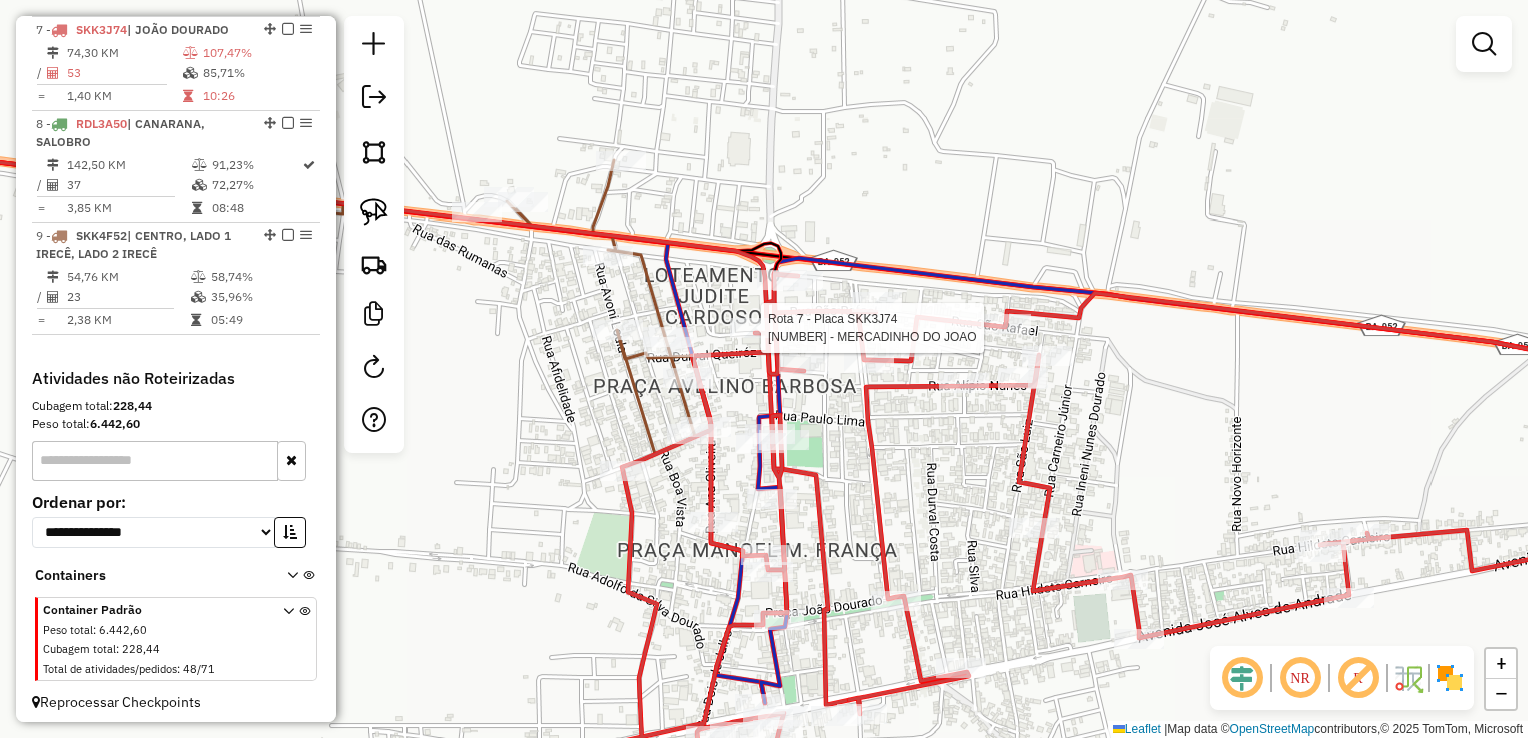 select on "*********" 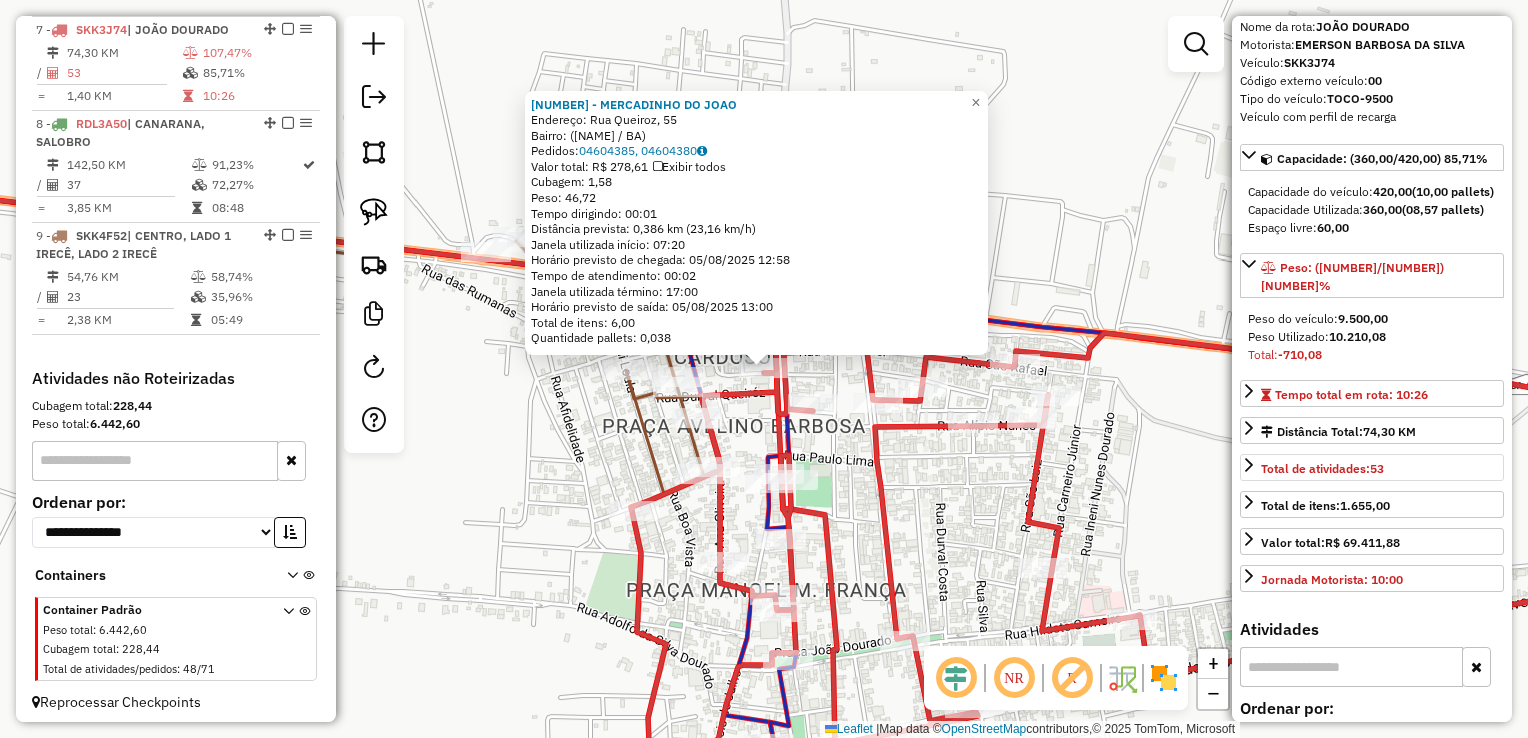 scroll, scrollTop: 500, scrollLeft: 0, axis: vertical 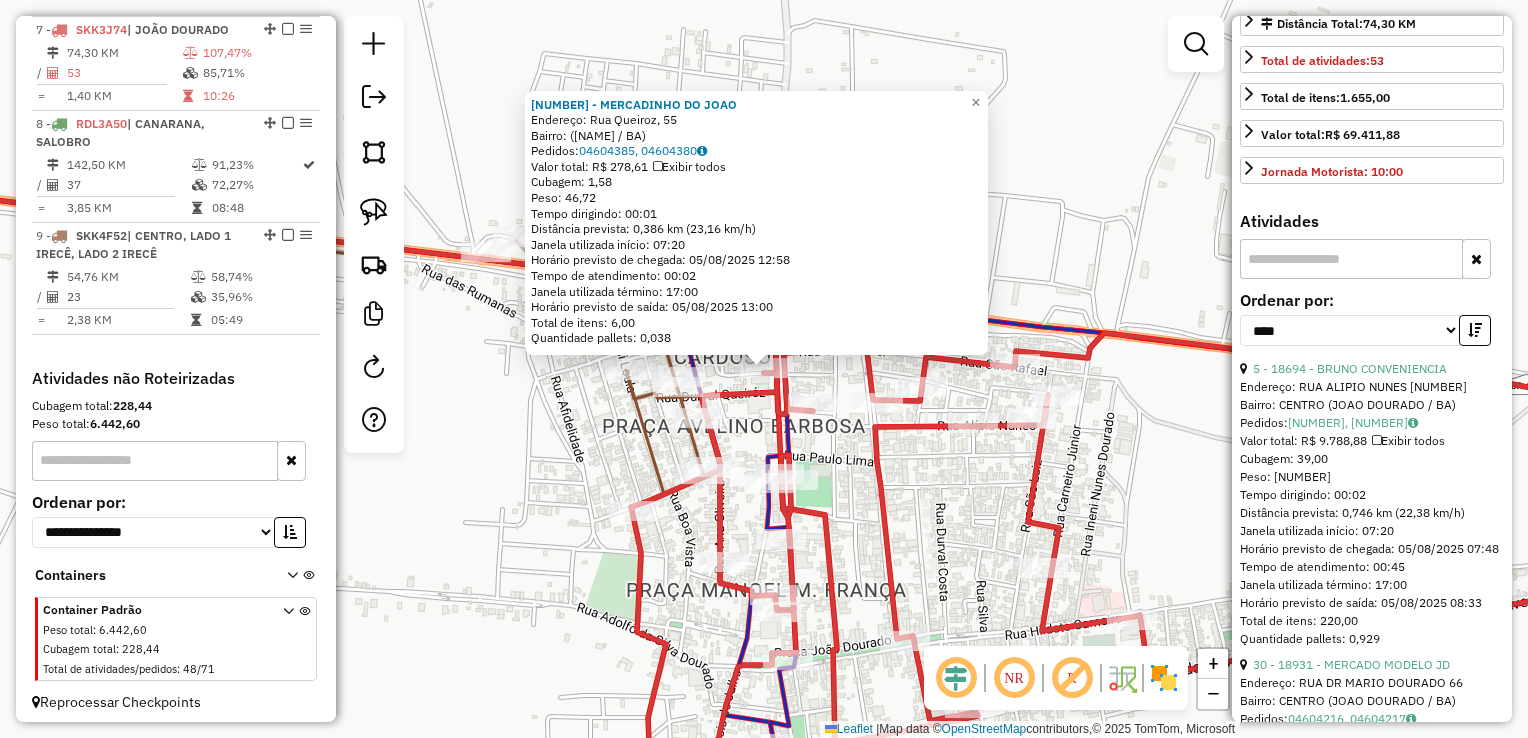 click on "**********" at bounding box center [1372, 326] 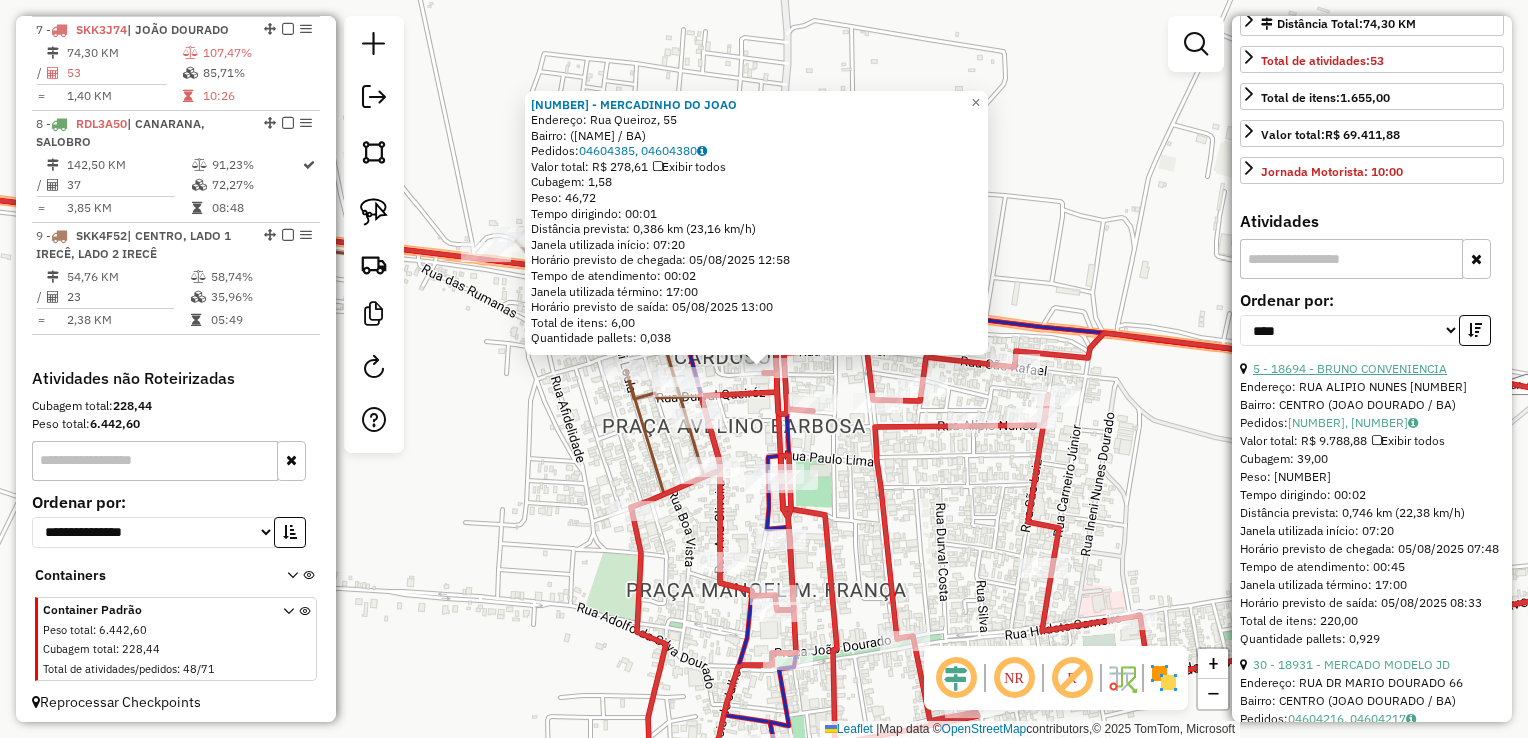 click on "5 - 18694 - BRUNO CONVENIENCIA" at bounding box center [1350, 368] 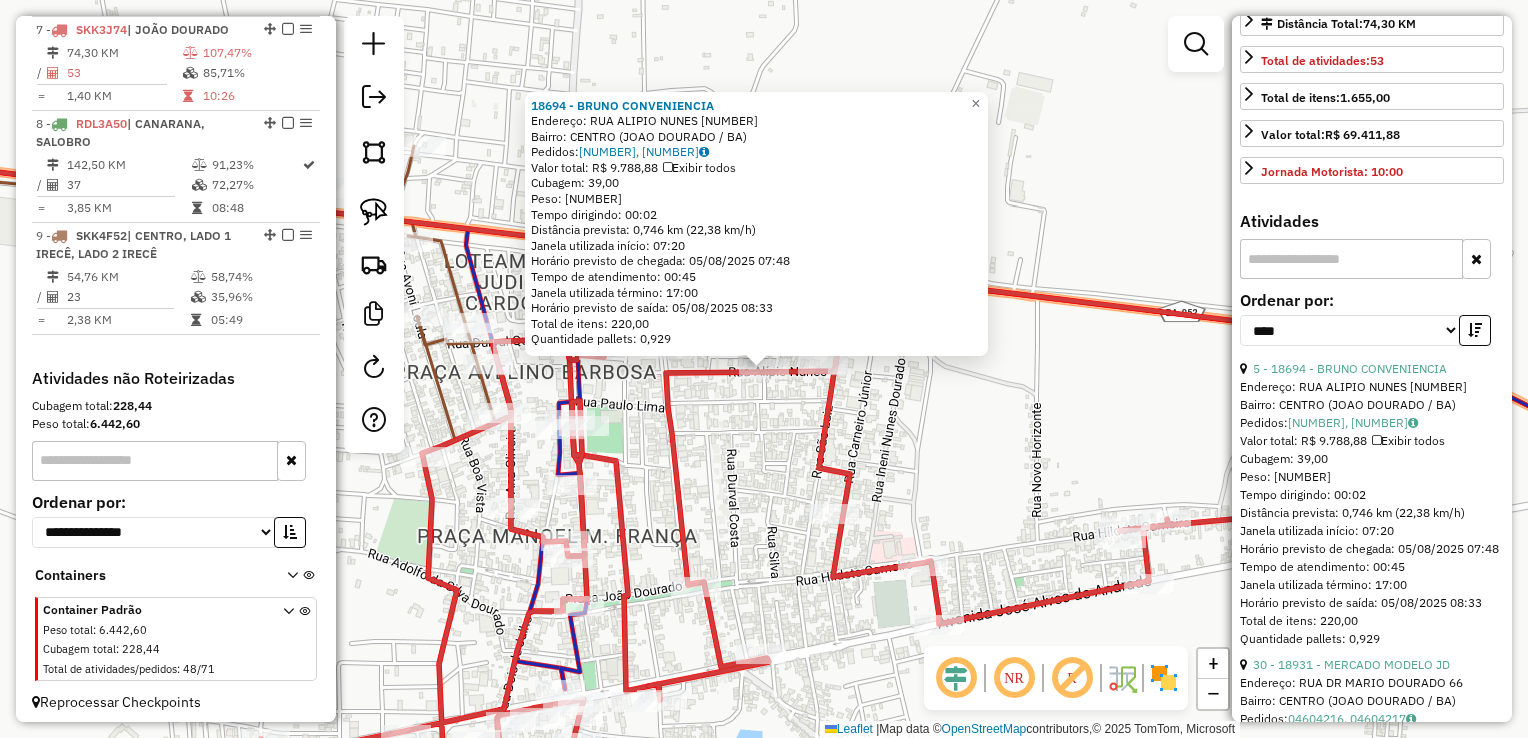 click on "18694 - BRUNO CONVENIENCIA  Endereço:  RUA ALIPIO NUNES 219   Bairro: CENTRO (JOAO DOURADO / BA)   Pedidos:  04604213, 04604214   Valor total: R$ 9.788,88   Exibir todos   Cubagem: 39,00  Peso: 1.119,31  Tempo dirigindo: 00:02   Distância prevista: 0,746 km (22,38 km/h)   Janela utilizada início: 07:20   Horário previsto de chegada: 05/08/2025 07:48   Tempo de atendimento: 00:45   Janela utilizada término: 17:00   Horário previsto de saída: 05/08/2025 08:33   Total de itens: 220,00   Quantidade pallets: 0,929  × Janela de atendimento Grade de atendimento Capacidade Transportadoras Veículos Cliente Pedidos  Rotas Selecione os dias de semana para filtrar as janelas de atendimento  Seg   Ter   Qua   Qui   Sex   Sáb   Dom  Informe o período da janela de atendimento: De: Até:  Filtrar exatamente a janela do cliente  Considerar janela de atendimento padrão  Selecione os dias de semana para filtrar as grades de atendimento  Seg   Ter   Qua   Qui   Sex   Sáb   Dom   Peso mínimo:   Peso máximo:   De:" 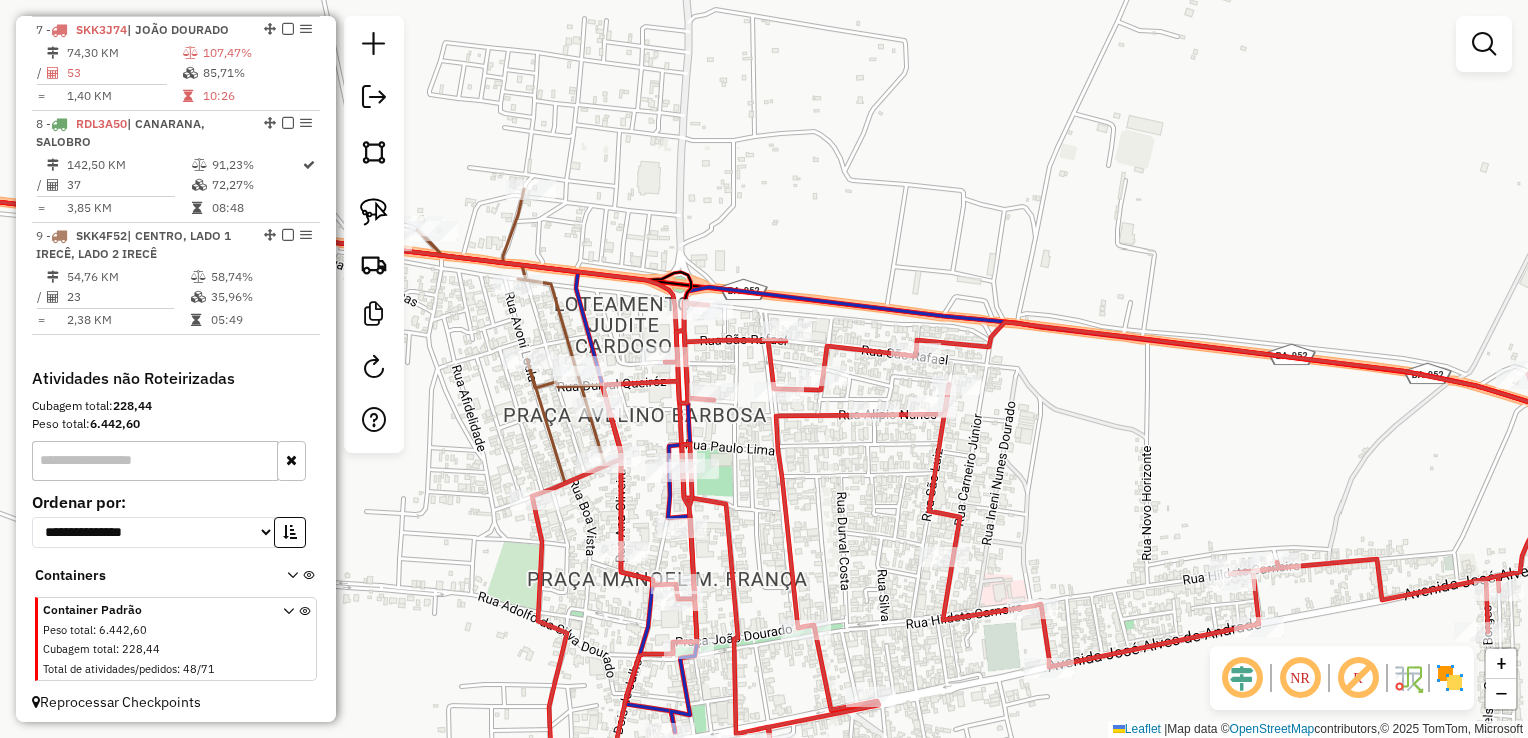 drag, startPoint x: 852, startPoint y: 480, endPoint x: 897, endPoint y: 446, distance: 56.400356 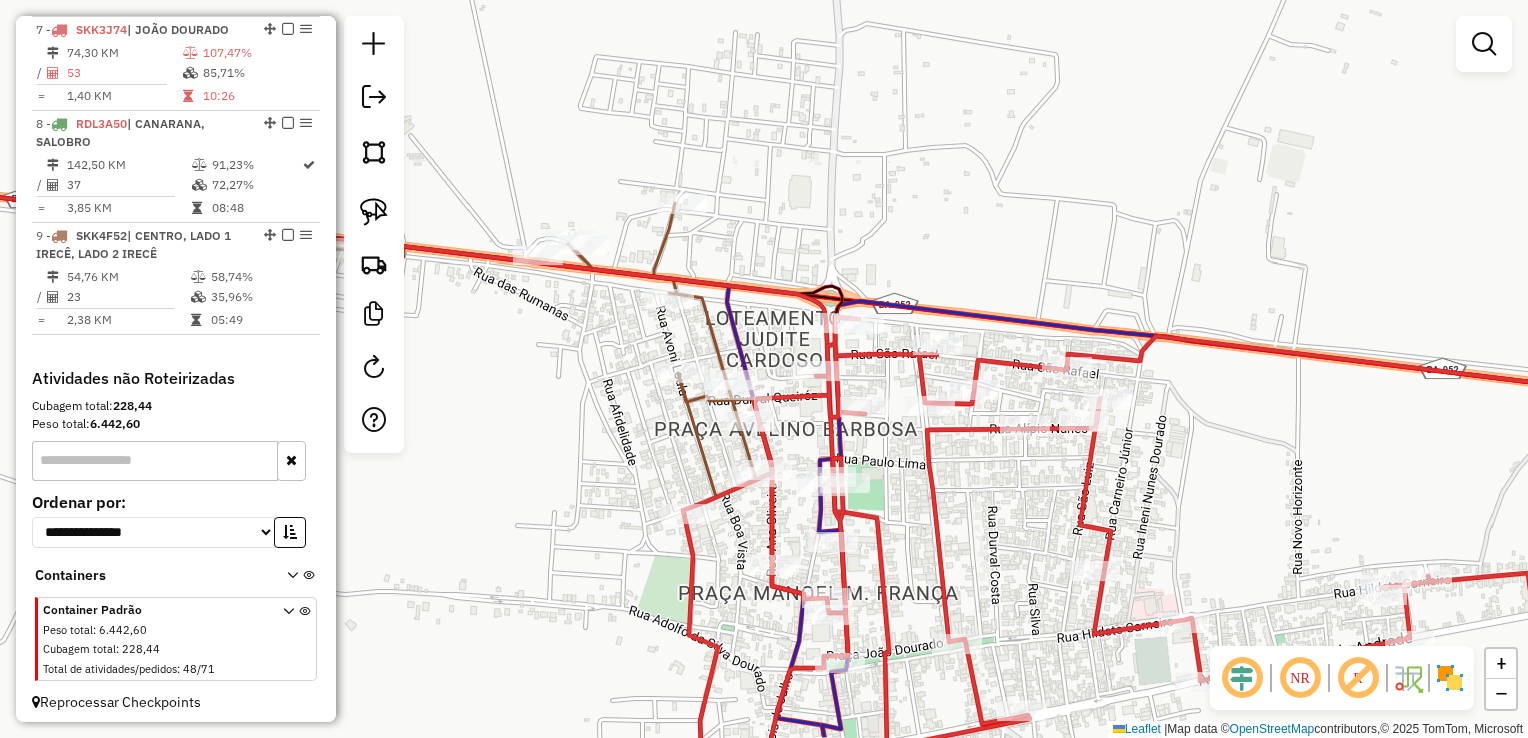 click 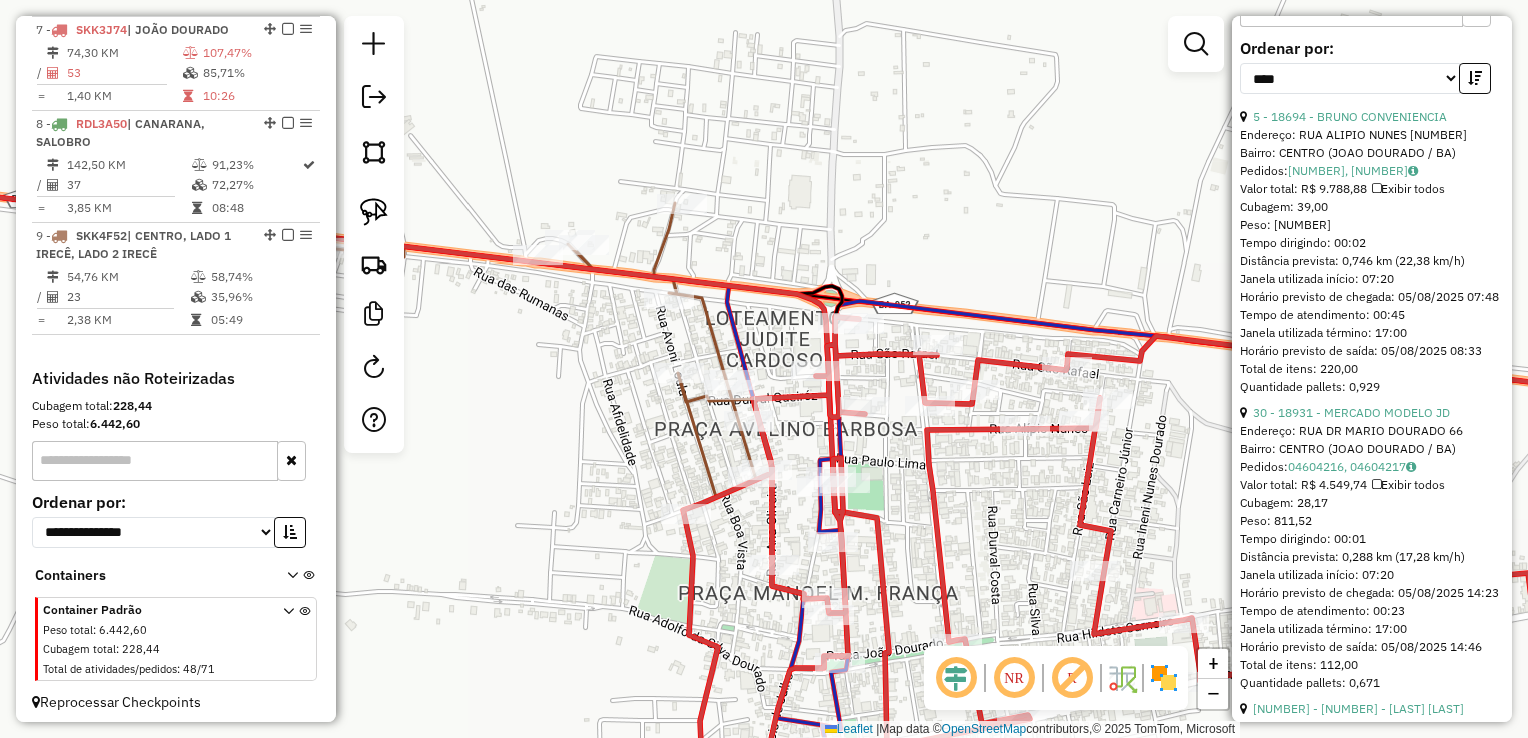 scroll, scrollTop: 800, scrollLeft: 0, axis: vertical 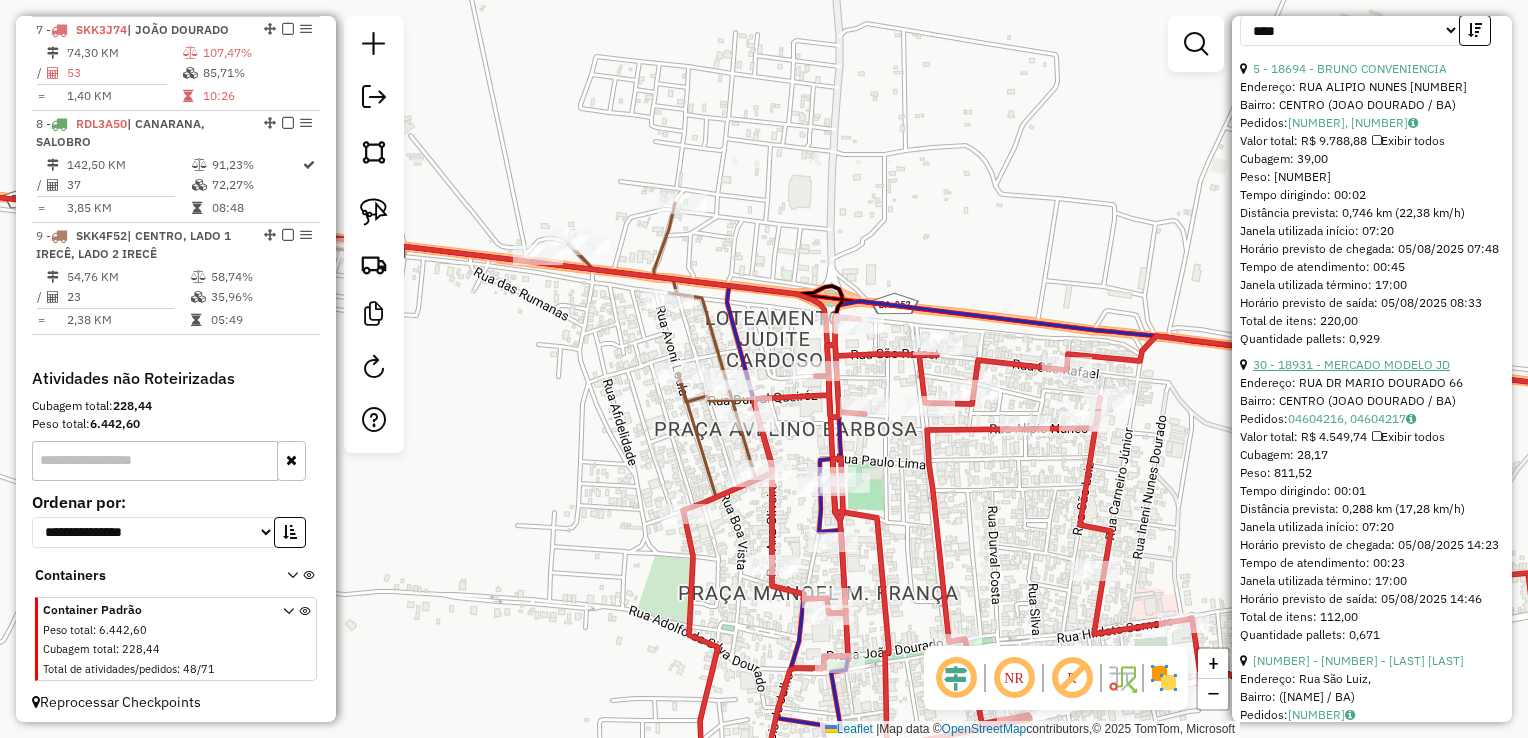 click on "30 - 18931 - MERCADO MODELO JD" at bounding box center (1351, 364) 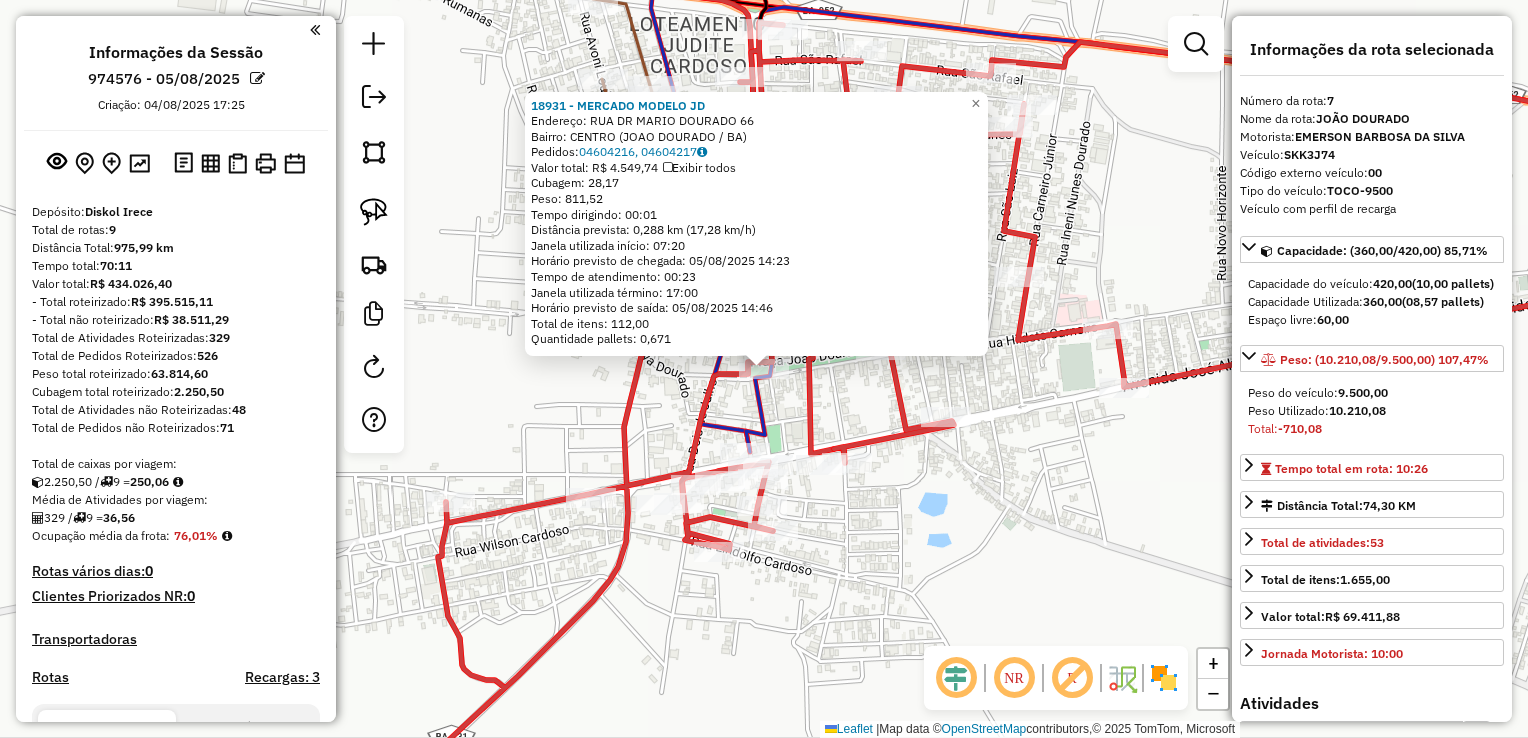 select on "*********" 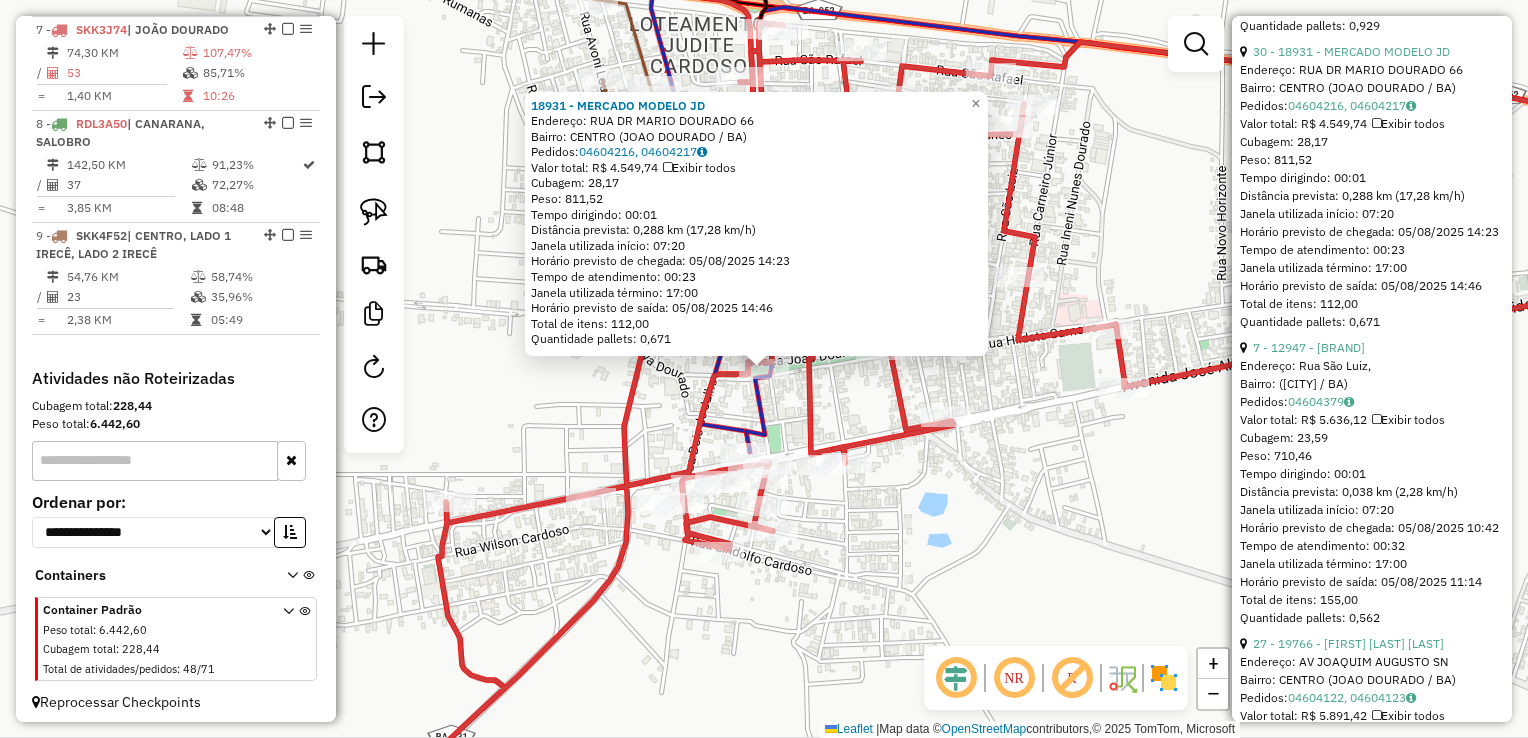 scroll, scrollTop: 1100, scrollLeft: 0, axis: vertical 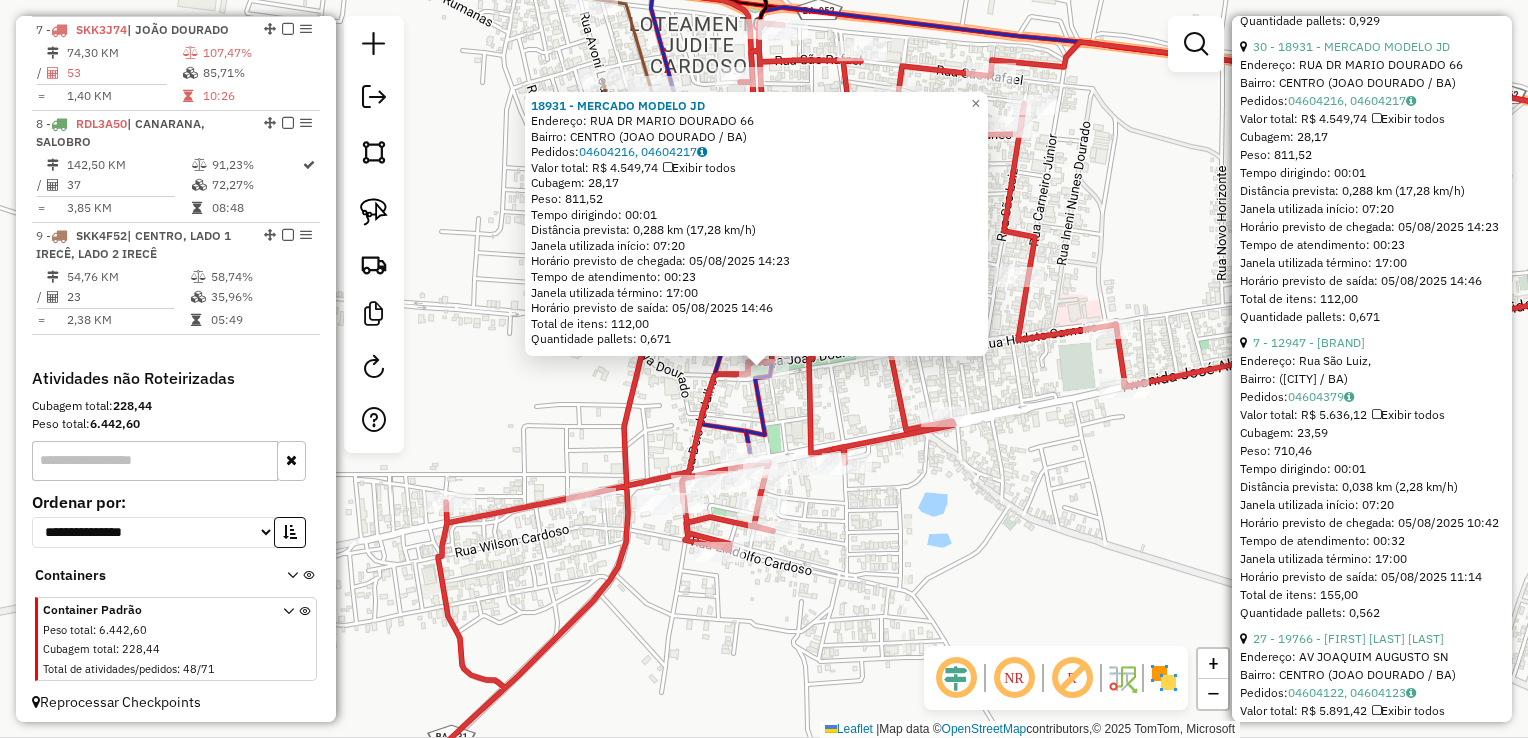 click on "5 - 18694 - BRUNO CONVENIENCIA  Endereço:  RUA ALIPIO NUNES 219   Bairro: CENTRO (JOAO DOURADO / BA)   Pedidos:  04604213, 04604214   Valor total: R$ 9.788,88   Exibir todos   Cubagem: 39,00  Peso: 1.119,31  Tempo dirigindo: 00:02   Distância prevista: 0,746 km (22,38 km/h)   Janela utilizada início: 07:20   Horário previsto de chegada: 05/08/2025 07:48   Tempo de atendimento: 00:45   Janela utilizada término: 17:00   Horário previsto de saída: 05/08/2025 08:33   Total de itens: 220,00   Quantidade pallets: 0,929     30 - 18931 - MERCADO MODELO JD  Endereço:  RUA DR MARIO DOURADO 66   Bairro: CENTRO (JOAO DOURADO / BA)   Pedidos:  04604216, 04604217   Valor total: R$ 4.549,74   Exibir todos   Cubagem: 28,17  Peso: 811,52  Tempo dirigindo: 00:01   Distância prevista: 0,288 km (17,28 km/h)   Janela utilizada início: 07:20   Horário previsto de chegada: 05/08/2025 14:23   Tempo de atendimento: 00:23   Janela utilizada término: 17:00   Horário previsto de saída: 05/08/2025 14:46      Pedidos:" at bounding box center (1372, 7860) 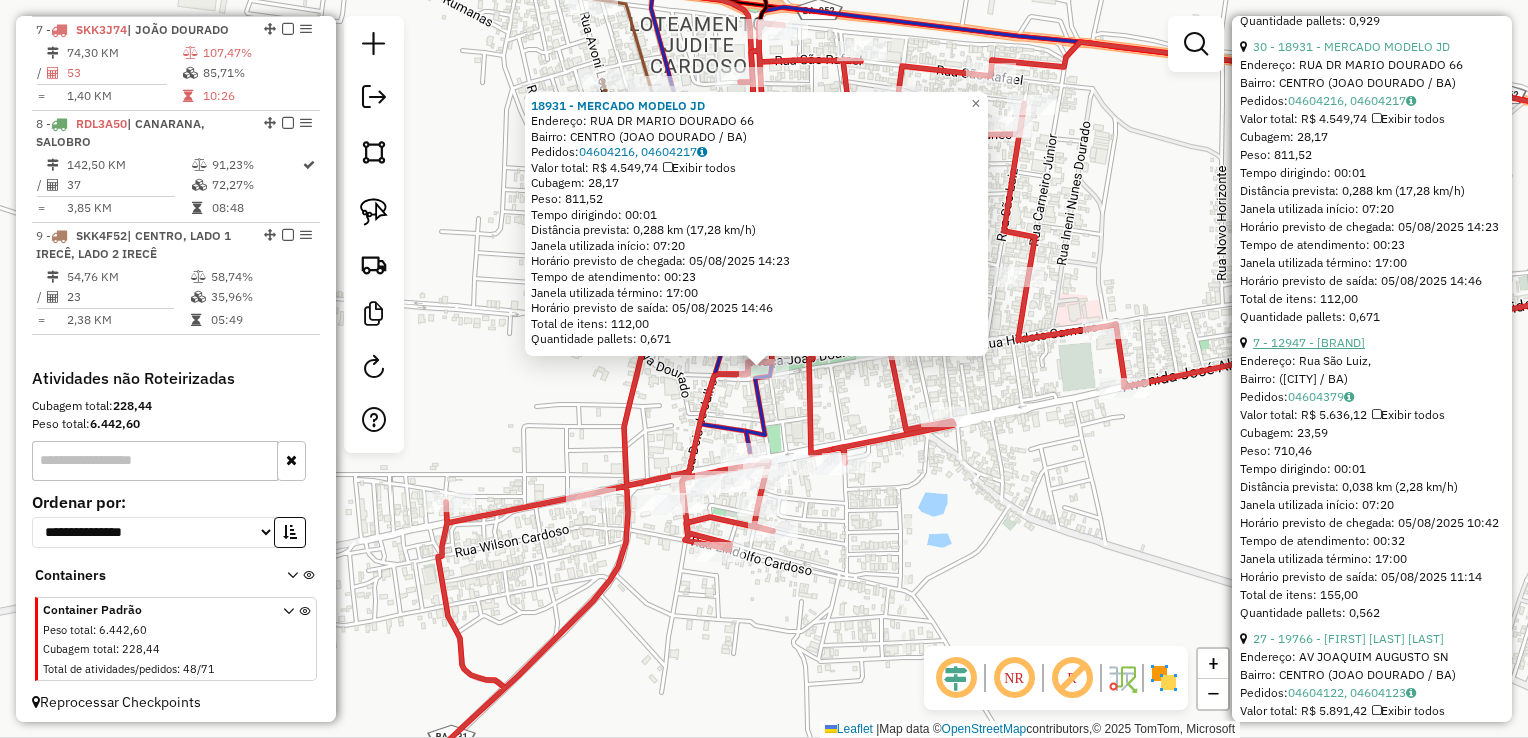 click on "[NUMBER] - [NUMBER] - [LAST] [LAST]" at bounding box center [1309, 342] 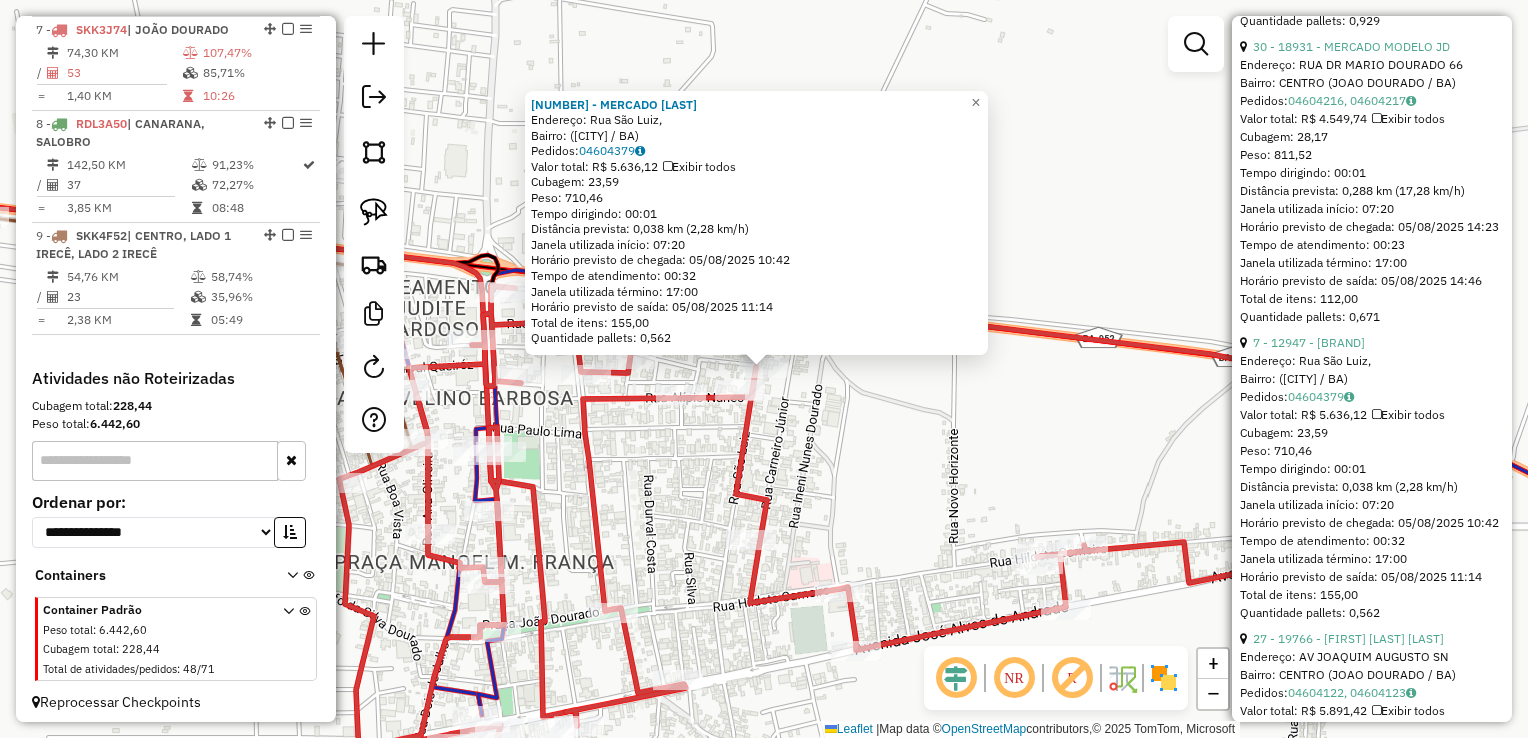 scroll, scrollTop: 1400, scrollLeft: 0, axis: vertical 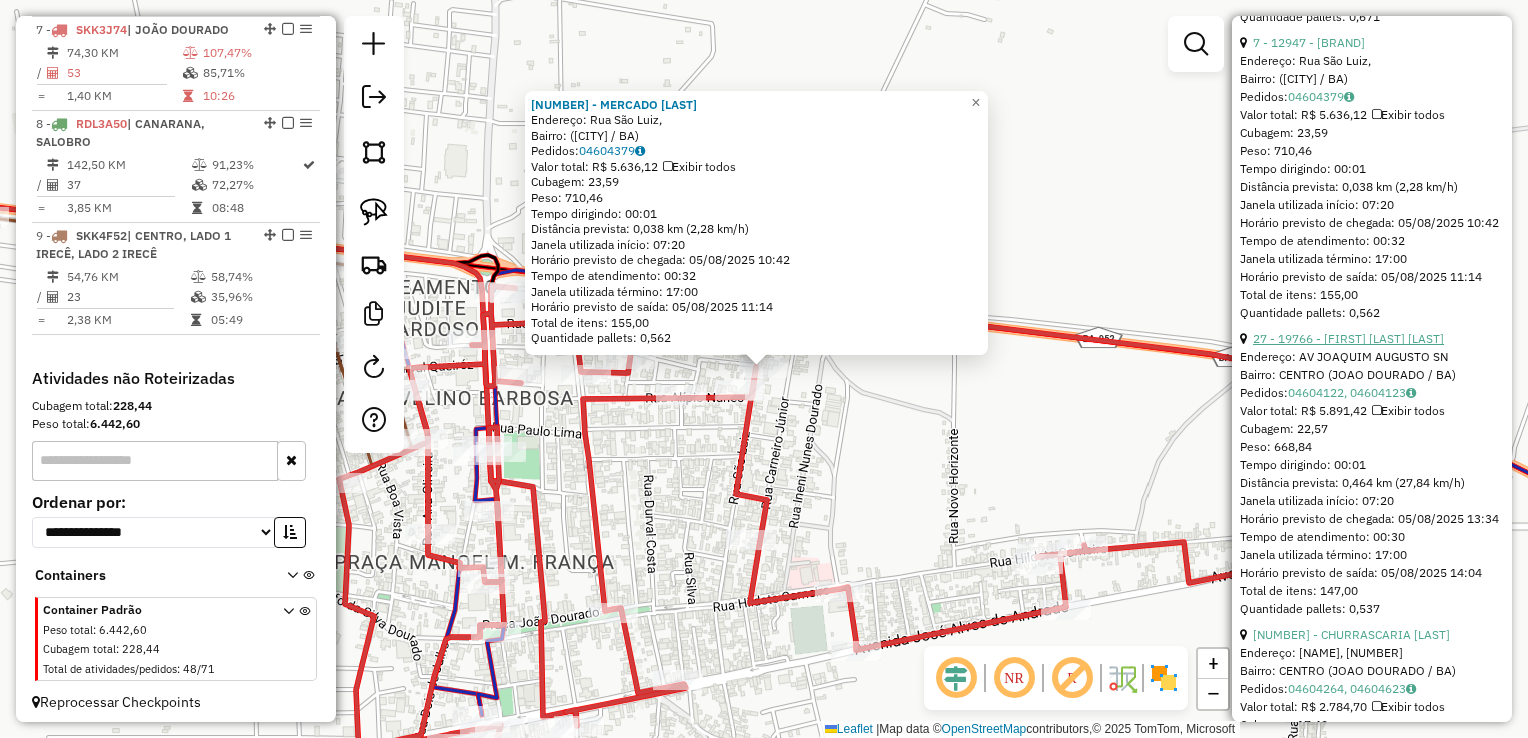 click on "[NUMBER] - [NUMBER] - DISTRIBUIDORA DENIS" at bounding box center [1348, 338] 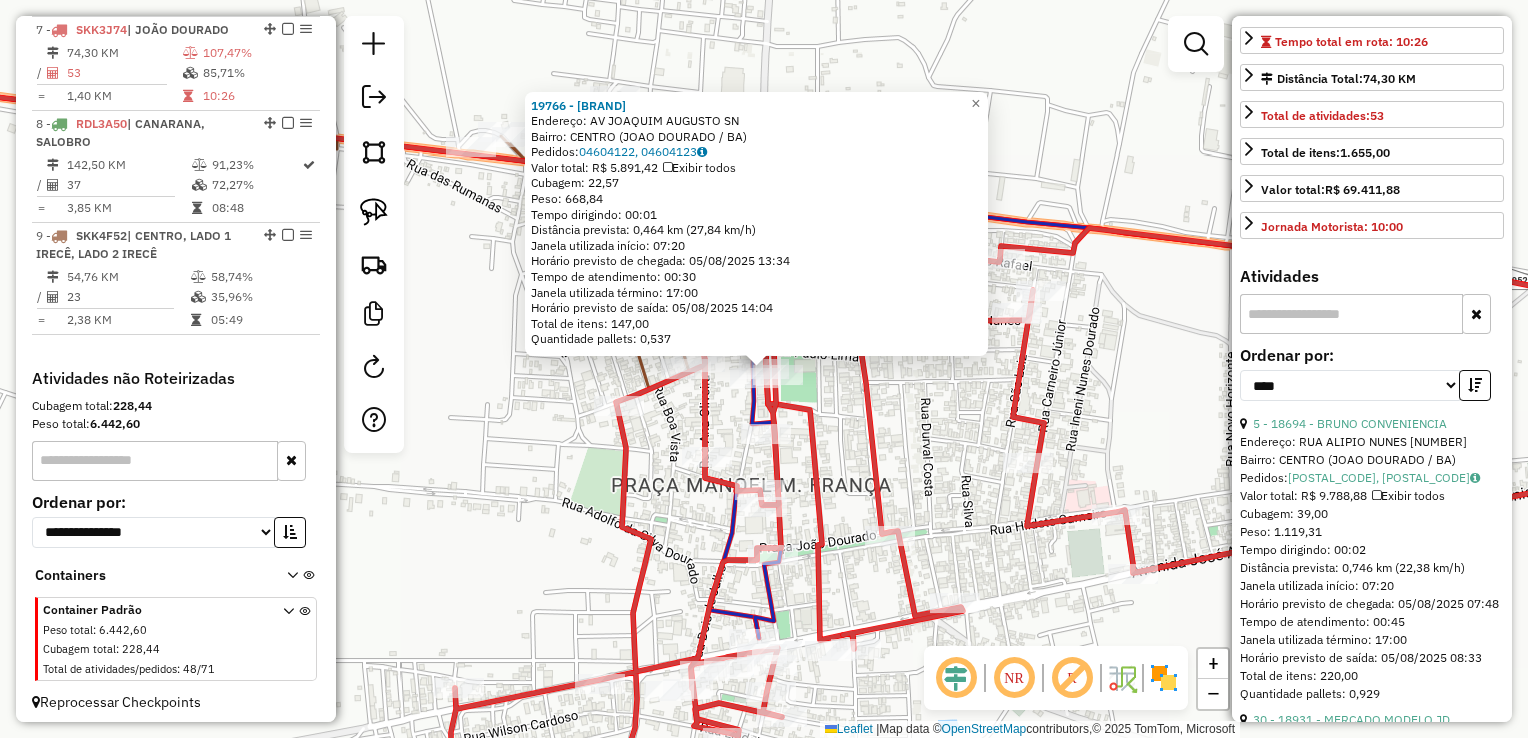scroll, scrollTop: 400, scrollLeft: 0, axis: vertical 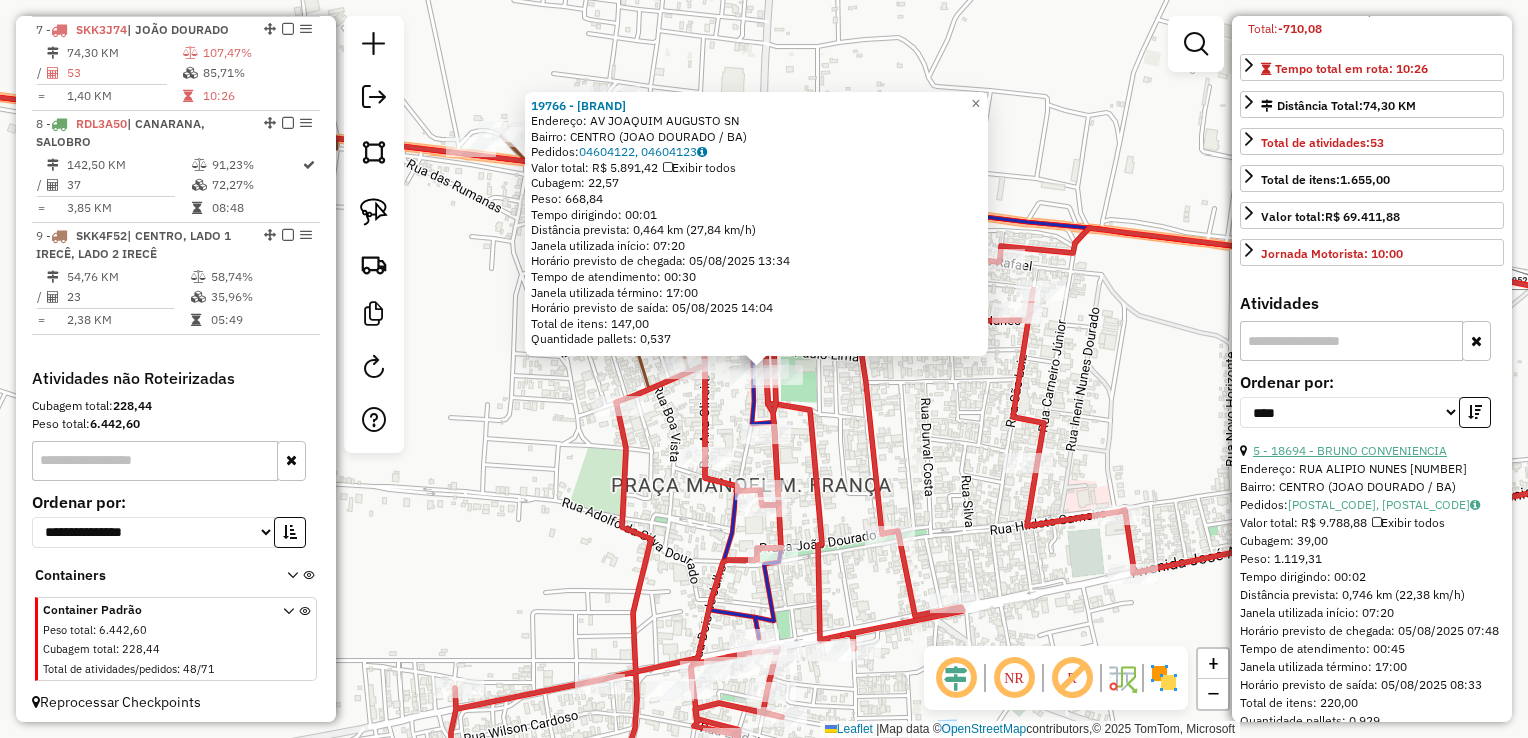 click on "5 - 18694 - BRUNO CONVENIENCIA" at bounding box center [1350, 450] 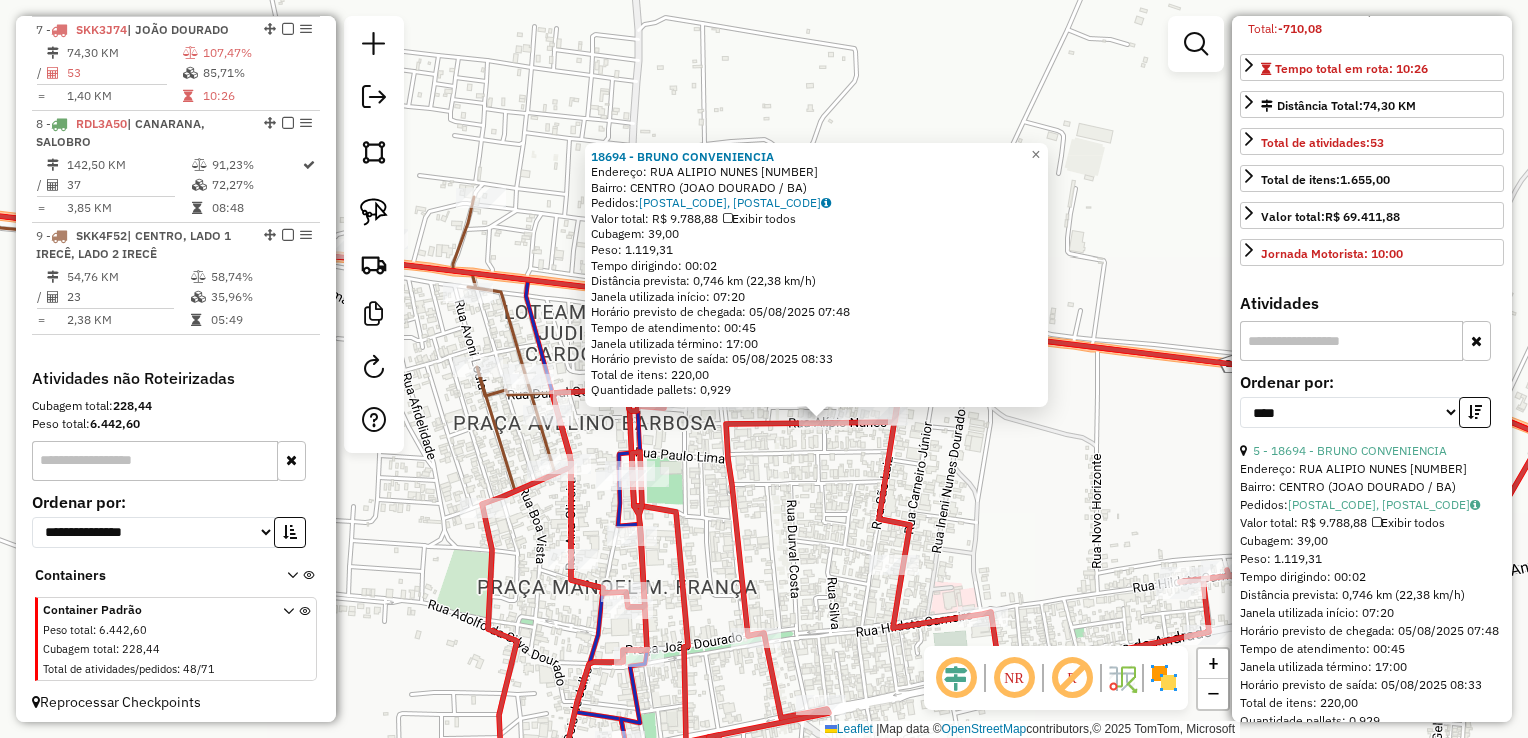 drag, startPoint x: 808, startPoint y: 455, endPoint x: 849, endPoint y: 478, distance: 47.010635 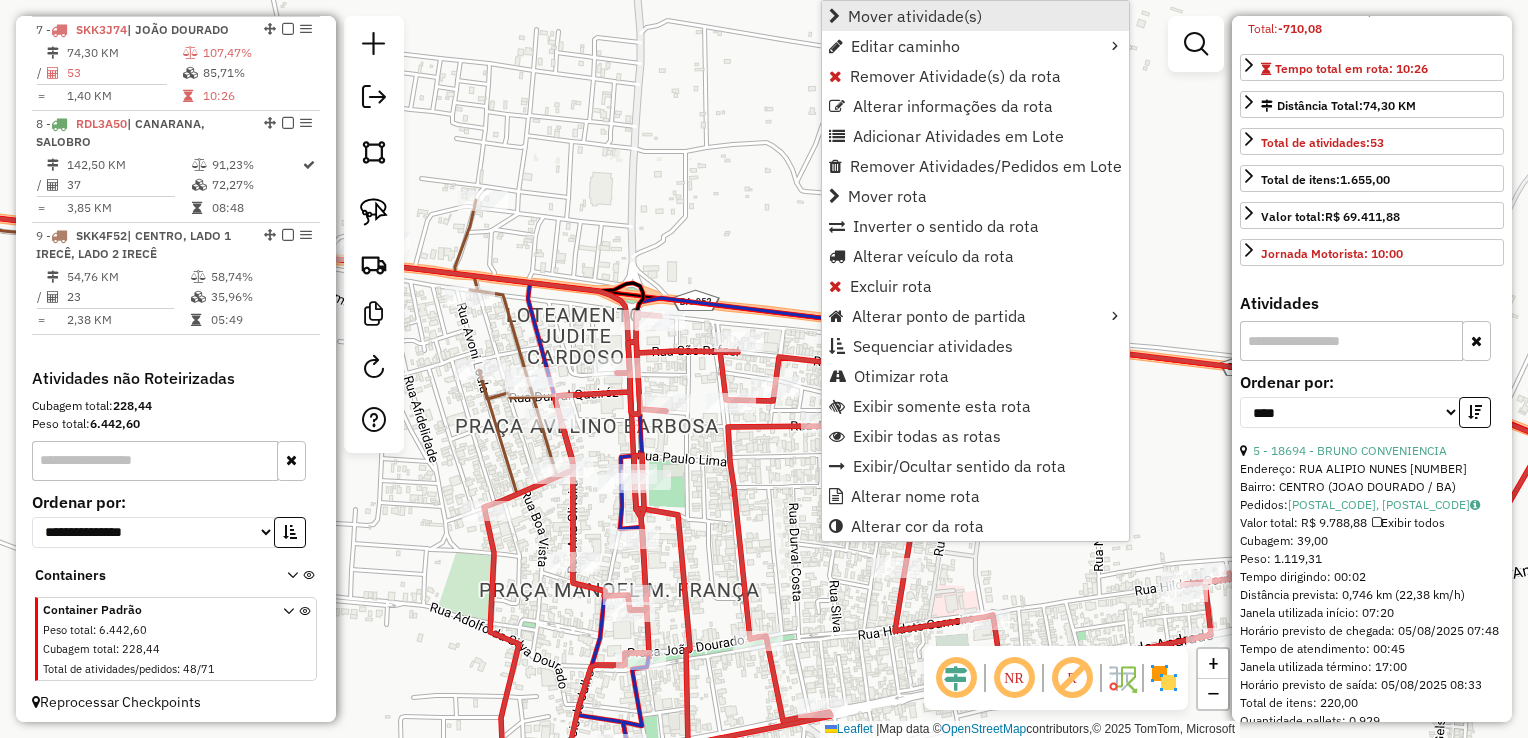 click on "Mover atividade(s)" at bounding box center [915, 16] 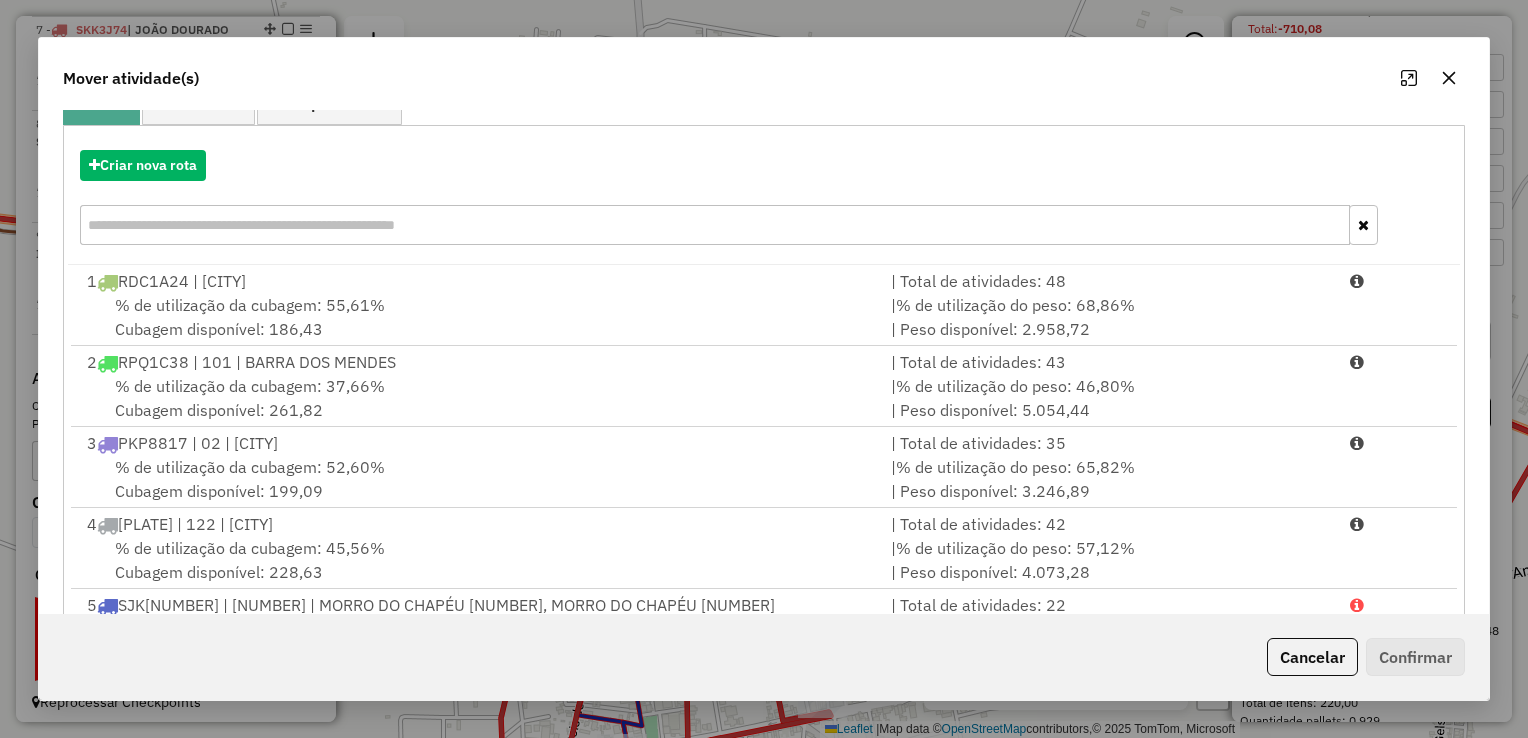 scroll, scrollTop: 278, scrollLeft: 0, axis: vertical 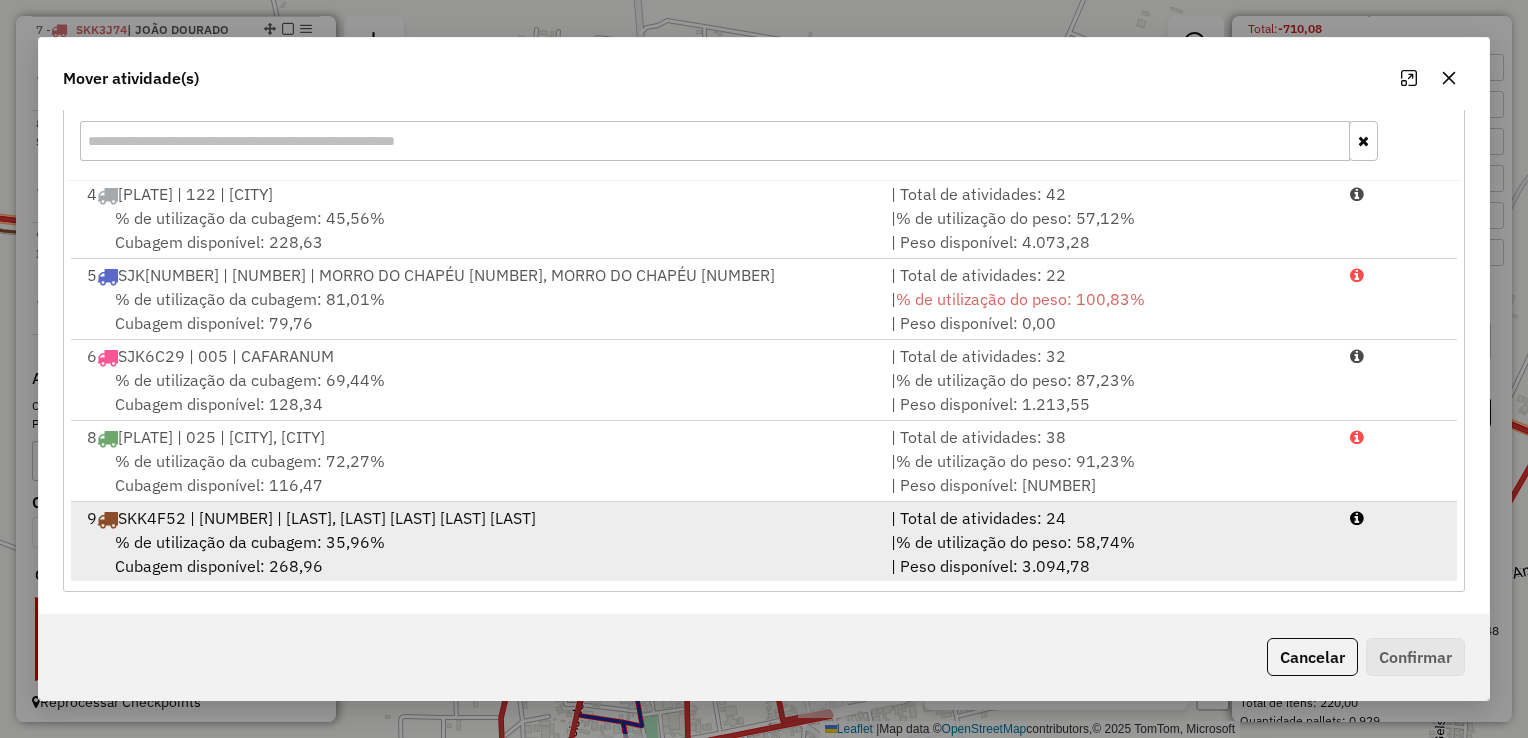 click on "SKK4F52 | 002 | CENTRO, LADO 1 IRECÊ, LADO 2 IRECÊ" at bounding box center (327, 518) 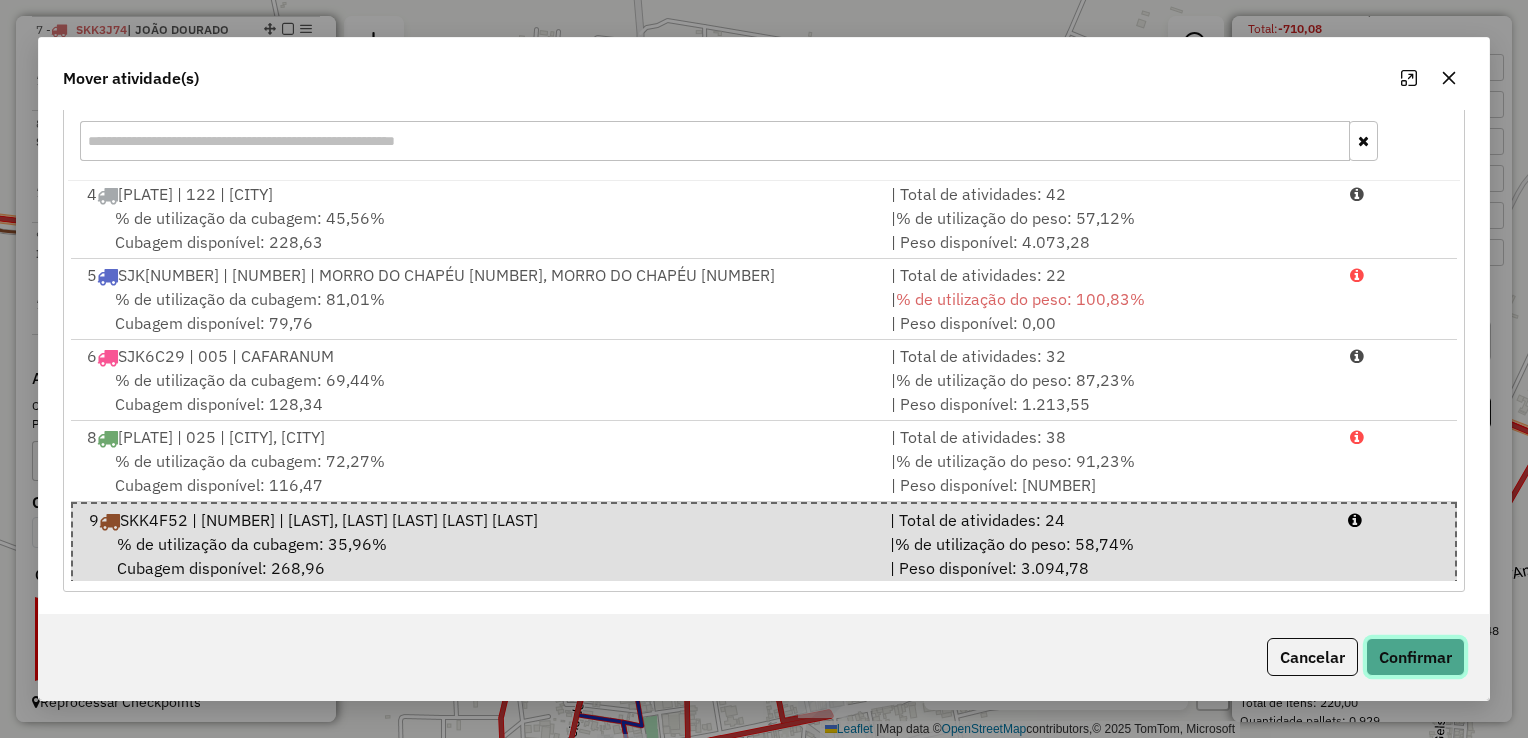 click on "Confirmar" 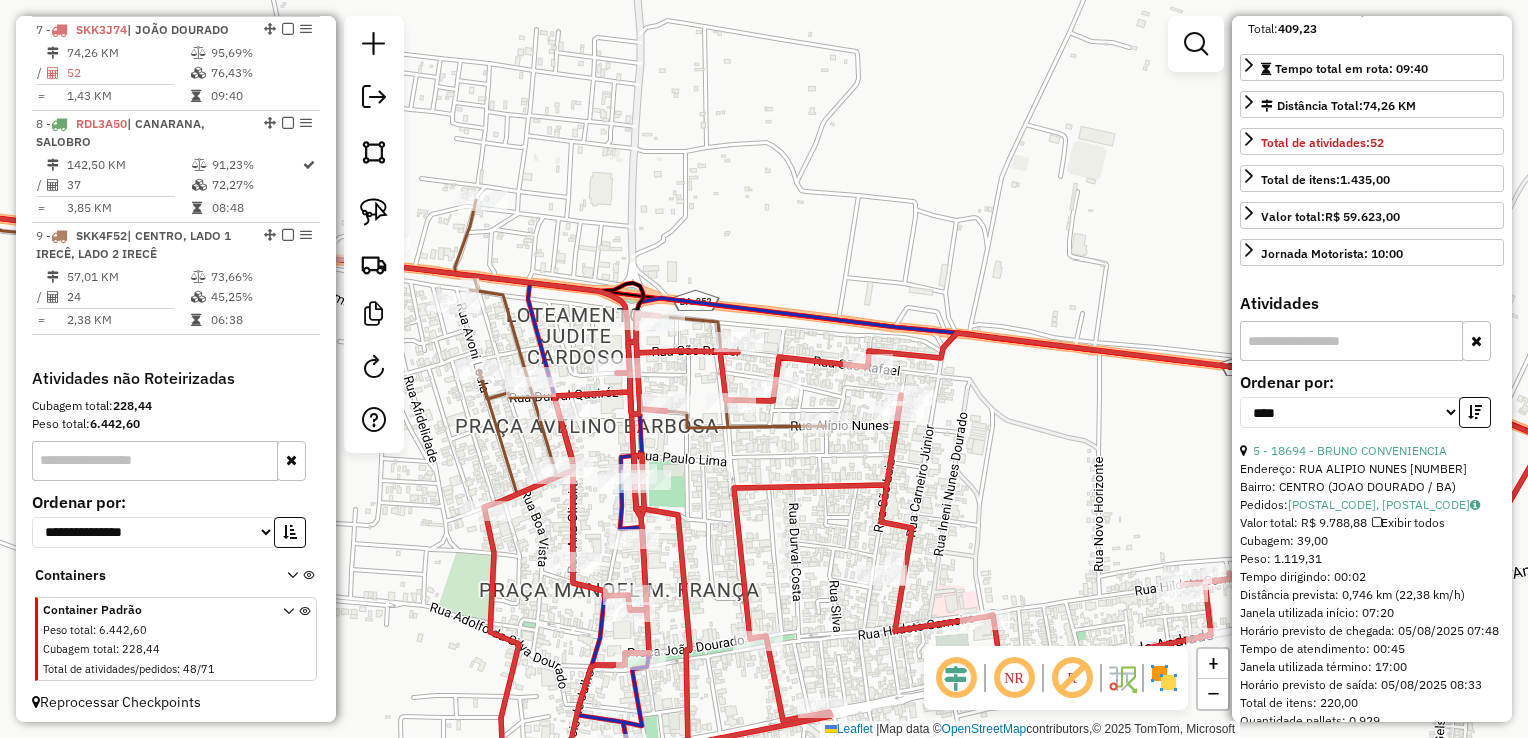scroll, scrollTop: 0, scrollLeft: 0, axis: both 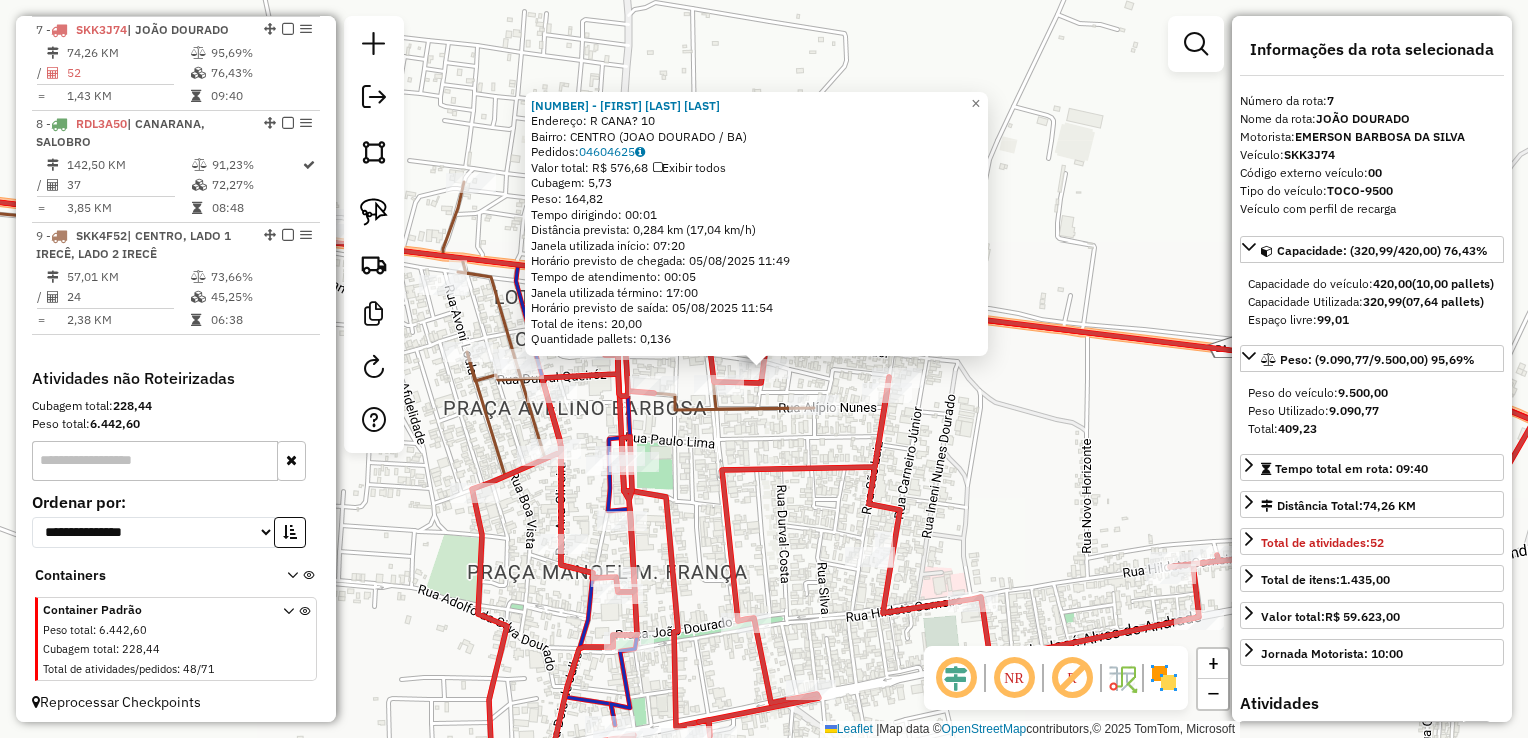 click on "9174 - GENIVALDO DA SILVA DINIZ  Endereço: R   CANA?                          10   Bairro: CENTRO (JOAO DOURADO / BA)   Pedidos:  04604625   Valor total: R$ 576,68   Exibir todos   Cubagem: 5,73  Peso: 164,82  Tempo dirigindo: 00:01   Distância prevista: 0,284 km (17,04 km/h)   Janela utilizada início: 07:20   Horário previsto de chegada: 05/08/2025 11:49   Tempo de atendimento: 00:05   Janela utilizada término: 17:00   Horário previsto de saída: 05/08/2025 11:54   Total de itens: 20,00   Quantidade pallets: 0,136  × Janela de atendimento Grade de atendimento Capacidade Transportadoras Veículos Cliente Pedidos  Rotas Selecione os dias de semana para filtrar as janelas de atendimento  Seg   Ter   Qua   Qui   Sex   Sáb   Dom  Informe o período da janela de atendimento: De: Até:  Filtrar exatamente a janela do cliente  Considerar janela de atendimento padrão  Selecione os dias de semana para filtrar as grades de atendimento  Seg   Ter   Qua   Qui   Sex   Sáb   Dom   Peso mínimo:   Peso máximo:  +" 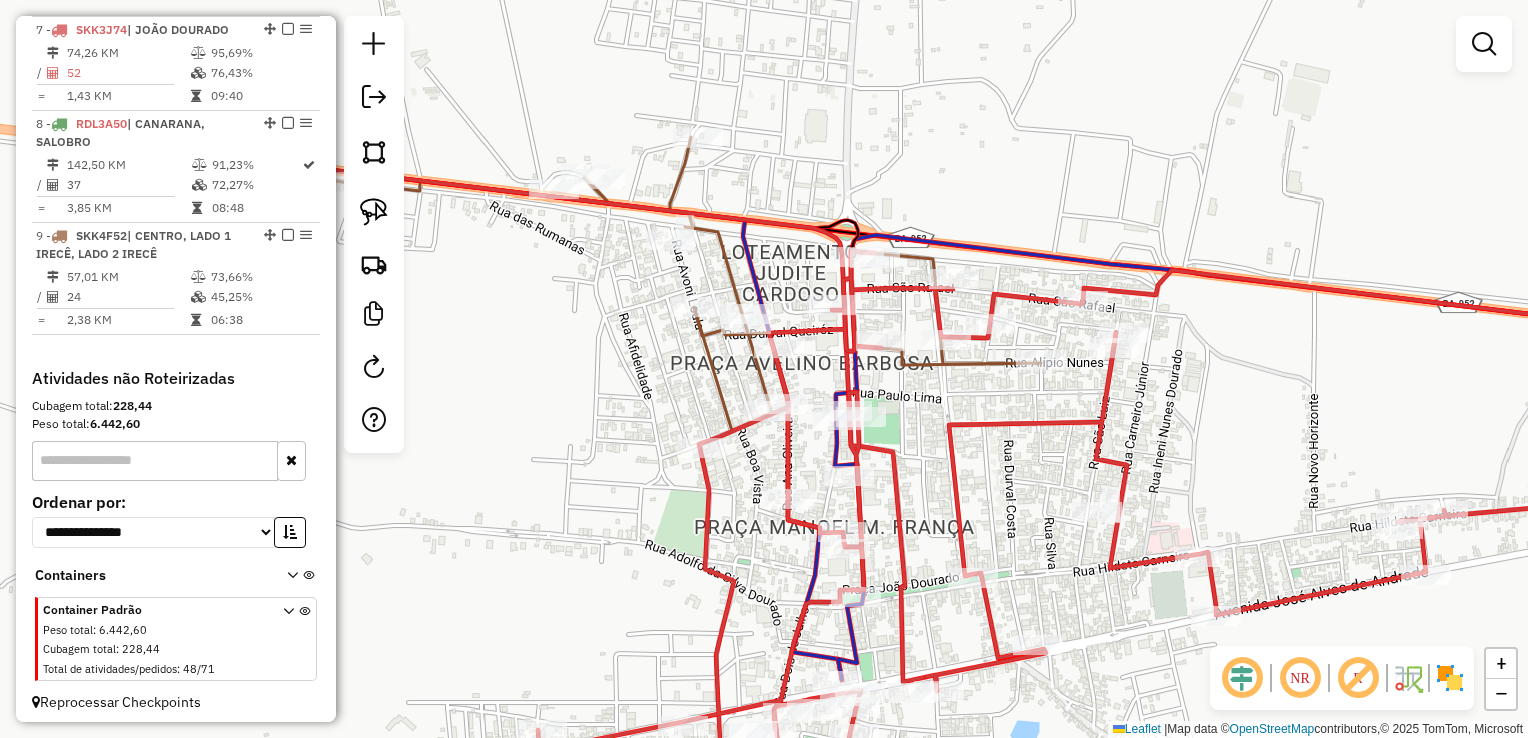 drag, startPoint x: 840, startPoint y: 504, endPoint x: 1048, endPoint y: 460, distance: 212.60292 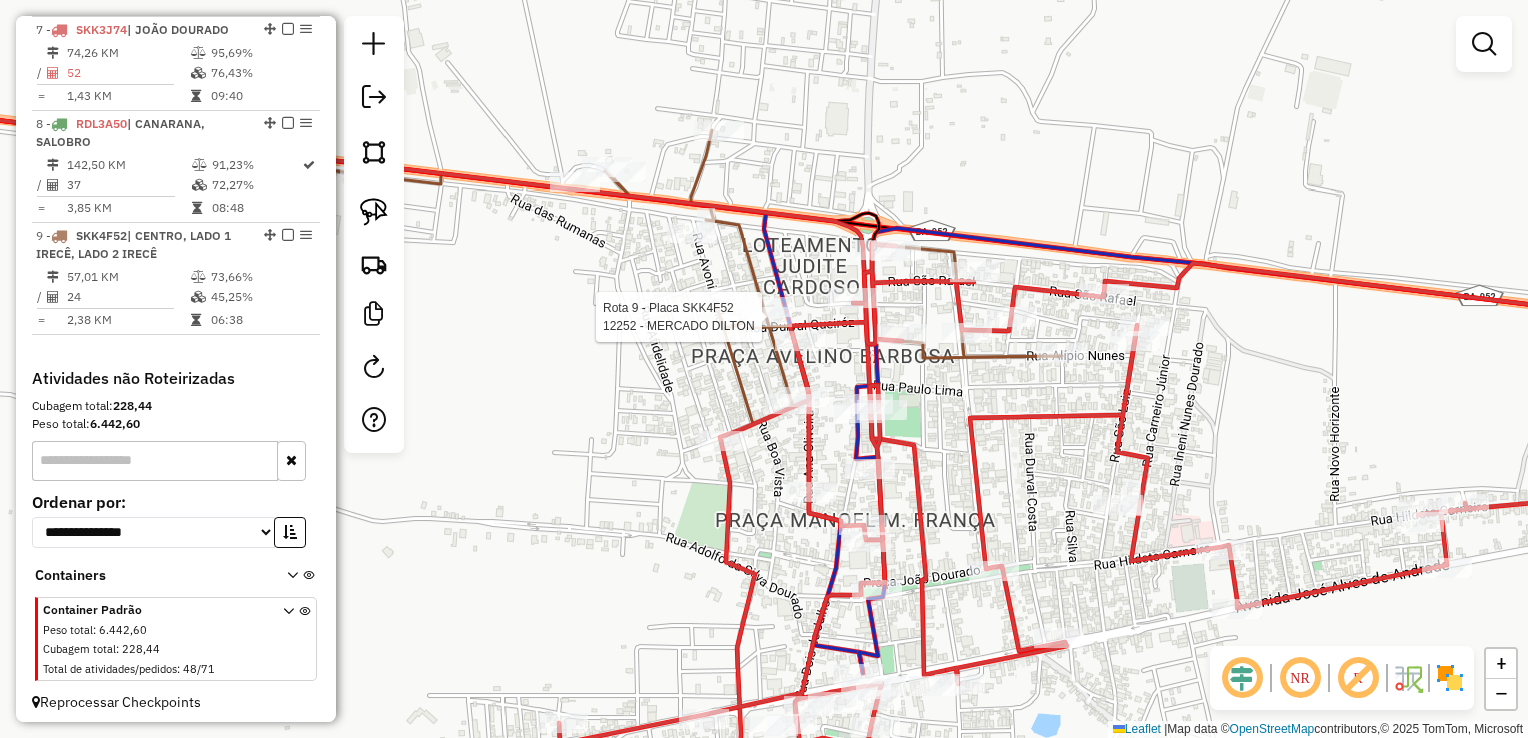 select on "*********" 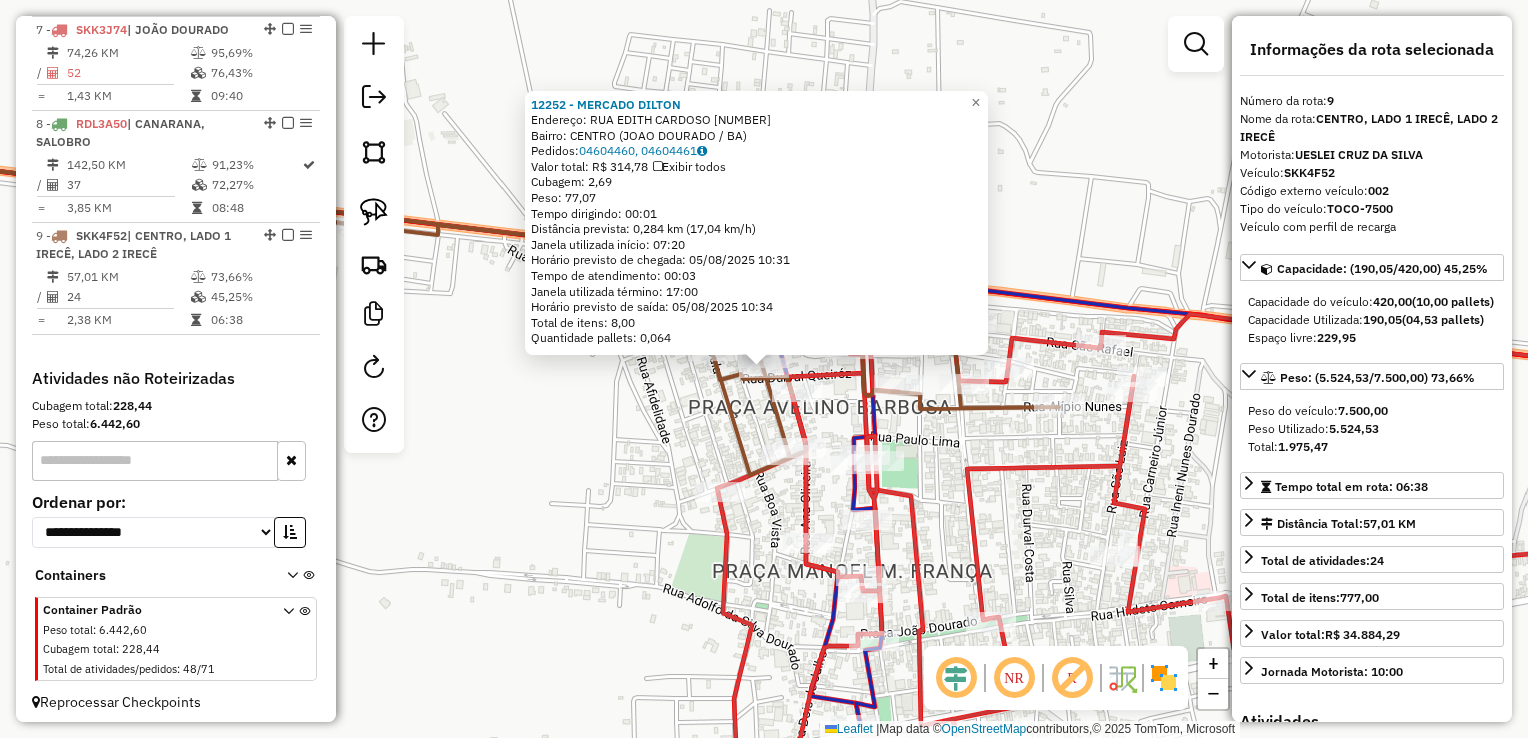 scroll, scrollTop: 1394, scrollLeft: 0, axis: vertical 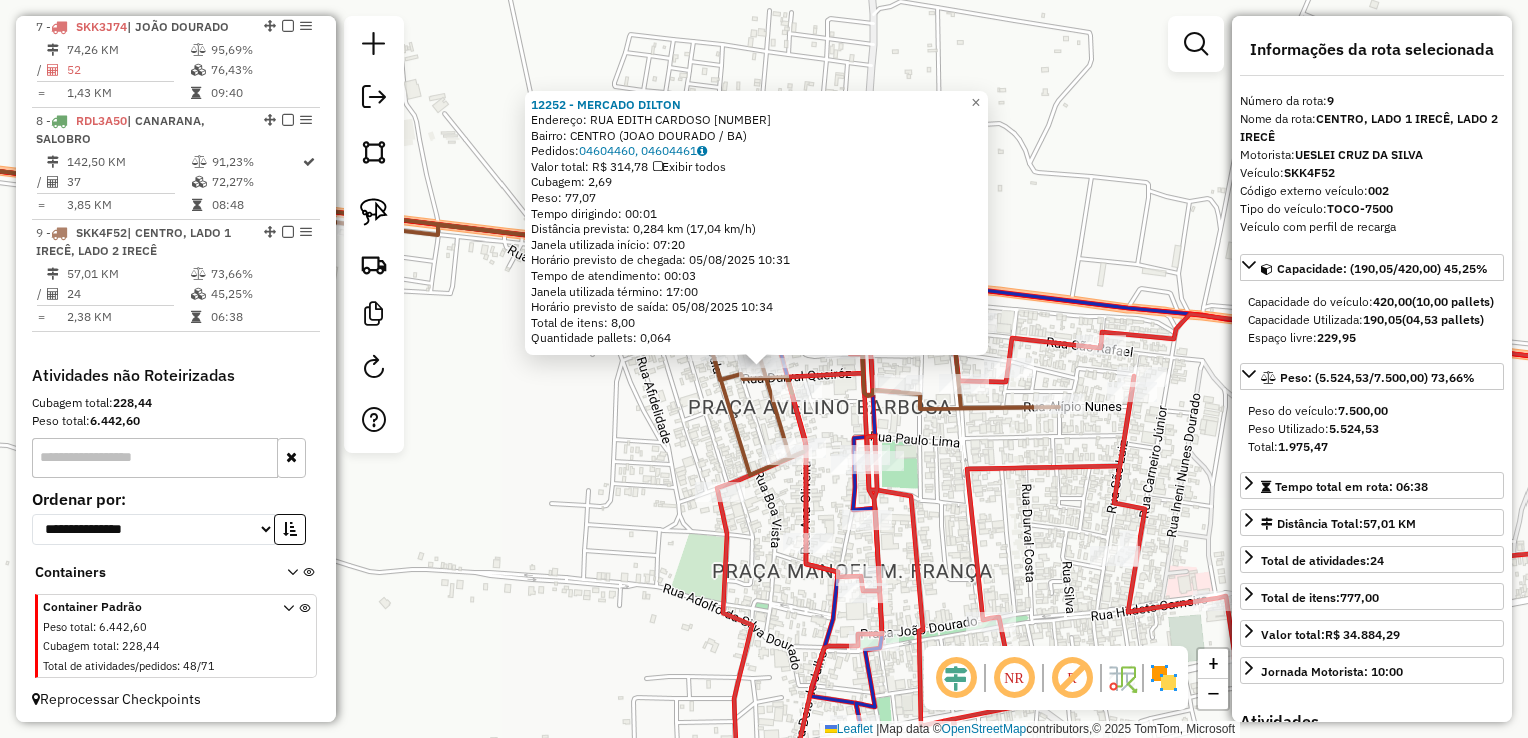 click on "12252 - MERCADO DILTON  Endereço:  RUA EDITH CARDOSO 234   Bairro: CENTRO (JOAO DOURADO / BA)   Pedidos:  04604460, 04604461   Valor total: R$ 314,78   Exibir todos   Cubagem: 2,69  Peso: 77,07  Tempo dirigindo: 00:01   Distância prevista: 0,284 km (17,04 km/h)   Janela utilizada início: 07:20   Horário previsto de chegada: 05/08/2025 10:31   Tempo de atendimento: 00:03   Janela utilizada término: 17:00   Horário previsto de saída: 05/08/2025 10:34   Total de itens: 8,00   Quantidade pallets: 0,064  × Janela de atendimento Grade de atendimento Capacidade Transportadoras Veículos Cliente Pedidos  Rotas Selecione os dias de semana para filtrar as janelas de atendimento  Seg   Ter   Qua   Qui   Sex   Sáb   Dom  Informe o período da janela de atendimento: De: Até:  Filtrar exatamente a janela do cliente  Considerar janela de atendimento padrão  Selecione os dias de semana para filtrar as grades de atendimento  Seg   Ter   Qua   Qui   Sex   Sáb   Dom   Clientes fora do dia de atendimento selecionado" 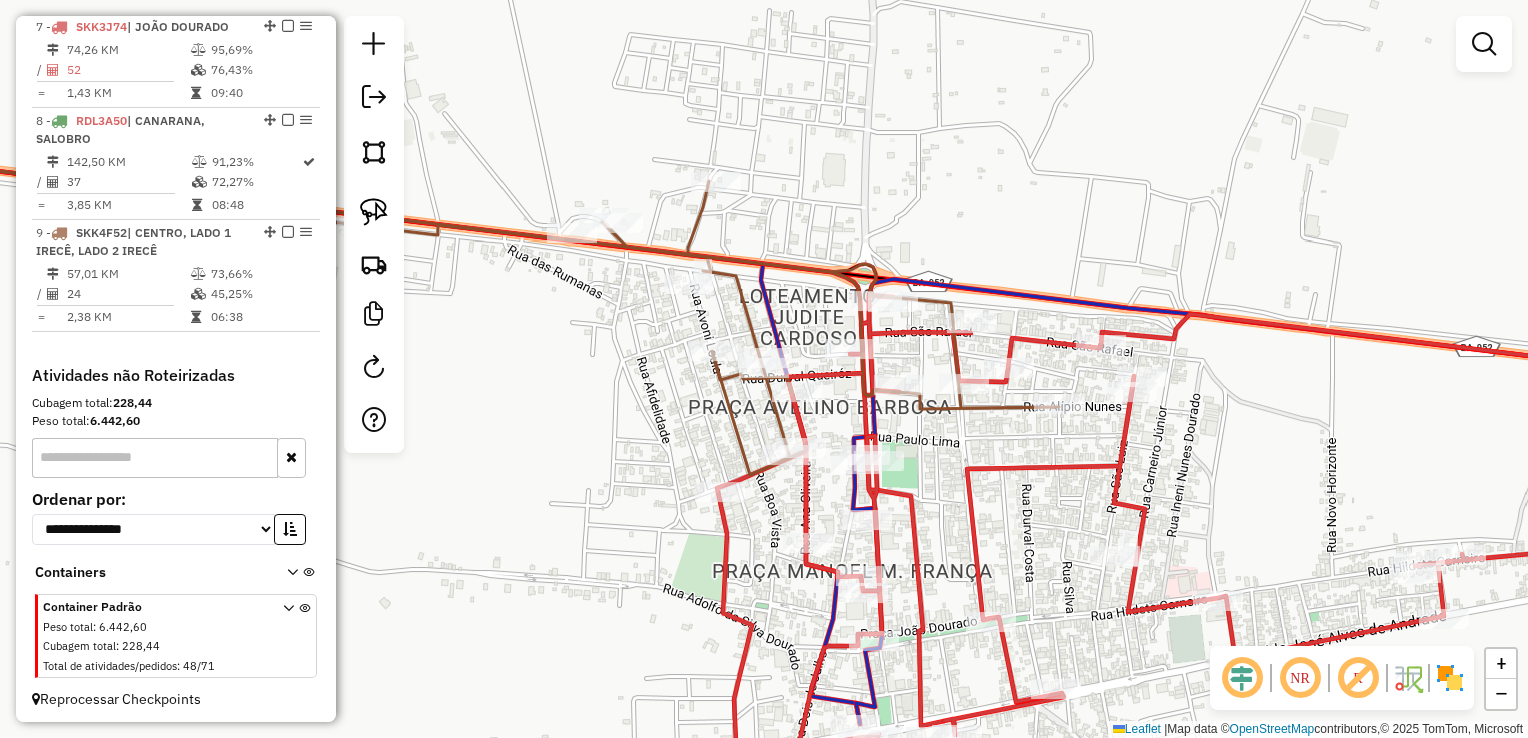 drag, startPoint x: 595, startPoint y: 525, endPoint x: 835, endPoint y: 373, distance: 284.0845 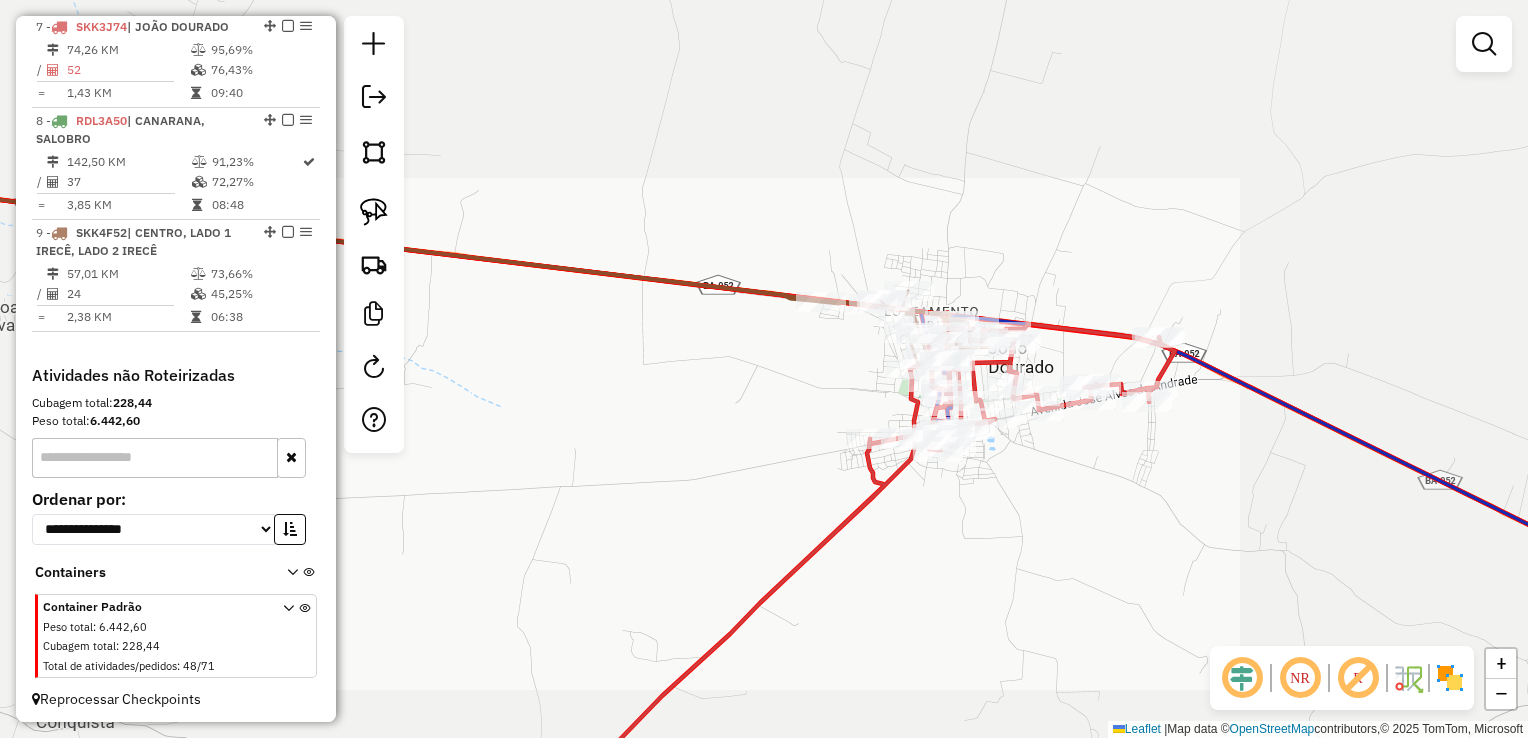 drag, startPoint x: 741, startPoint y: 406, endPoint x: 967, endPoint y: 403, distance: 226.01991 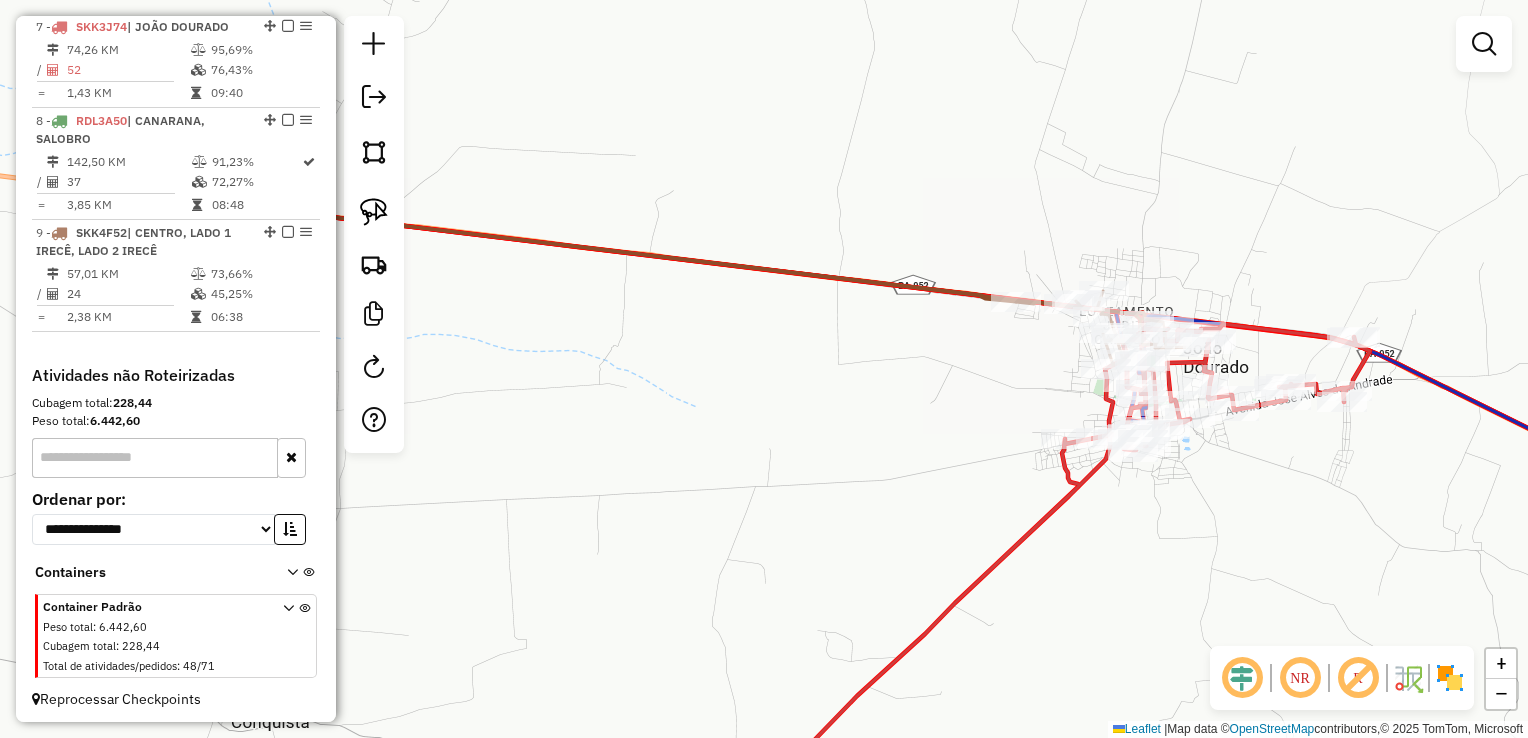 click on "Janela de atendimento Grade de atendimento Capacidade Transportadoras Veículos Cliente Pedidos  Rotas Selecione os dias de semana para filtrar as janelas de atendimento  Seg   Ter   Qua   Qui   Sex   Sáb   Dom  Informe o período da janela de atendimento: De: Até:  Filtrar exatamente a janela do cliente  Considerar janela de atendimento padrão  Selecione os dias de semana para filtrar as grades de atendimento  Seg   Ter   Qua   Qui   Sex   Sáb   Dom   Considerar clientes sem dia de atendimento cadastrado  Clientes fora do dia de atendimento selecionado Filtrar as atividades entre os valores definidos abaixo:  Peso mínimo:   Peso máximo:   Cubagem mínima:   Cubagem máxima:   De:   Até:  Filtrar as atividades entre o tempo de atendimento definido abaixo:  De:   Até:   Considerar capacidade total dos clientes não roteirizados Transportadora: Selecione um ou mais itens Tipo de veículo: Selecione um ou mais itens Veículo: Selecione um ou mais itens Motorista: Selecione um ou mais itens Nome: Rótulo:" 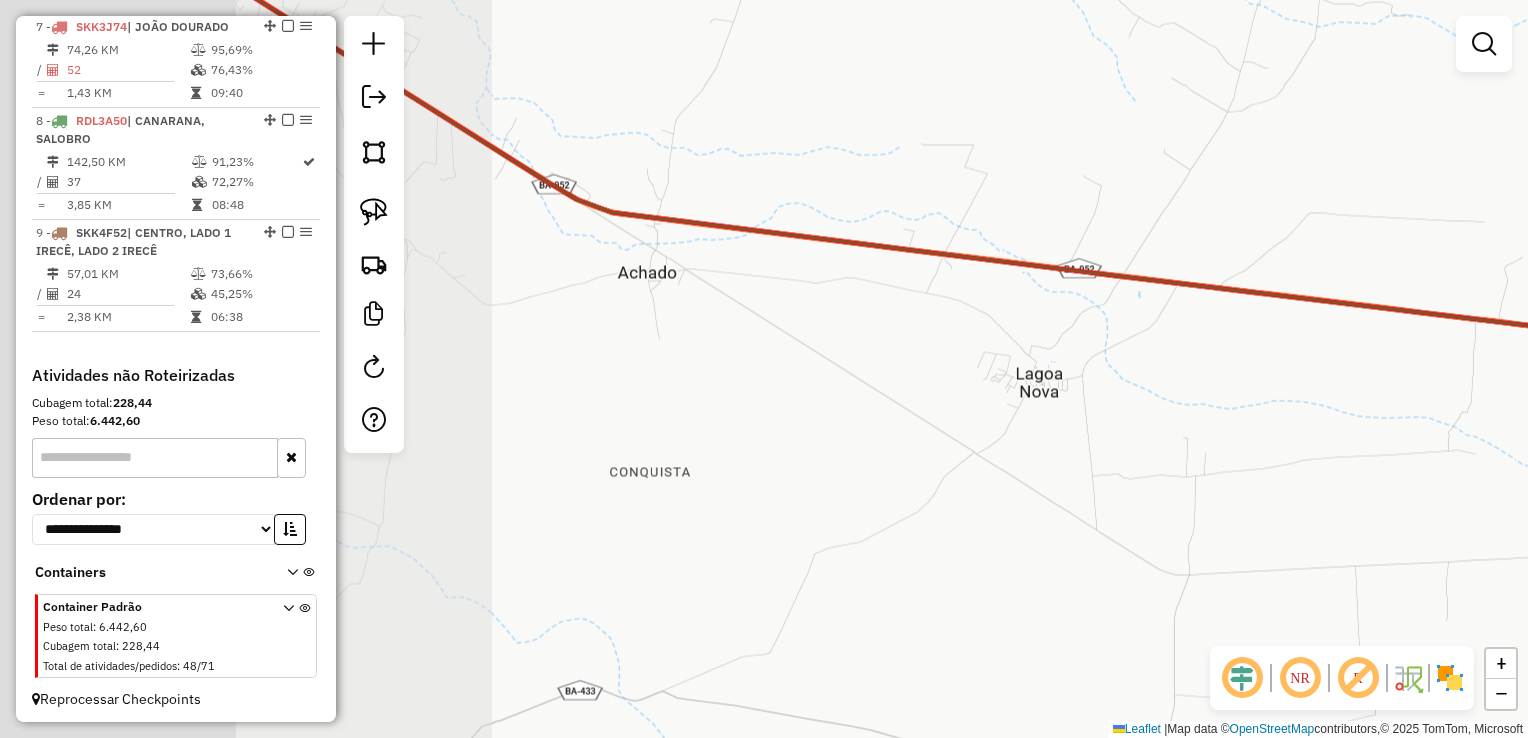 drag, startPoint x: 1235, startPoint y: 434, endPoint x: 1141, endPoint y: 429, distance: 94.13288 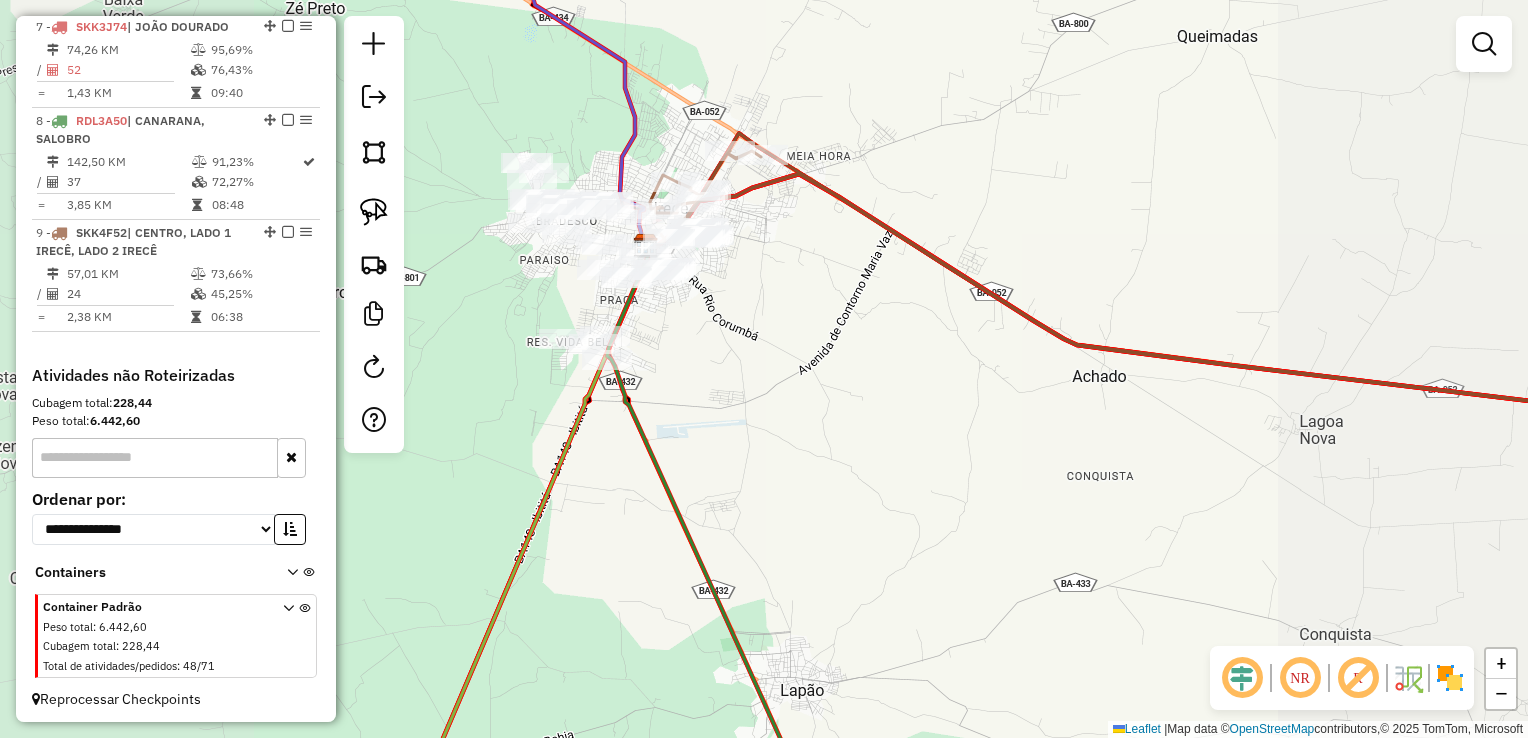 drag, startPoint x: 1001, startPoint y: 405, endPoint x: 952, endPoint y: 422, distance: 51.86521 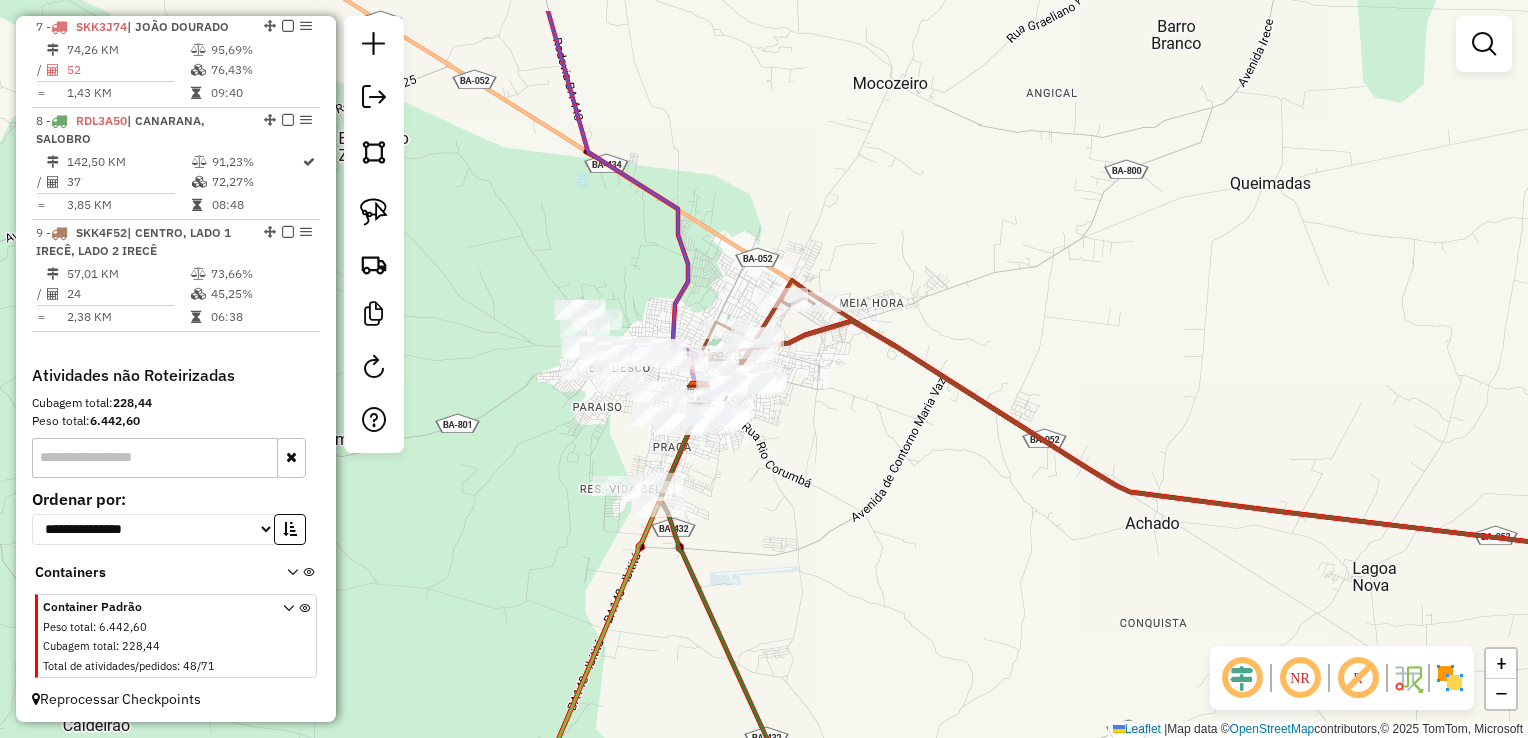 drag, startPoint x: 889, startPoint y: 378, endPoint x: 916, endPoint y: 461, distance: 87.28116 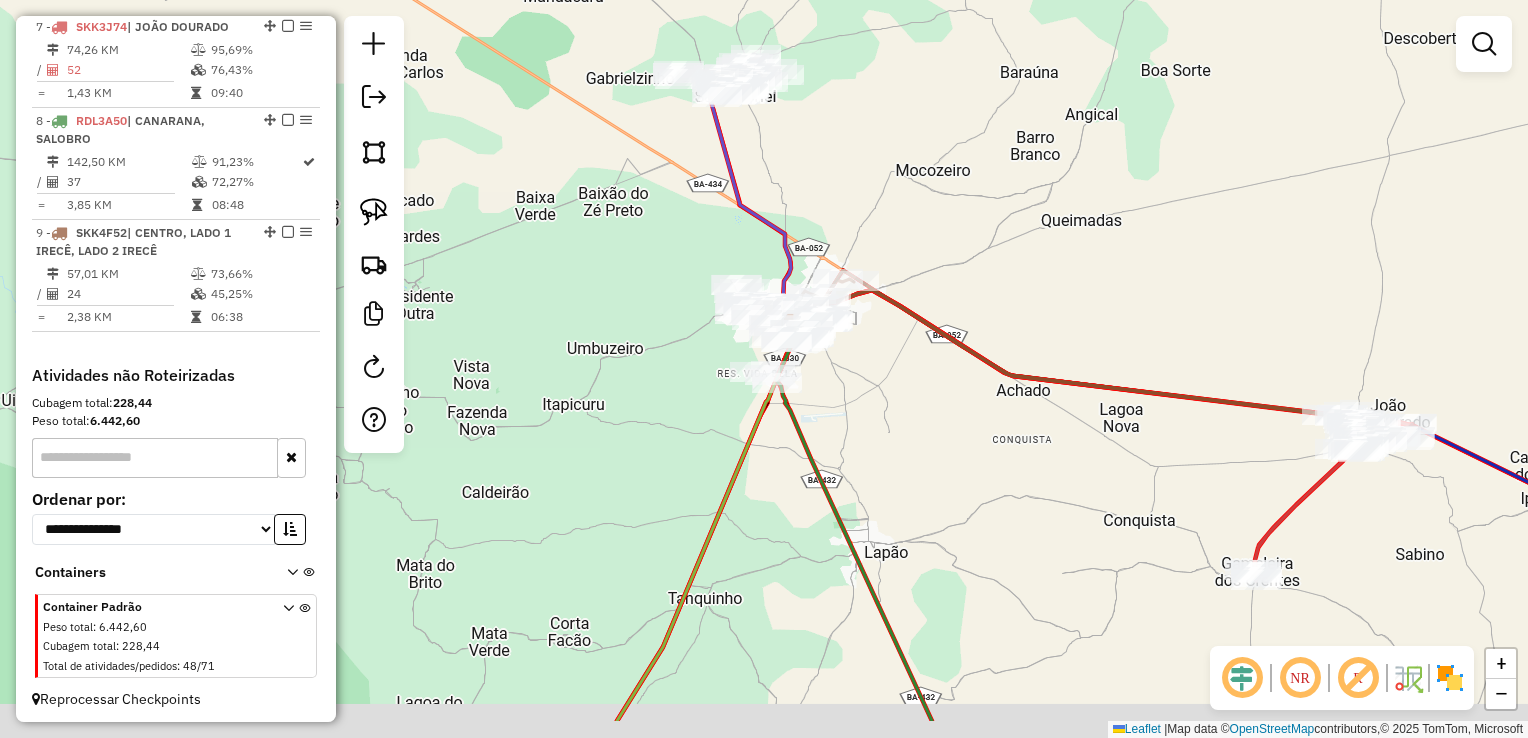drag, startPoint x: 802, startPoint y: 477, endPoint x: 826, endPoint y: 386, distance: 94.11163 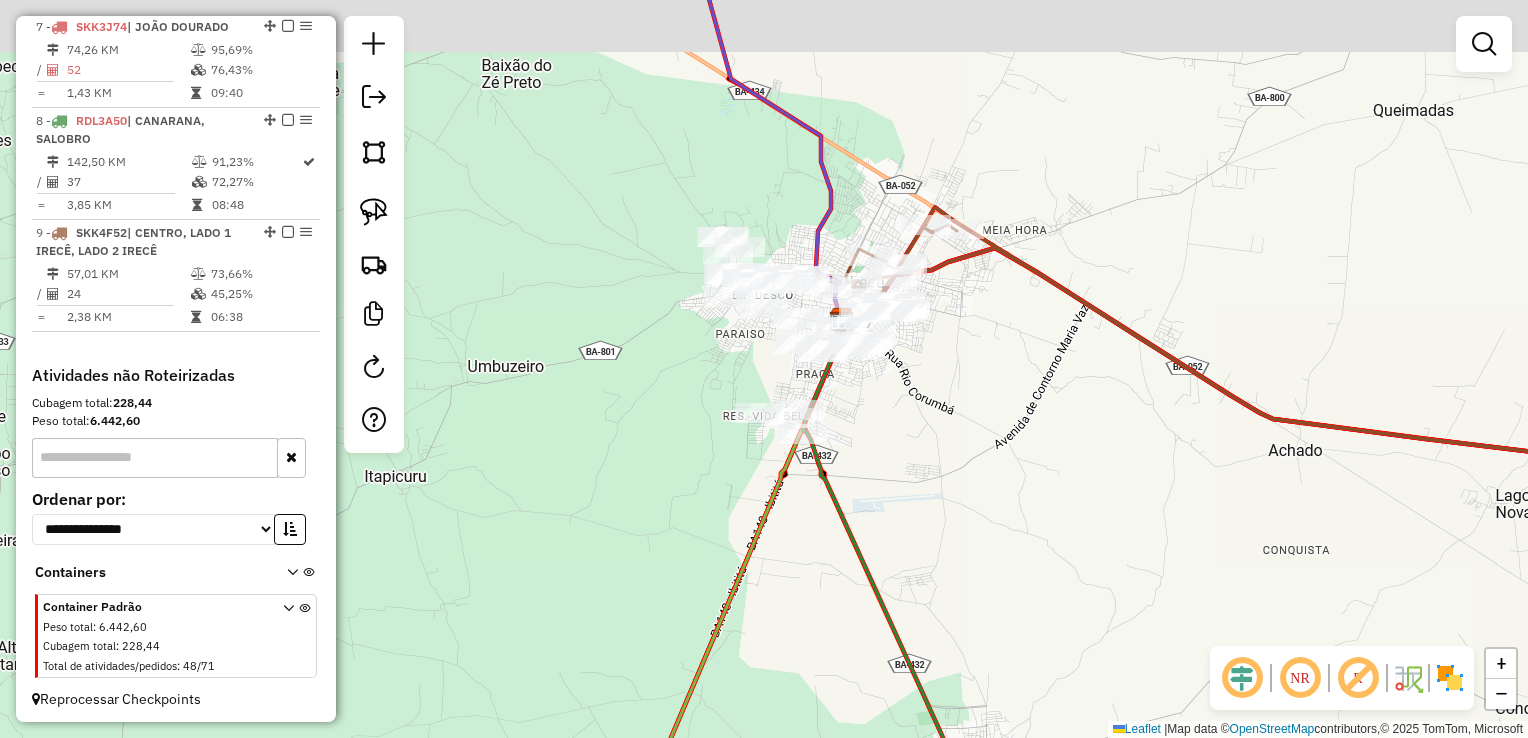click on "Janela de atendimento Grade de atendimento Capacidade Transportadoras Veículos Cliente Pedidos  Rotas Selecione os dias de semana para filtrar as janelas de atendimento  Seg   Ter   Qua   Qui   Sex   Sáb   Dom  Informe o período da janela de atendimento: De: Até:  Filtrar exatamente a janela do cliente  Considerar janela de atendimento padrão  Selecione os dias de semana para filtrar as grades de atendimento  Seg   Ter   Qua   Qui   Sex   Sáb   Dom   Considerar clientes sem dia de atendimento cadastrado  Clientes fora do dia de atendimento selecionado Filtrar as atividades entre os valores definidos abaixo:  Peso mínimo:   Peso máximo:   Cubagem mínima:   Cubagem máxima:   De:   Até:  Filtrar as atividades entre o tempo de atendimento definido abaixo:  De:   Até:   Considerar capacidade total dos clientes não roteirizados Transportadora: Selecione um ou mais itens Tipo de veículo: Selecione um ou mais itens Veículo: Selecione um ou mais itens Motorista: Selecione um ou mais itens Nome: Rótulo:" 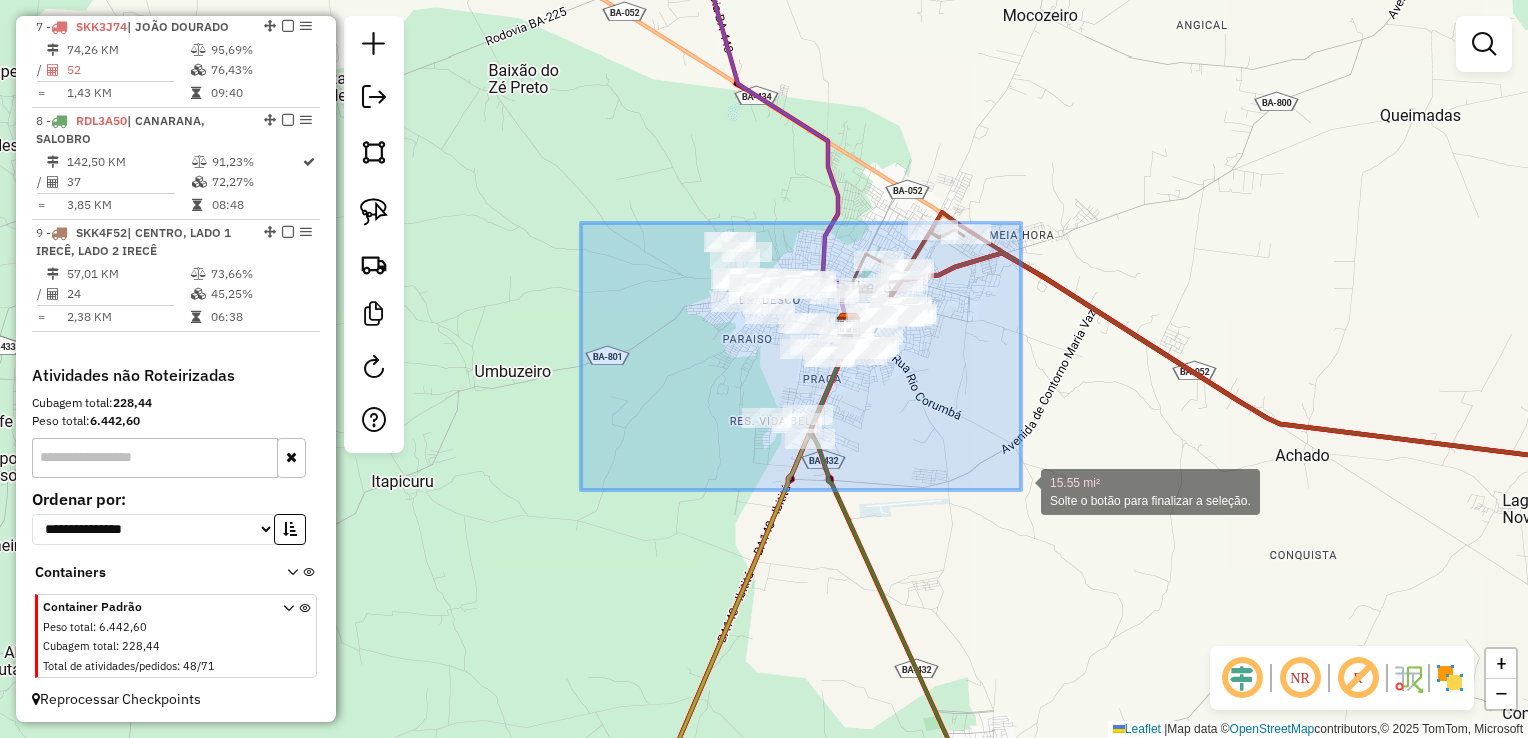 drag, startPoint x: 584, startPoint y: 226, endPoint x: 1026, endPoint y: 491, distance: 515.3533 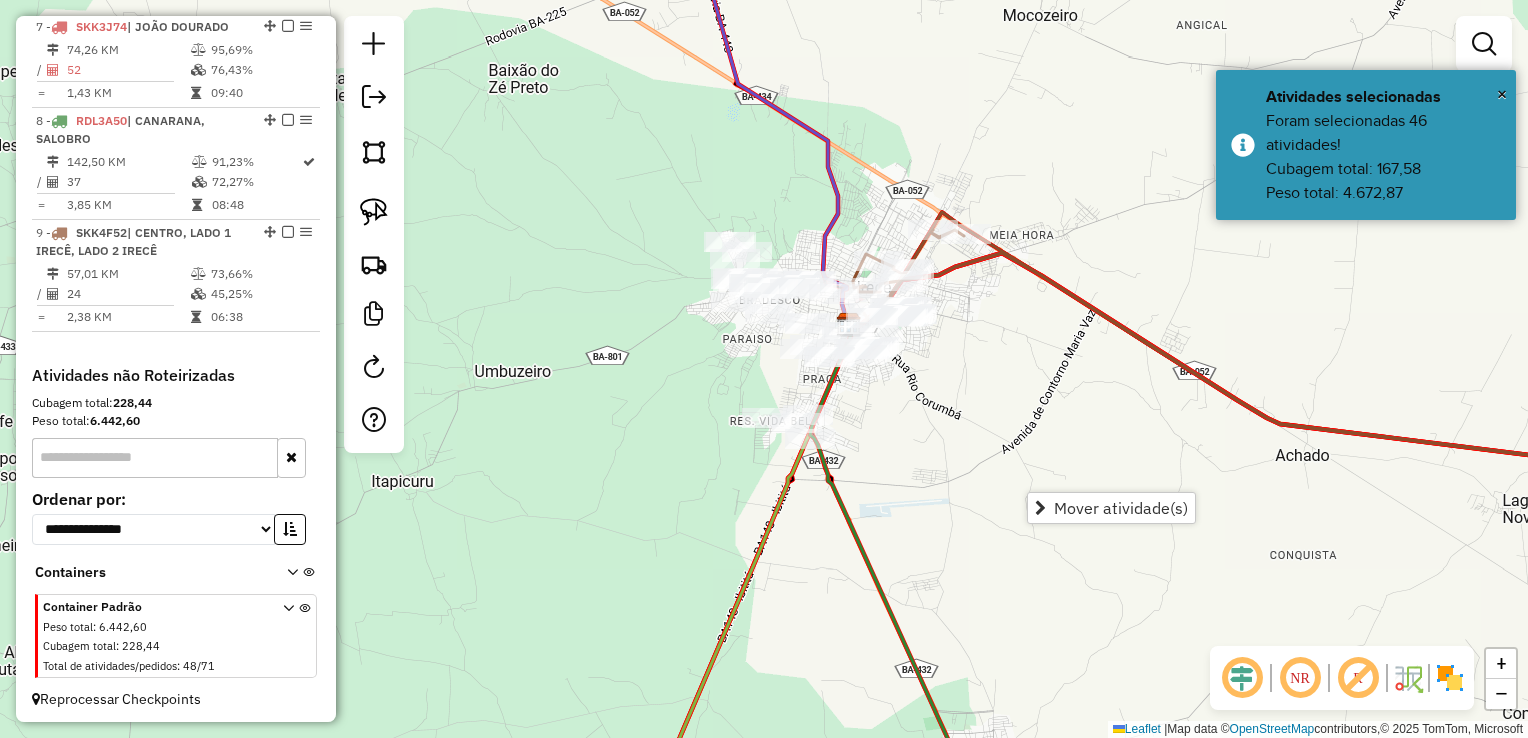 click on "Janela de atendimento Grade de atendimento Capacidade Transportadoras Veículos Cliente Pedidos  Rotas Selecione os dias de semana para filtrar as janelas de atendimento  Seg   Ter   Qua   Qui   Sex   Sáb   Dom  Informe o período da janela de atendimento: De: Até:  Filtrar exatamente a janela do cliente  Considerar janela de atendimento padrão  Selecione os dias de semana para filtrar as grades de atendimento  Seg   Ter   Qua   Qui   Sex   Sáb   Dom   Considerar clientes sem dia de atendimento cadastrado  Clientes fora do dia de atendimento selecionado Filtrar as atividades entre os valores definidos abaixo:  Peso mínimo:   Peso máximo:   Cubagem mínima:   Cubagem máxima:   De:   Até:  Filtrar as atividades entre o tempo de atendimento definido abaixo:  De:   Até:   Considerar capacidade total dos clientes não roteirizados Transportadora: Selecione um ou mais itens Tipo de veículo: Selecione um ou mais itens Veículo: Selecione um ou mais itens Motorista: Selecione um ou mais itens Nome: Rótulo:" 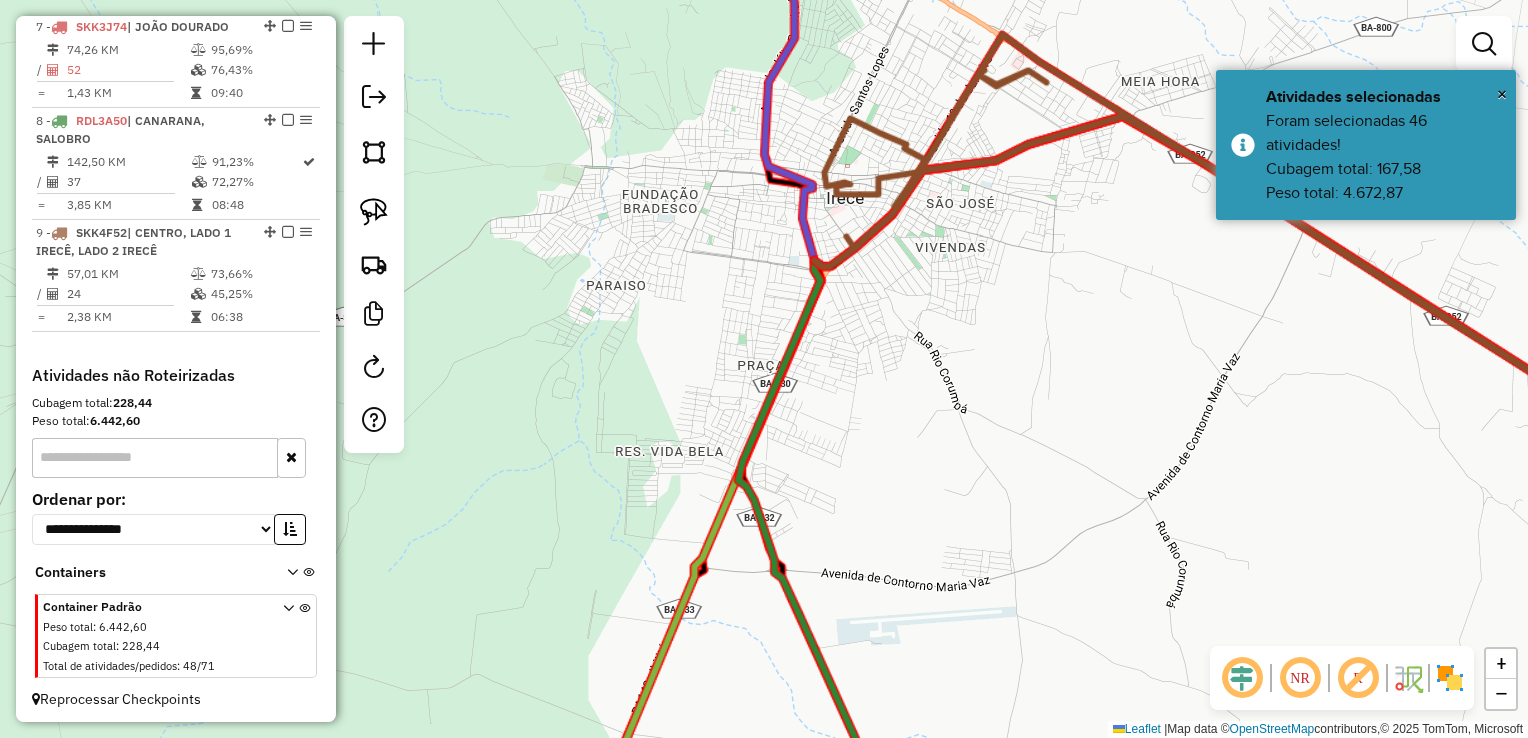 drag, startPoint x: 933, startPoint y: 408, endPoint x: 1013, endPoint y: 408, distance: 80 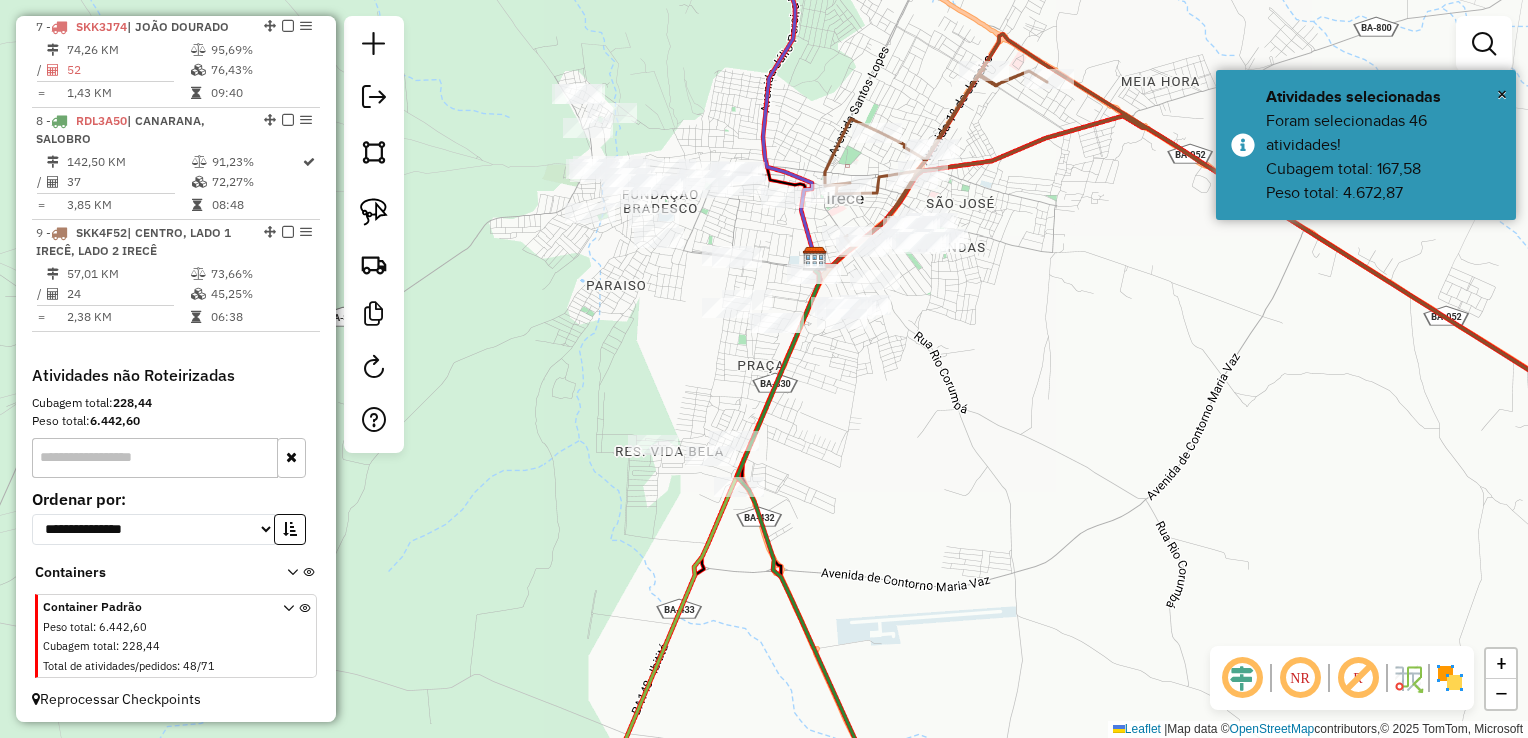 drag, startPoint x: 689, startPoint y: 344, endPoint x: 682, endPoint y: 305, distance: 39.623226 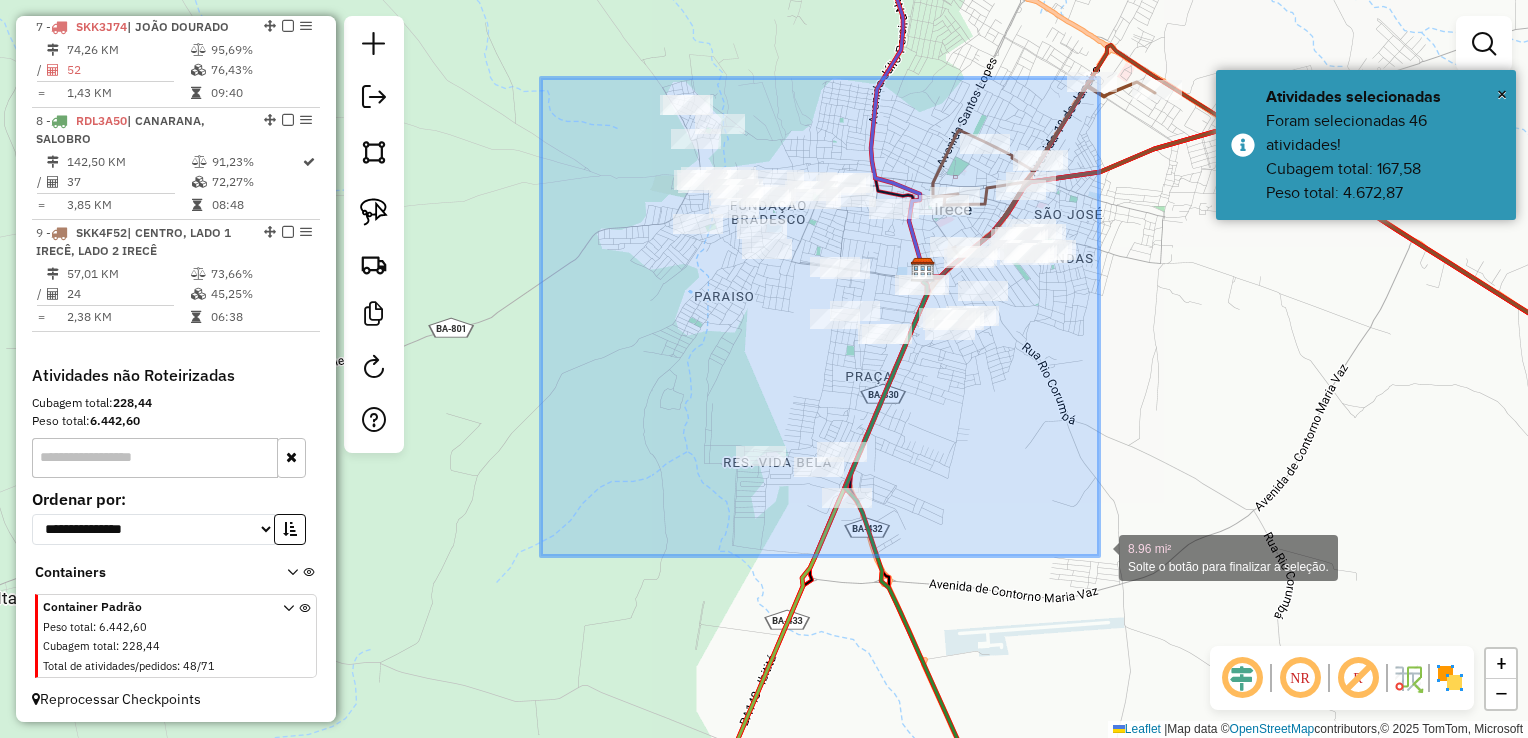drag, startPoint x: 541, startPoint y: 78, endPoint x: 1099, endPoint y: 556, distance: 734.74347 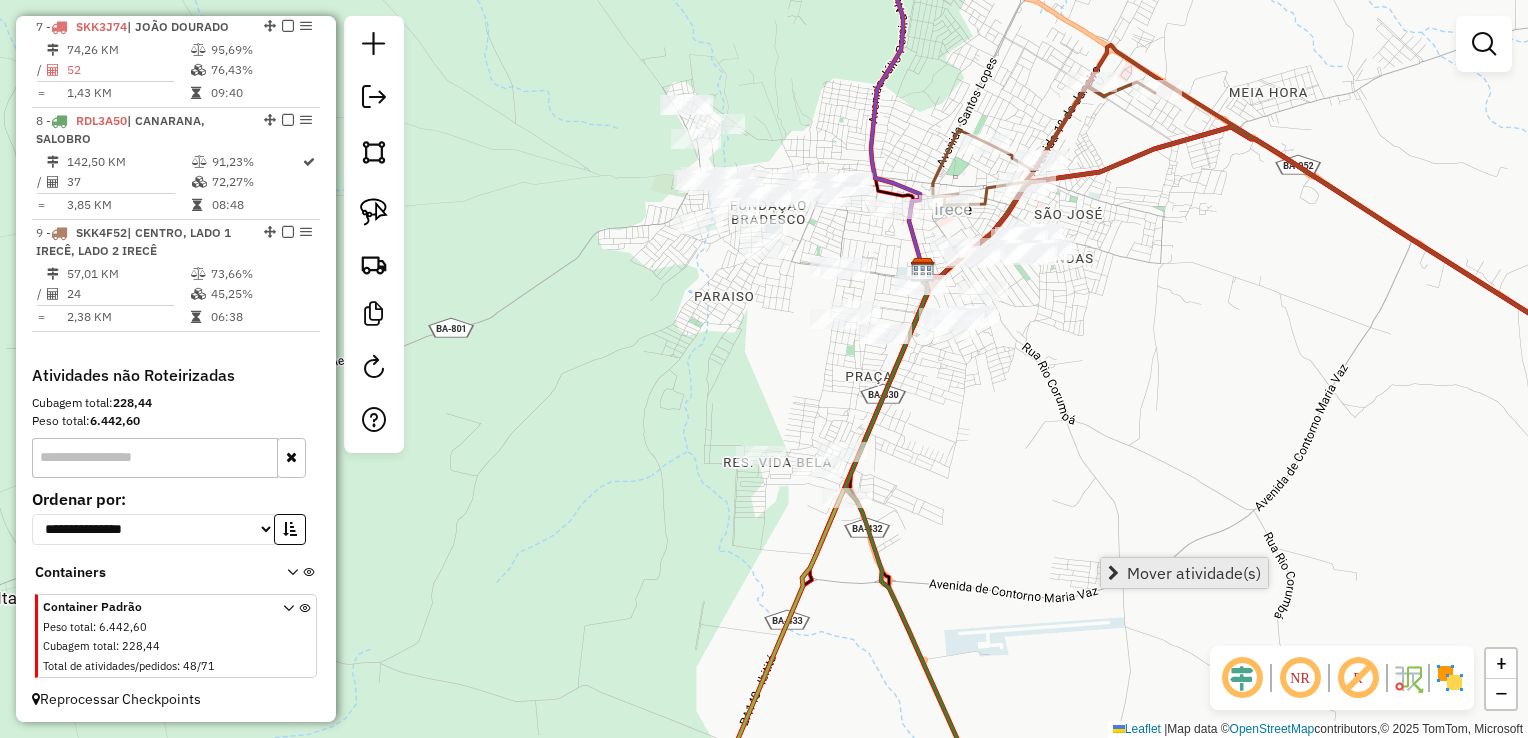 click on "Mover atividade(s)" at bounding box center (1184, 573) 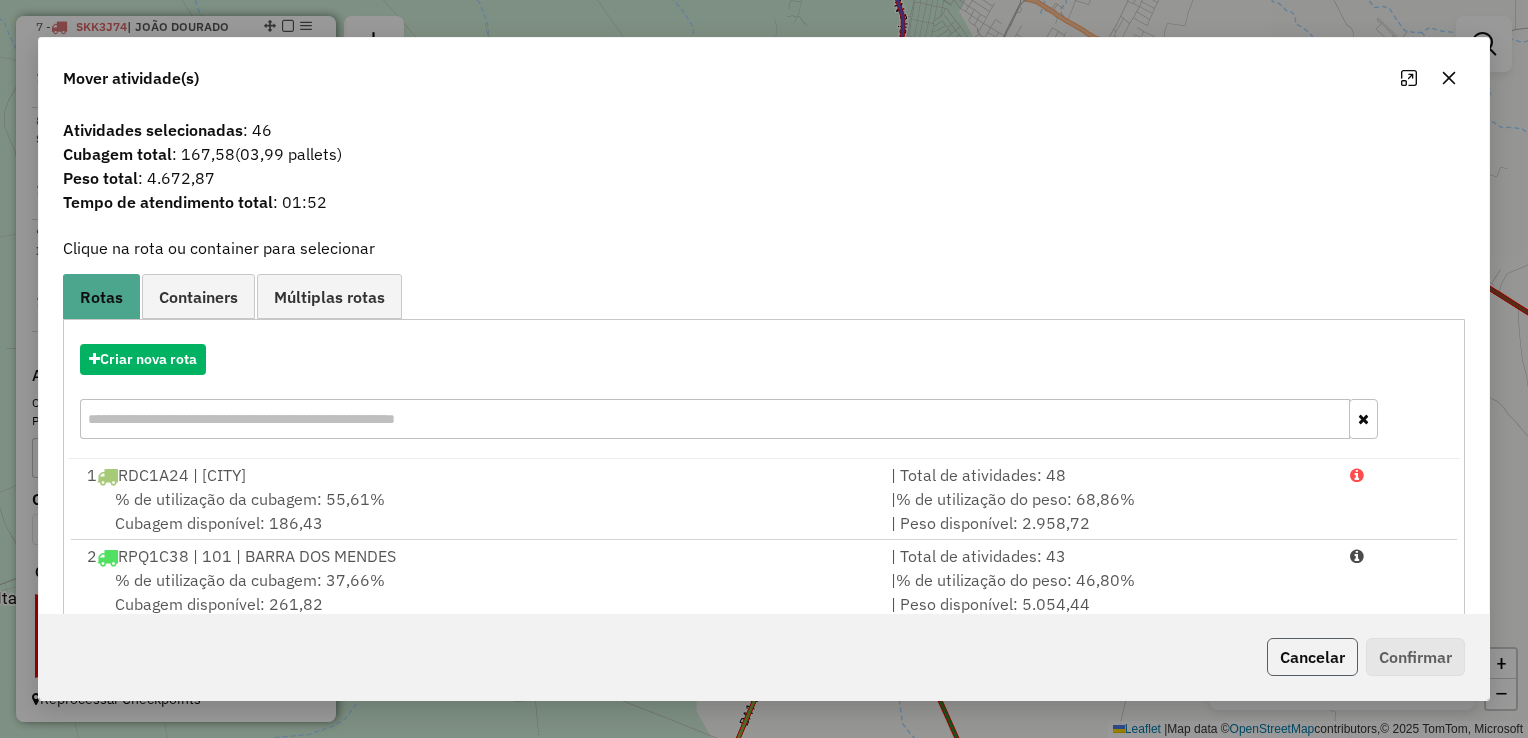 click on "Cancelar" 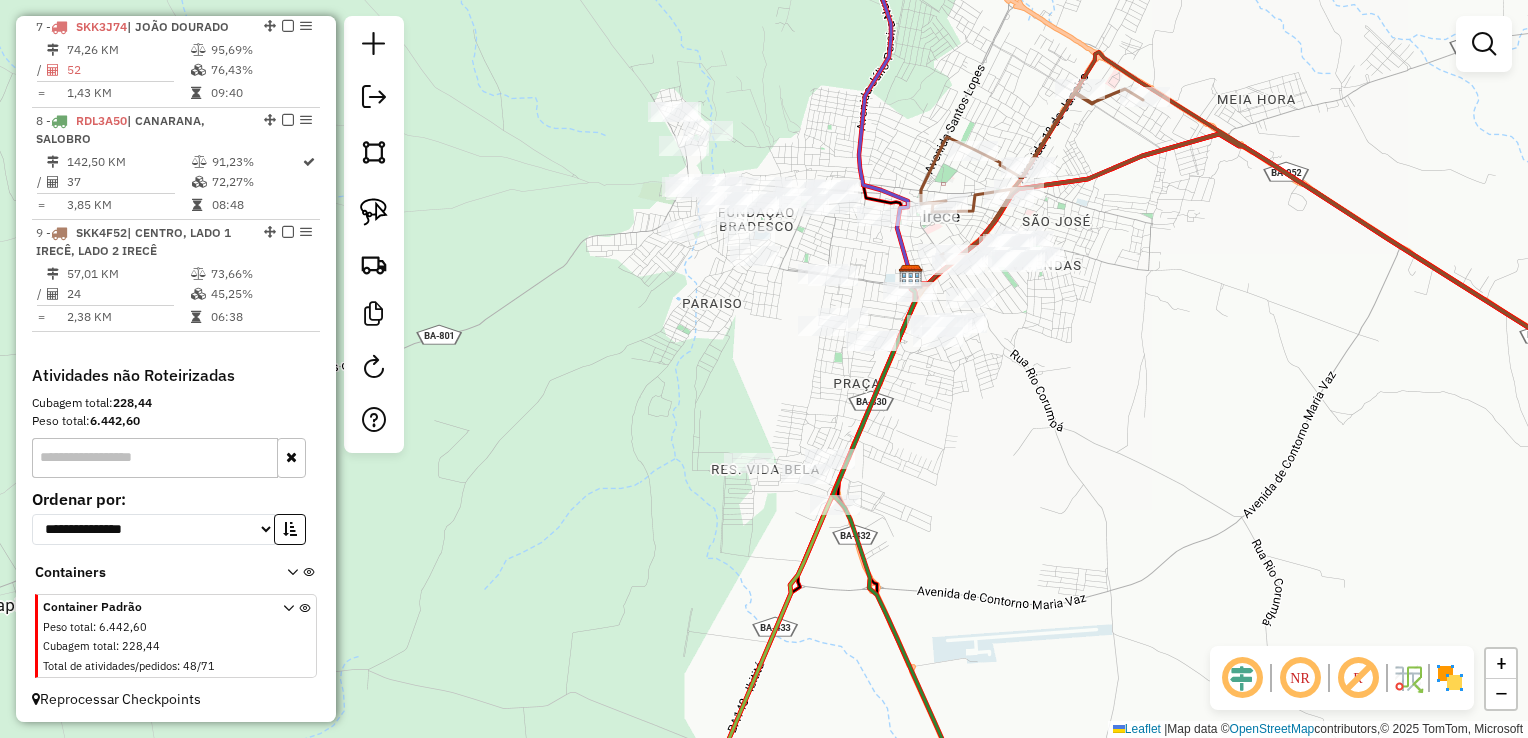 drag, startPoint x: 1028, startPoint y: 505, endPoint x: 996, endPoint y: 577, distance: 78.79086 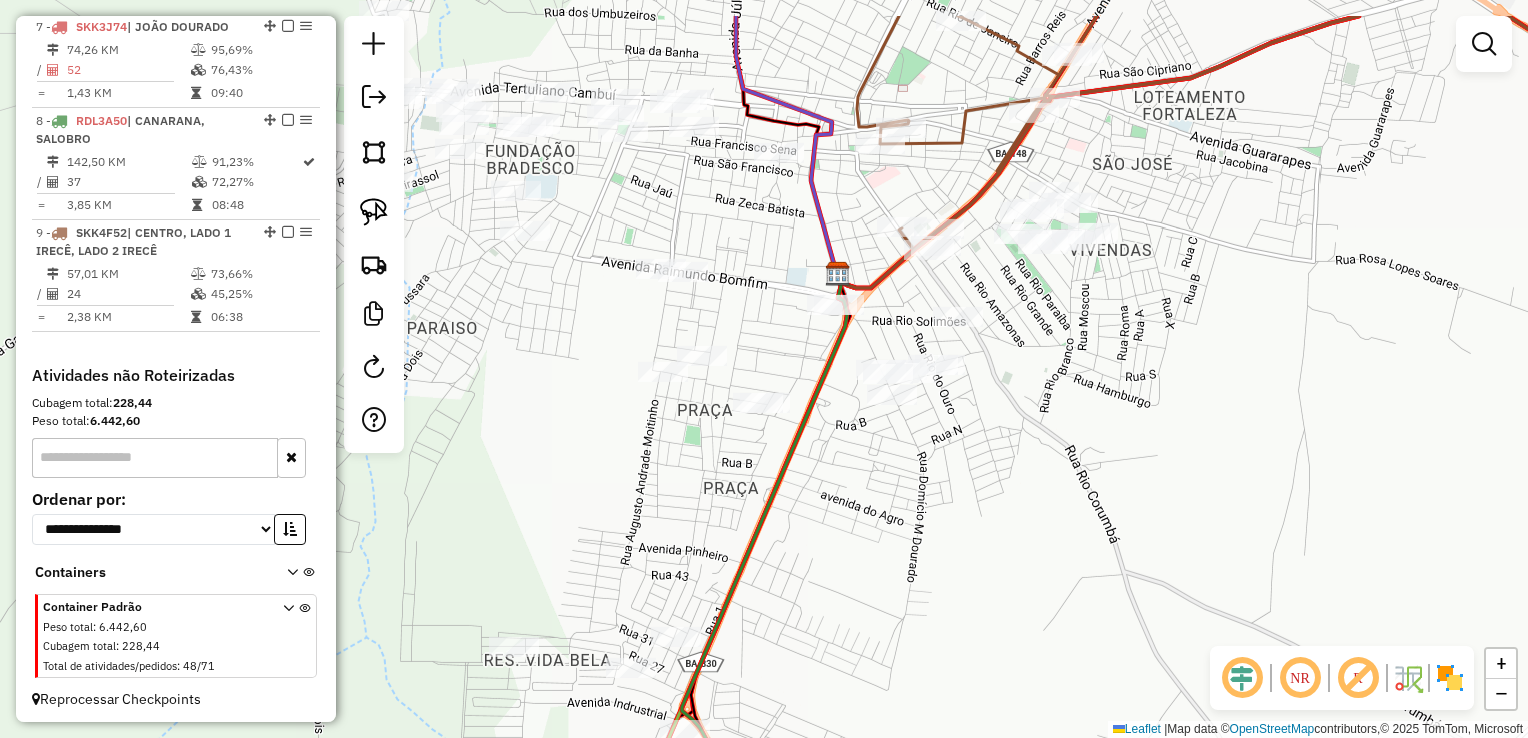 drag, startPoint x: 912, startPoint y: 540, endPoint x: 975, endPoint y: 619, distance: 101.04455 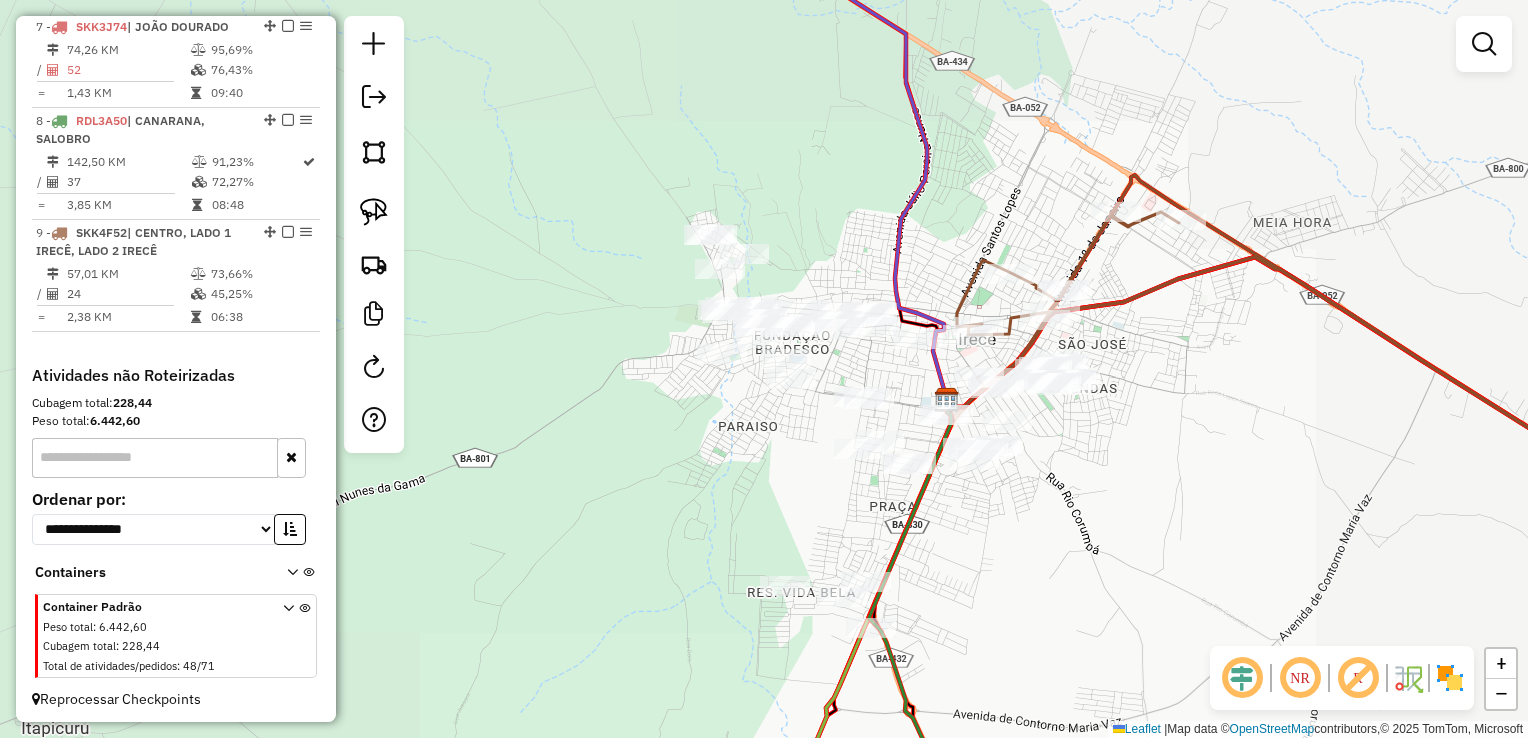 drag, startPoint x: 1076, startPoint y: 422, endPoint x: 1077, endPoint y: 462, distance: 40.012497 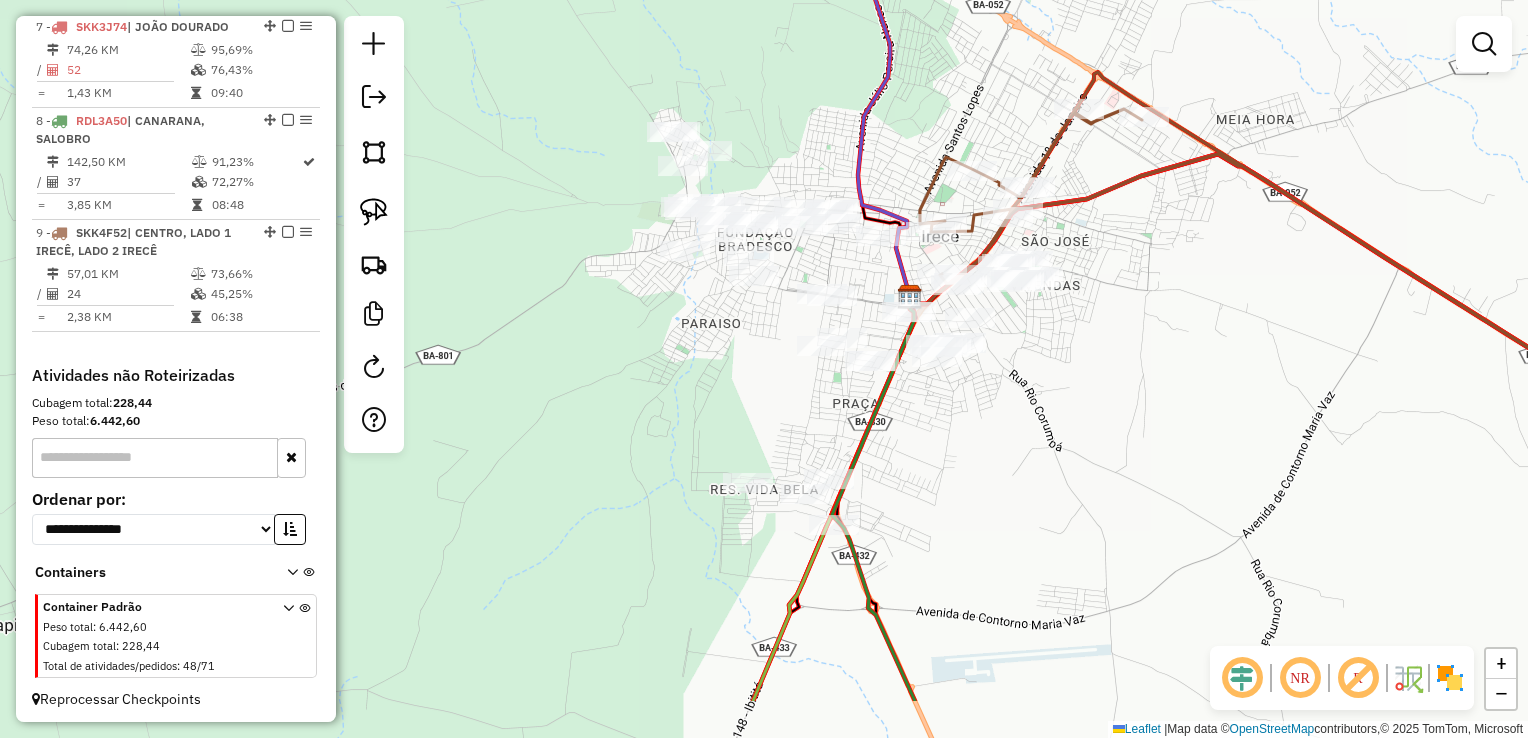 drag, startPoint x: 812, startPoint y: 529, endPoint x: 798, endPoint y: 334, distance: 195.50192 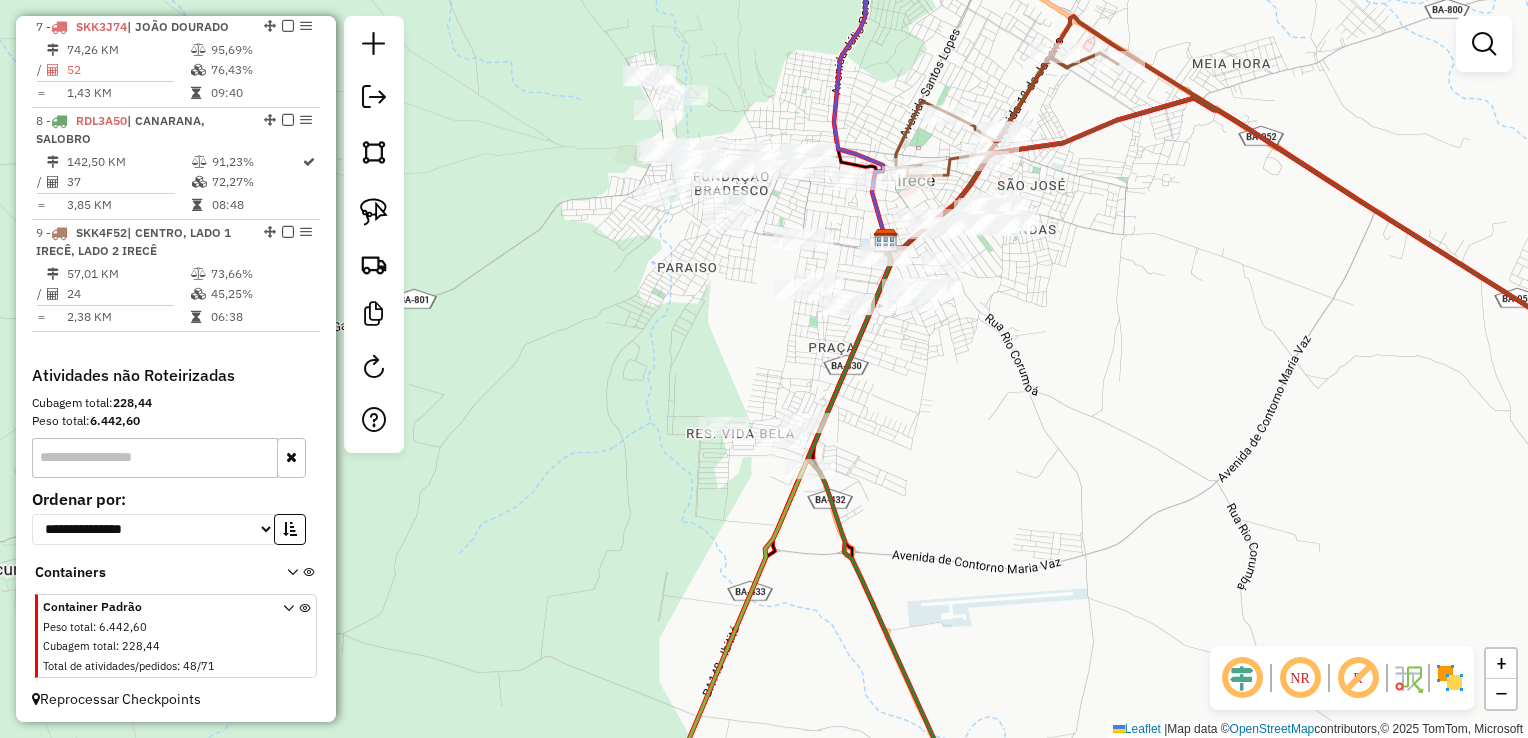 drag, startPoint x: 814, startPoint y: 310, endPoint x: 812, endPoint y: 362, distance: 52.03845 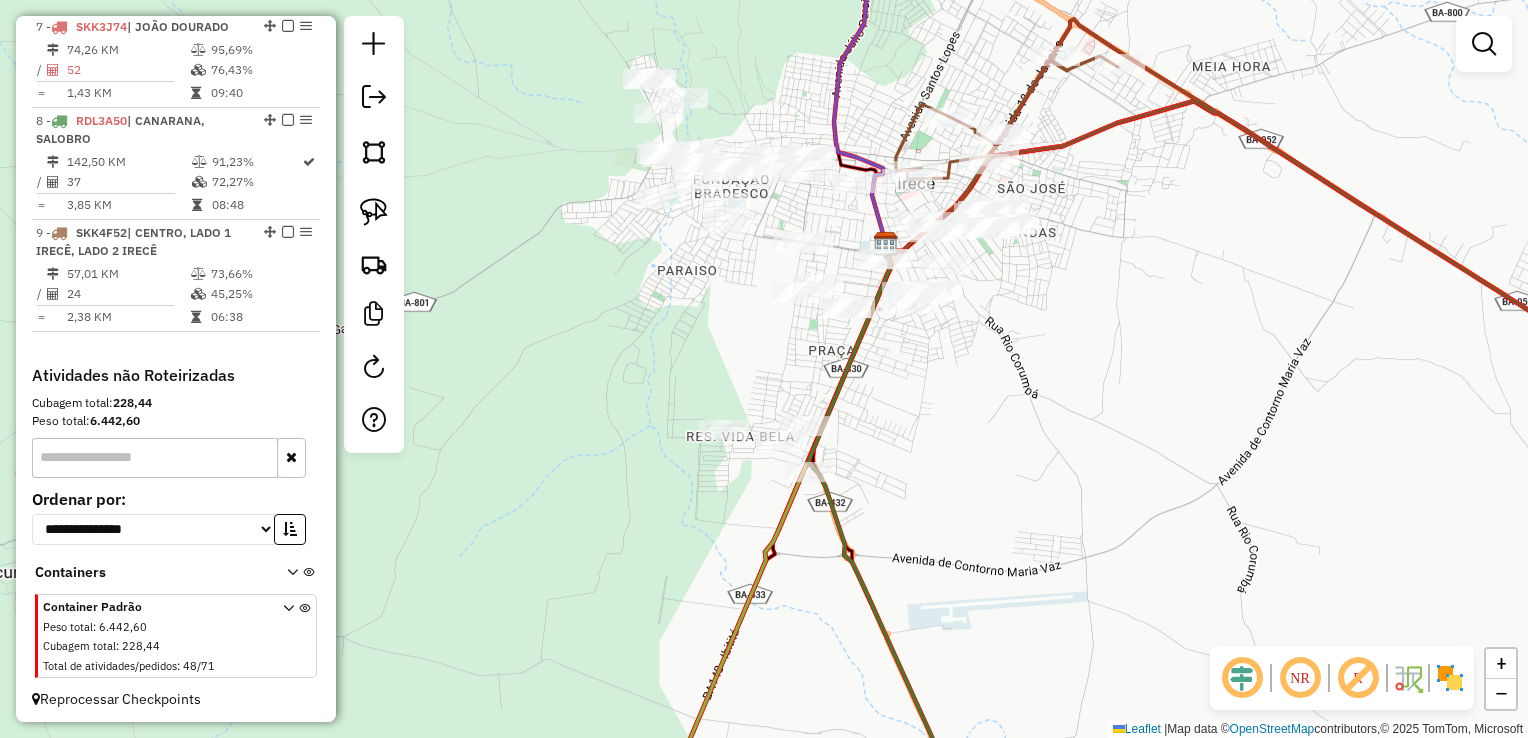 click on "Janela de atendimento Grade de atendimento Capacidade Transportadoras Veículos Cliente Pedidos  Rotas Selecione os dias de semana para filtrar as janelas de atendimento  Seg   Ter   Qua   Qui   Sex   Sáb   Dom  Informe o período da janela de atendimento: De: Até:  Filtrar exatamente a janela do cliente  Considerar janela de atendimento padrão  Selecione os dias de semana para filtrar as grades de atendimento  Seg   Ter   Qua   Qui   Sex   Sáb   Dom   Considerar clientes sem dia de atendimento cadastrado  Clientes fora do dia de atendimento selecionado Filtrar as atividades entre os valores definidos abaixo:  Peso mínimo:   Peso máximo:   Cubagem mínima:   Cubagem máxima:   De:   Até:  Filtrar as atividades entre o tempo de atendimento definido abaixo:  De:   Até:   Considerar capacidade total dos clientes não roteirizados Transportadora: Selecione um ou mais itens Tipo de veículo: Selecione um ou mais itens Veículo: Selecione um ou mais itens Motorista: Selecione um ou mais itens Nome: Rótulo:" 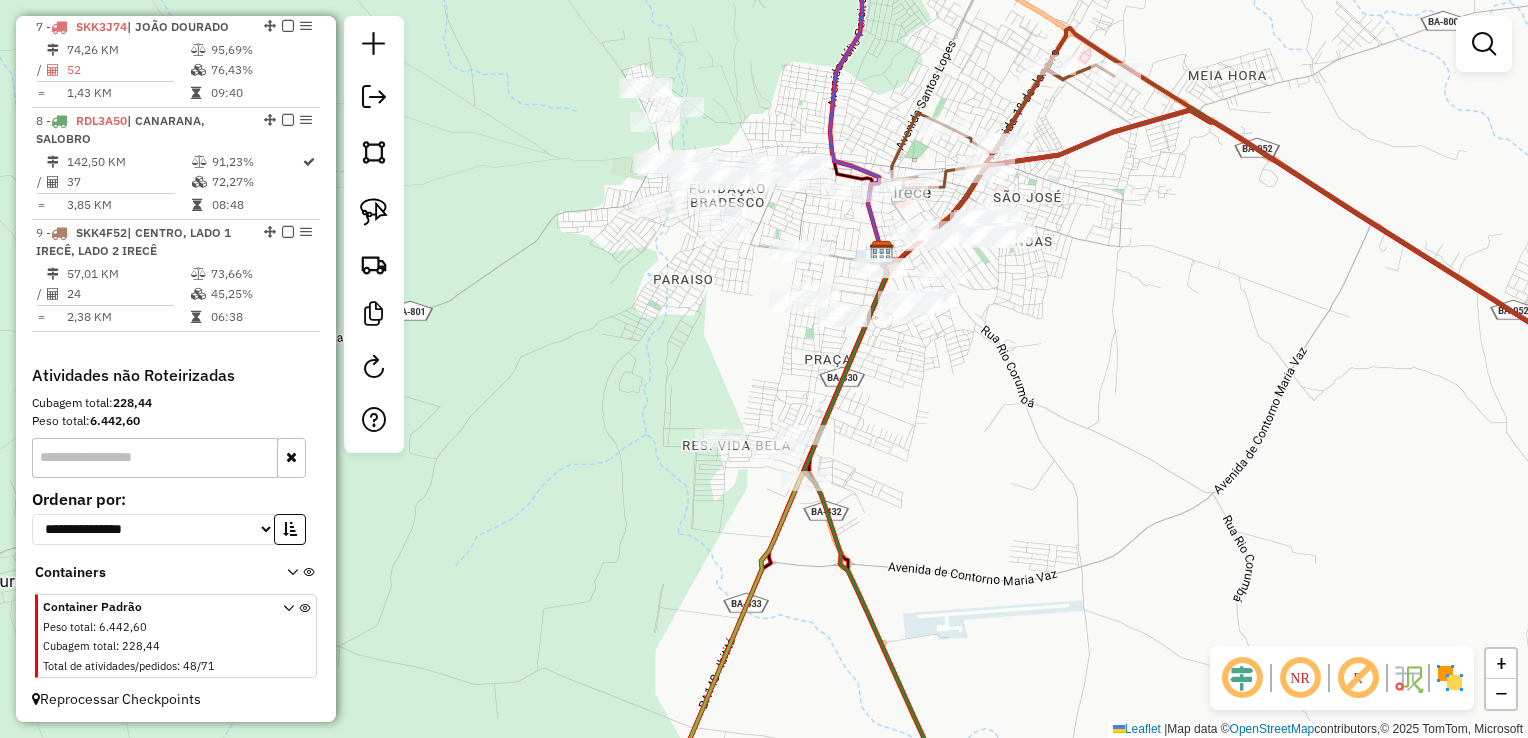 click on "Janela de atendimento Grade de atendimento Capacidade Transportadoras Veículos Cliente Pedidos  Rotas Selecione os dias de semana para filtrar as janelas de atendimento  Seg   Ter   Qua   Qui   Sex   Sáb   Dom  Informe o período da janela de atendimento: De: Até:  Filtrar exatamente a janela do cliente  Considerar janela de atendimento padrão  Selecione os dias de semana para filtrar as grades de atendimento  Seg   Ter   Qua   Qui   Sex   Sáb   Dom   Considerar clientes sem dia de atendimento cadastrado  Clientes fora do dia de atendimento selecionado Filtrar as atividades entre os valores definidos abaixo:  Peso mínimo:   Peso máximo:   Cubagem mínima:   Cubagem máxima:   De:   Até:  Filtrar as atividades entre o tempo de atendimento definido abaixo:  De:   Até:   Considerar capacidade total dos clientes não roteirizados Transportadora: Selecione um ou mais itens Tipo de veículo: Selecione um ou mais itens Veículo: Selecione um ou mais itens Motorista: Selecione um ou mais itens Nome: Rótulo:" 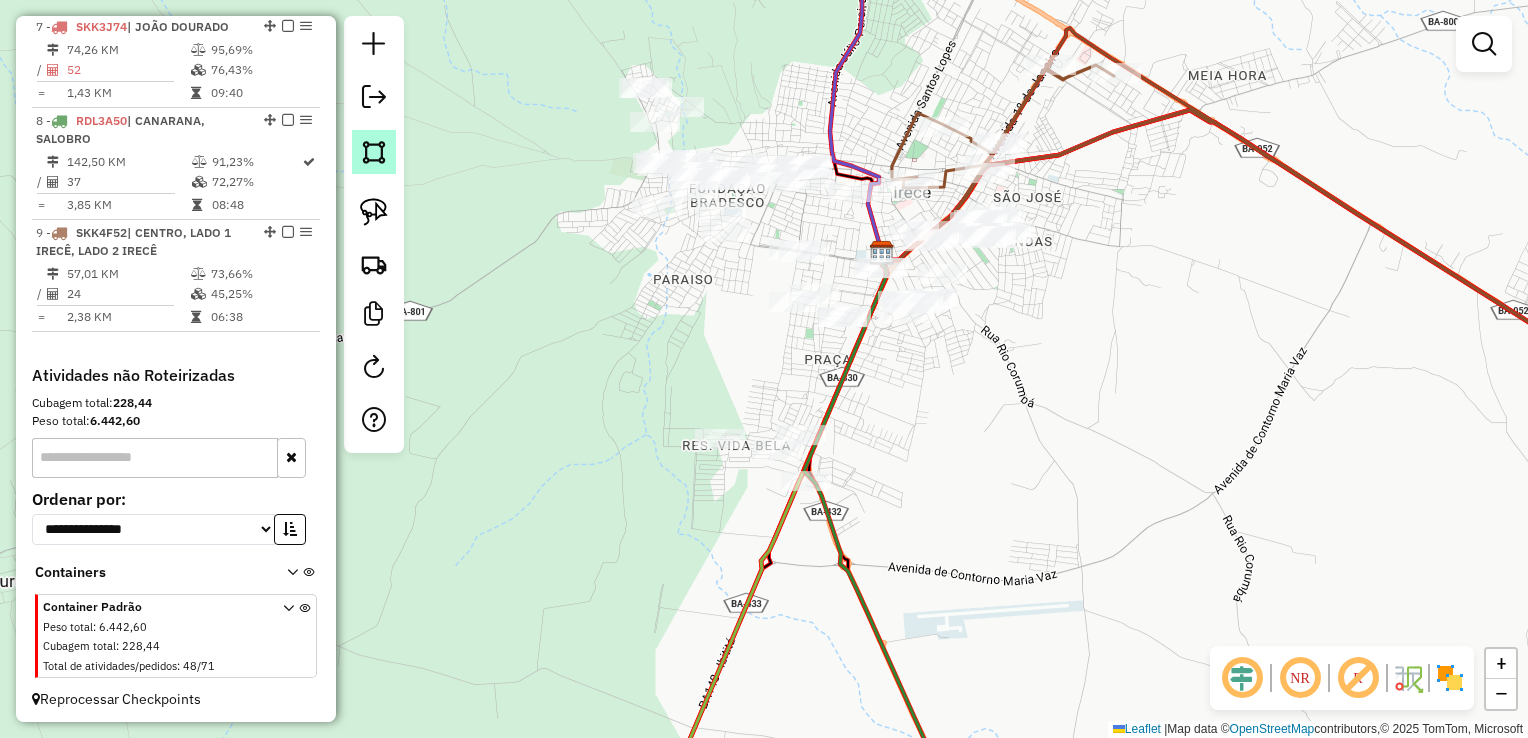 click 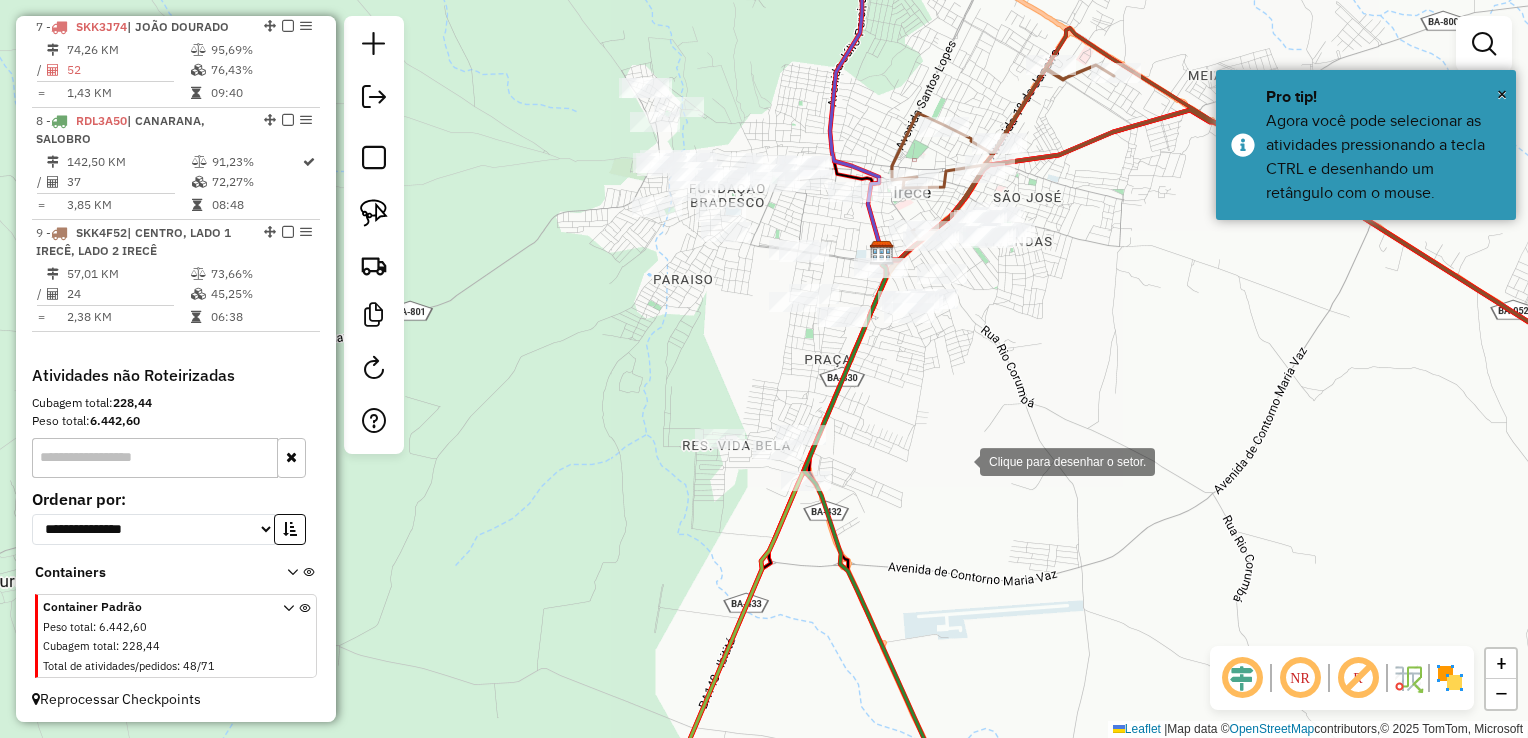 drag, startPoint x: 960, startPoint y: 460, endPoint x: 804, endPoint y: 563, distance: 186.93582 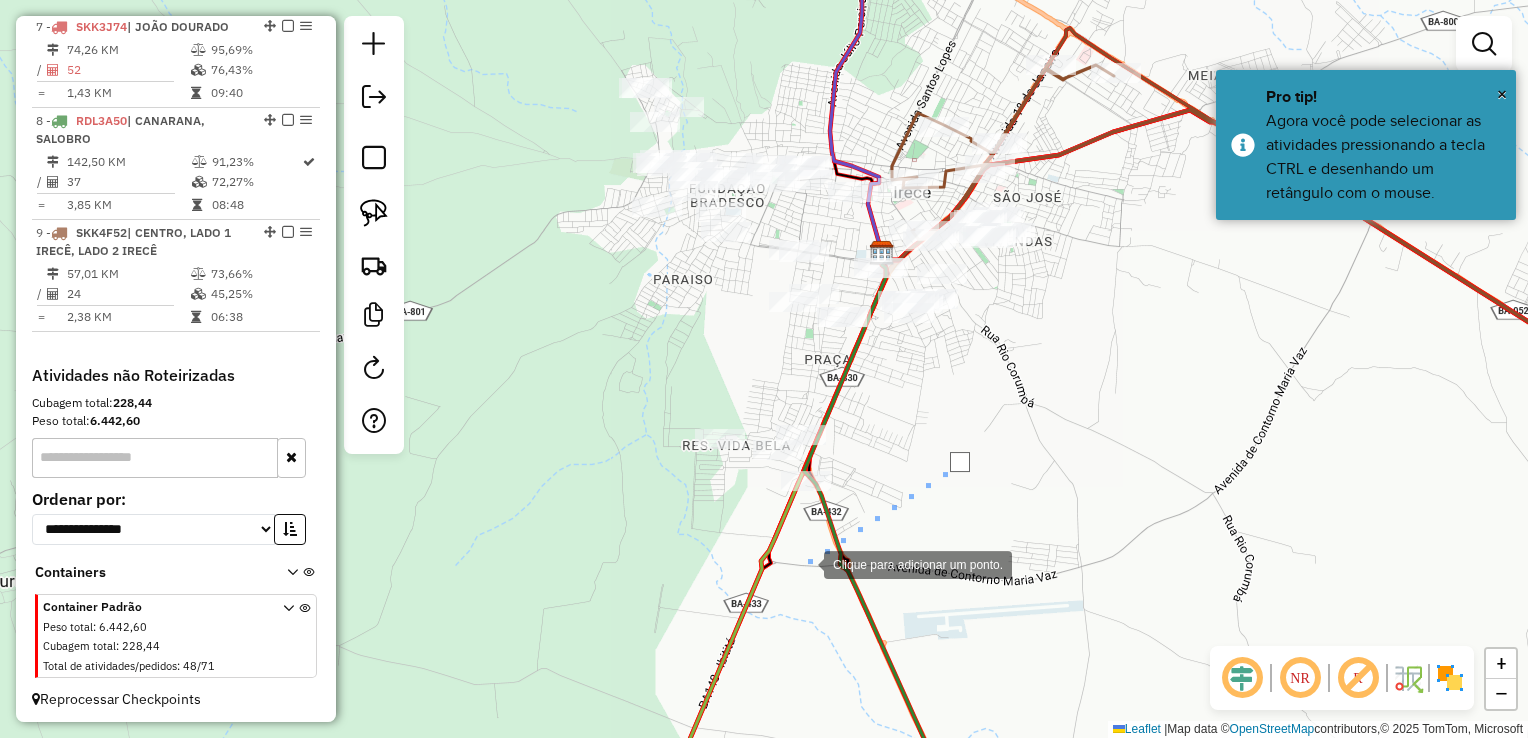 click 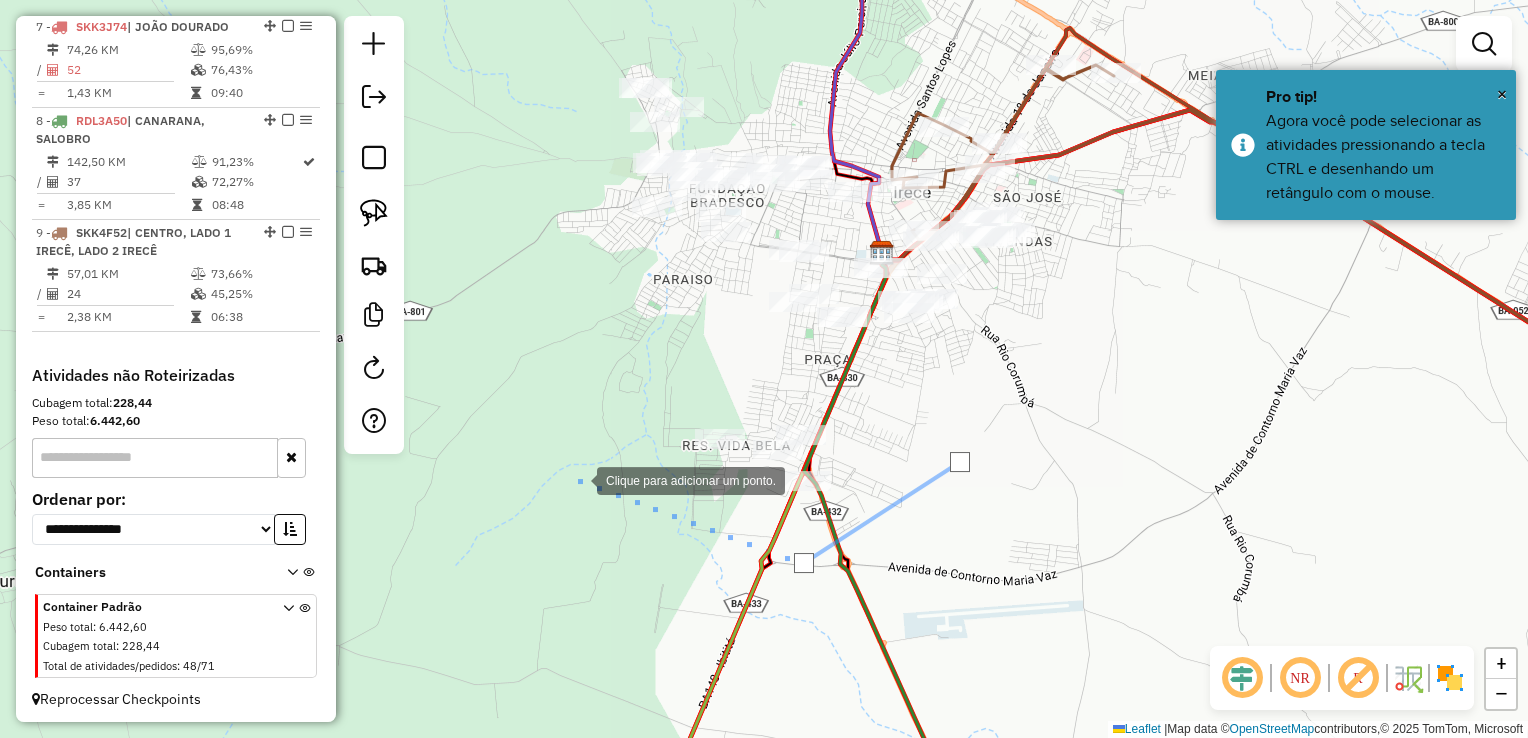 click 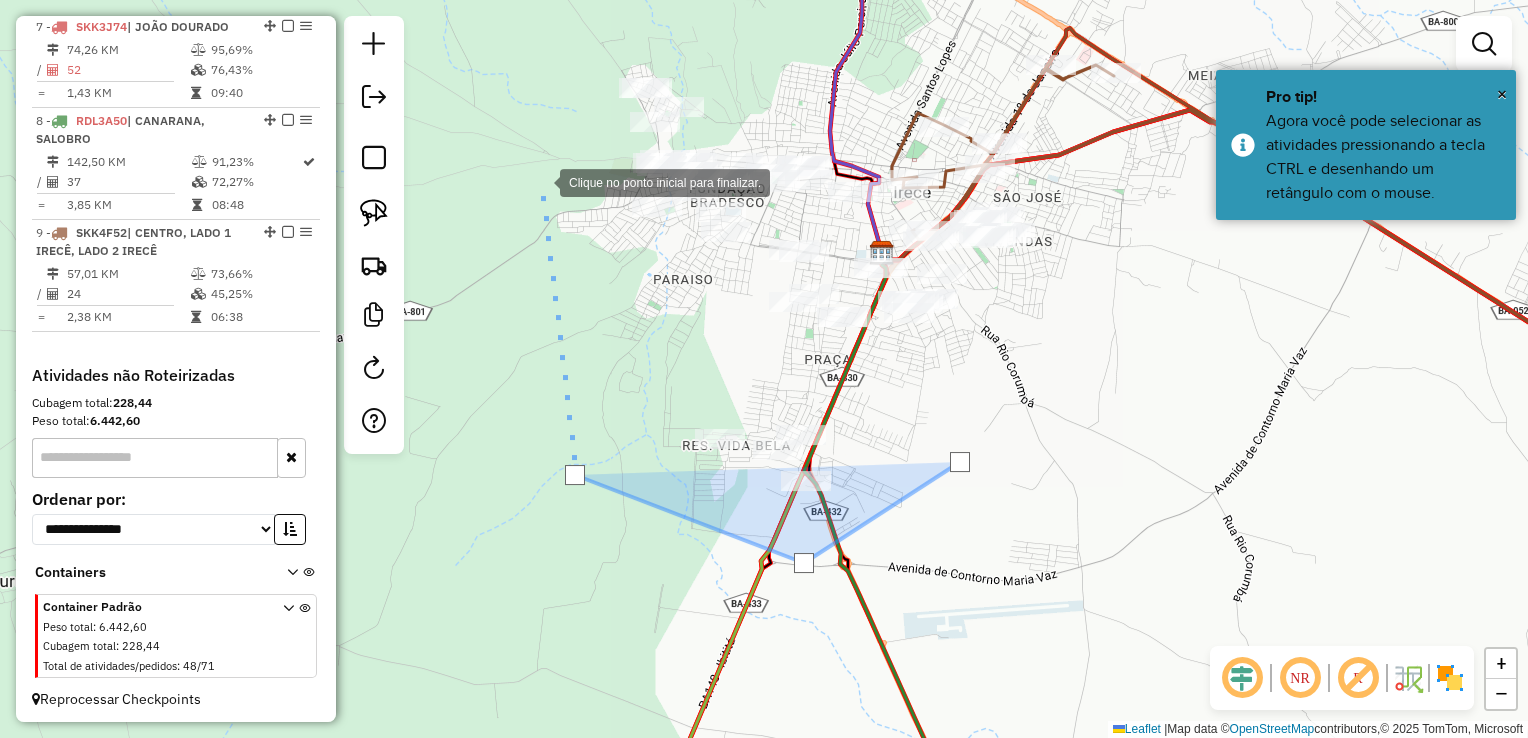 click 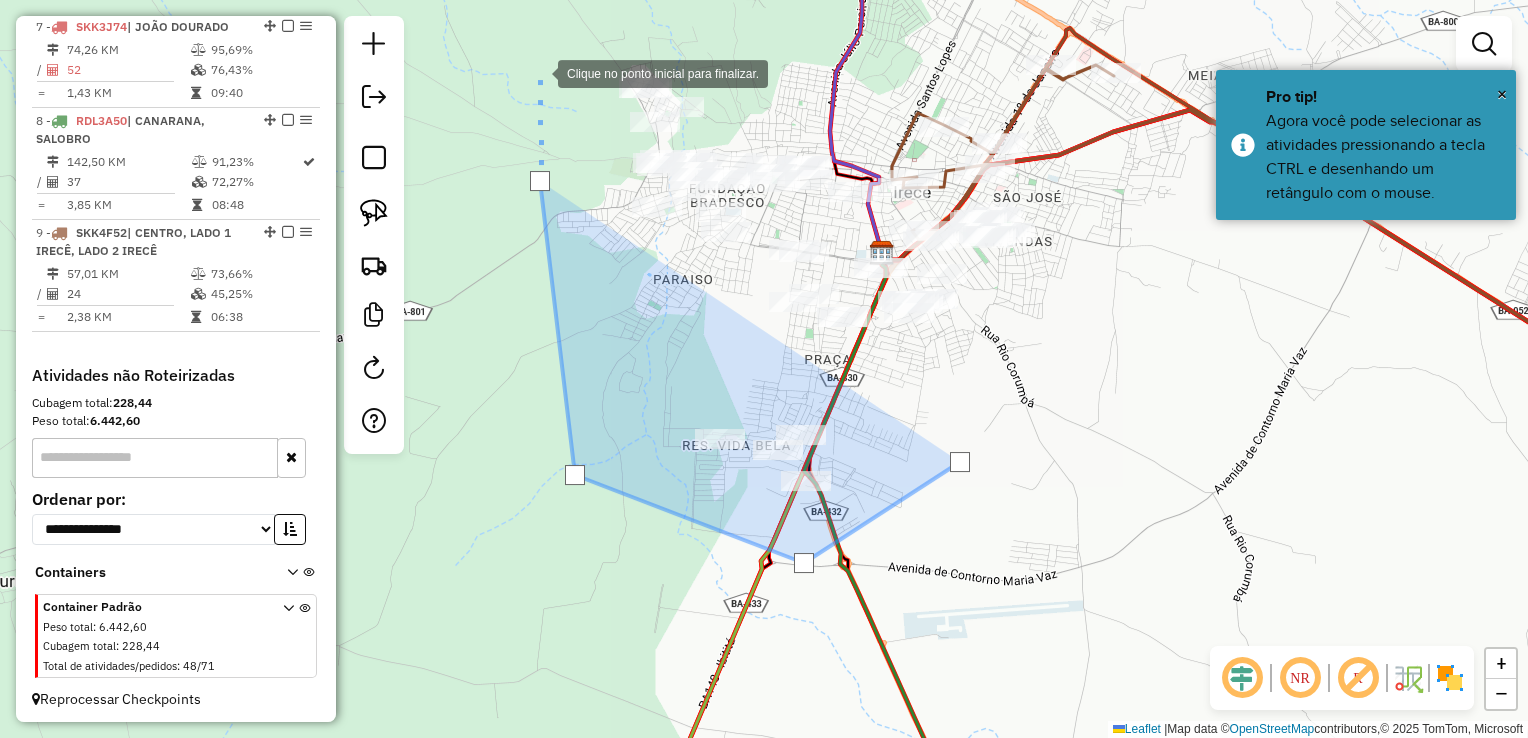 click 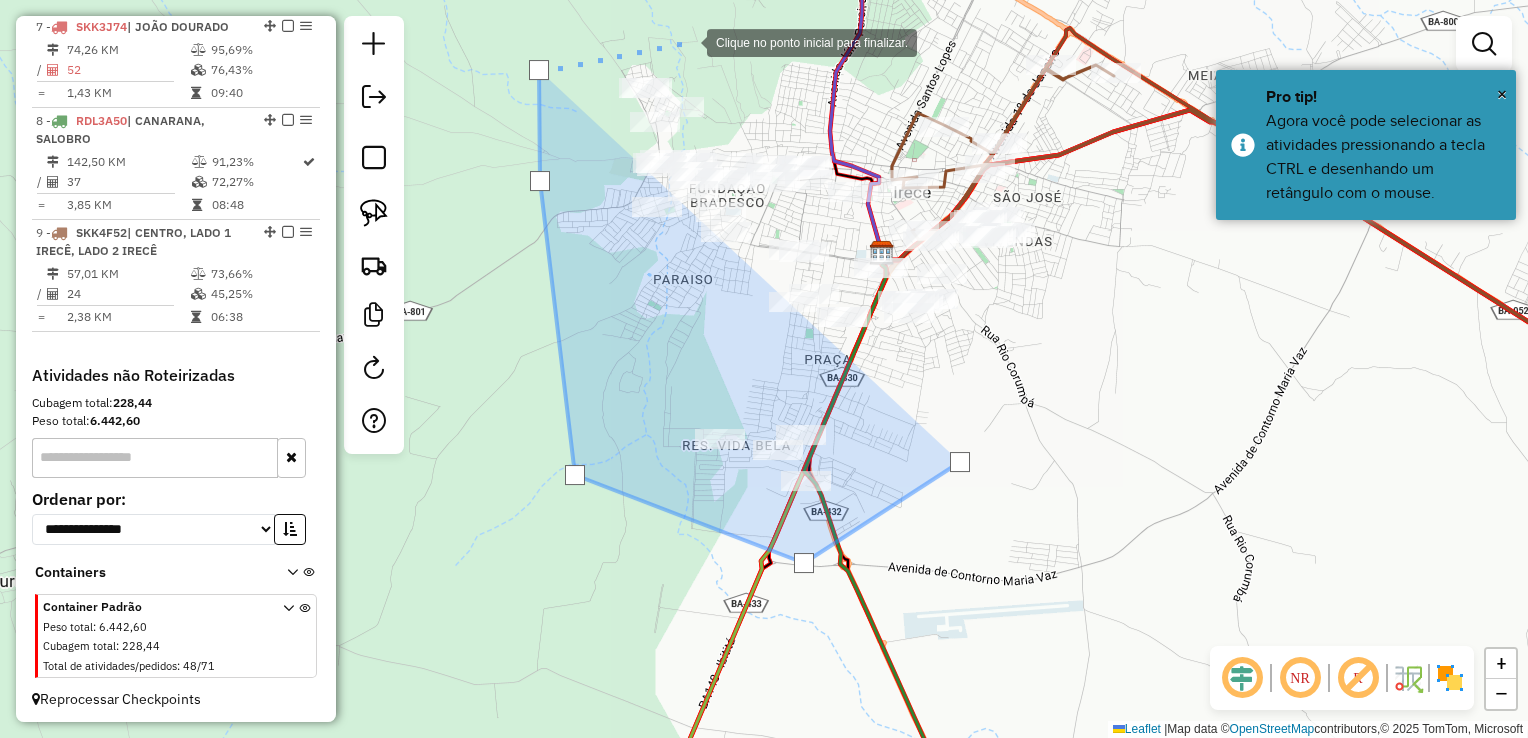 click 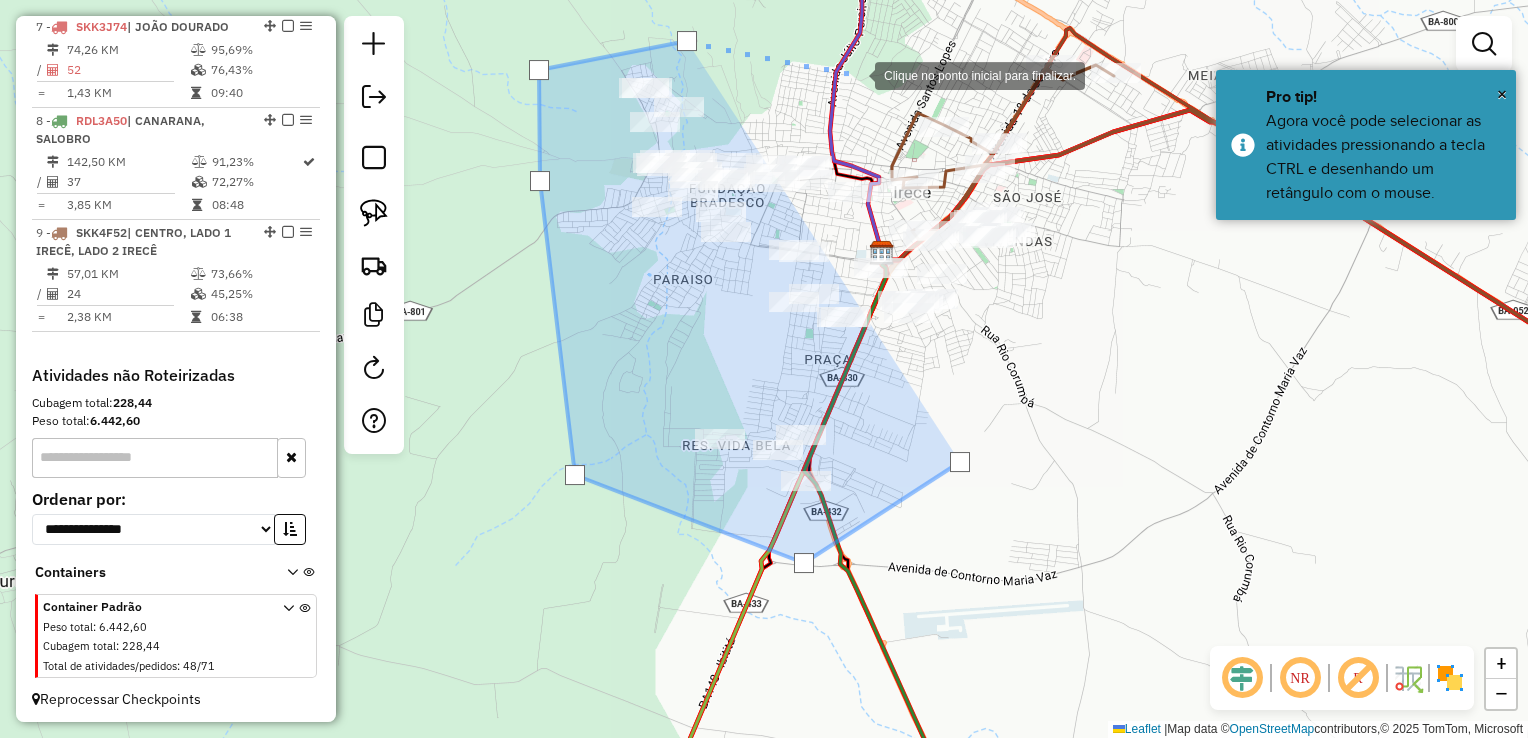 click 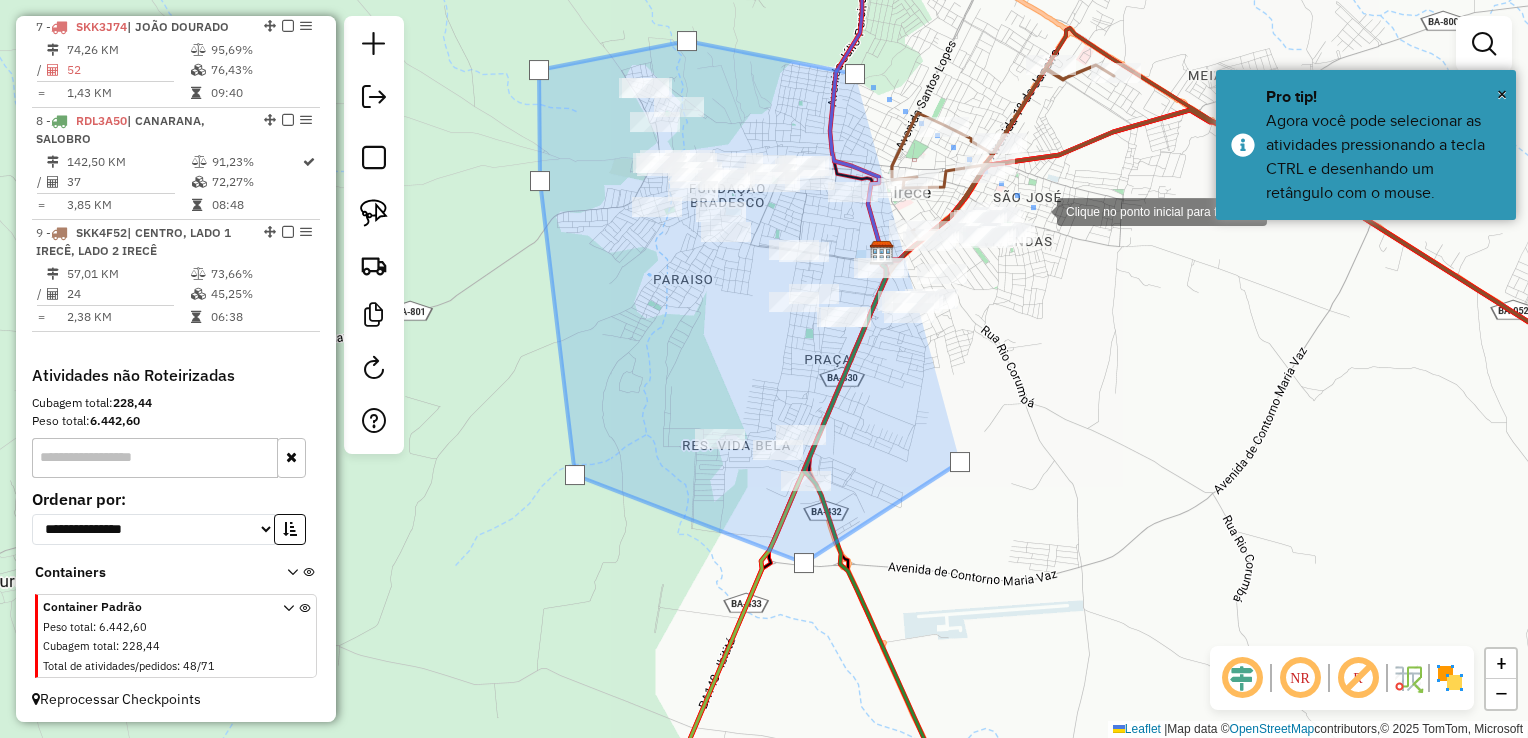 click 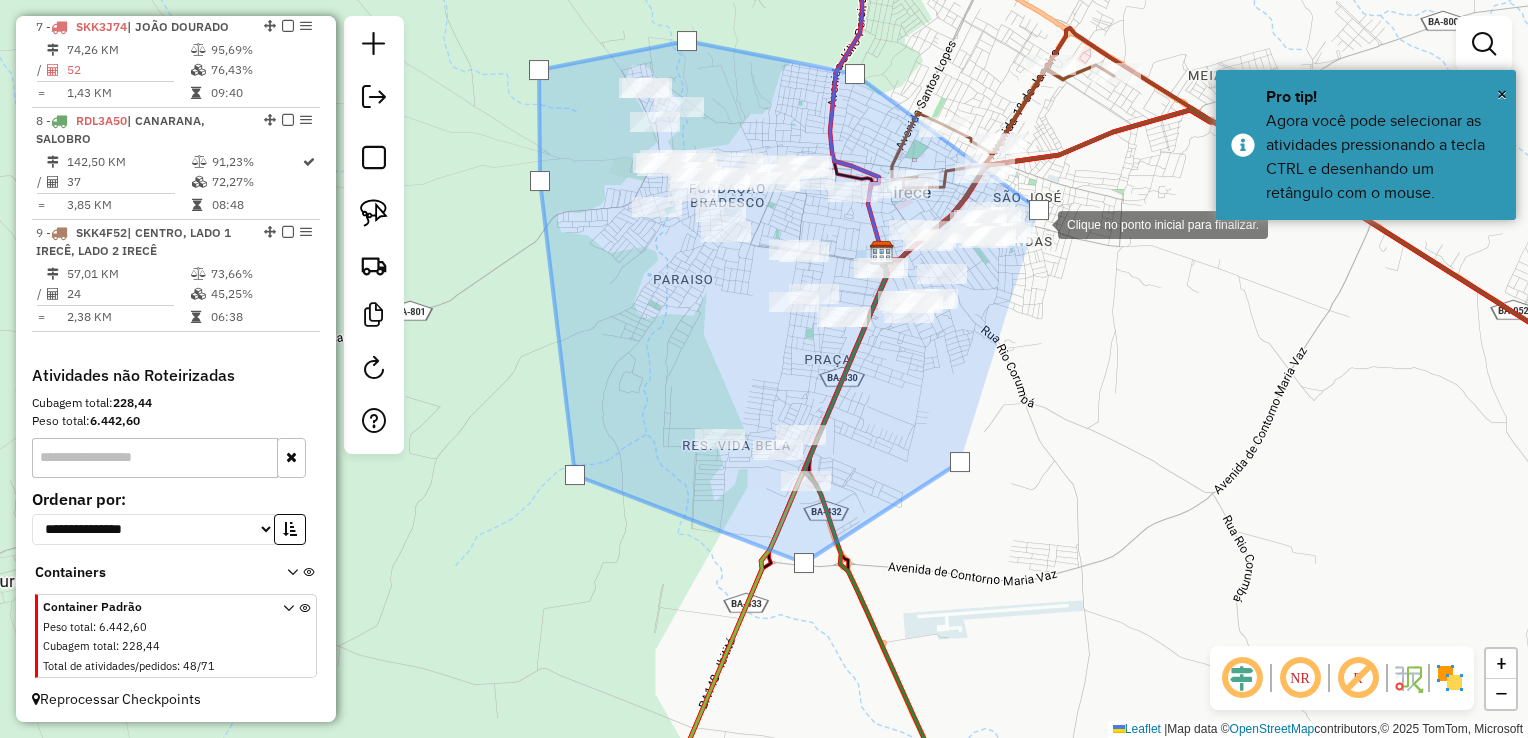 click 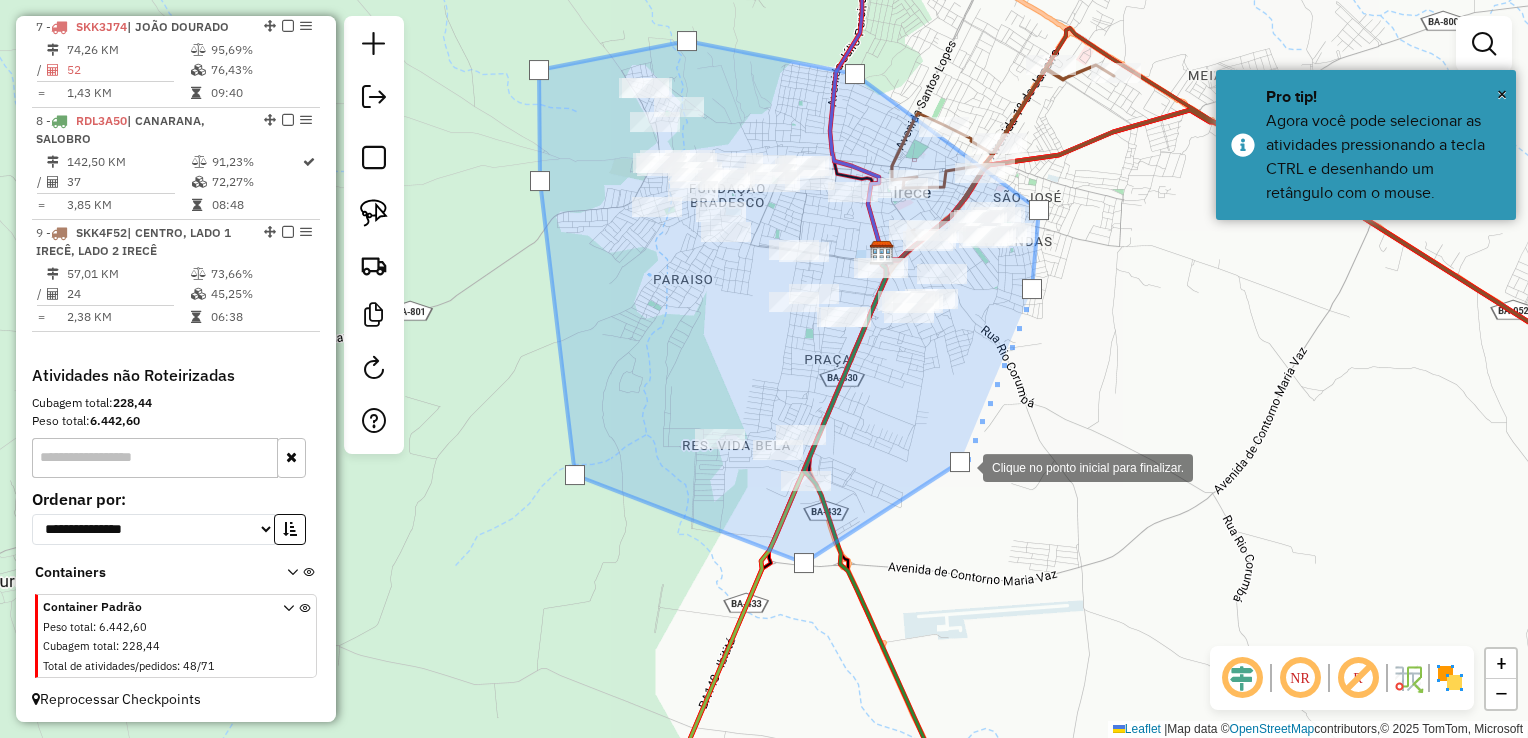 click 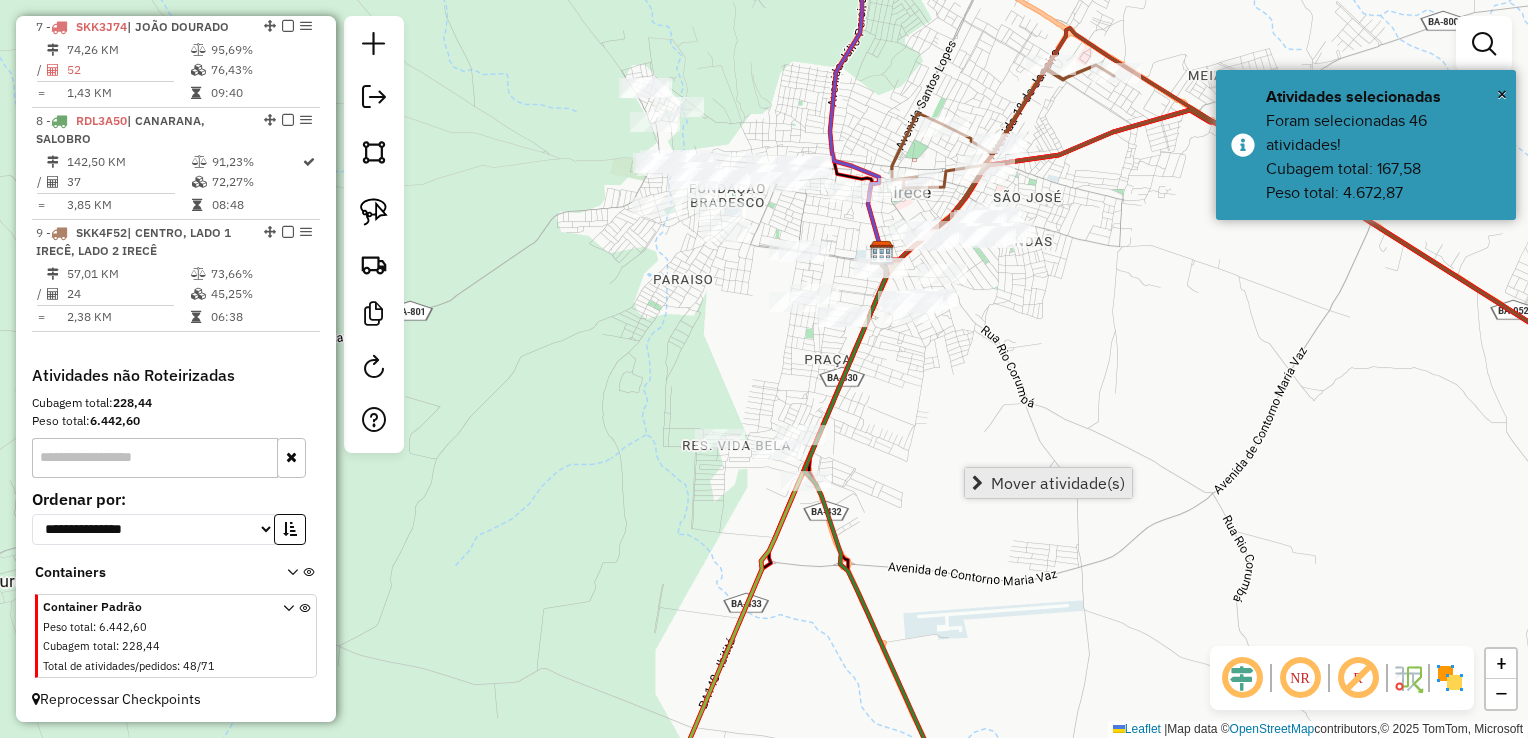 click on "Mover atividade(s)" at bounding box center [1058, 483] 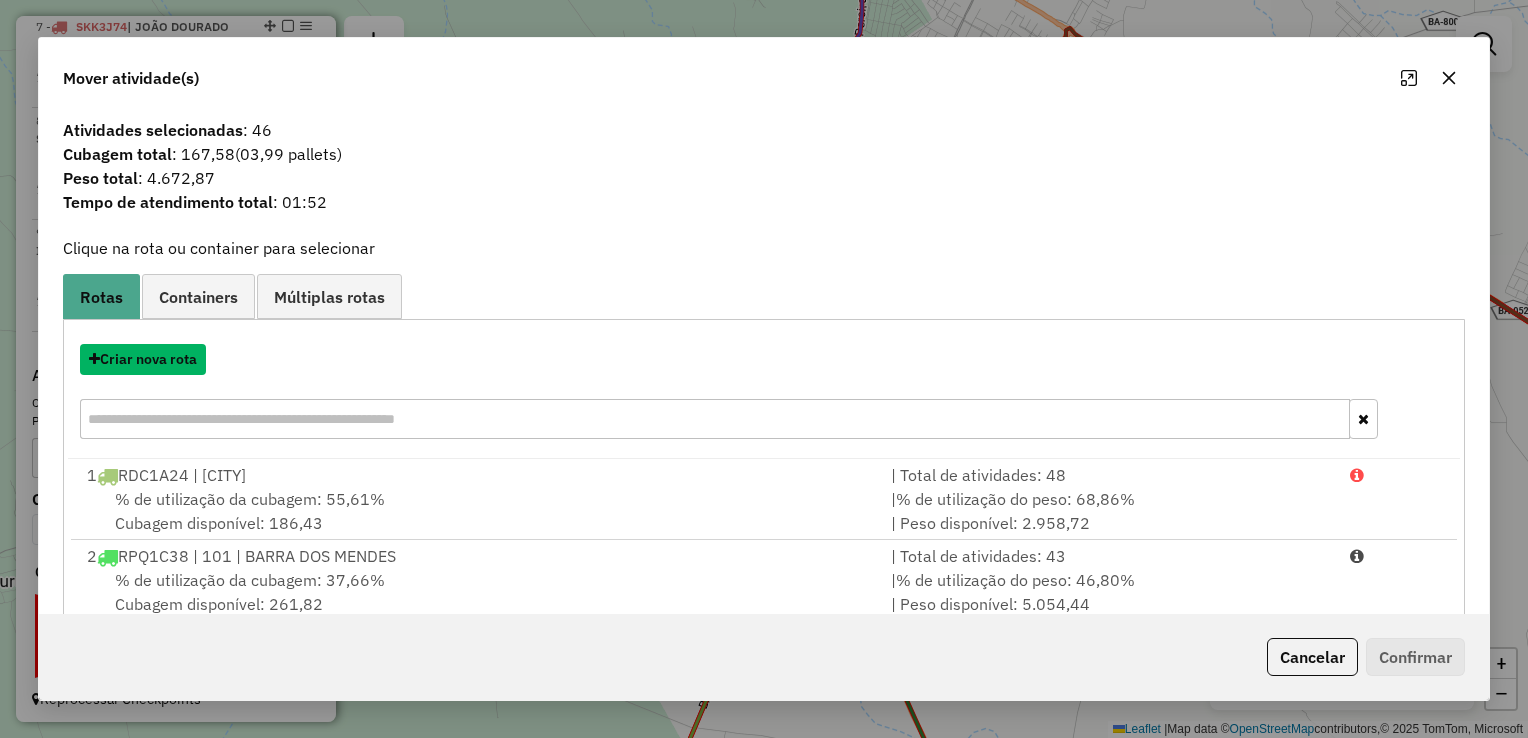 click on "Criar nova rota" at bounding box center [143, 359] 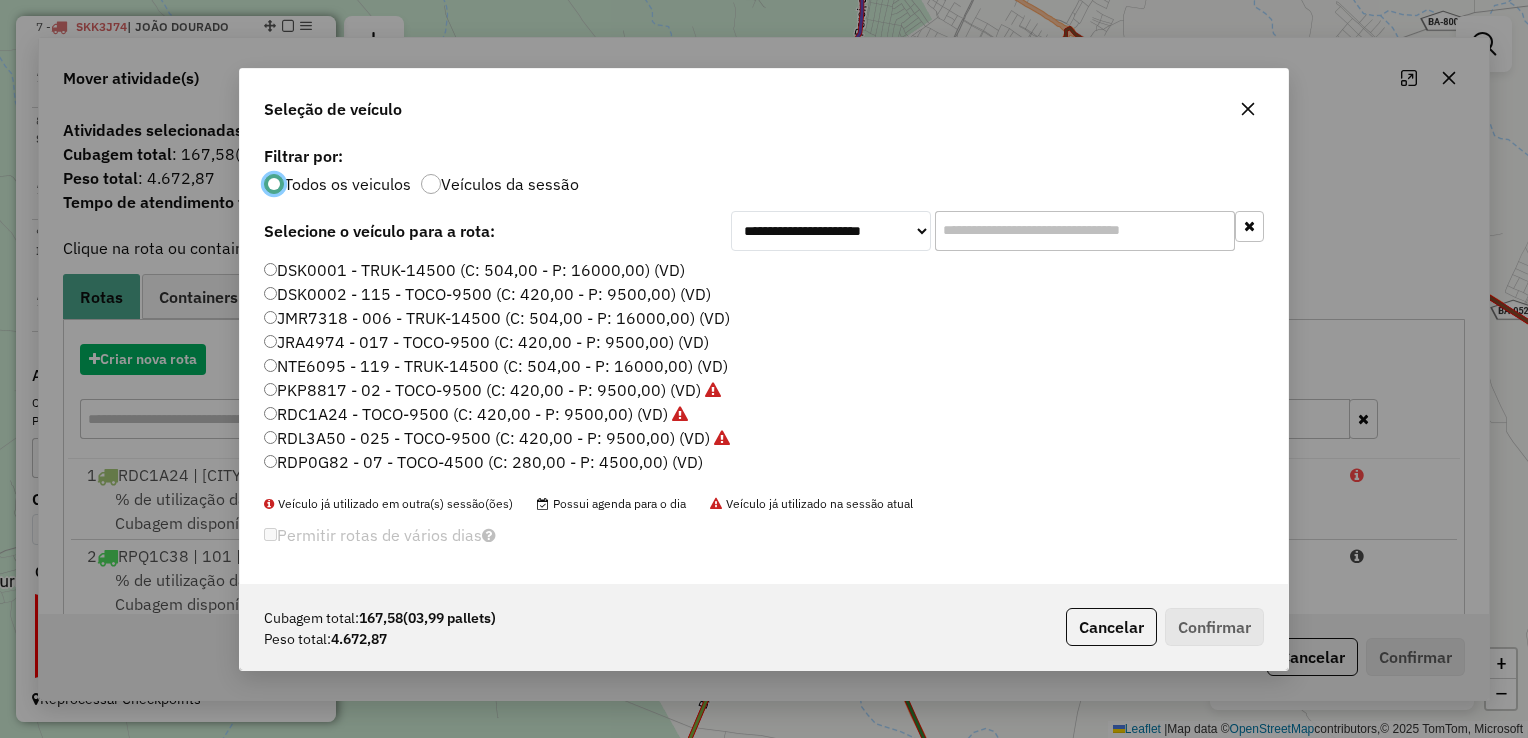 scroll, scrollTop: 10, scrollLeft: 6, axis: both 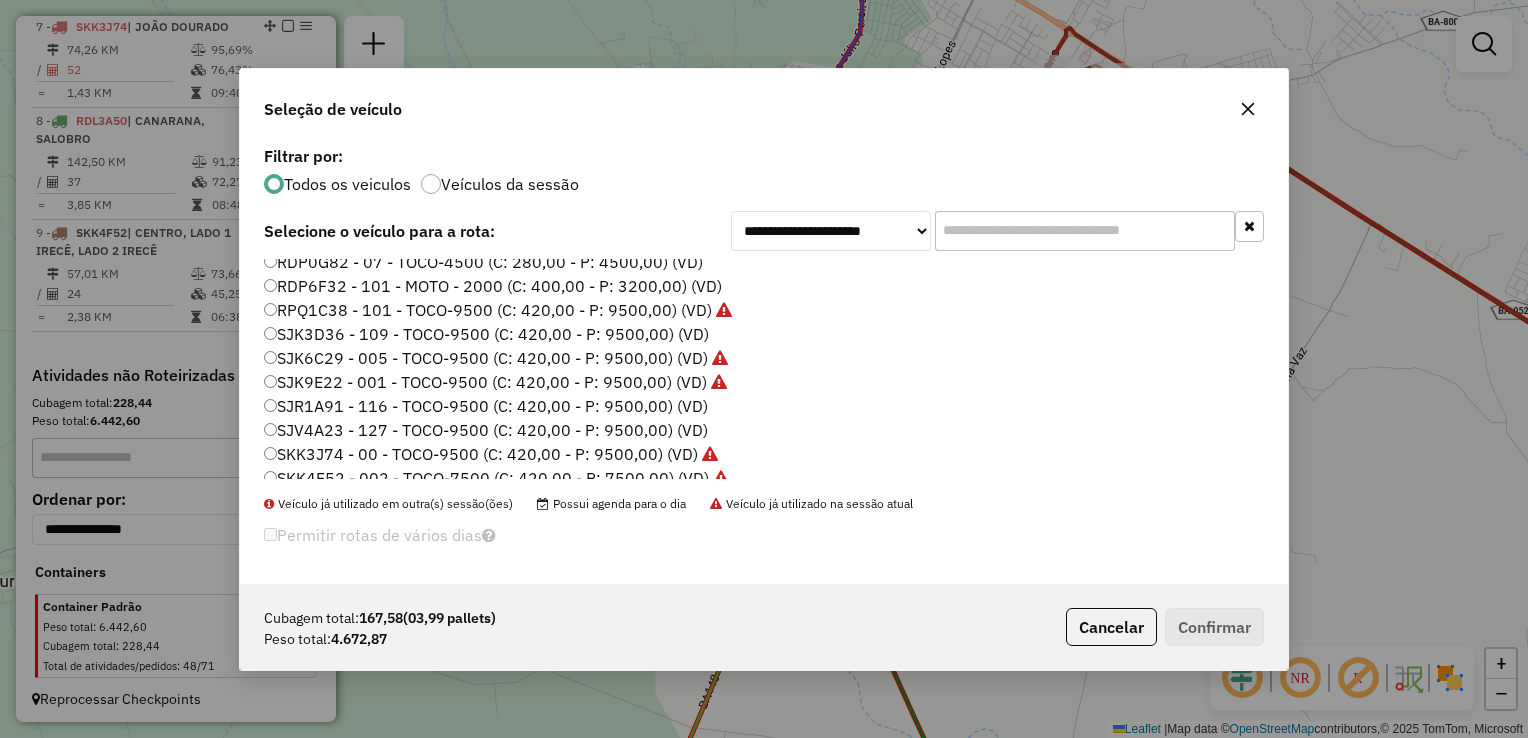 click on "SJR1A91 - 116 - TOCO-9500 (C: 420,00 - P: 9500,00) (VD)" 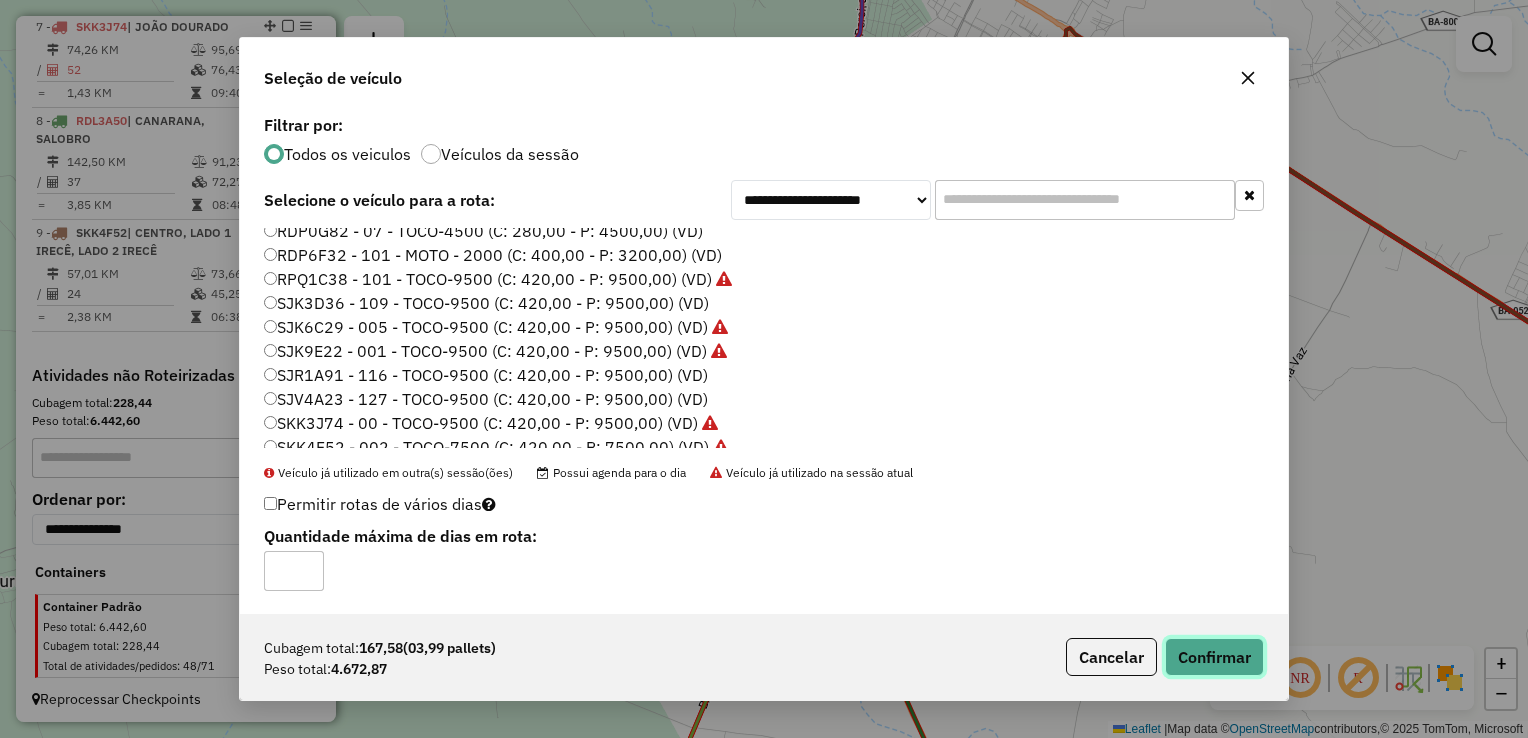click on "Confirmar" 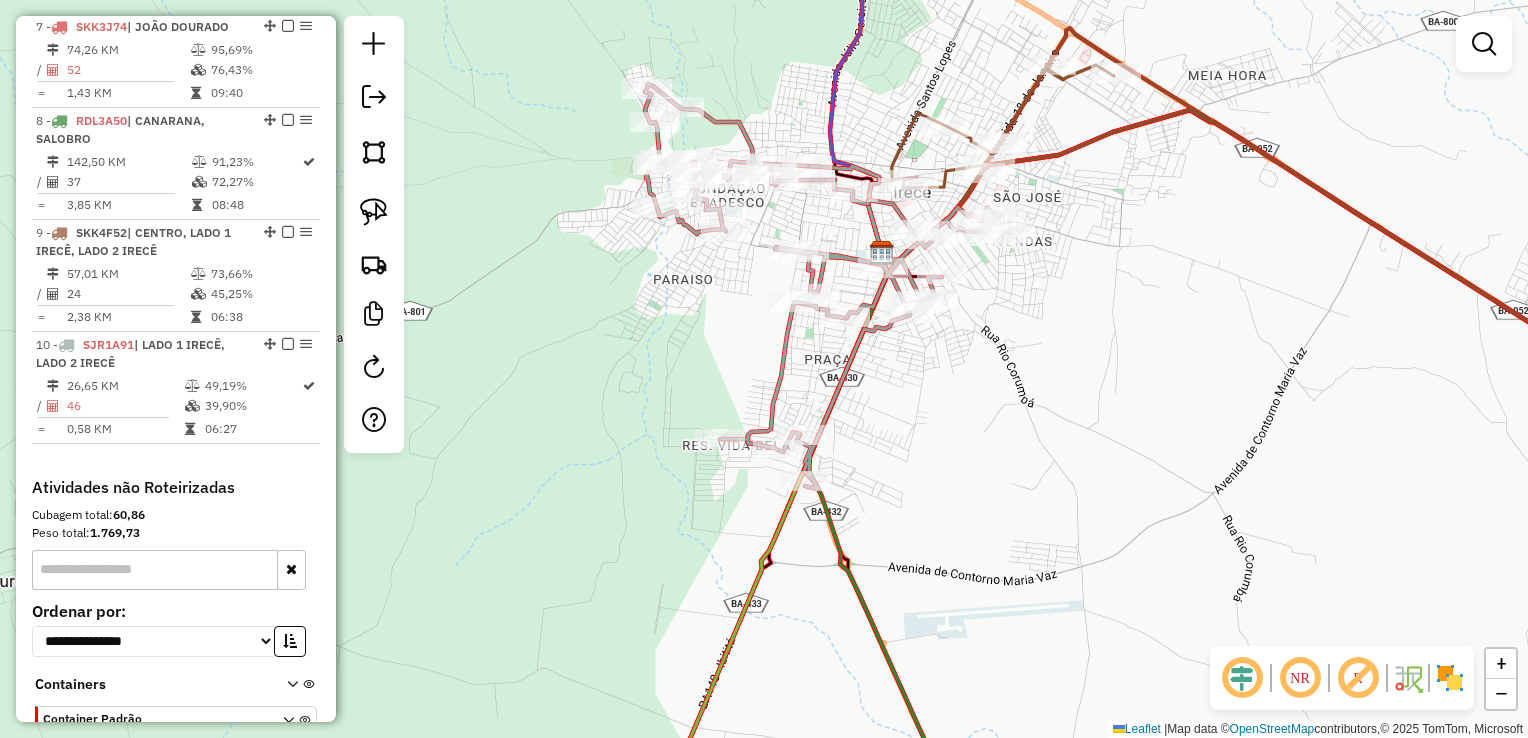drag, startPoint x: 1138, startPoint y: 454, endPoint x: 1029, endPoint y: 417, distance: 115.10864 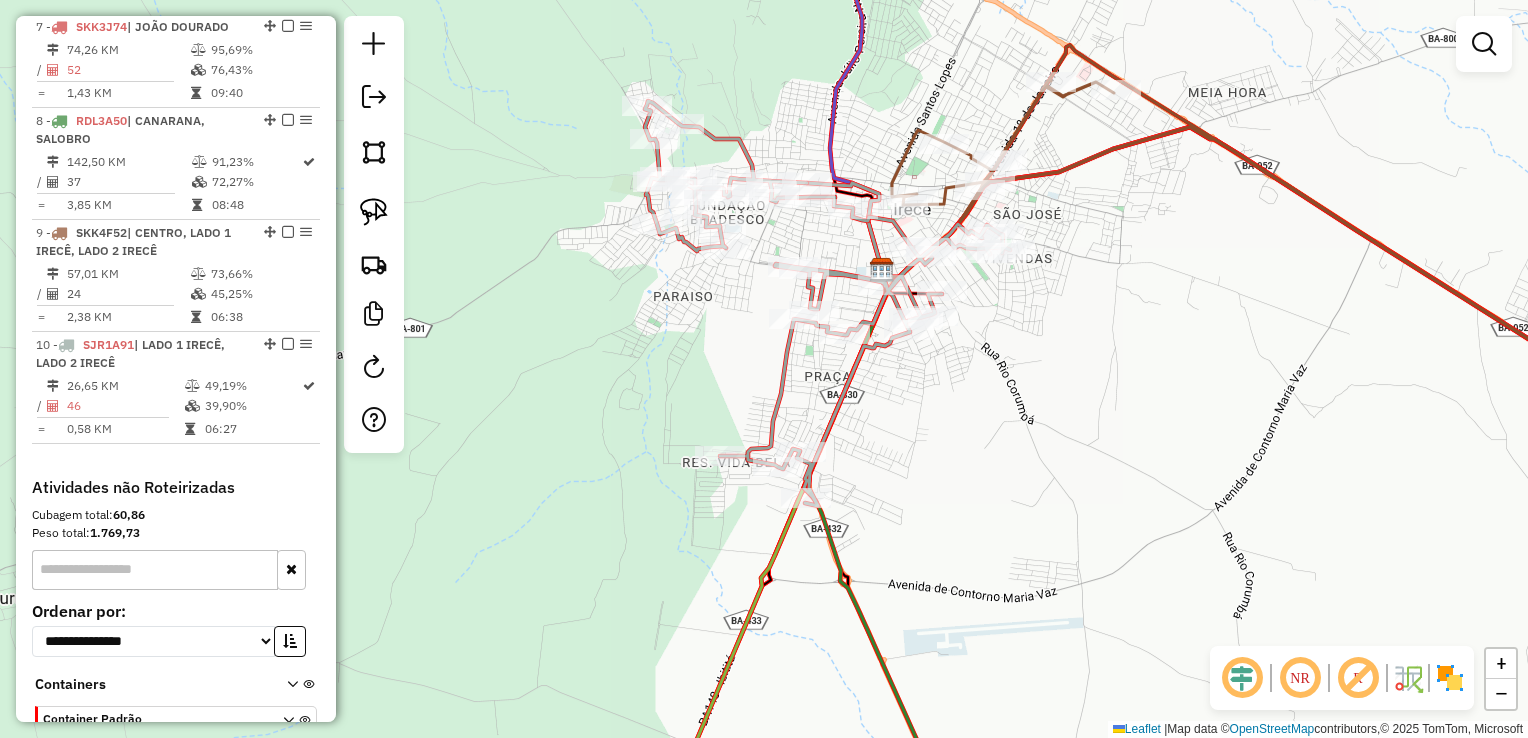 drag, startPoint x: 1029, startPoint y: 417, endPoint x: 895, endPoint y: 482, distance: 148.93288 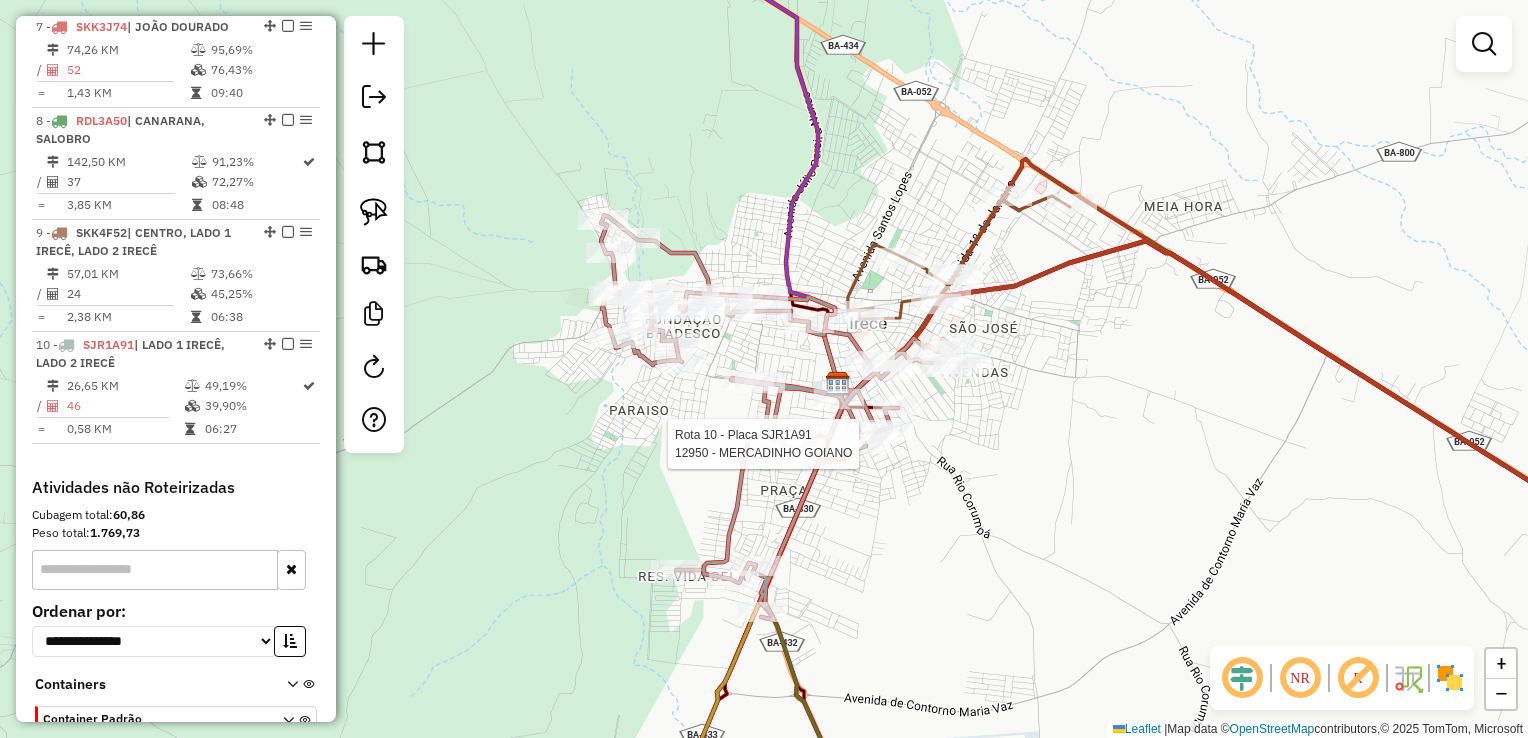 select on "*********" 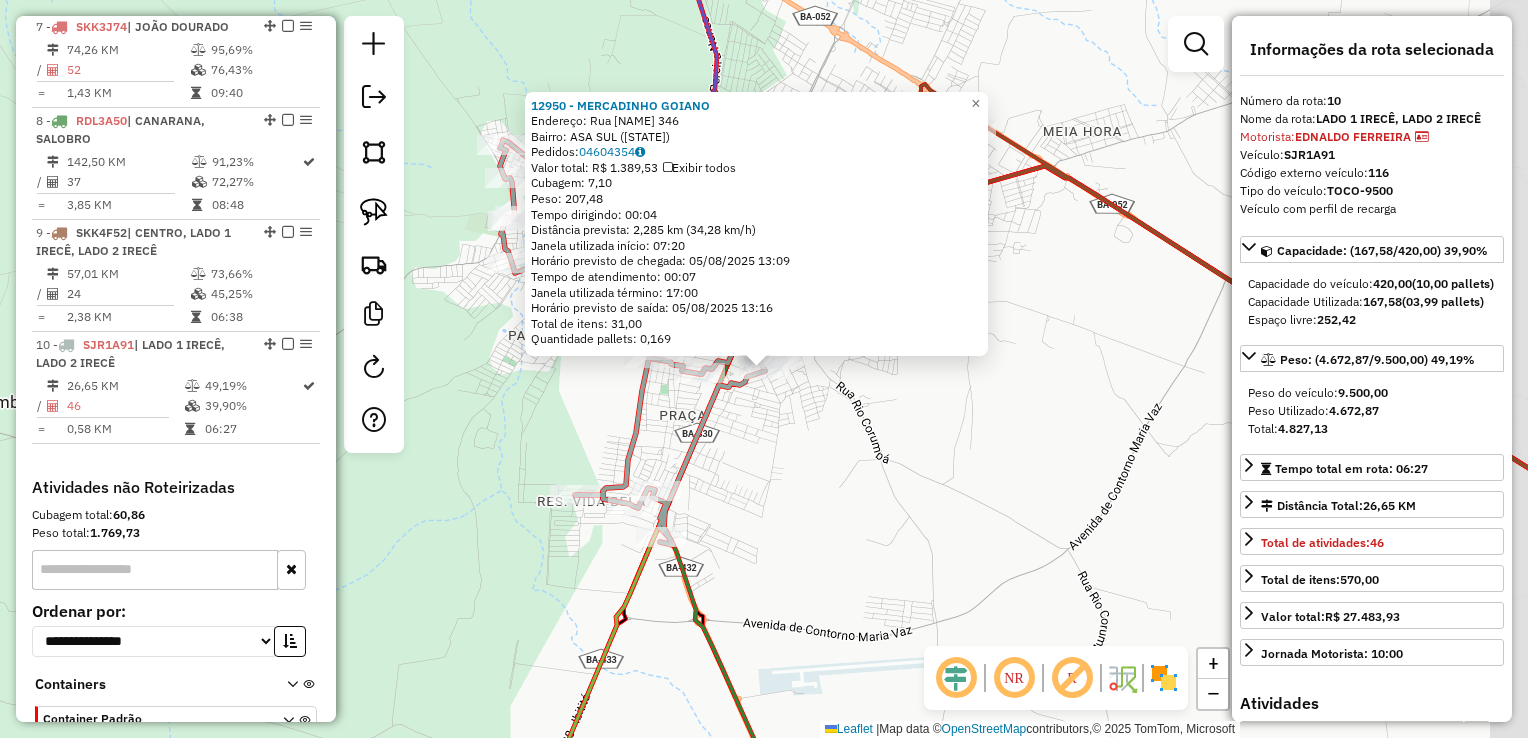 scroll, scrollTop: 1506, scrollLeft: 0, axis: vertical 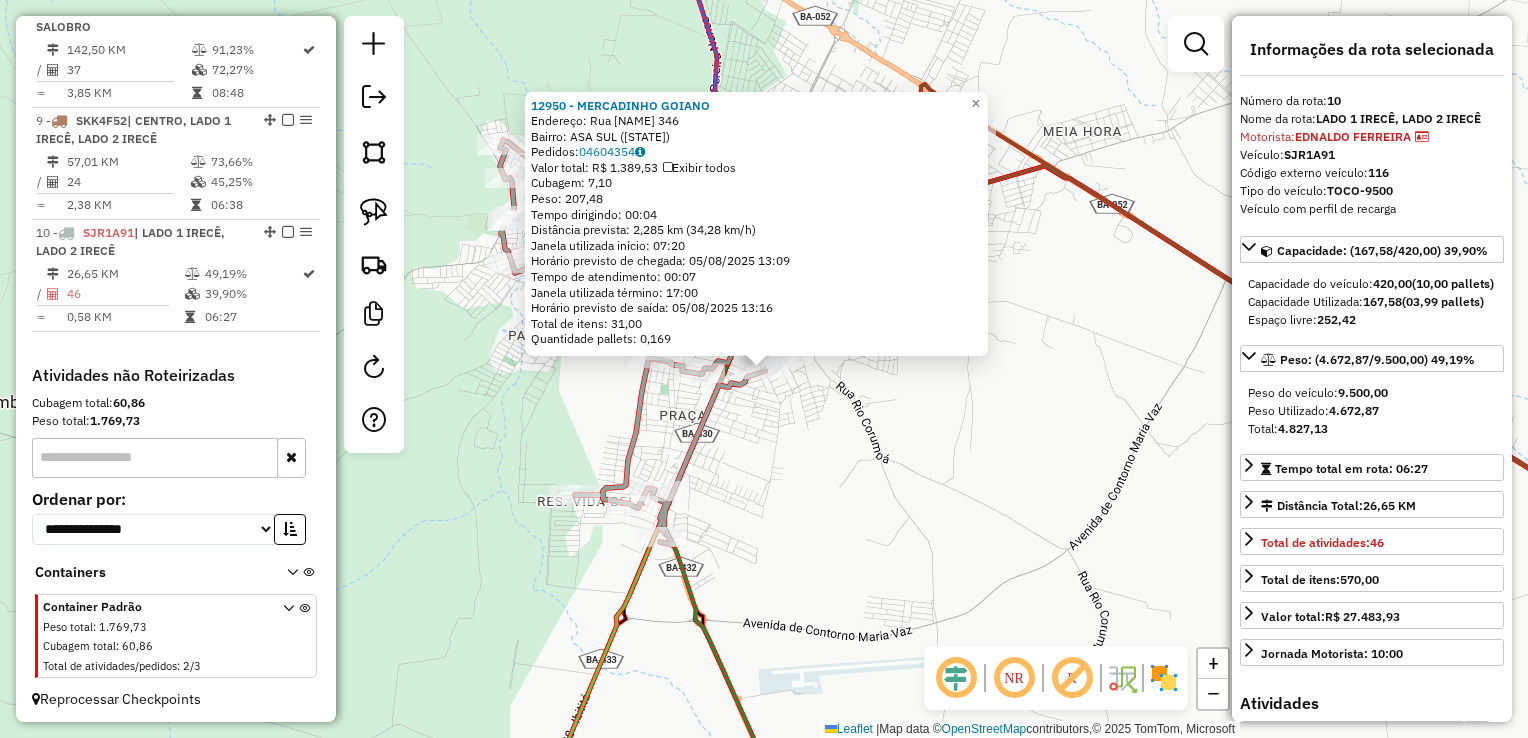 click on "12950 - MERCADINHO GOIANO  Endereço:  Rua Domicio Marques Dourado 346   Bairro: ASA SUL (IRECE / BA)   Pedidos:  04604354   Valor total: R$ 1.389,53   Exibir todos   Cubagem: 7,10  Peso: 207,48  Tempo dirigindo: 00:04   Distância prevista: 2,285 km (34,28 km/h)   Janela utilizada início: 07:20   Horário previsto de chegada: 05/08/2025 13:09   Tempo de atendimento: 00:07   Janela utilizada término: 17:00   Horário previsto de saída: 05/08/2025 13:16   Total de itens: 31,00   Quantidade pallets: 0,169  × Janela de atendimento Grade de atendimento Capacidade Transportadoras Veículos Cliente Pedidos  Rotas Selecione os dias de semana para filtrar as janelas de atendimento  Seg   Ter   Qua   Qui   Sex   Sáb   Dom  Informe o período da janela de atendimento: De: Até:  Filtrar exatamente a janela do cliente  Considerar janela de atendimento padrão  Selecione os dias de semana para filtrar as grades de atendimento  Seg   Ter   Qua   Qui   Sex   Sáb   Dom   Clientes fora do dia de atendimento selecionado" 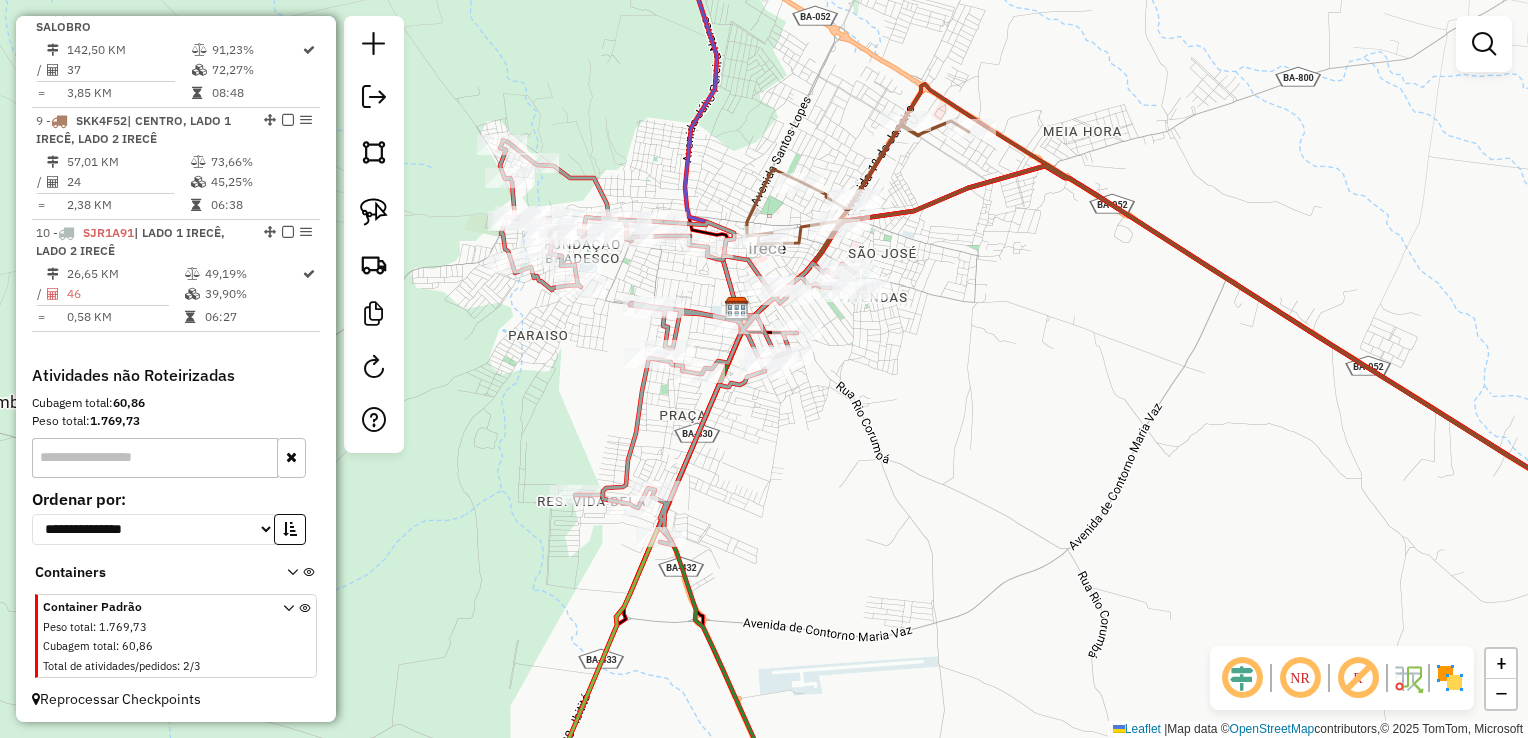 drag, startPoint x: 800, startPoint y: 520, endPoint x: 813, endPoint y: 358, distance: 162.52077 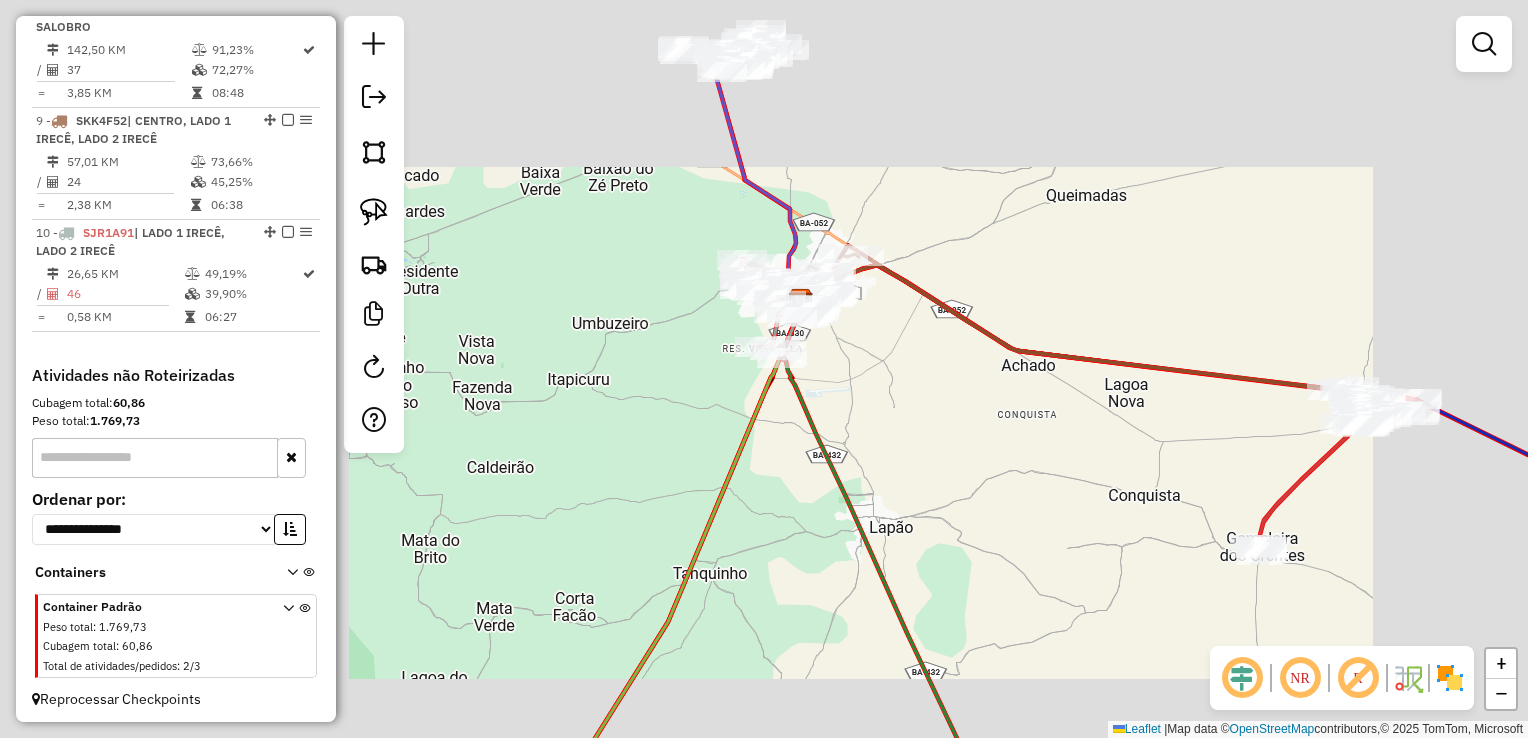 drag, startPoint x: 861, startPoint y: 346, endPoint x: 791, endPoint y: 316, distance: 76.15773 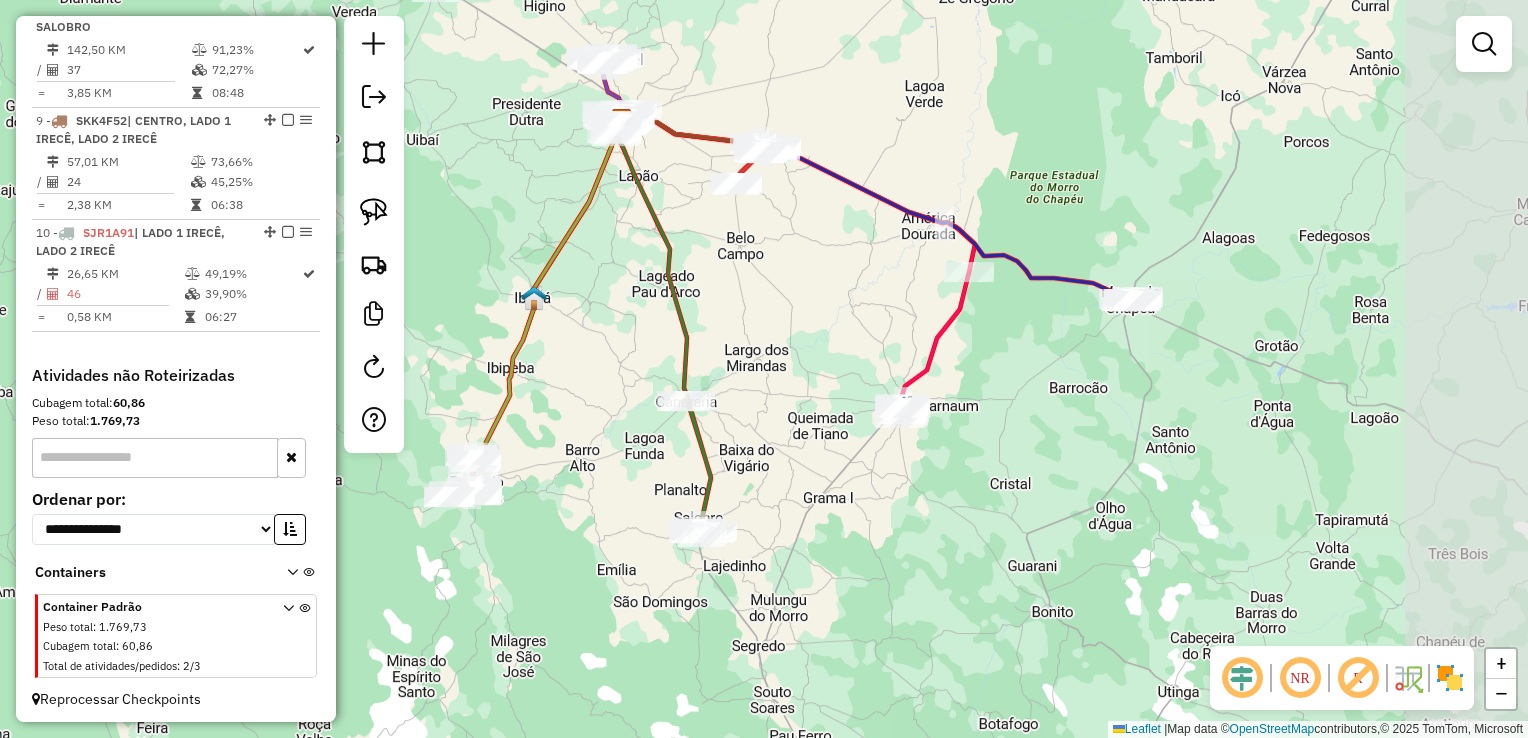 drag, startPoint x: 857, startPoint y: 374, endPoint x: 769, endPoint y: 266, distance: 139.31259 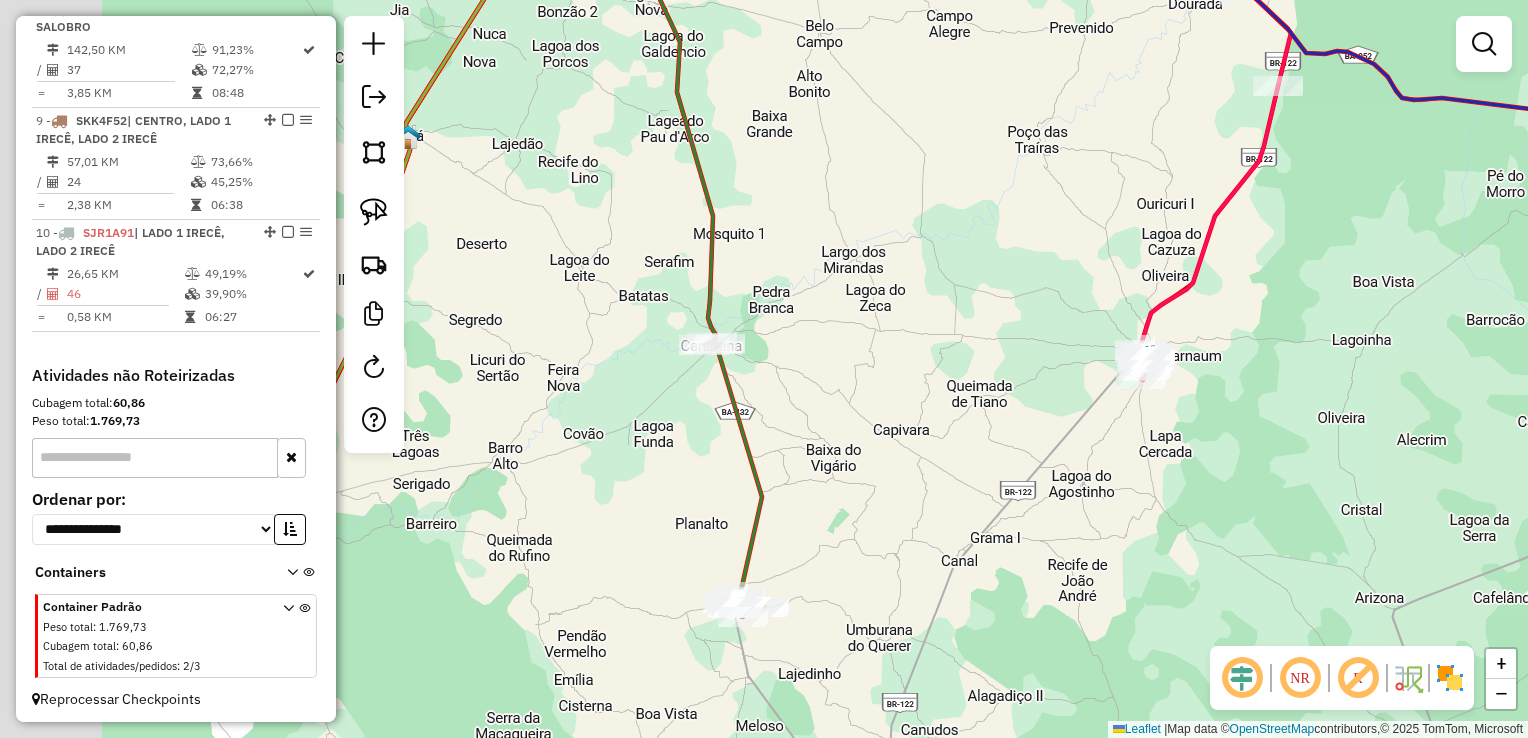 drag, startPoint x: 805, startPoint y: 390, endPoint x: 932, endPoint y: 439, distance: 136.12494 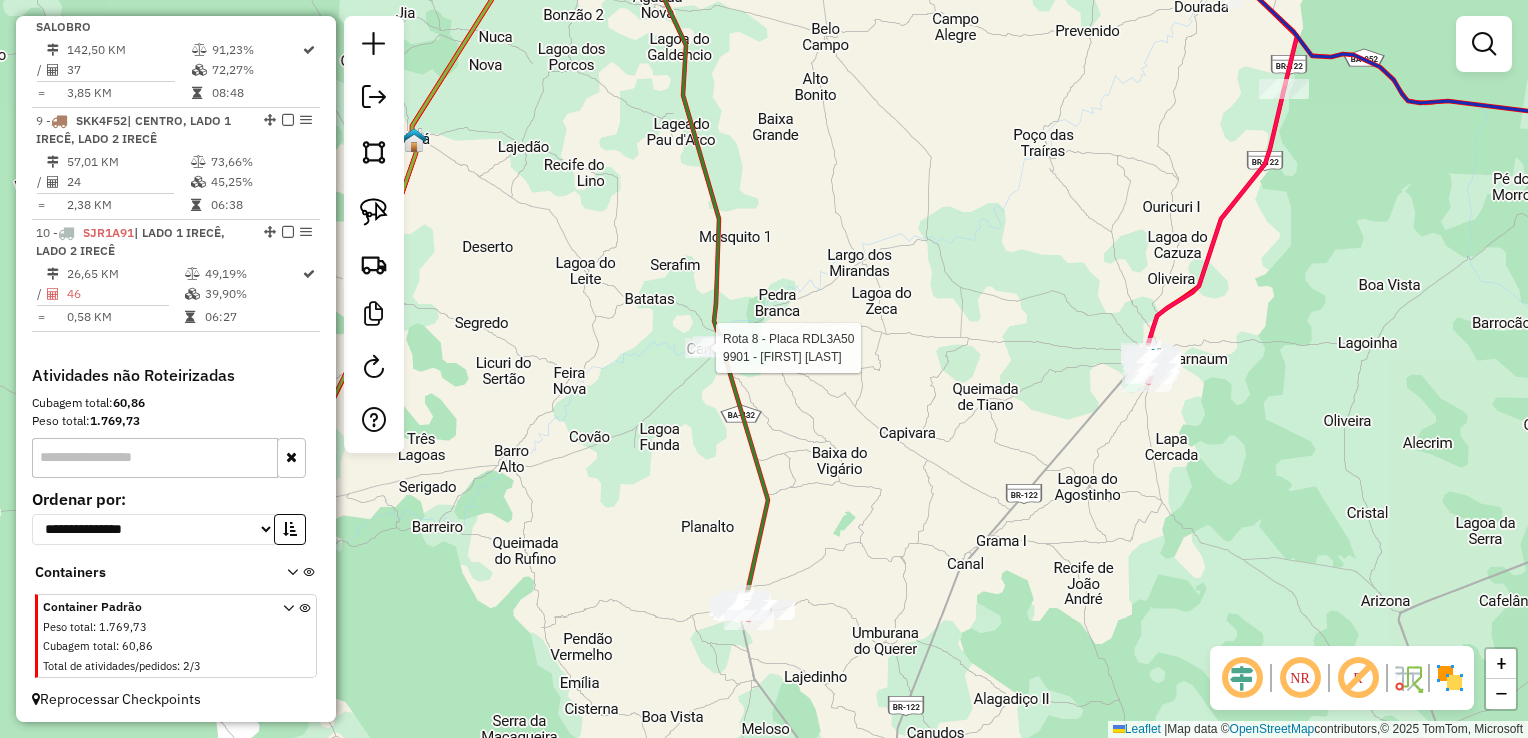 select on "*********" 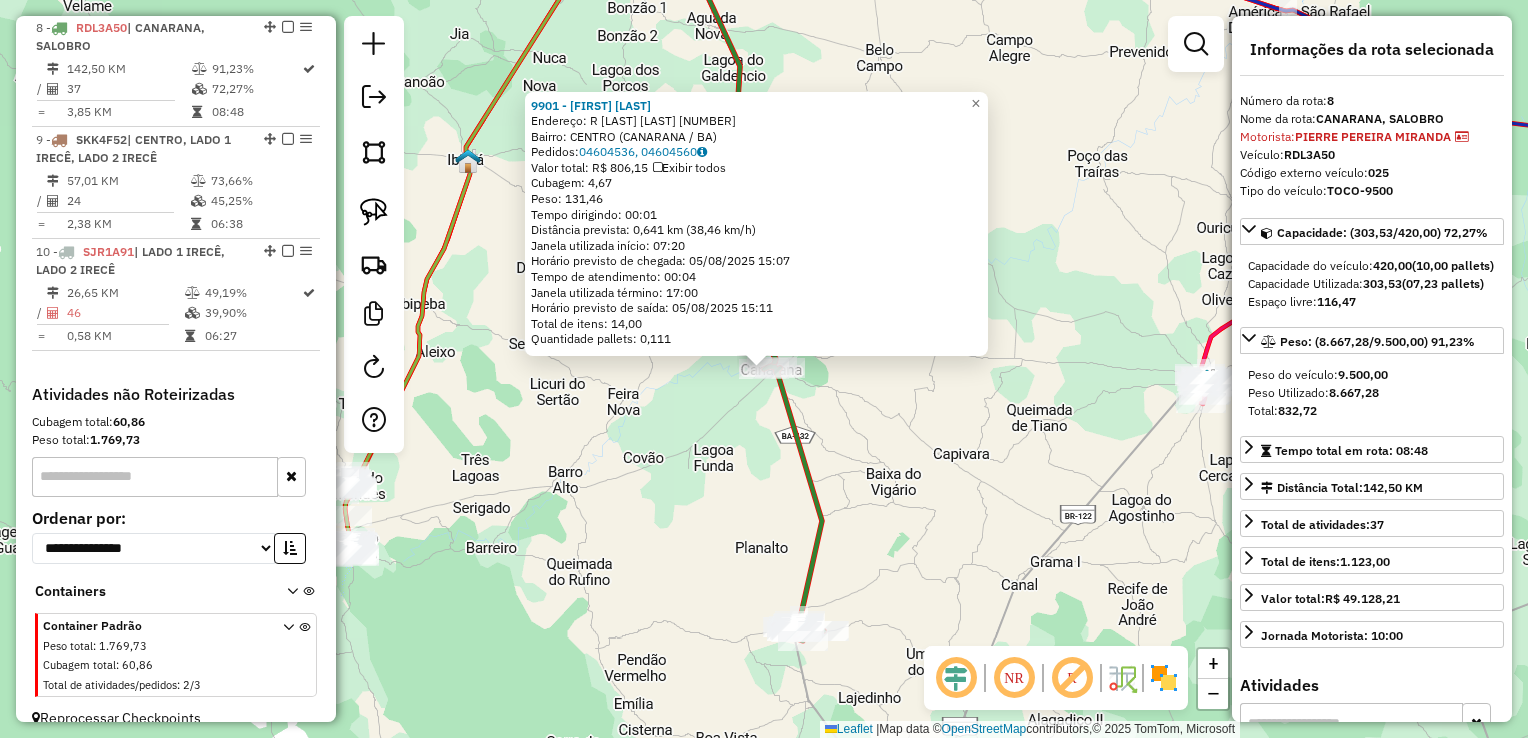 scroll, scrollTop: 1484, scrollLeft: 0, axis: vertical 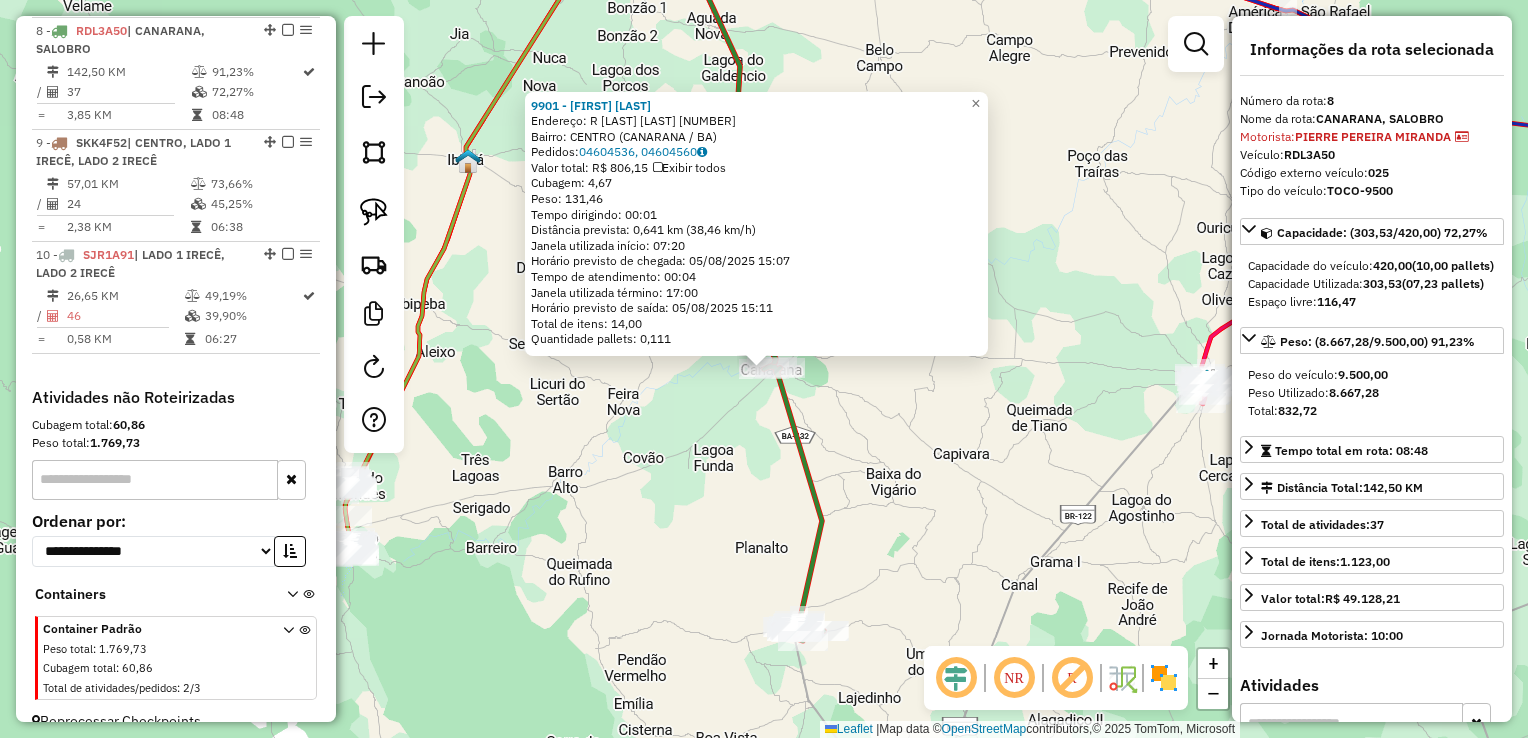 click on "9901 - WELTON NUNES SANTANA  Endereço: R   BARRO ALTO                     358   Bairro: CENTRO (CANARANA / BA)   Pedidos:  04604536, 04604560   Valor total: R$ 806,15   Exibir todos   Cubagem: 4,67  Peso: 131,46  Tempo dirigindo: 00:01   Distância prevista: 0,641 km (38,46 km/h)   Janela utilizada início: 07:20   Horário previsto de chegada: 05/08/2025 15:07   Tempo de atendimento: 00:04   Janela utilizada término: 17:00   Horário previsto de saída: 05/08/2025 15:11   Total de itens: 14,00   Quantidade pallets: 0,111  × Janela de atendimento Grade de atendimento Capacidade Transportadoras Veículos Cliente Pedidos  Rotas Selecione os dias de semana para filtrar as janelas de atendimento  Seg   Ter   Qua   Qui   Sex   Sáb   Dom  Informe o período da janela de atendimento: De: Até:  Filtrar exatamente a janela do cliente  Considerar janela de atendimento padrão  Selecione os dias de semana para filtrar as grades de atendimento  Seg   Ter   Qua   Qui   Sex   Sáb   Dom   Peso mínimo:   De:   Até:" 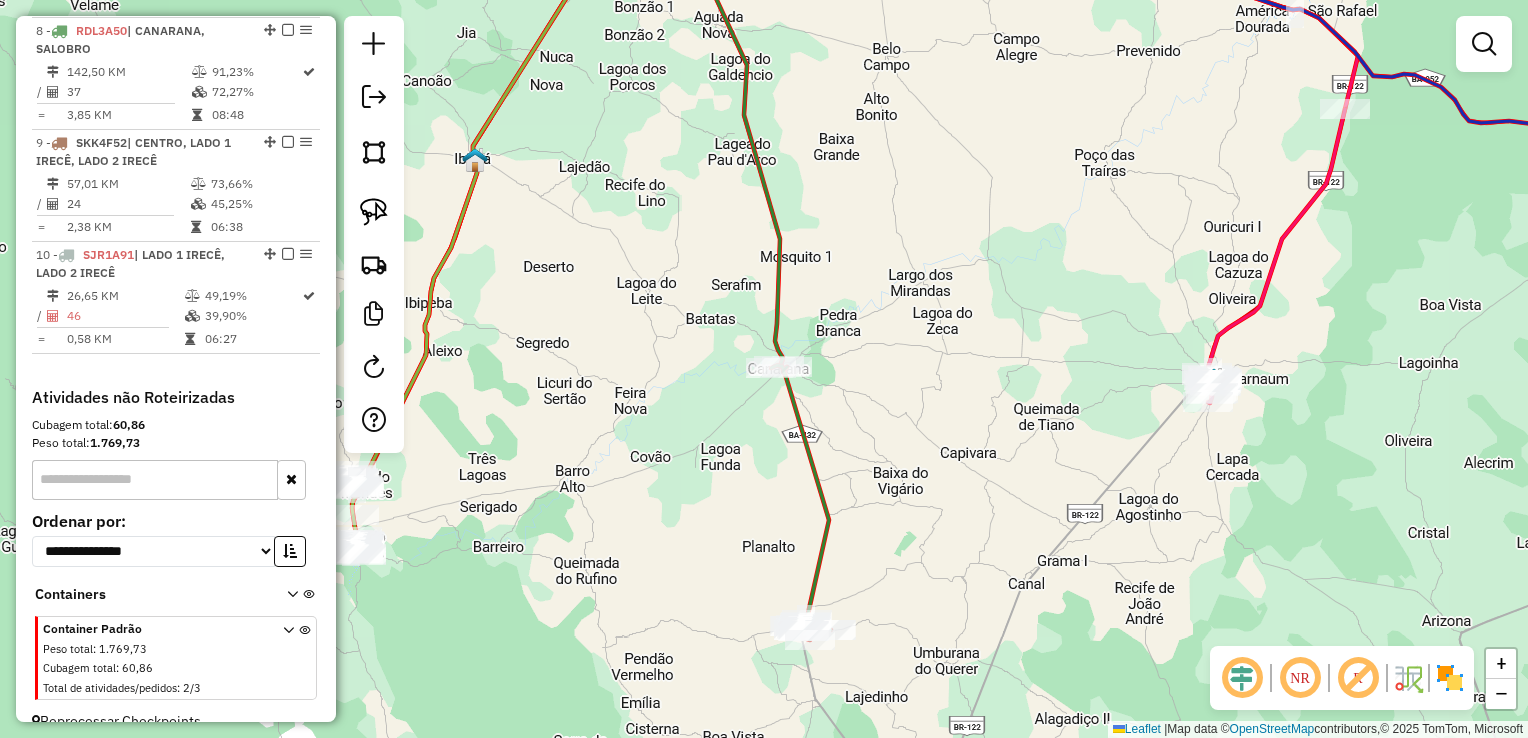 drag, startPoint x: 556, startPoint y: 530, endPoint x: 880, endPoint y: 401, distance: 348.7363 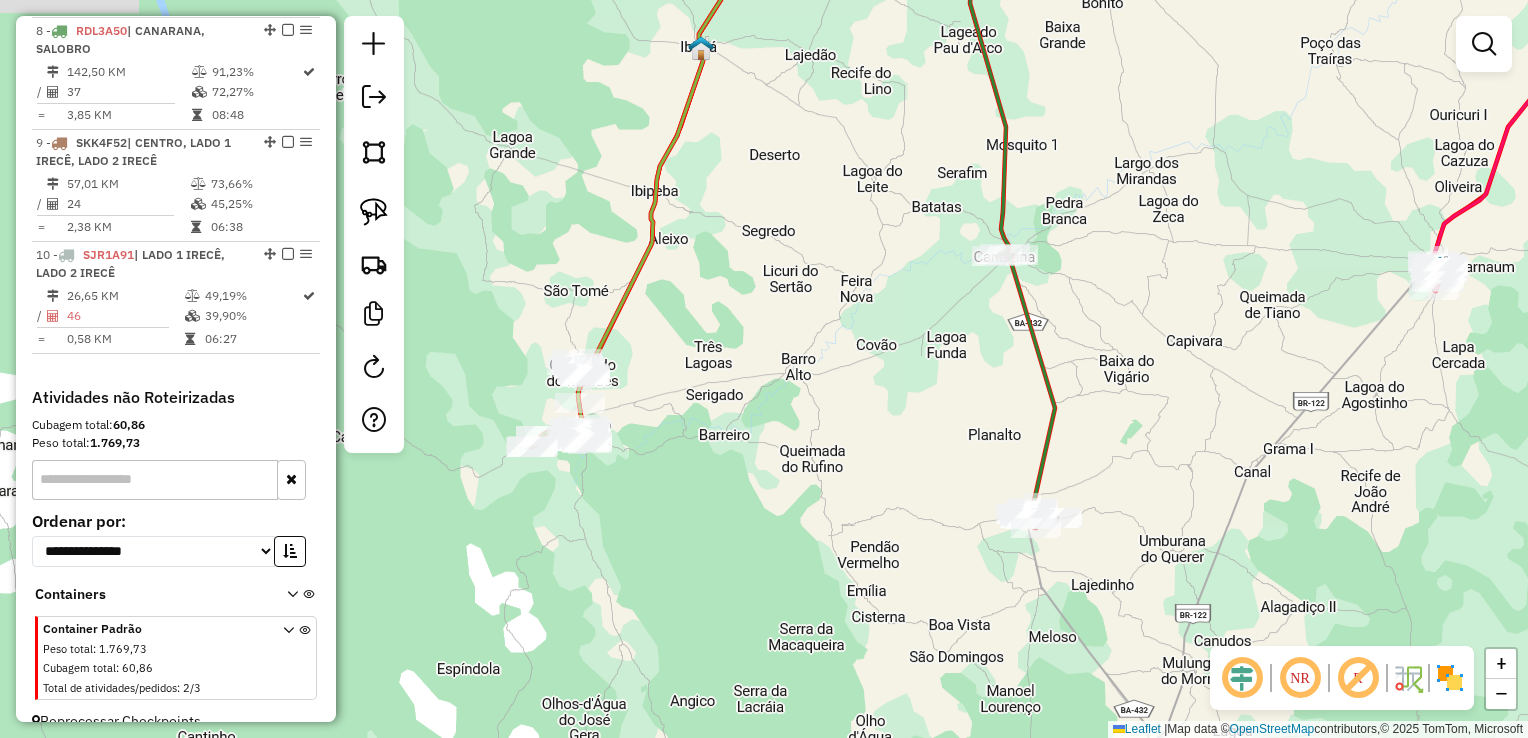 drag, startPoint x: 1334, startPoint y: 392, endPoint x: 705, endPoint y: 528, distance: 643.5348 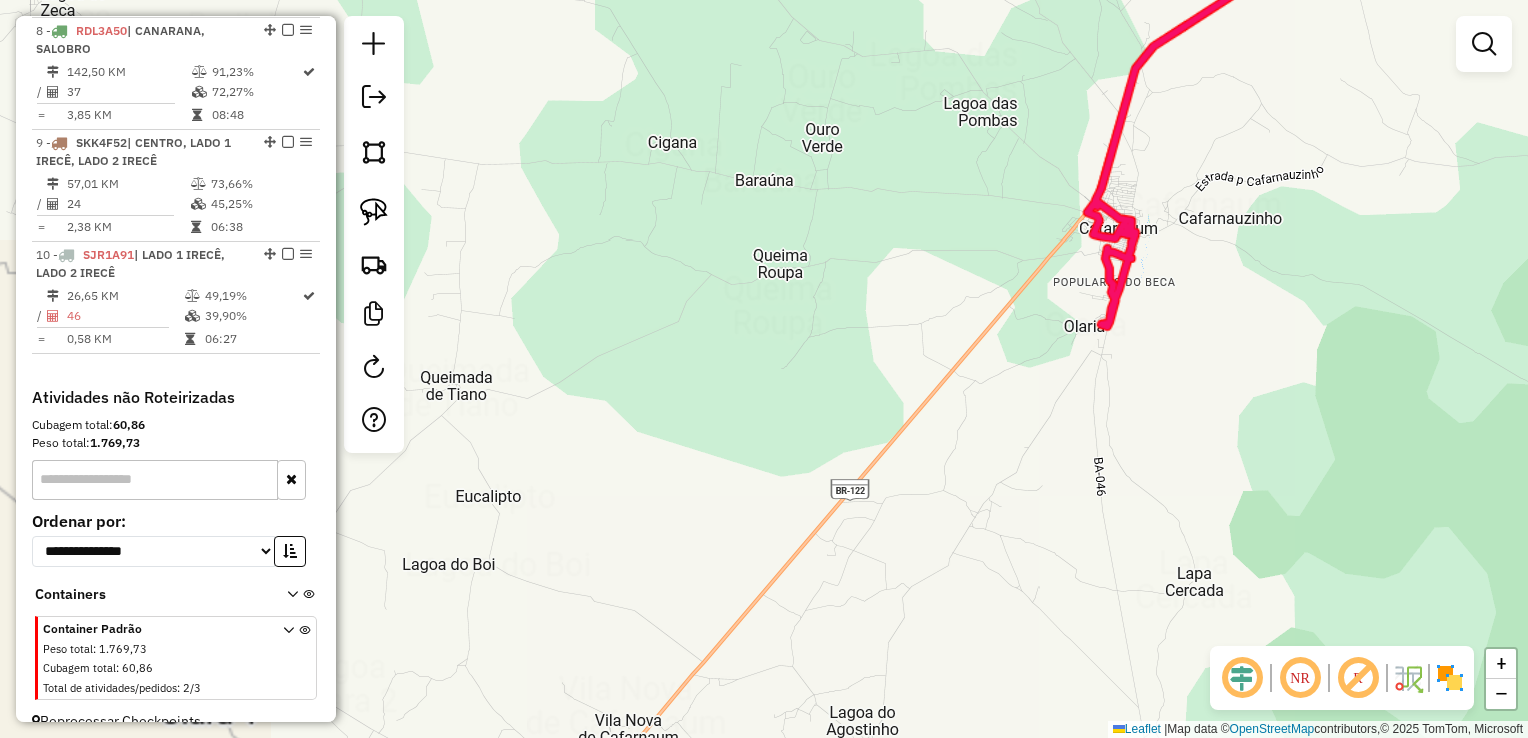drag, startPoint x: 527, startPoint y: 502, endPoint x: 442, endPoint y: 513, distance: 85.70881 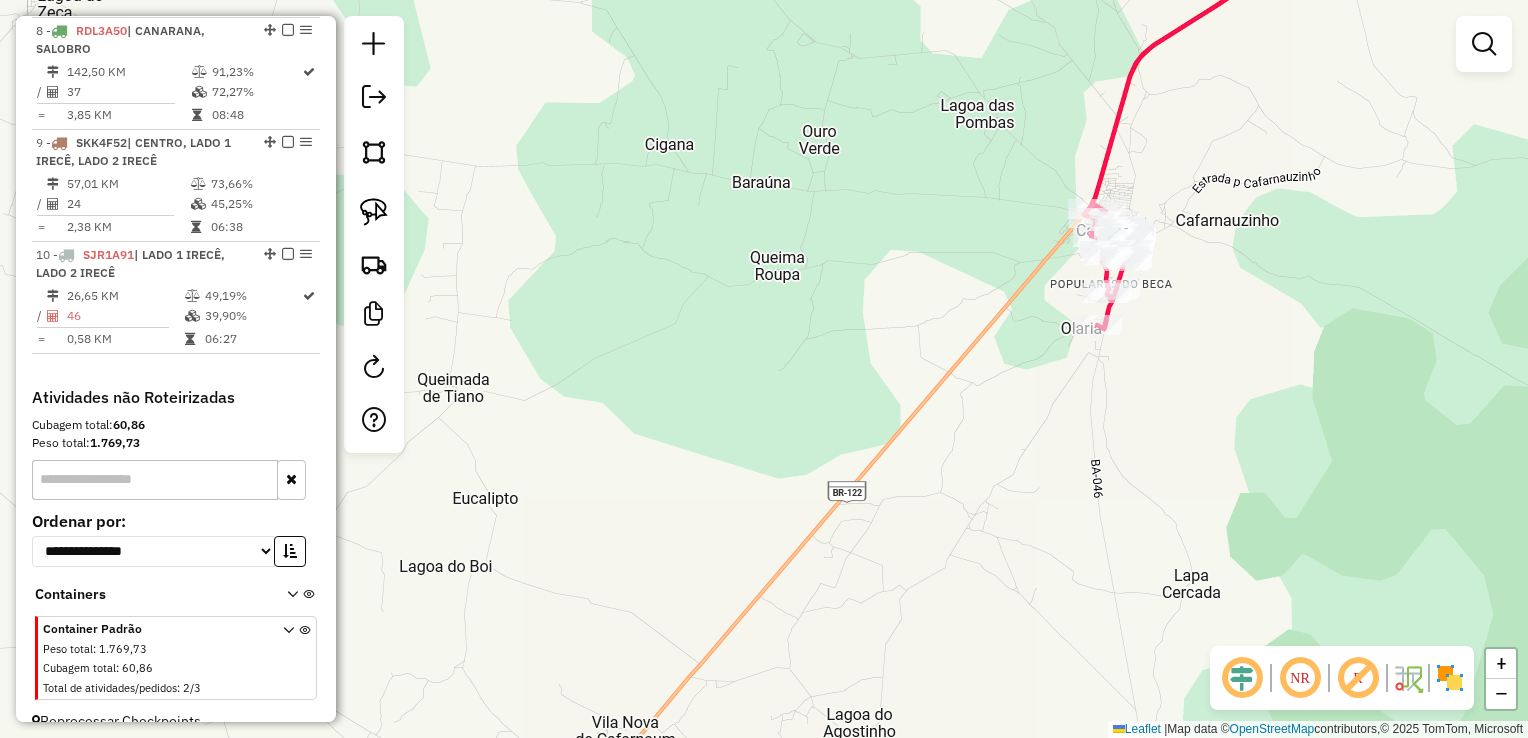 drag, startPoint x: 706, startPoint y: 418, endPoint x: 491, endPoint y: 428, distance: 215.23244 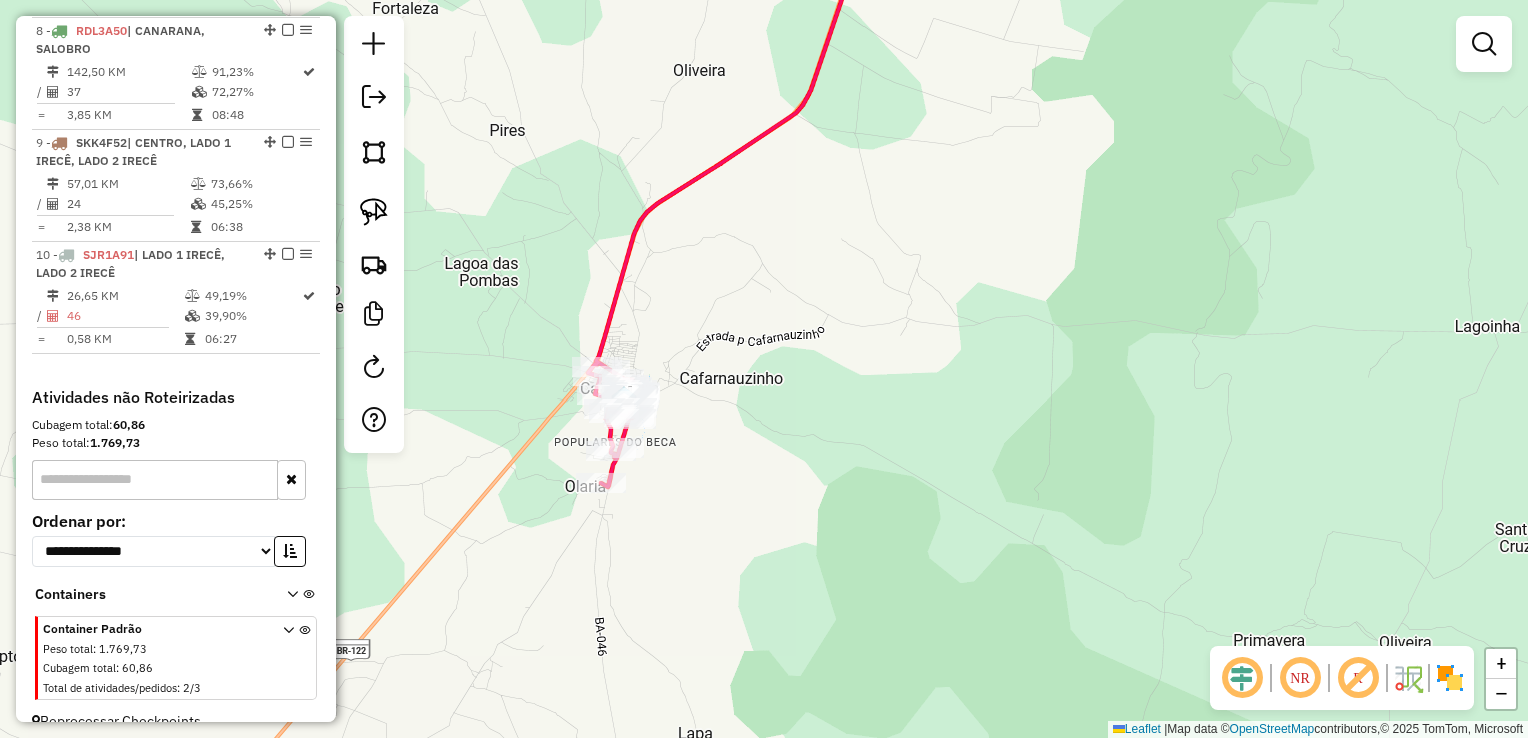 drag, startPoint x: 516, startPoint y: 414, endPoint x: 381, endPoint y: 490, distance: 154.92256 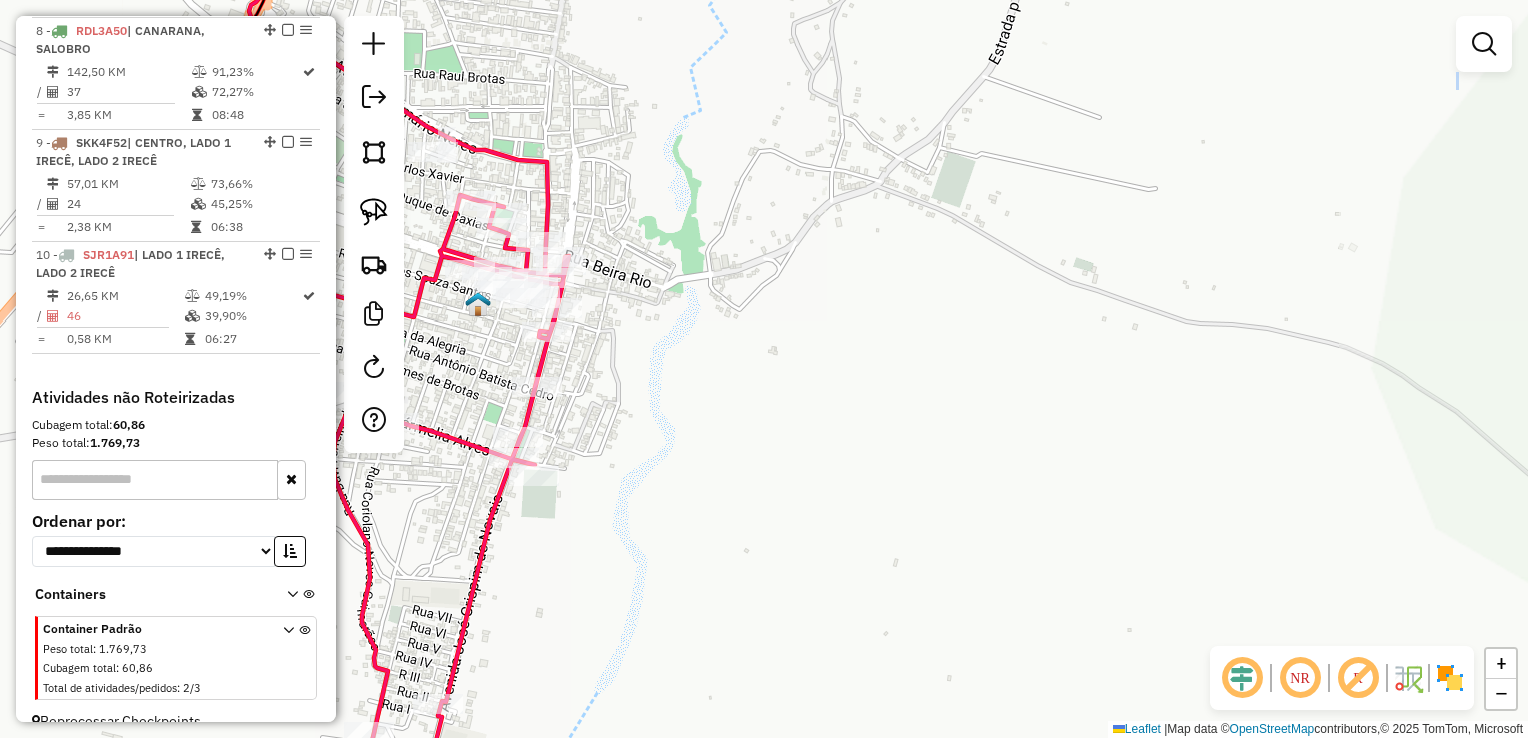 drag, startPoint x: 697, startPoint y: 374, endPoint x: 768, endPoint y: 522, distance: 164.14932 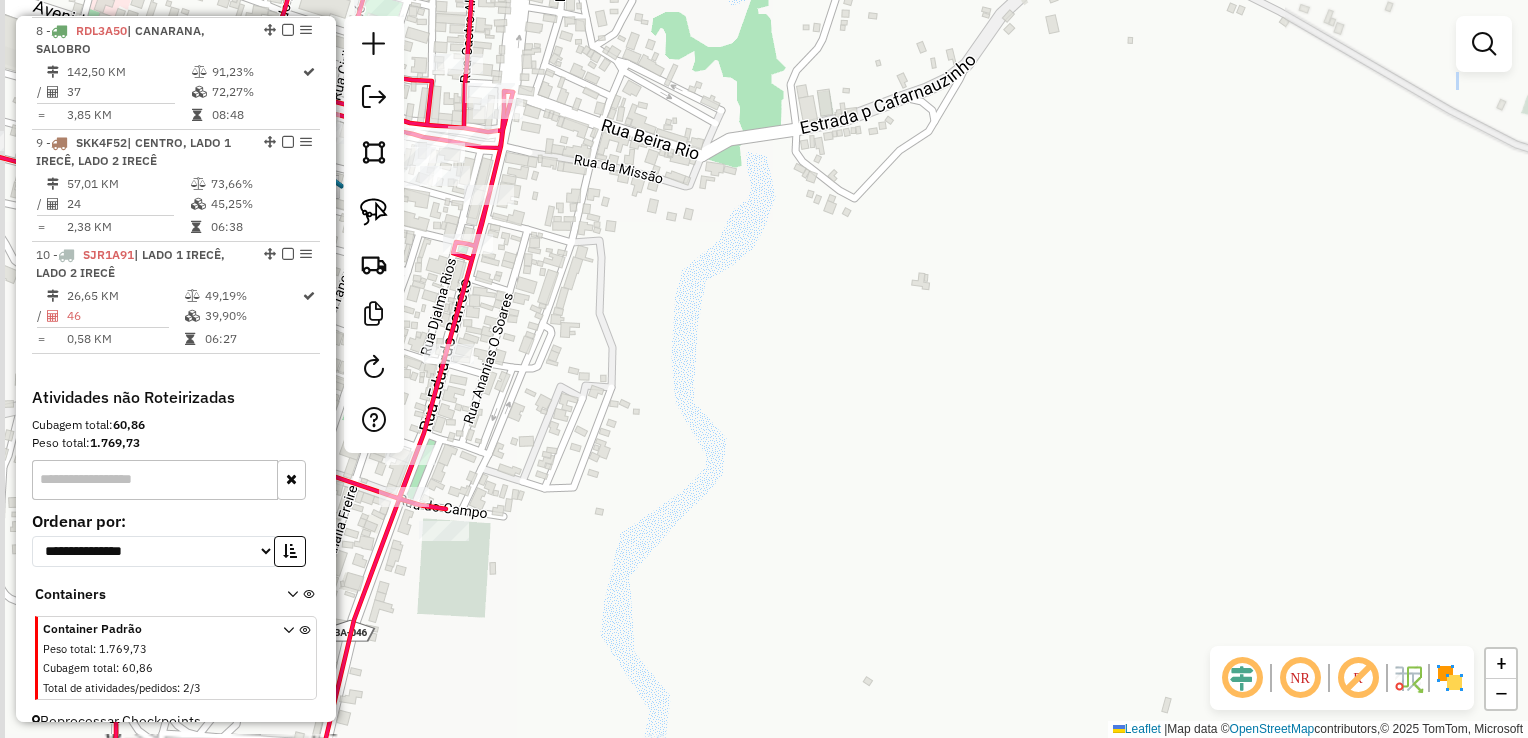 drag, startPoint x: 624, startPoint y: 352, endPoint x: 1008, endPoint y: 629, distance: 473.48178 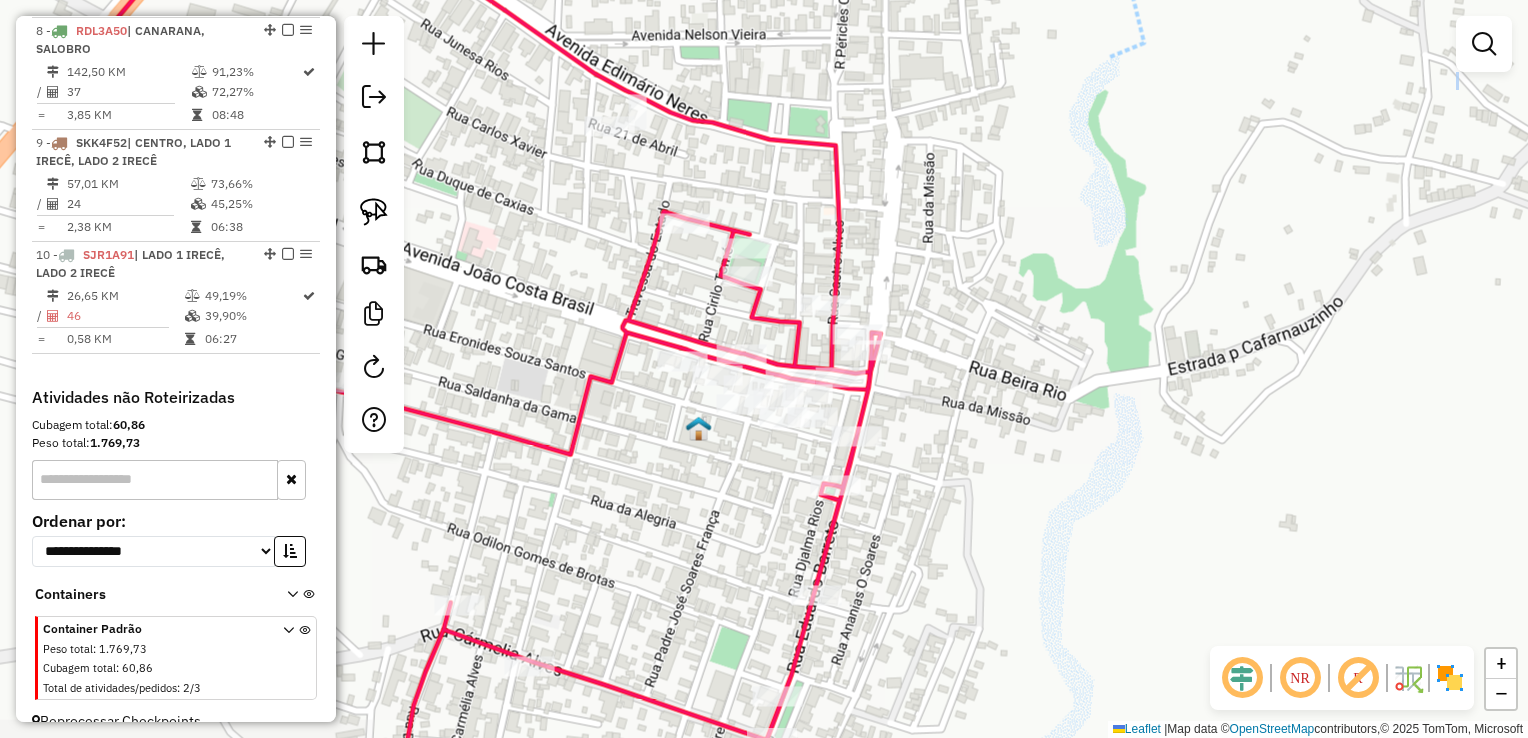 drag, startPoint x: 989, startPoint y: 514, endPoint x: 970, endPoint y: 562, distance: 51.62364 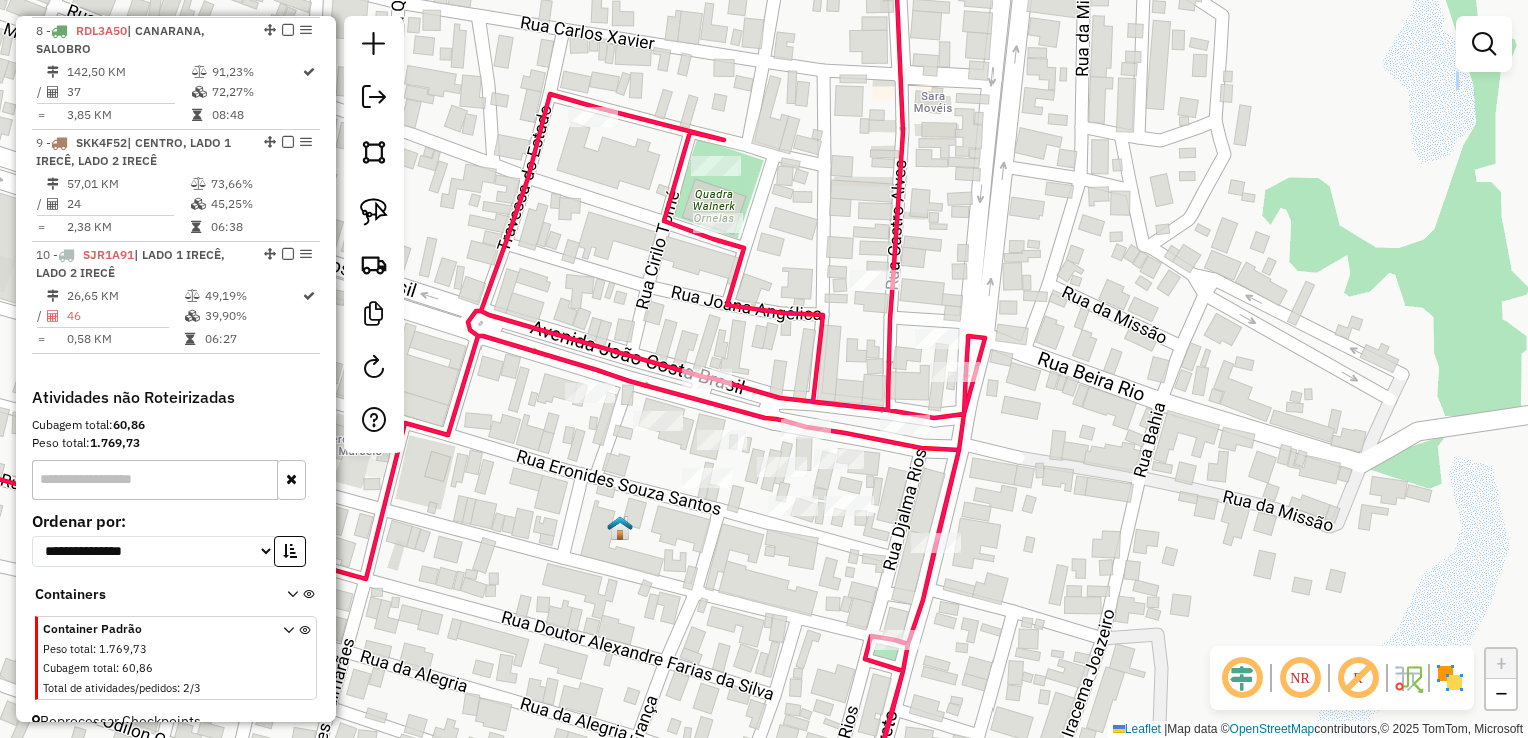 drag, startPoint x: 840, startPoint y: 507, endPoint x: 843, endPoint y: 550, distance: 43.104523 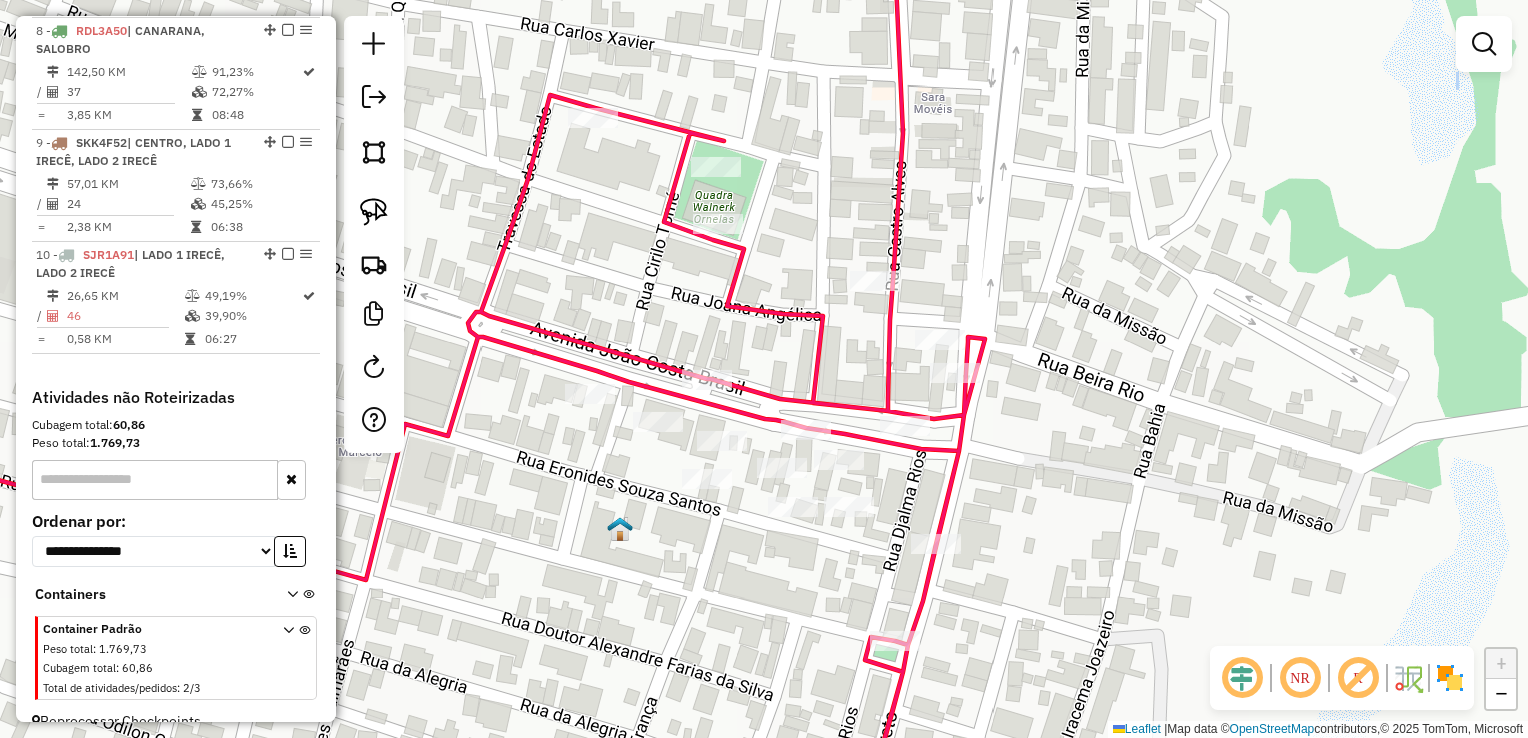 click on "Janela de atendimento Grade de atendimento Capacidade Transportadoras Veículos Cliente Pedidos  Rotas Selecione os dias de semana para filtrar as janelas de atendimento  Seg   Ter   Qua   Qui   Sex   Sáb   Dom  Informe o período da janela de atendimento: De: Até:  Filtrar exatamente a janela do cliente  Considerar janela de atendimento padrão  Selecione os dias de semana para filtrar as grades de atendimento  Seg   Ter   Qua   Qui   Sex   Sáb   Dom   Considerar clientes sem dia de atendimento cadastrado  Clientes fora do dia de atendimento selecionado Filtrar as atividades entre os valores definidos abaixo:  Peso mínimo:   Peso máximo:   Cubagem mínima:   Cubagem máxima:   De:   Até:  Filtrar as atividades entre o tempo de atendimento definido abaixo:  De:   Até:   Considerar capacidade total dos clientes não roteirizados Transportadora: Selecione um ou mais itens Tipo de veículo: Selecione um ou mais itens Veículo: Selecione um ou mais itens Motorista: Selecione um ou mais itens Nome: Rótulo:" 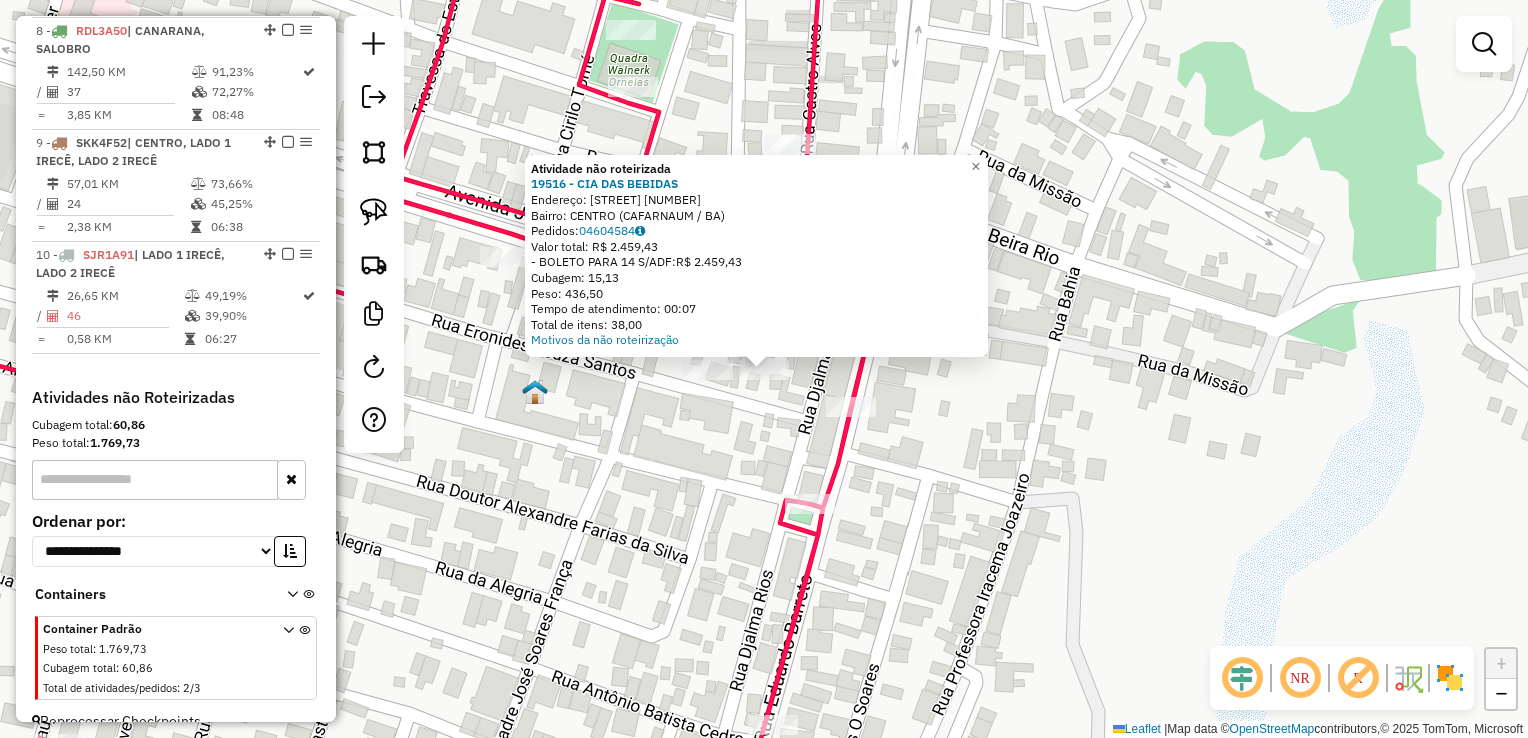click on "Atividade não roteirizada 19516 - CIA DAS BEBIDAS  Endereço:  RUA EUCLIDES DA CUNHA 119   Bairro: CENTRO (CAFARNAUM / BA)   Pedidos:  04604584   Valor total: R$ 2.459,43   - BOLETO PARA 14 S/ADF:  R$ 2.459,43   Cubagem: 15,13   Peso: 436,50   Tempo de atendimento: 00:07   Total de itens: 38,00  Motivos da não roteirização × Janela de atendimento Grade de atendimento Capacidade Transportadoras Veículos Cliente Pedidos  Rotas Selecione os dias de semana para filtrar as janelas de atendimento  Seg   Ter   Qua   Qui   Sex   Sáb   Dom  Informe o período da janela de atendimento: De: Até:  Filtrar exatamente a janela do cliente  Considerar janela de atendimento padrão  Selecione os dias de semana para filtrar as grades de atendimento  Seg   Ter   Qua   Qui   Sex   Sáb   Dom   Considerar clientes sem dia de atendimento cadastrado  Clientes fora do dia de atendimento selecionado Filtrar as atividades entre os valores definidos abaixo:  Peso mínimo:   Peso máximo:   Cubagem mínima:   Cubagem máxima:  +" 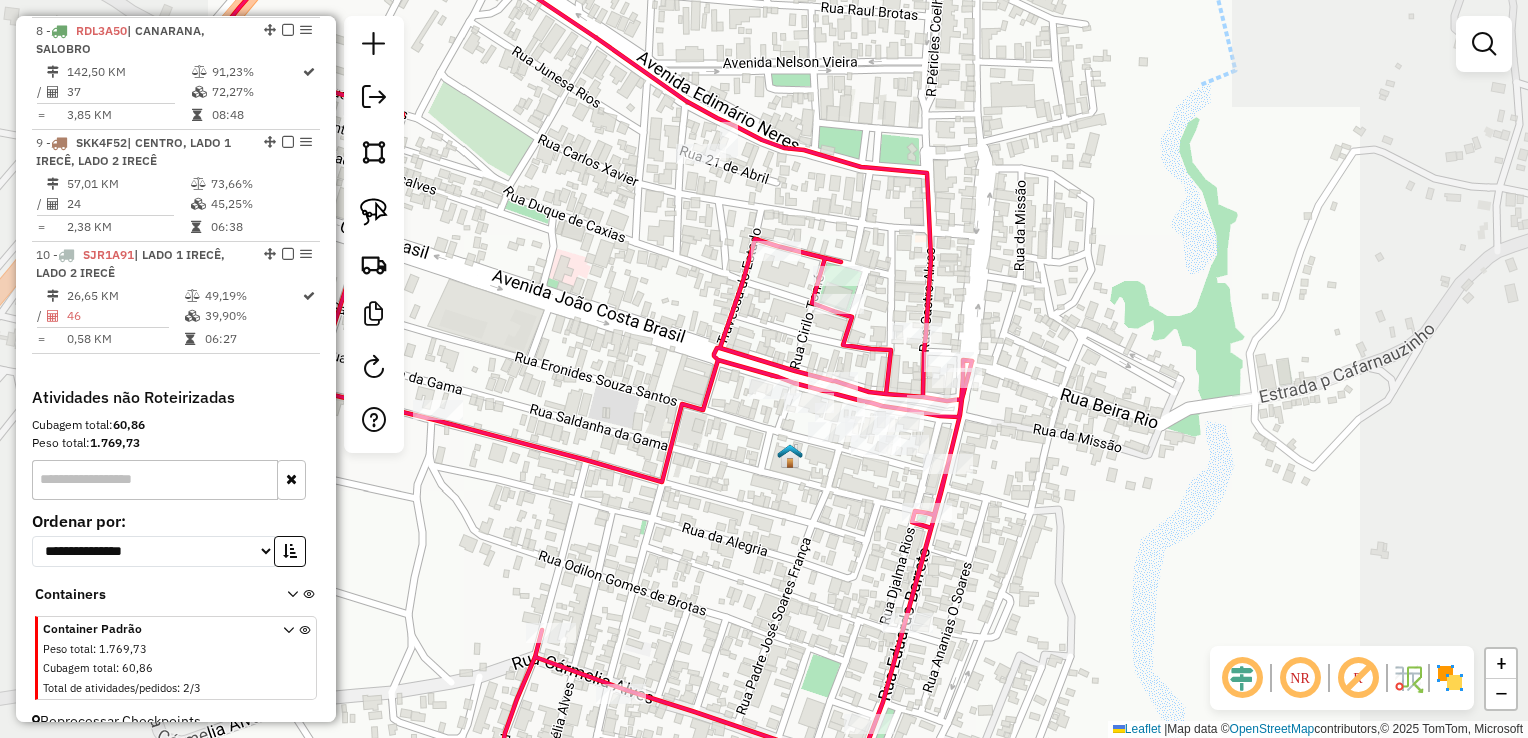 drag, startPoint x: 1022, startPoint y: 515, endPoint x: 1020, endPoint y: 646, distance: 131.01526 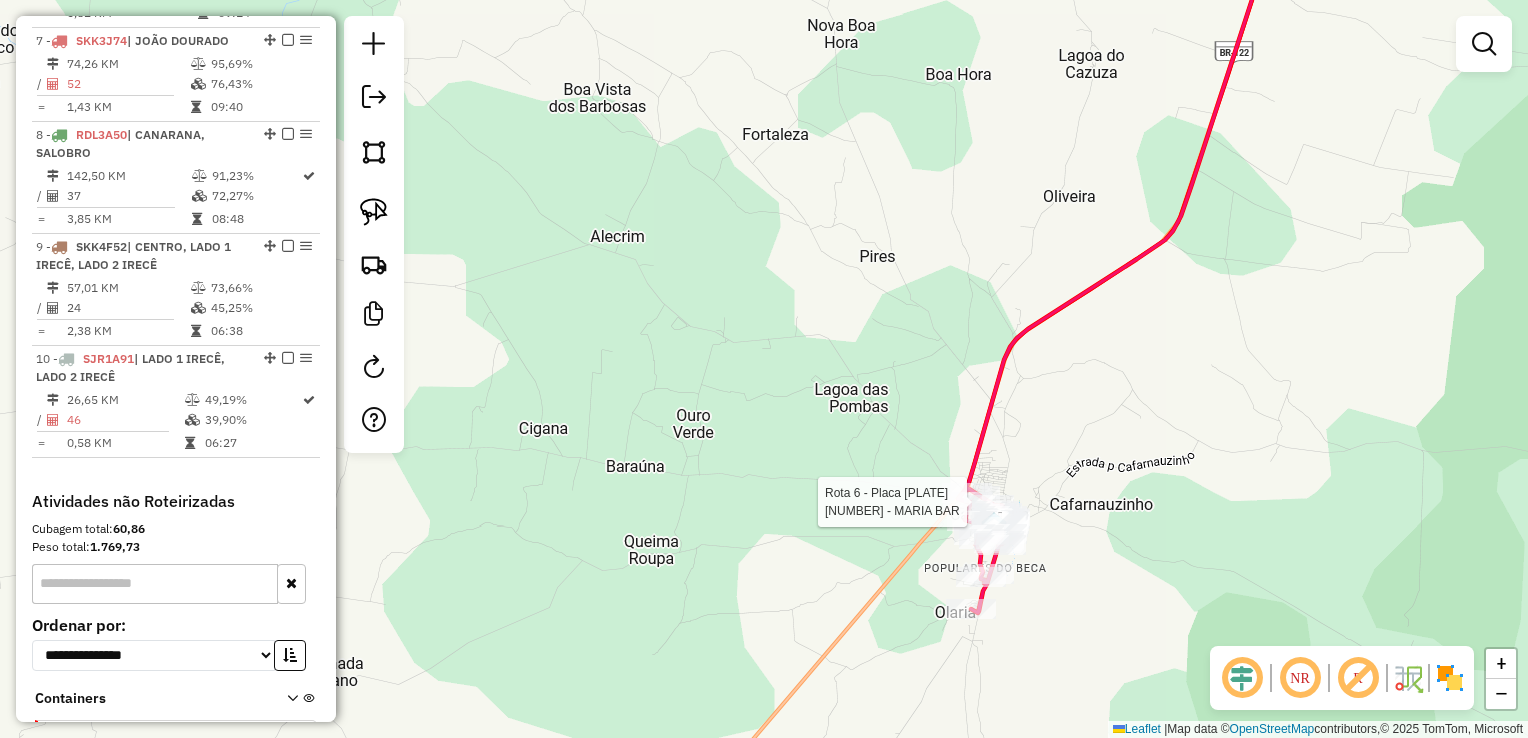select on "*********" 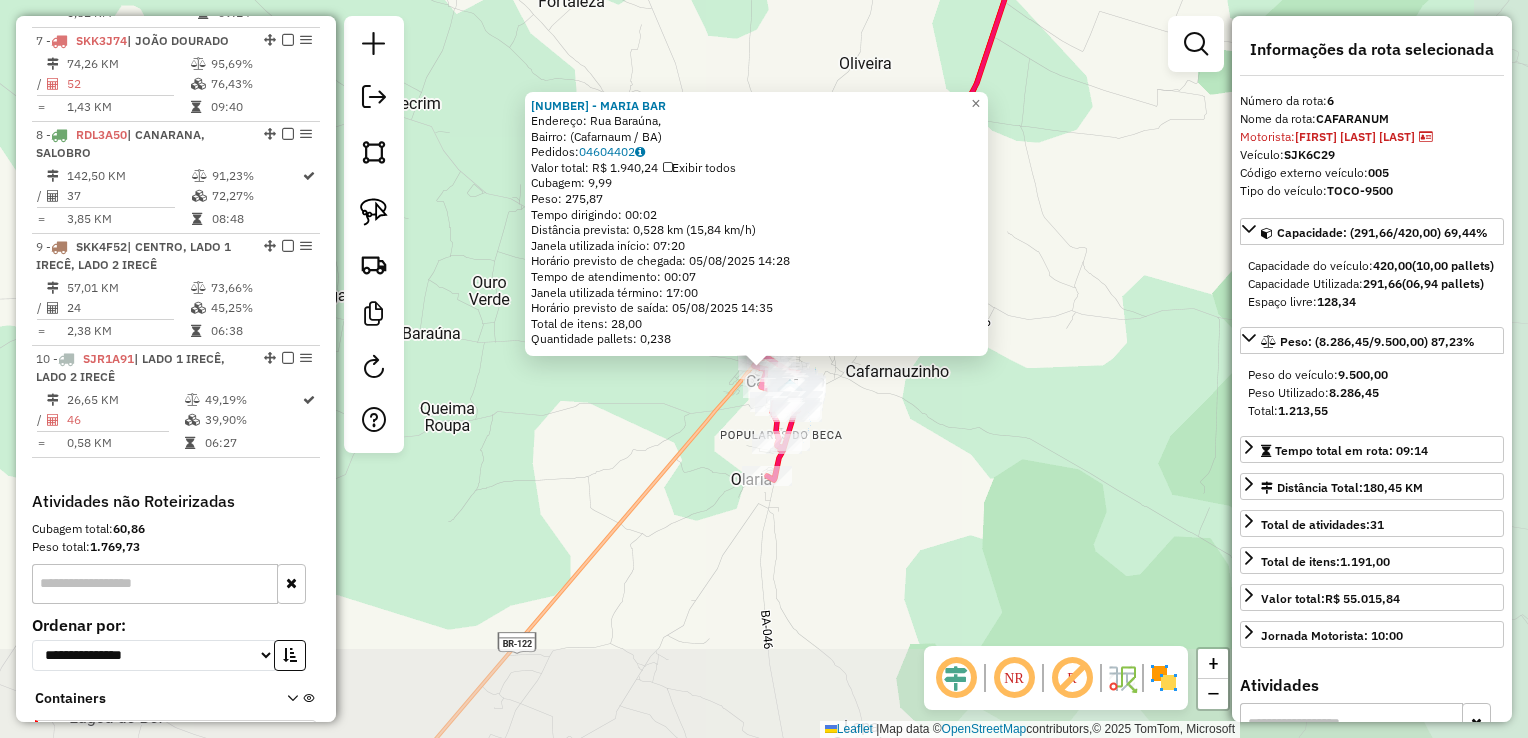 scroll, scrollTop: 1296, scrollLeft: 0, axis: vertical 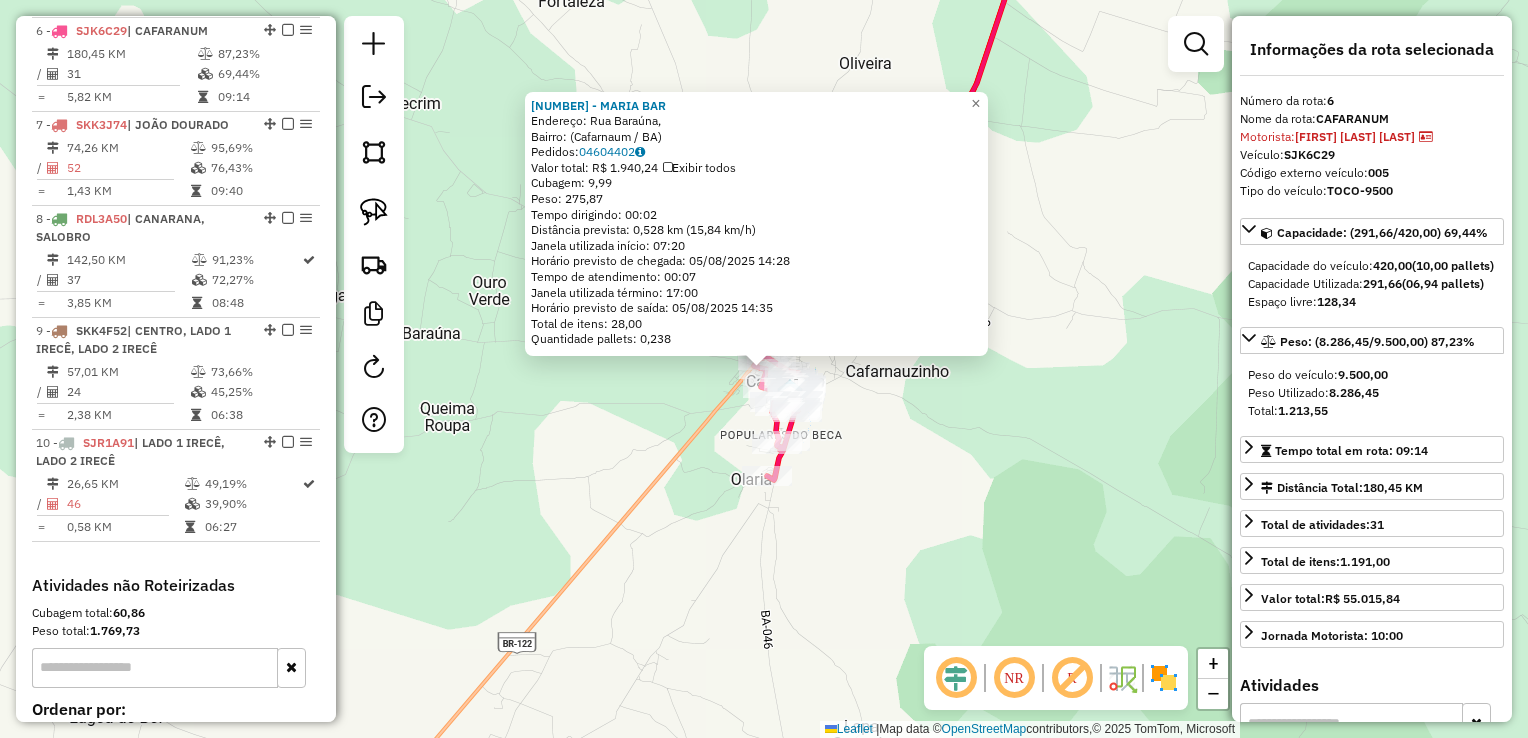 click on "17098 - MARIA BAR  Endereço: Rua Baraúna,    Bairro:  (Cafarnaum / BA)   Pedidos:  04604402   Valor total: R$ 1.940,24   Exibir todos   Cubagem: 9,99  Peso: 275,87  Tempo dirigindo: 00:02   Distância prevista: 0,528 km (15,84 km/h)   Janela utilizada início: 07:20   Horário previsto de chegada: 05/08/2025 14:28   Tempo de atendimento: 00:07   Janela utilizada término: 17:00   Horário previsto de saída: 05/08/2025 14:35   Total de itens: 28,00   Quantidade pallets: 0,238  × Janela de atendimento Grade de atendimento Capacidade Transportadoras Veículos Cliente Pedidos  Rotas Selecione os dias de semana para filtrar as janelas de atendimento  Seg   Ter   Qua   Qui   Sex   Sáb   Dom  Informe o período da janela de atendimento: De: Até:  Filtrar exatamente a janela do cliente  Considerar janela de atendimento padrão  Selecione os dias de semana para filtrar as grades de atendimento  Seg   Ter   Qua   Qui   Sex   Sáb   Dom   Considerar clientes sem dia de atendimento cadastrado  Peso mínimo:   De:" 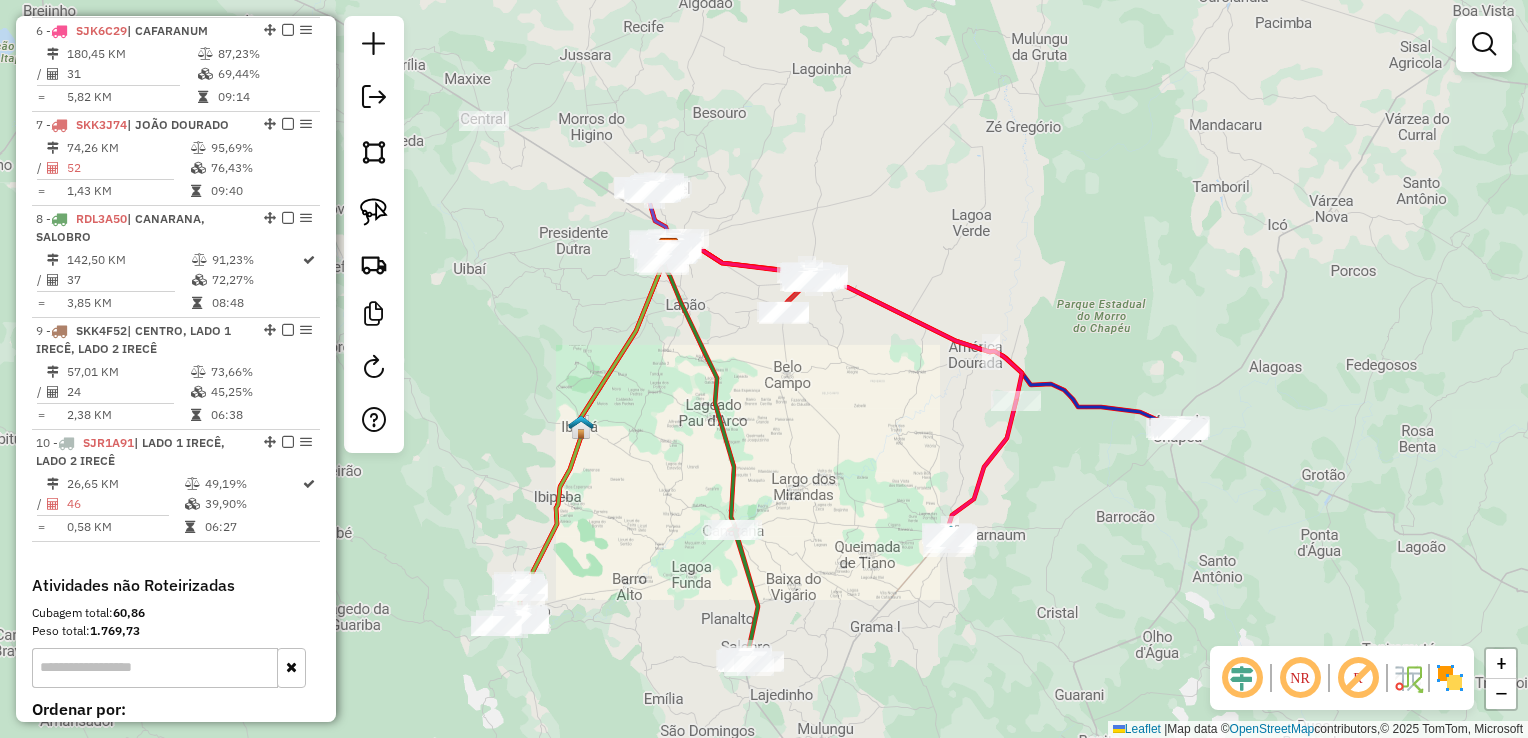 drag, startPoint x: 1023, startPoint y: 380, endPoint x: 1000, endPoint y: 474, distance: 96.77293 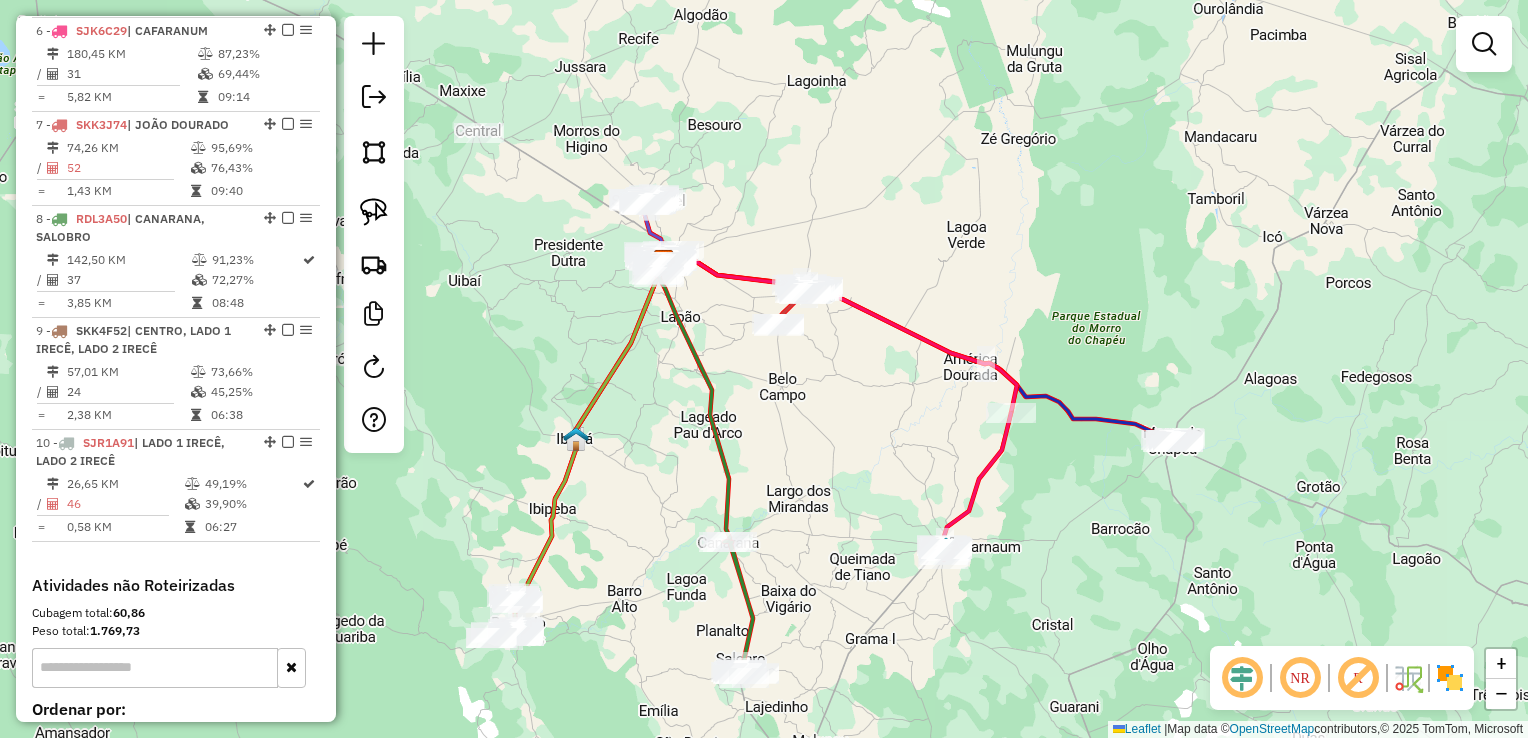 drag, startPoint x: 920, startPoint y: 414, endPoint x: 952, endPoint y: 468, distance: 62.76942 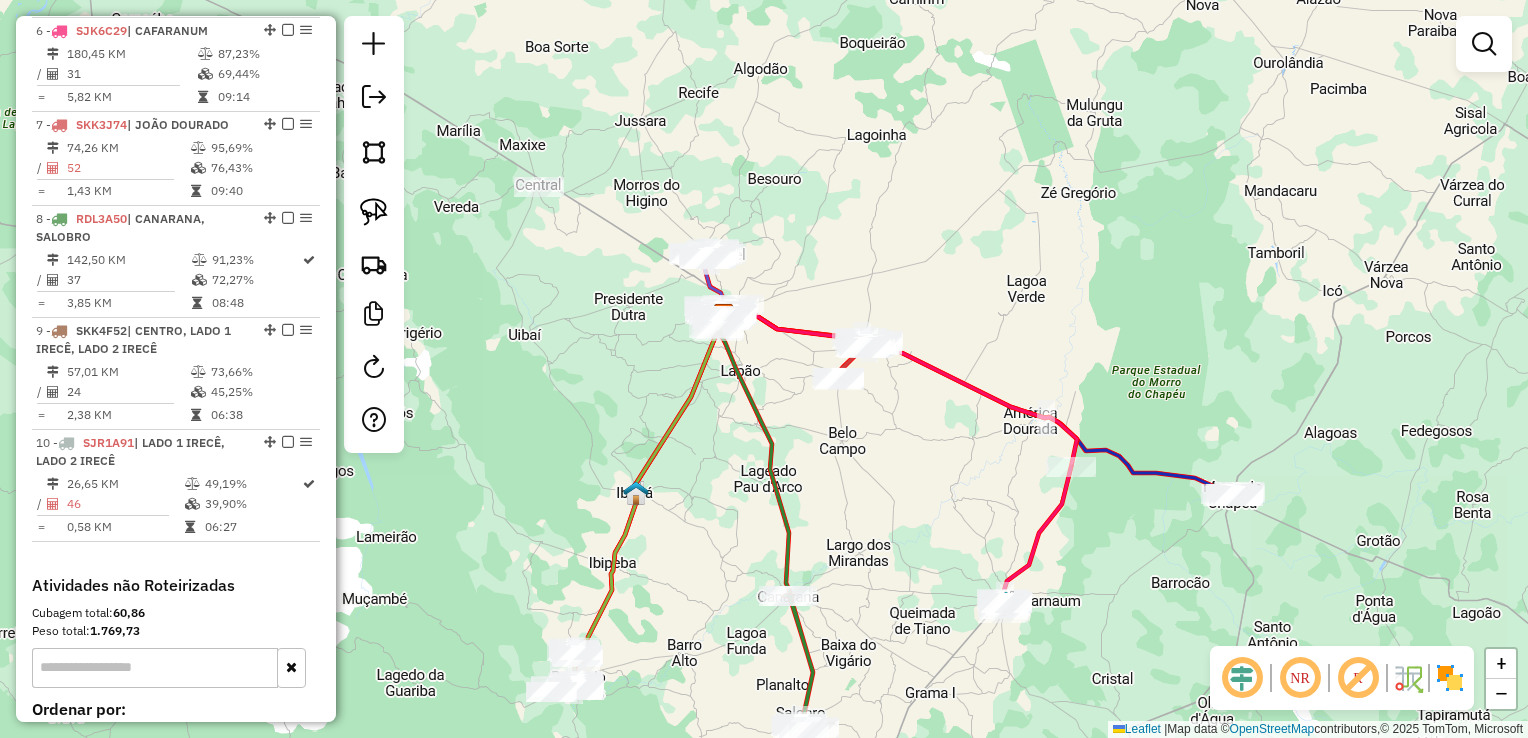 drag, startPoint x: 852, startPoint y: 440, endPoint x: 856, endPoint y: 426, distance: 14.56022 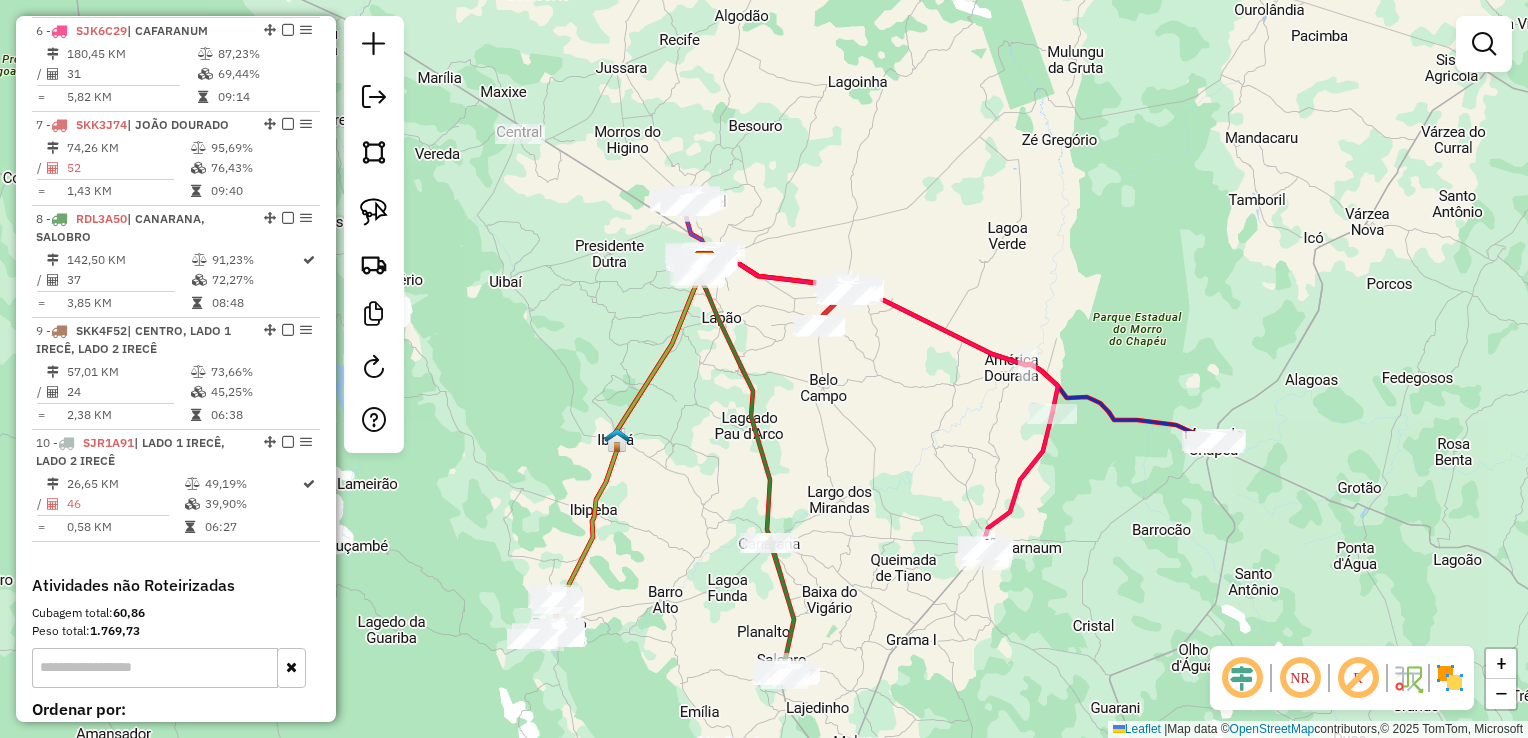 drag, startPoint x: 734, startPoint y: 547, endPoint x: 679, endPoint y: 411, distance: 146.70038 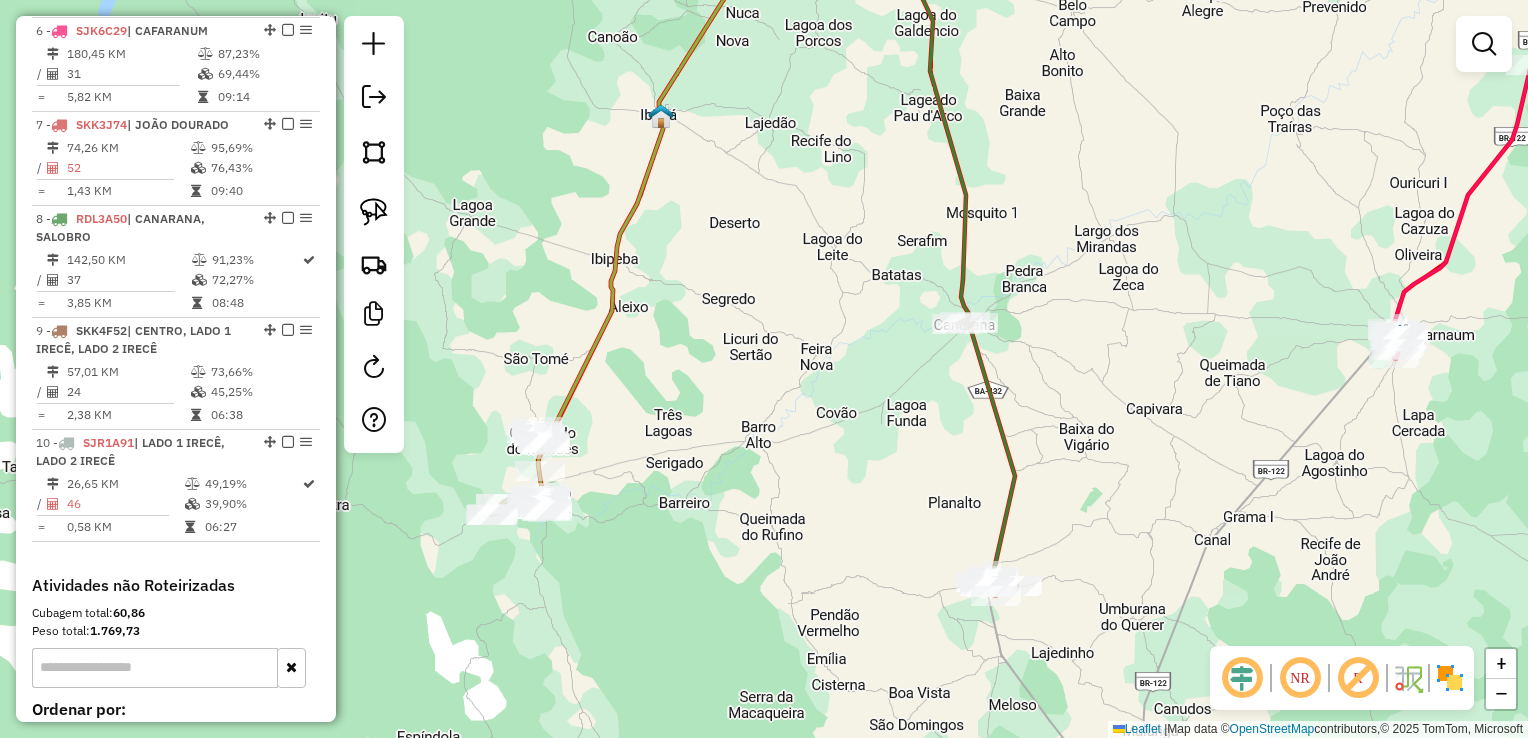 drag, startPoint x: 648, startPoint y: 473, endPoint x: 730, endPoint y: 433, distance: 91.235954 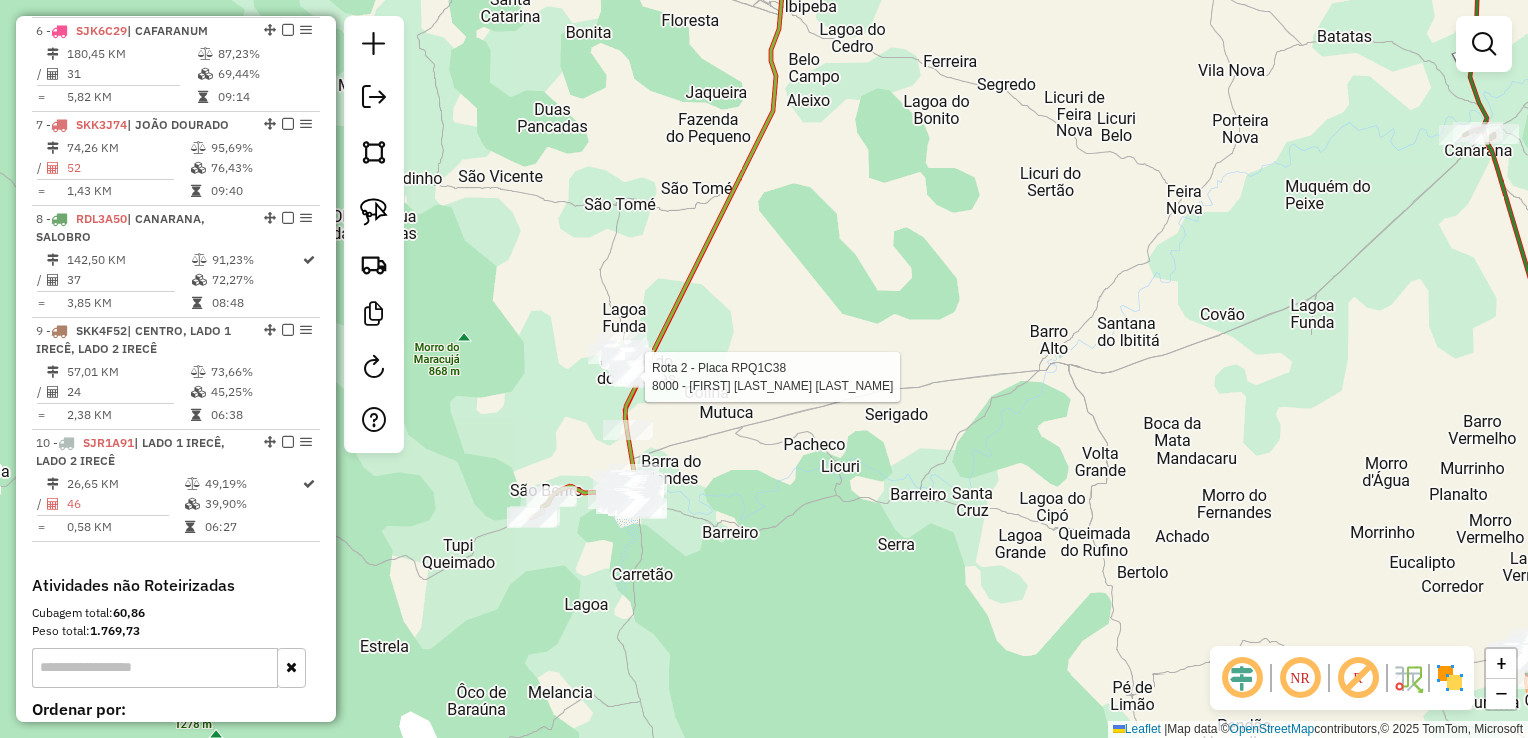 click 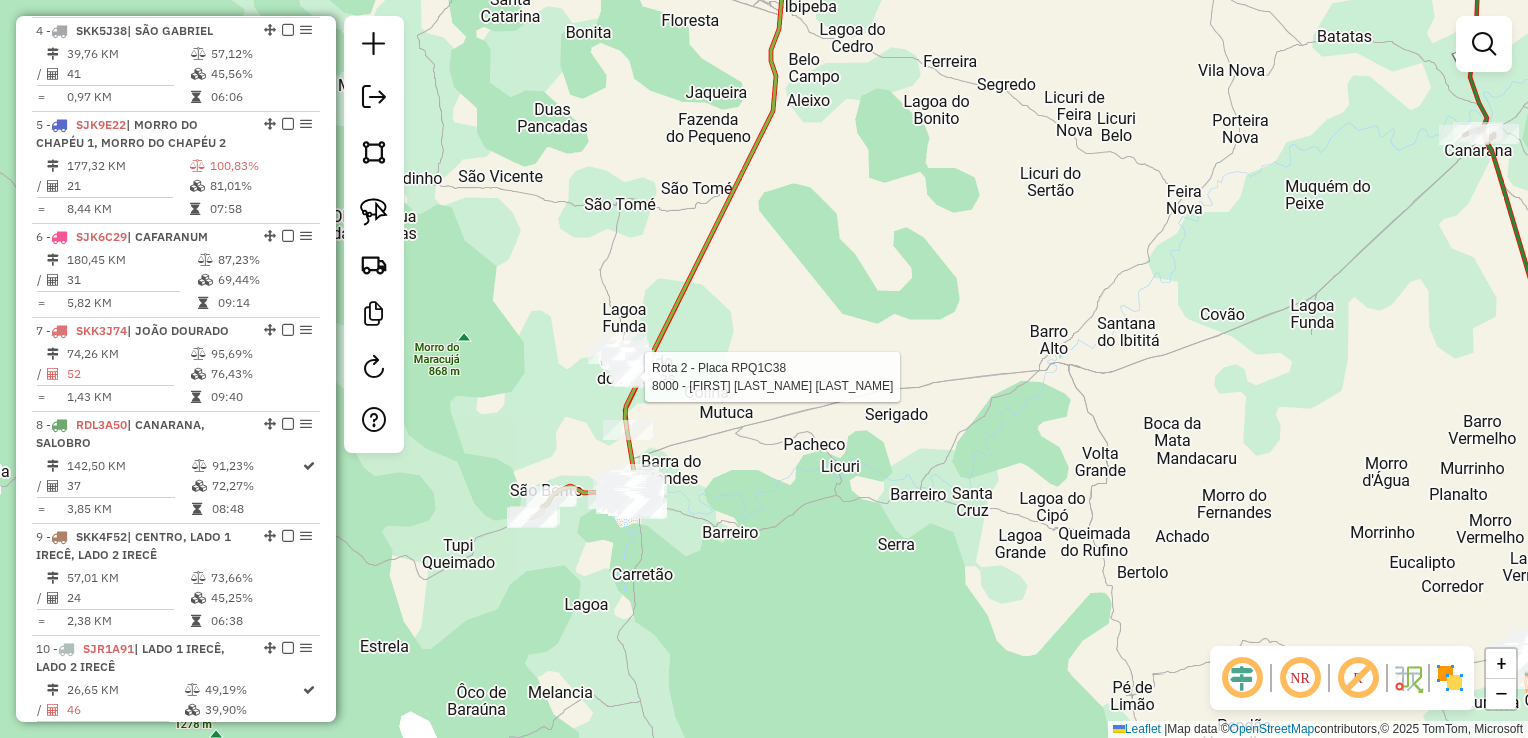 select on "*********" 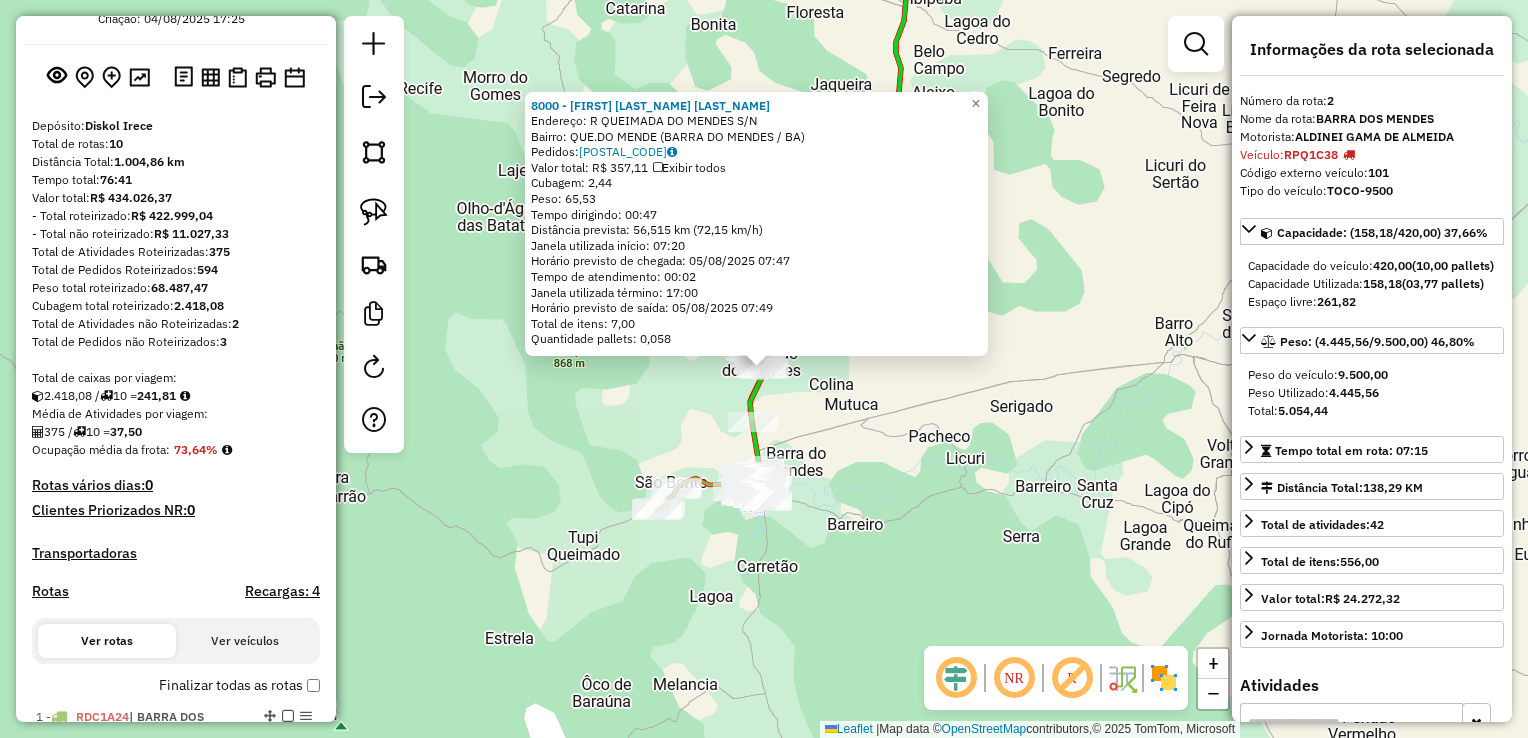 scroll, scrollTop: 0, scrollLeft: 0, axis: both 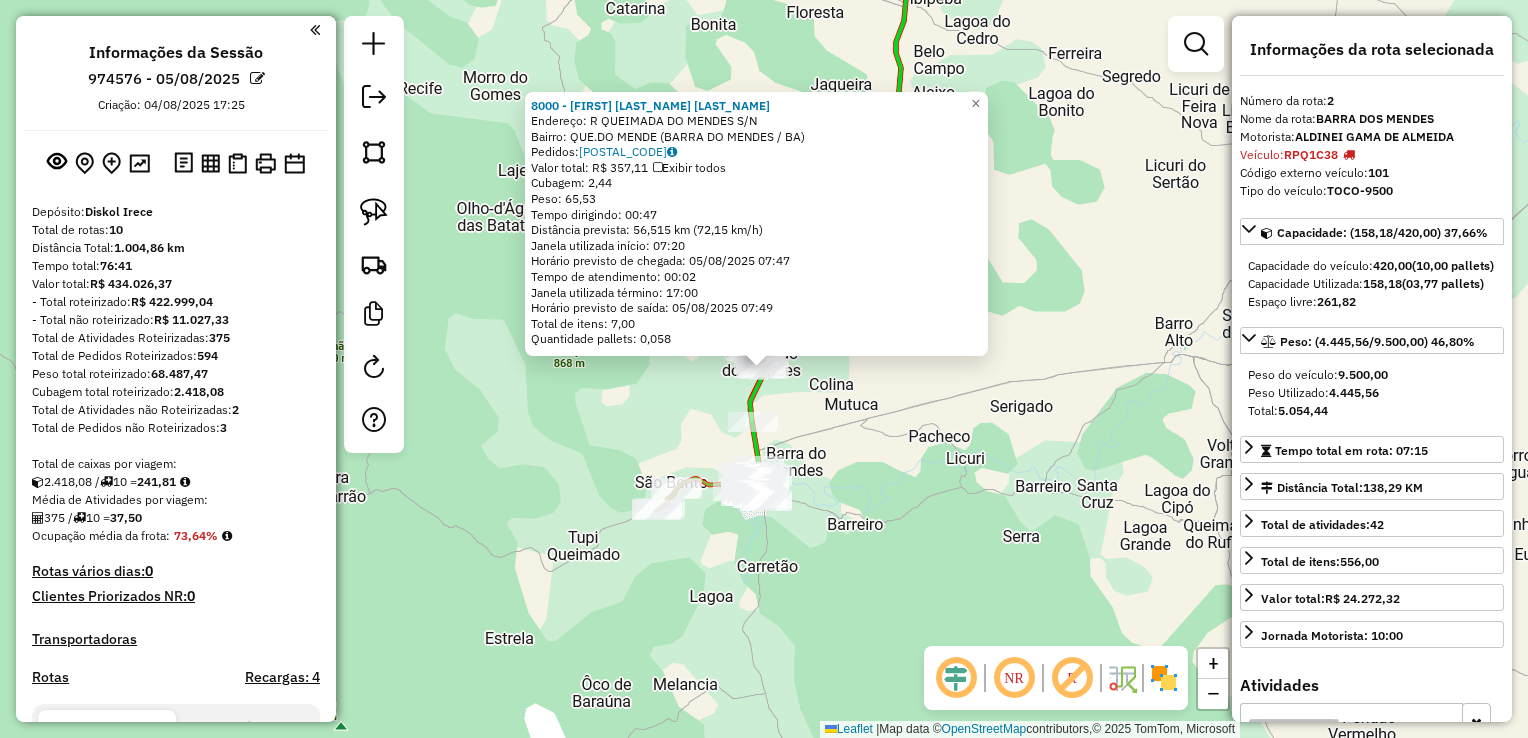 click on "8000 - WILSON ABADE NASCIMENTO  Endereço: R   QUEIMADA DO MENDES             S/N   Bairro: QUE.DO MENDE (BARRA DO MENDES / BA)   Pedidos:  04604159   Valor total: R$ 357,11   Exibir todos   Cubagem: 2,44  Peso: 65,53  Tempo dirigindo: 00:47   Distância prevista: 56,515 km (72,15 km/h)   Janela utilizada início: 07:20   Horário previsto de chegada: 05/08/2025 07:47   Tempo de atendimento: 00:02   Janela utilizada término: 17:00   Horário previsto de saída: 05/08/2025 07:49   Total de itens: 7,00   Quantidade pallets: 0,058  × Janela de atendimento Grade de atendimento Capacidade Transportadoras Veículos Cliente Pedidos  Rotas Selecione os dias de semana para filtrar as janelas de atendimento  Seg   Ter   Qua   Qui   Sex   Sáb   Dom  Informe o período da janela de atendimento: De: Até:  Filtrar exatamente a janela do cliente  Considerar janela de atendimento padrão  Selecione os dias de semana para filtrar as grades de atendimento  Seg   Ter   Qua   Qui   Sex   Sáb   Dom   Peso mínimo:   De:  De:" 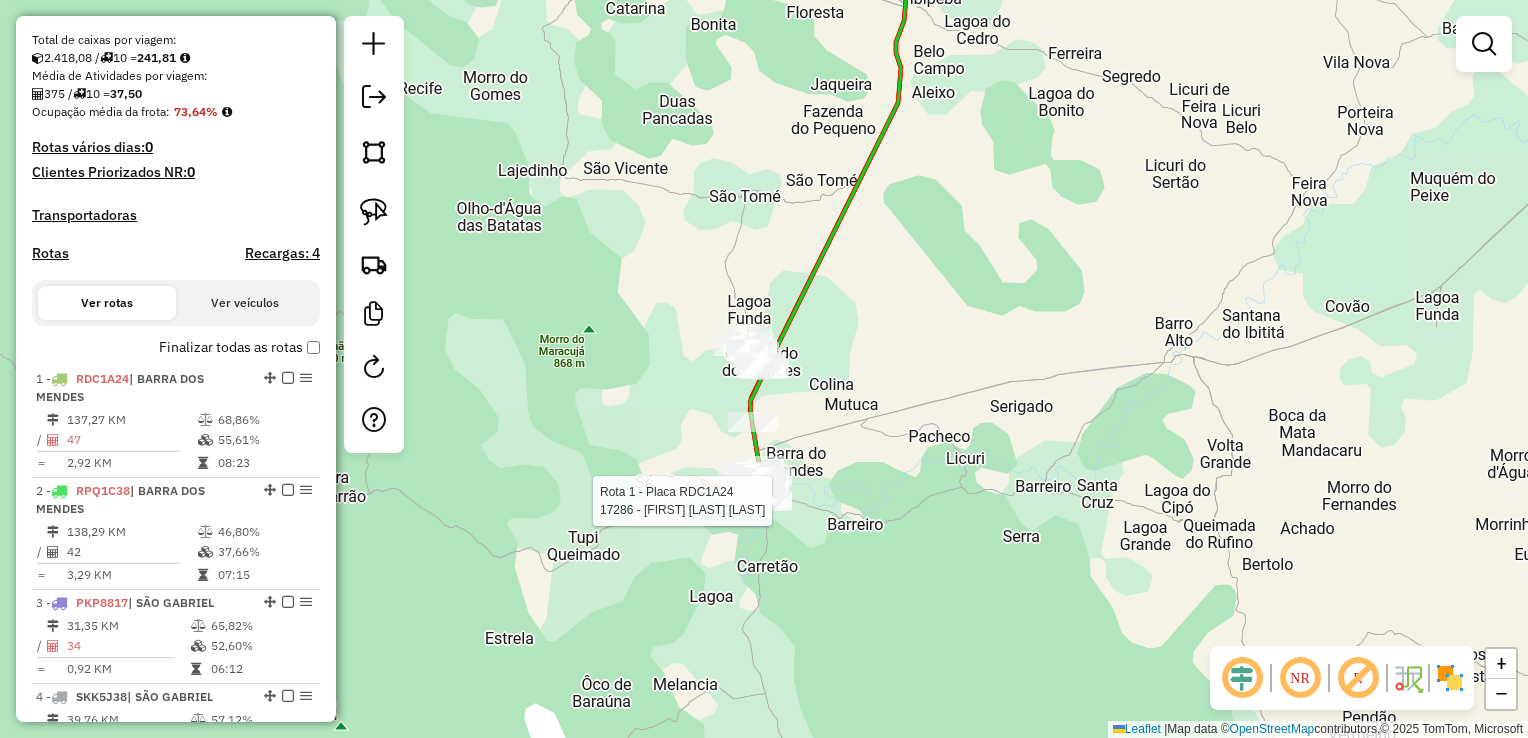 select on "*********" 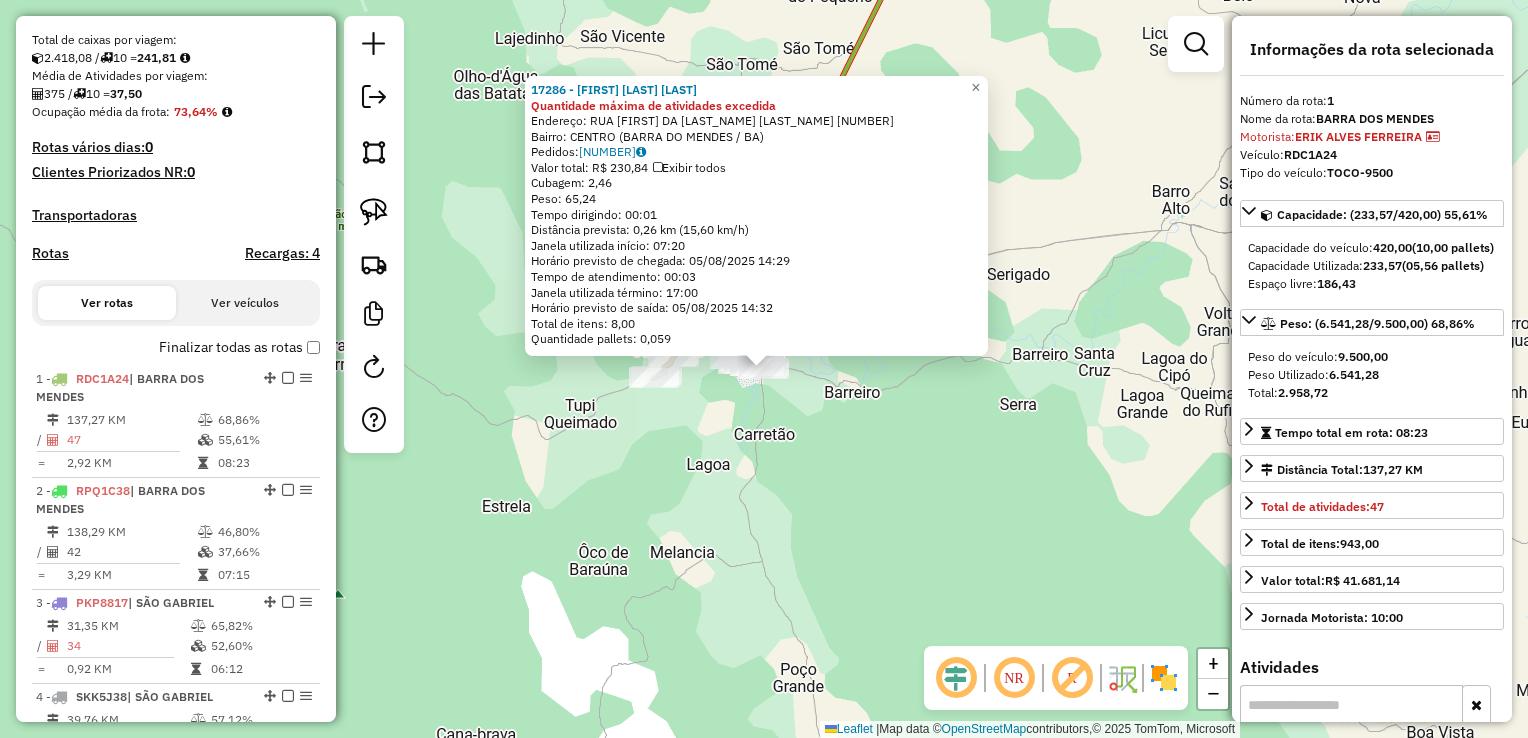 scroll, scrollTop: 774, scrollLeft: 0, axis: vertical 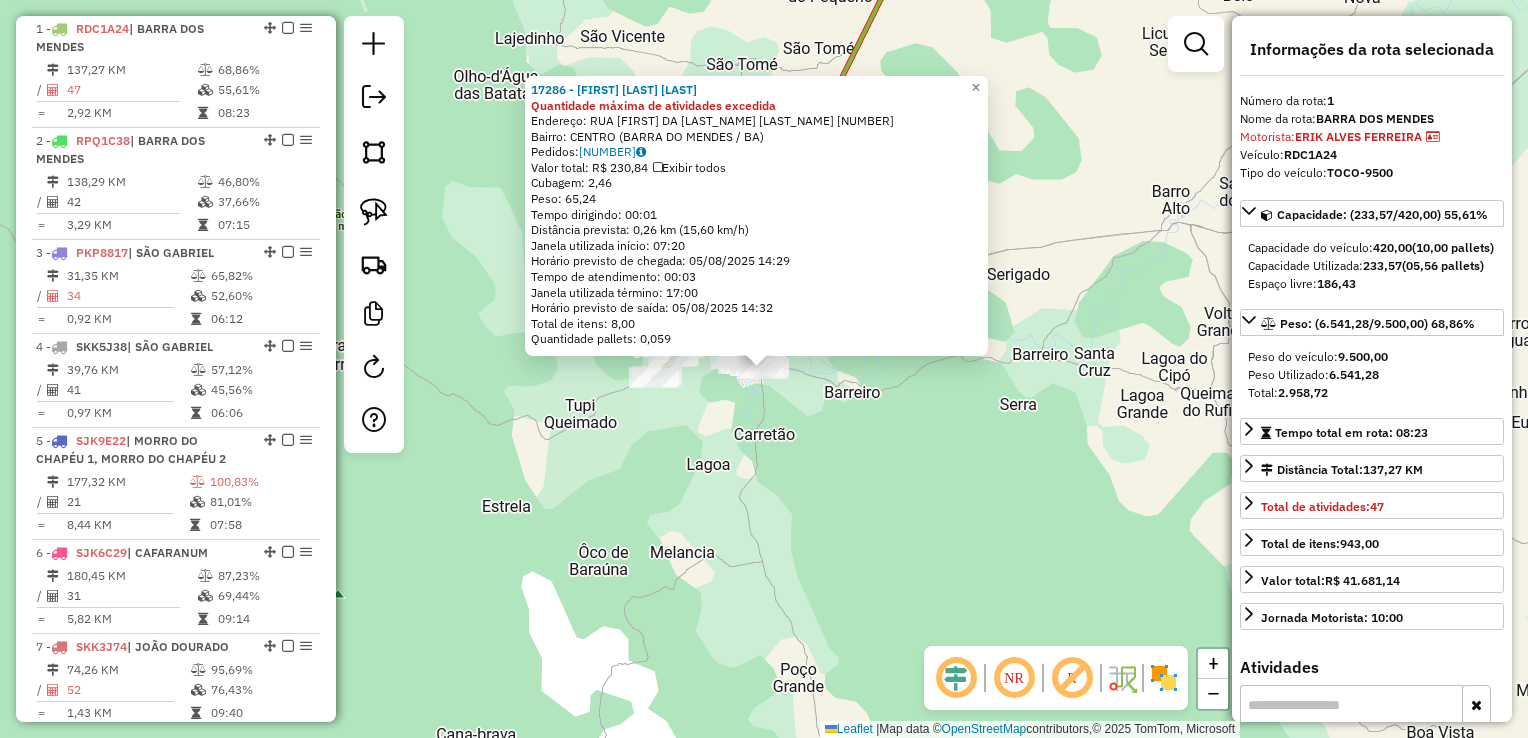 click on "17286 - MERCADO FAMILIA Quantidade máxima de atividades excedida  Endereço:  RUA MARIA DA GLORIA SODRE COEL 419   Bairro: CENTRO (BARRA DO MENDES / BA)   Pedidos:  04604417   Valor total: R$ 230,84   Exibir todos   Cubagem: 2,46  Peso: 65,24  Tempo dirigindo: 00:01   Distância prevista: 0,26 km (15,60 km/h)   Janela utilizada início: 07:20   Horário previsto de chegada: 05/08/2025 14:29   Tempo de atendimento: 00:03   Janela utilizada término: 17:00   Horário previsto de saída: 05/08/2025 14:32   Total de itens: 8,00   Quantidade pallets: 0,059  × Janela de atendimento Grade de atendimento Capacidade Transportadoras Veículos Cliente Pedidos  Rotas Selecione os dias de semana para filtrar as janelas de atendimento  Seg   Ter   Qua   Qui   Sex   Sáb   Dom  Informe o período da janela de atendimento: De: Até:  Filtrar exatamente a janela do cliente  Considerar janela de atendimento padrão  Selecione os dias de semana para filtrar as grades de atendimento  Seg   Ter   Qua   Qui   Sex   Sáb   Dom  +" 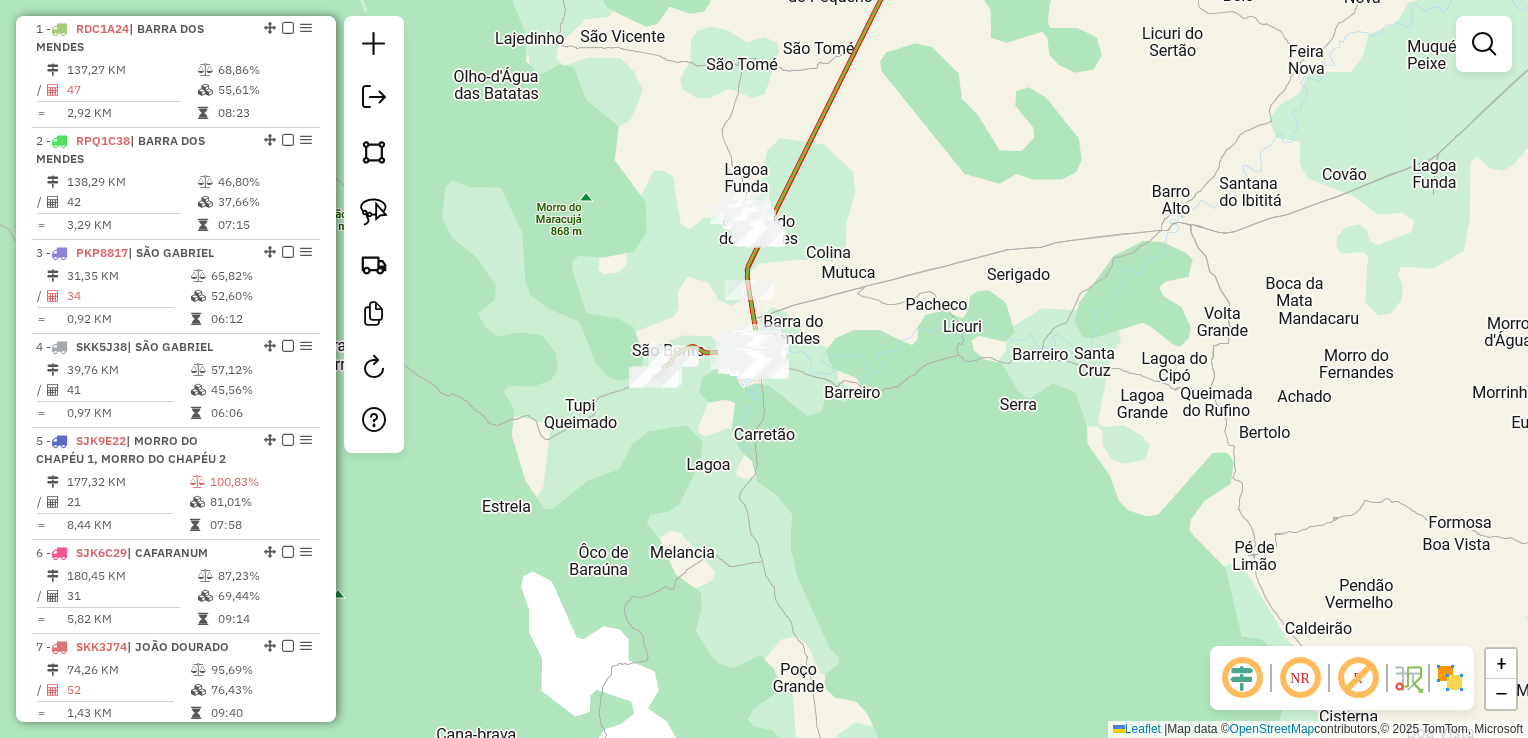 drag, startPoint x: 885, startPoint y: 481, endPoint x: 792, endPoint y: 484, distance: 93.04838 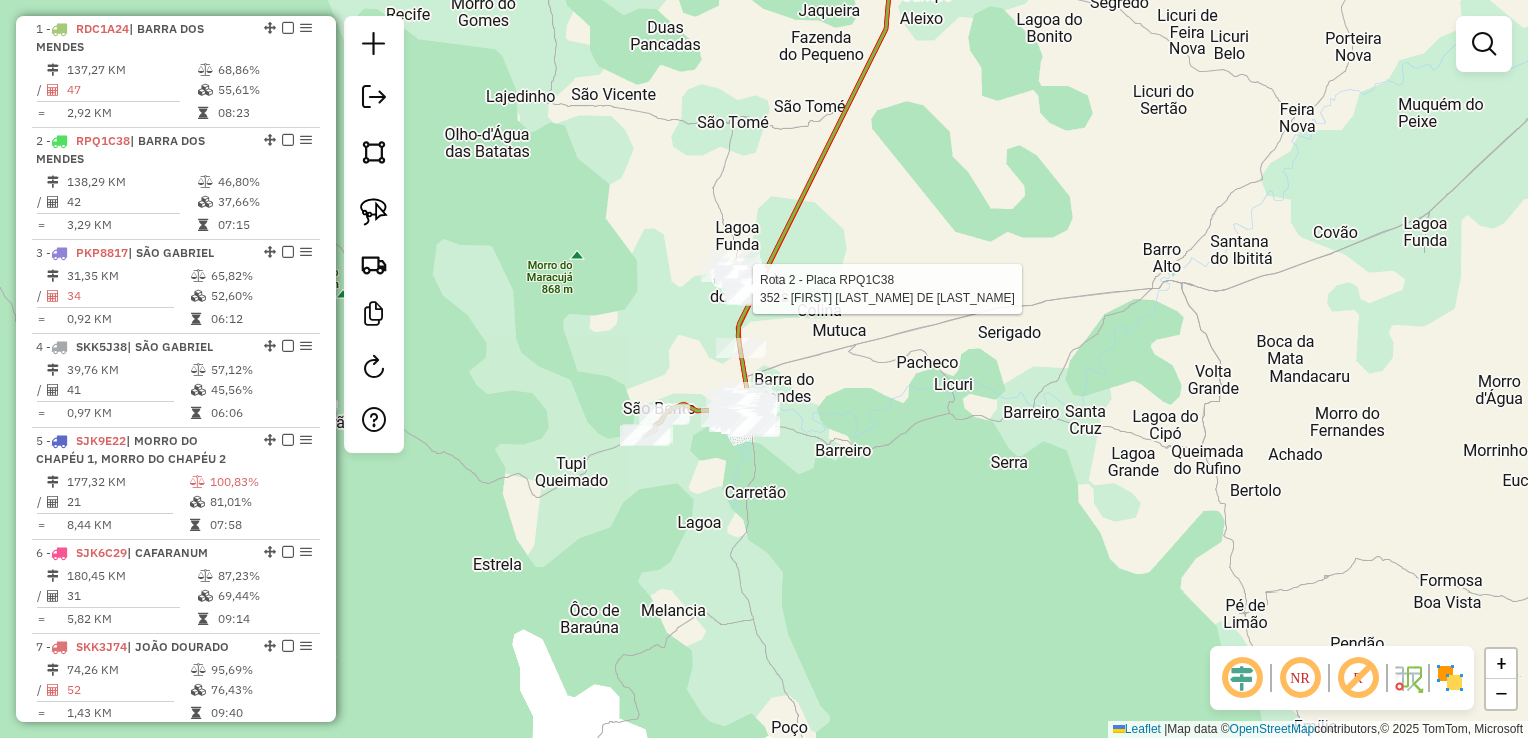 click 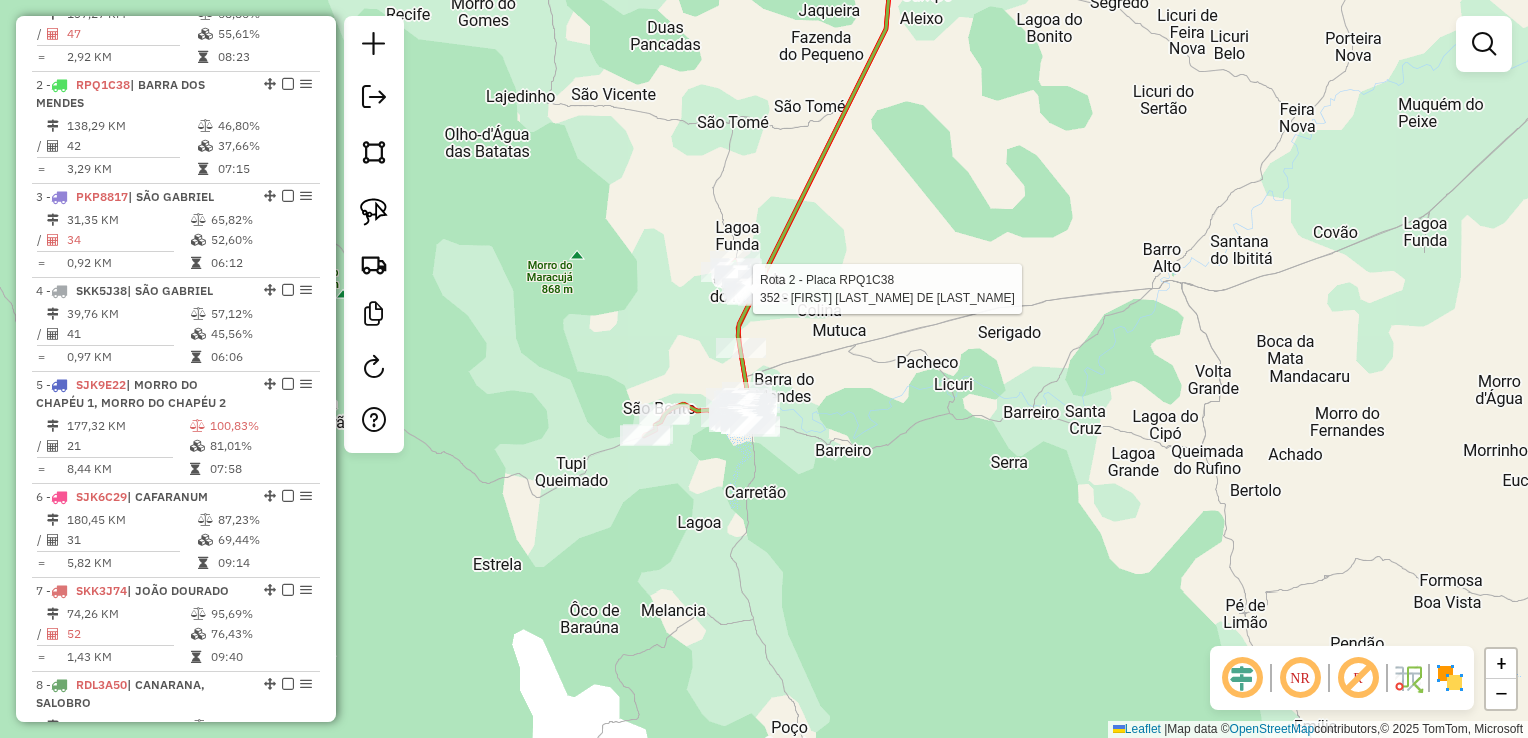 select on "*********" 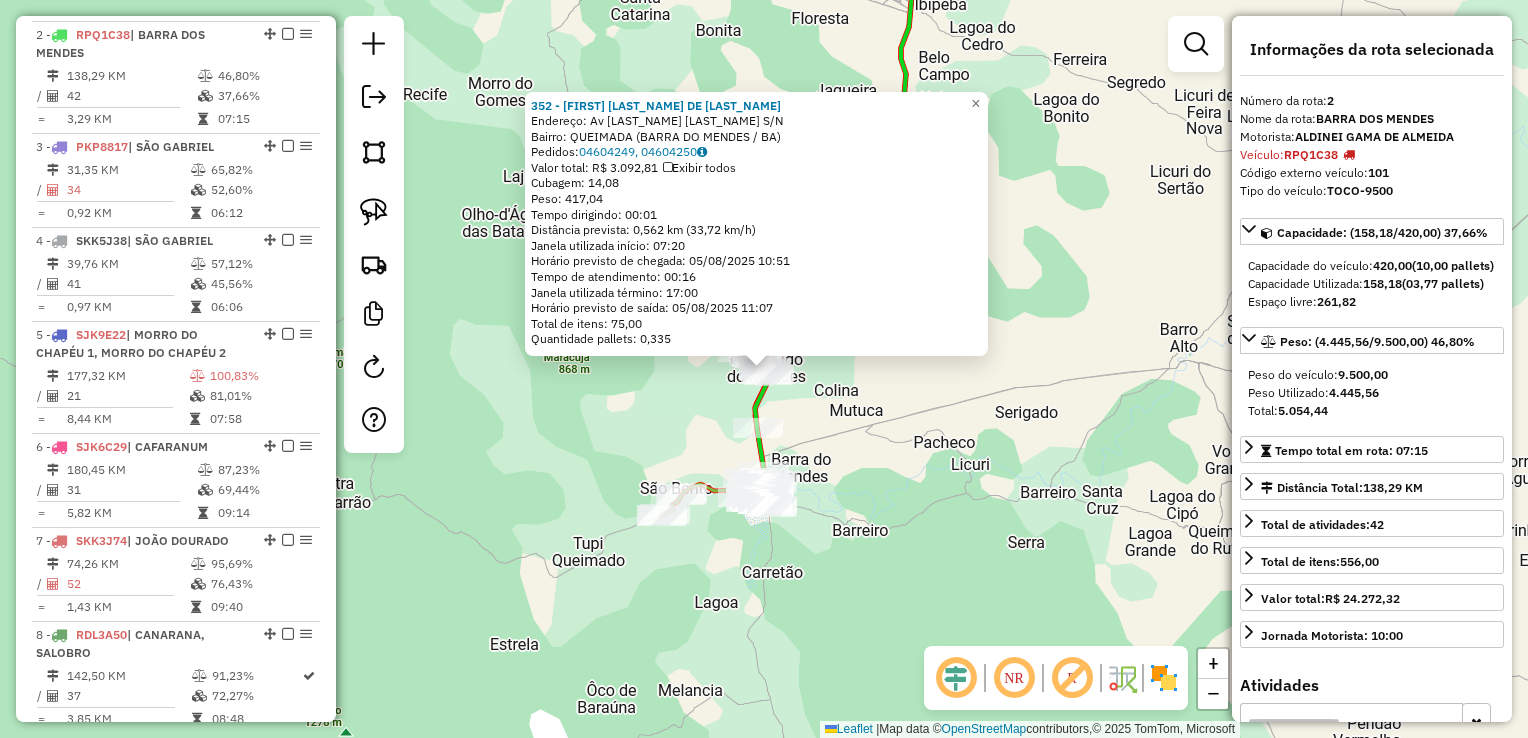 scroll, scrollTop: 886, scrollLeft: 0, axis: vertical 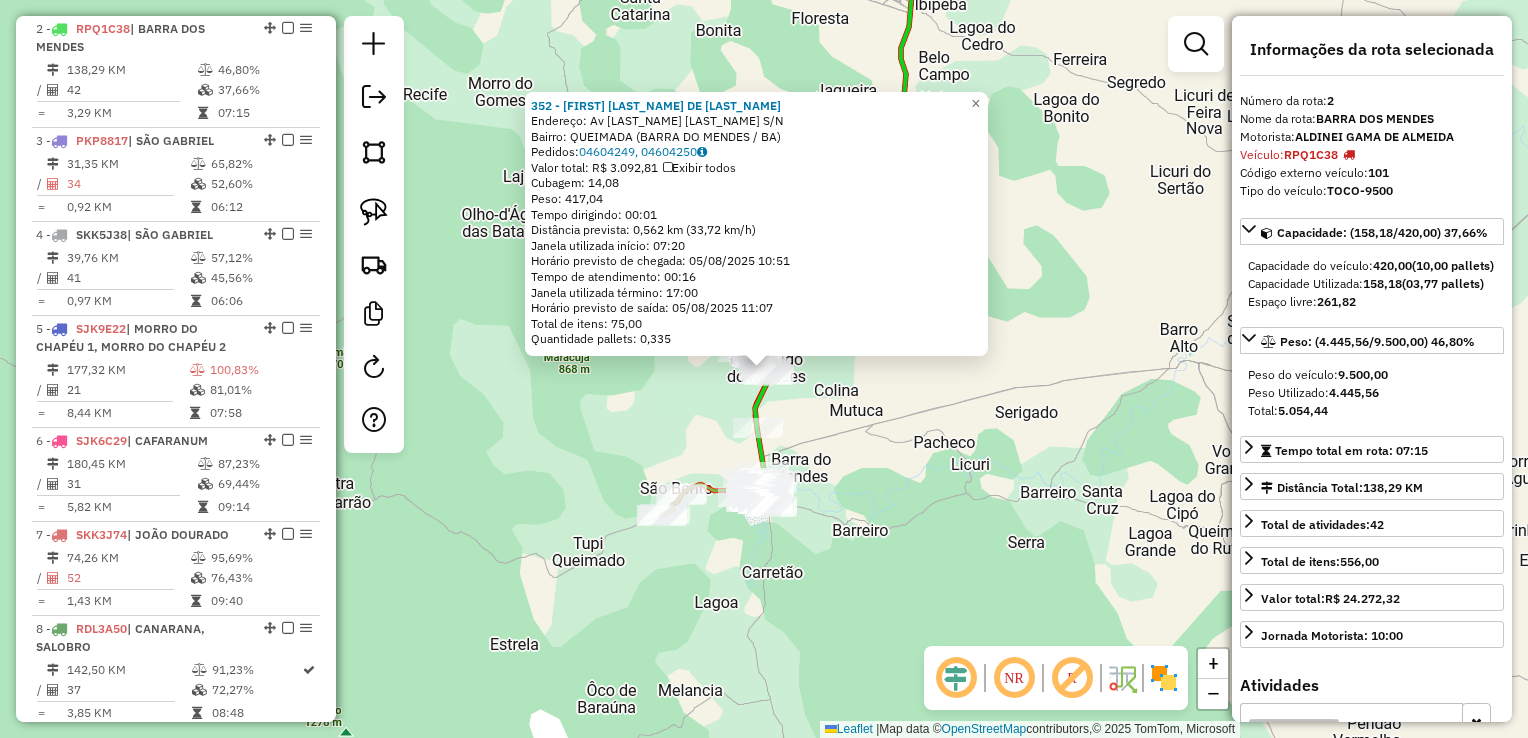 click on "352 - AILSON ALVES DE ANDRADE  Endereço: Av  FELIPE MENDES                  S/N   Bairro: QUEIMADA (BARRA DO MENDES / BA)   Pedidos:  04604249, 04604250   Valor total: R$ 3.092,81   Exibir todos   Cubagem: 14,08  Peso: 417,04  Tempo dirigindo: 00:01   Distância prevista: 0,562 km (33,72 km/h)   Janela utilizada início: 07:20   Horário previsto de chegada: 05/08/2025 10:51   Tempo de atendimento: 00:16   Janela utilizada término: 17:00   Horário previsto de saída: 05/08/2025 11:07   Total de itens: 75,00   Quantidade pallets: 0,335  × Janela de atendimento Grade de atendimento Capacidade Transportadoras Veículos Cliente Pedidos  Rotas Selecione os dias de semana para filtrar as janelas de atendimento  Seg   Ter   Qua   Qui   Sex   Sáb   Dom  Informe o período da janela de atendimento: De: Até:  Filtrar exatamente a janela do cliente  Considerar janela de atendimento padrão  Selecione os dias de semana para filtrar as grades de atendimento  Seg   Ter   Qua   Qui   Sex   Sáb   Dom   Peso mínimo:" 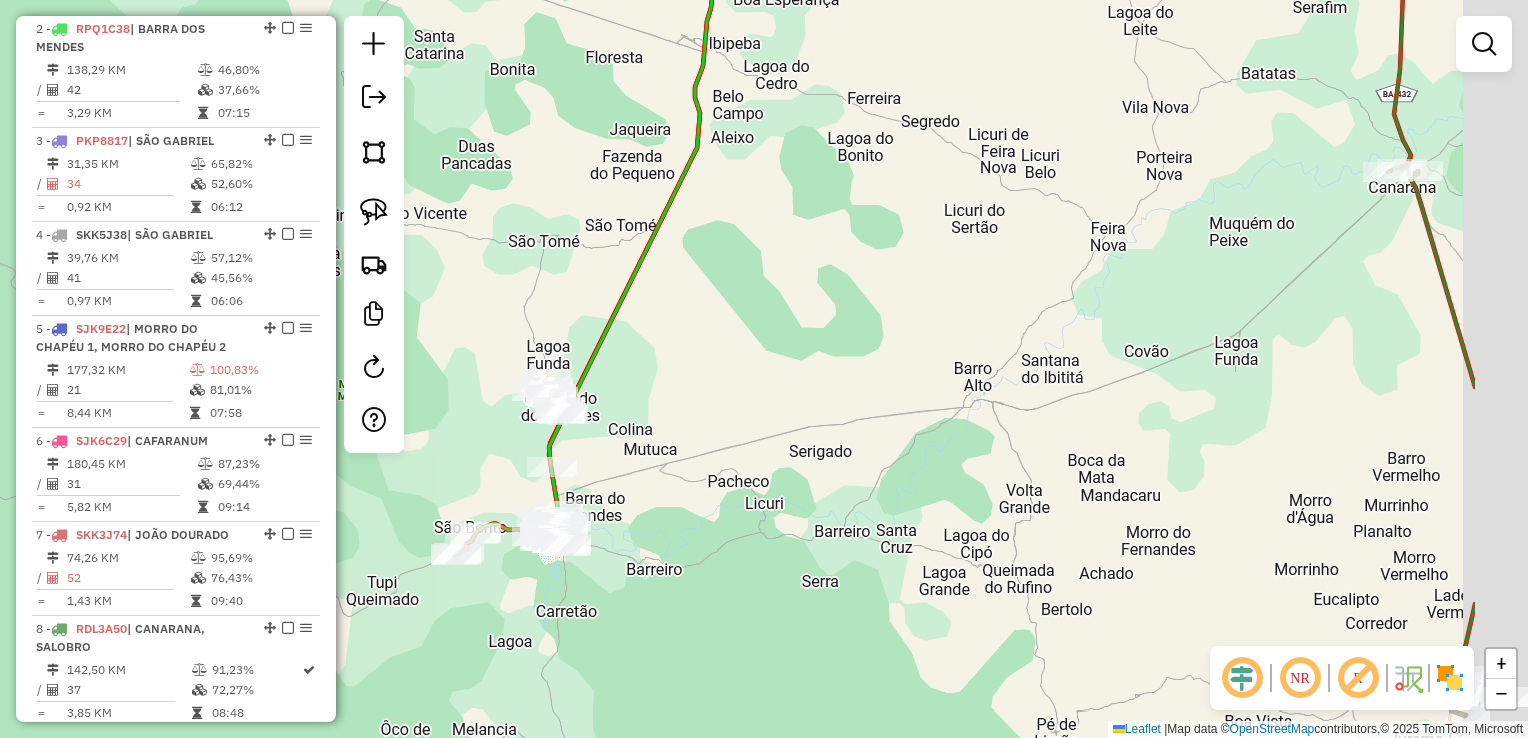 drag, startPoint x: 734, startPoint y: 449, endPoint x: 690, endPoint y: 370, distance: 90.426765 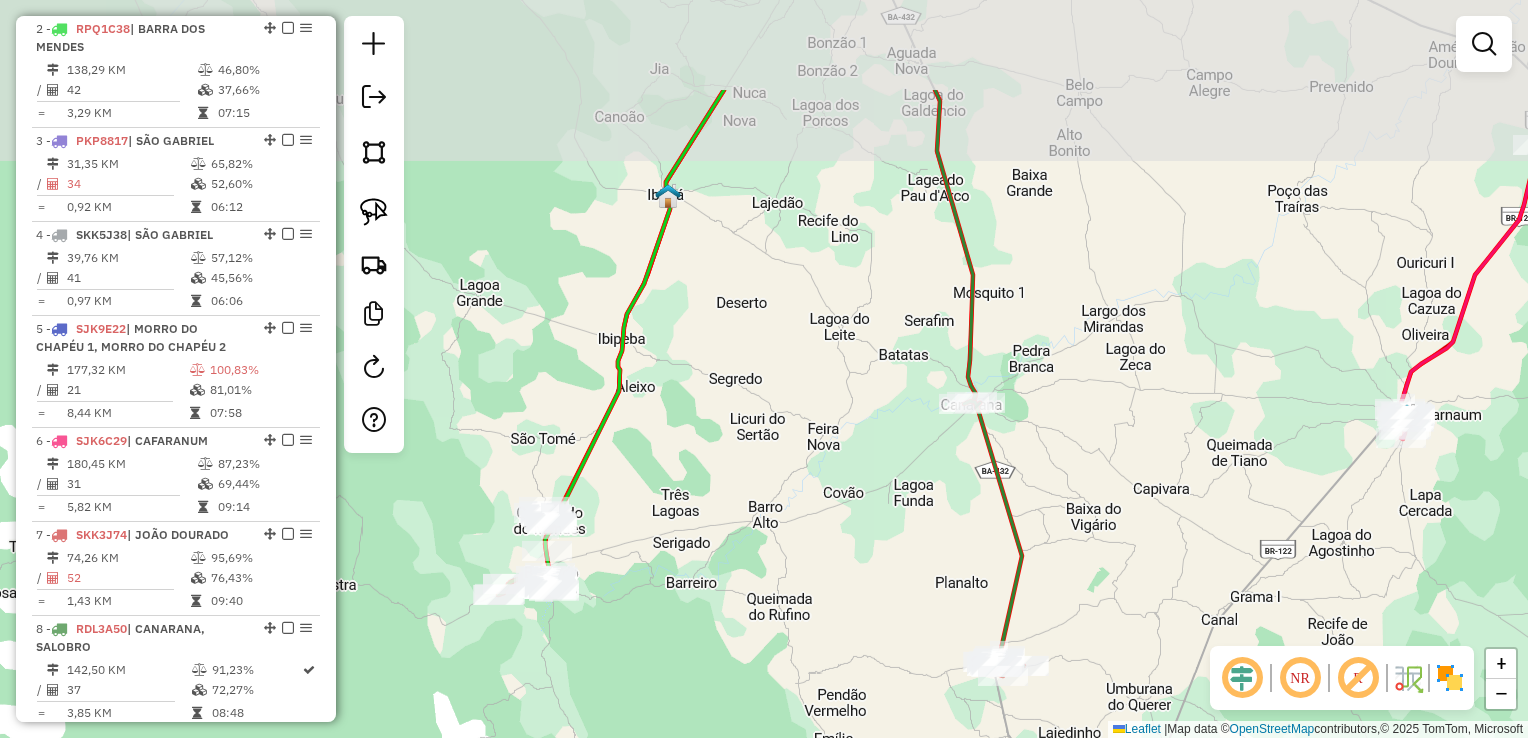 drag, startPoint x: 800, startPoint y: 242, endPoint x: 781, endPoint y: 406, distance: 165.09694 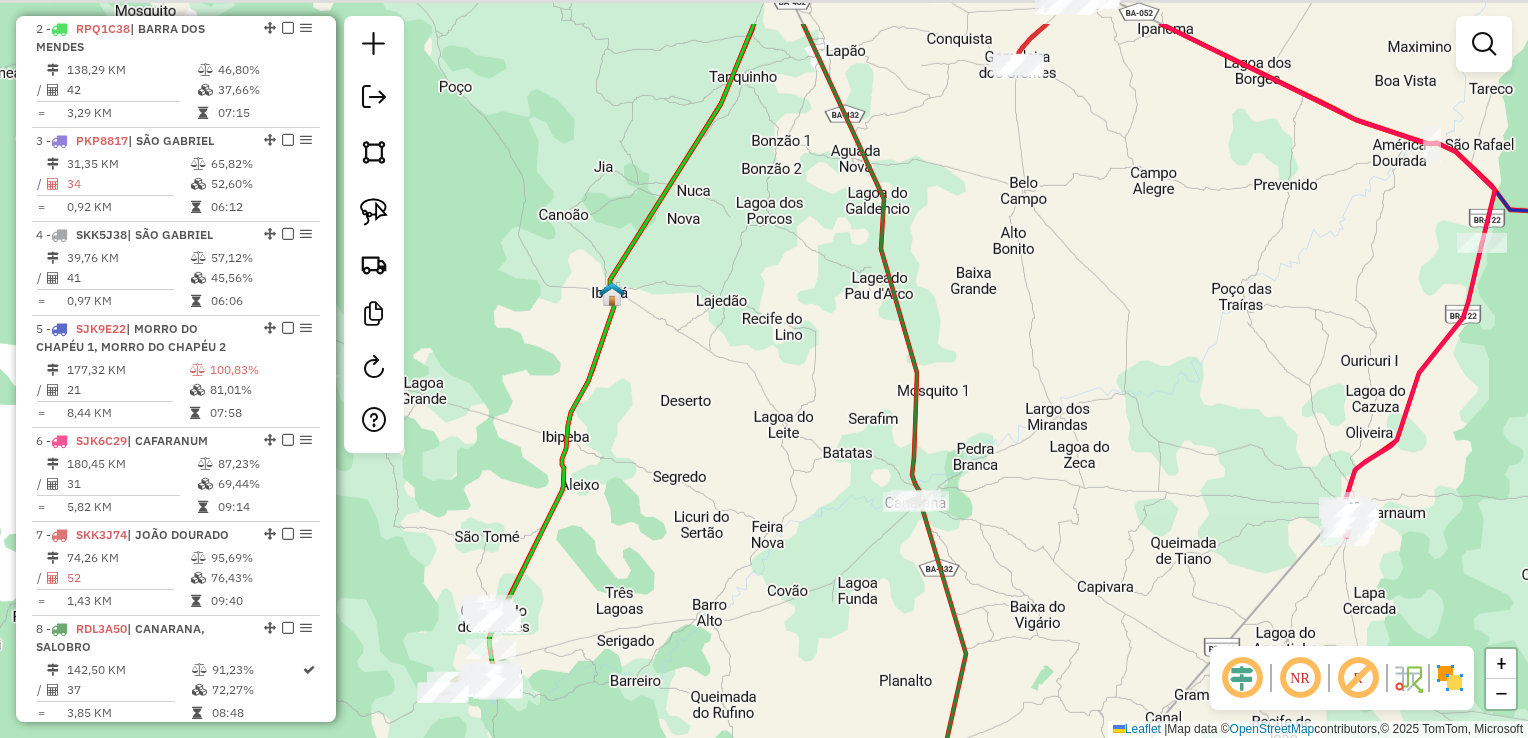 drag, startPoint x: 828, startPoint y: 351, endPoint x: 809, endPoint y: 482, distance: 132.3707 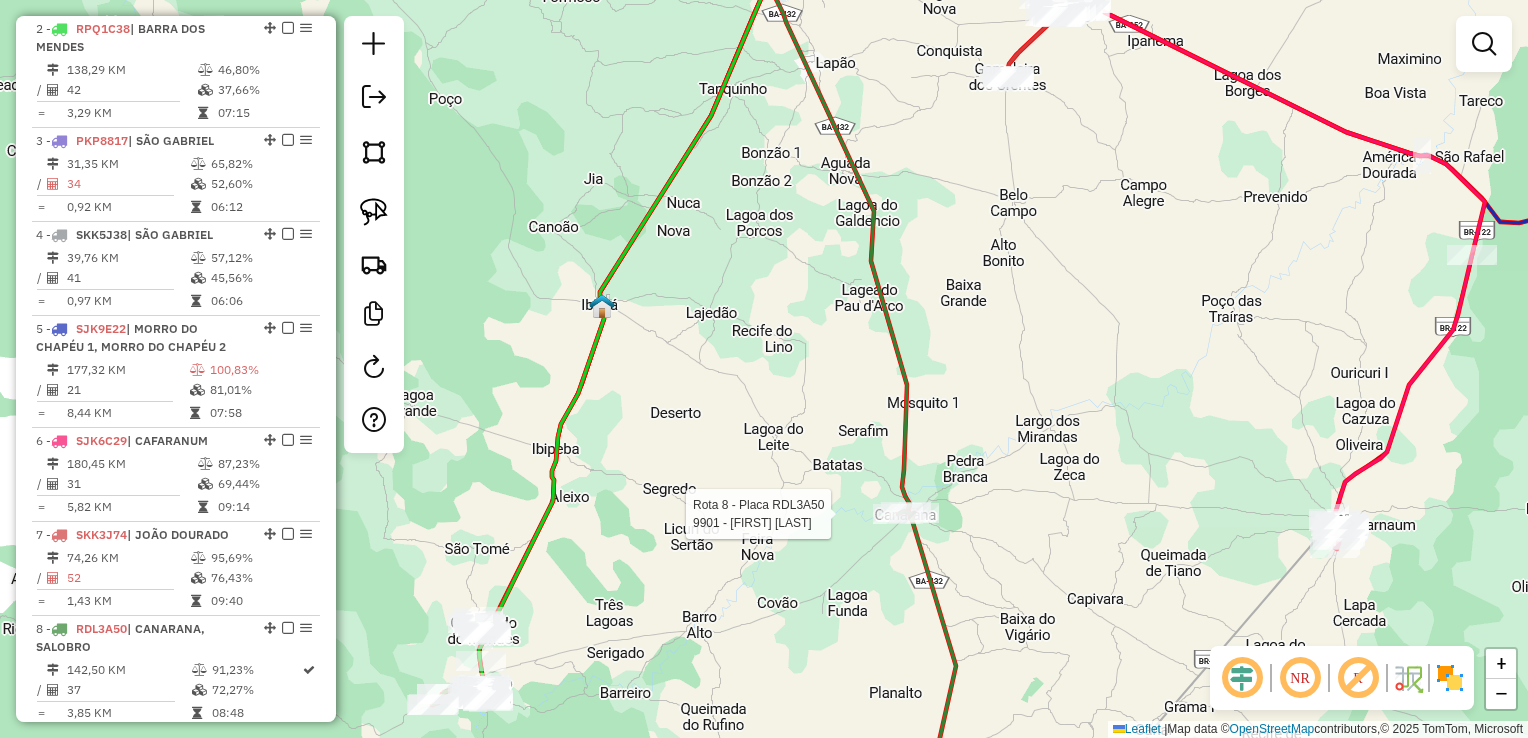select on "*********" 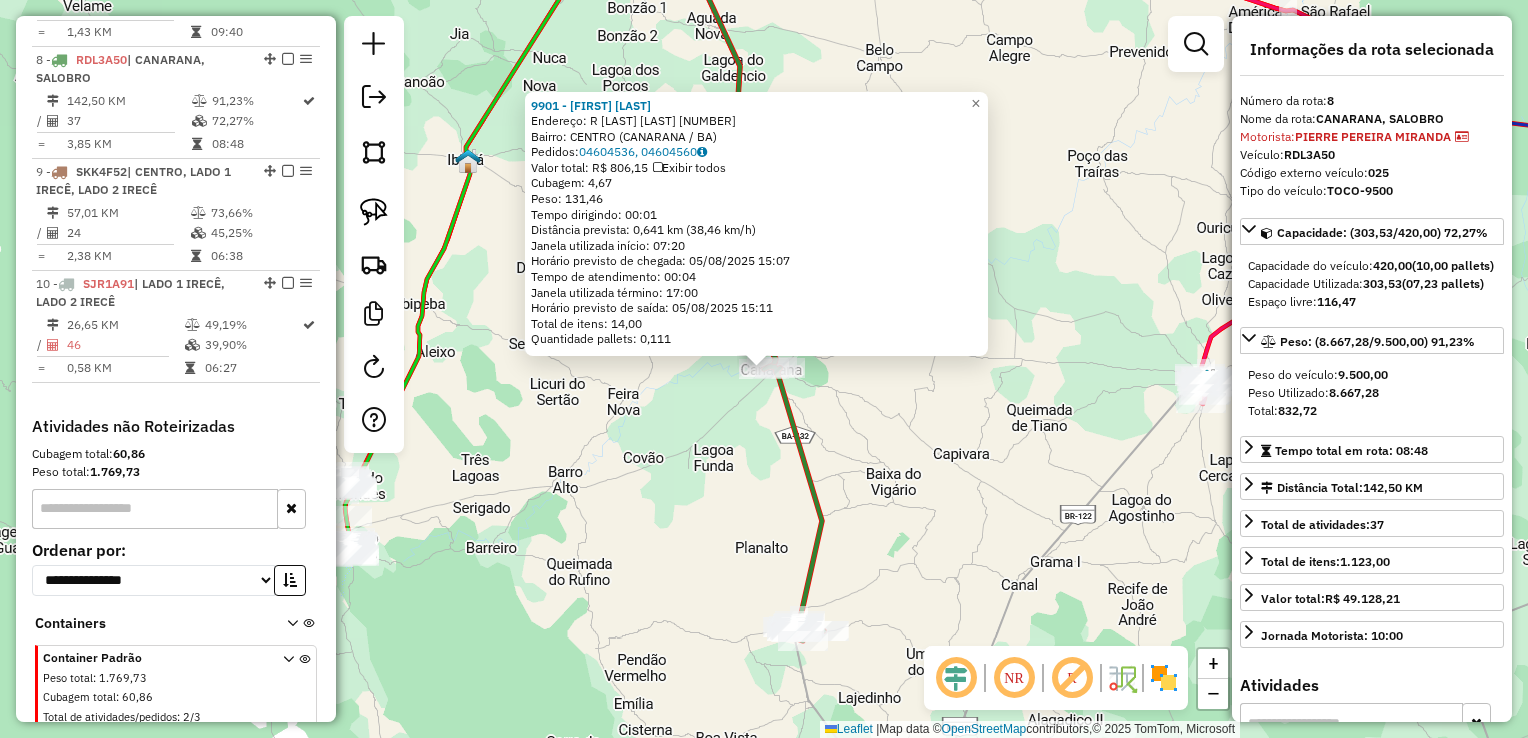 scroll, scrollTop: 1484, scrollLeft: 0, axis: vertical 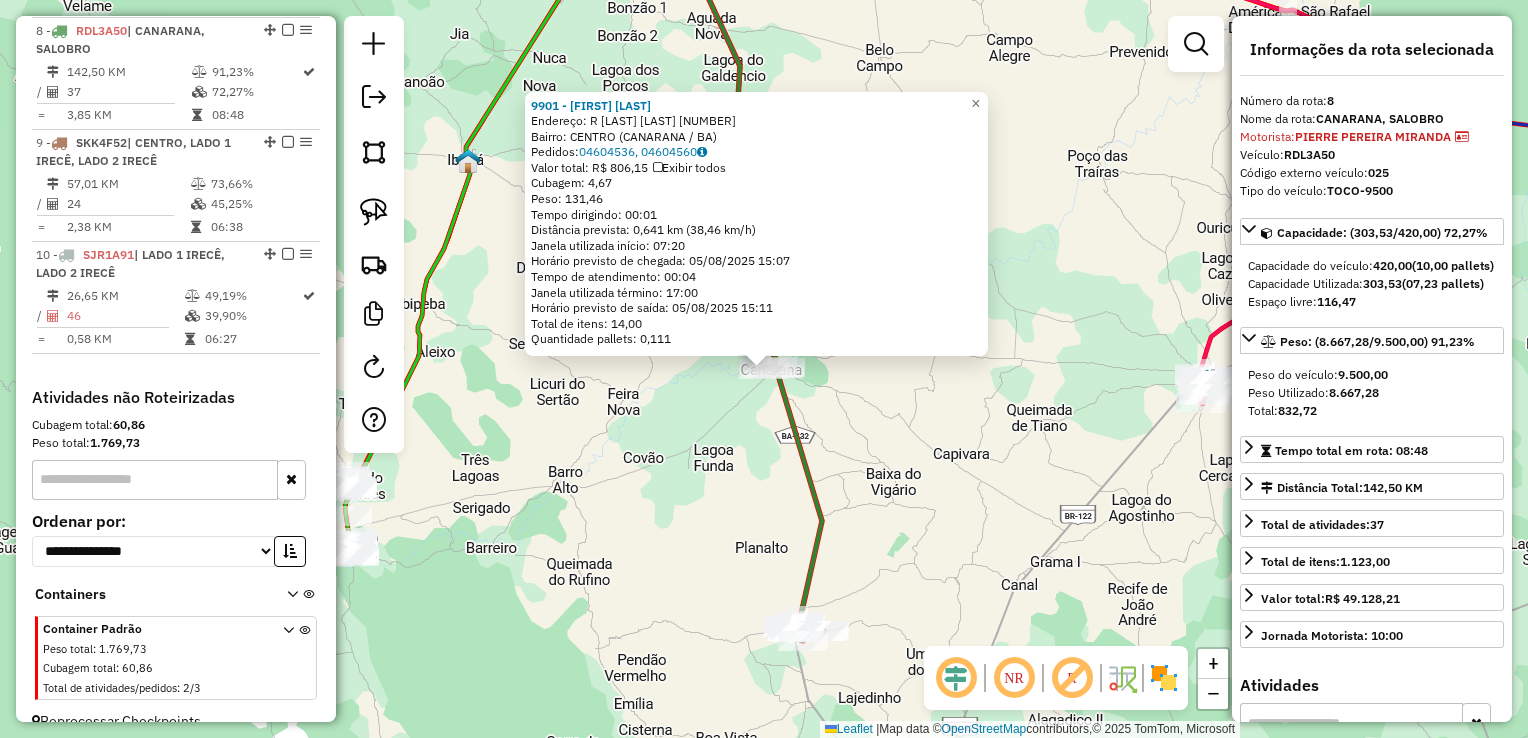 click on "9901 - WELTON NUNES SANTANA  Endereço: R   BARRO ALTO                     358   Bairro: CENTRO (CANARANA / BA)   Pedidos:  04604536, 04604560   Valor total: R$ 806,15   Exibir todos   Cubagem: 4,67  Peso: 131,46  Tempo dirigindo: 00:01   Distância prevista: 0,641 km (38,46 km/h)   Janela utilizada início: 07:20   Horário previsto de chegada: 05/08/2025 15:07   Tempo de atendimento: 00:04   Janela utilizada término: 17:00   Horário previsto de saída: 05/08/2025 15:11   Total de itens: 14,00   Quantidade pallets: 0,111  × Janela de atendimento Grade de atendimento Capacidade Transportadoras Veículos Cliente Pedidos  Rotas Selecione os dias de semana para filtrar as janelas de atendimento  Seg   Ter   Qua   Qui   Sex   Sáb   Dom  Informe o período da janela de atendimento: De: Até:  Filtrar exatamente a janela do cliente  Considerar janela de atendimento padrão  Selecione os dias de semana para filtrar as grades de atendimento  Seg   Ter   Qua   Qui   Sex   Sáb   Dom   Peso mínimo:   De:   Até:" 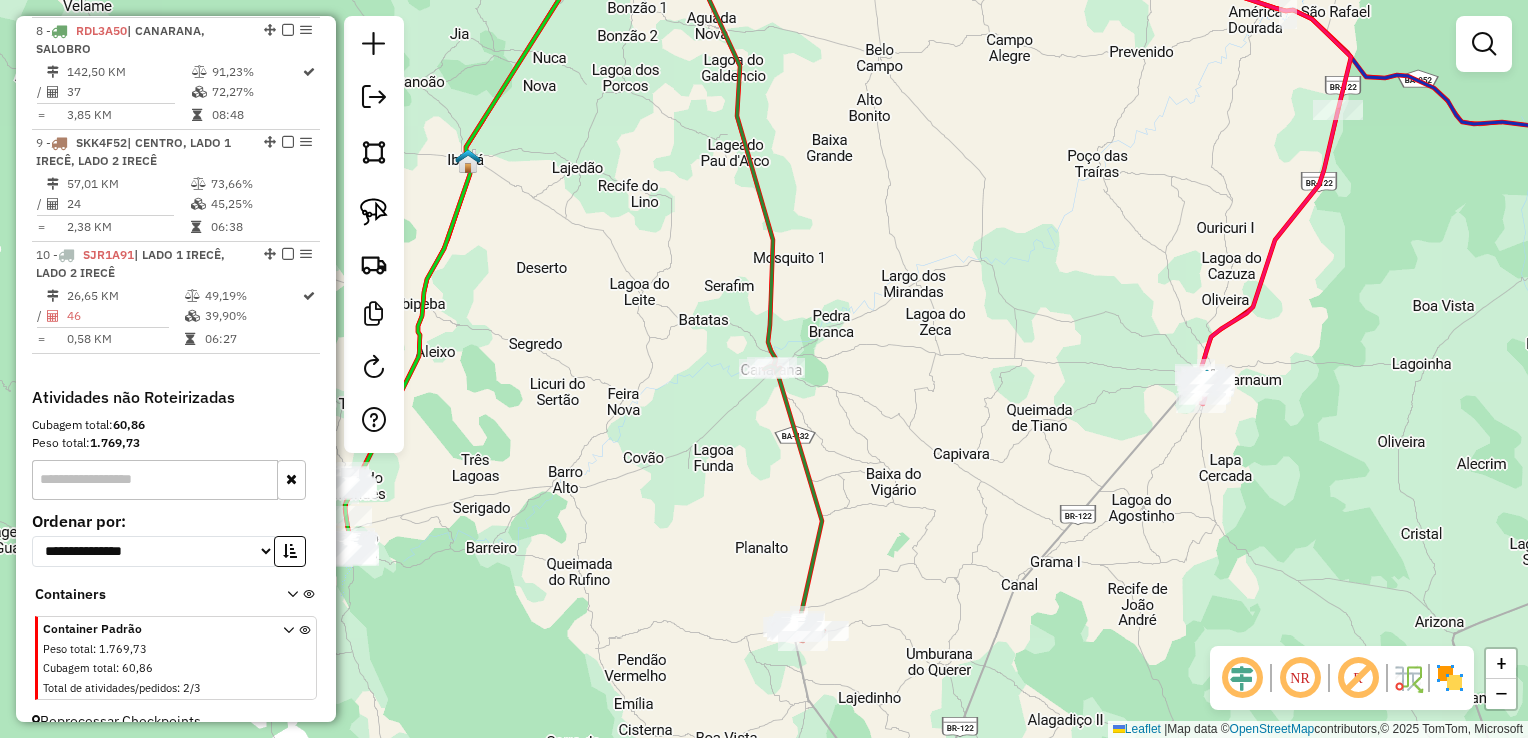 click on "Janela de atendimento Grade de atendimento Capacidade Transportadoras Veículos Cliente Pedidos  Rotas Selecione os dias de semana para filtrar as janelas de atendimento  Seg   Ter   Qua   Qui   Sex   Sáb   Dom  Informe o período da janela de atendimento: De: Até:  Filtrar exatamente a janela do cliente  Considerar janela de atendimento padrão  Selecione os dias de semana para filtrar as grades de atendimento  Seg   Ter   Qua   Qui   Sex   Sáb   Dom   Considerar clientes sem dia de atendimento cadastrado  Clientes fora do dia de atendimento selecionado Filtrar as atividades entre os valores definidos abaixo:  Peso mínimo:   Peso máximo:   Cubagem mínima:   Cubagem máxima:   De:   Até:  Filtrar as atividades entre o tempo de atendimento definido abaixo:  De:   Até:   Considerar capacidade total dos clientes não roteirizados Transportadora: Selecione um ou mais itens Tipo de veículo: Selecione um ou mais itens Veículo: Selecione um ou mais itens Motorista: Selecione um ou mais itens Nome: Rótulo:" 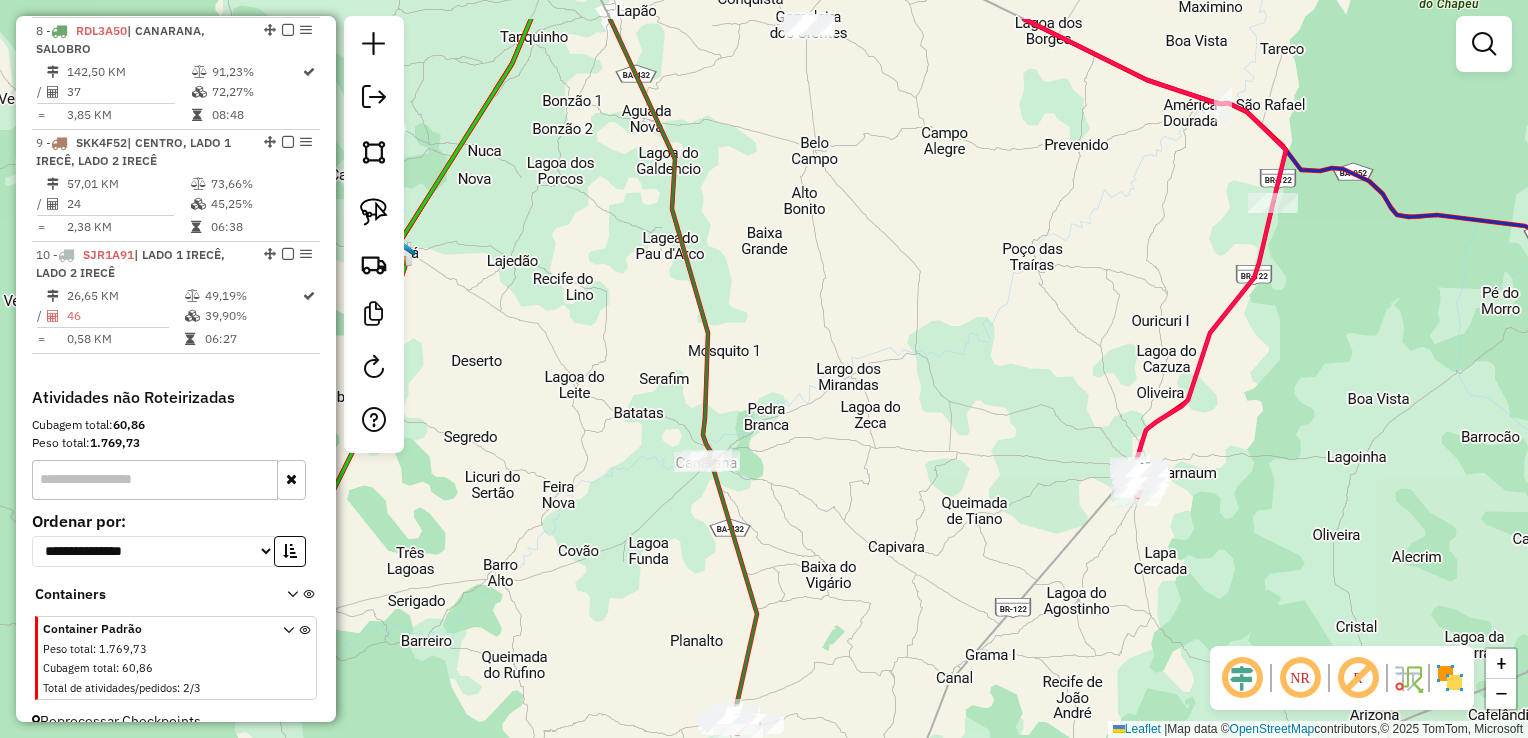 drag, startPoint x: 1284, startPoint y: 302, endPoint x: 1092, endPoint y: 350, distance: 197.90907 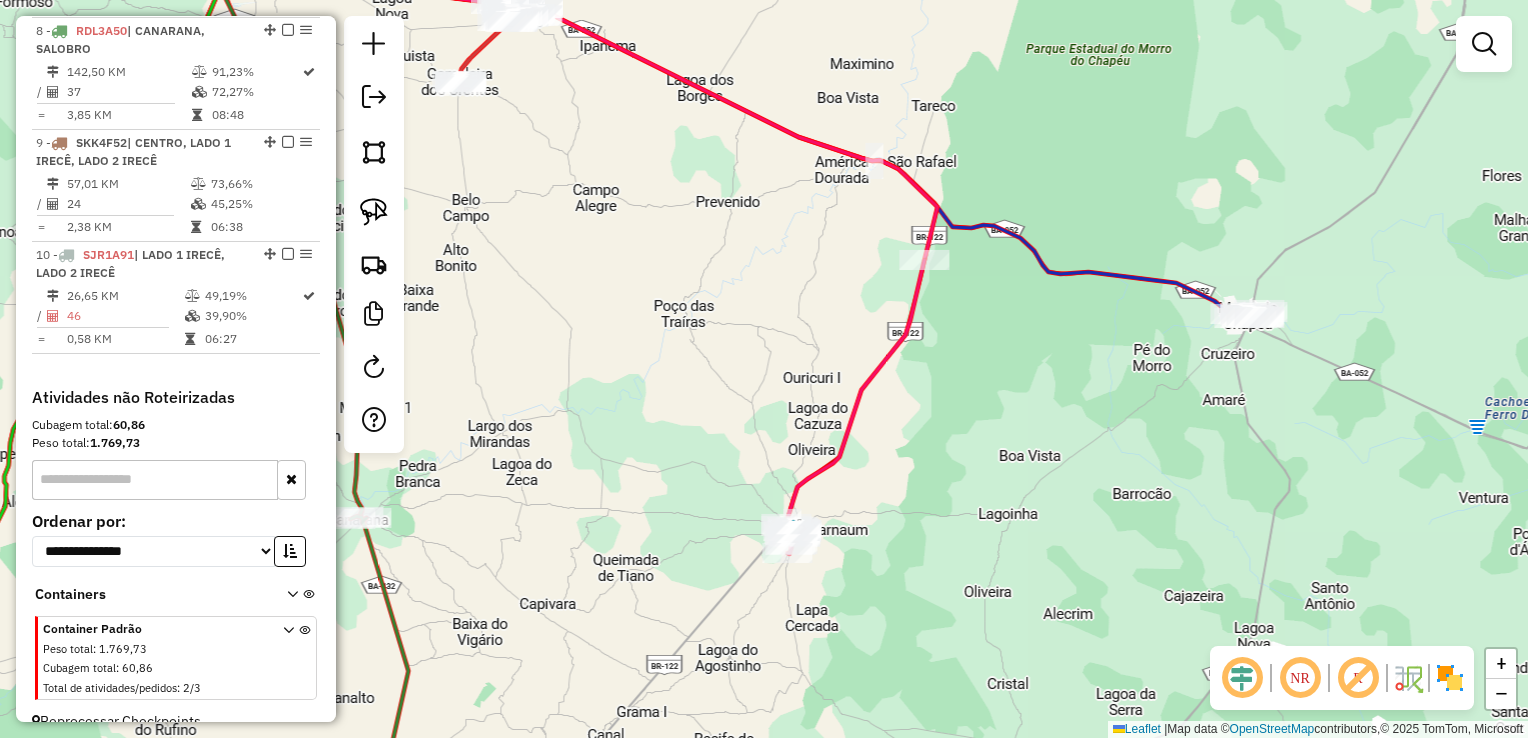 drag, startPoint x: 1138, startPoint y: 344, endPoint x: 982, endPoint y: 354, distance: 156.32019 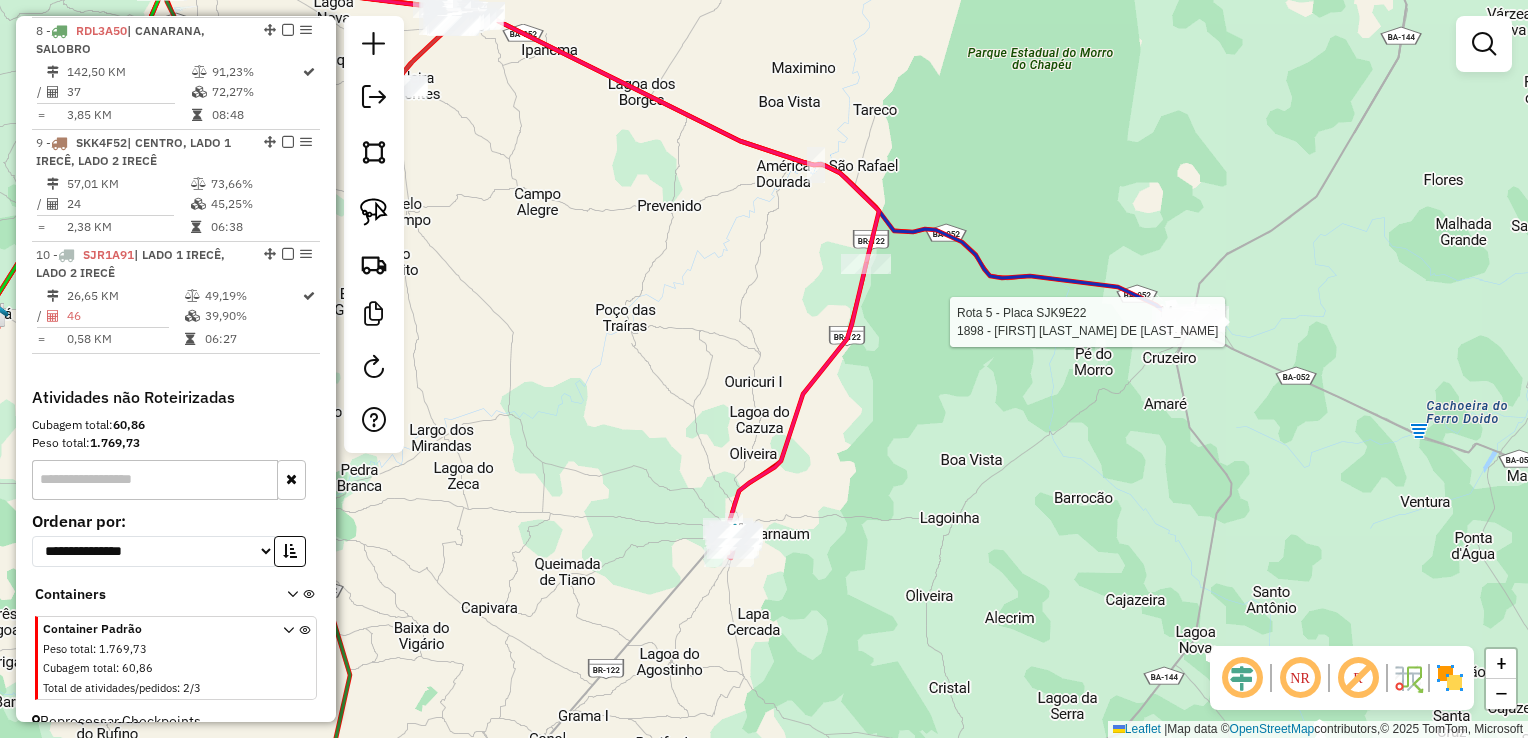 click on "Rota 5 - Placa SJK9E22  1898 - JACKSON GABRIEL DE OLIVIEIRA Janela de atendimento Grade de atendimento Capacidade Transportadoras Veículos Cliente Pedidos  Rotas Selecione os dias de semana para filtrar as janelas de atendimento  Seg   Ter   Qua   Qui   Sex   Sáb   Dom  Informe o período da janela de atendimento: De: Até:  Filtrar exatamente a janela do cliente  Considerar janela de atendimento padrão  Selecione os dias de semana para filtrar as grades de atendimento  Seg   Ter   Qua   Qui   Sex   Sáb   Dom   Considerar clientes sem dia de atendimento cadastrado  Clientes fora do dia de atendimento selecionado Filtrar as atividades entre os valores definidos abaixo:  Peso mínimo:   Peso máximo:   Cubagem mínima:   Cubagem máxima:   De:   Até:  Filtrar as atividades entre o tempo de atendimento definido abaixo:  De:   Até:   Considerar capacidade total dos clientes não roteirizados Transportadora: Selecione um ou mais itens Tipo de veículo: Selecione um ou mais itens Veículo: Motorista: Nome: +" 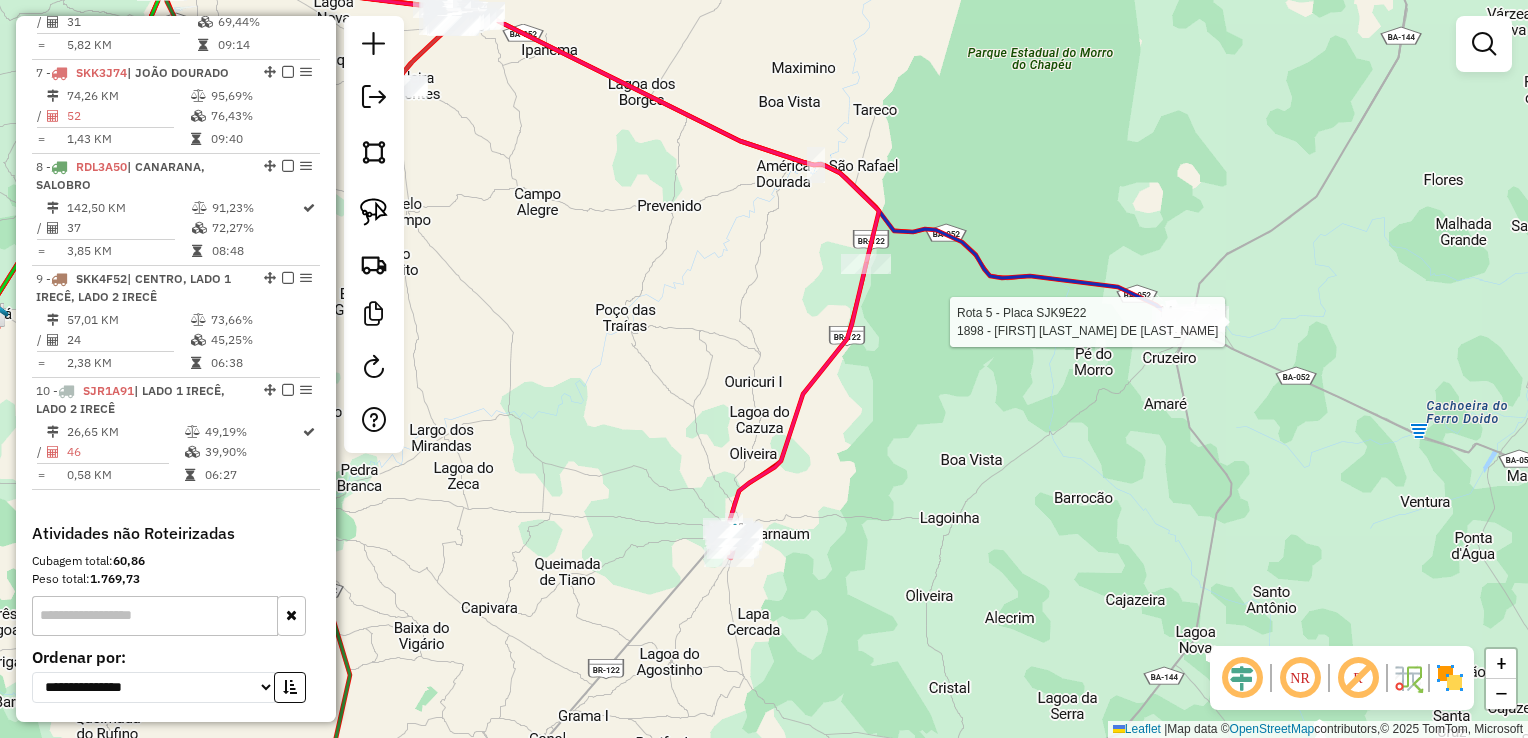 select on "*********" 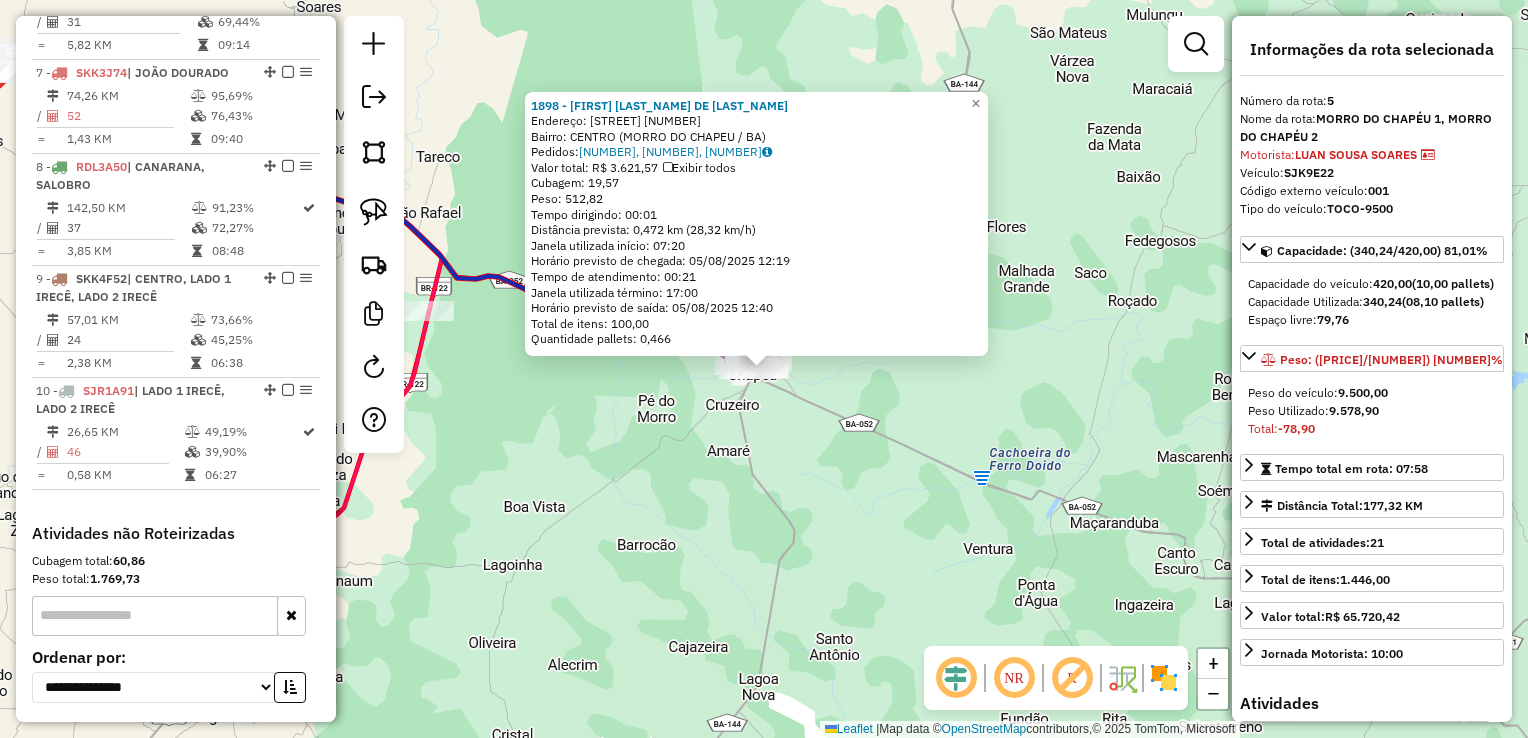 scroll, scrollTop: 1184, scrollLeft: 0, axis: vertical 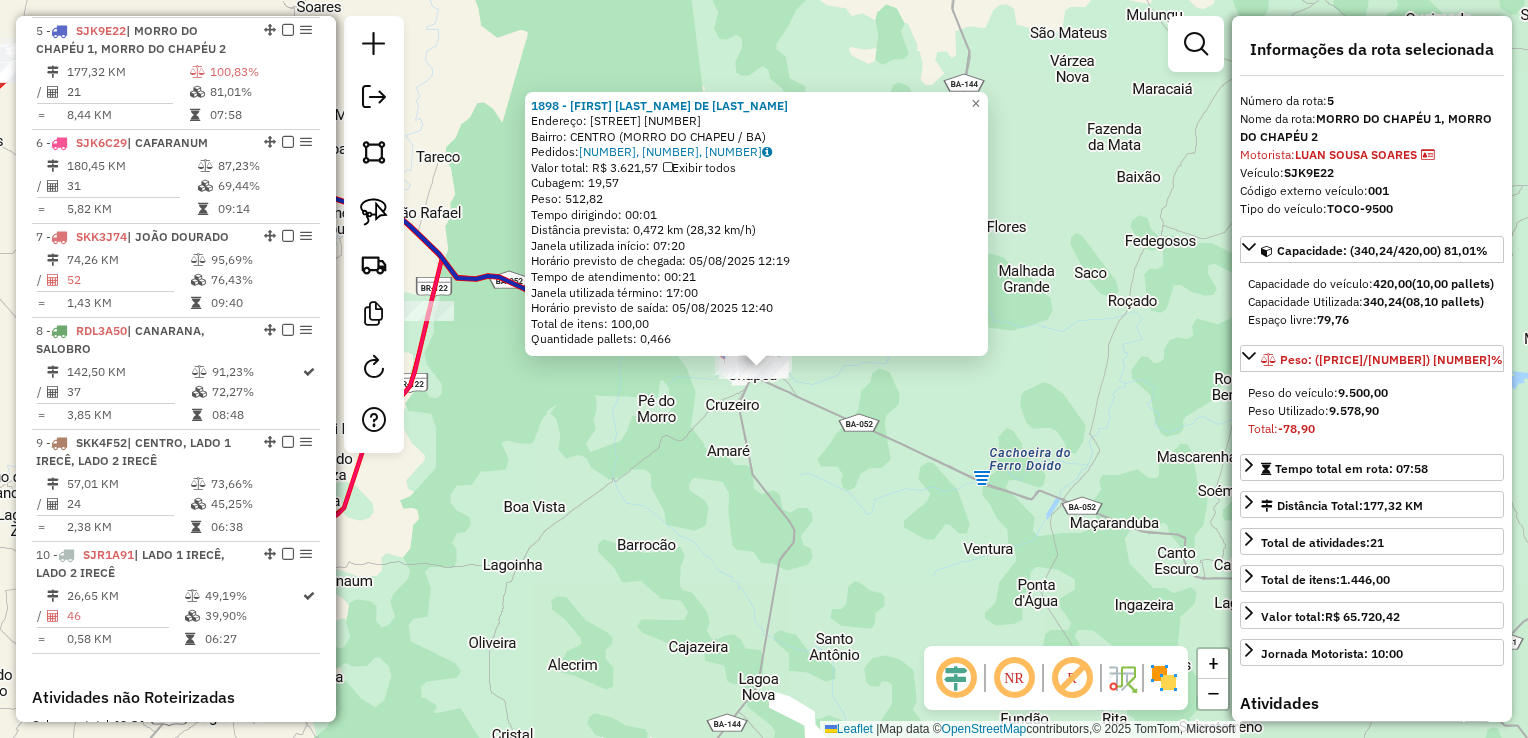 click on "1898 - JACKSON GABRIEL DE OLIVIEIRA  Endereço: R    ANTONIO BALBINO VIZ.N?        679   Bairro: CENTRO (MORRO DO CHAPEU / BA)   Pedidos:  04604221, 04604225, 04604226   Valor total: R$ 3.621,57   Exibir todos   Cubagem: 19,57  Peso: 512,82  Tempo dirigindo: 00:01   Distância prevista: 0,472 km (28,32 km/h)   Janela utilizada início: 07:20   Horário previsto de chegada: 05/08/2025 12:19   Tempo de atendimento: 00:21   Janela utilizada término: 17:00   Horário previsto de saída: 05/08/2025 12:40   Total de itens: 100,00   Quantidade pallets: 0,466  × Janela de atendimento Grade de atendimento Capacidade Transportadoras Veículos Cliente Pedidos  Rotas Selecione os dias de semana para filtrar as janelas de atendimento  Seg   Ter   Qua   Qui   Sex   Sáb   Dom  Informe o período da janela de atendimento: De: Até:  Filtrar exatamente a janela do cliente  Considerar janela de atendimento padrão  Selecione os dias de semana para filtrar as grades de atendimento  Seg   Ter   Qua   Qui   Sex   Sáb   Dom  +" 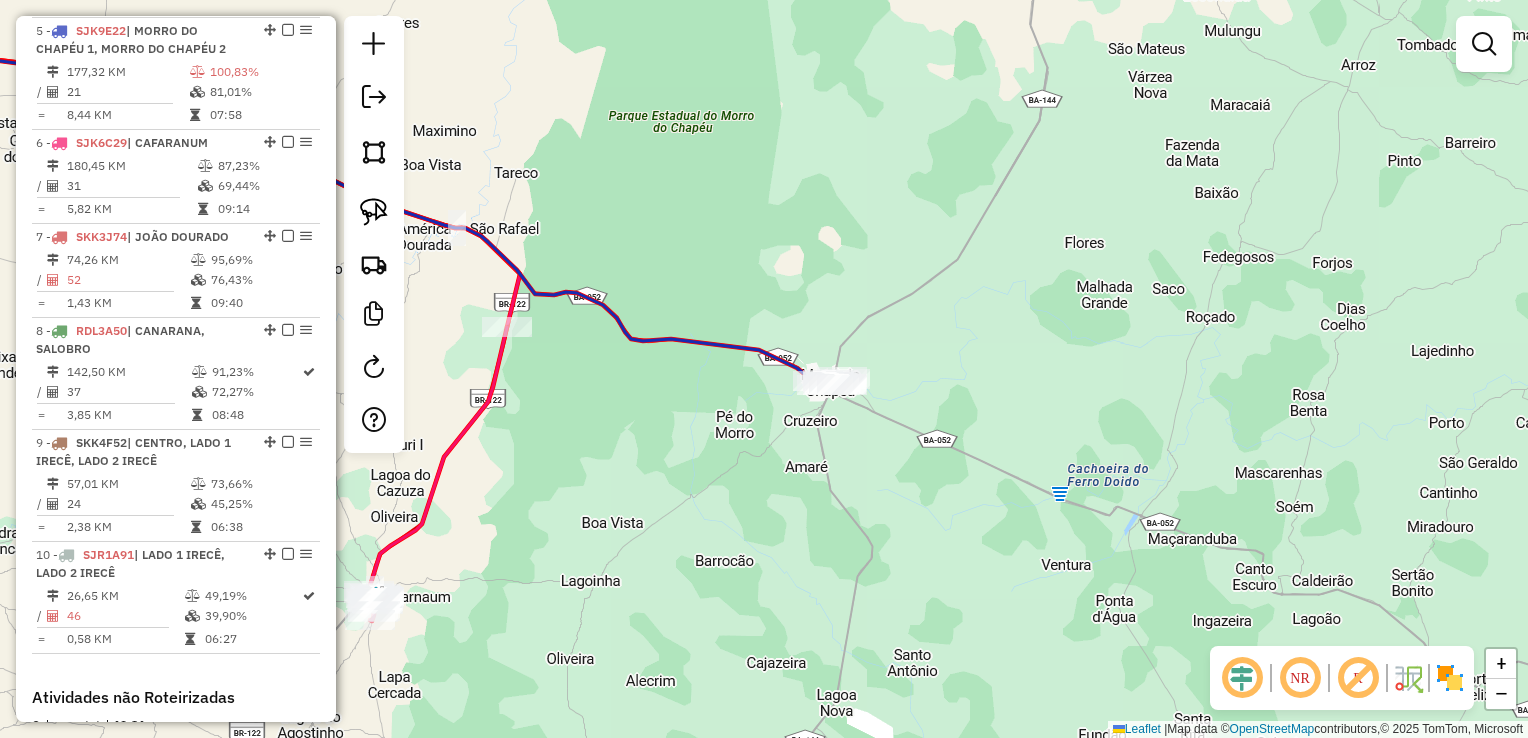 drag, startPoint x: 888, startPoint y: 490, endPoint x: 1105, endPoint y: 488, distance: 217.00922 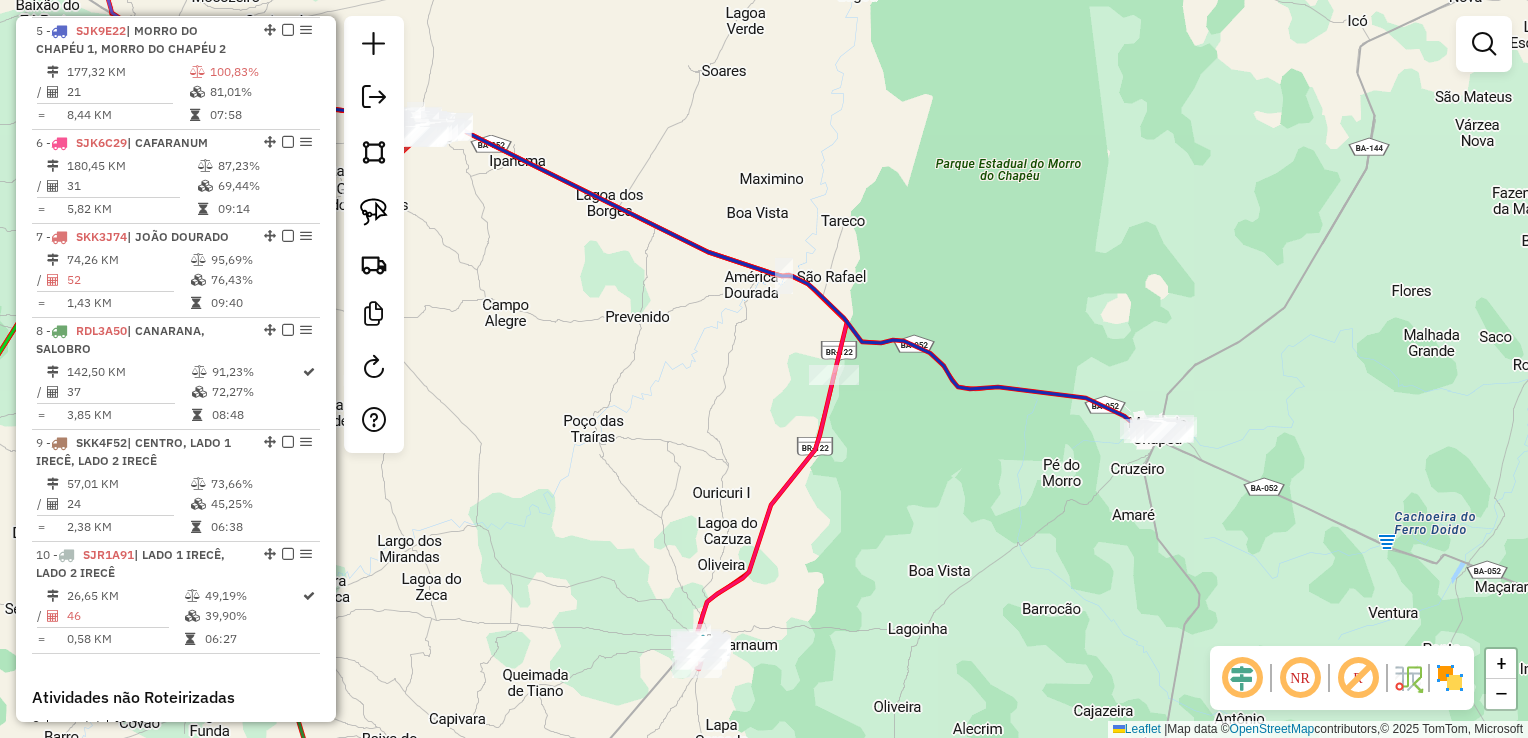 drag, startPoint x: 904, startPoint y: 237, endPoint x: 1249, endPoint y: 391, distance: 377.8108 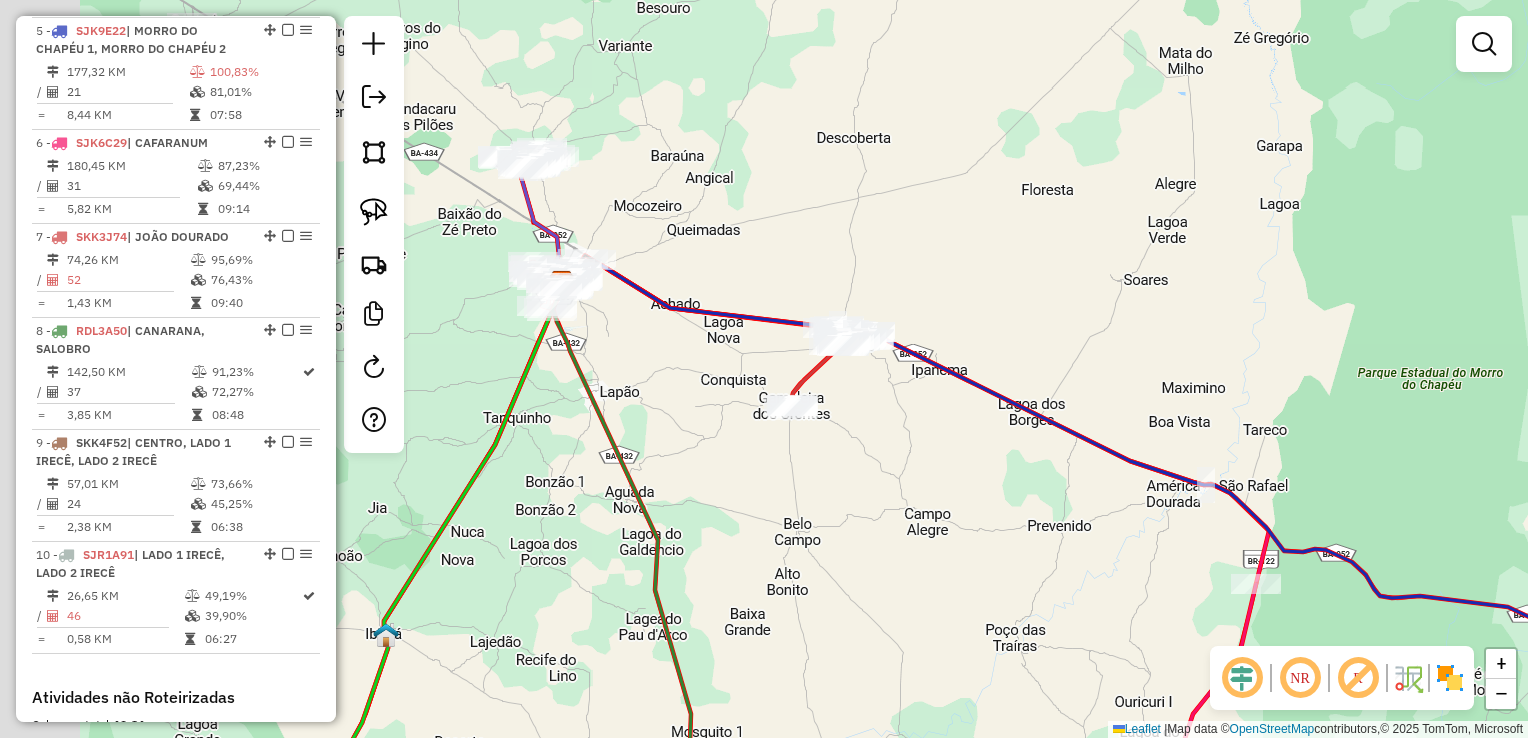 drag, startPoint x: 921, startPoint y: 431, endPoint x: 1066, endPoint y: 506, distance: 163.24828 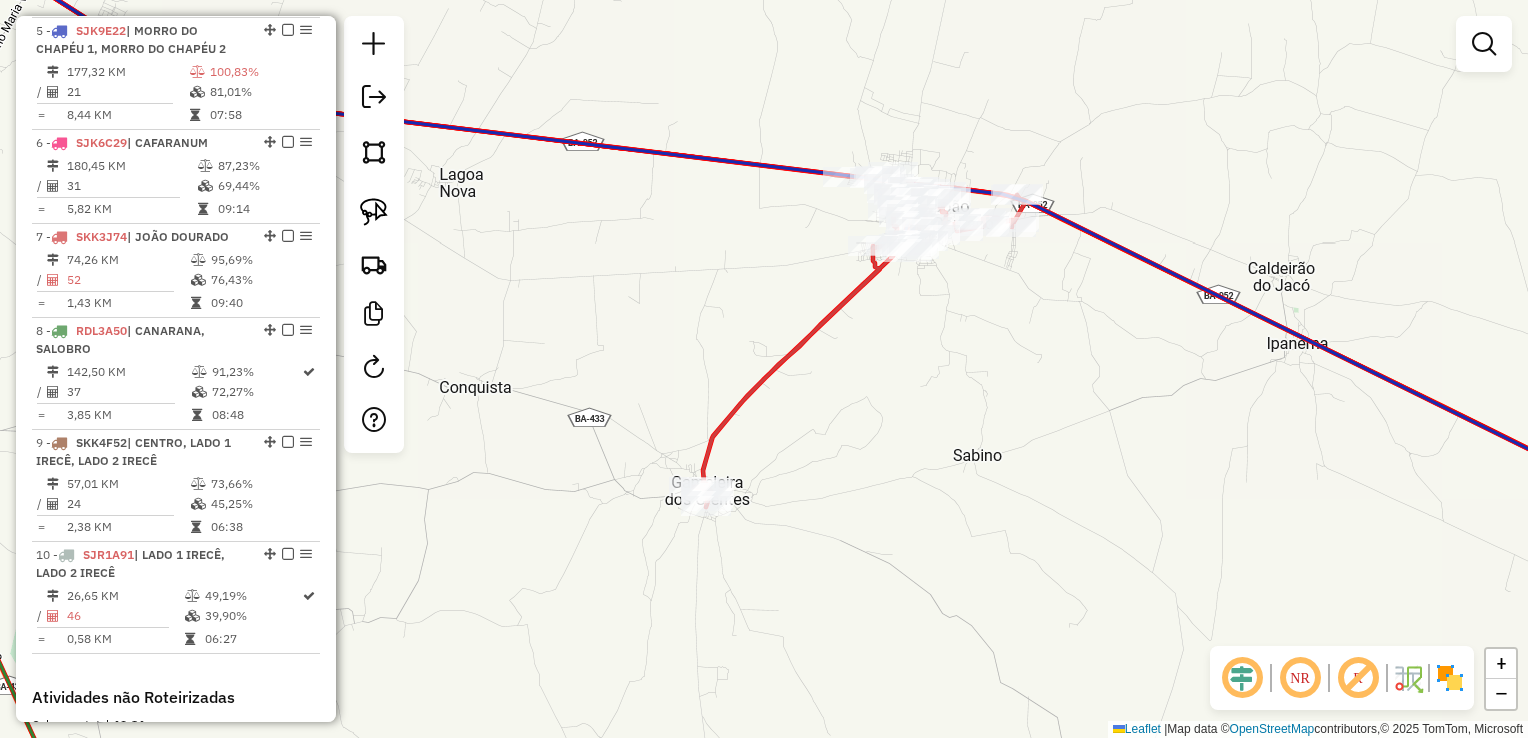 drag, startPoint x: 874, startPoint y: 361, endPoint x: 1329, endPoint y: 497, distance: 474.8905 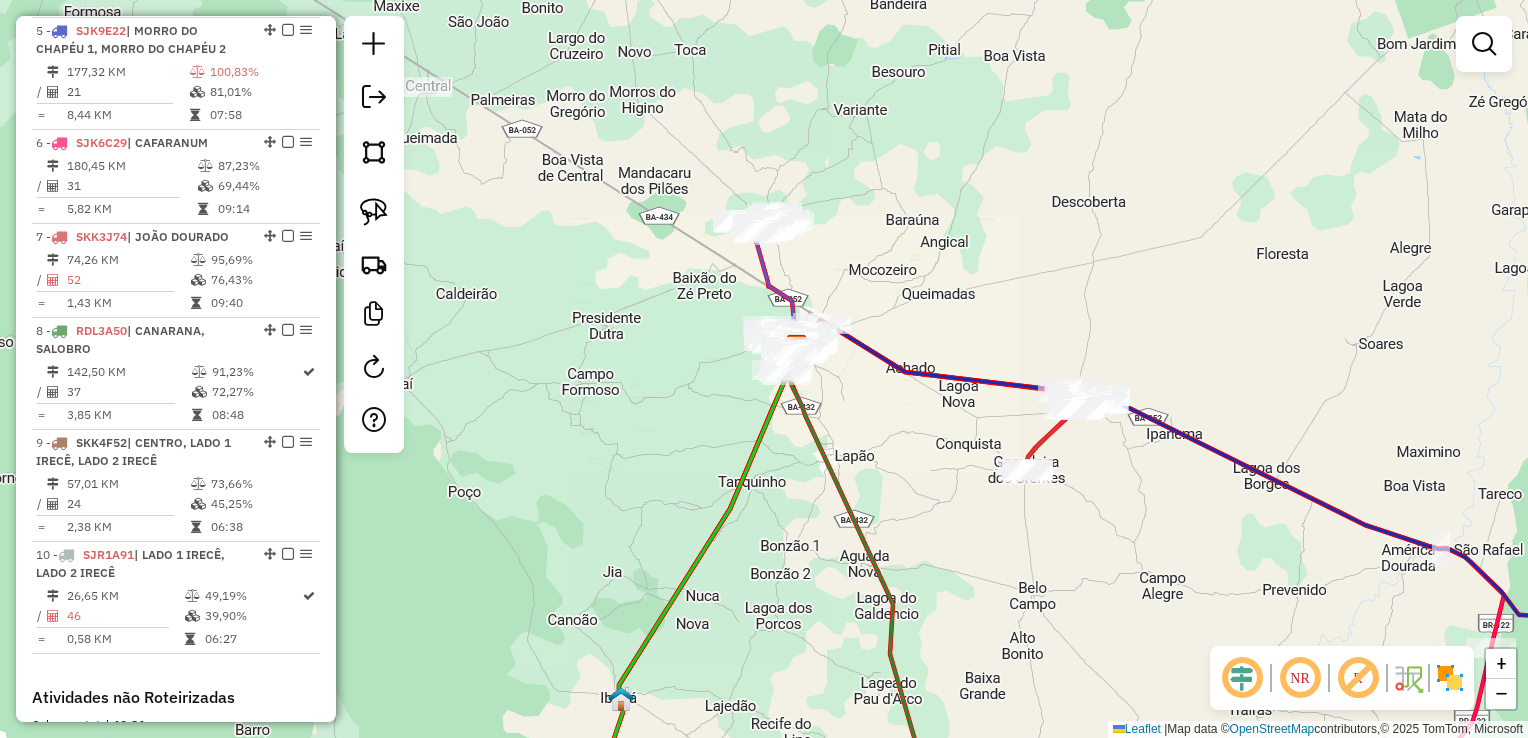 drag, startPoint x: 914, startPoint y: 287, endPoint x: 955, endPoint y: 318, distance: 51.40039 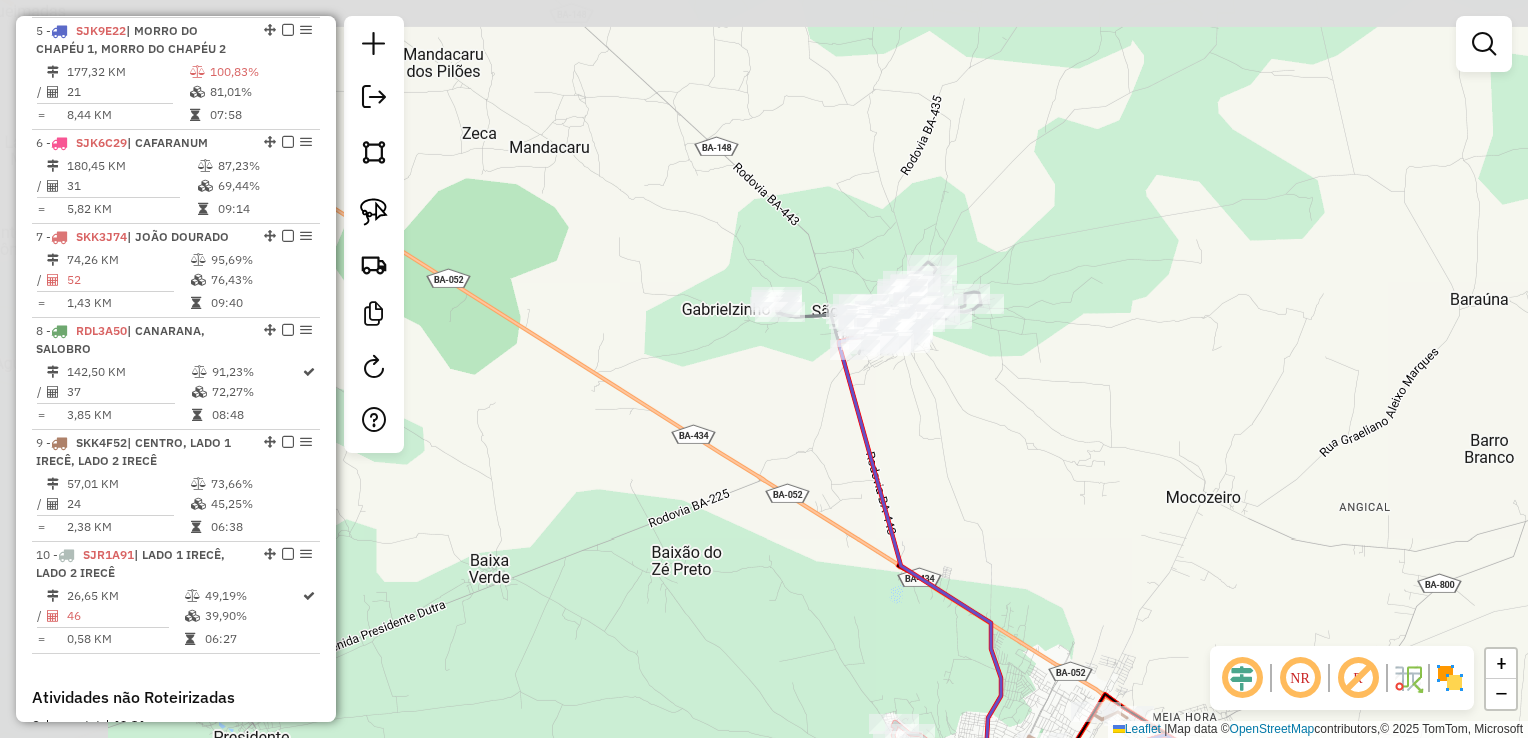 click on "Janela de atendimento Grade de atendimento Capacidade Transportadoras Veículos Cliente Pedidos  Rotas Selecione os dias de semana para filtrar as janelas de atendimento  Seg   Ter   Qua   Qui   Sex   Sáb   Dom  Informe o período da janela de atendimento: De: Até:  Filtrar exatamente a janela do cliente  Considerar janela de atendimento padrão  Selecione os dias de semana para filtrar as grades de atendimento  Seg   Ter   Qua   Qui   Sex   Sáb   Dom   Considerar clientes sem dia de atendimento cadastrado  Clientes fora do dia de atendimento selecionado Filtrar as atividades entre os valores definidos abaixo:  Peso mínimo:   Peso máximo:   Cubagem mínima:   Cubagem máxima:   De:   Até:  Filtrar as atividades entre o tempo de atendimento definido abaixo:  De:   Até:   Considerar capacidade total dos clientes não roteirizados Transportadora: Selecione um ou mais itens Tipo de veículo: Selecione um ou mais itens Veículo: Selecione um ou mais itens Motorista: Selecione um ou mais itens Nome: Rótulo:" 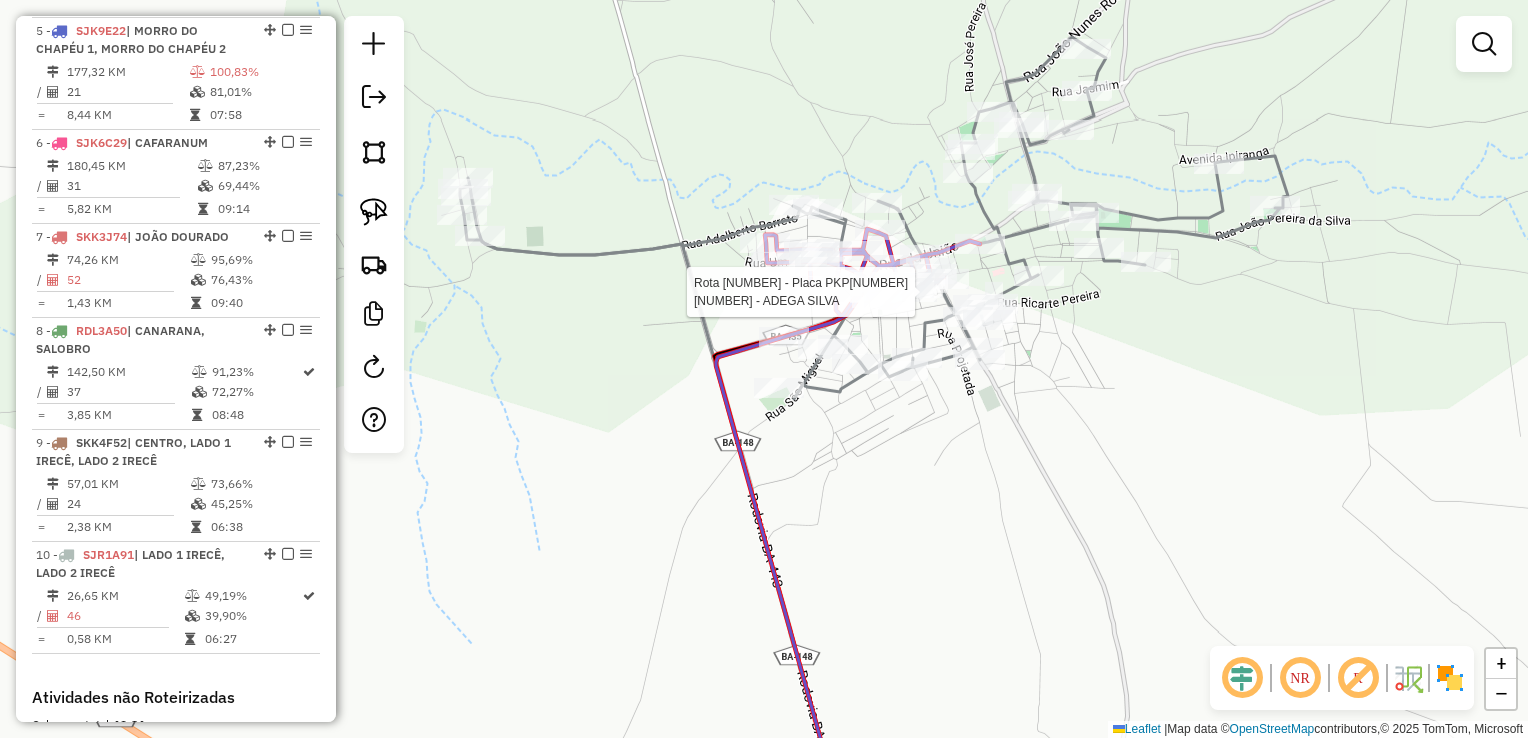 select on "*********" 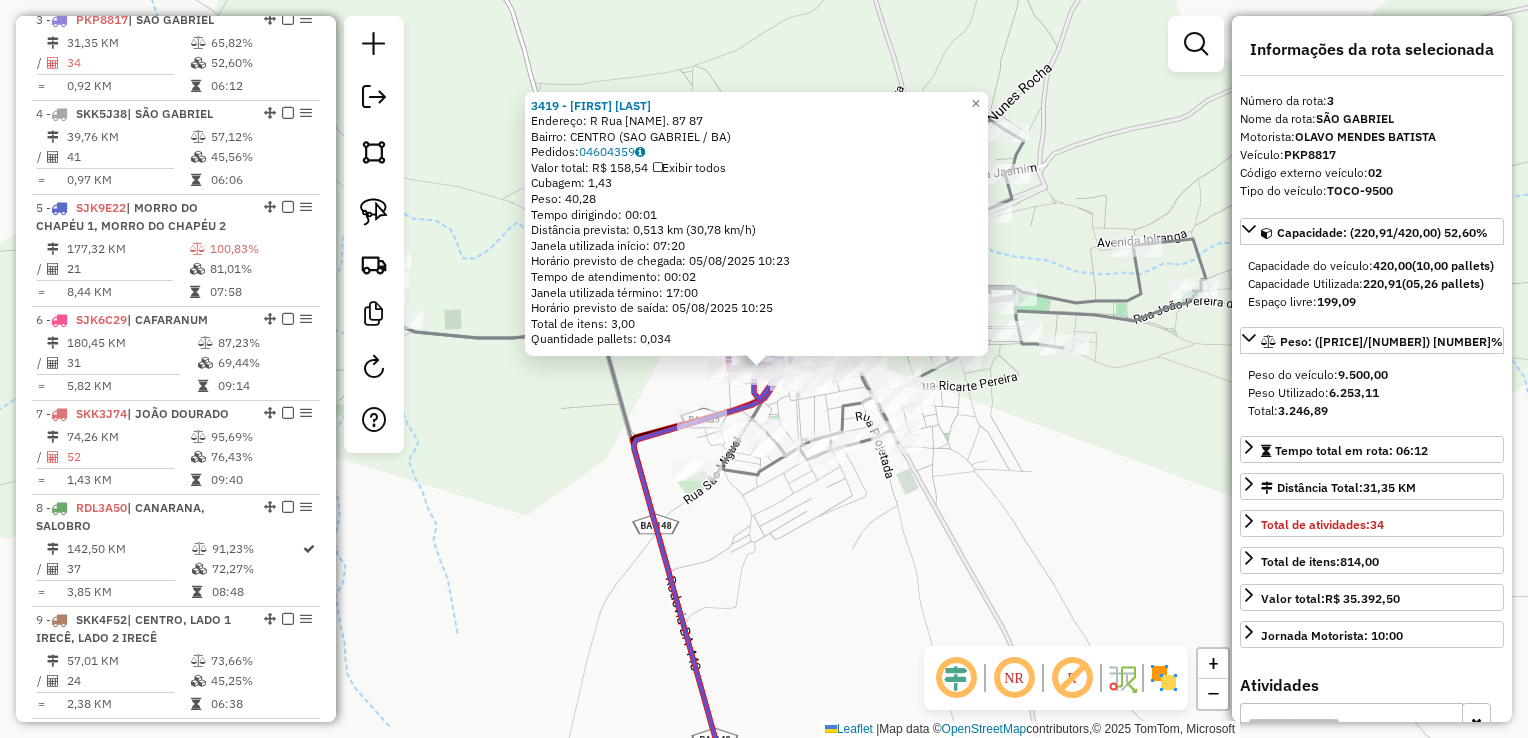 scroll, scrollTop: 998, scrollLeft: 0, axis: vertical 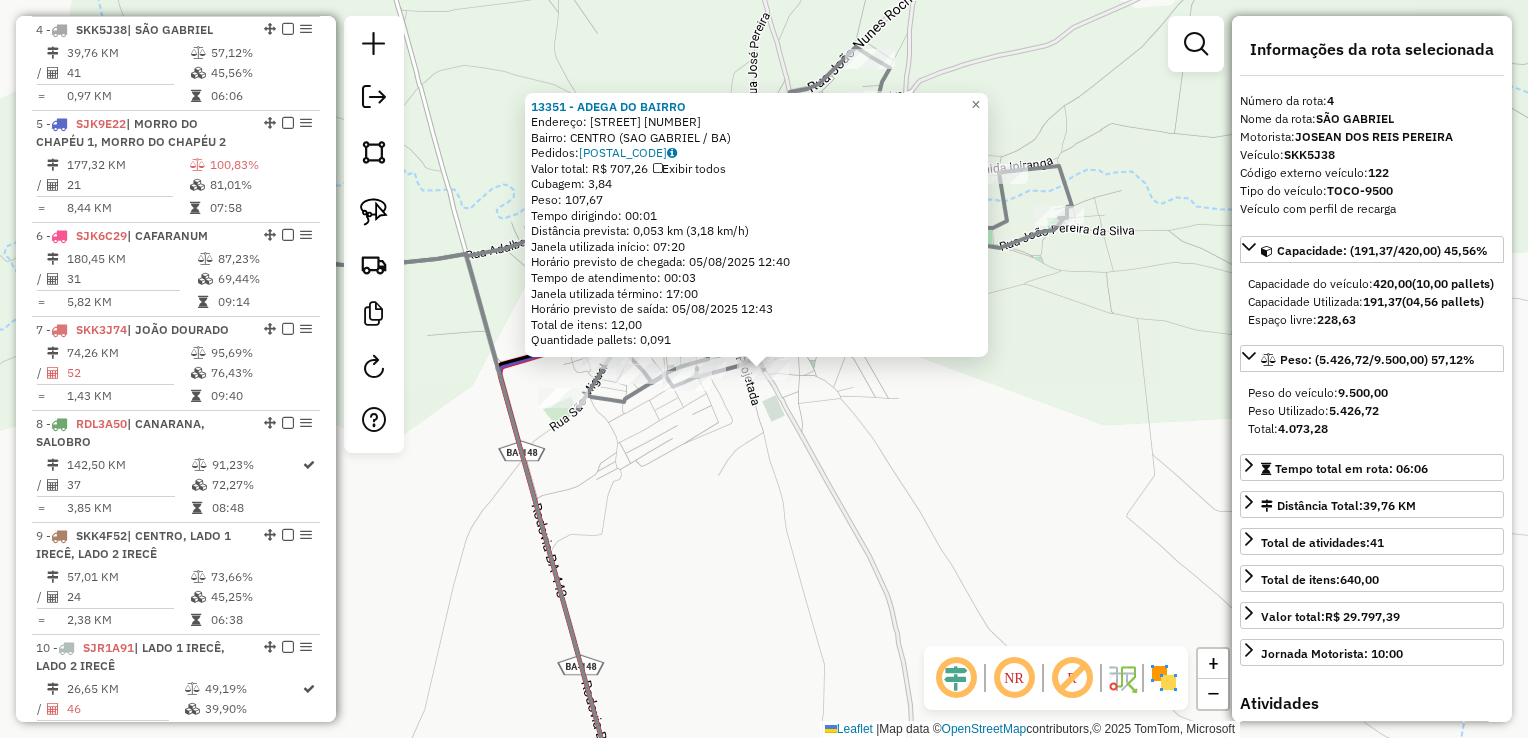 click on "13351 - ADEGA DO BAIRRO  Endereço:  AVENIDA RAUL FERREIRA DAS VIRG 380   Bairro: CENTRO (SAO GABRIEL / BA)   Pedidos:  04604081   Valor total: R$ 707,26   Exibir todos   Cubagem: 3,84  Peso: 107,67  Tempo dirigindo: 00:01   Distância prevista: 0,053 km (3,18 km/h)   Janela utilizada início: 07:20   Horário previsto de chegada: 05/08/2025 12:40   Tempo de atendimento: 00:03   Janela utilizada término: 17:00   Horário previsto de saída: 05/08/2025 12:43   Total de itens: 12,00   Quantidade pallets: 0,091  × Janela de atendimento Grade de atendimento Capacidade Transportadoras Veículos Cliente Pedidos  Rotas Selecione os dias de semana para filtrar as janelas de atendimento  Seg   Ter   Qua   Qui   Sex   Sáb   Dom  Informe o período da janela de atendimento: De: Até:  Filtrar exatamente a janela do cliente  Considerar janela de atendimento padrão  Selecione os dias de semana para filtrar as grades de atendimento  Seg   Ter   Qua   Qui   Sex   Sáb   Dom   Peso mínimo:   Peso máximo:   De:   Até:" 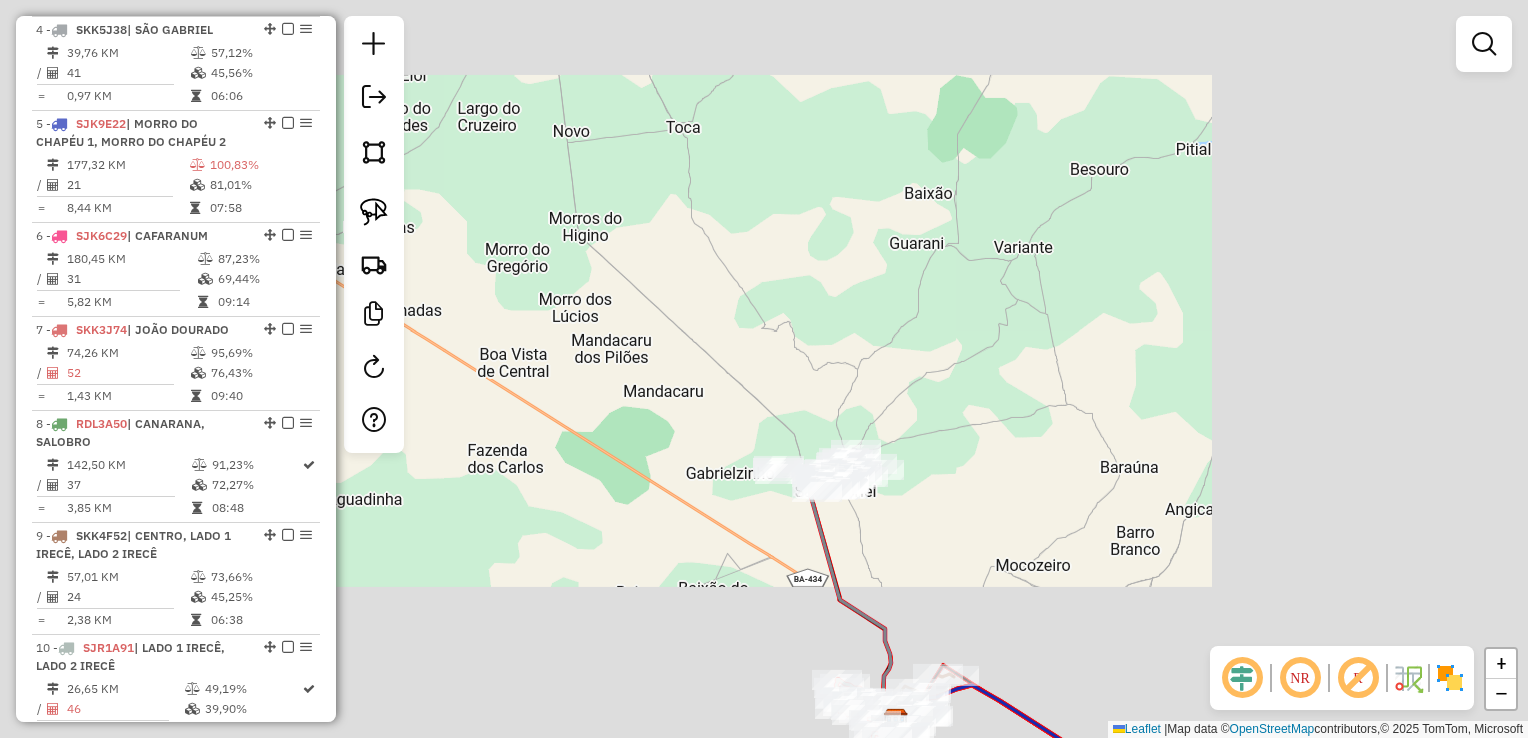 drag, startPoint x: 937, startPoint y: 378, endPoint x: 845, endPoint y: 260, distance: 149.6262 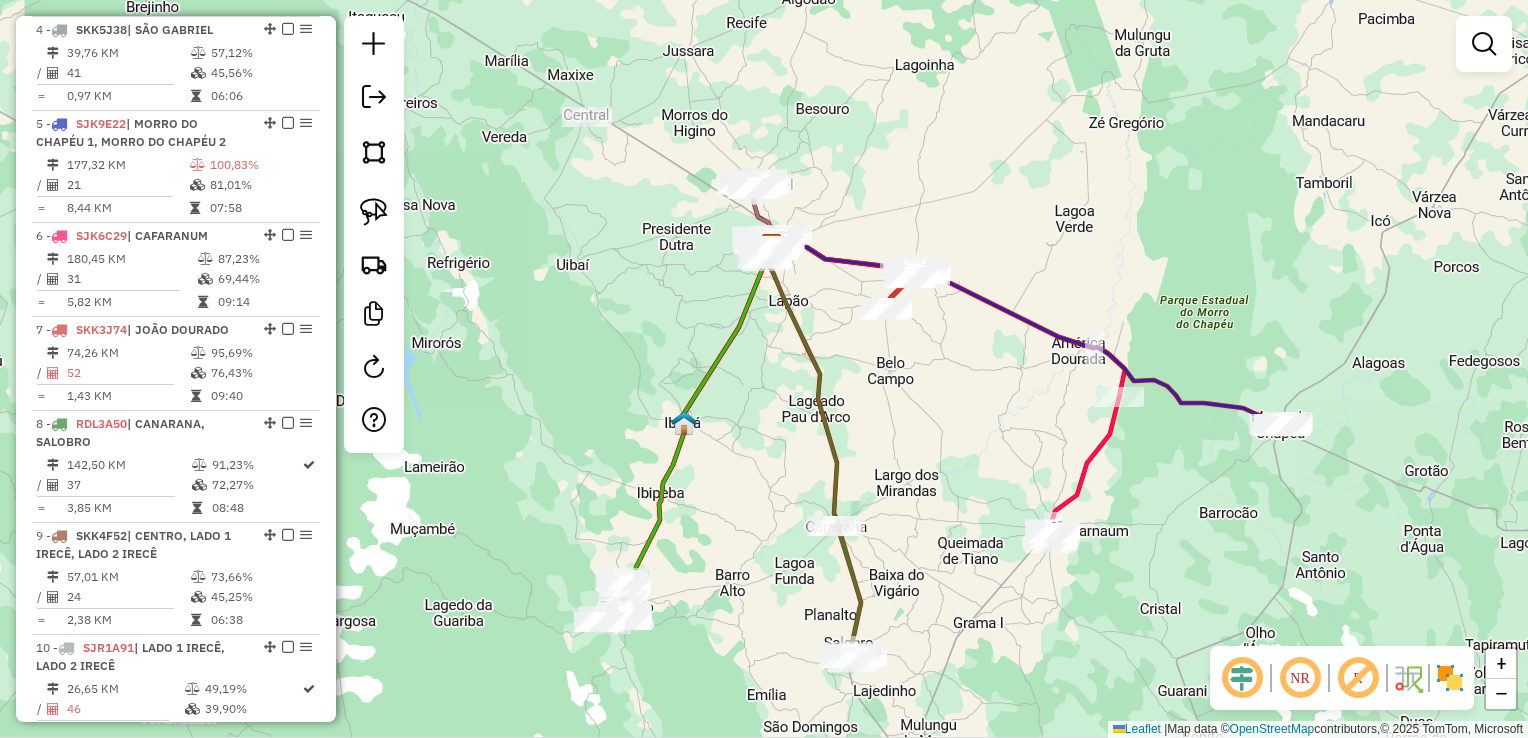 drag, startPoint x: 930, startPoint y: 395, endPoint x: 905, endPoint y: 286, distance: 111.83023 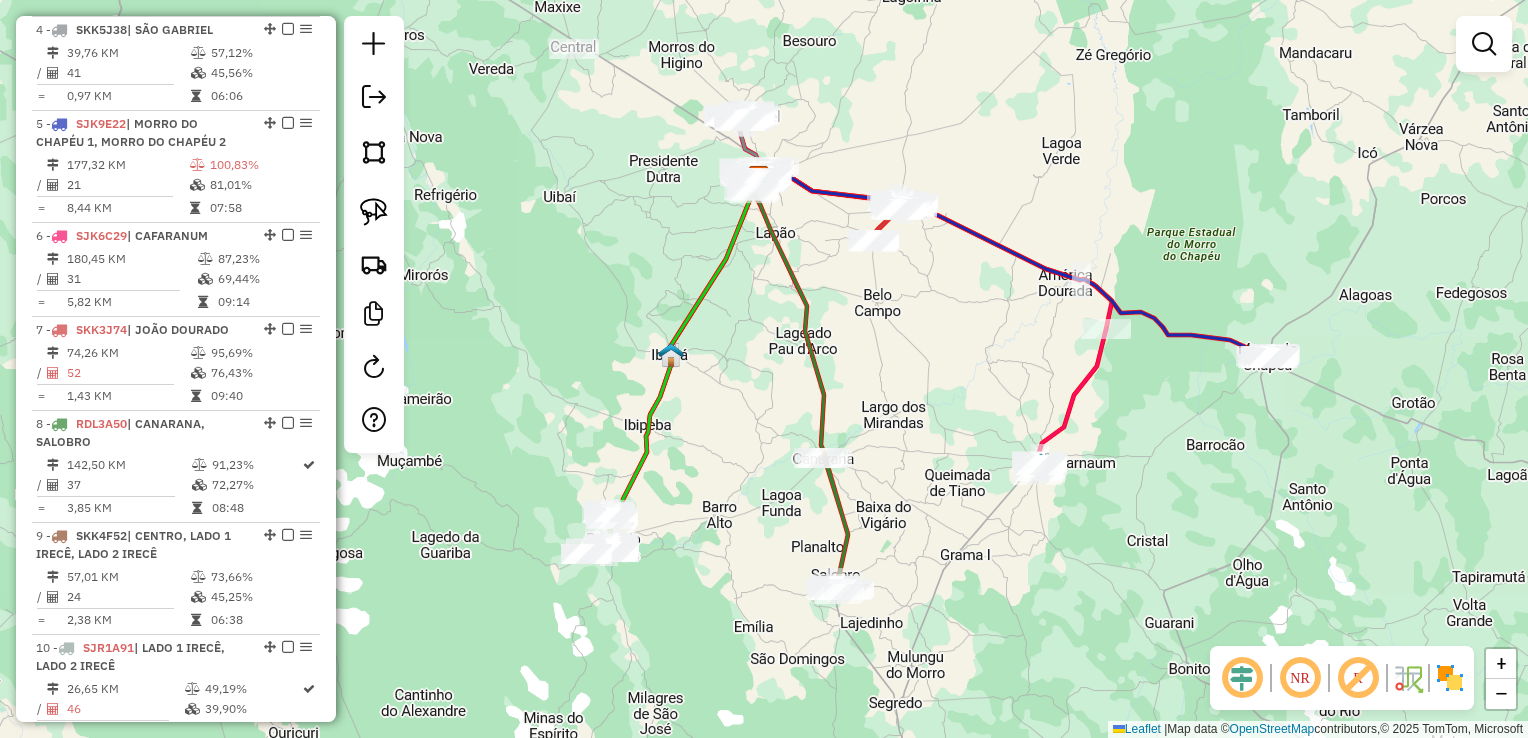 drag, startPoint x: 905, startPoint y: 143, endPoint x: 922, endPoint y: 190, distance: 49.979996 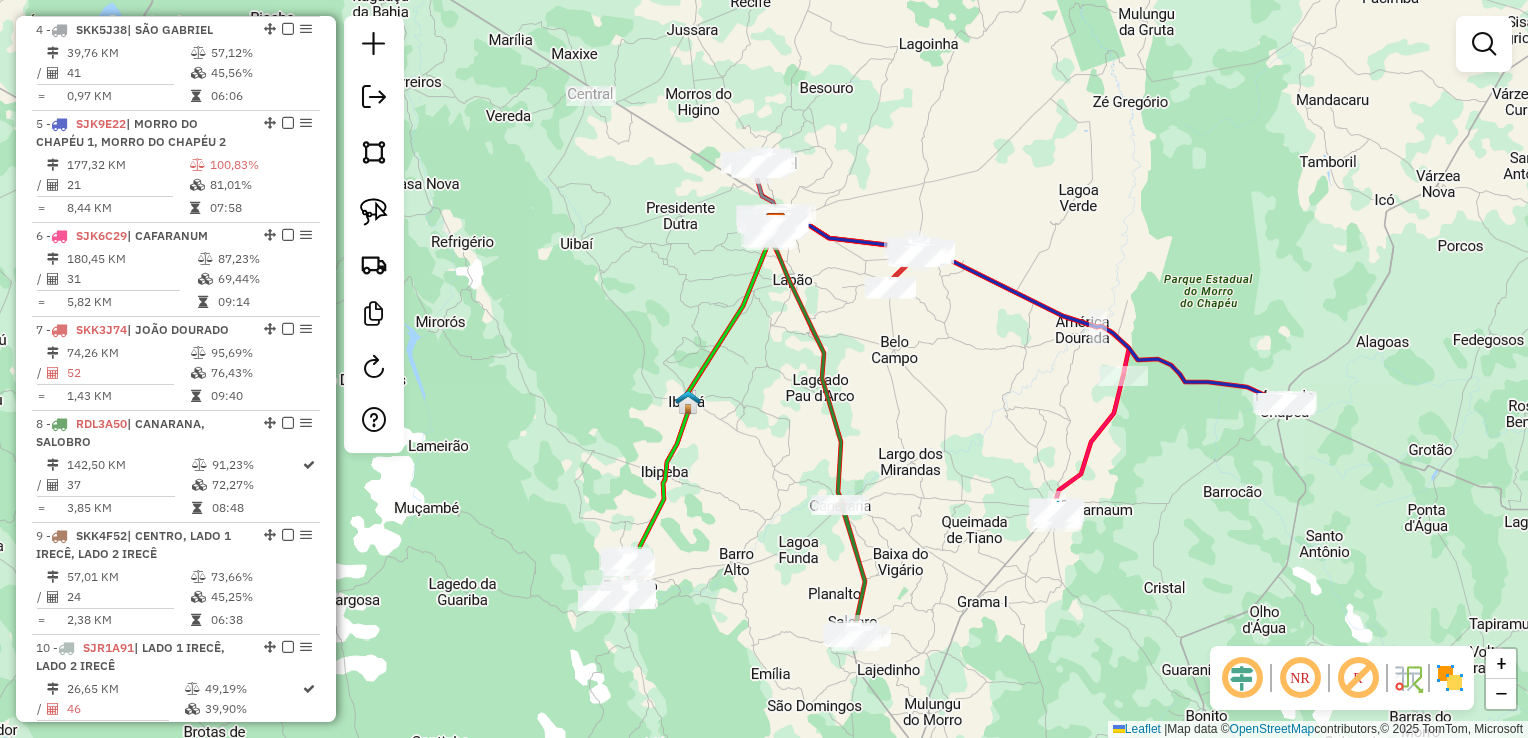 drag, startPoint x: 368, startPoint y: 89, endPoint x: 452, endPoint y: 138, distance: 97.24711 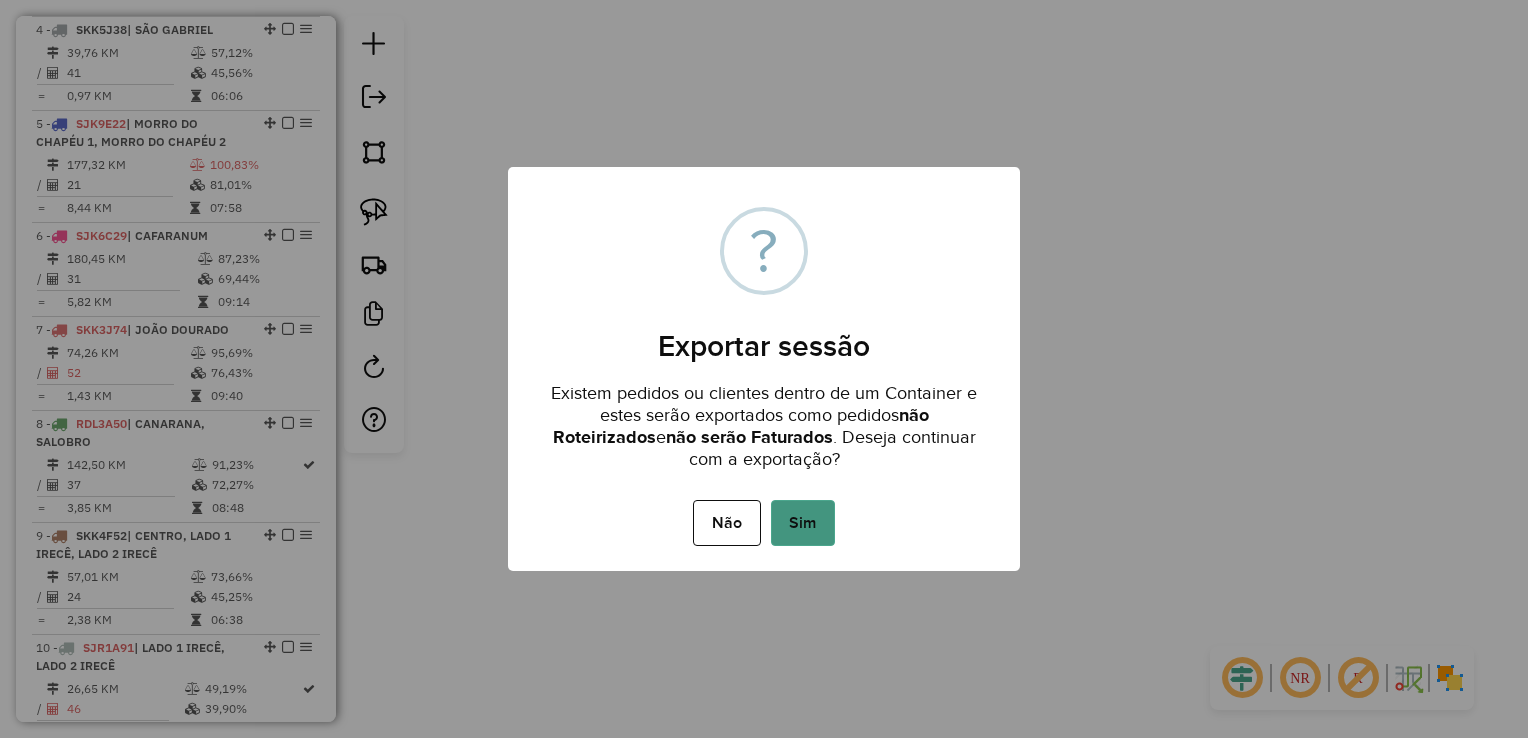 click on "Sim" at bounding box center [803, 523] 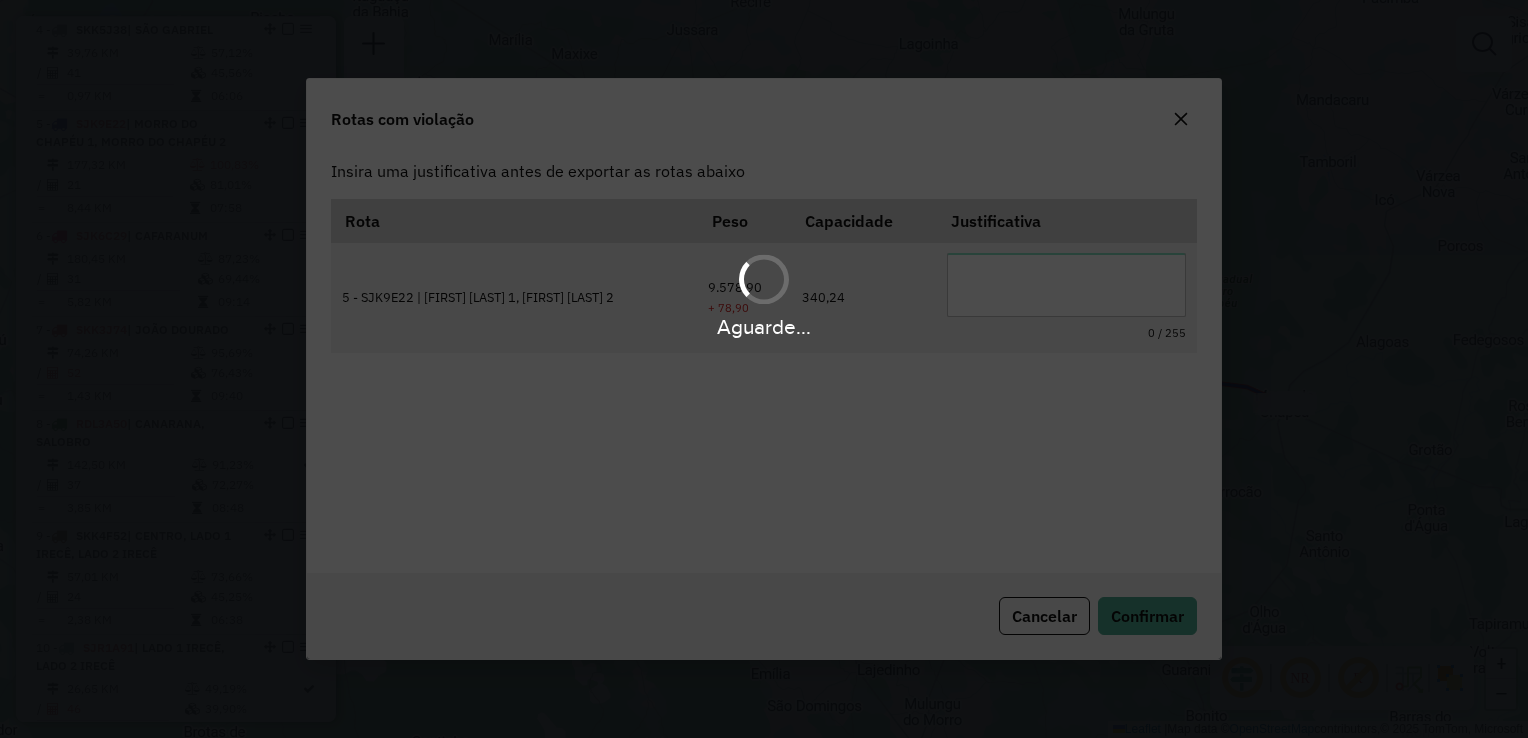 scroll, scrollTop: 0, scrollLeft: 0, axis: both 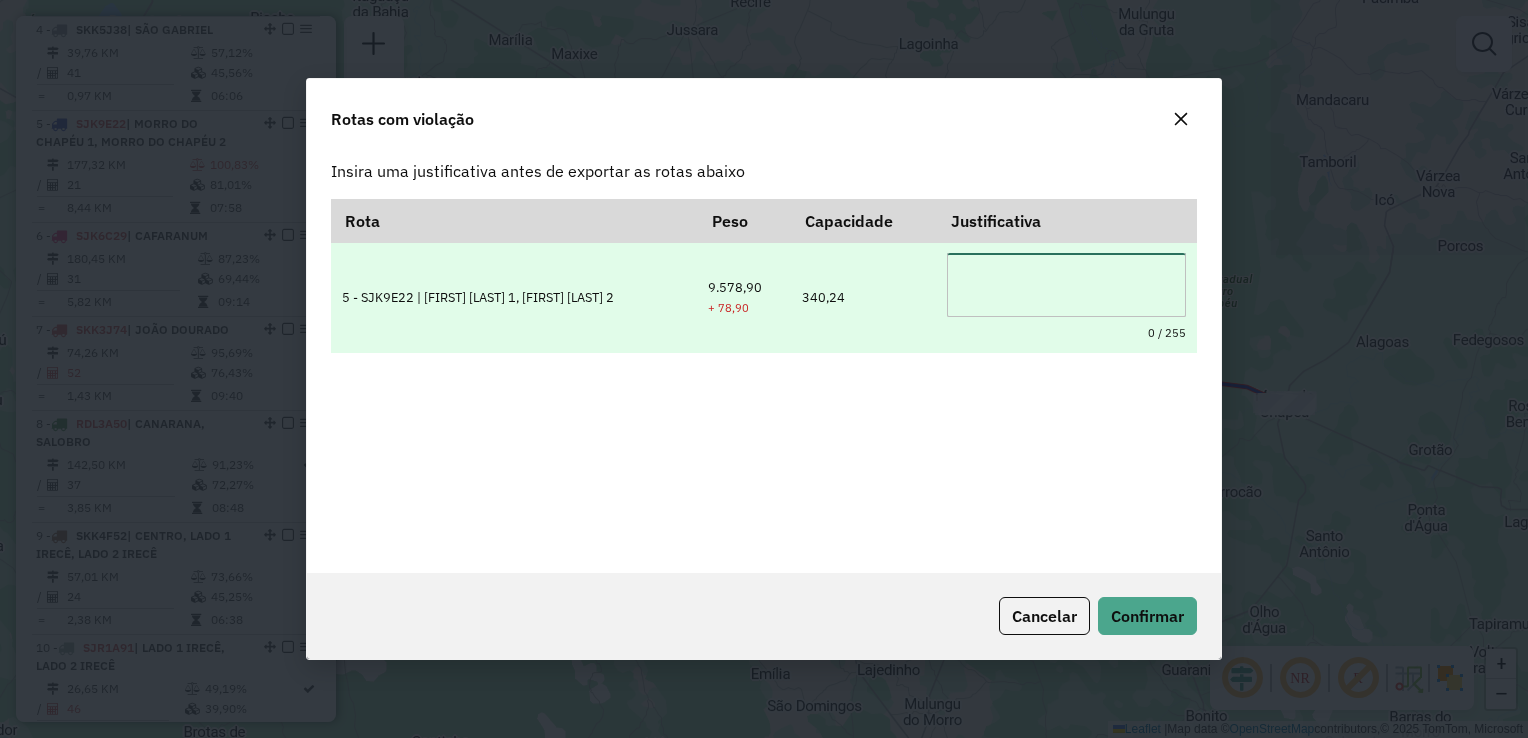 click at bounding box center (1066, 285) 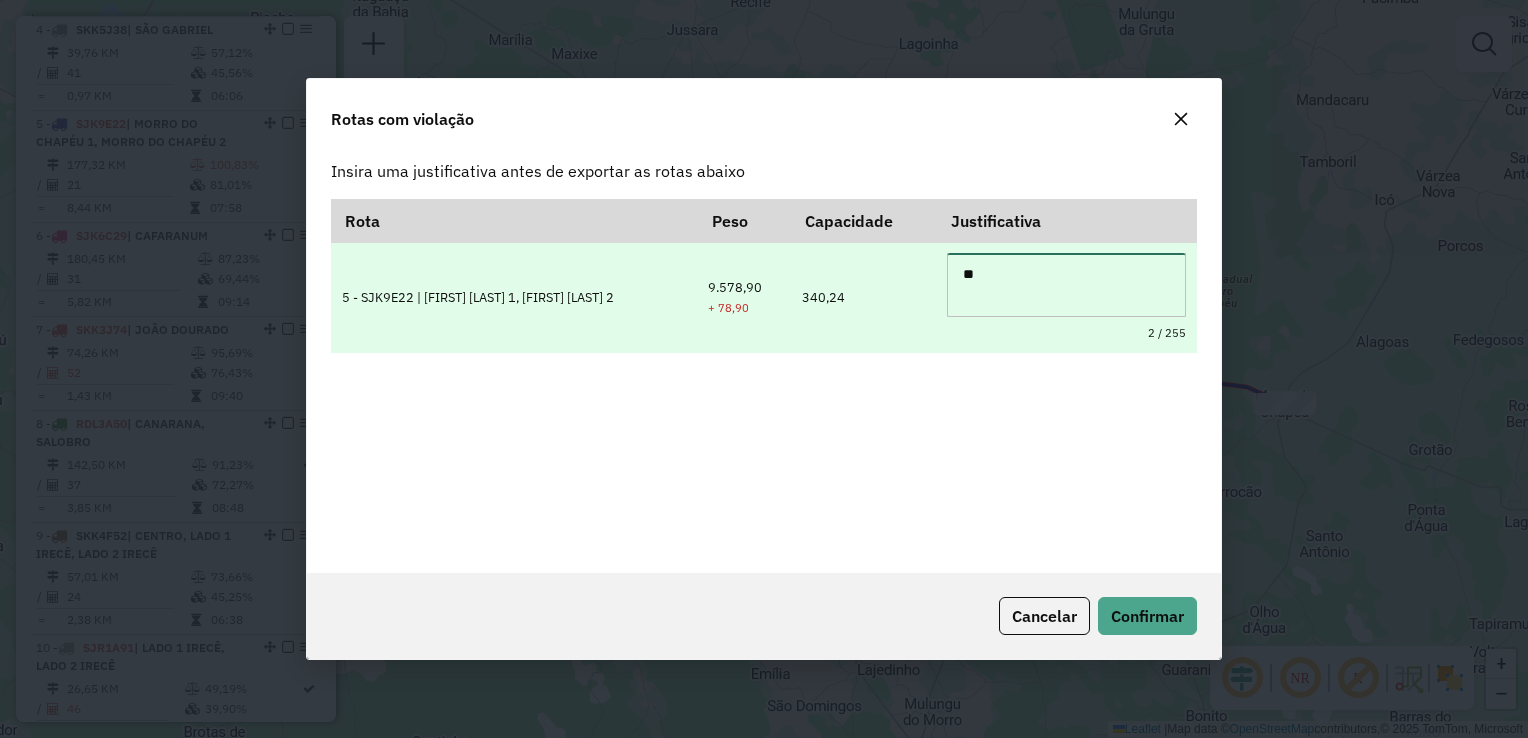 type on "*" 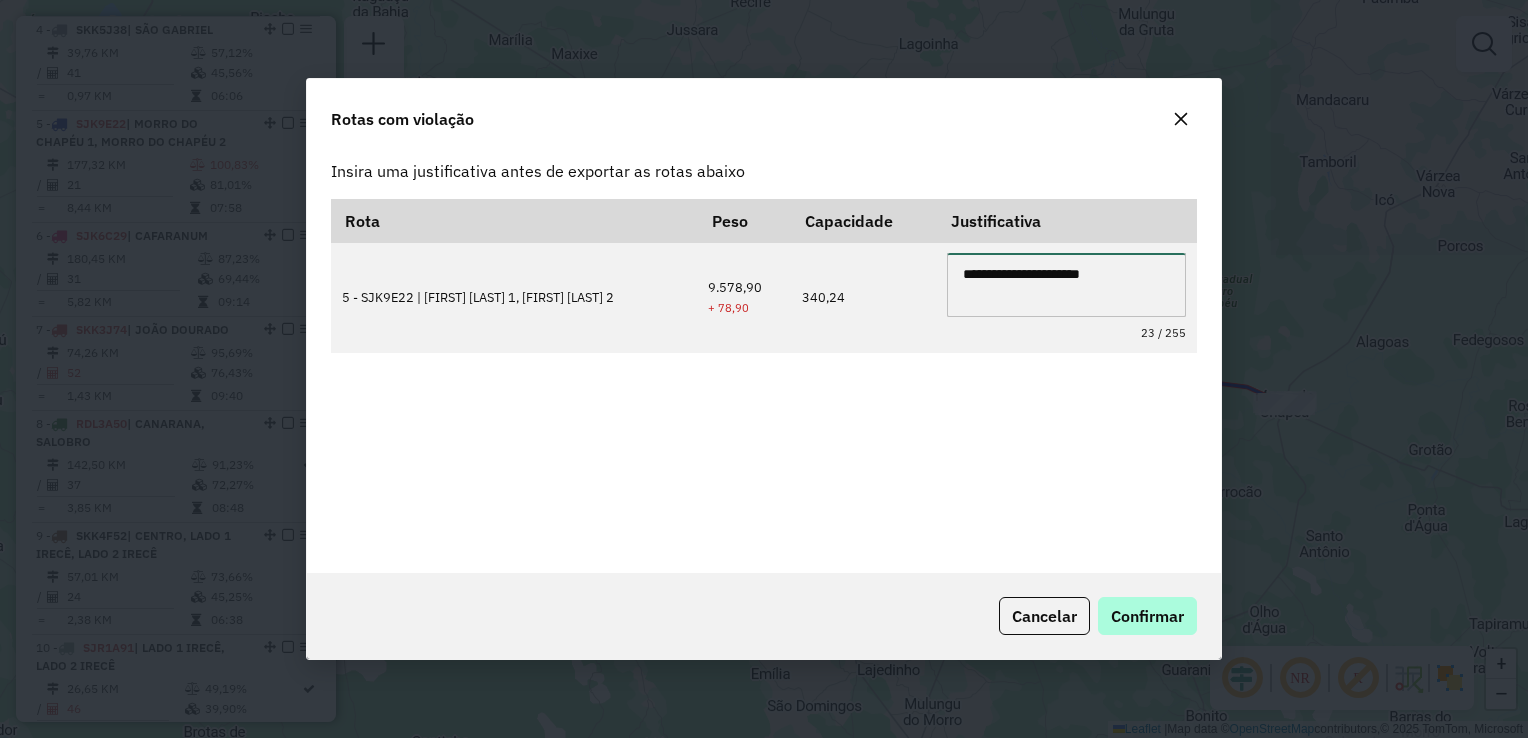 type on "**********" 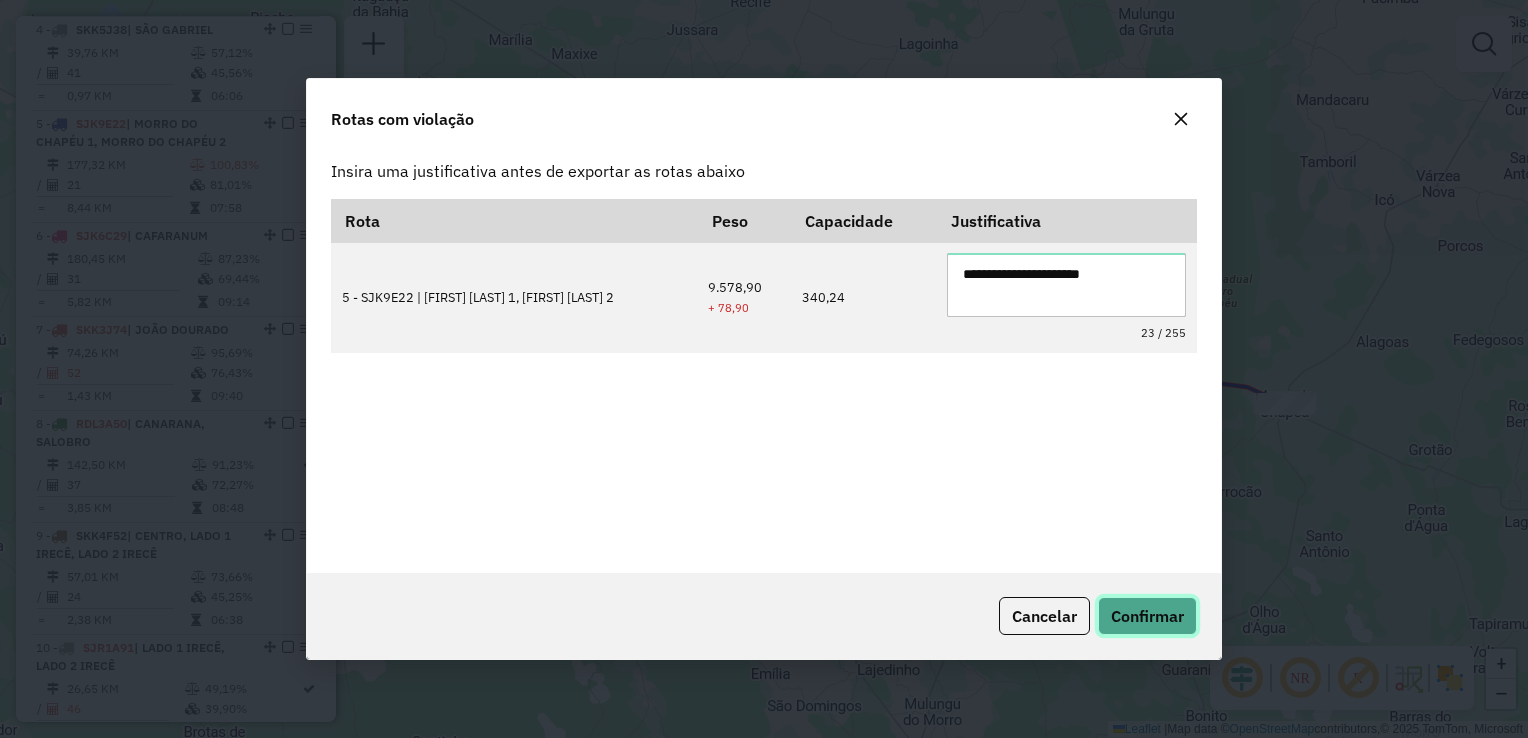 click on "Confirmar" 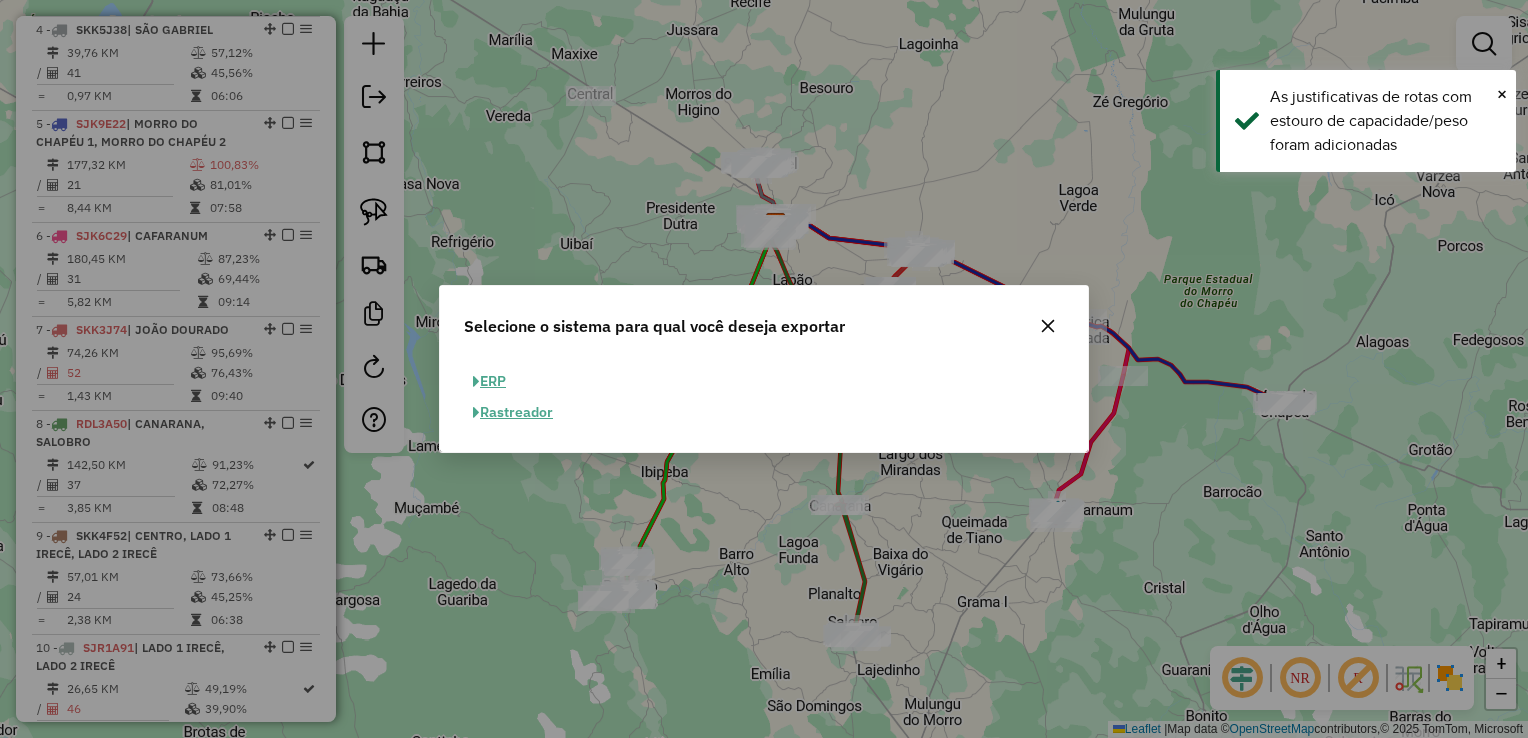 click on "ERP" 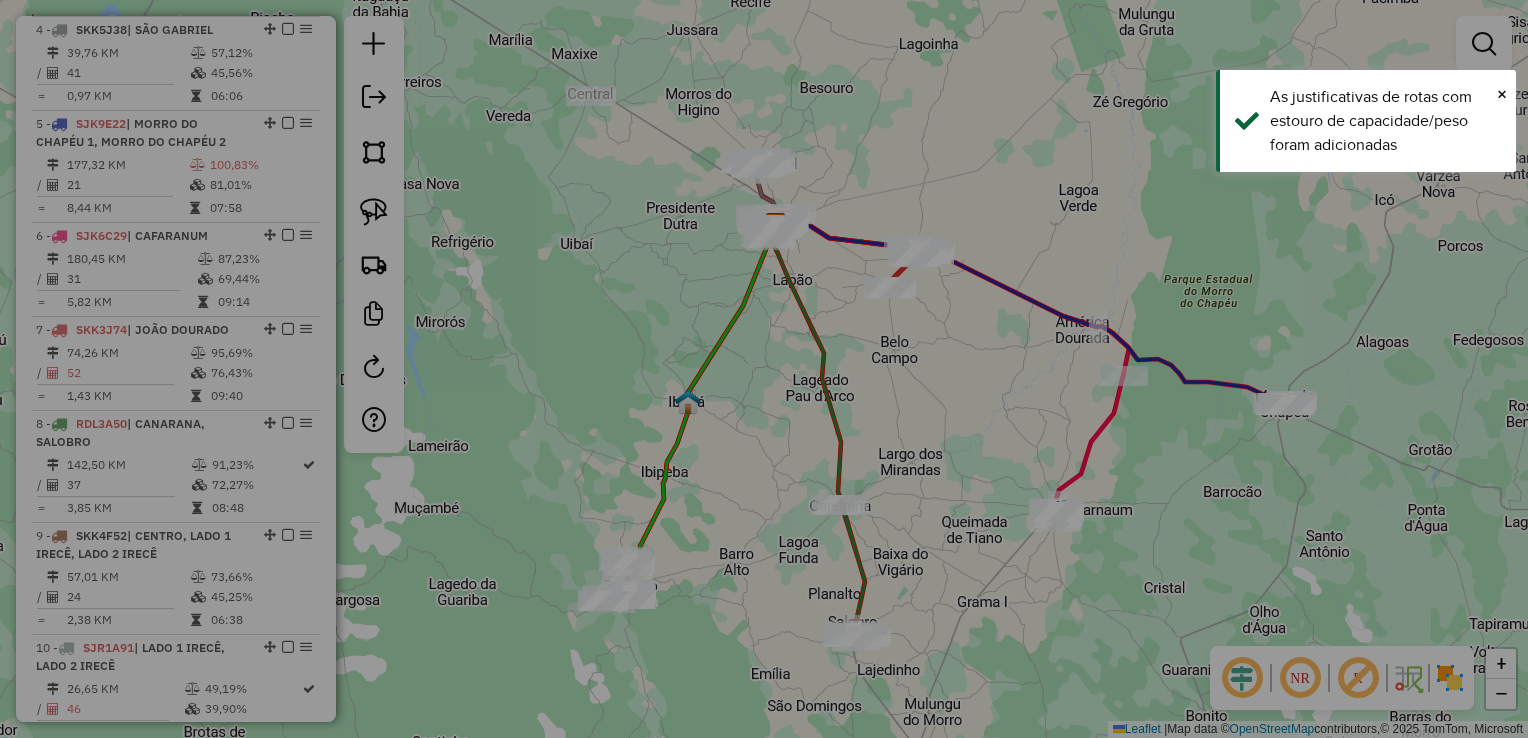 select on "**" 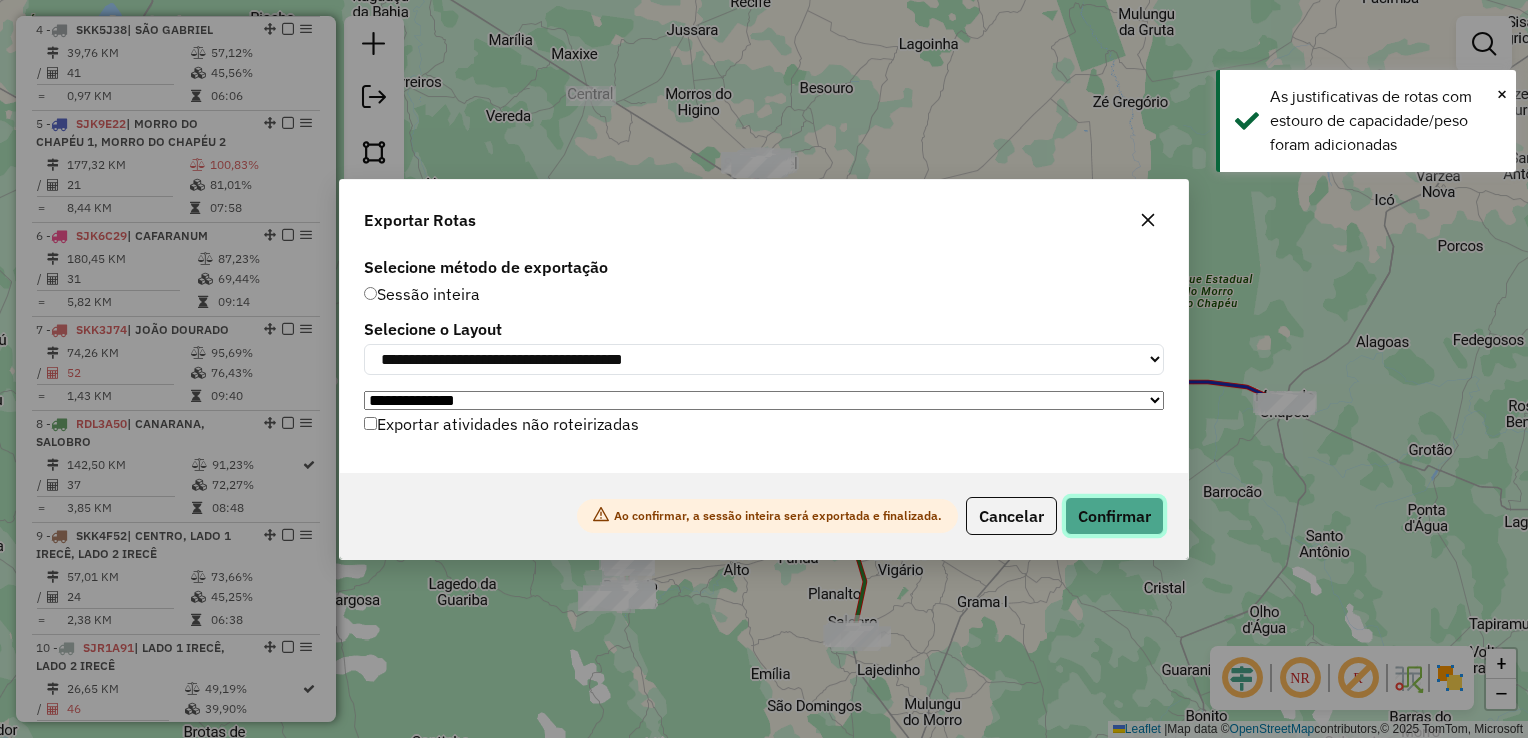 click on "Confirmar" 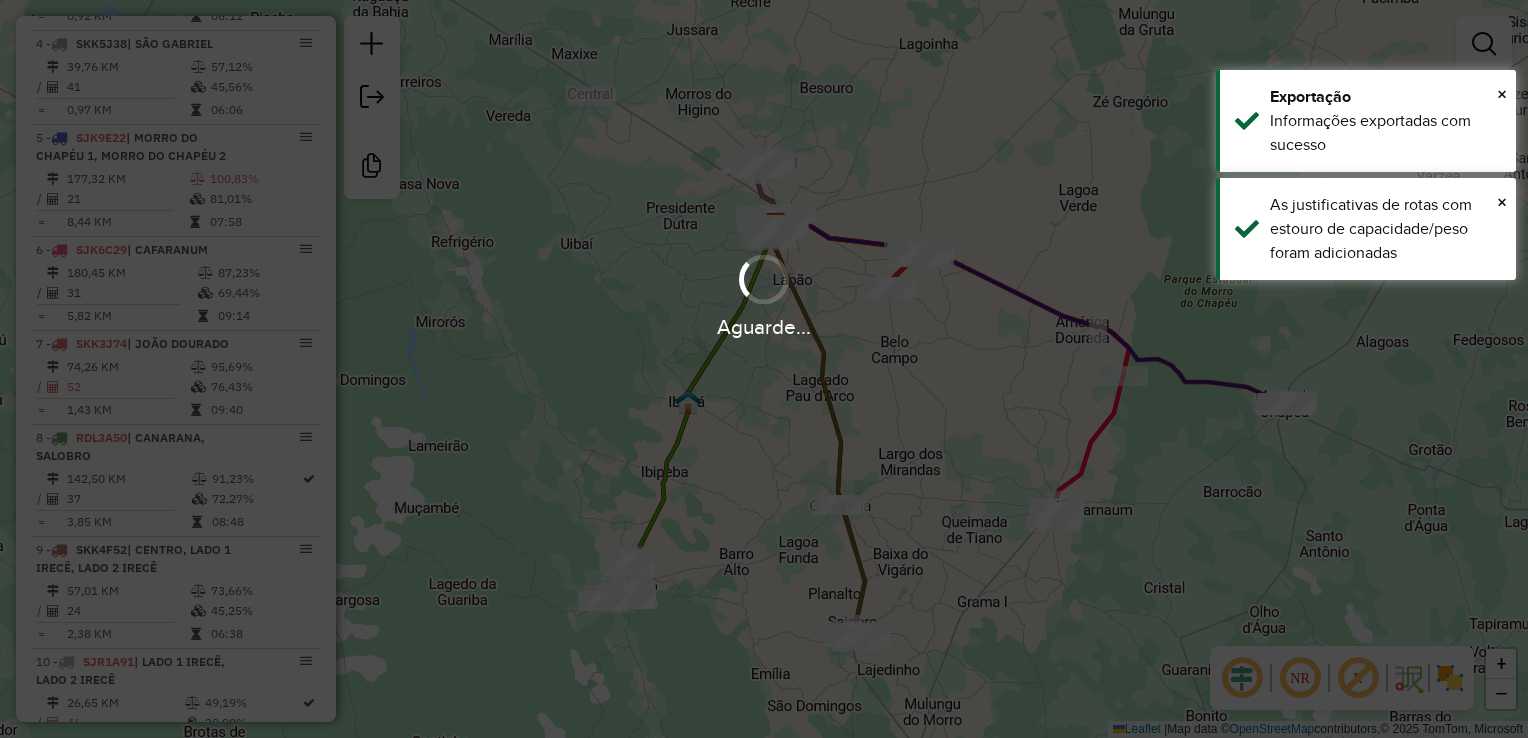 scroll, scrollTop: 1104, scrollLeft: 0, axis: vertical 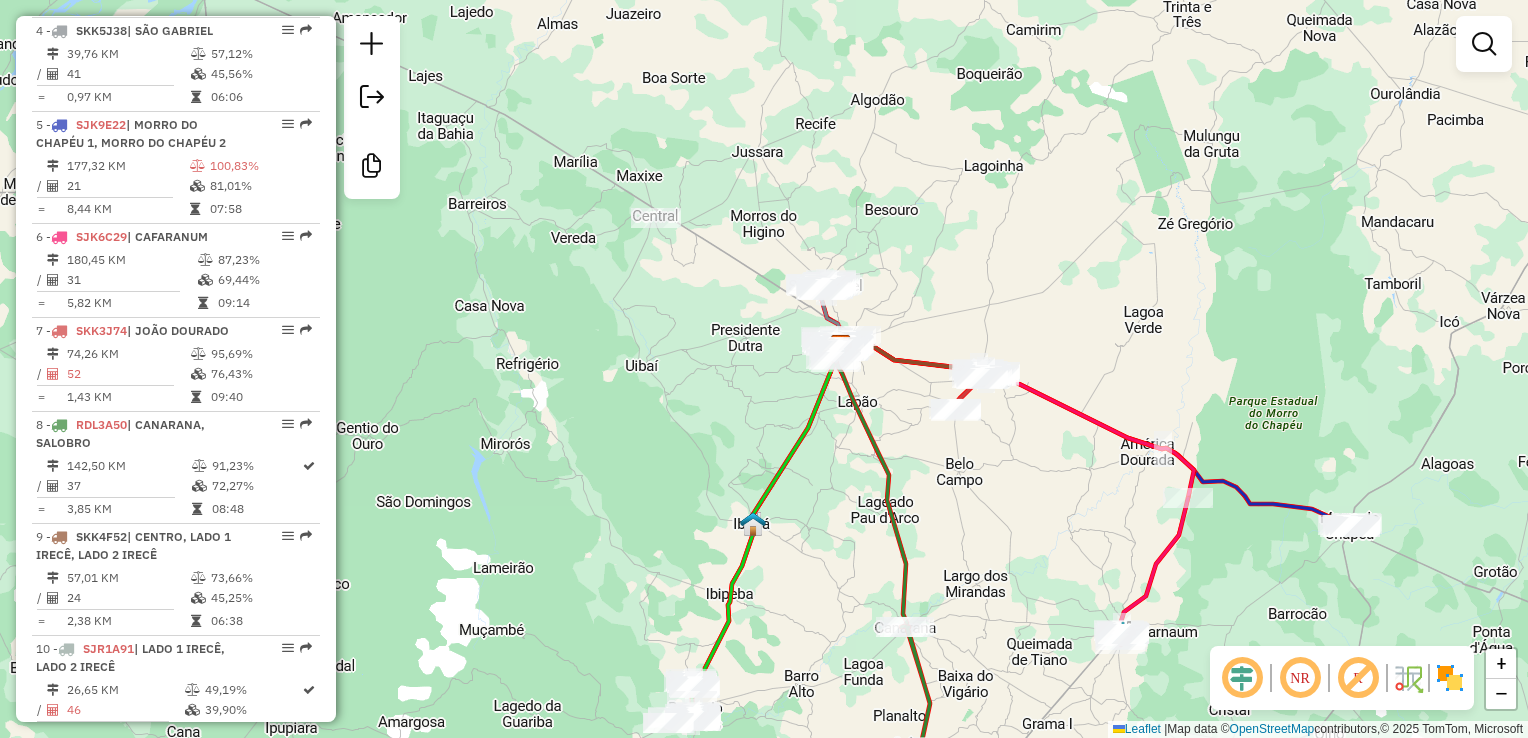 drag, startPoint x: 980, startPoint y: 194, endPoint x: 933, endPoint y: 222, distance: 54.708317 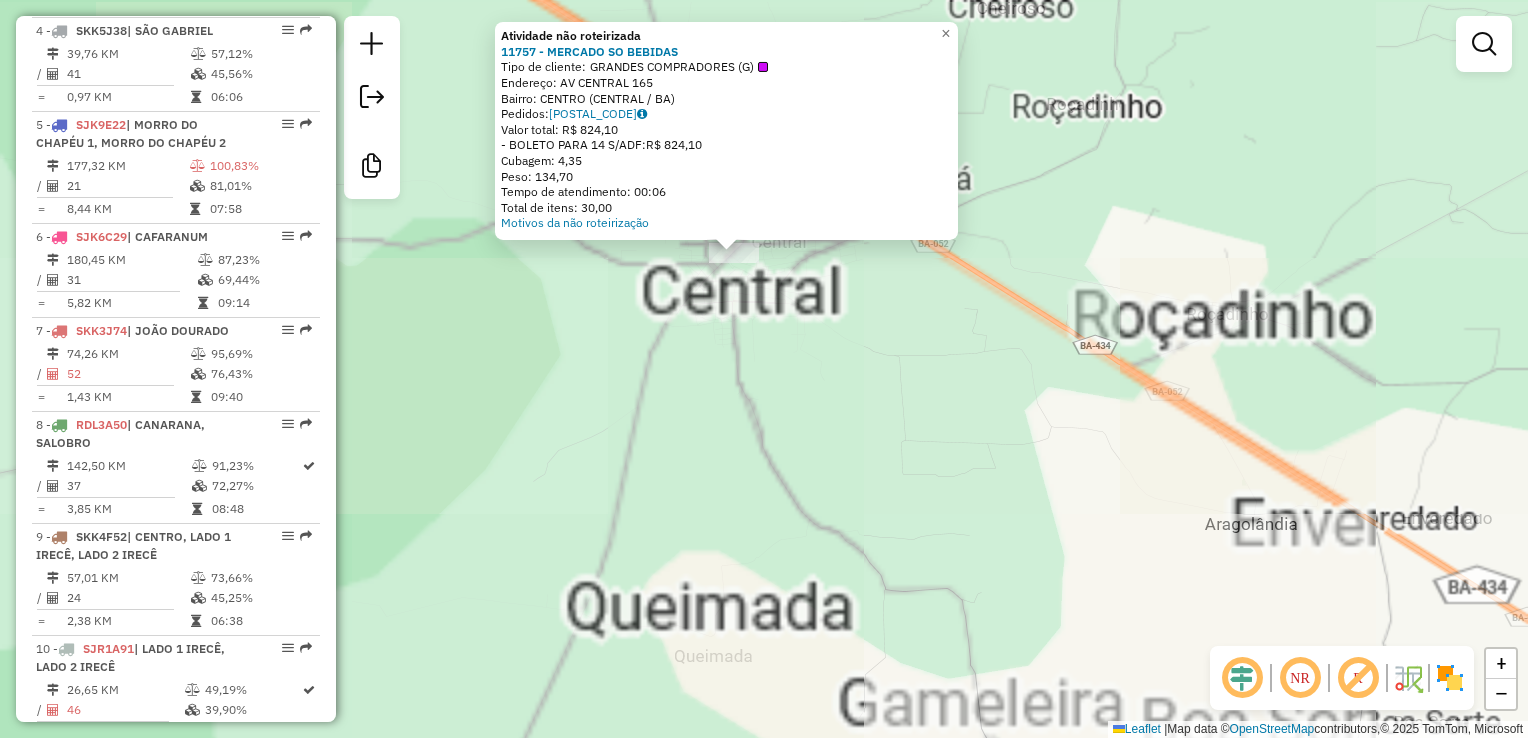 drag, startPoint x: 733, startPoint y: 286, endPoint x: 666, endPoint y: 463, distance: 189.25644 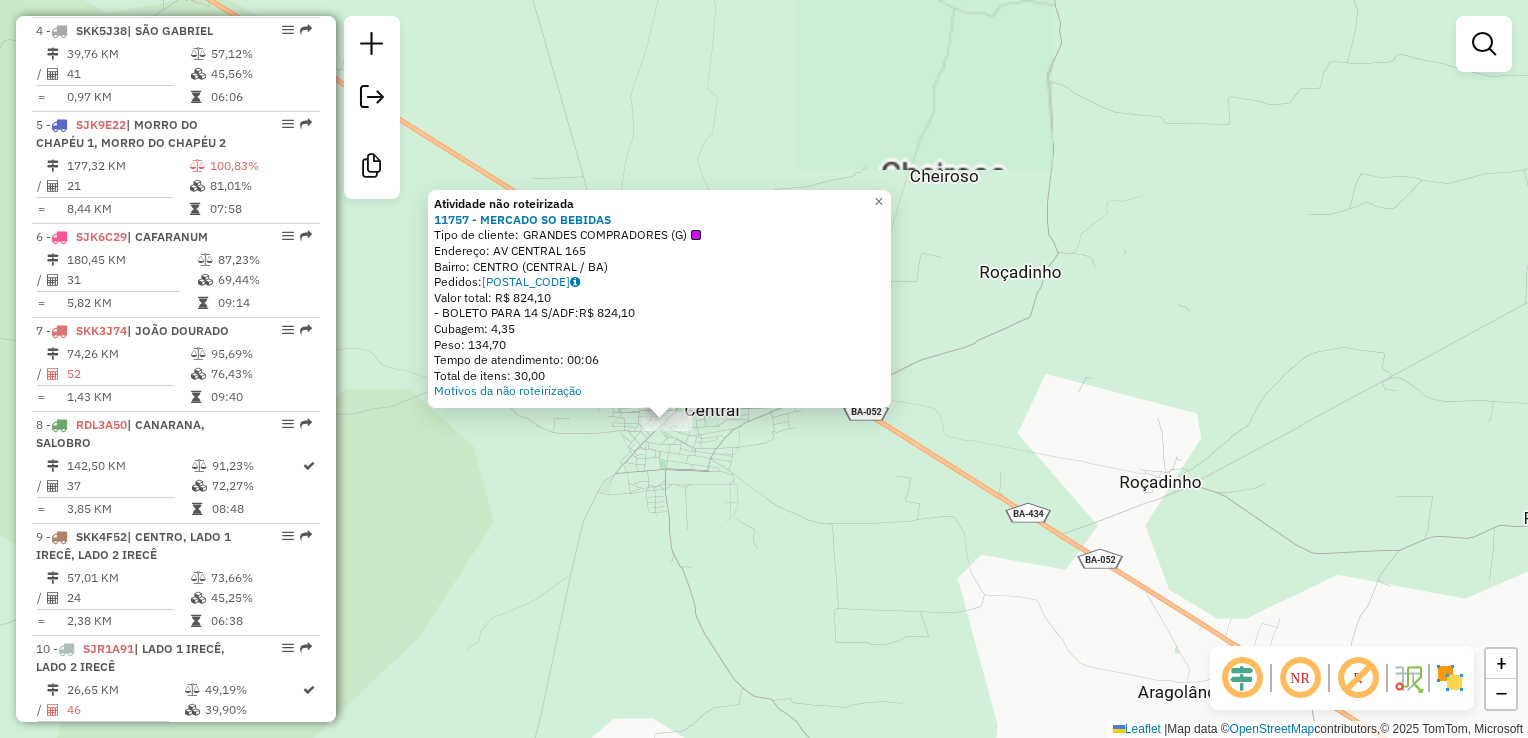click on "Atividade não roteirizada 11757 - MERCADO SO BEBIDAS  Tipo de cliente:   GRANDES COMPRADORES (G)   Endereço:  AV CENTRAL 165   Bairro: CENTRO (CENTRAL / BA)   Pedidos:  04604639   Valor total: R$ 824,10   - BOLETO PARA 14 S/ADF:  R$ 824,10   Cubagem: 4,35   Peso: 134,70   Tempo de atendimento: 00:06   Total de itens: 30,00  Motivos da não roteirização × Janela de atendimento Grade de atendimento Capacidade Transportadoras Veículos Cliente Pedidos  Rotas Selecione os dias de semana para filtrar as janelas de atendimento  Seg   Ter   Qua   Qui   Sex   Sáb   Dom  Informe o período da janela de atendimento: De: Até:  Filtrar exatamente a janela do cliente  Considerar janela de atendimento padrão  Selecione os dias de semana para filtrar as grades de atendimento  Seg   Ter   Qua   Qui   Sex   Sáb   Dom   Considerar clientes sem dia de atendimento cadastrado  Clientes fora do dia de atendimento selecionado Filtrar as atividades entre os valores definidos abaixo:  Peso mínimo:   Peso máximo:   De:  De:" 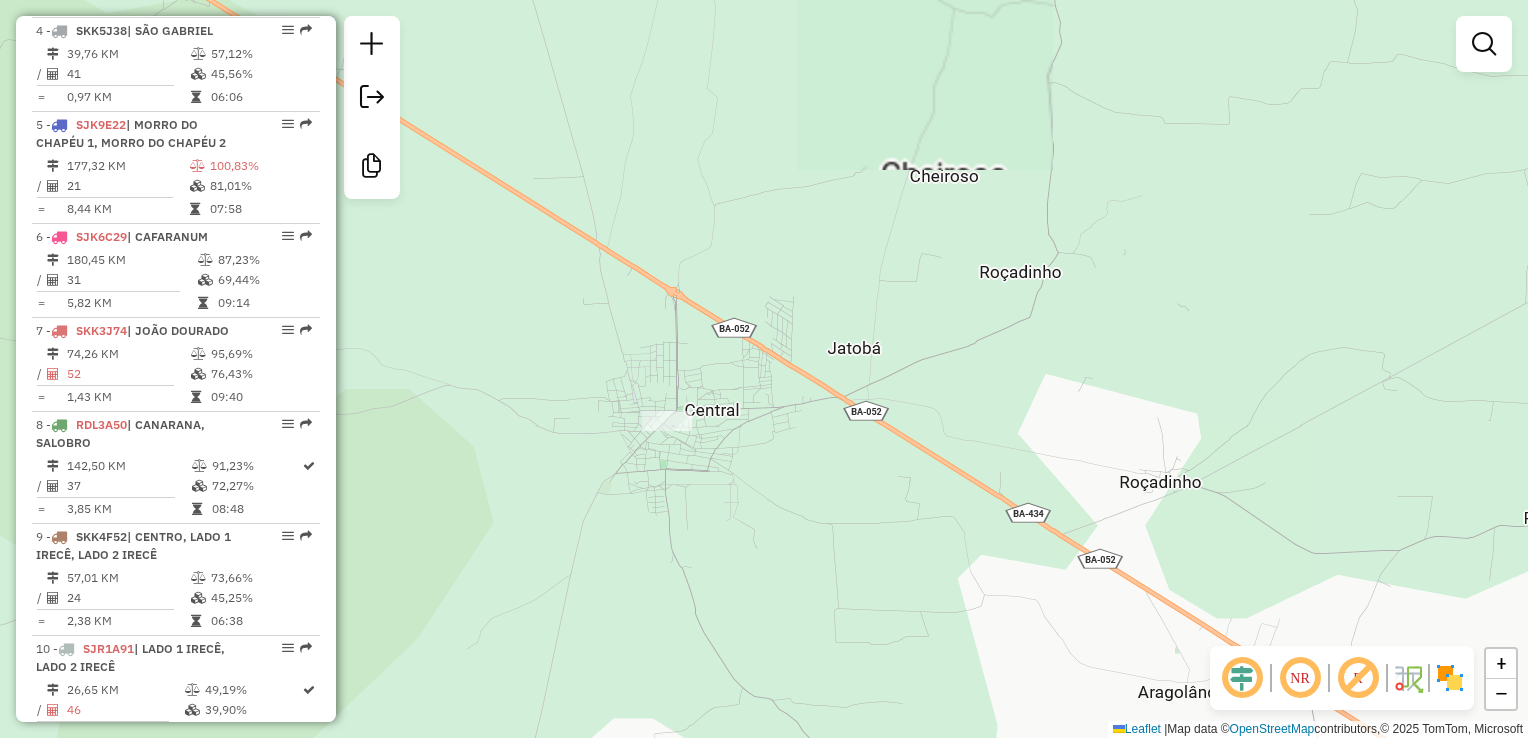 click on "Atividade não roteirizada 11757 - MERCADO SO BEBIDAS  Tipo de cliente:   GRANDES COMPRADORES (G)   Endereço:  AV CENTRAL 165   Bairro: CENTRO (CENTRAL / BA)   Pedidos:  04604639   Valor total: R$ 824,10   - BOLETO PARA 14 S/ADF:  R$ 824,10   Cubagem: 4,35   Peso: 134,70   Tempo de atendimento: 00:06   Total de itens: 30,00  Motivos da não roteirização × Janela de atendimento Grade de atendimento Capacidade Transportadoras Veículos Cliente Pedidos  Rotas Selecione os dias de semana para filtrar as janelas de atendimento  Seg   Ter   Qua   Qui   Sex   Sáb   Dom  Informe o período da janela de atendimento: De: Até:  Filtrar exatamente a janela do cliente  Considerar janela de atendimento padrão  Selecione os dias de semana para filtrar as grades de atendimento  Seg   Ter   Qua   Qui   Sex   Sáb   Dom   Considerar clientes sem dia de atendimento cadastrado  Clientes fora do dia de atendimento selecionado Filtrar as atividades entre os valores definidos abaixo:  Peso mínimo:   Peso máximo:   De:  De:" 